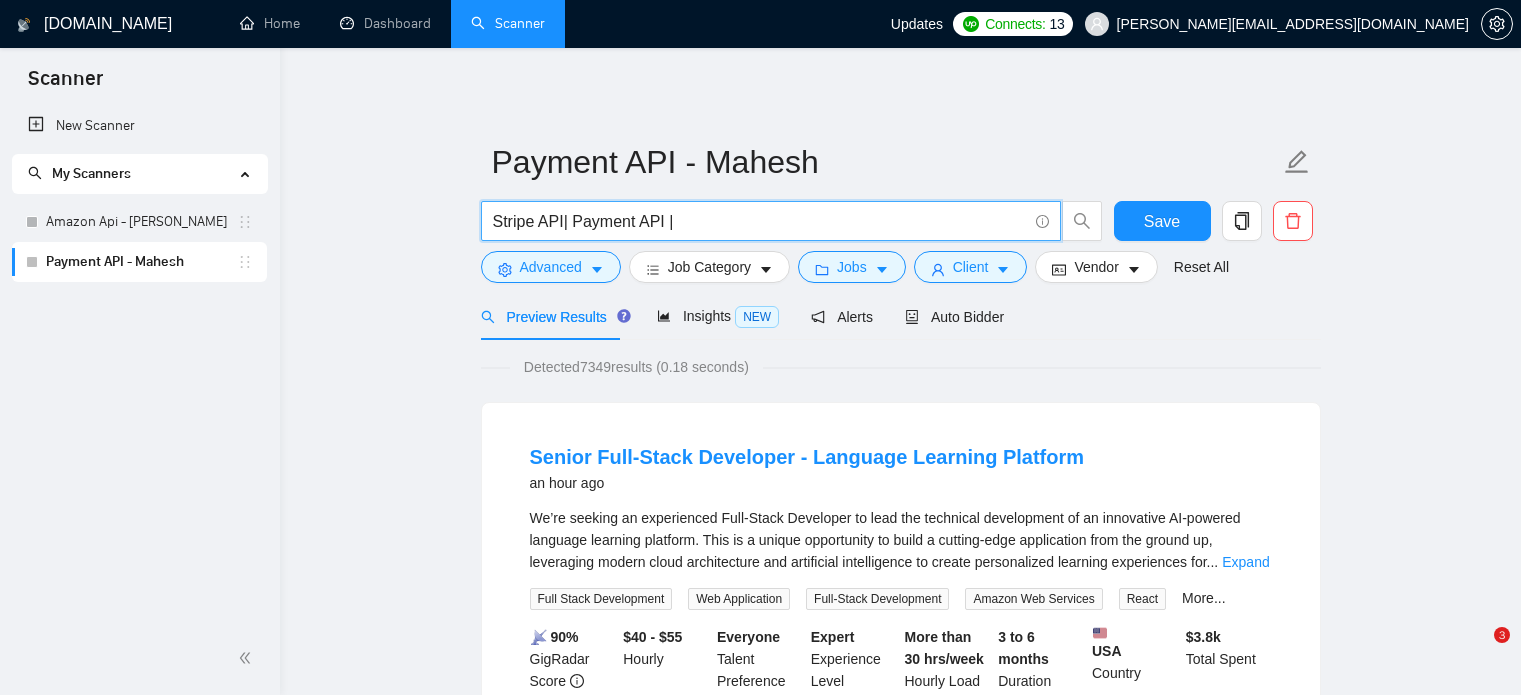 scroll, scrollTop: 0, scrollLeft: 0, axis: both 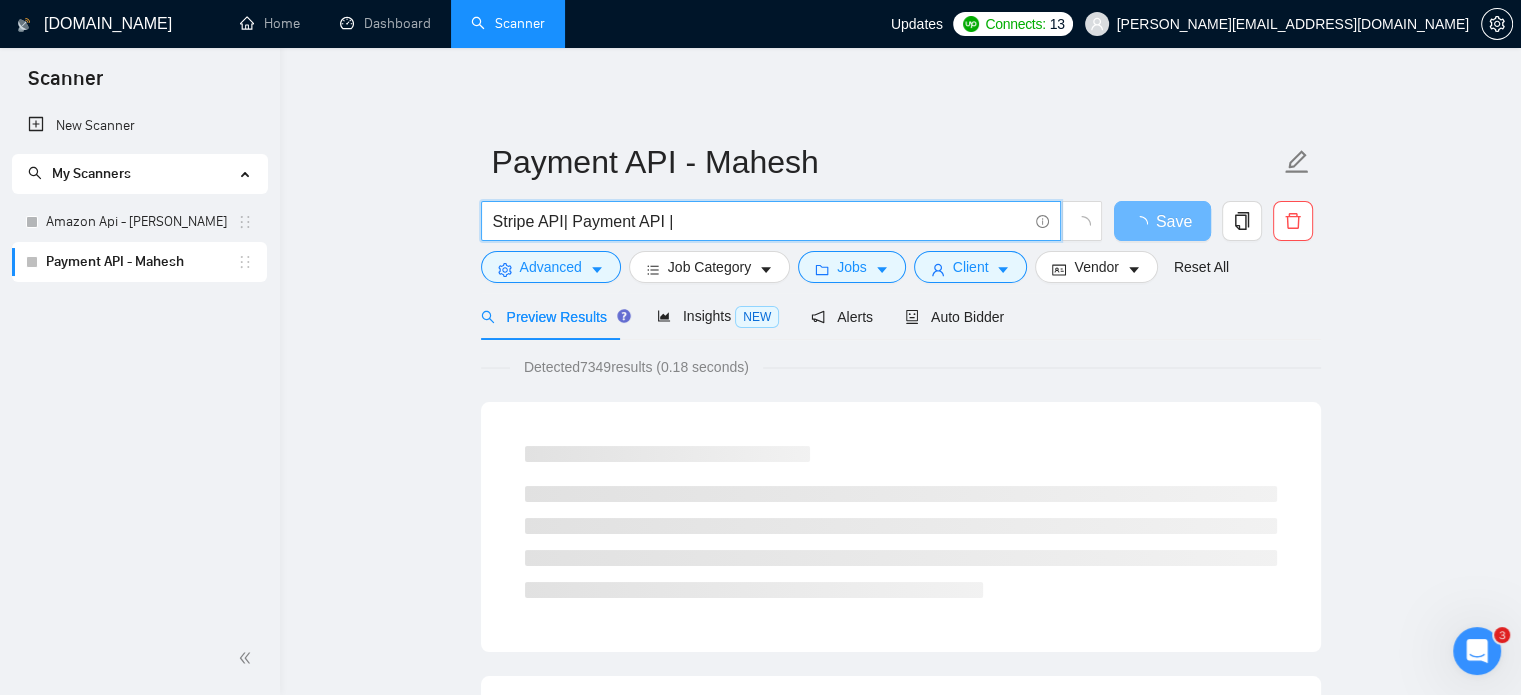 type on "Stripe API| Payment API |" 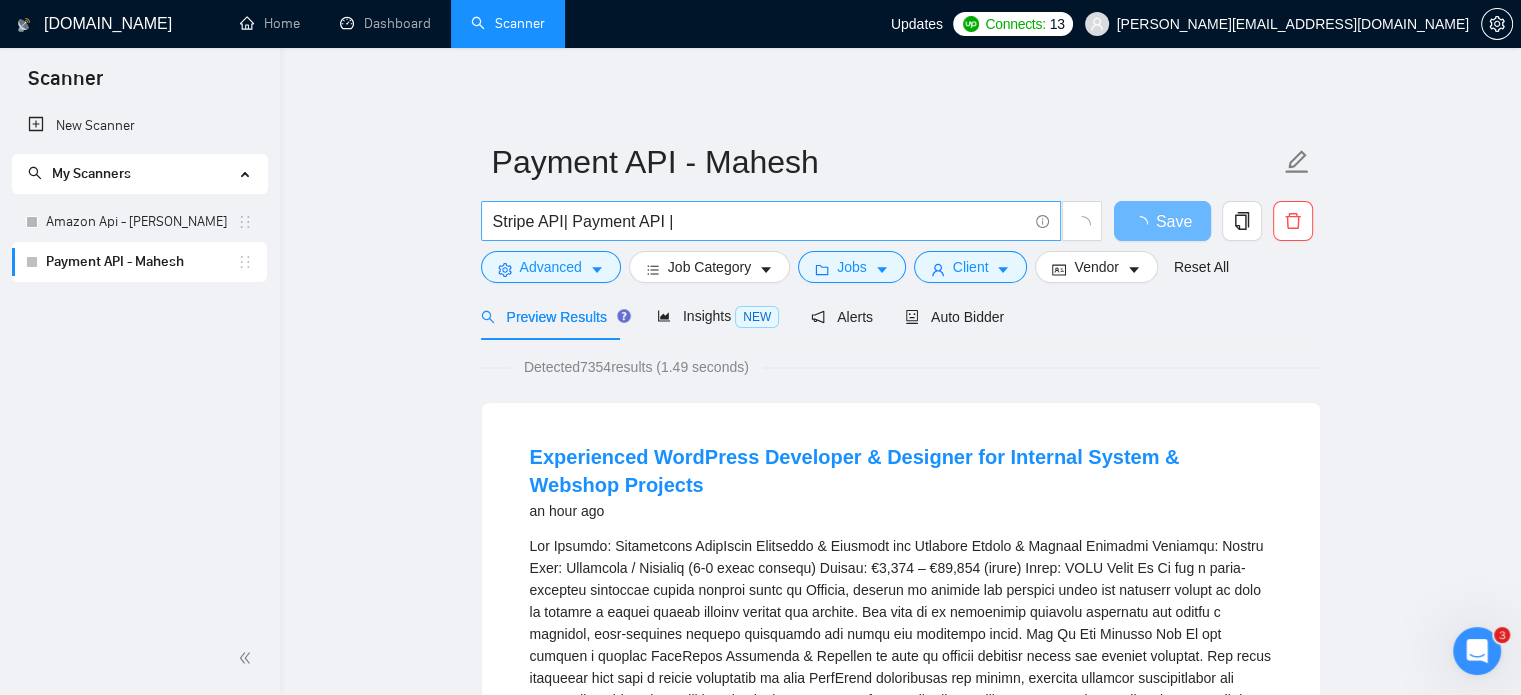 drag, startPoint x: 988, startPoint y: 516, endPoint x: 727, endPoint y: 226, distance: 390.1551 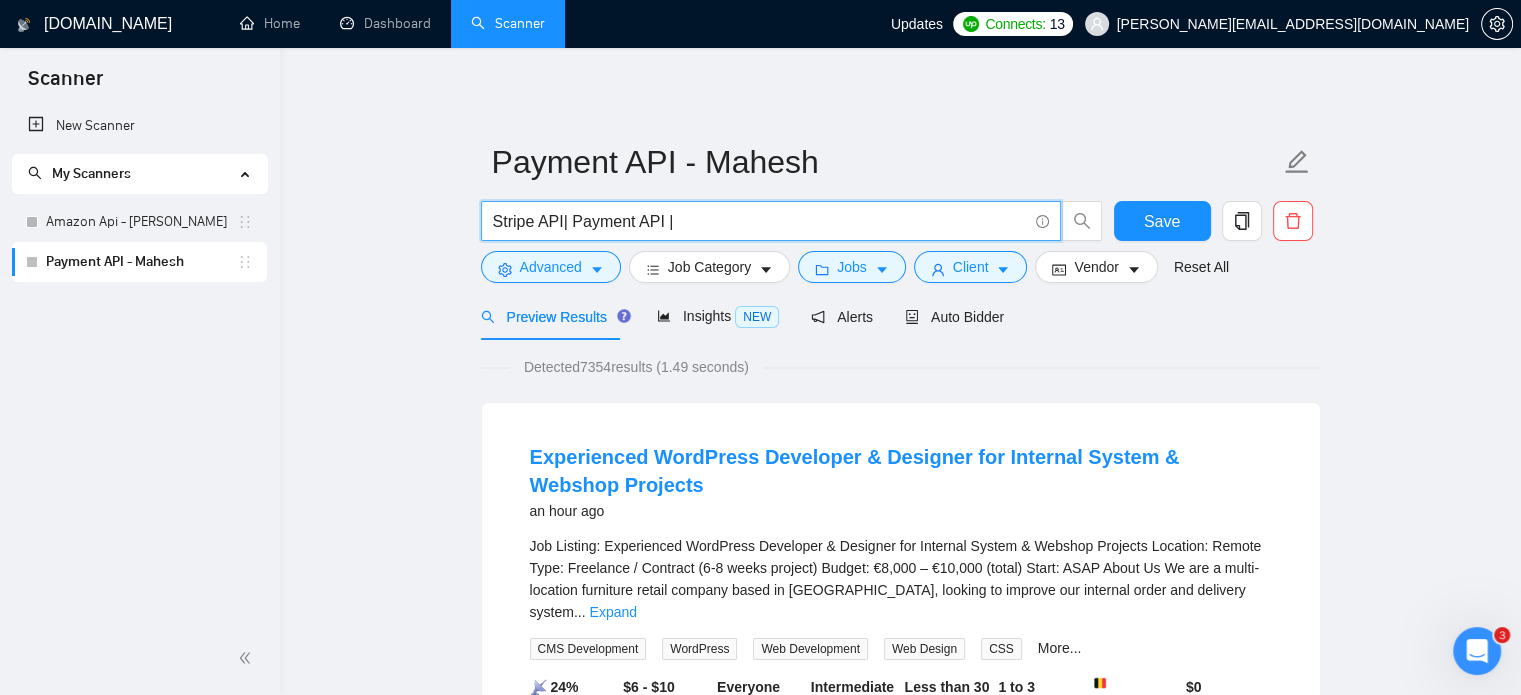 click on "Stripe API| Payment API |" at bounding box center (760, 221) 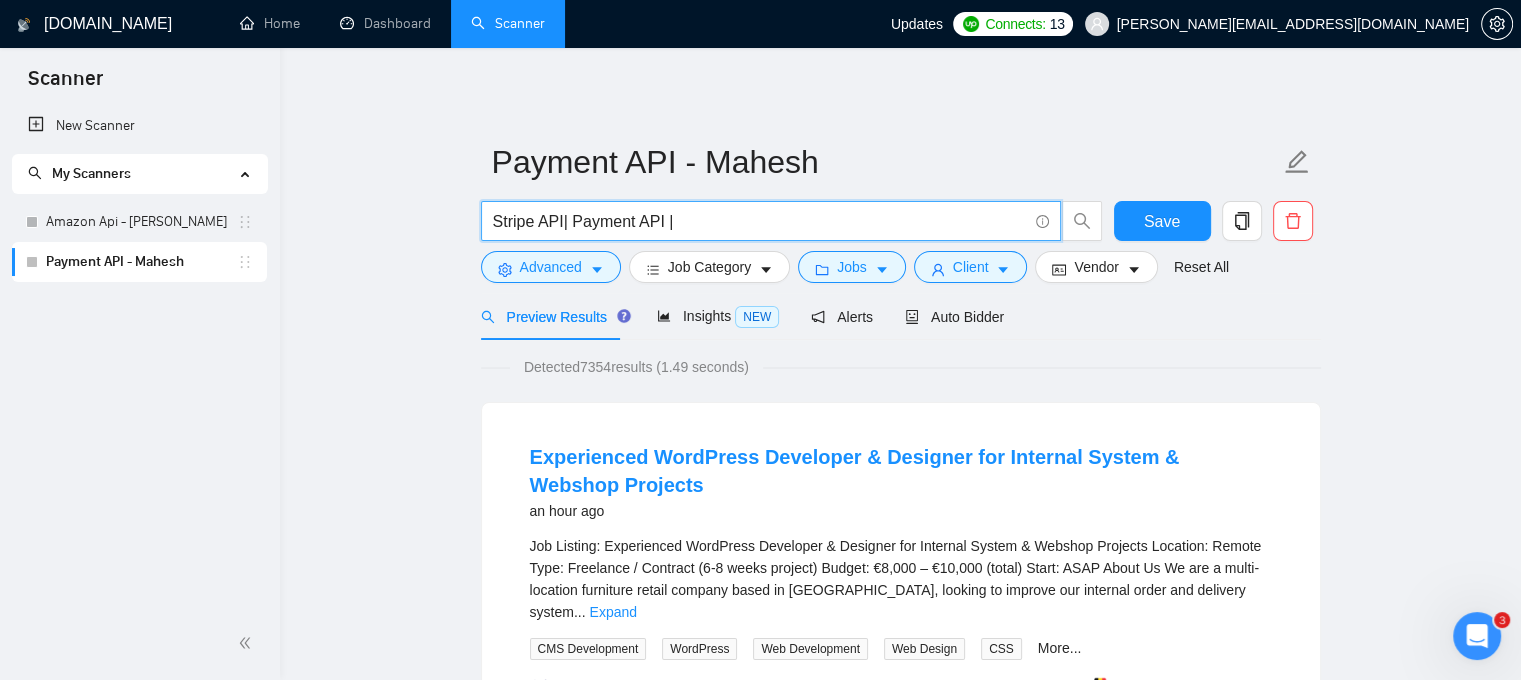 drag, startPoint x: 727, startPoint y: 226, endPoint x: 485, endPoint y: 236, distance: 242.20653 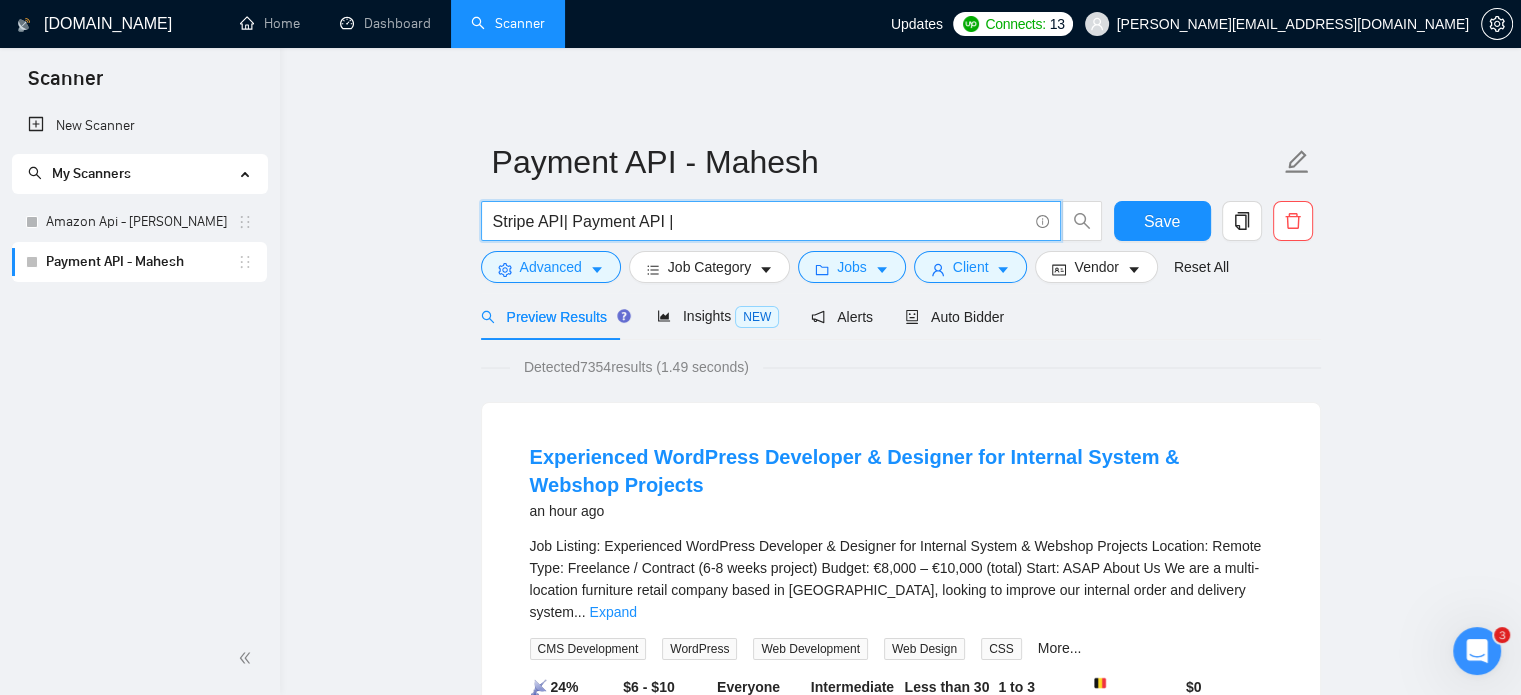 click on "Stripe API| Payment API |" at bounding box center [760, 221] 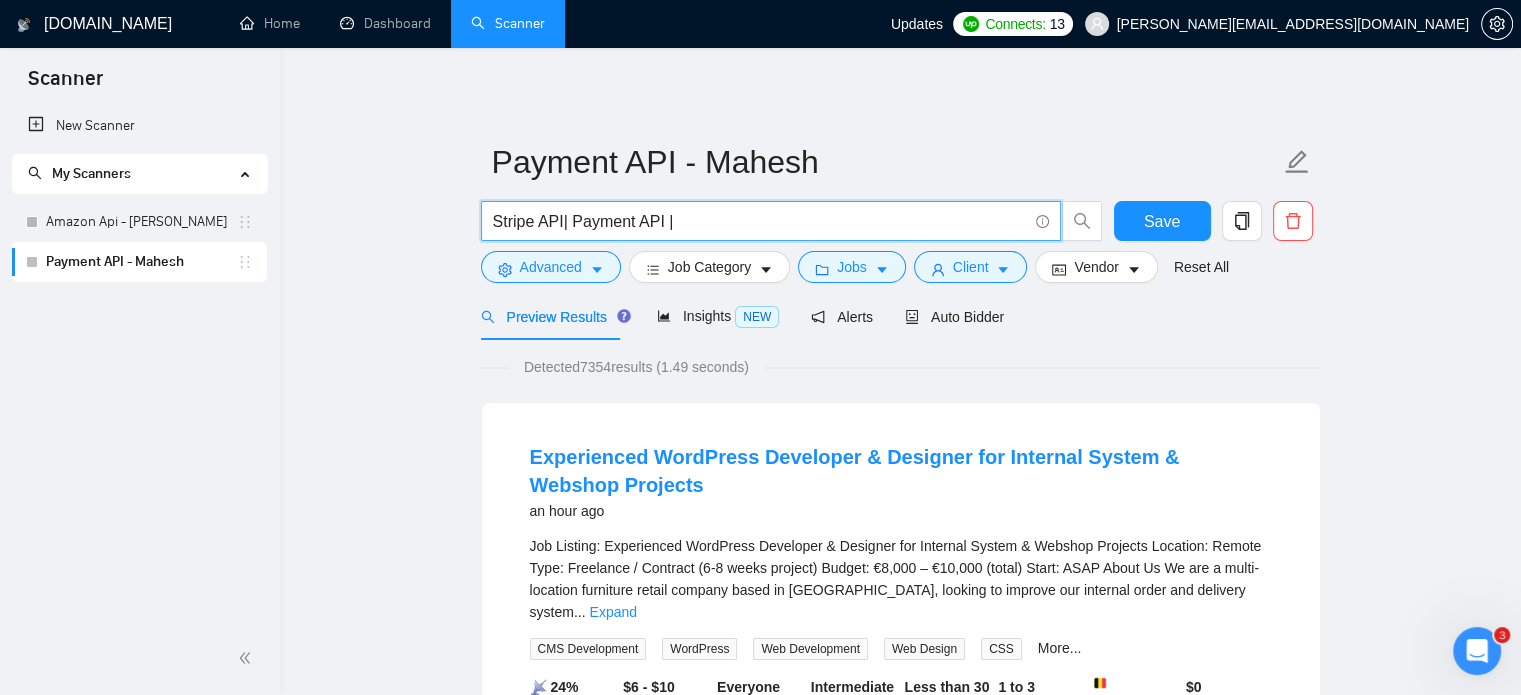 drag, startPoint x: 678, startPoint y: 220, endPoint x: 474, endPoint y: 222, distance: 204.0098 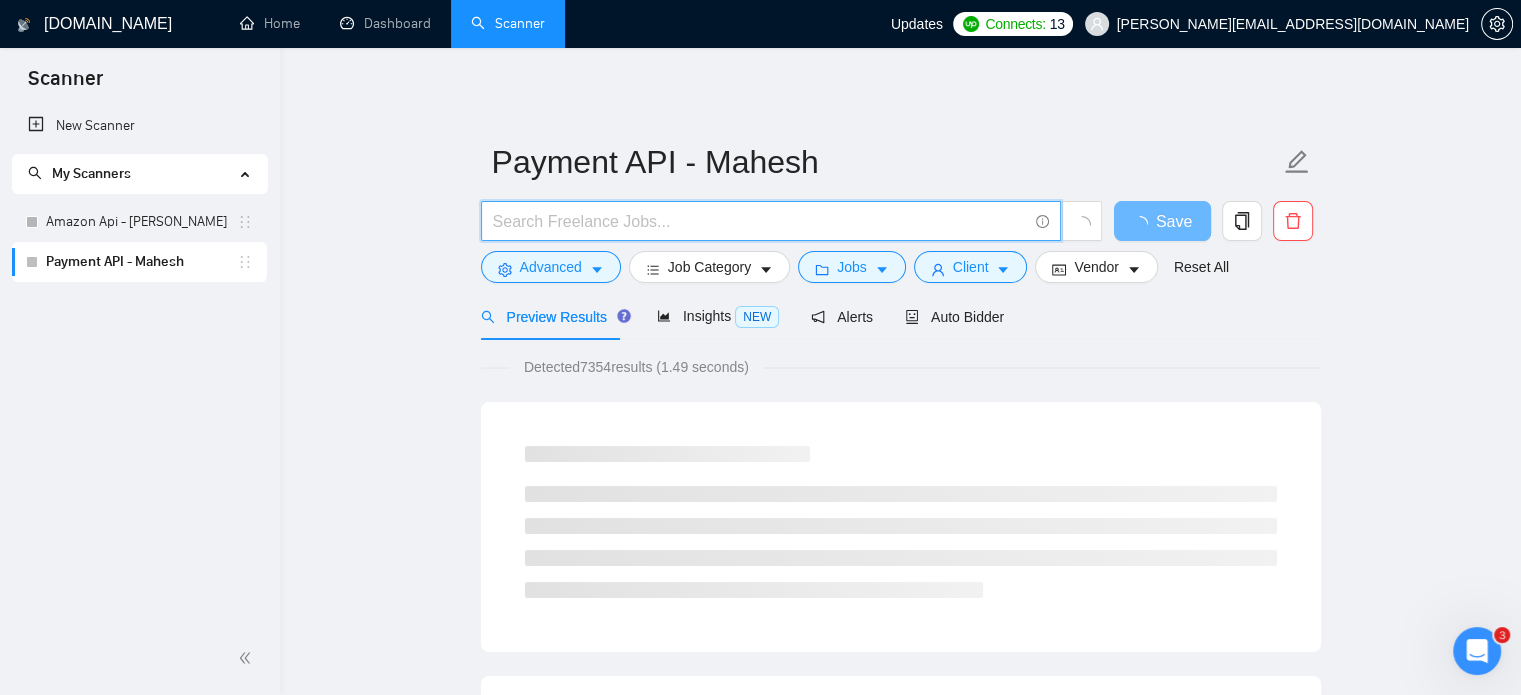 type 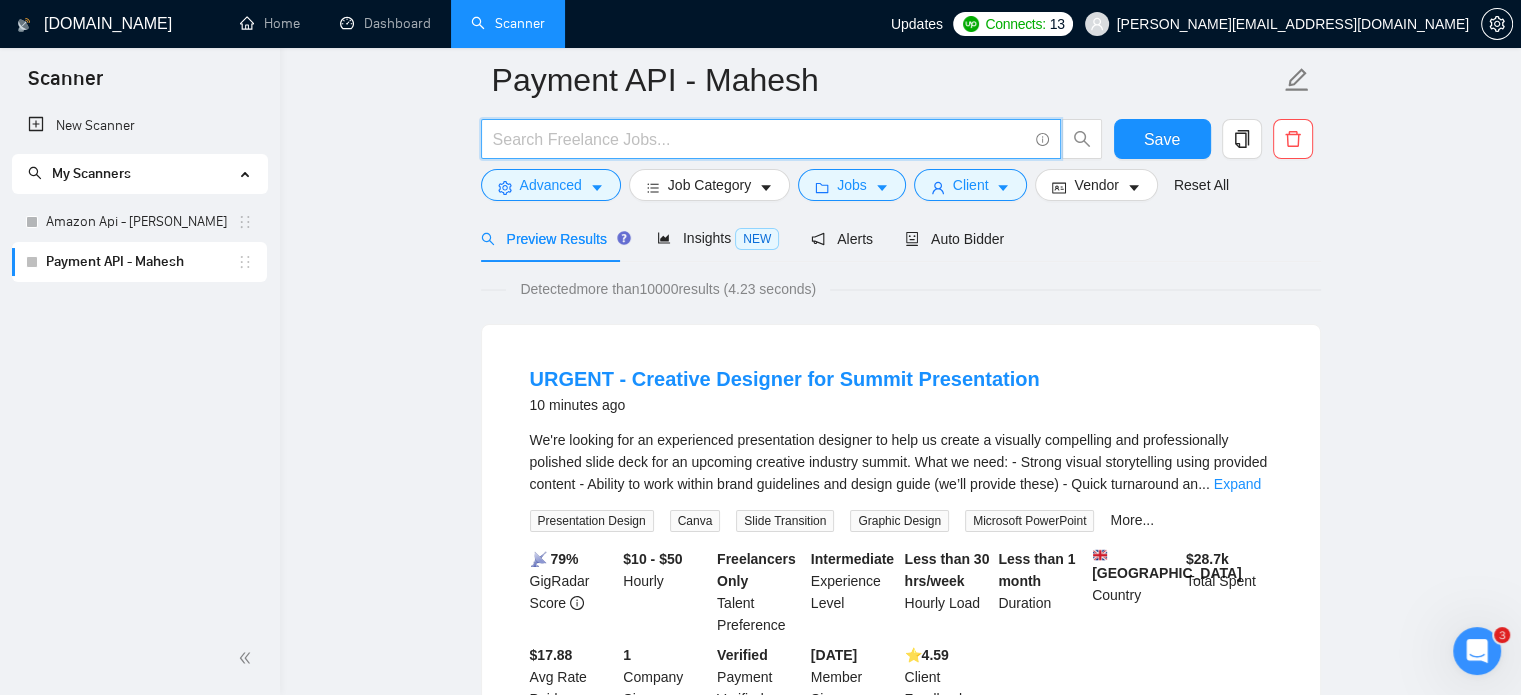 scroll, scrollTop: 0, scrollLeft: 0, axis: both 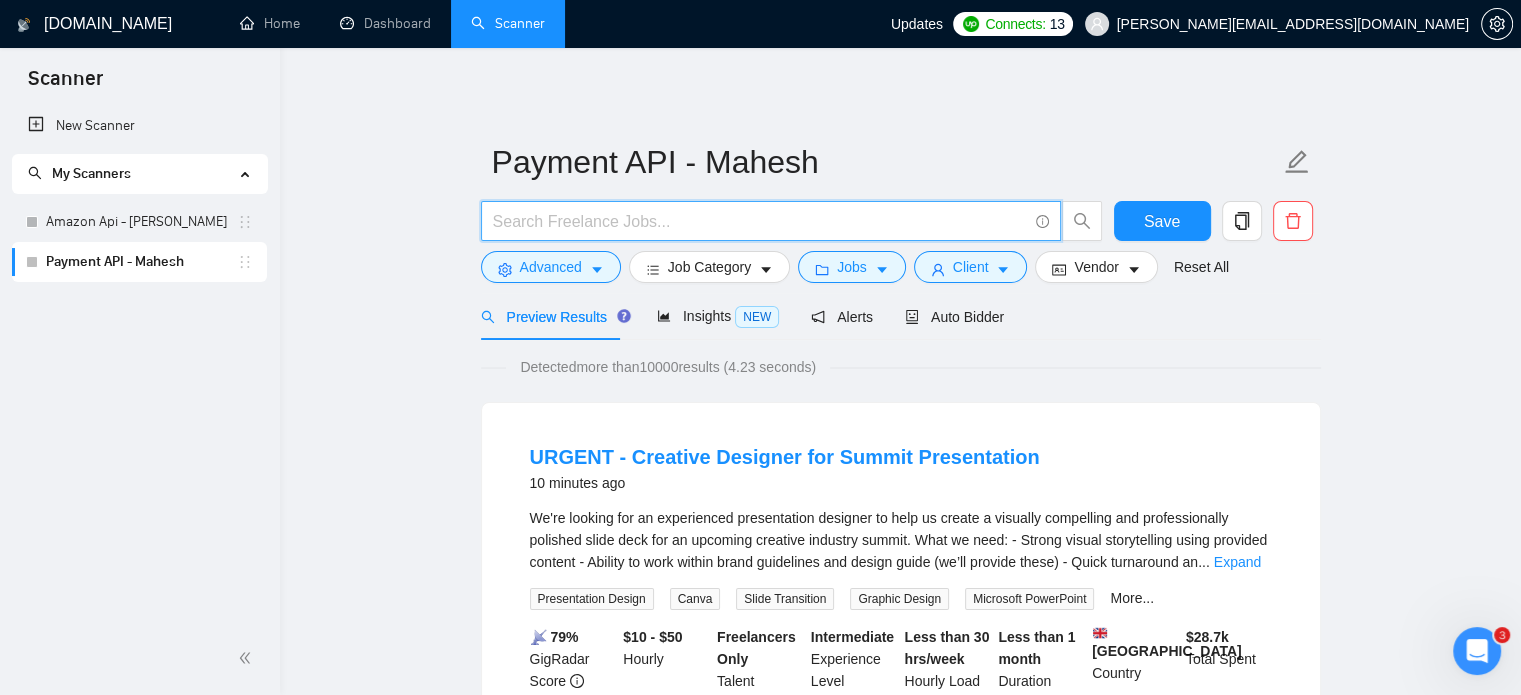 click at bounding box center (760, 221) 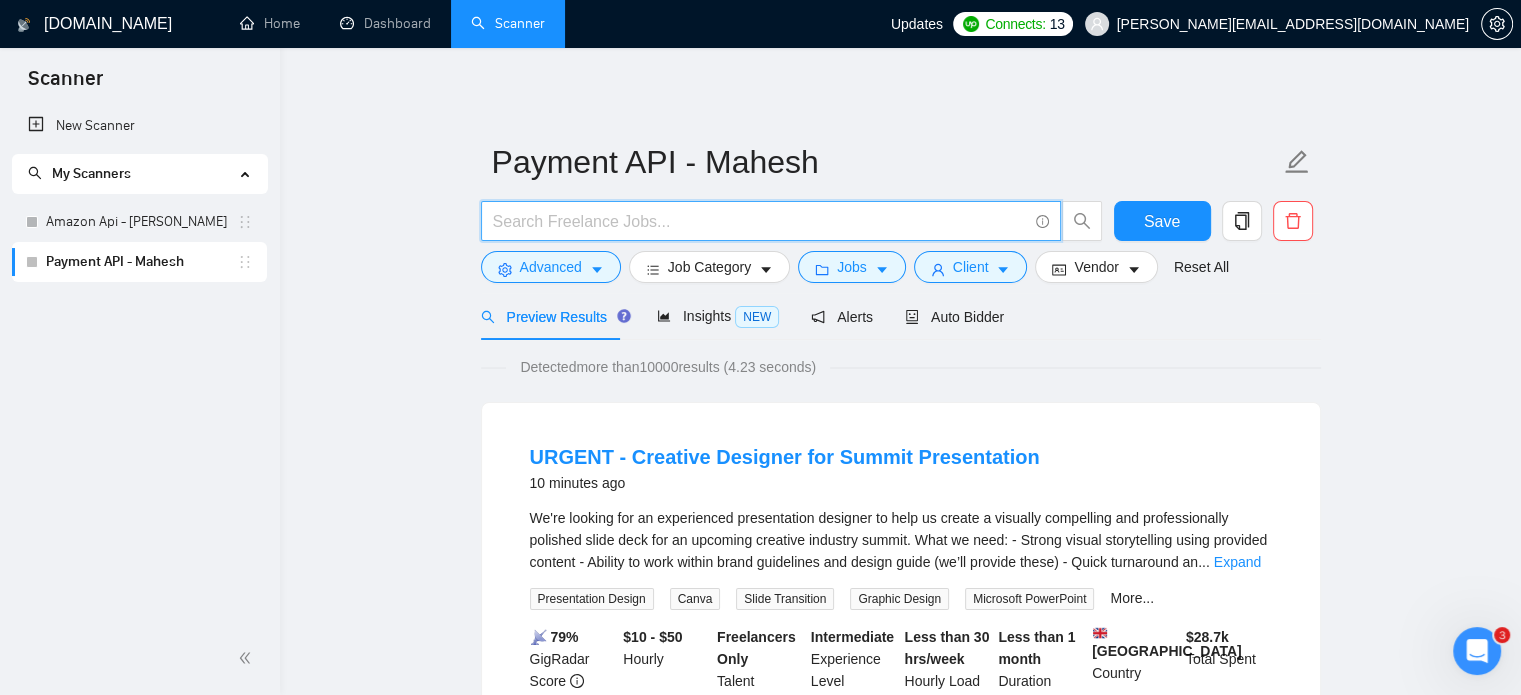 click on "Payment API - Mahesh" at bounding box center (141, 262) 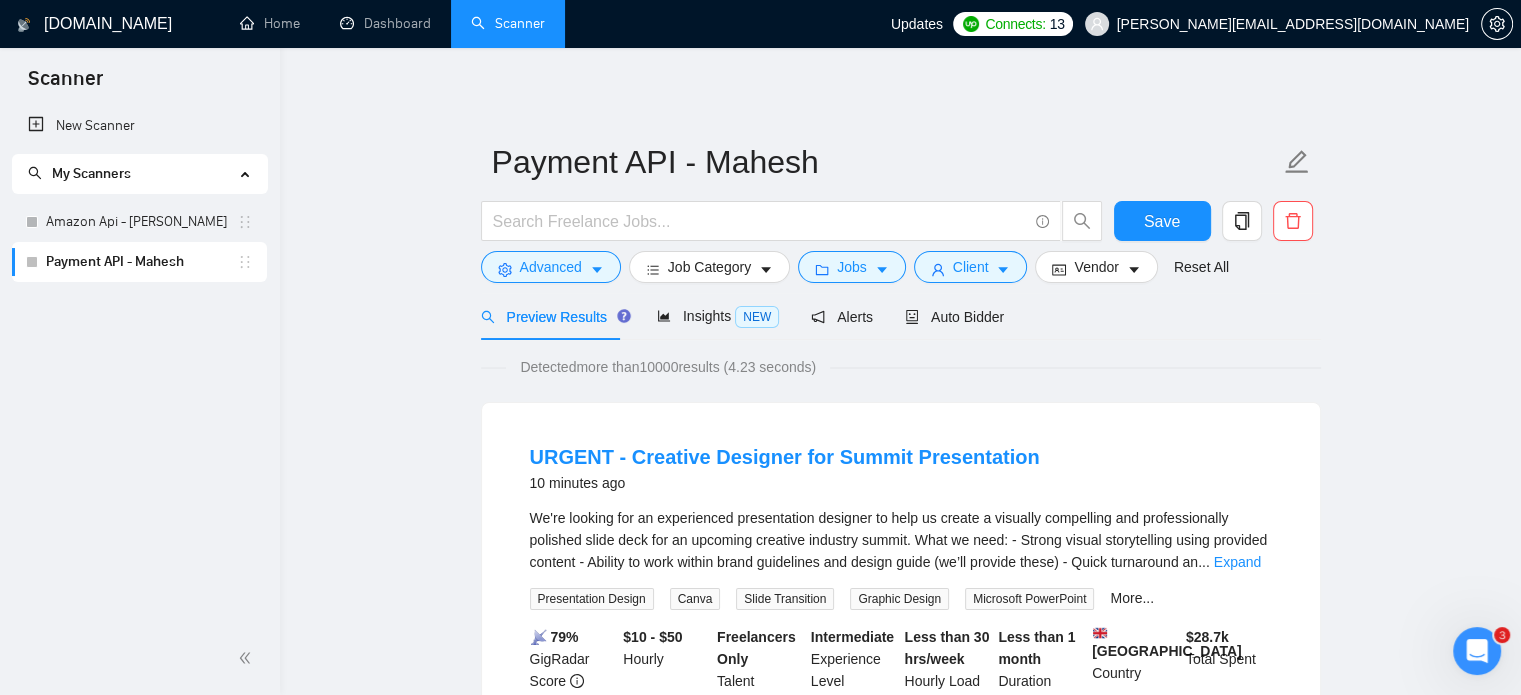 click on "Payment API - Mahesh" at bounding box center (141, 262) 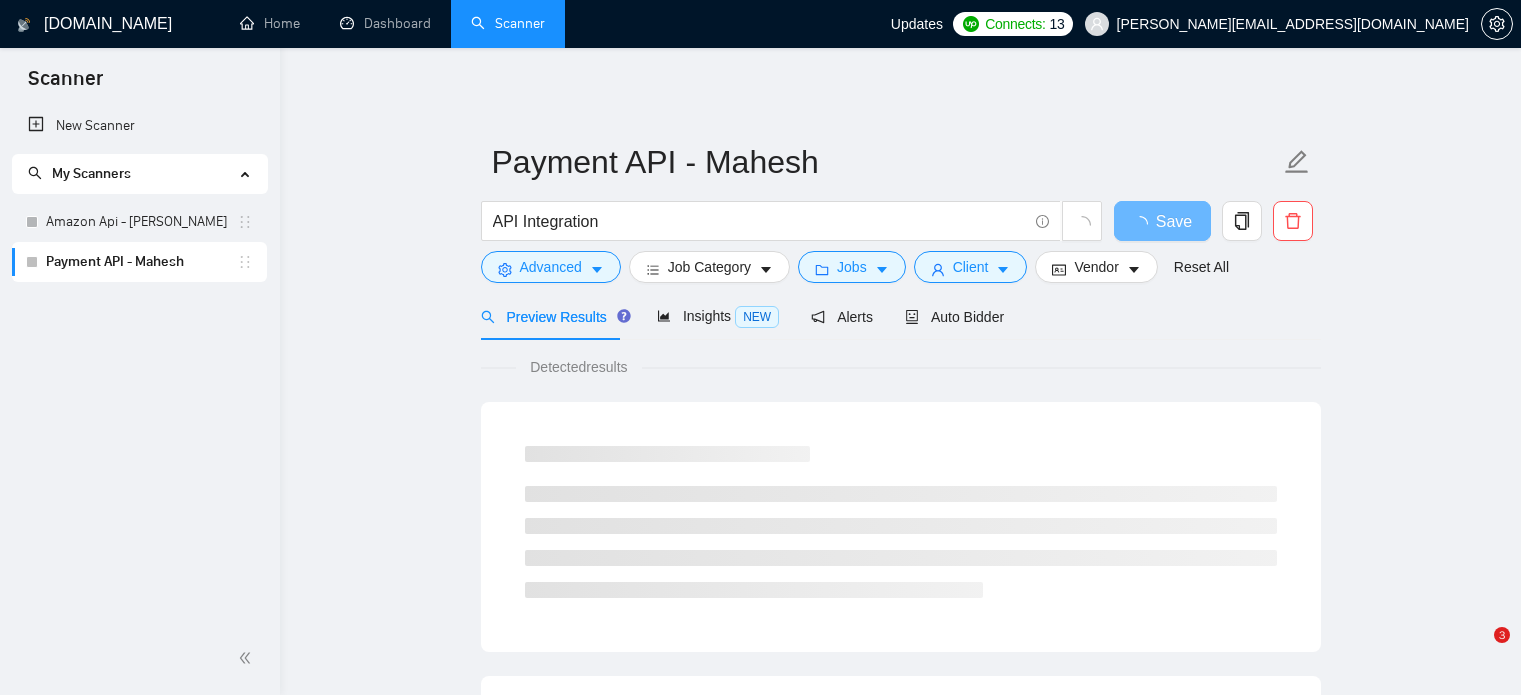 scroll, scrollTop: 0, scrollLeft: 0, axis: both 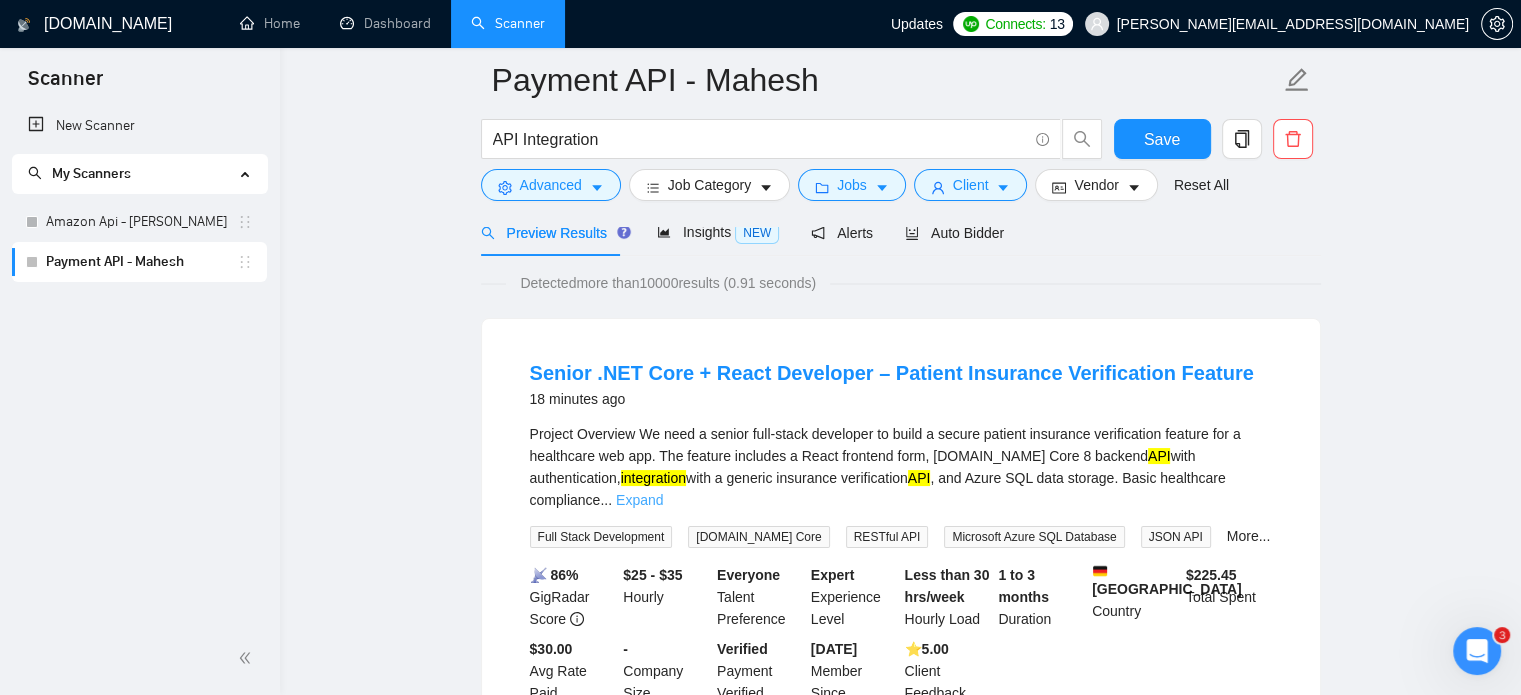 click on "Expand" at bounding box center (639, 500) 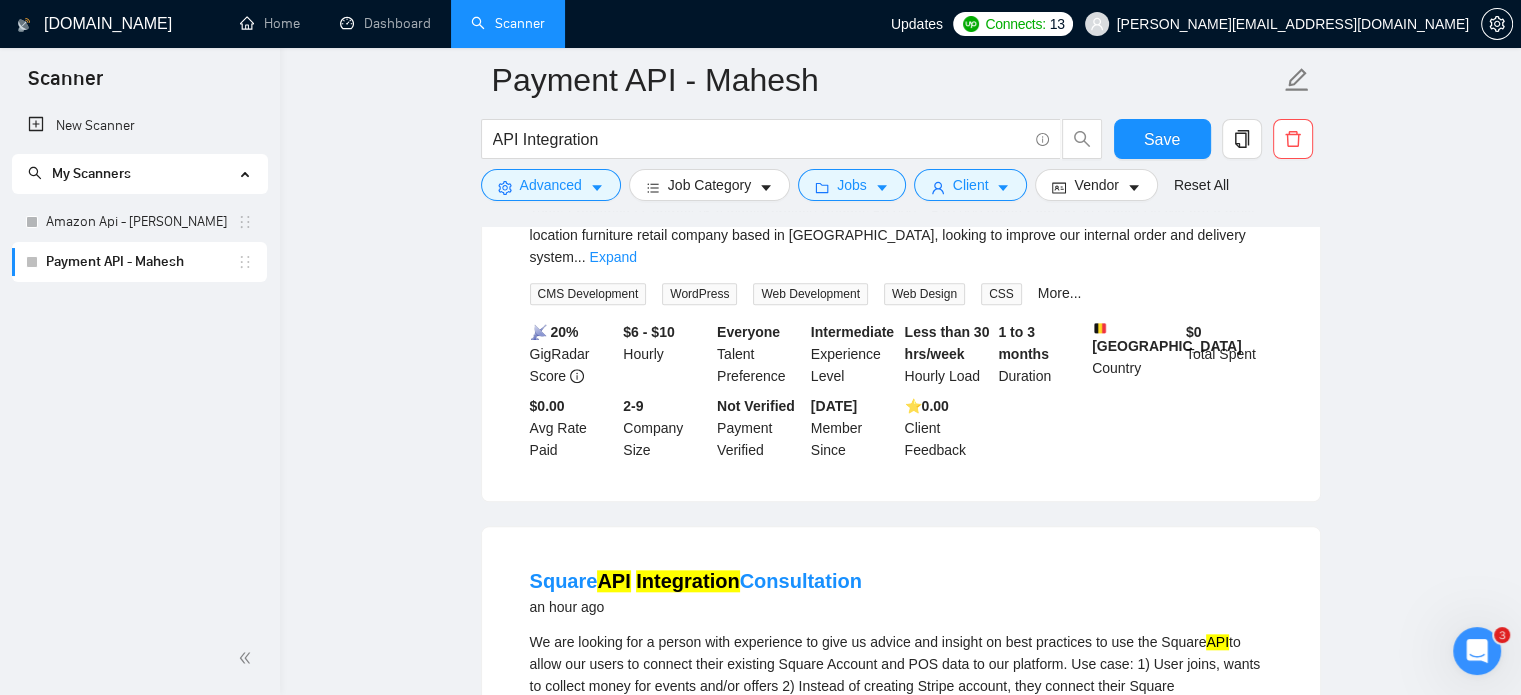 scroll, scrollTop: 2000, scrollLeft: 0, axis: vertical 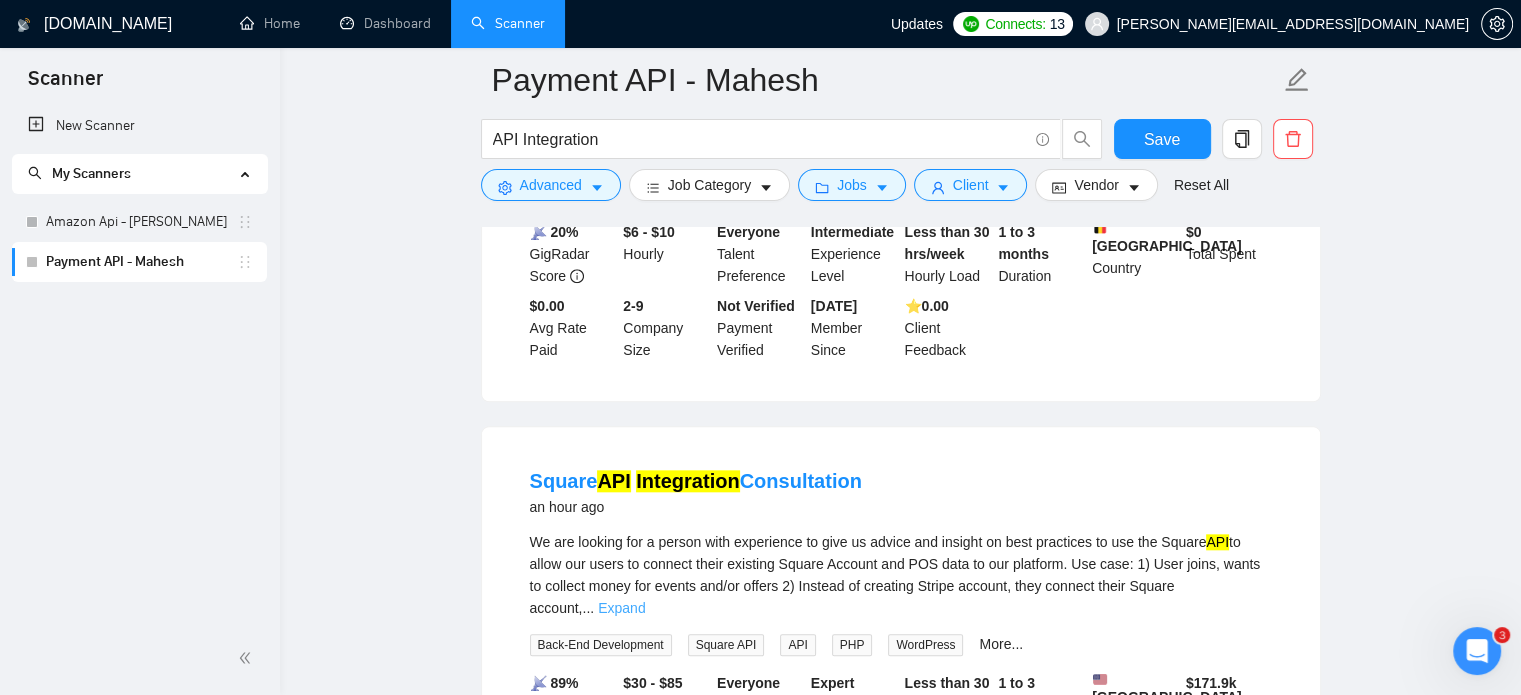 click on "Expand" at bounding box center [621, 608] 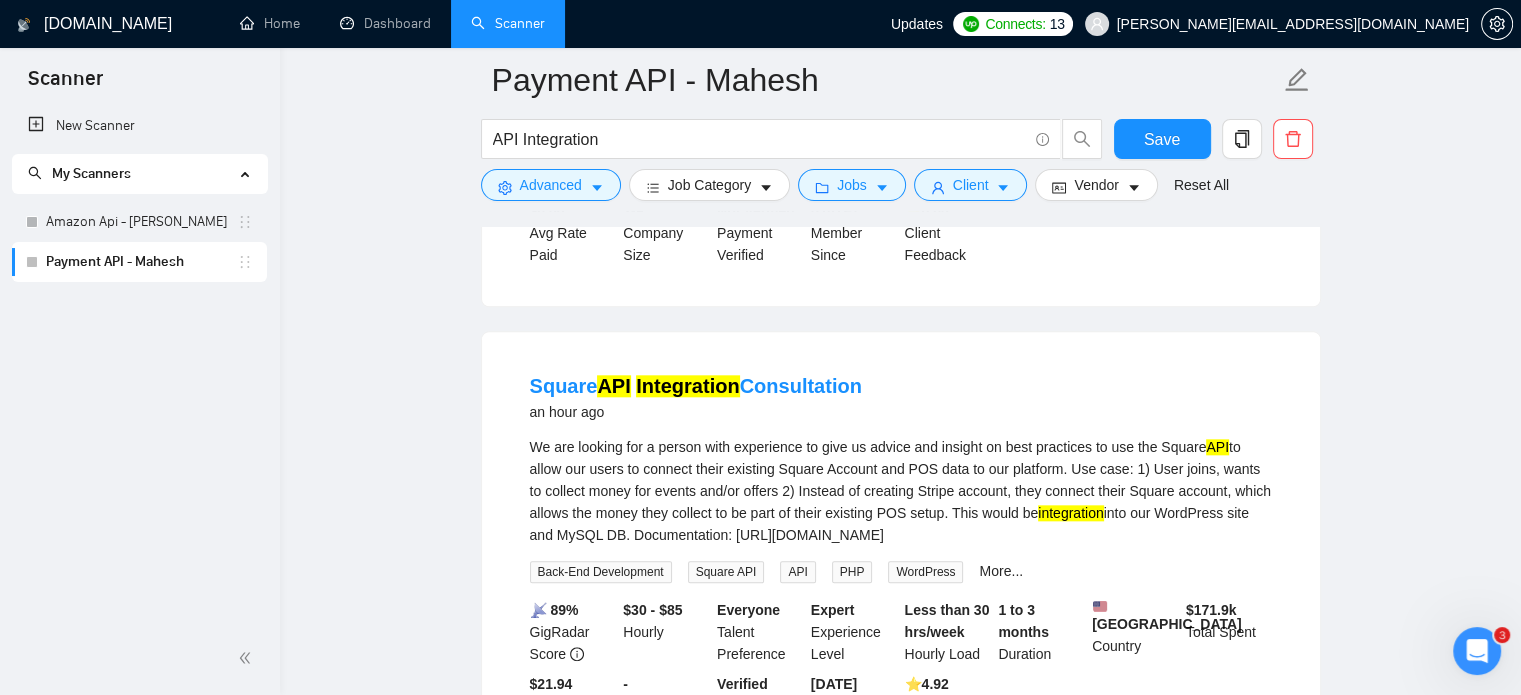 scroll, scrollTop: 2100, scrollLeft: 0, axis: vertical 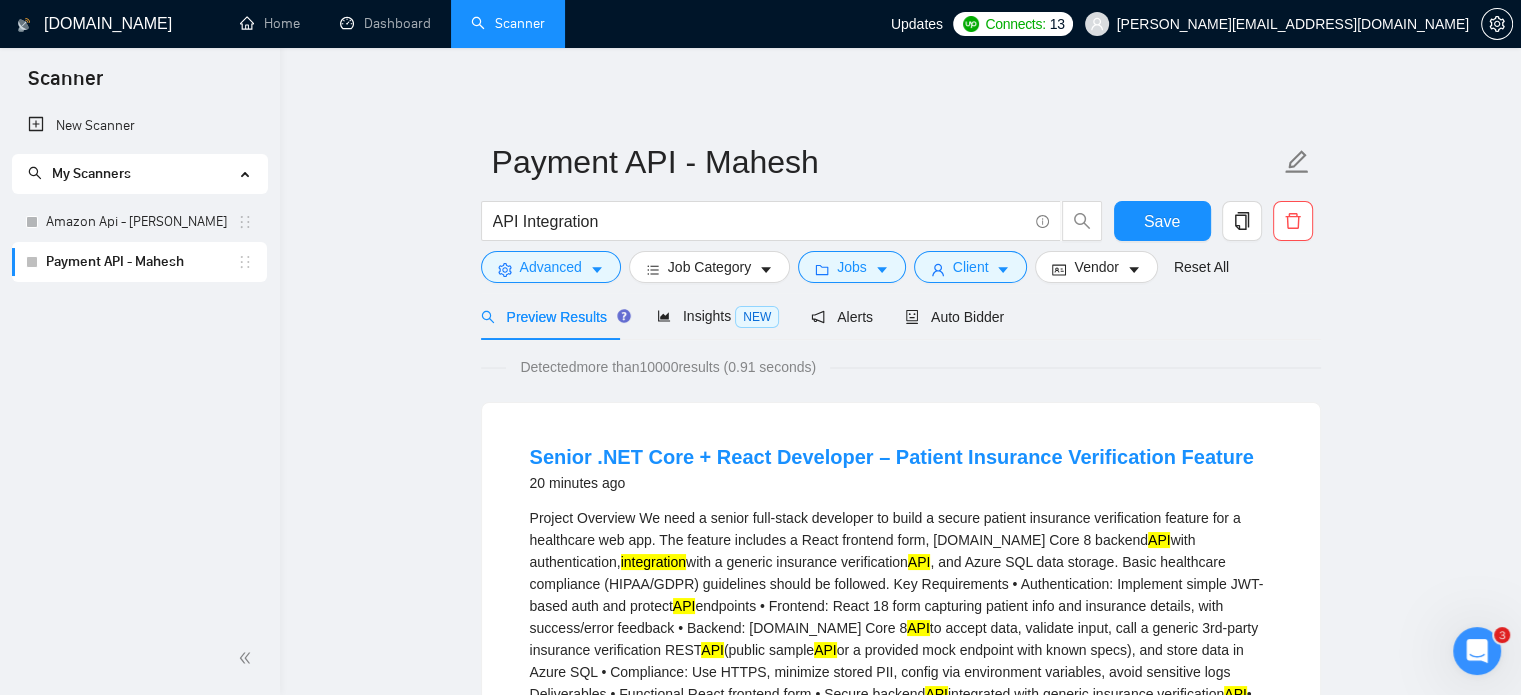 click on "[DOMAIN_NAME] Home Dashboard Scanner Updates  Connects: 13 [PERSON_NAME][EMAIL_ADDRESS][DOMAIN_NAME] Payment API - Mahesh API Integration Save Advanced   Job Category   Jobs   Client   Vendor   Reset All Preview Results Insights NEW Alerts Auto Bidder Detected  more than   10000  results   (0.91 seconds) Senior .NET Core + React Developer – Patient Insurance Verification Feature 20 minutes ago Project Overview
We need a senior full-stack developer to build a secure patient insurance verification feature for a healthcare web app. The feature includes a React frontend form, [DOMAIN_NAME] Core 8 backend  API  with authentication,  integration  with a generic insurance verification  API , and Azure SQL data storage. Basic healthcare compliance (HIPAA/GDPR) guidelines should be followed.
Key Requirements
•	Authentication: Implement simple JWT-based auth and protect  API  endpoints
•	Frontend: React 18 form capturing patient info and insurance details, with success/error feedback
•	Backend: [DOMAIN_NAME] Core 8  API API API API API" at bounding box center (900, 2658) 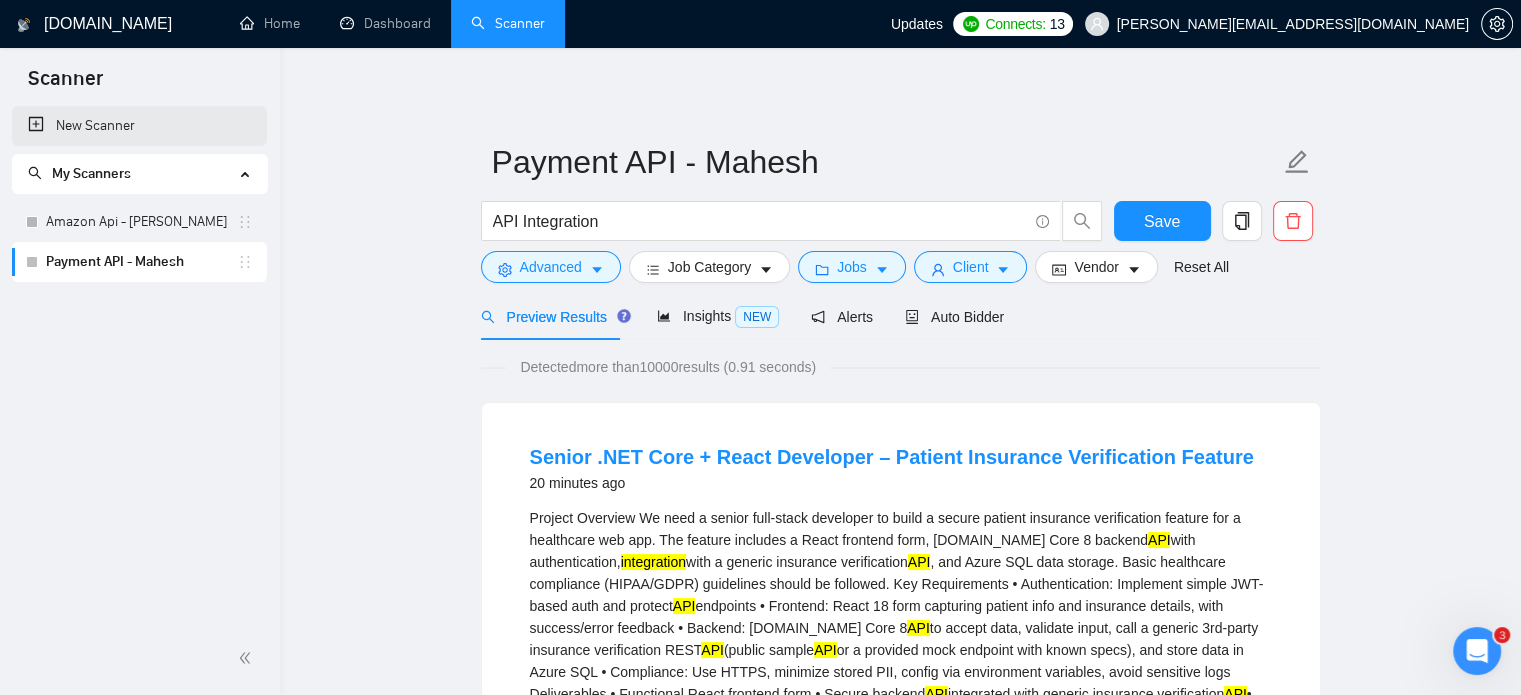 click on "New Scanner" at bounding box center (139, 126) 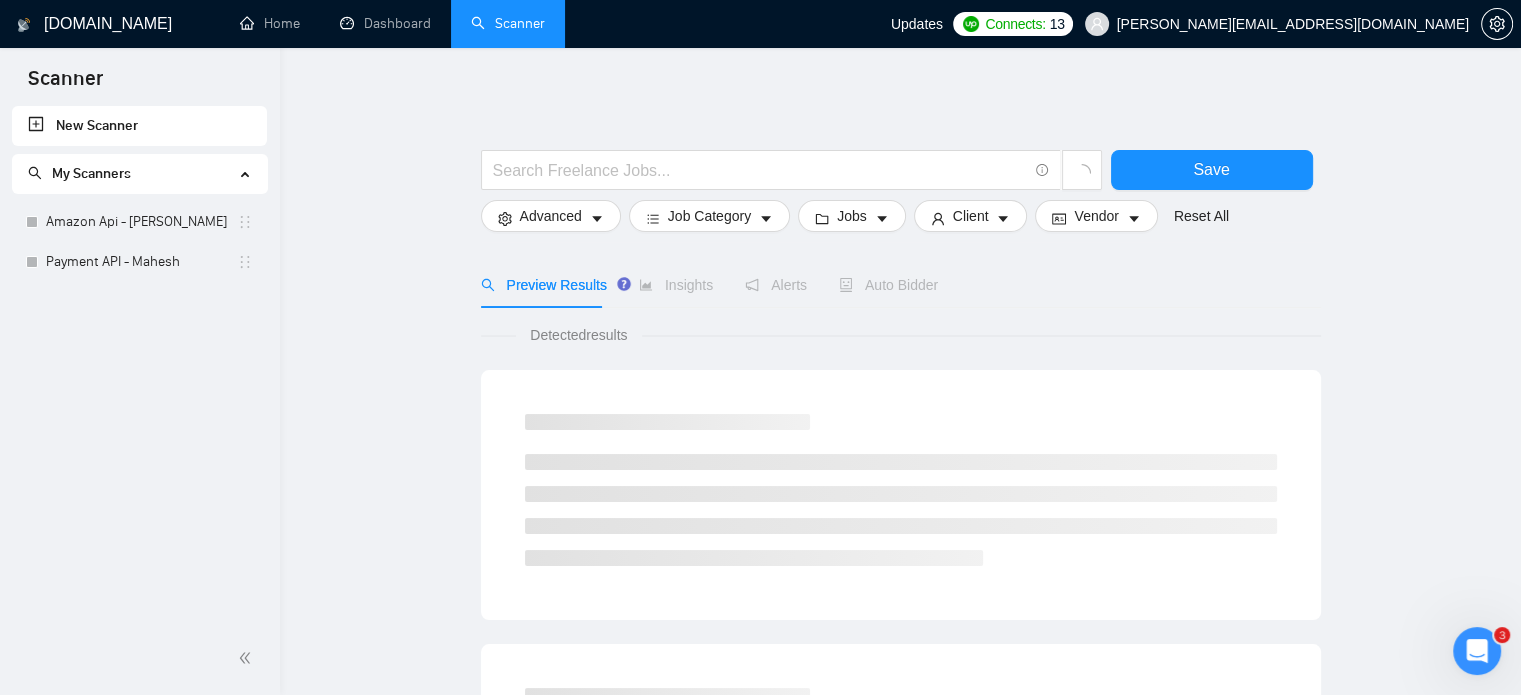 drag, startPoint x: 107, startPoint y: 264, endPoint x: 1358, endPoint y: 155, distance: 1255.7396 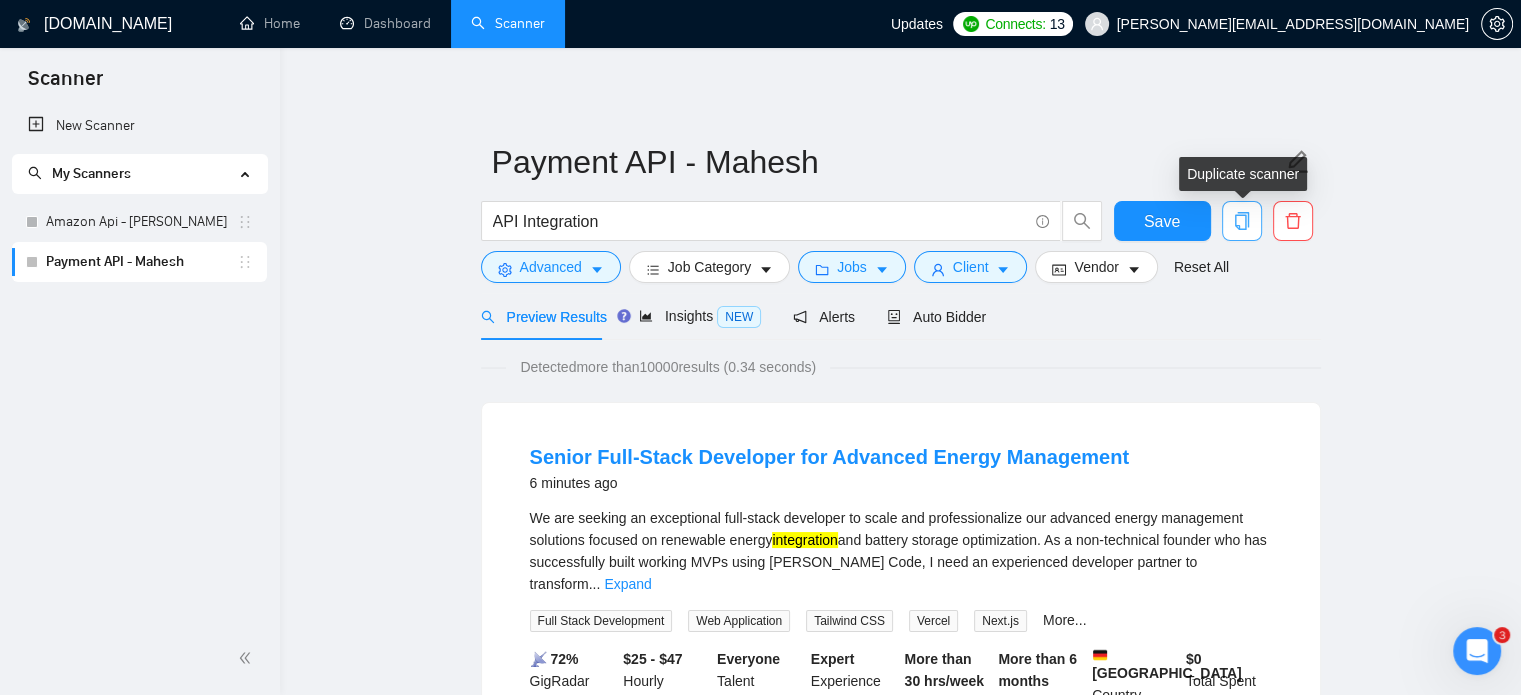 click 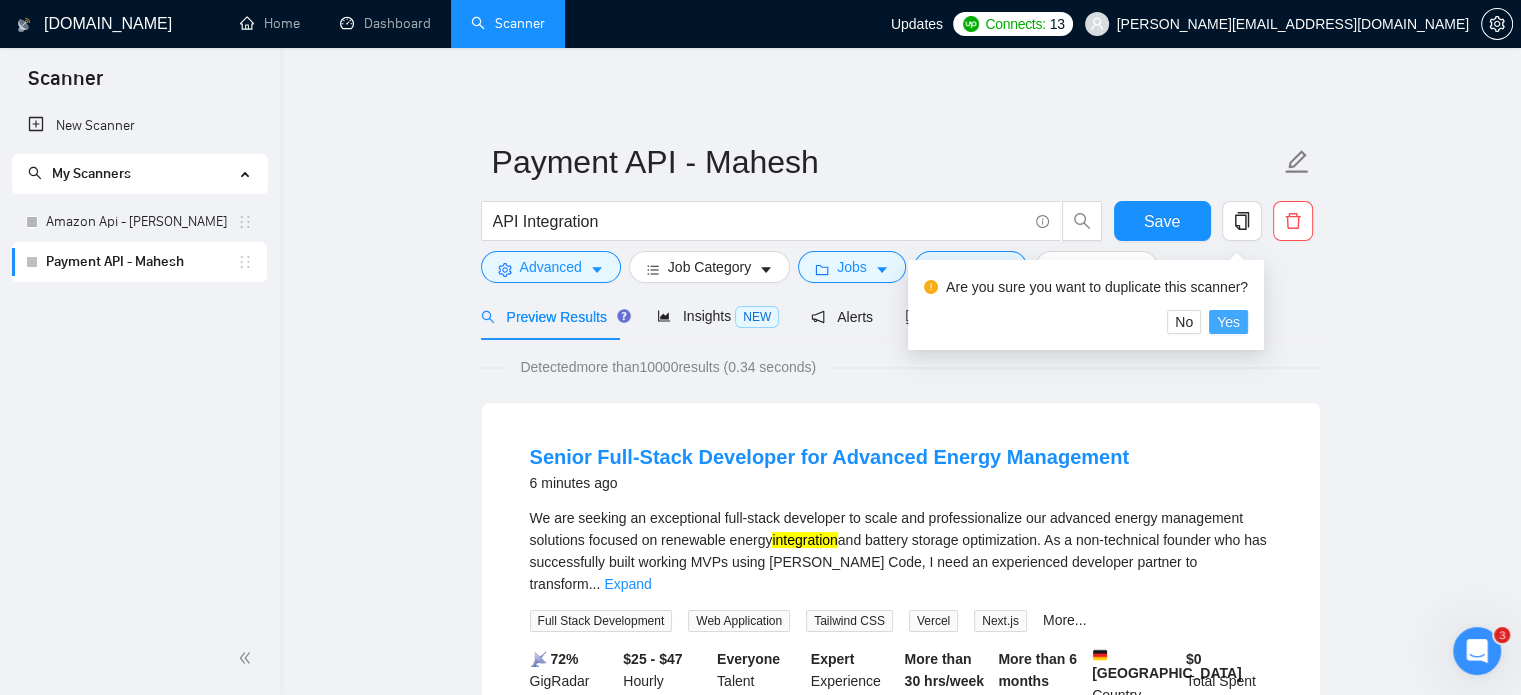 click on "Yes" at bounding box center (1228, 322) 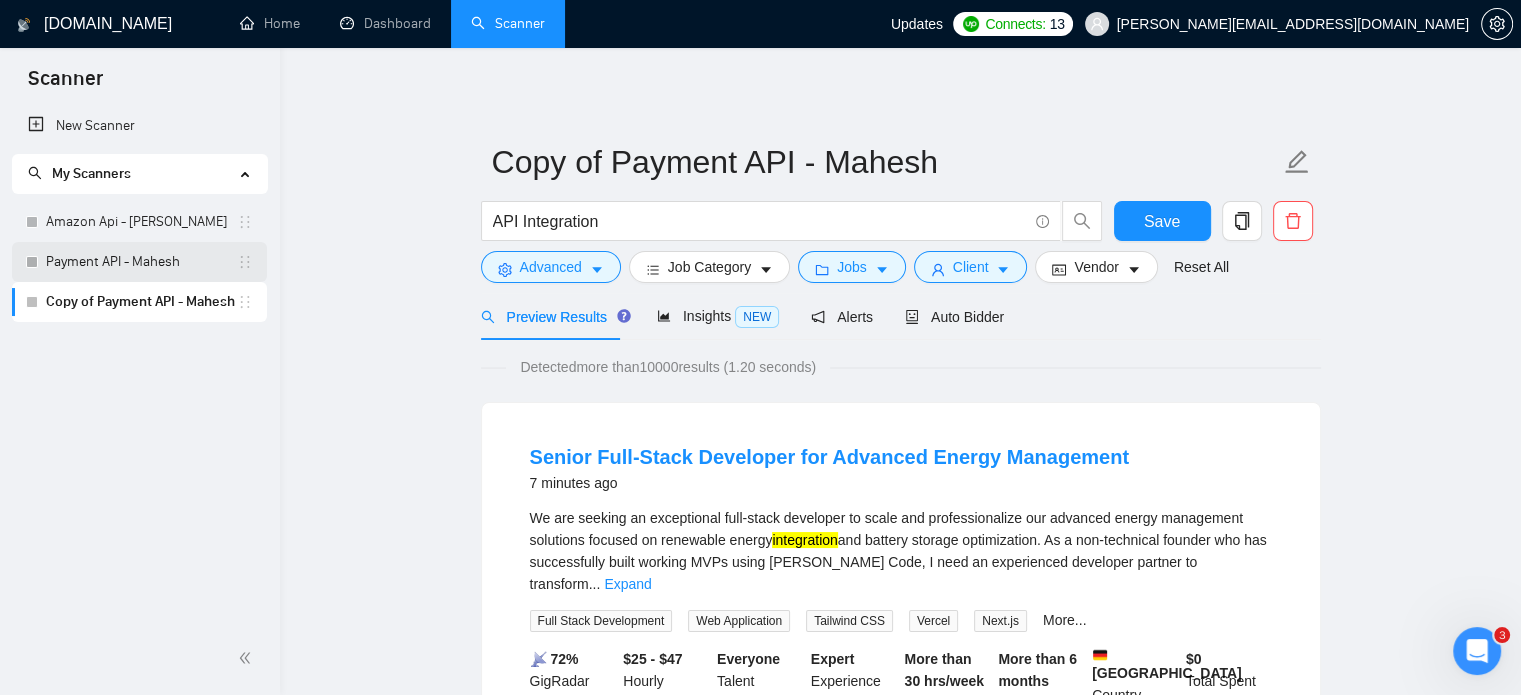 click on "Payment API - Mahesh" at bounding box center (141, 262) 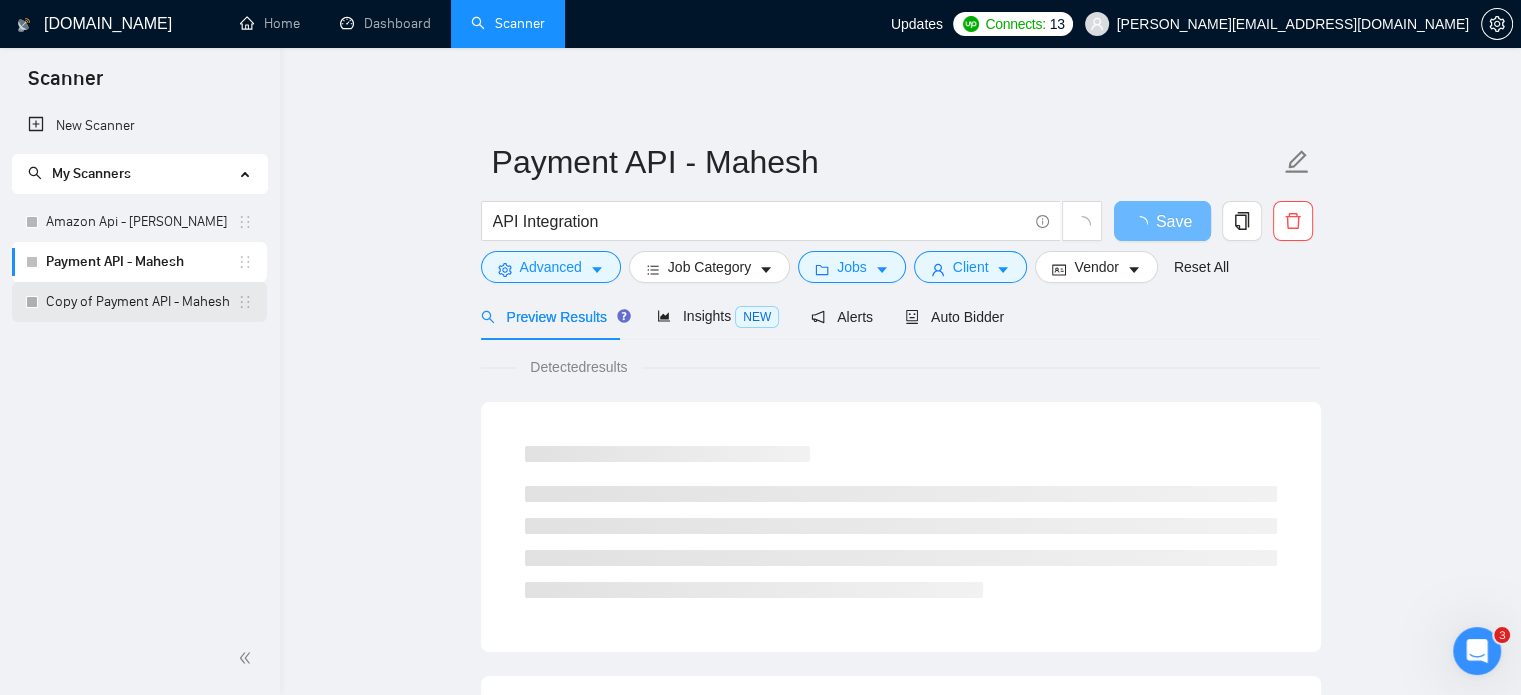 click on "Copy of Payment API - Mahesh" at bounding box center [141, 302] 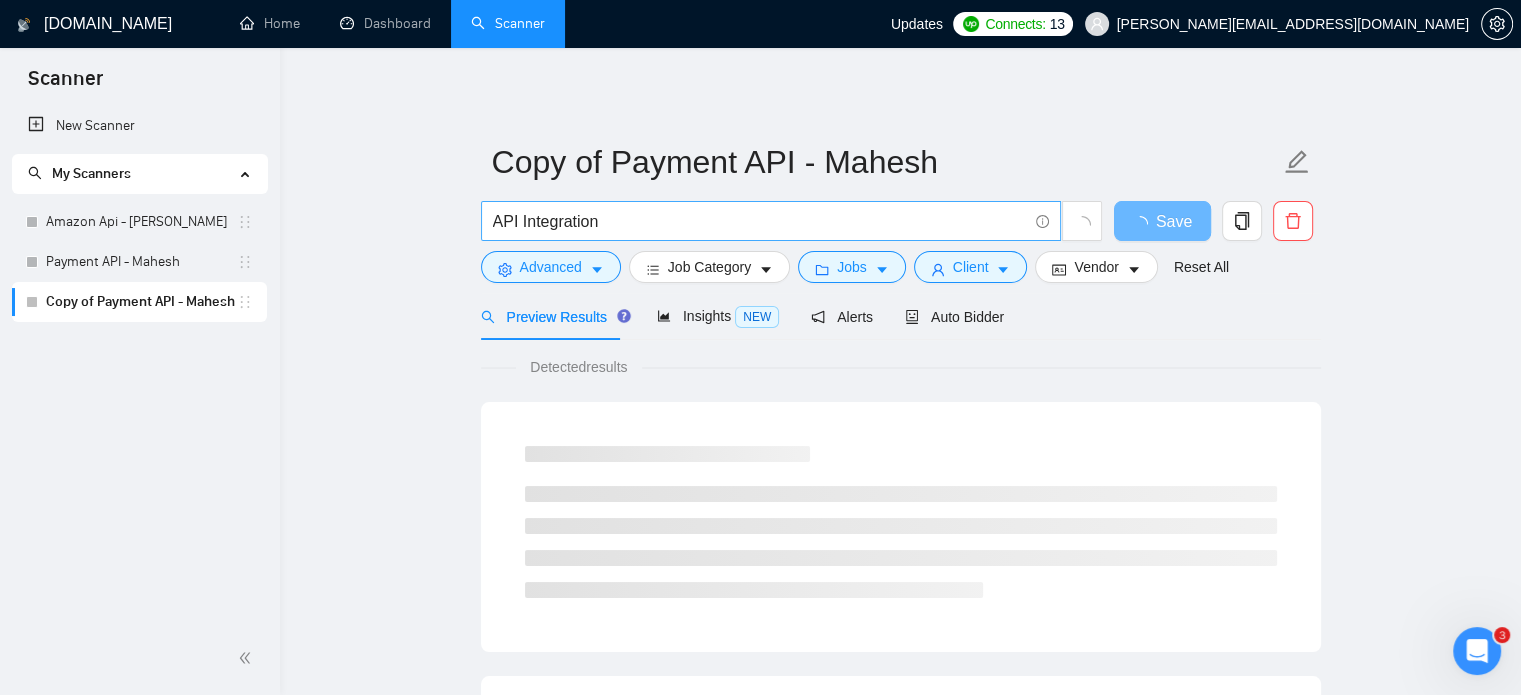 click on "API Integration" at bounding box center [760, 221] 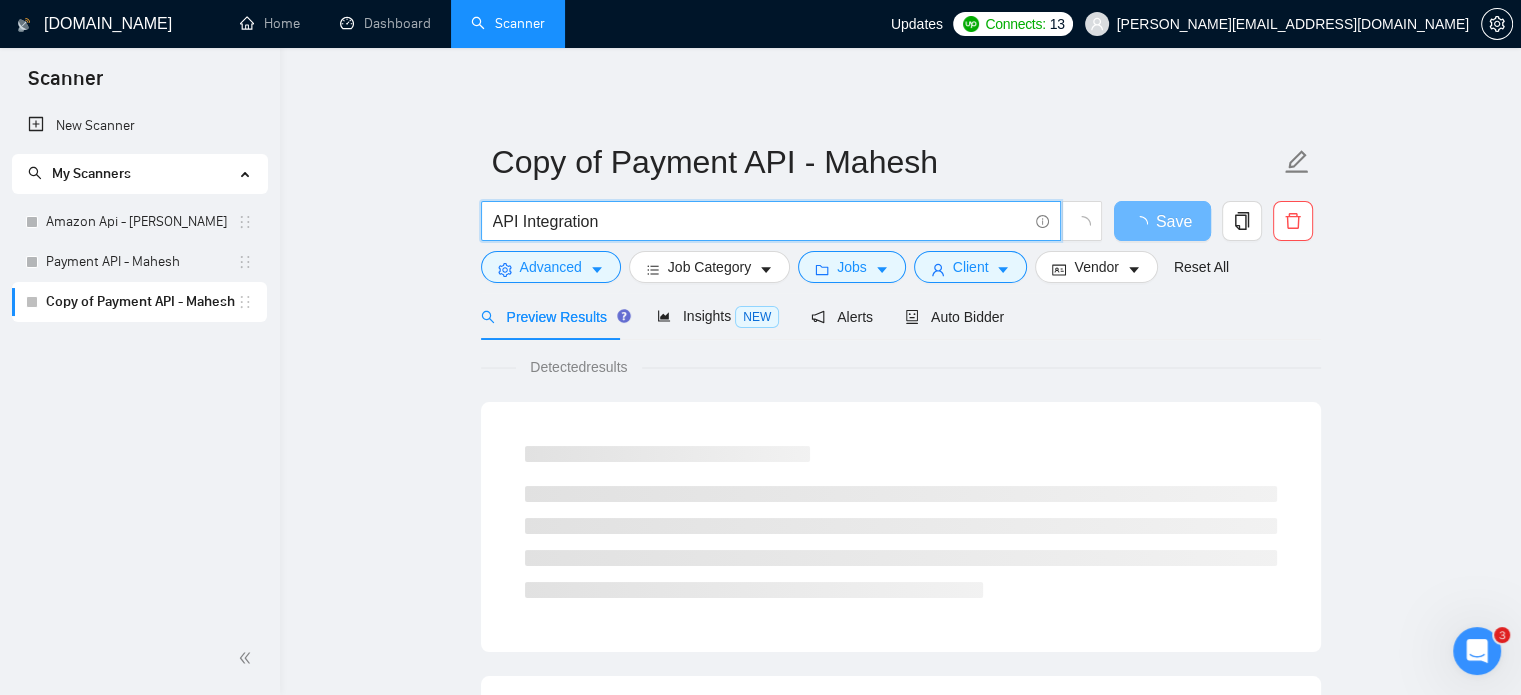 drag, startPoint x: 712, startPoint y: 218, endPoint x: 425, endPoint y: 235, distance: 287.50305 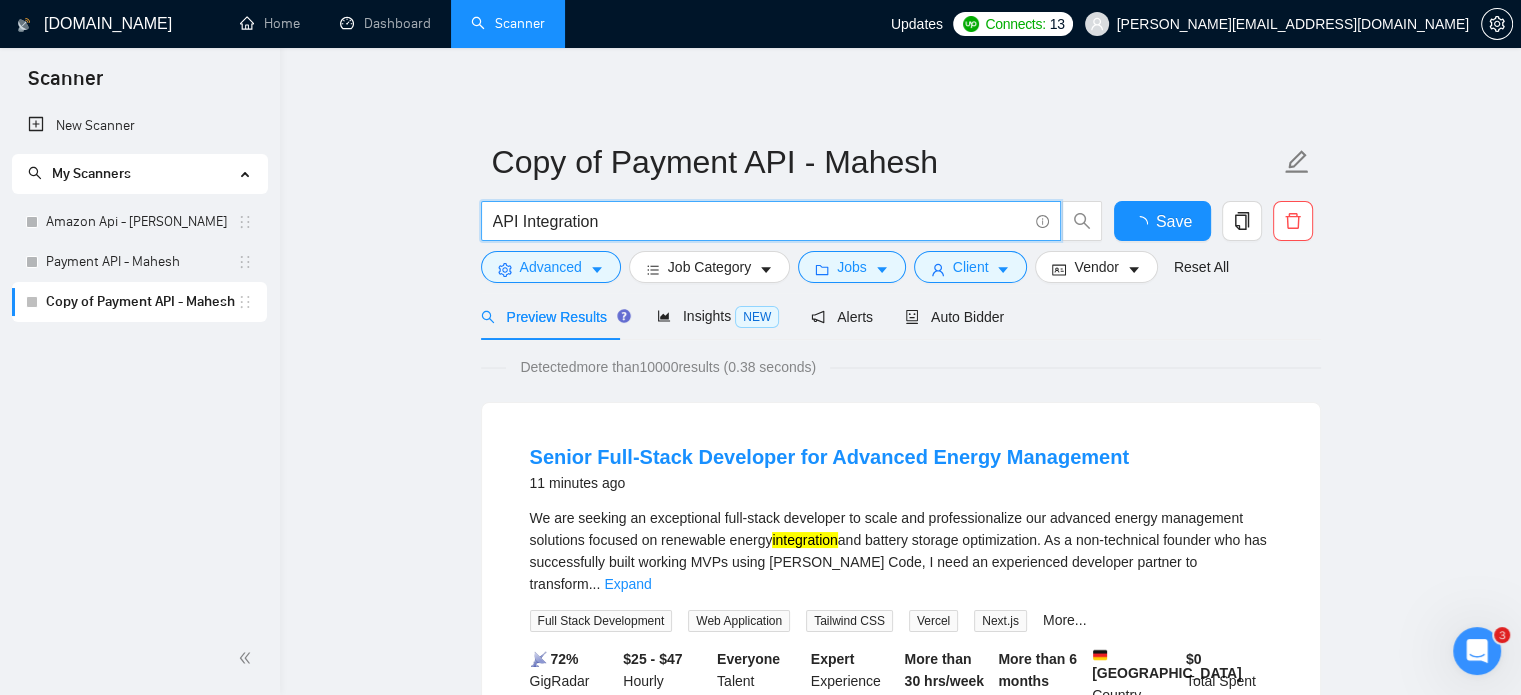 paste on "("API Integration" OR "Stripe API" OR "PayPal API" OR "eBay API" OR "Amazon SP-API" OR "Walmart API" OR "[DOMAIN_NAME]" OR "Zapier")  AND (".NET" OR "C#" OR "[DOMAIN_NAME]" OR "Entity Framework" OR "Web API")  AND (integration OR automation OR "custom API" OR "third-party API" OR "marketplace integration")" 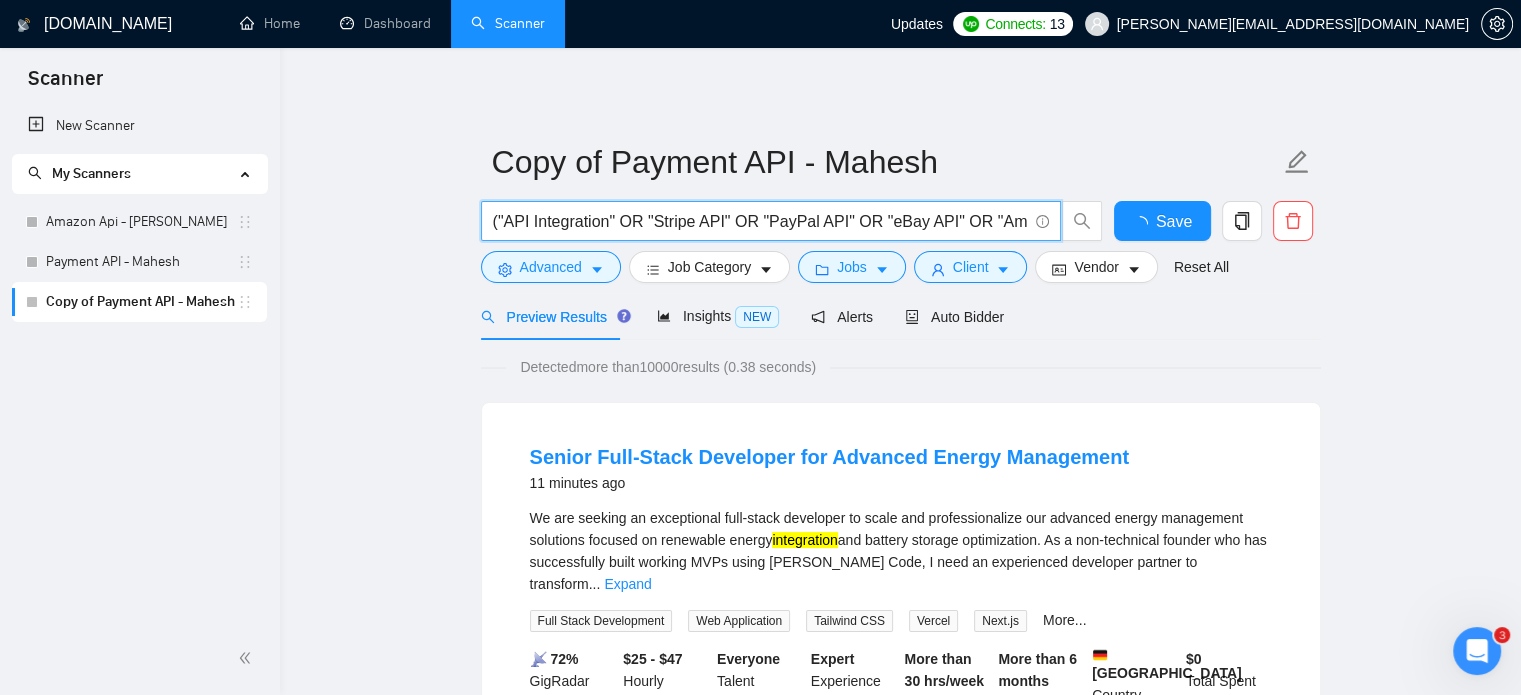 scroll, scrollTop: 0, scrollLeft: 1671, axis: horizontal 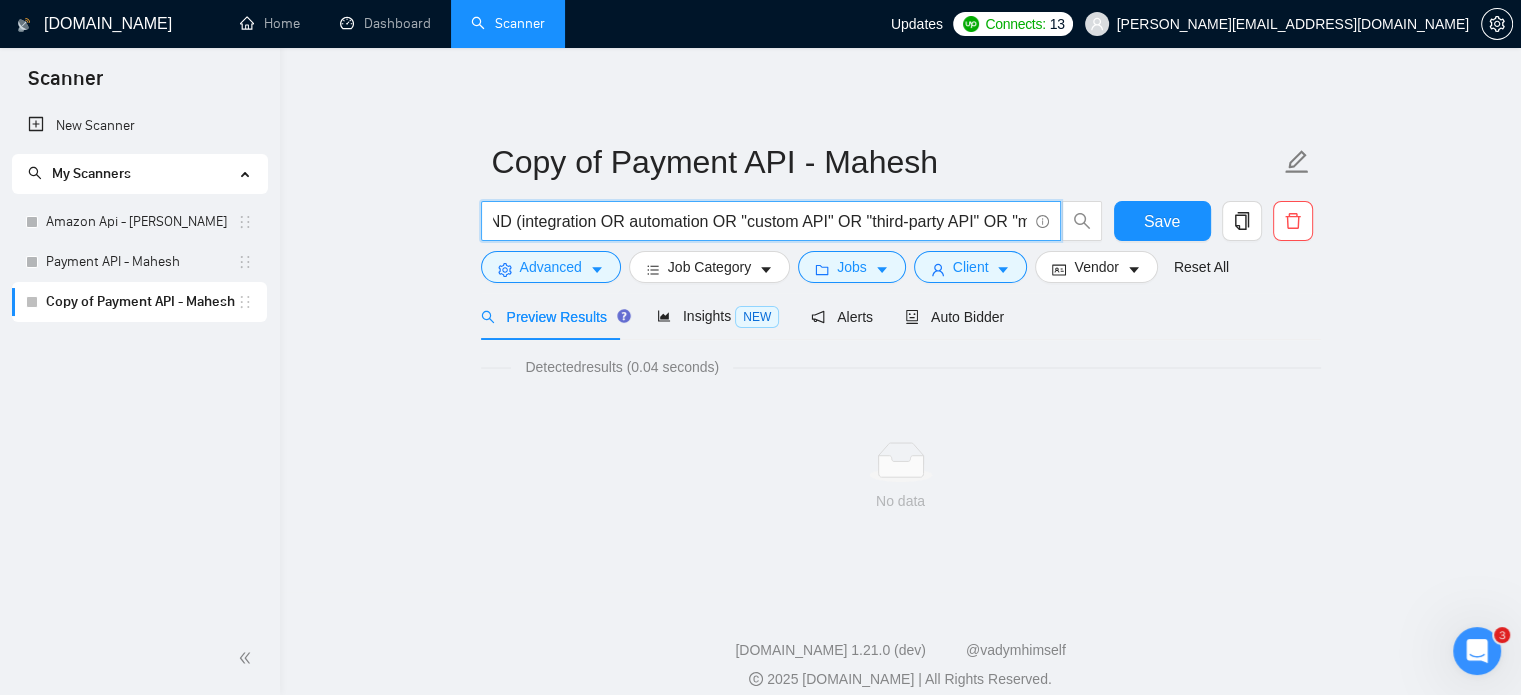 type on "("API Integration" OR "Stripe API" OR "PayPal API" OR "eBay API" OR "Amazon SP-API" OR "Walmart API" OR "[DOMAIN_NAME]" OR "Zapier")  AND (".NET" OR "C#" OR "[DOMAIN_NAME]" OR "Entity Framework" OR "Web API")  AND (integration OR automation OR "custom API" OR "third-party API" OR "marketplace integration")" 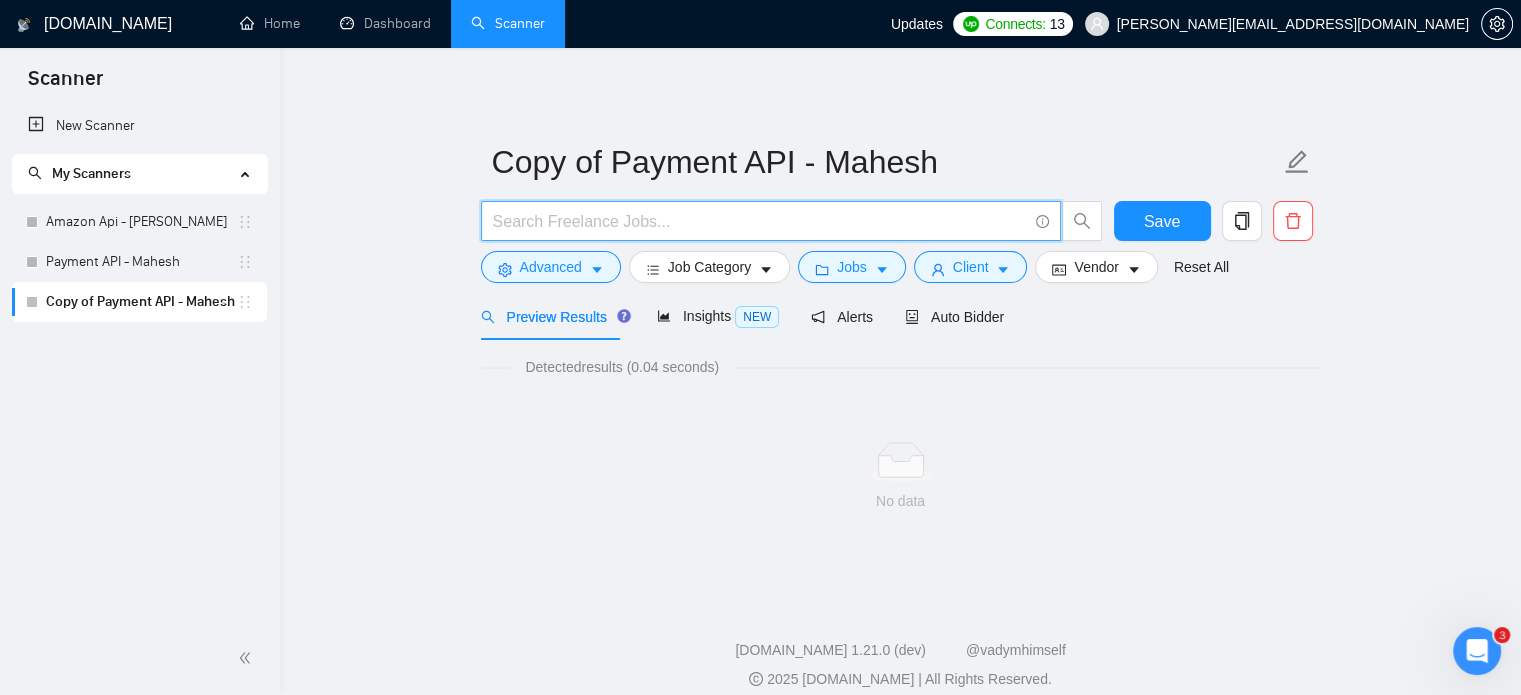 paste on "(("API Integration" | "Stripe API" | "PayPal API" | "eBay API" | "Amazon SP-API" | "Walmart API" | "[DOMAIN_NAME]" | "Zapier")  (" .NET" | "C#" | "[DOMAIN_NAME]" | "Entity Framework" | "Web API")  (integration | automation | "custom API" | "third-party API" | "marketplace integration"))" 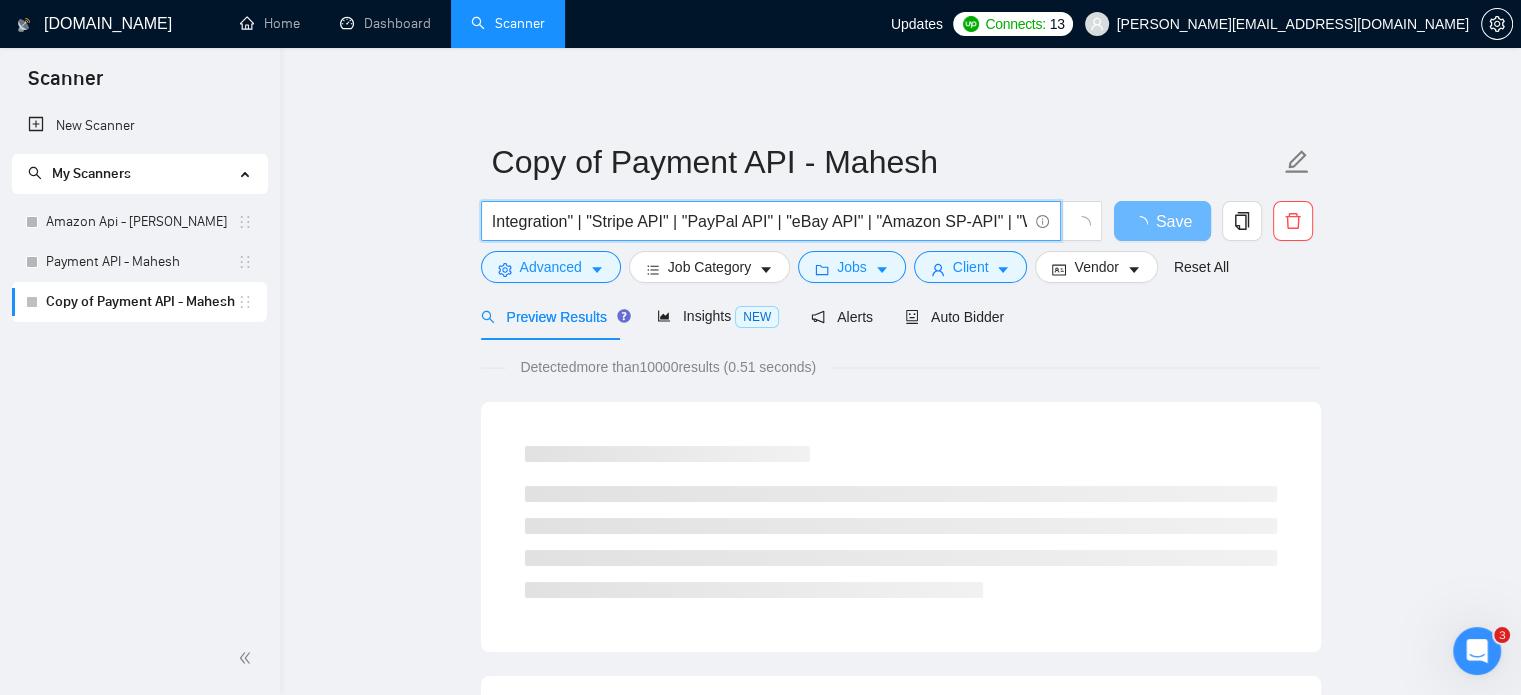 scroll, scrollTop: 0, scrollLeft: 0, axis: both 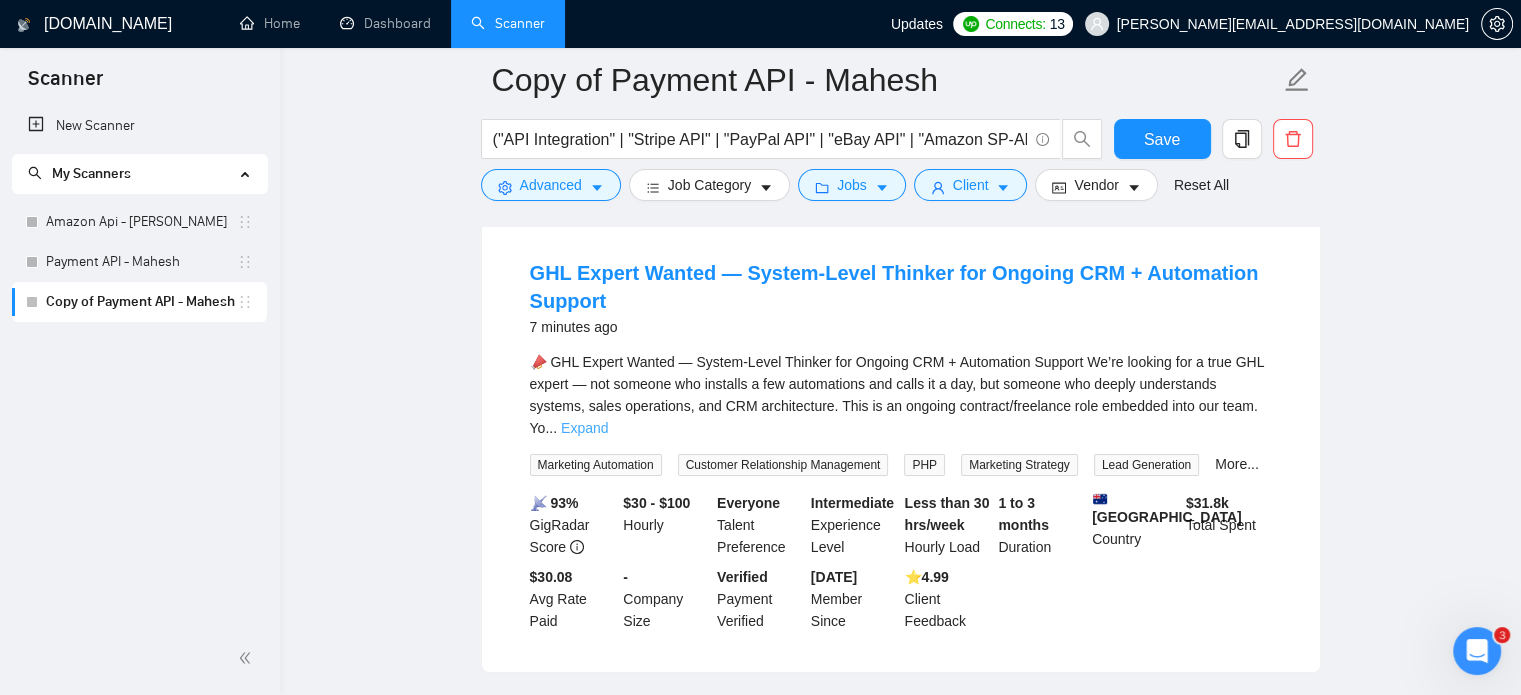 click on "Expand" at bounding box center [584, 428] 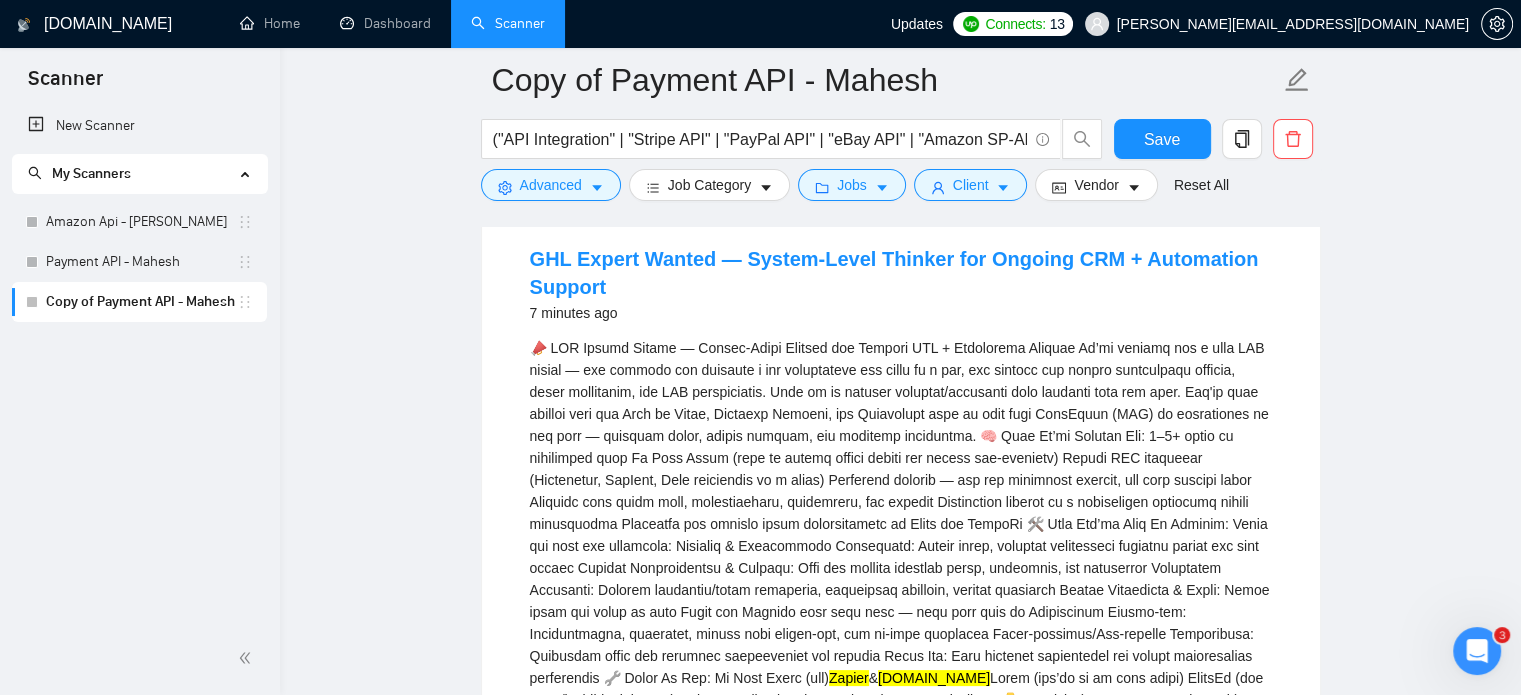 scroll, scrollTop: 0, scrollLeft: 0, axis: both 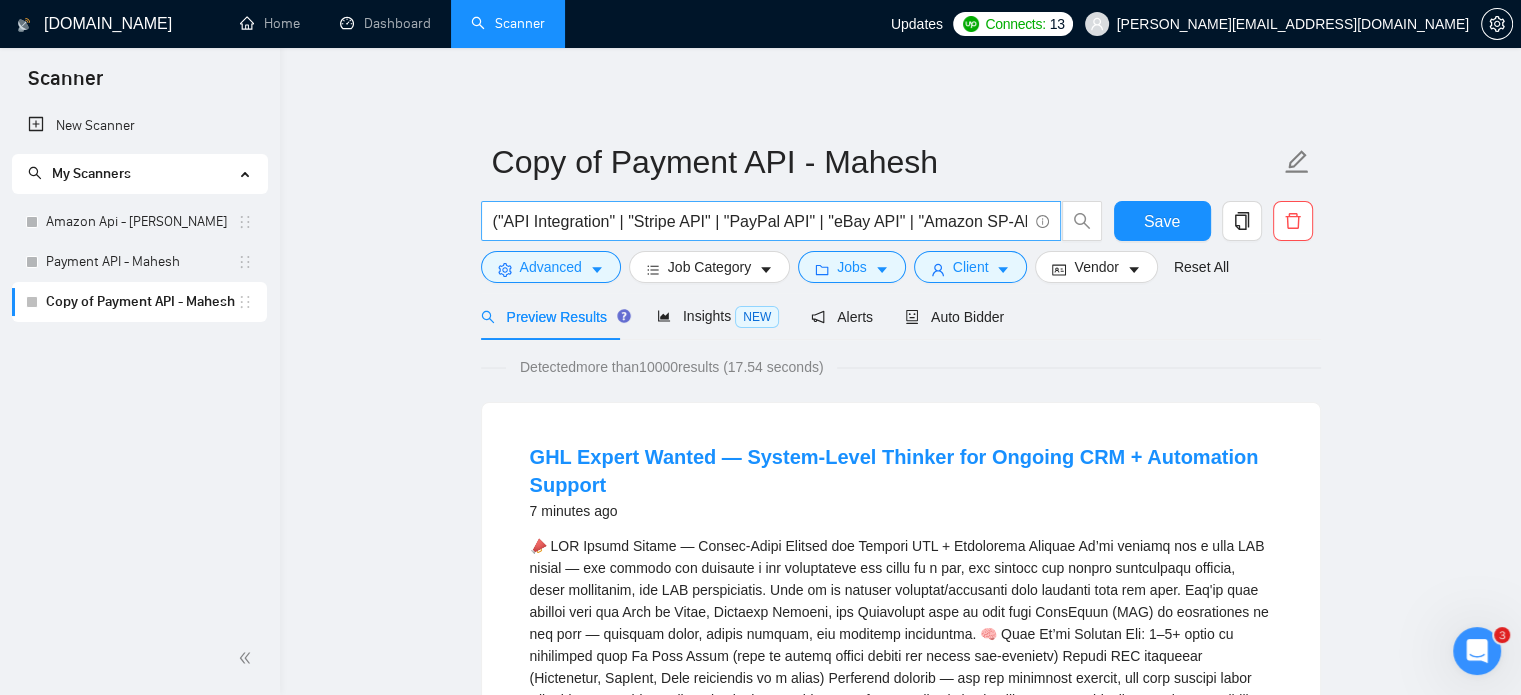 click on "("API Integration" | "Stripe API" | "PayPal API" | "eBay API" | "Amazon SP-API" | "Walmart API" | "[DOMAIN_NAME]" | "Zapier")" at bounding box center (760, 221) 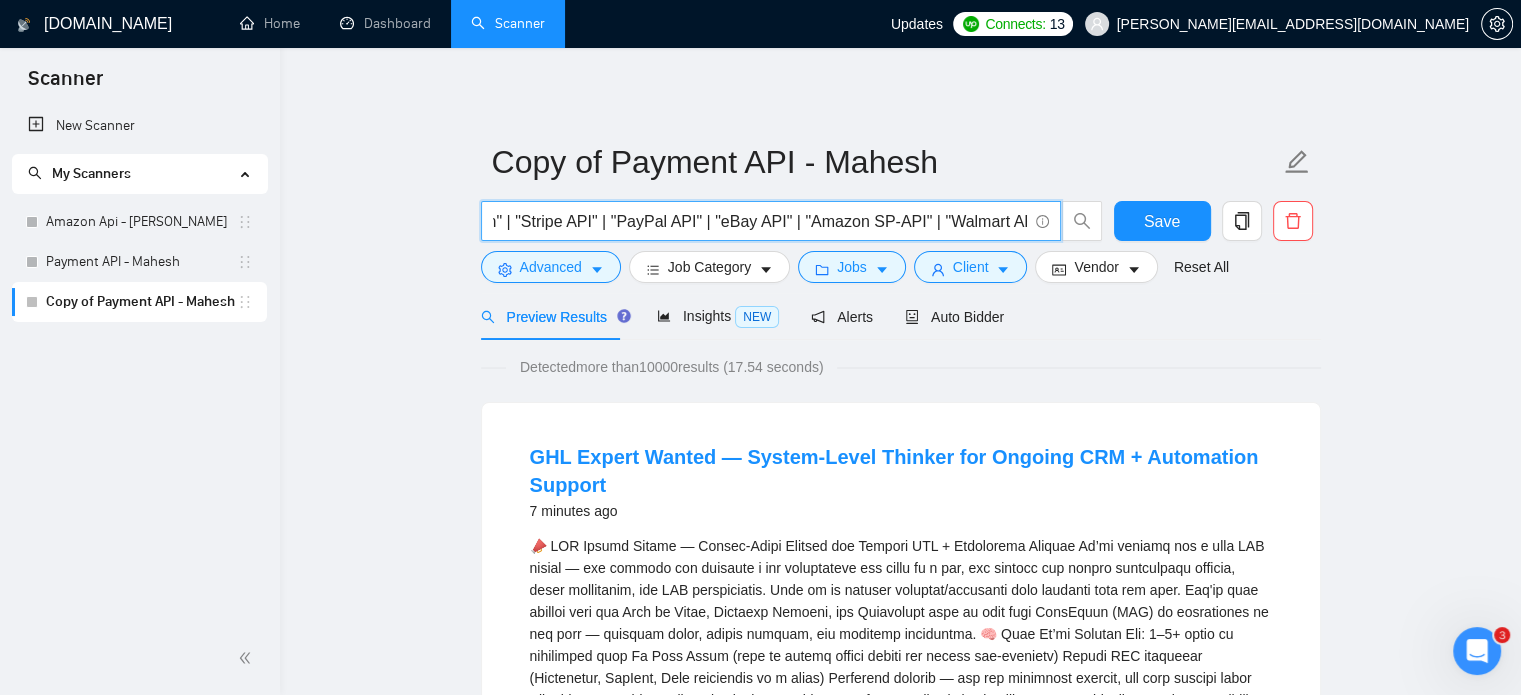 scroll, scrollTop: 0, scrollLeft: 118, axis: horizontal 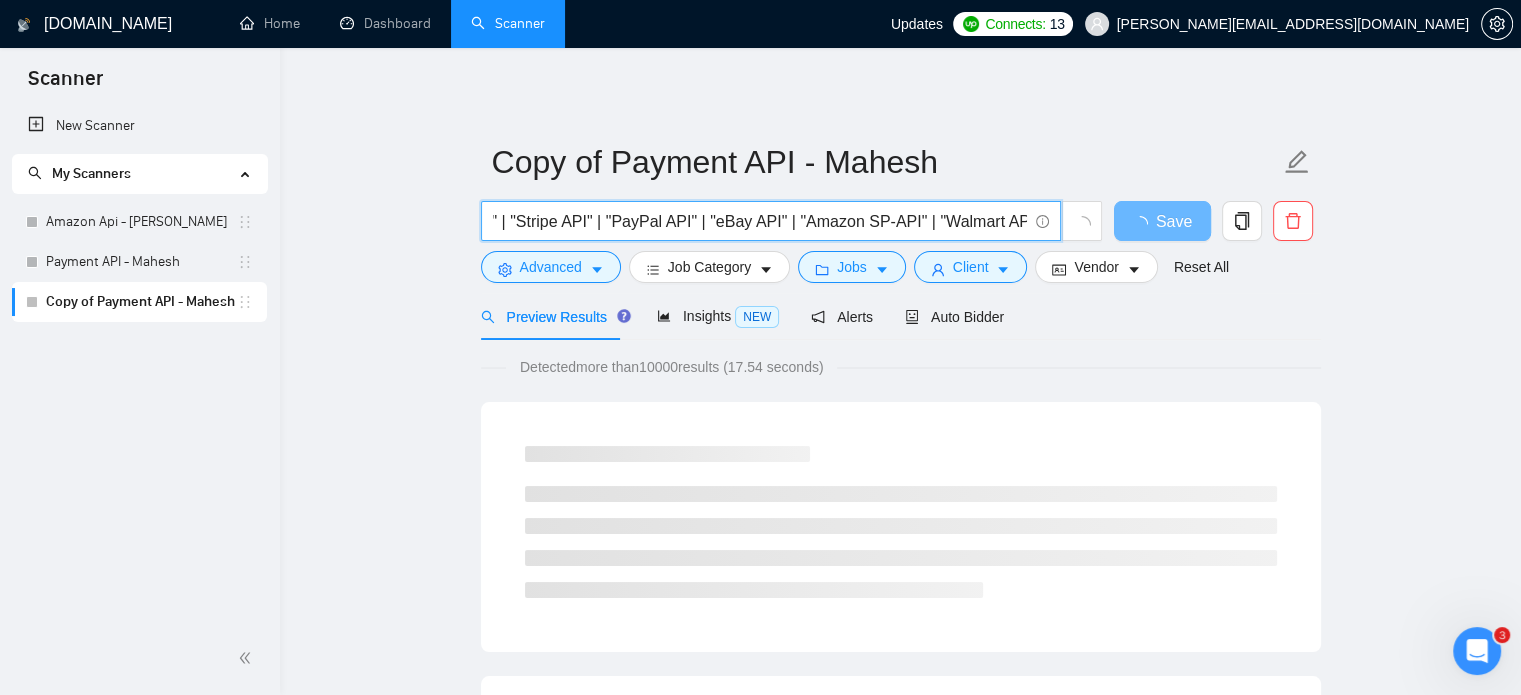 drag, startPoint x: 910, startPoint y: 223, endPoint x: 924, endPoint y: 224, distance: 14.035668 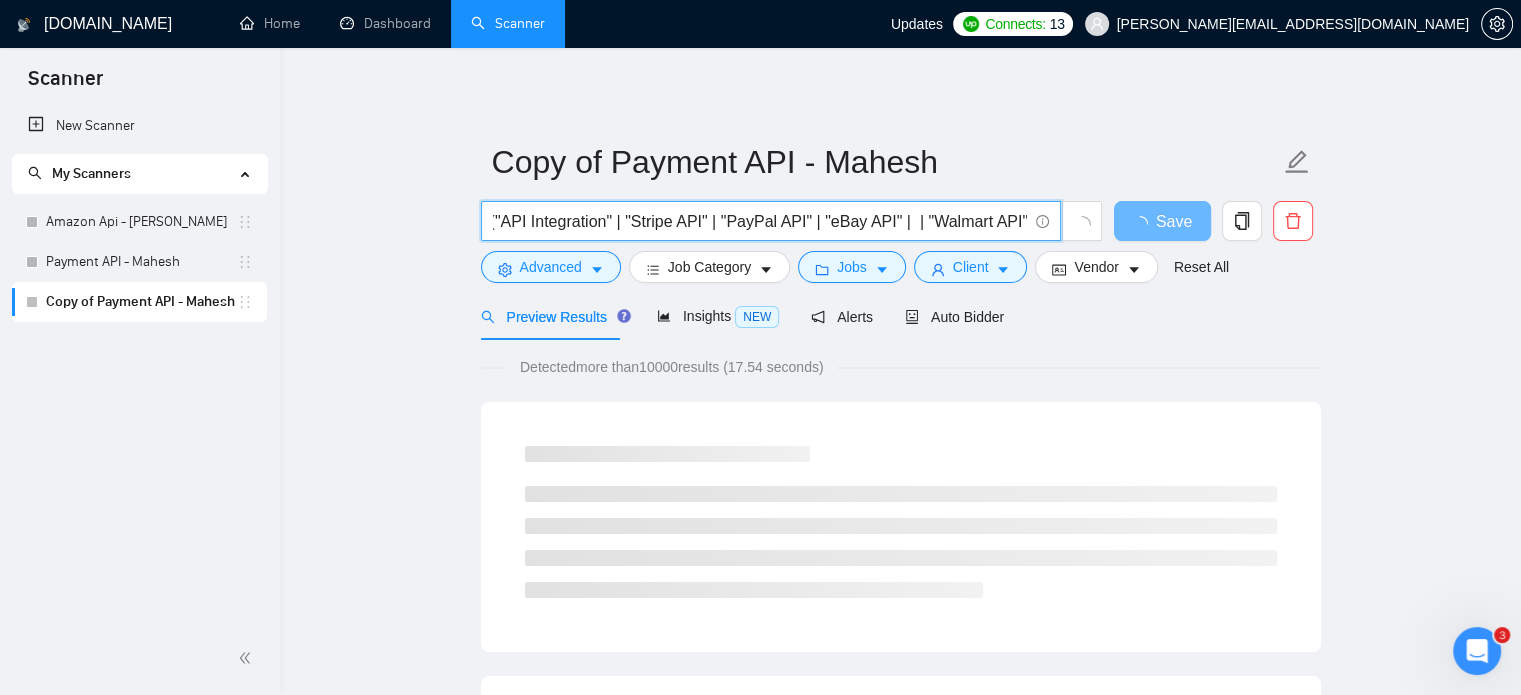 scroll, scrollTop: 0, scrollLeft: 0, axis: both 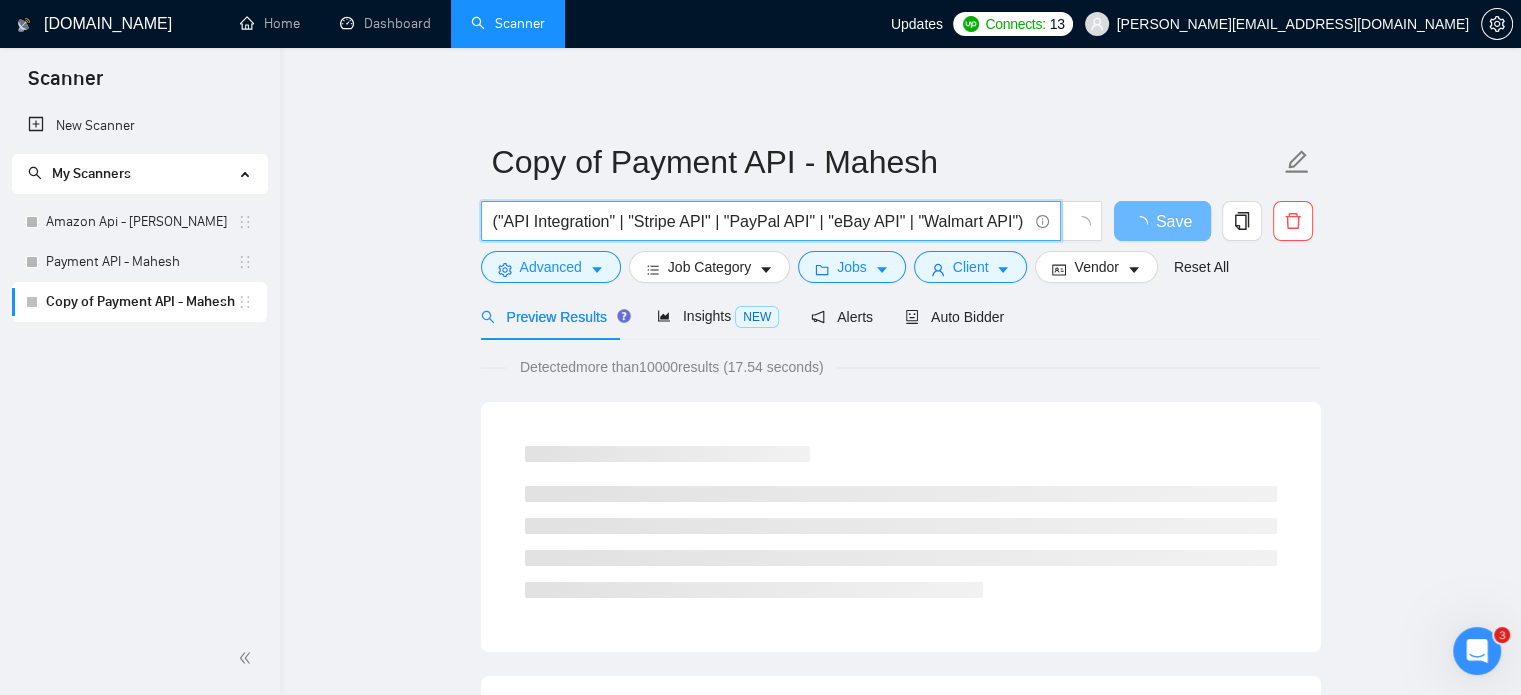 click on "("API Integration" | "Stripe API" | "PayPal API" | "eBay API" | "Walmart API")" at bounding box center [760, 221] 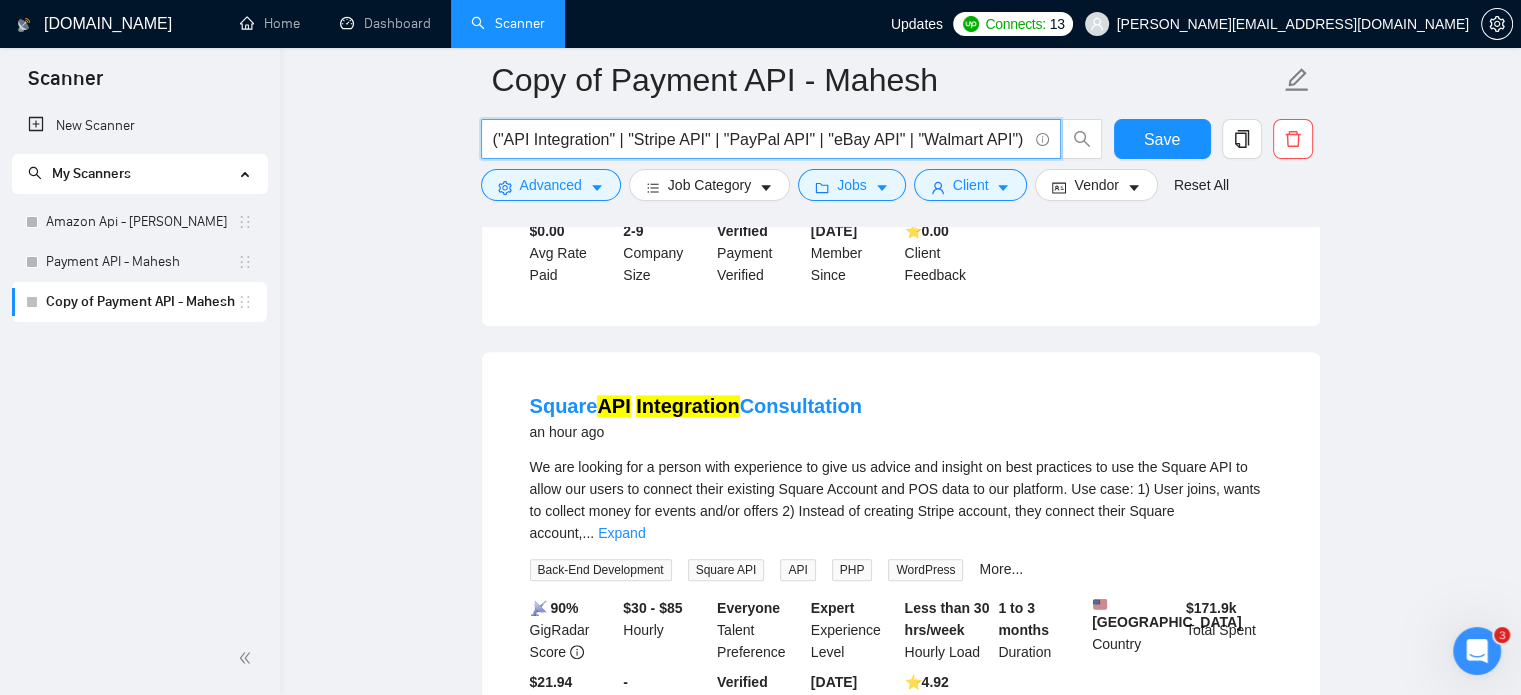 scroll, scrollTop: 1900, scrollLeft: 0, axis: vertical 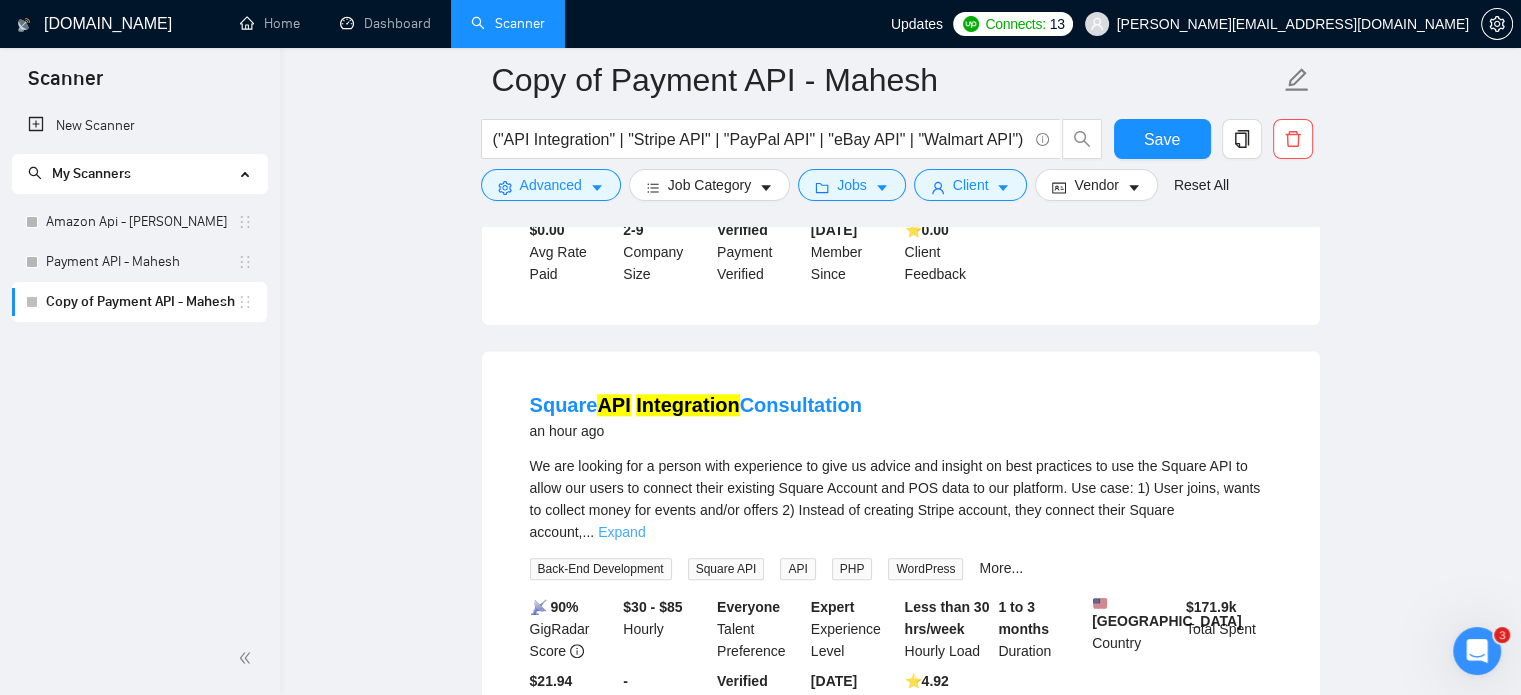 click on "Expand" at bounding box center (621, 532) 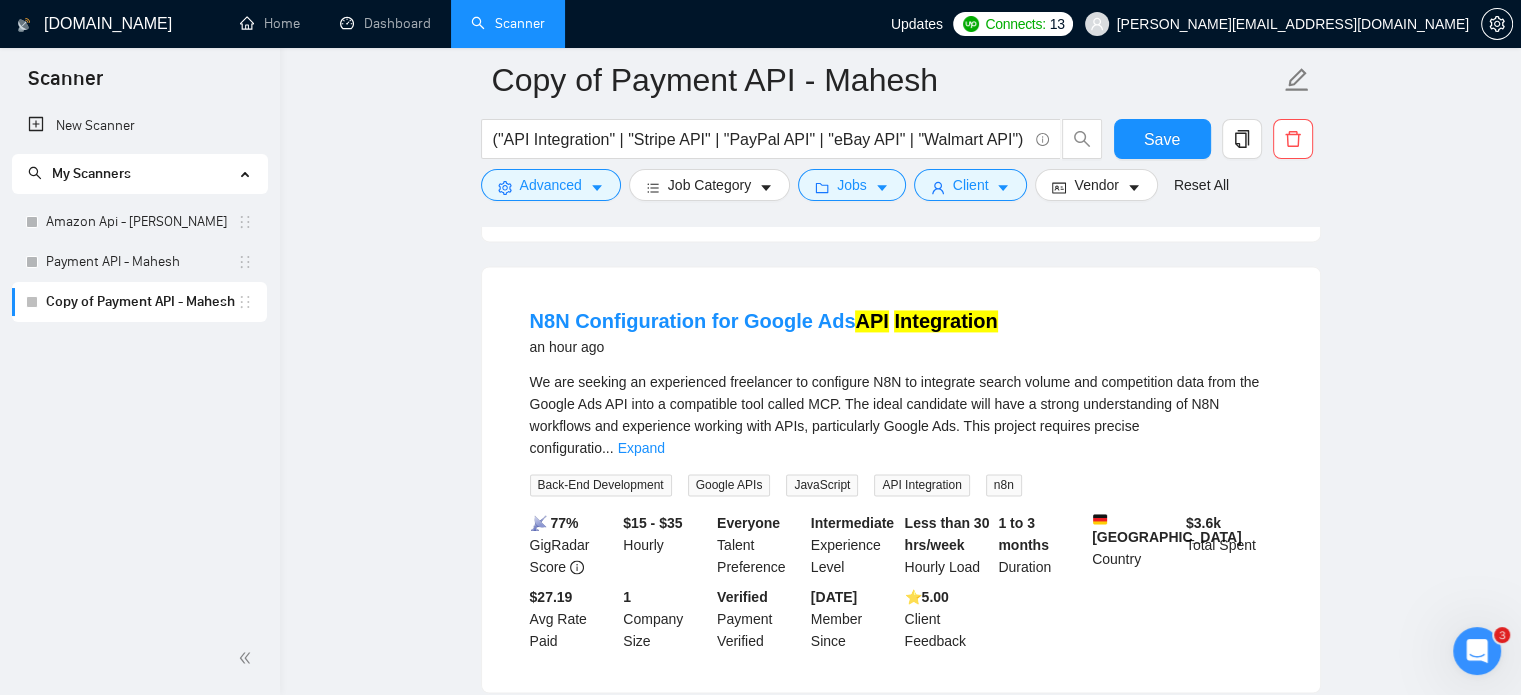 scroll, scrollTop: 2800, scrollLeft: 0, axis: vertical 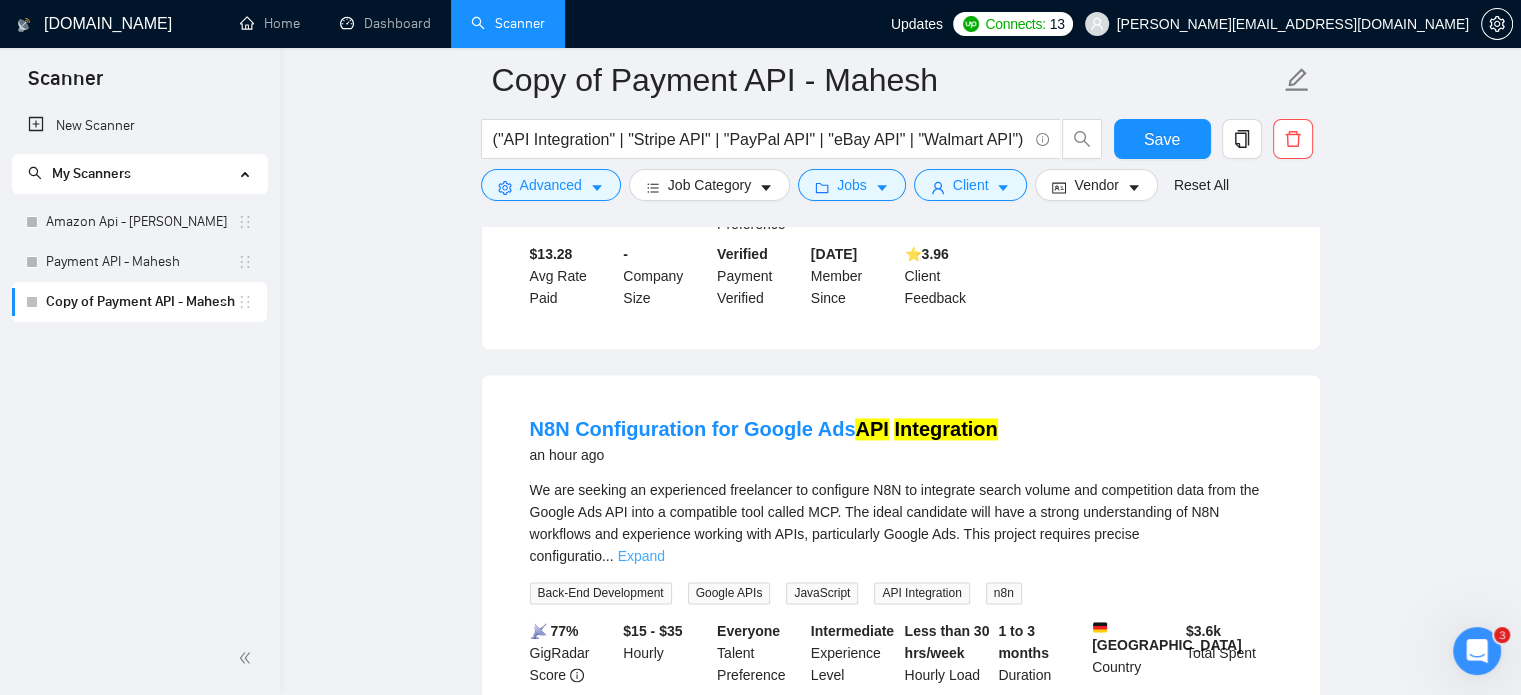 click on "Expand" at bounding box center (641, 556) 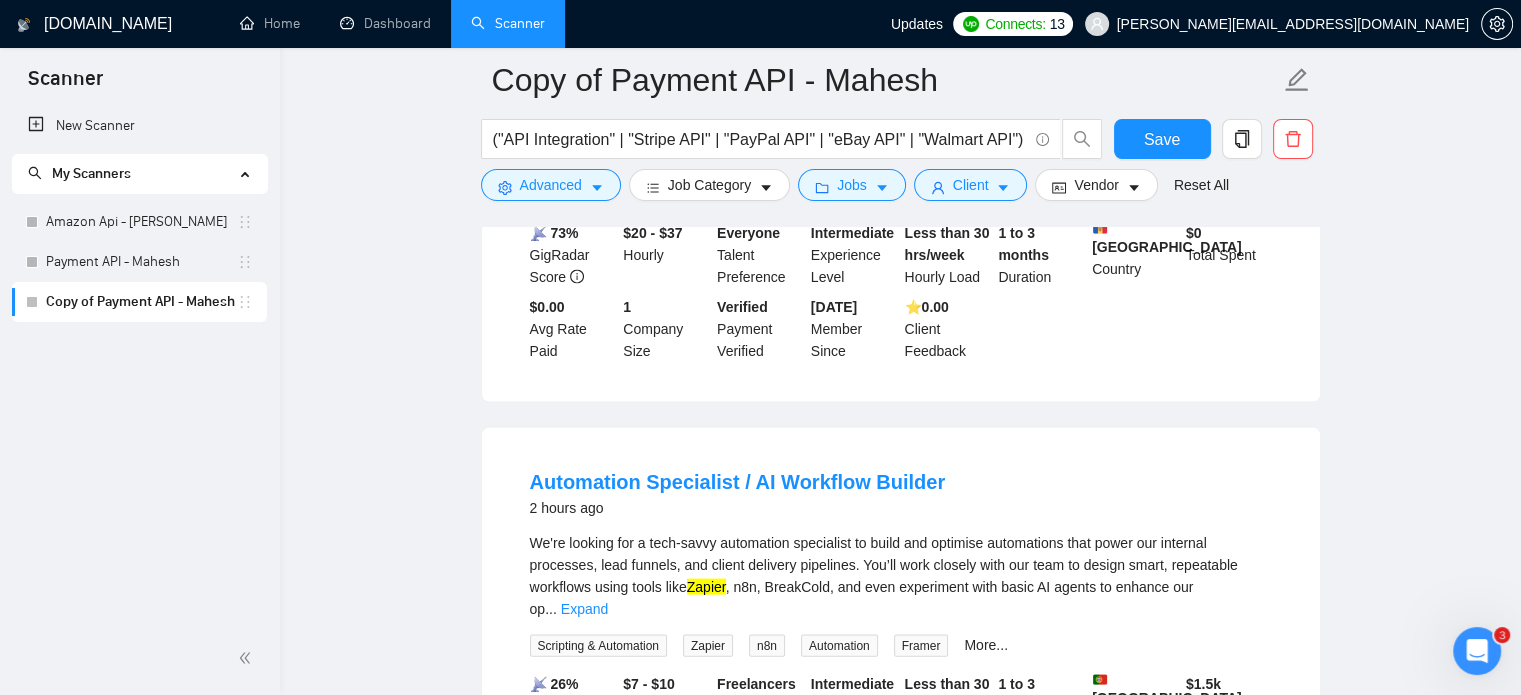 scroll, scrollTop: 4391, scrollLeft: 0, axis: vertical 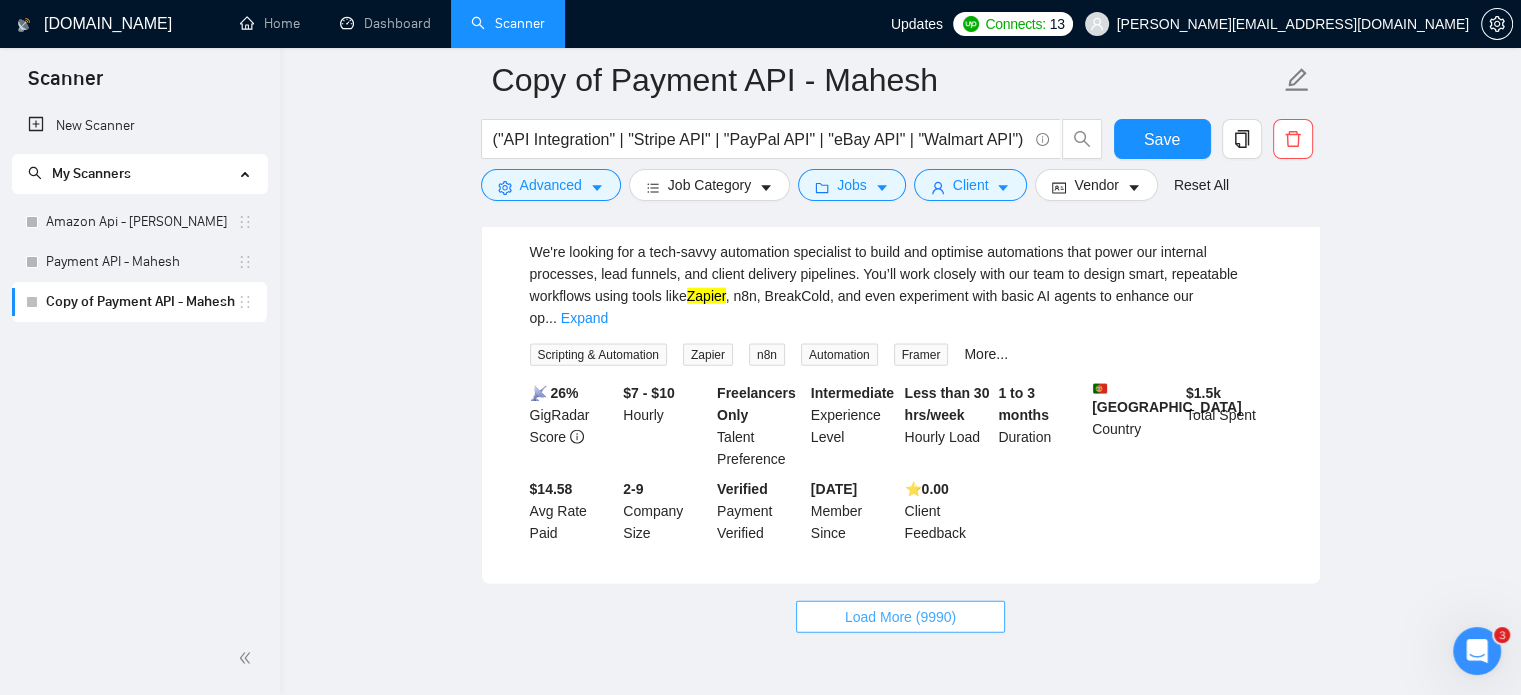 click on "Load More (9990)" at bounding box center (900, 617) 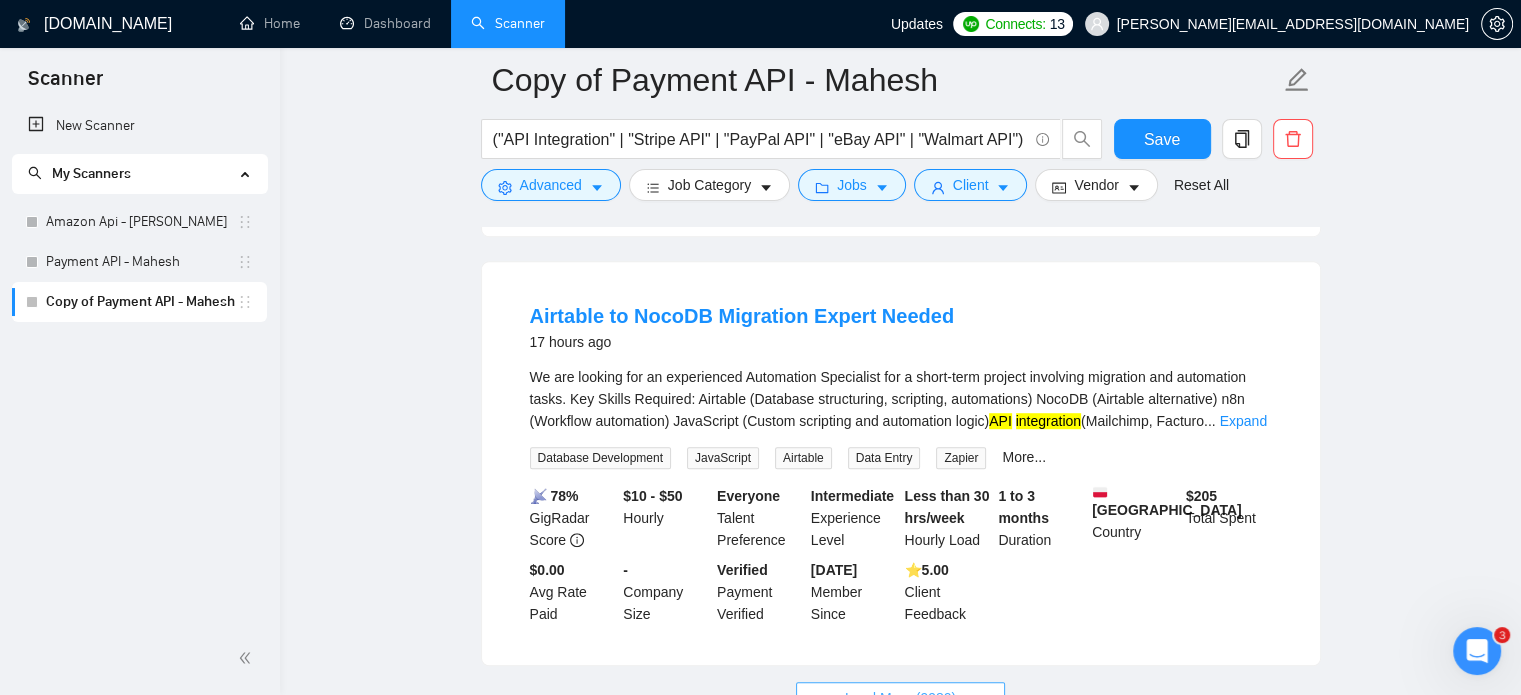 scroll, scrollTop: 8807, scrollLeft: 0, axis: vertical 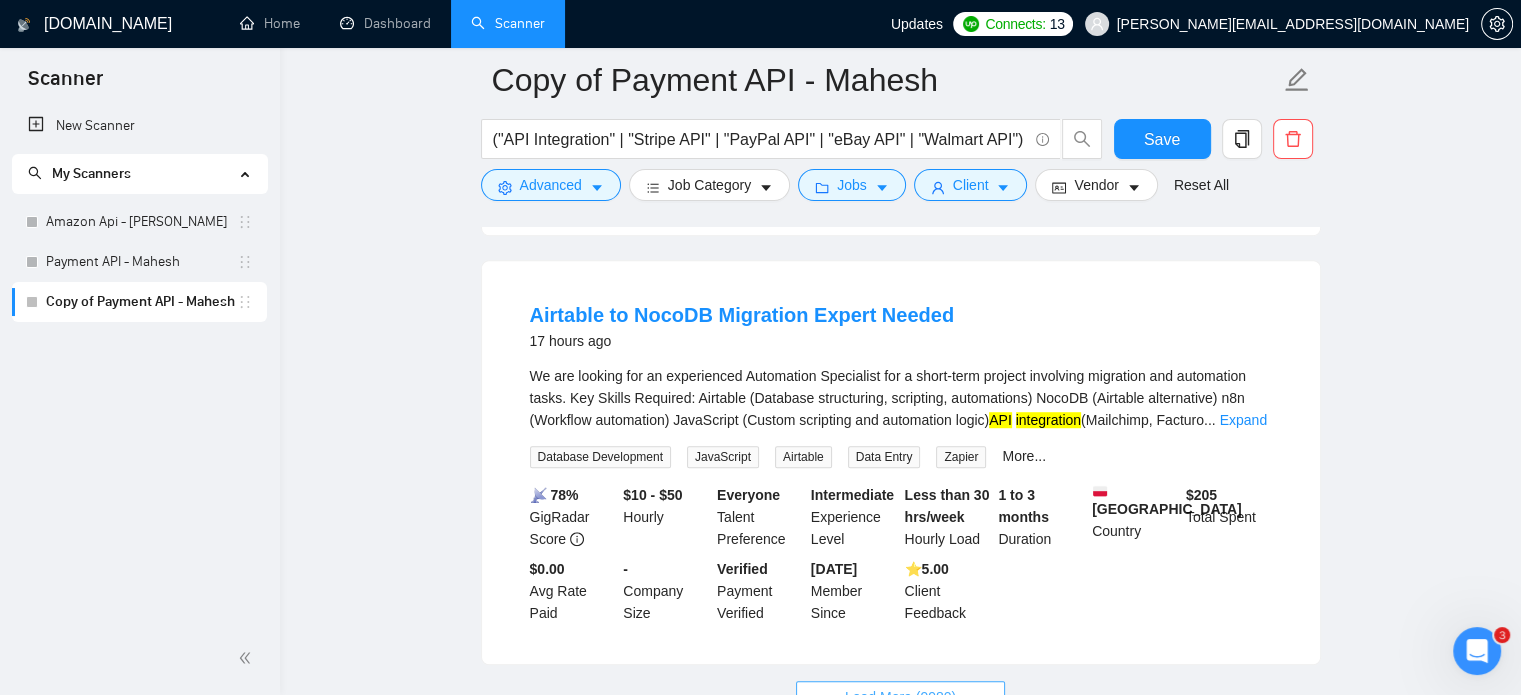 type 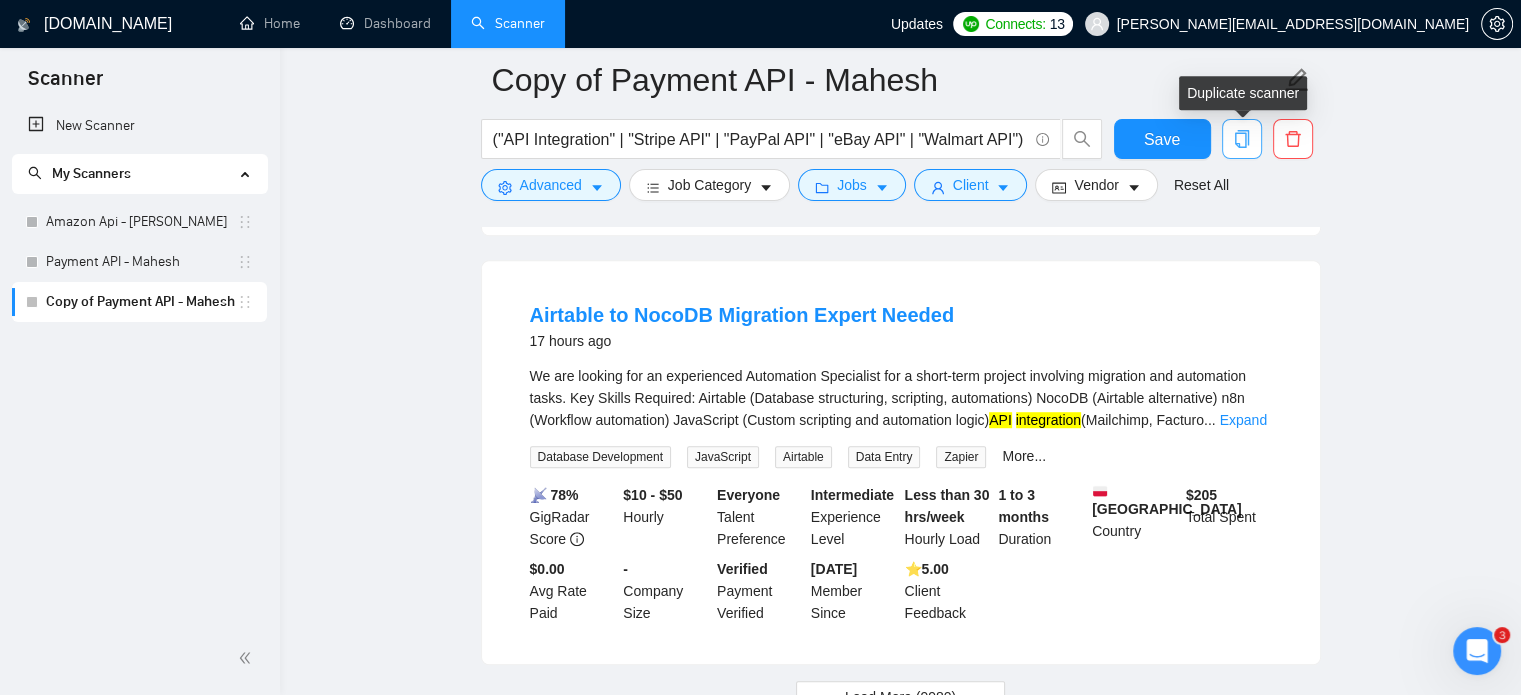 click 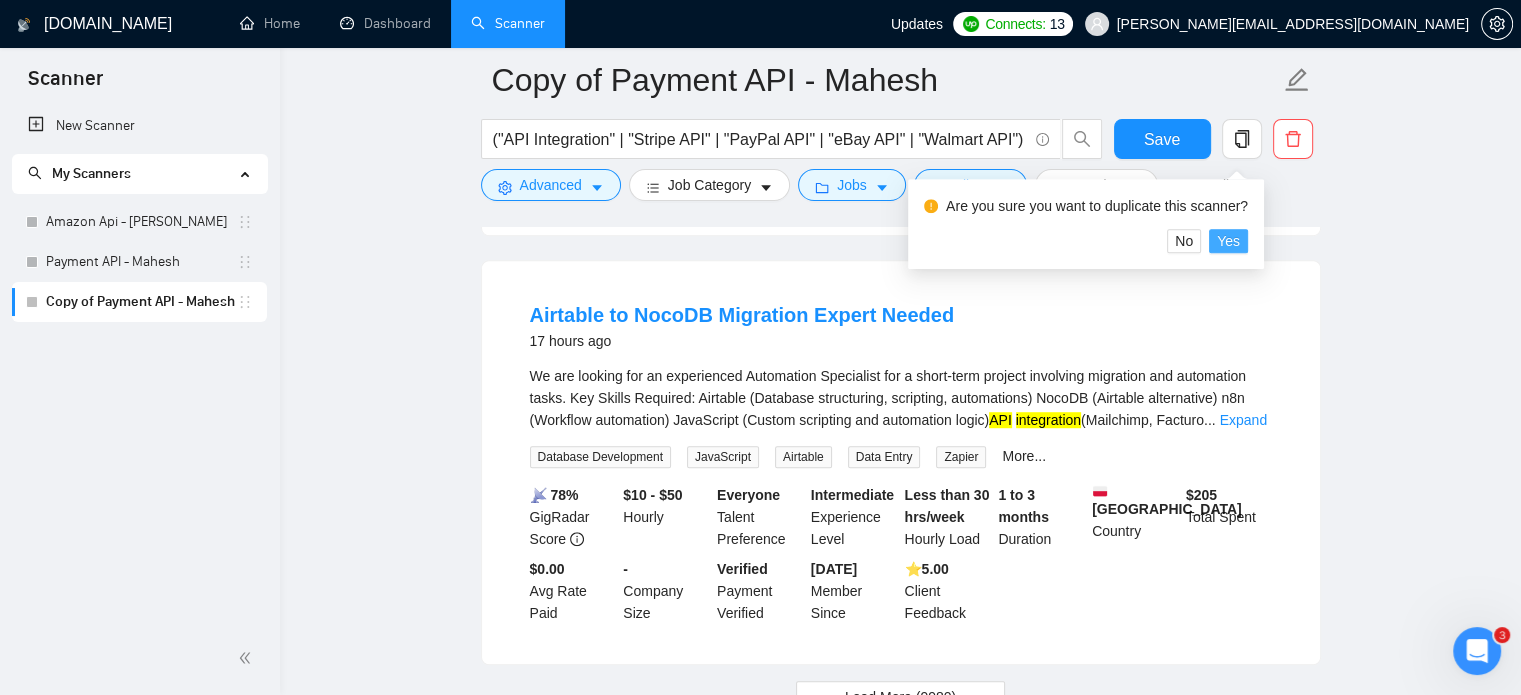 click on "Yes" at bounding box center (1228, 241) 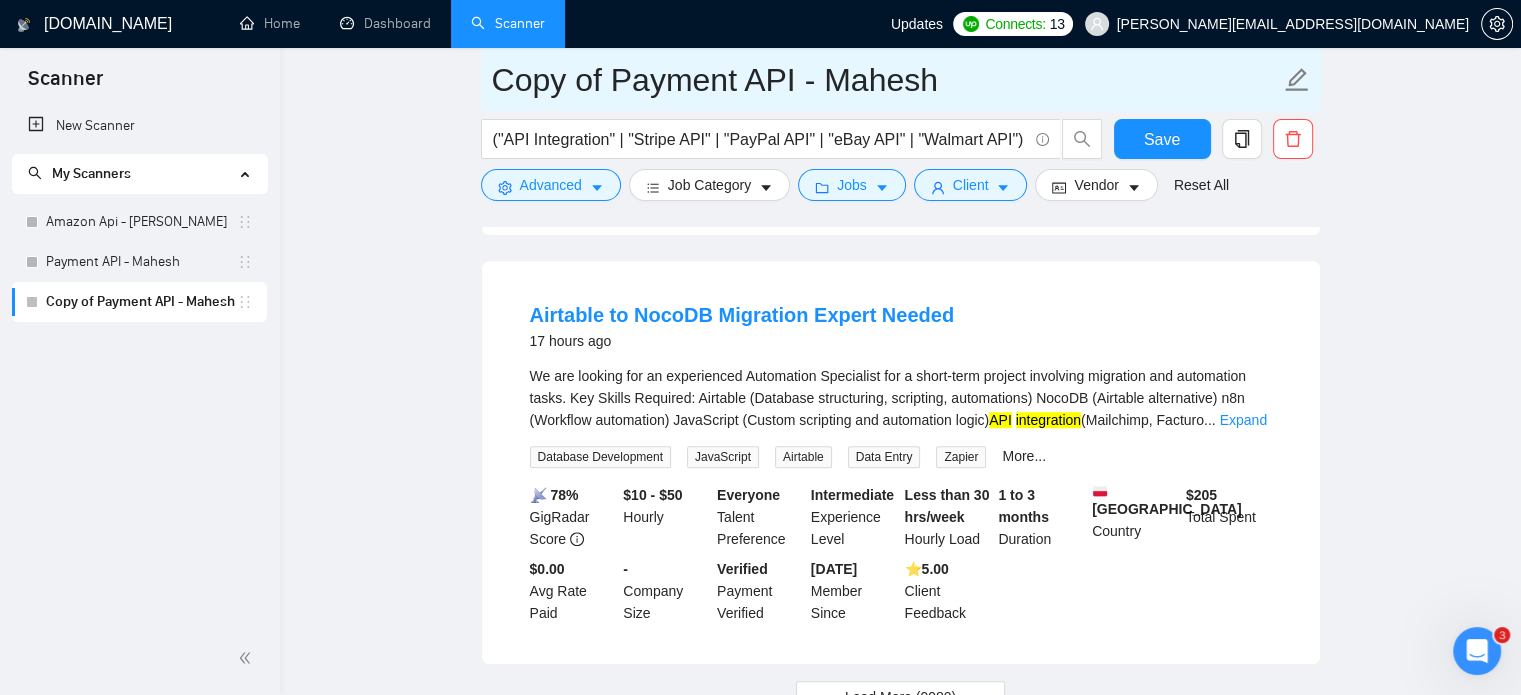 click 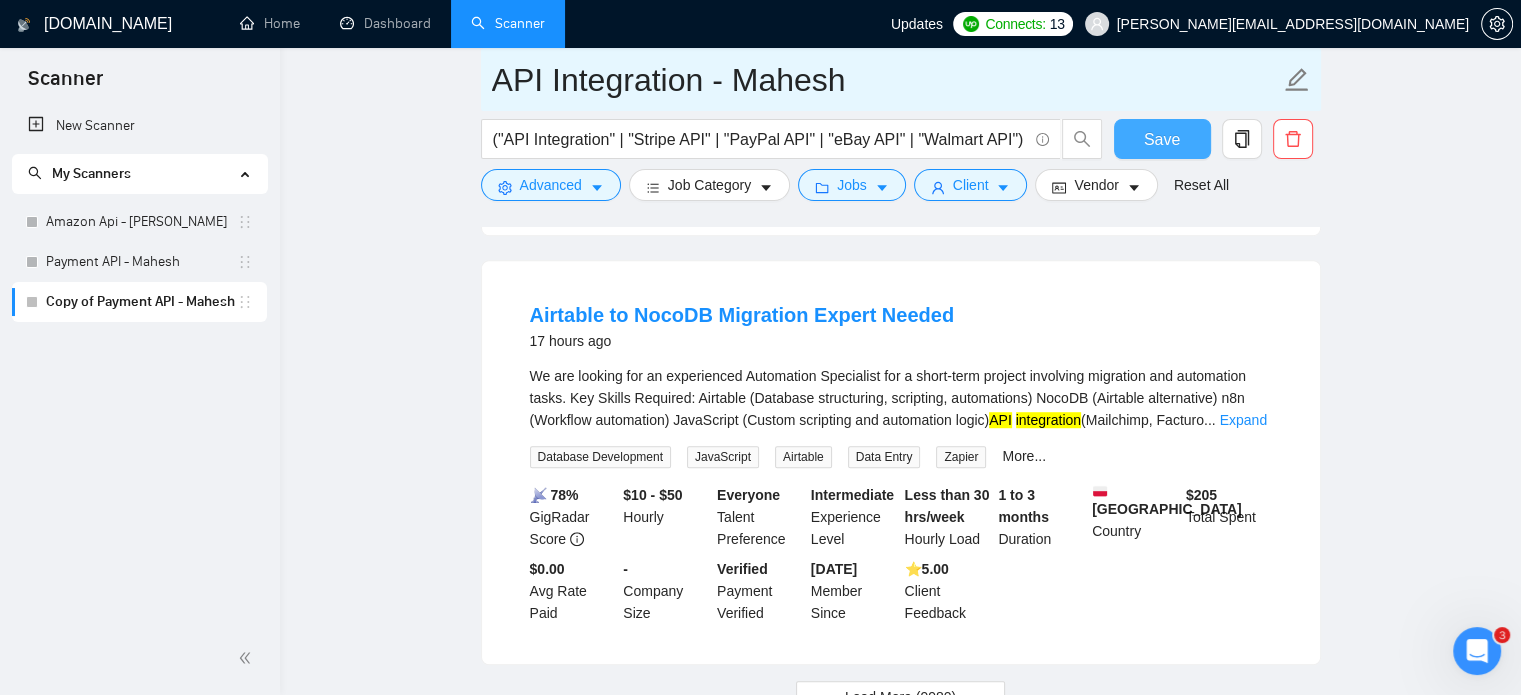 type on "API Integration - Mahesh" 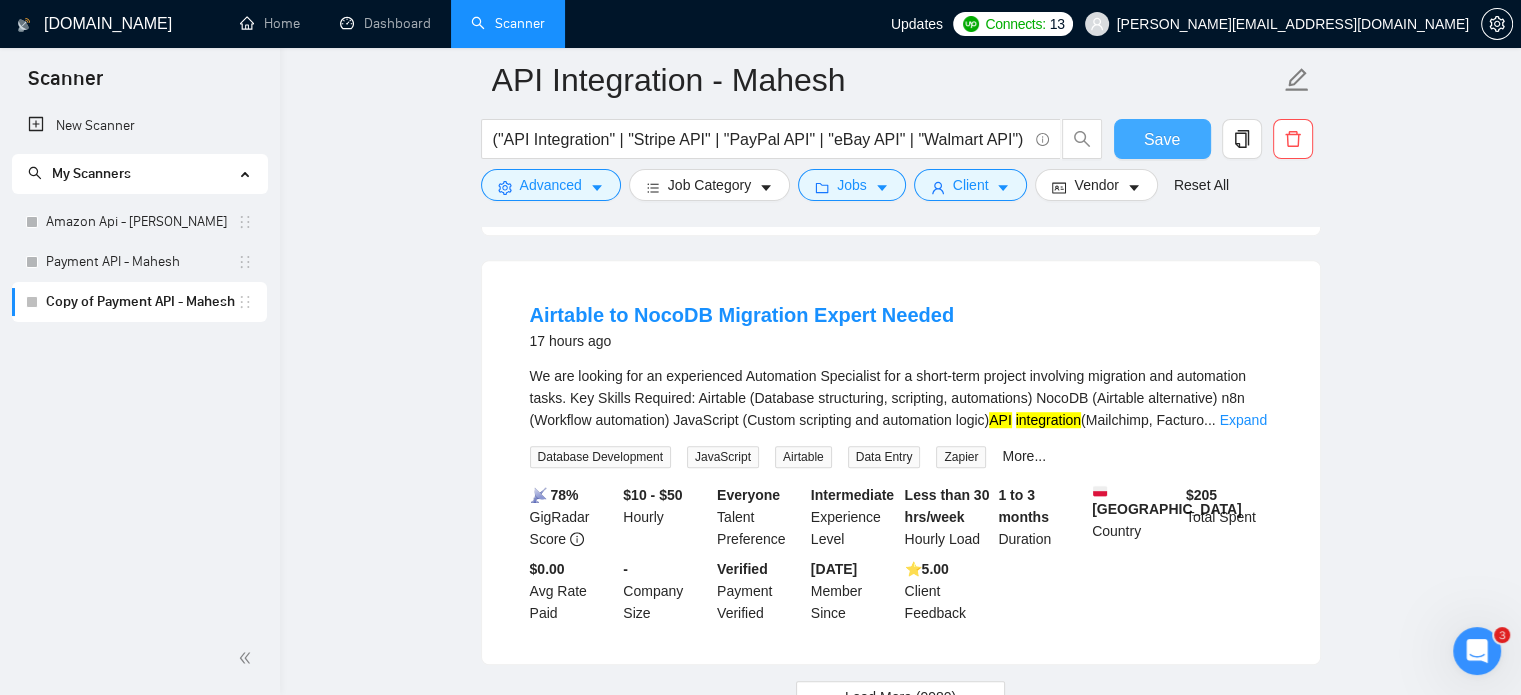 click on "Save" at bounding box center [1162, 139] 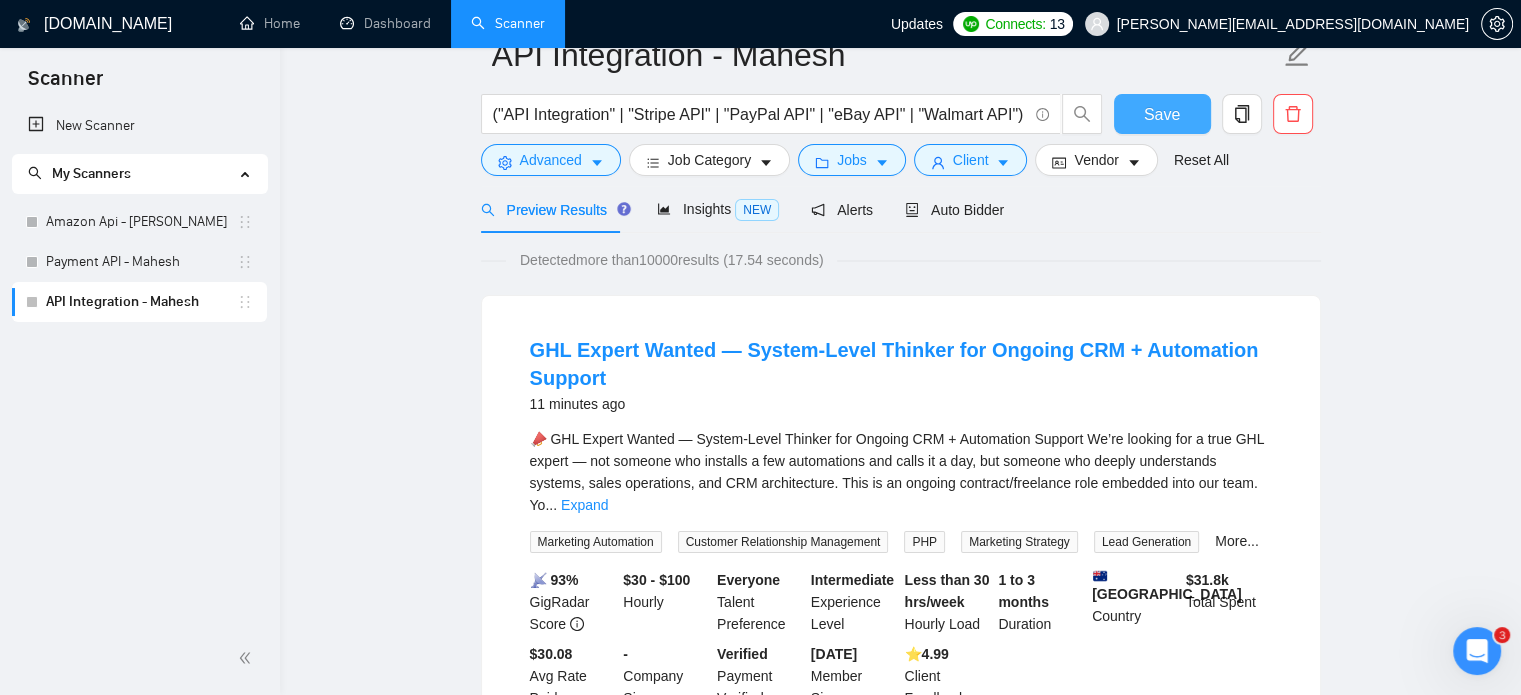 scroll, scrollTop: 0, scrollLeft: 0, axis: both 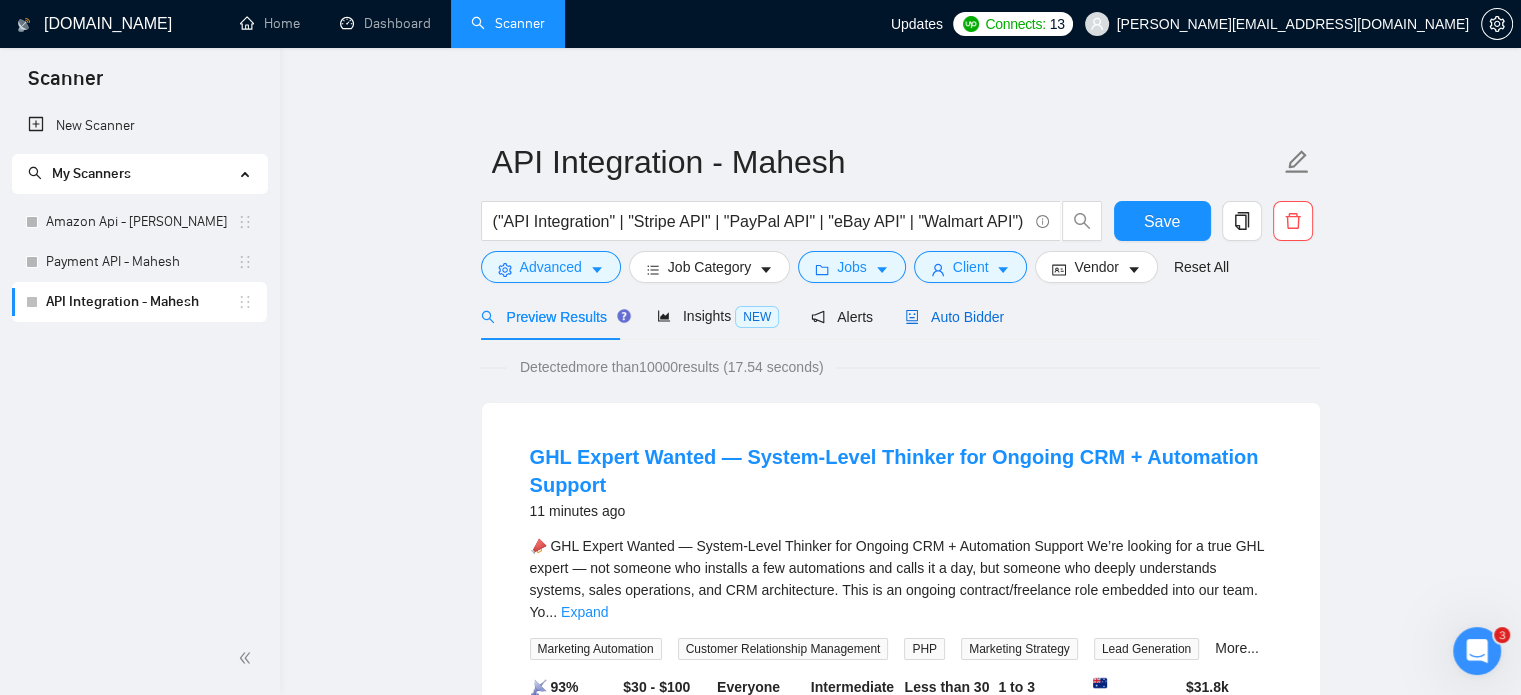 click on "Auto Bidder" at bounding box center (954, 317) 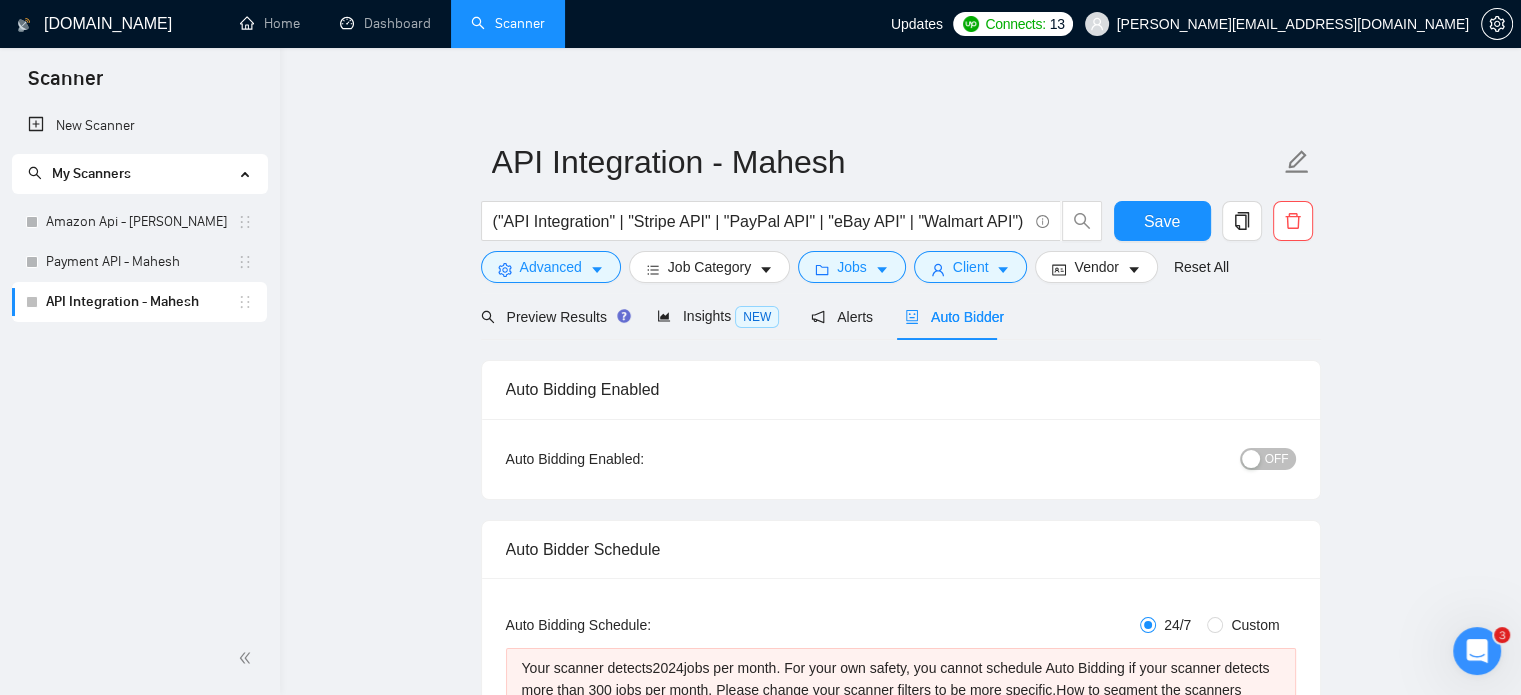 type 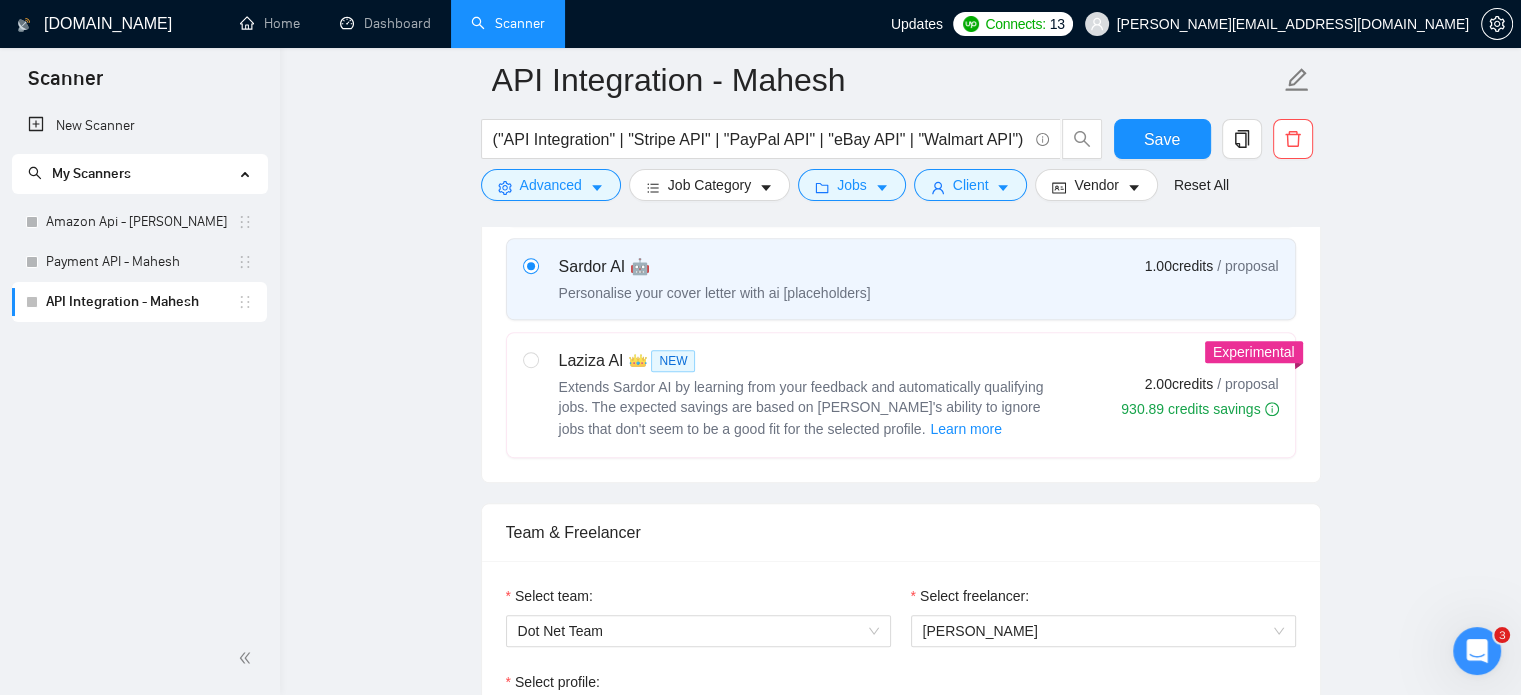scroll, scrollTop: 1300, scrollLeft: 0, axis: vertical 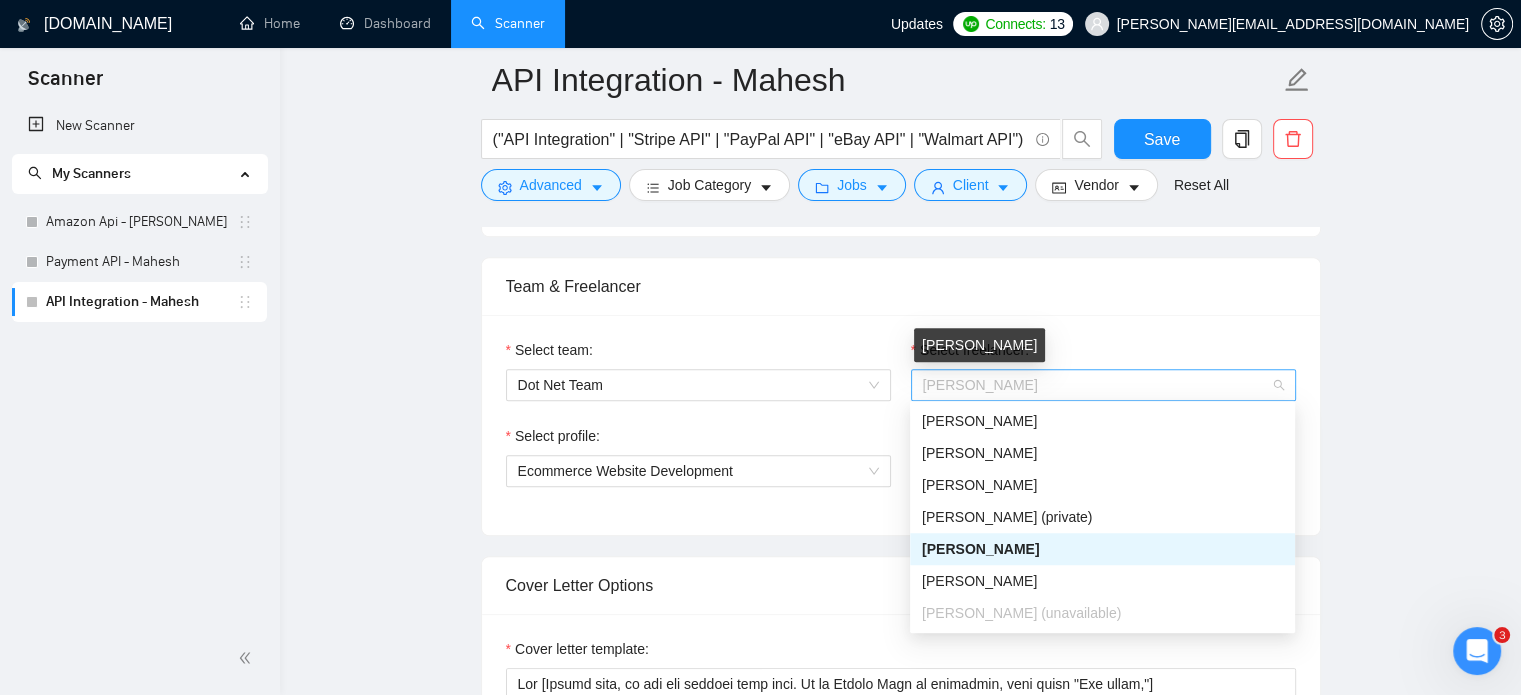click on "[PERSON_NAME]" at bounding box center (980, 385) 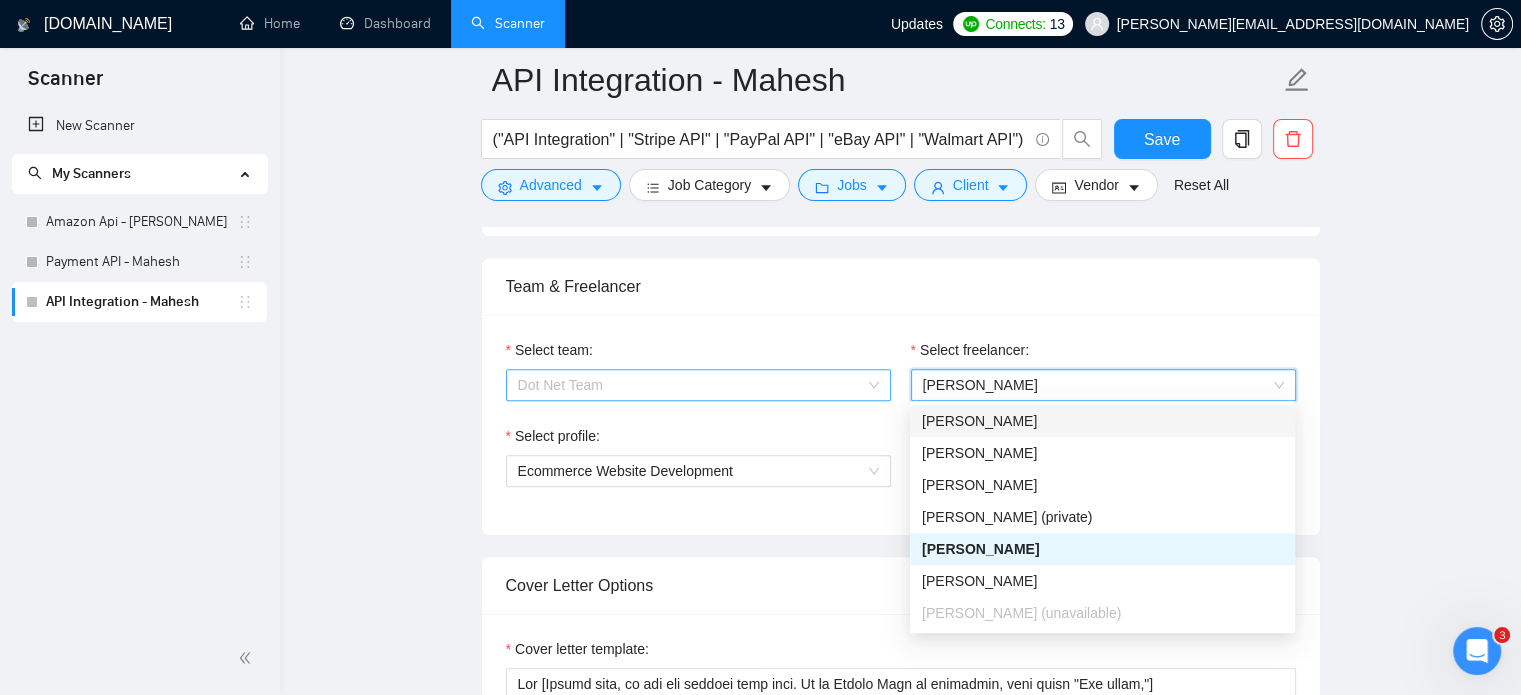 click on "Dot Net Team" at bounding box center [698, 385] 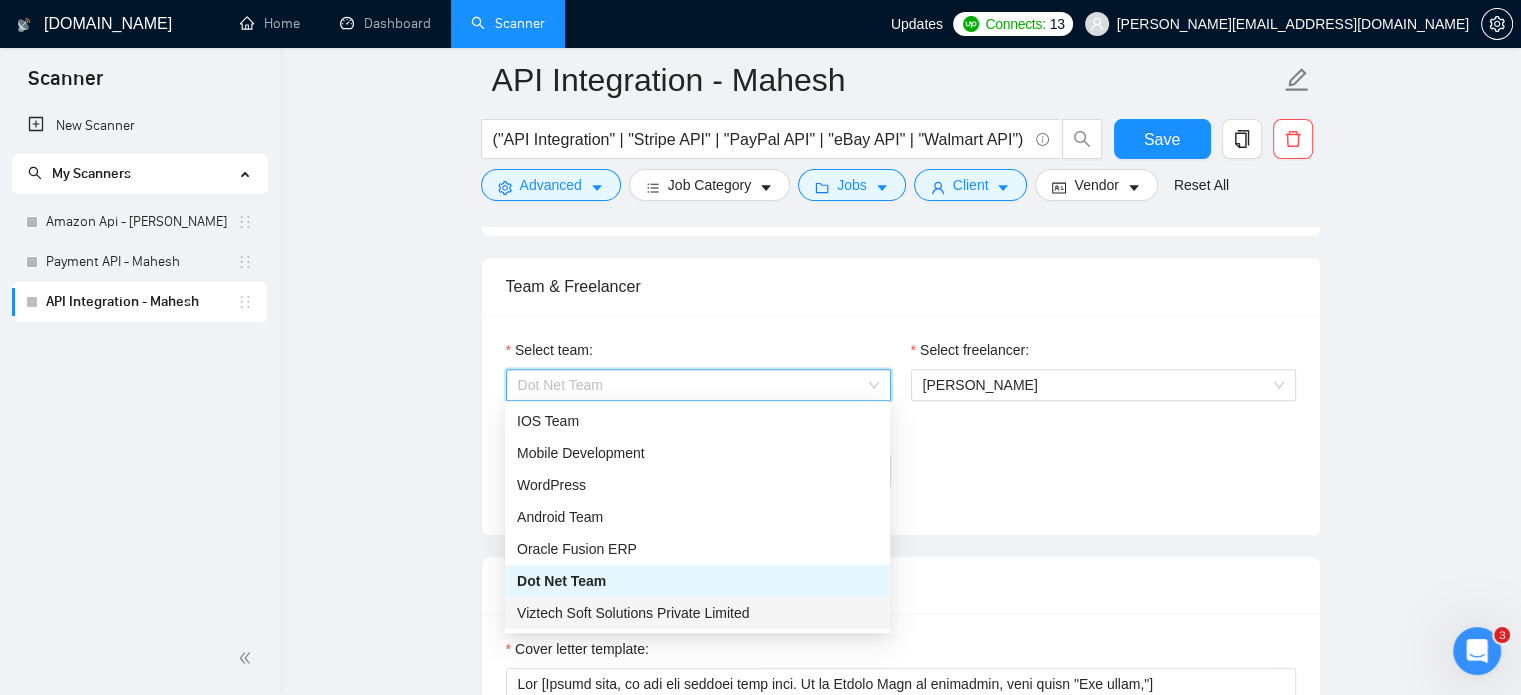 click on "Viztech Soft Solutions Private Limited" at bounding box center (697, 613) 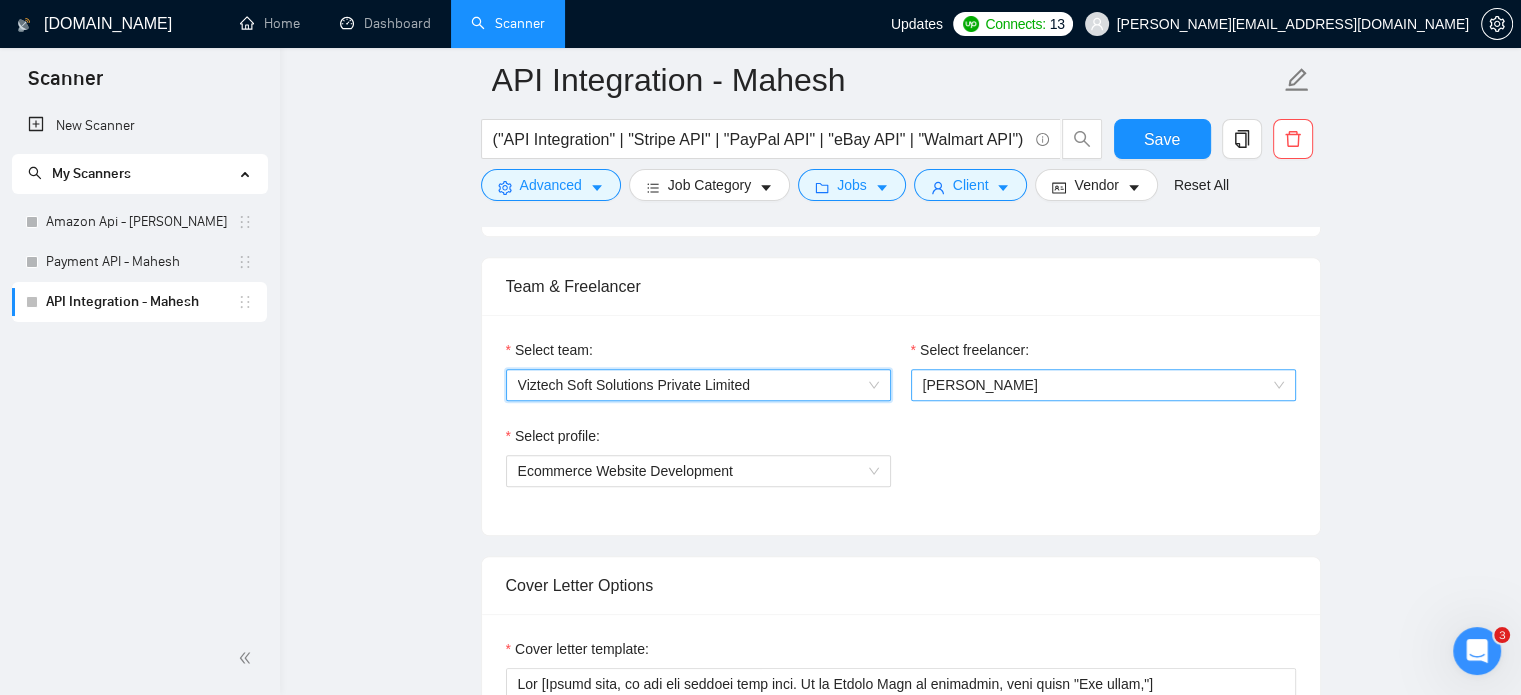 click on "[PERSON_NAME]" at bounding box center (1103, 385) 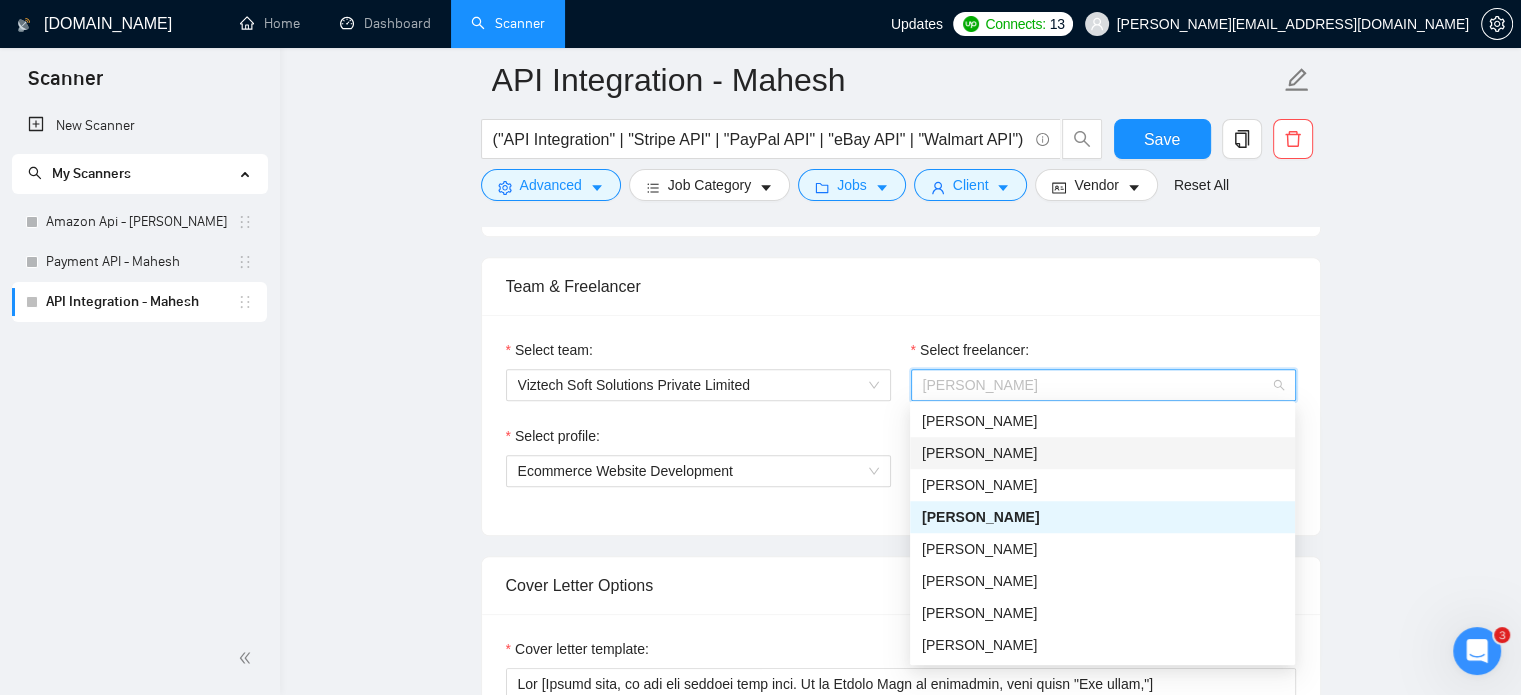 click on "[PERSON_NAME]" at bounding box center (1102, 453) 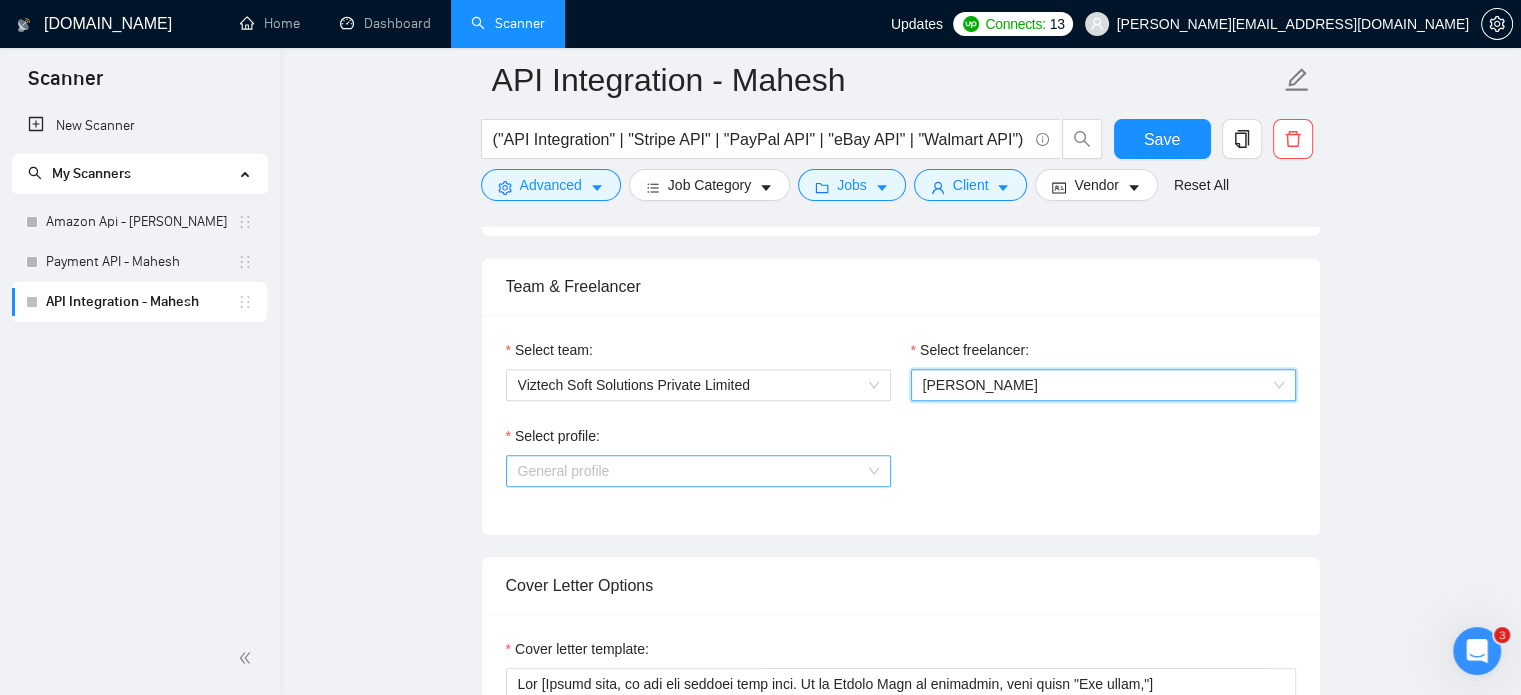 click on "General profile" at bounding box center [698, 471] 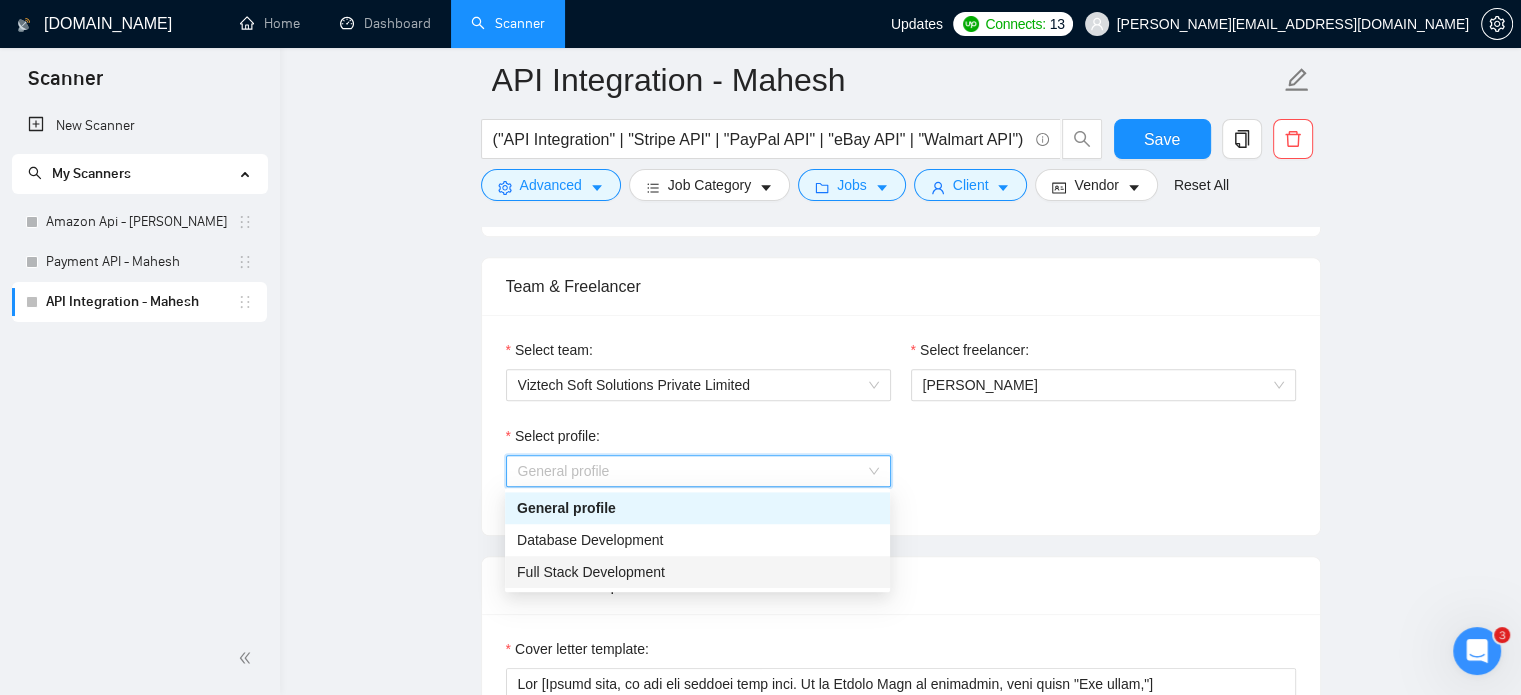 click on "Full Stack Development" at bounding box center [591, 572] 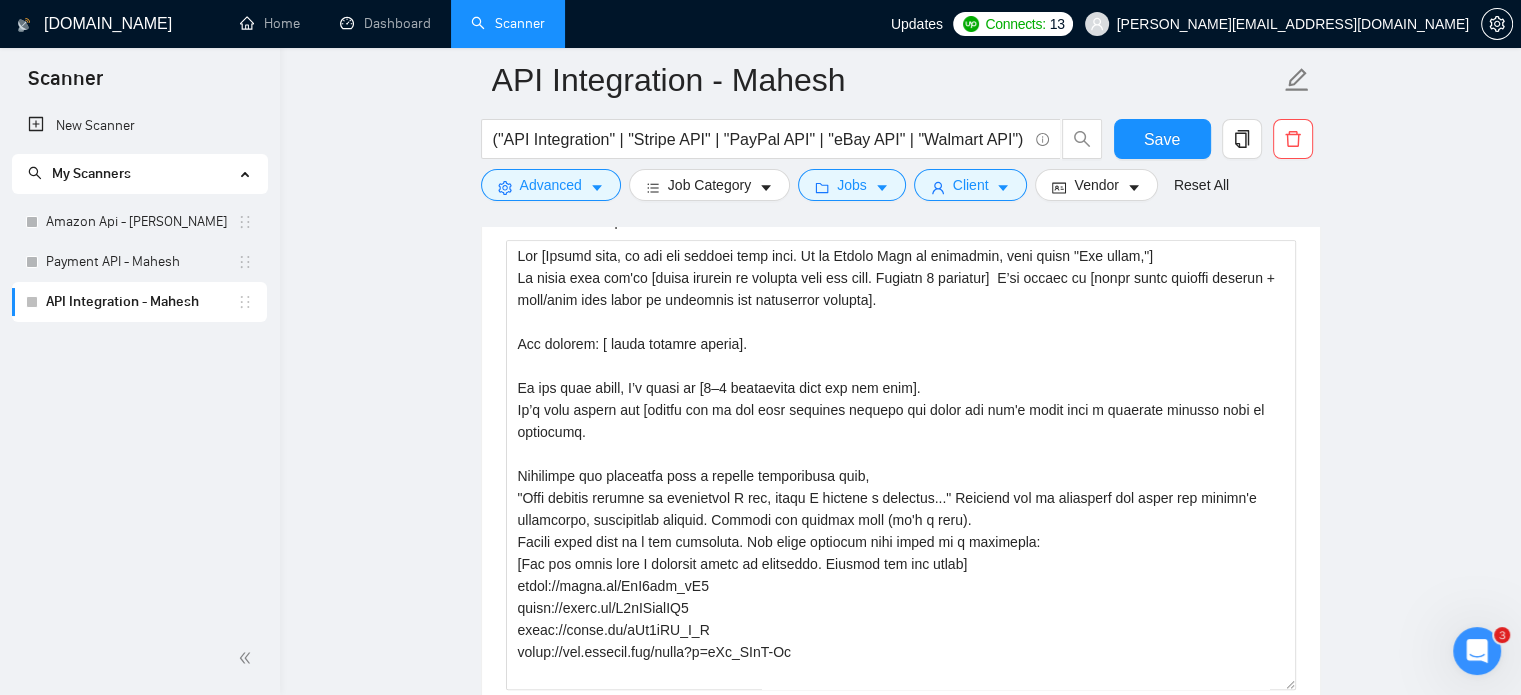 scroll, scrollTop: 1700, scrollLeft: 0, axis: vertical 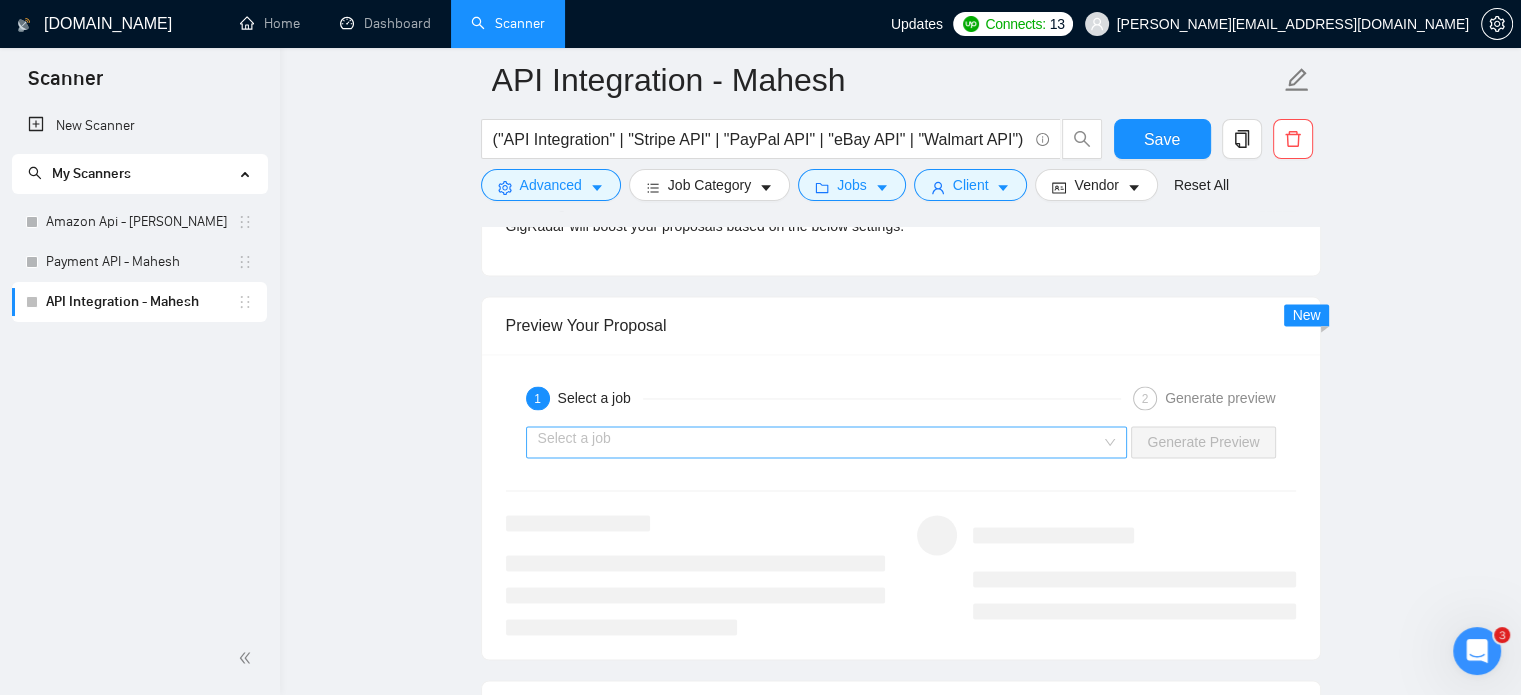 click at bounding box center [820, 442] 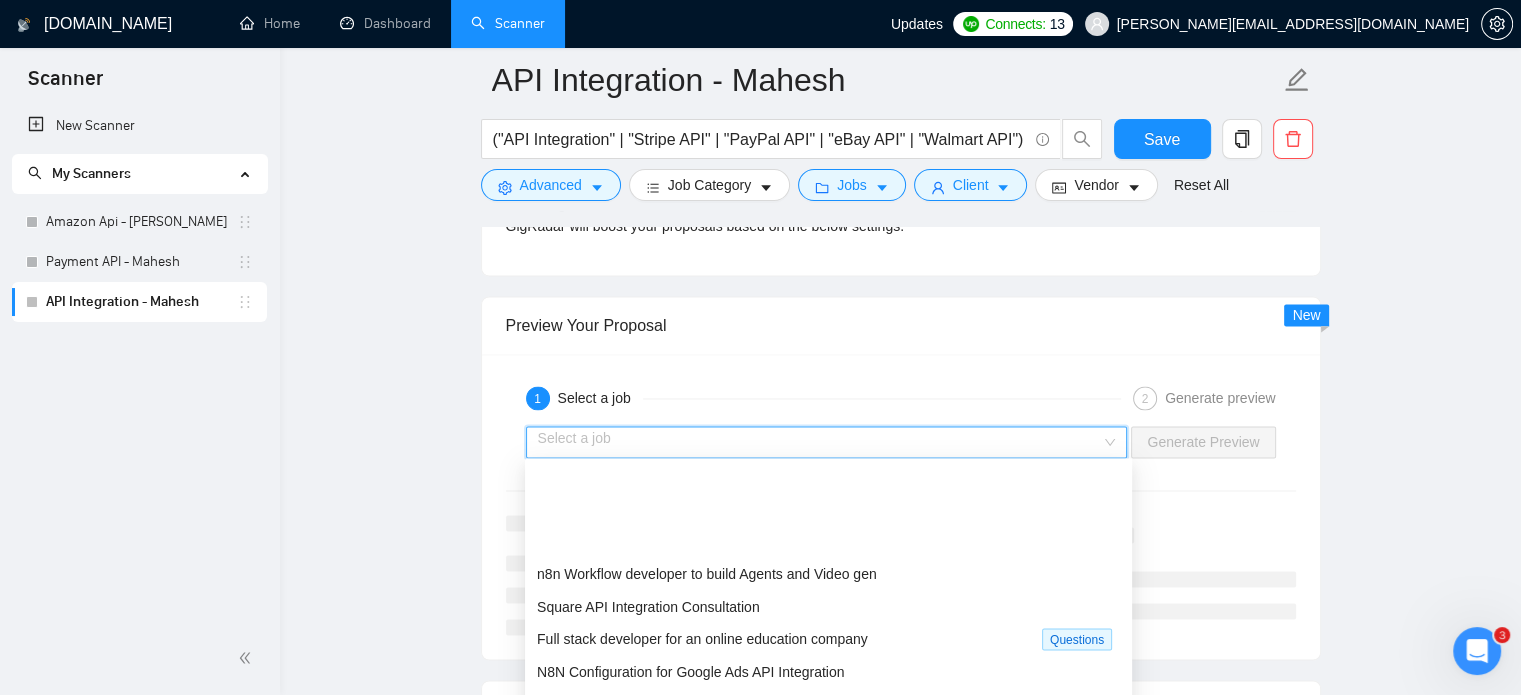 scroll, scrollTop: 100, scrollLeft: 0, axis: vertical 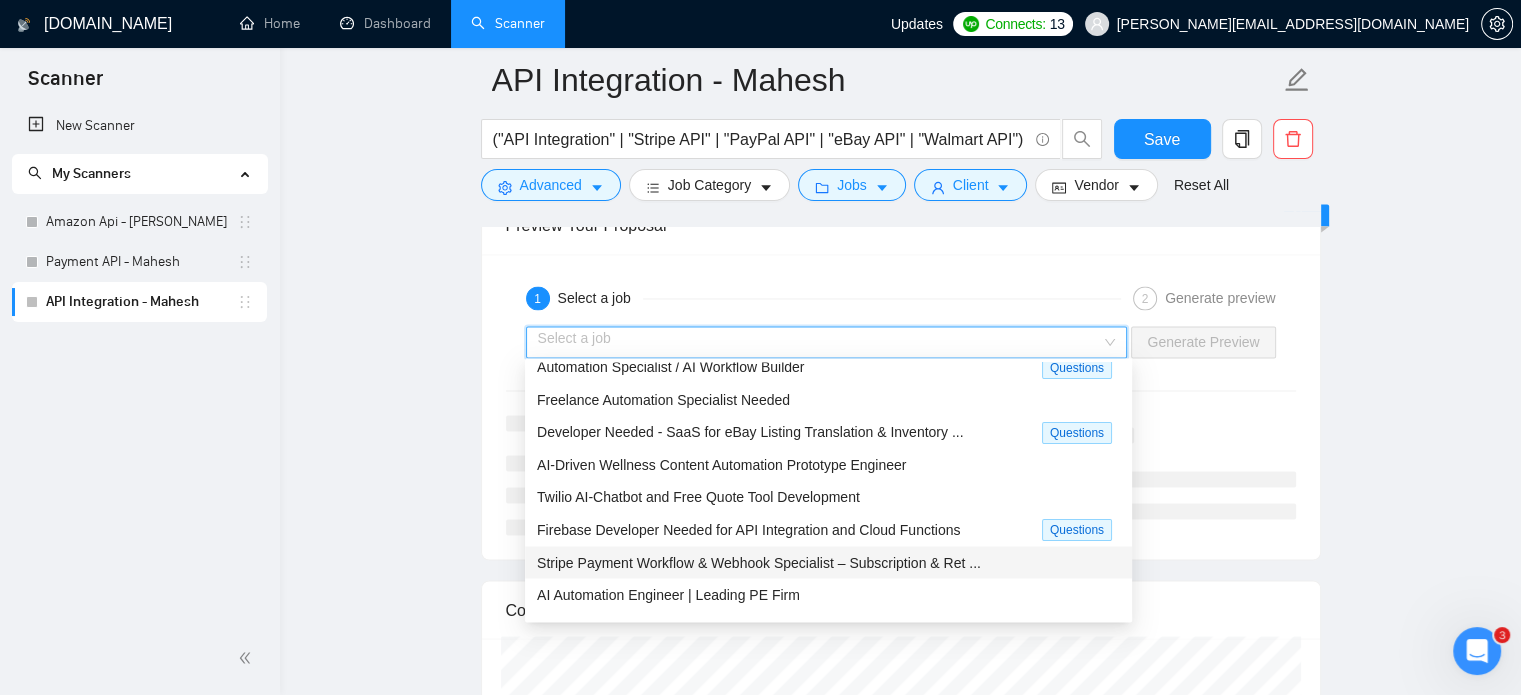 click on "Stripe Payment Workflow & Webhook Specialist – Subscription & Ret ..." at bounding box center (759, 562) 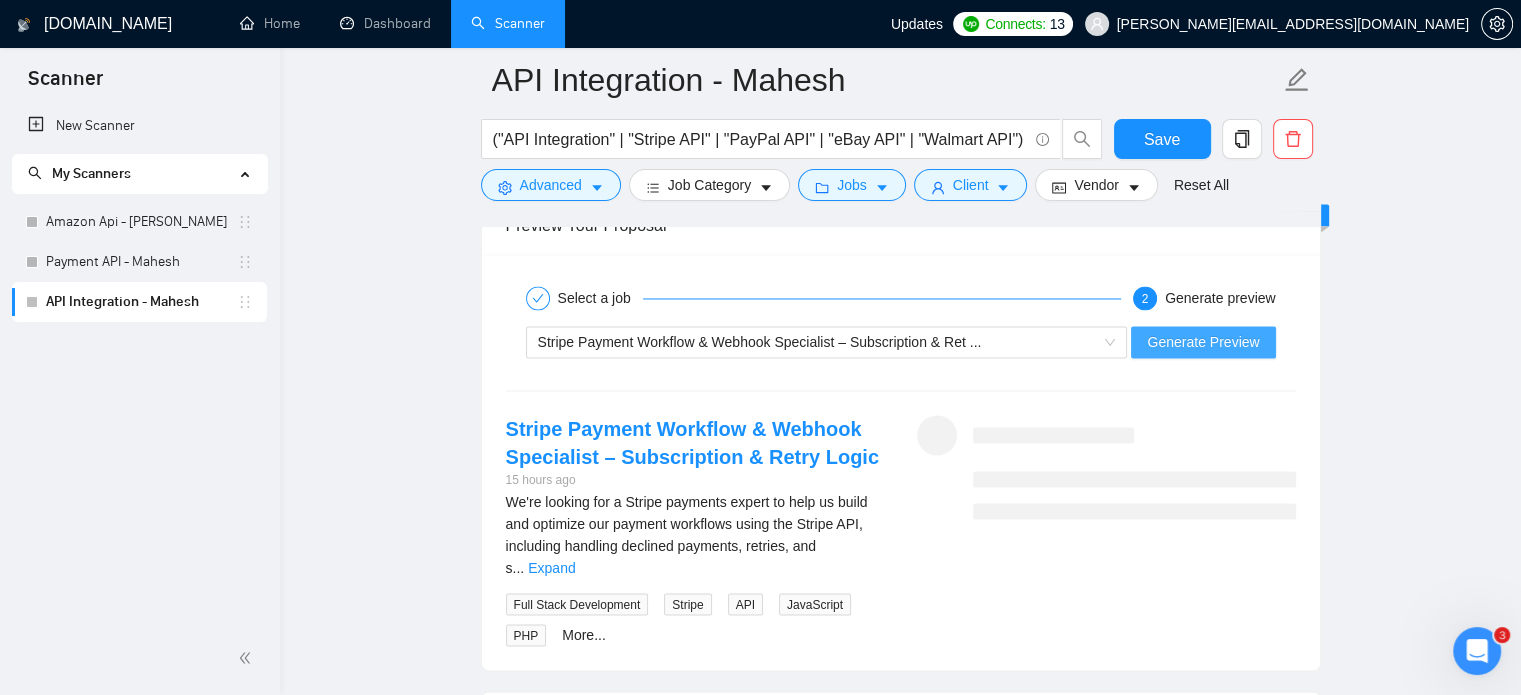 click on "Generate Preview" at bounding box center (1203, 342) 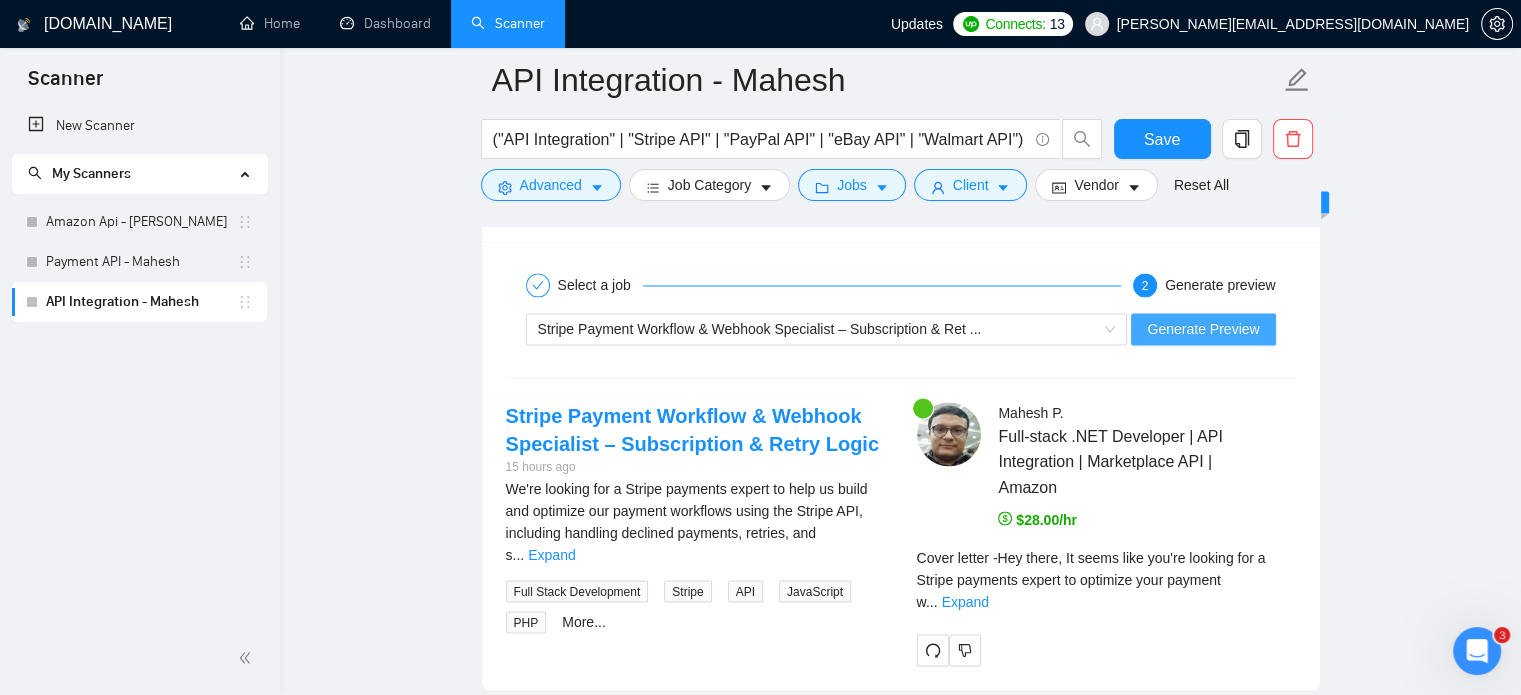 scroll, scrollTop: 3400, scrollLeft: 0, axis: vertical 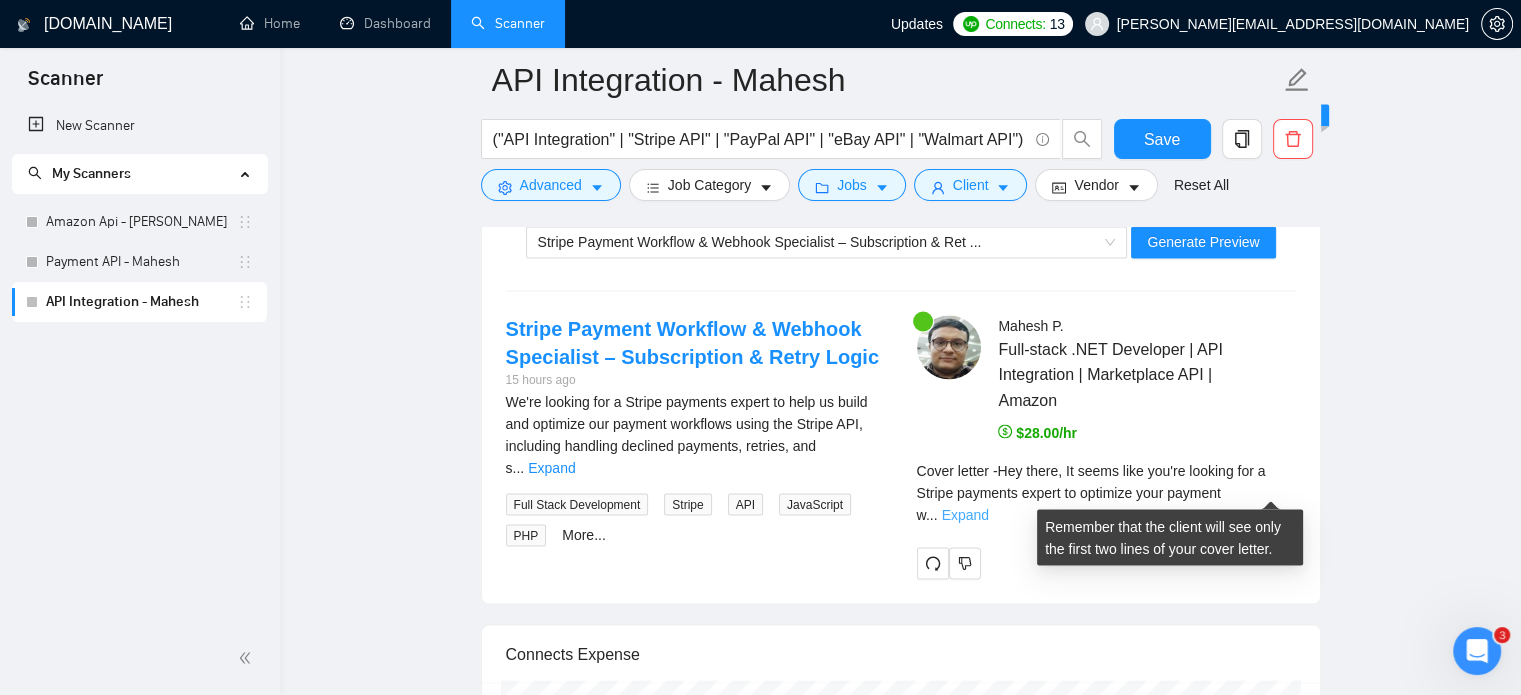 click on "Expand" at bounding box center [965, 514] 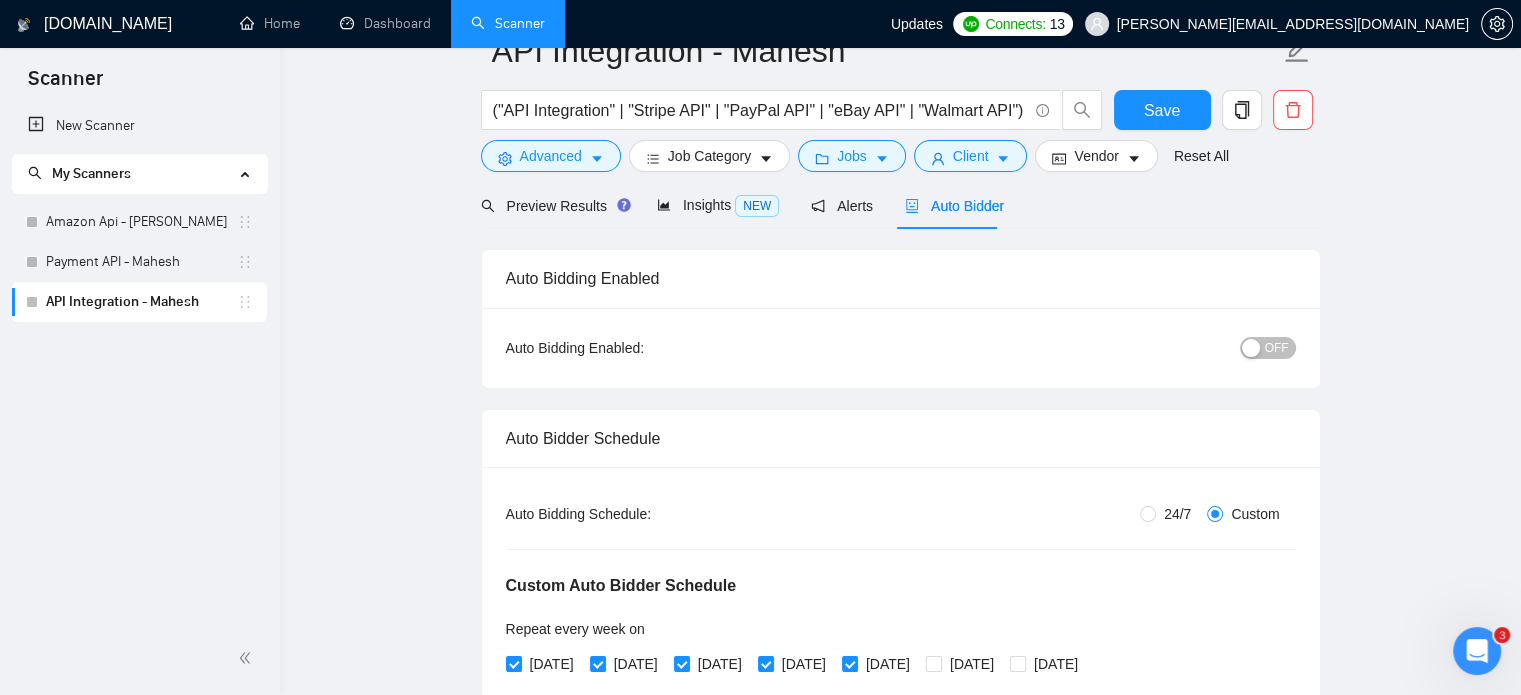 scroll, scrollTop: 0, scrollLeft: 0, axis: both 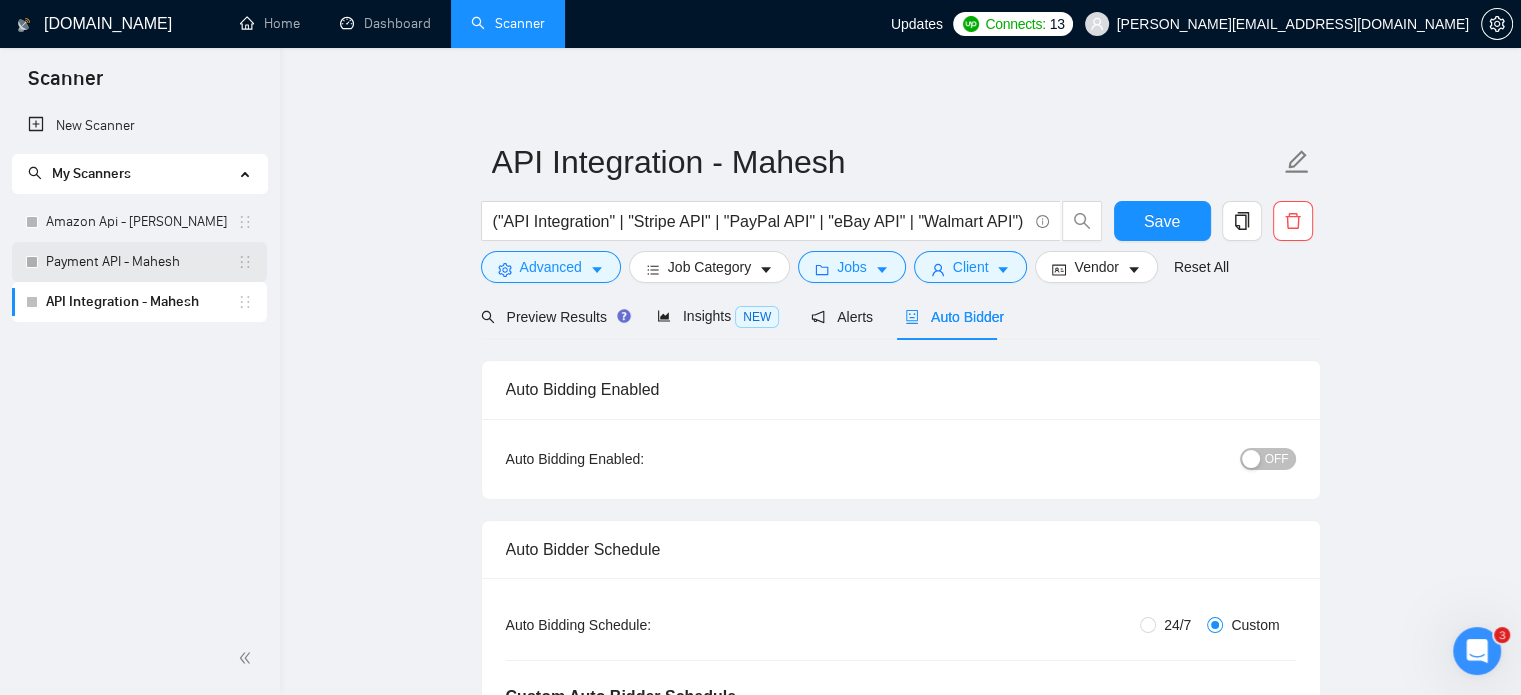 click on "Payment API - Mahesh" at bounding box center (141, 262) 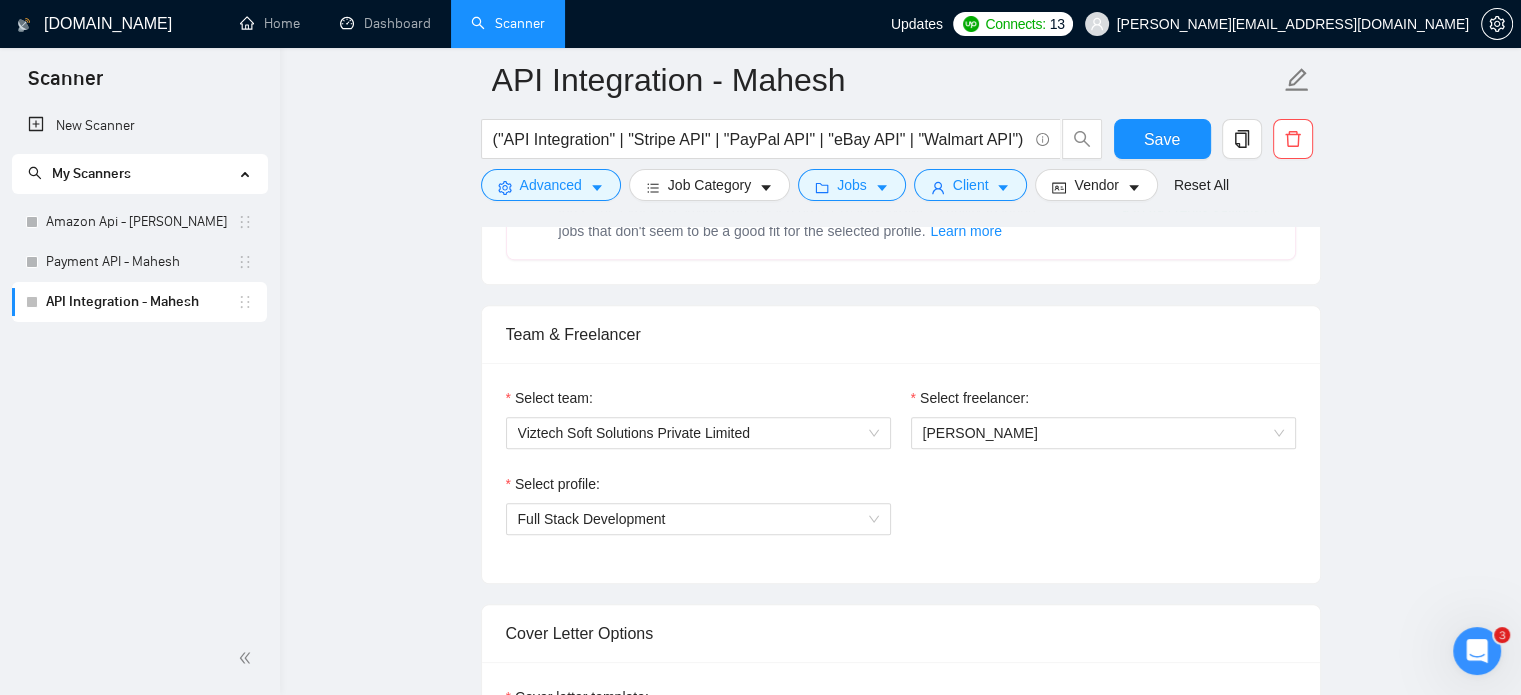 scroll, scrollTop: 1600, scrollLeft: 0, axis: vertical 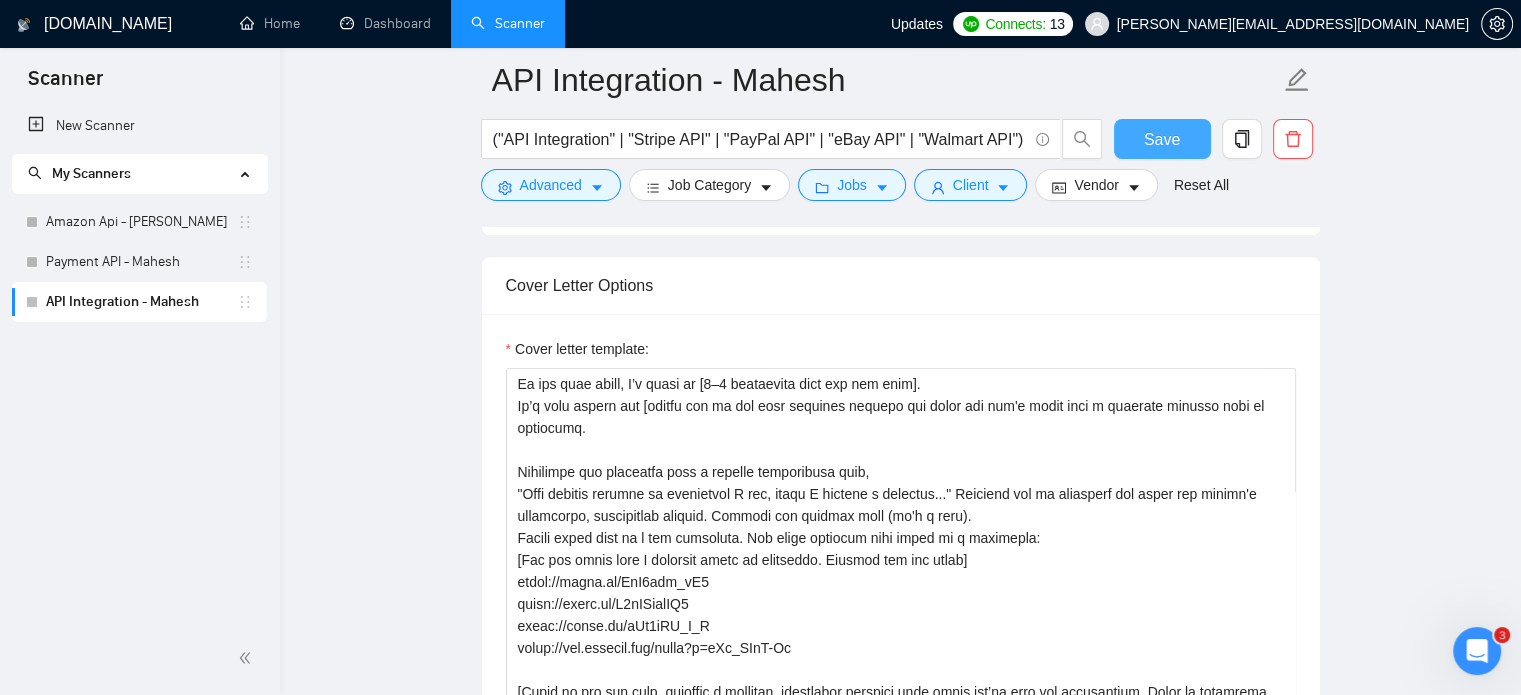 drag, startPoint x: 1168, startPoint y: 143, endPoint x: 1495, endPoint y: 255, distance: 345.64865 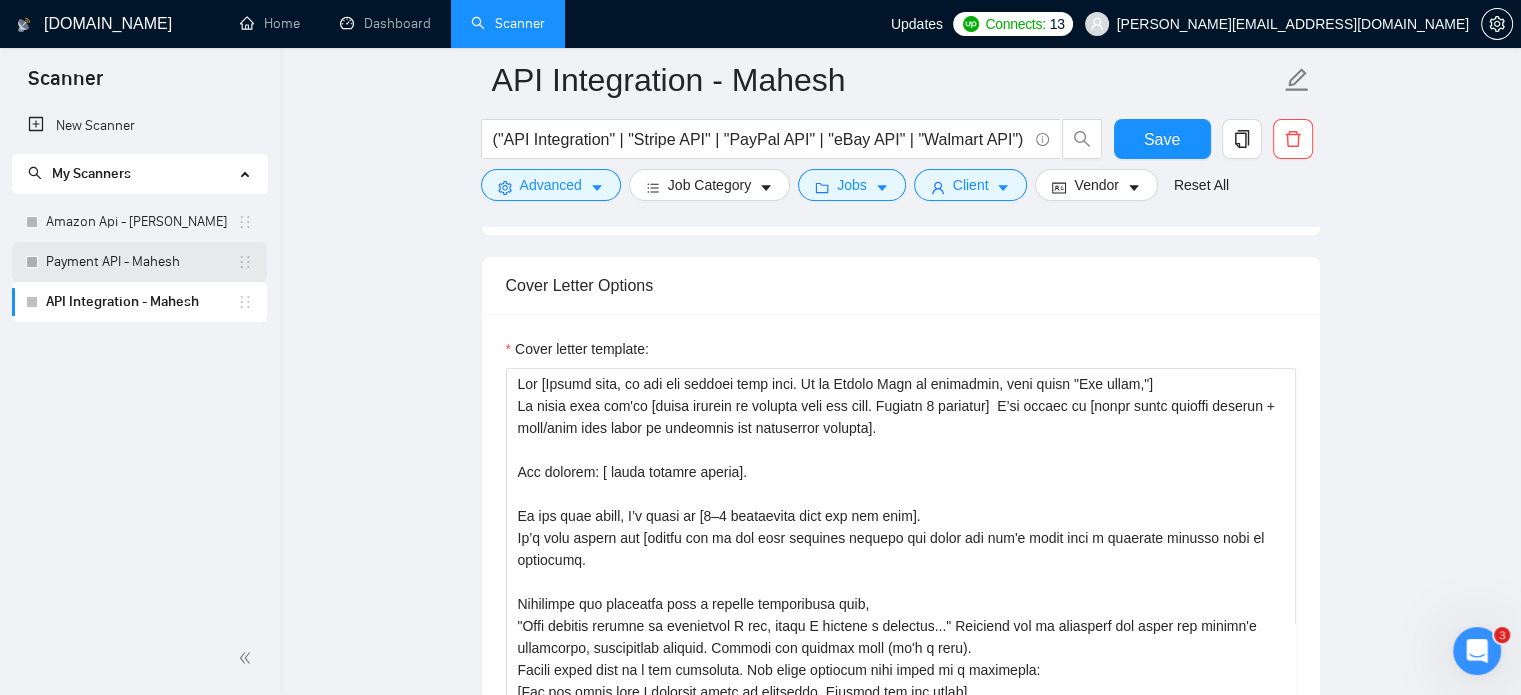 click on "Payment API - Mahesh" at bounding box center (141, 262) 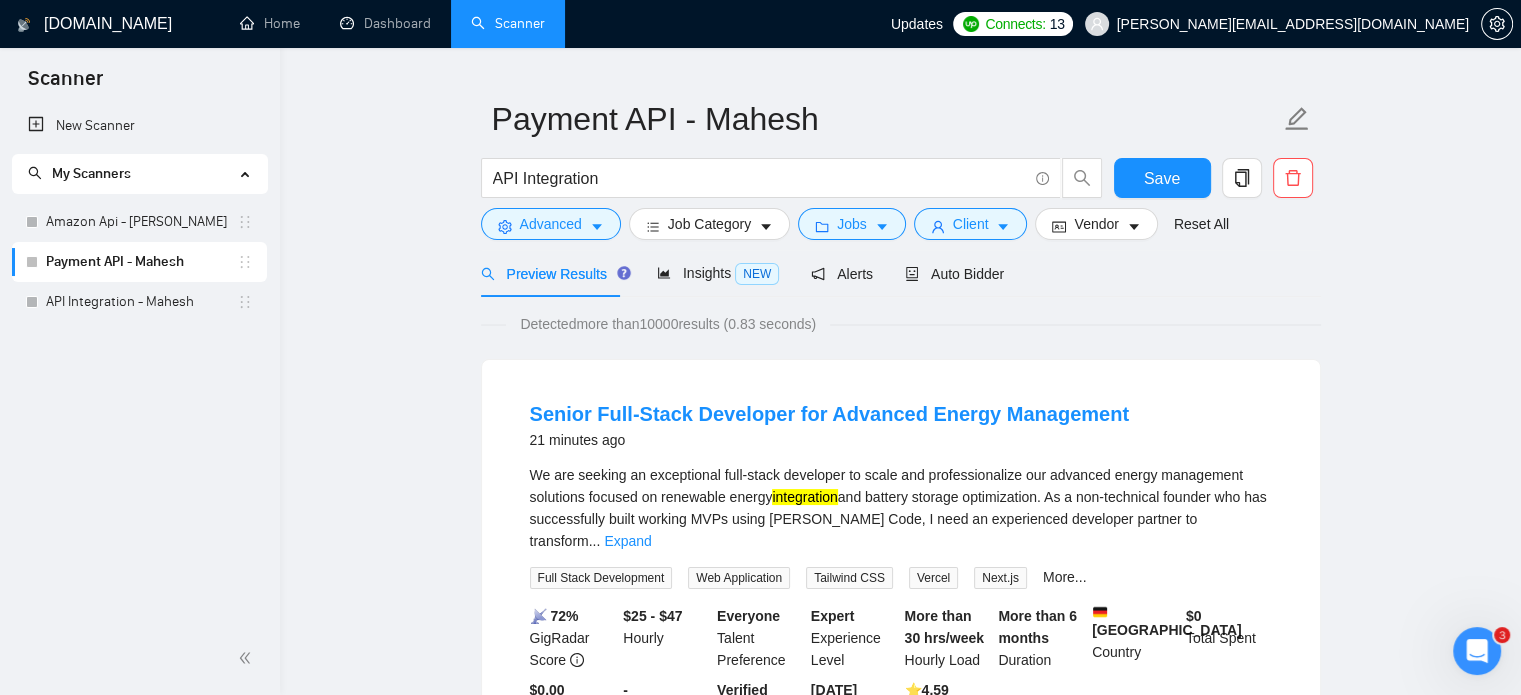 scroll, scrollTop: 0, scrollLeft: 0, axis: both 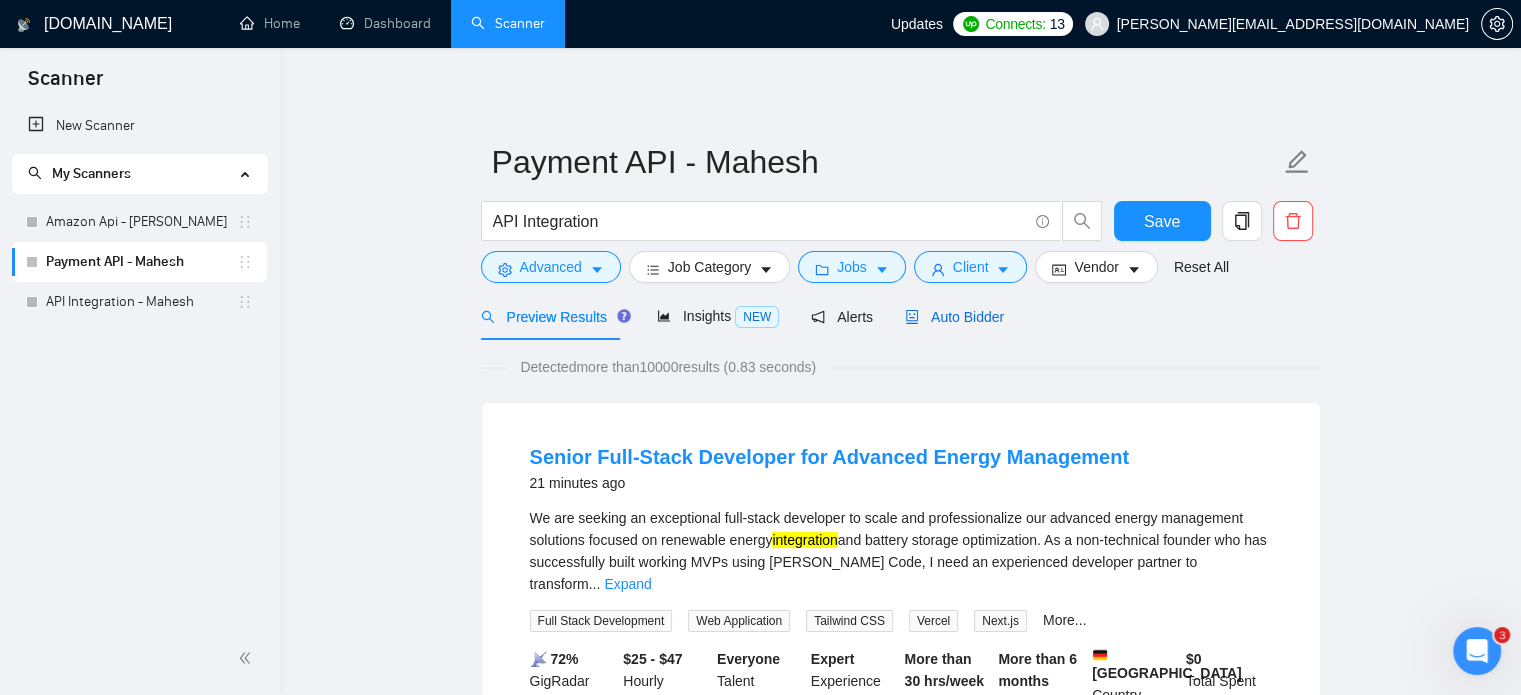 click on "Auto Bidder" at bounding box center [954, 317] 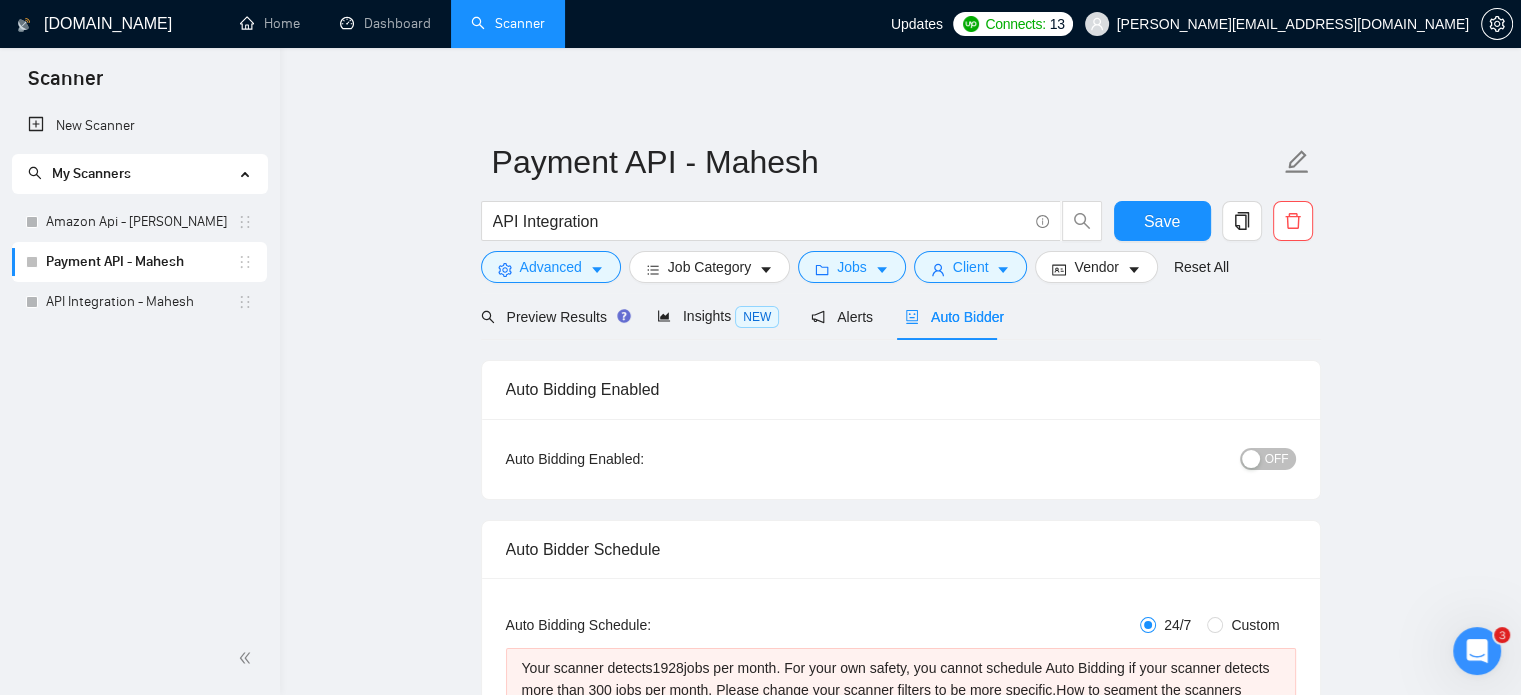 type 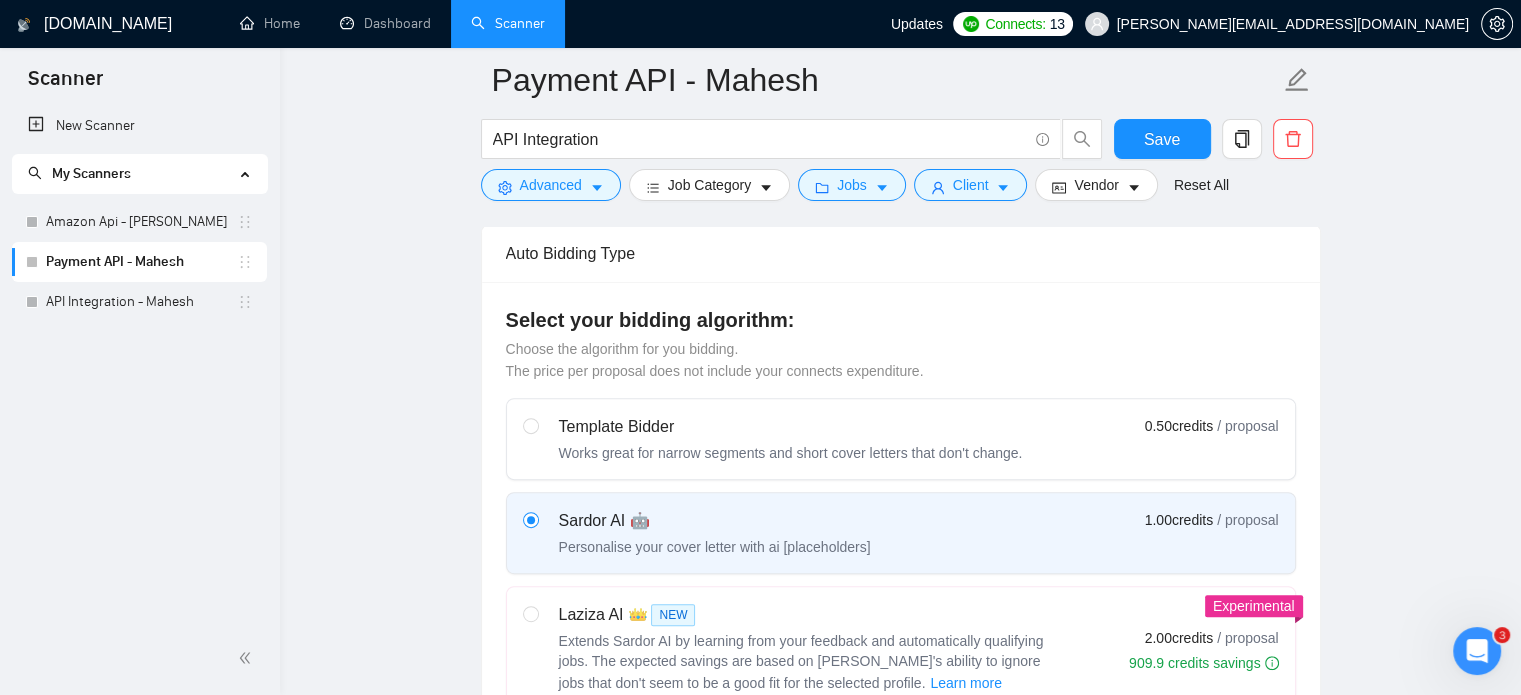 scroll, scrollTop: 1200, scrollLeft: 0, axis: vertical 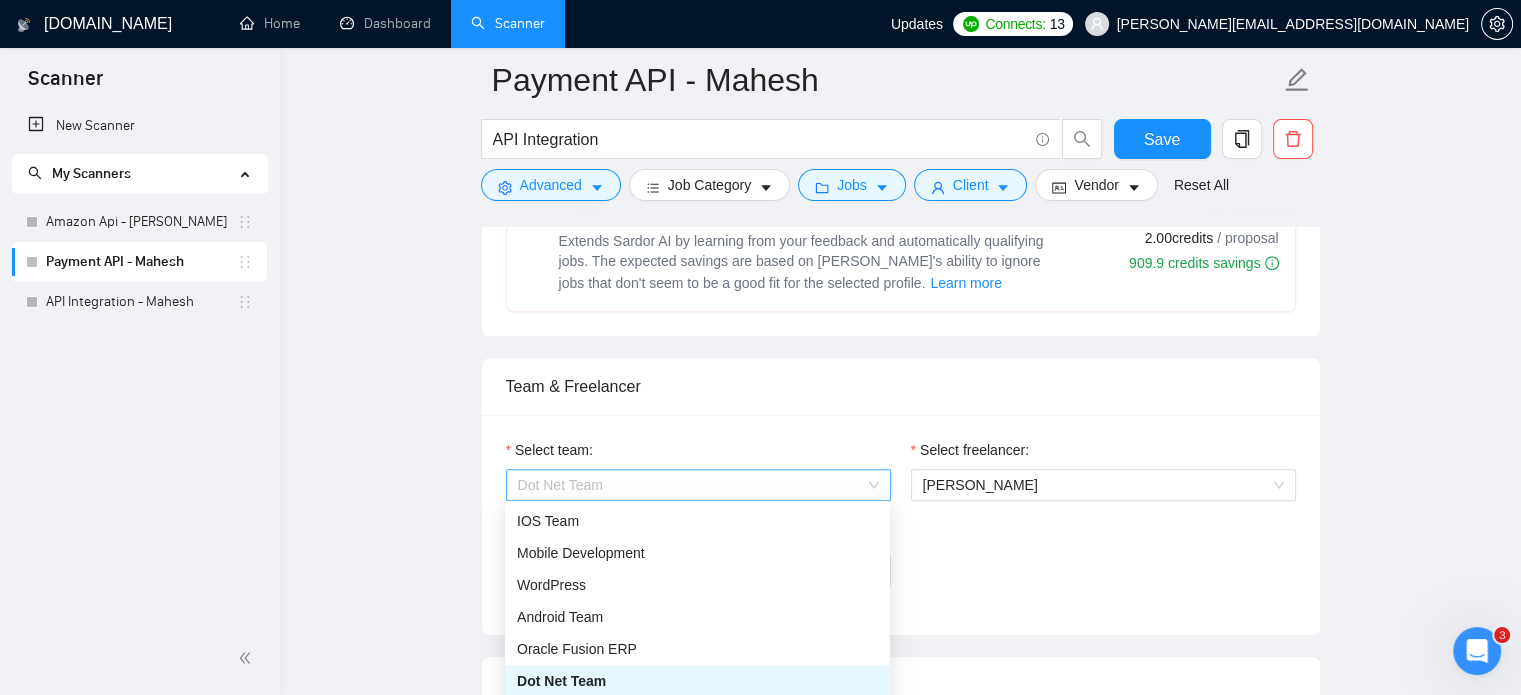 click on "Dot Net Team" at bounding box center [698, 485] 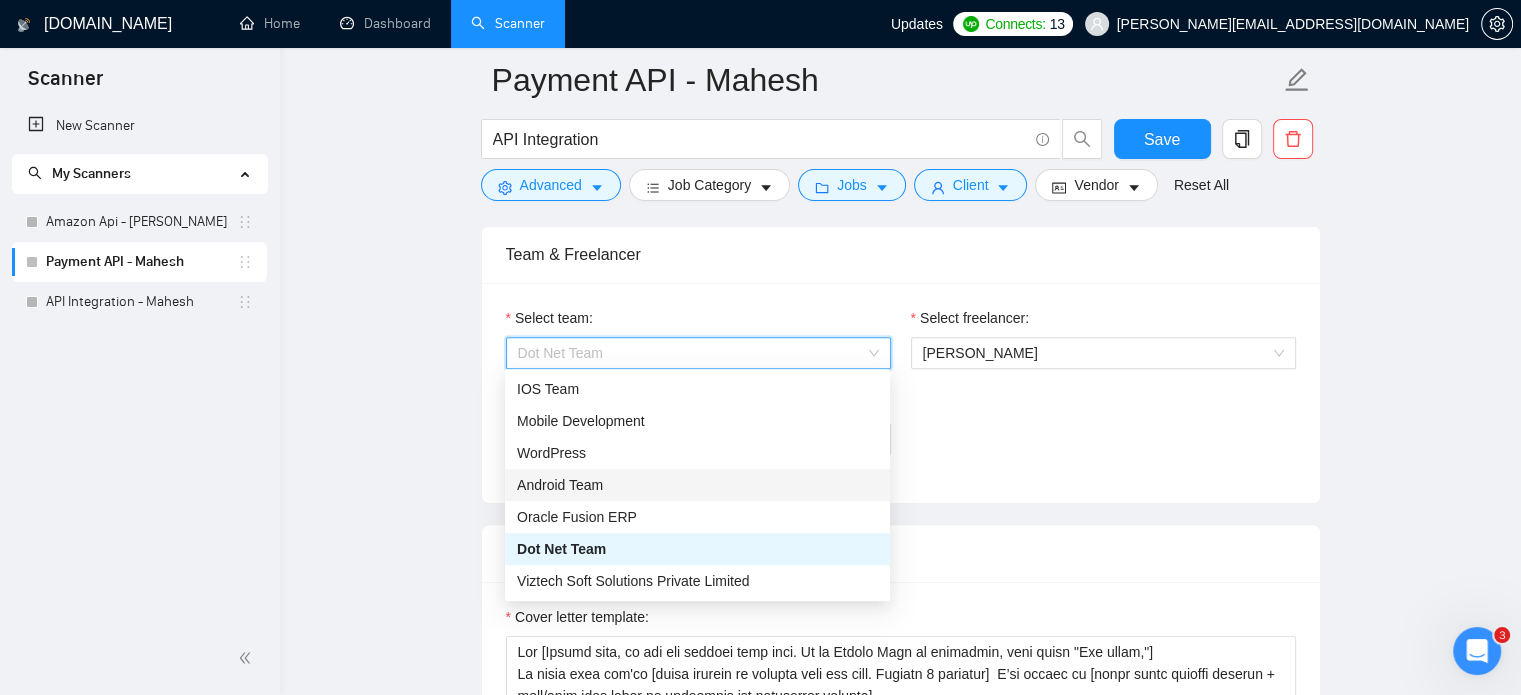 scroll, scrollTop: 1400, scrollLeft: 0, axis: vertical 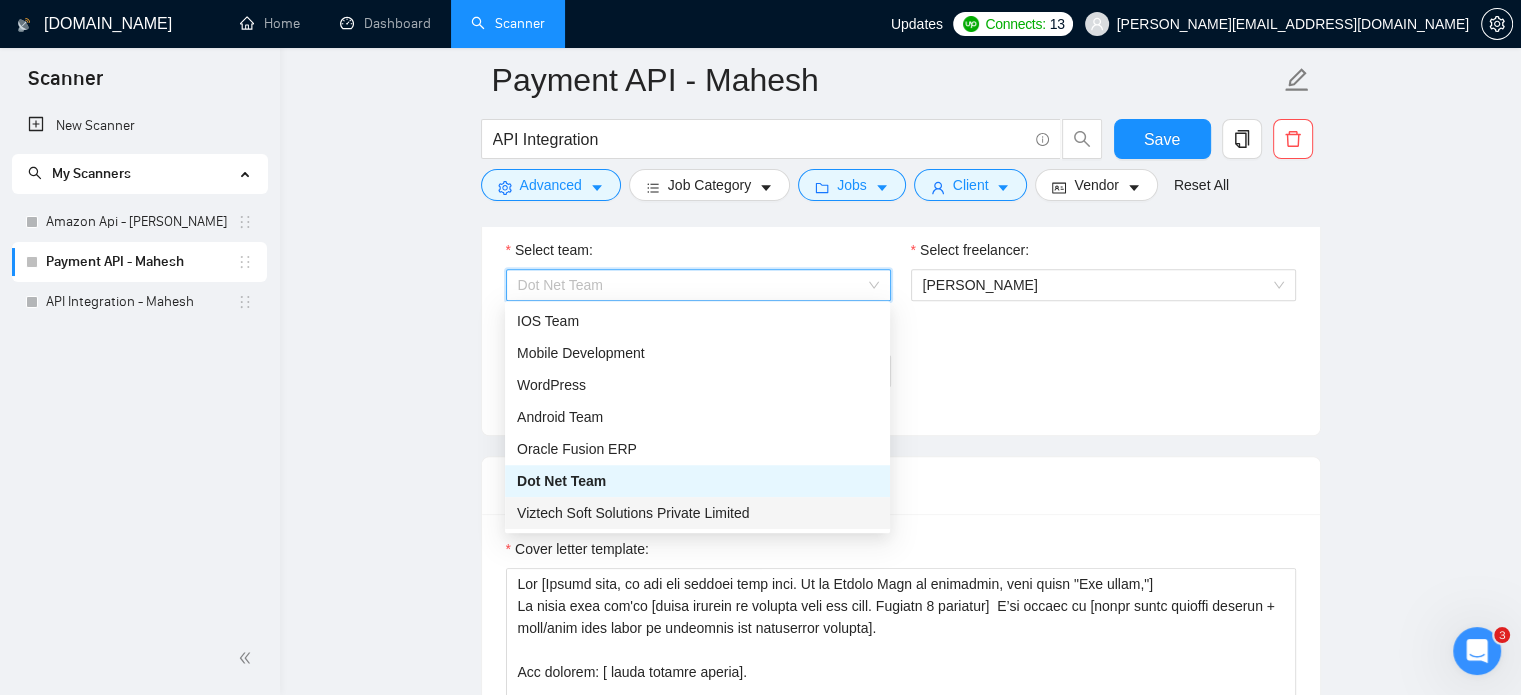 click on "Viztech Soft Solutions Private Limited" at bounding box center (697, 513) 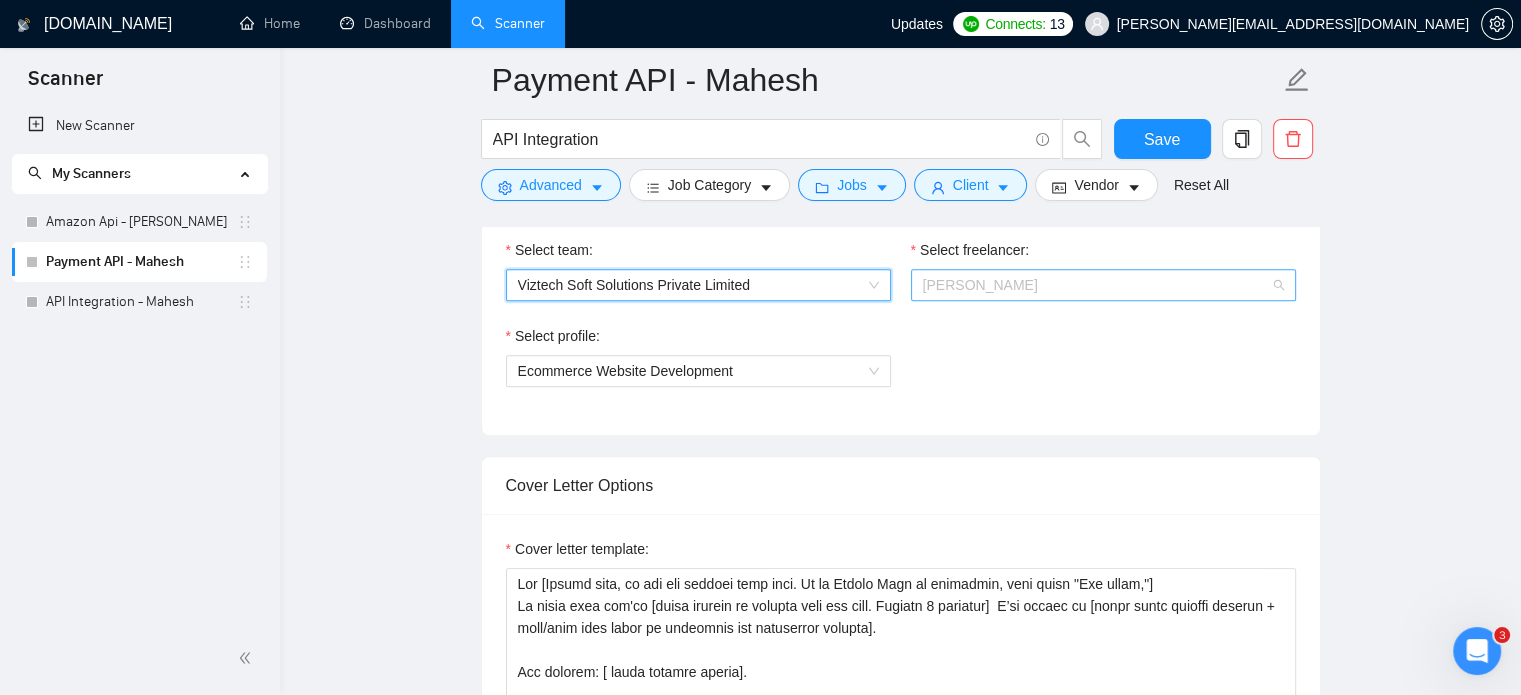 click on "[PERSON_NAME]" at bounding box center [1103, 285] 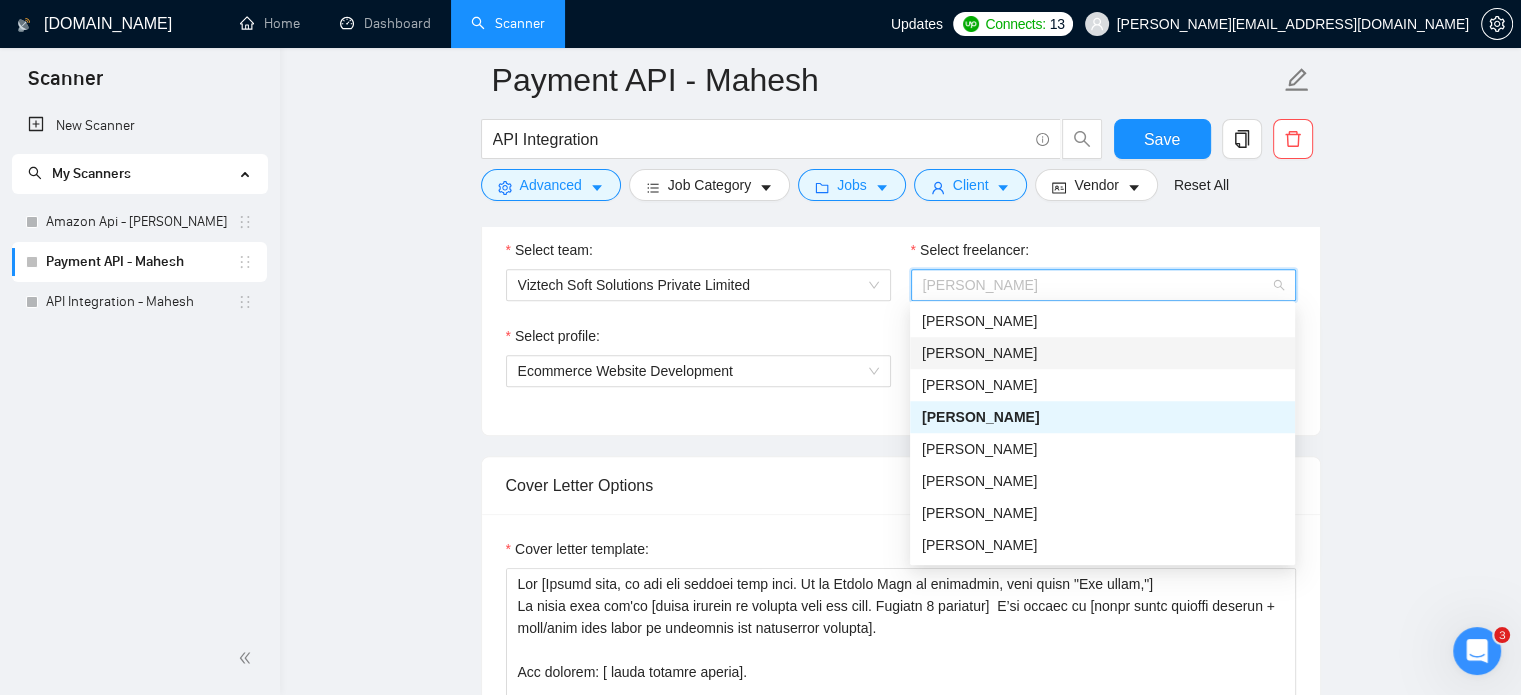 click on "[PERSON_NAME]" at bounding box center [1102, 353] 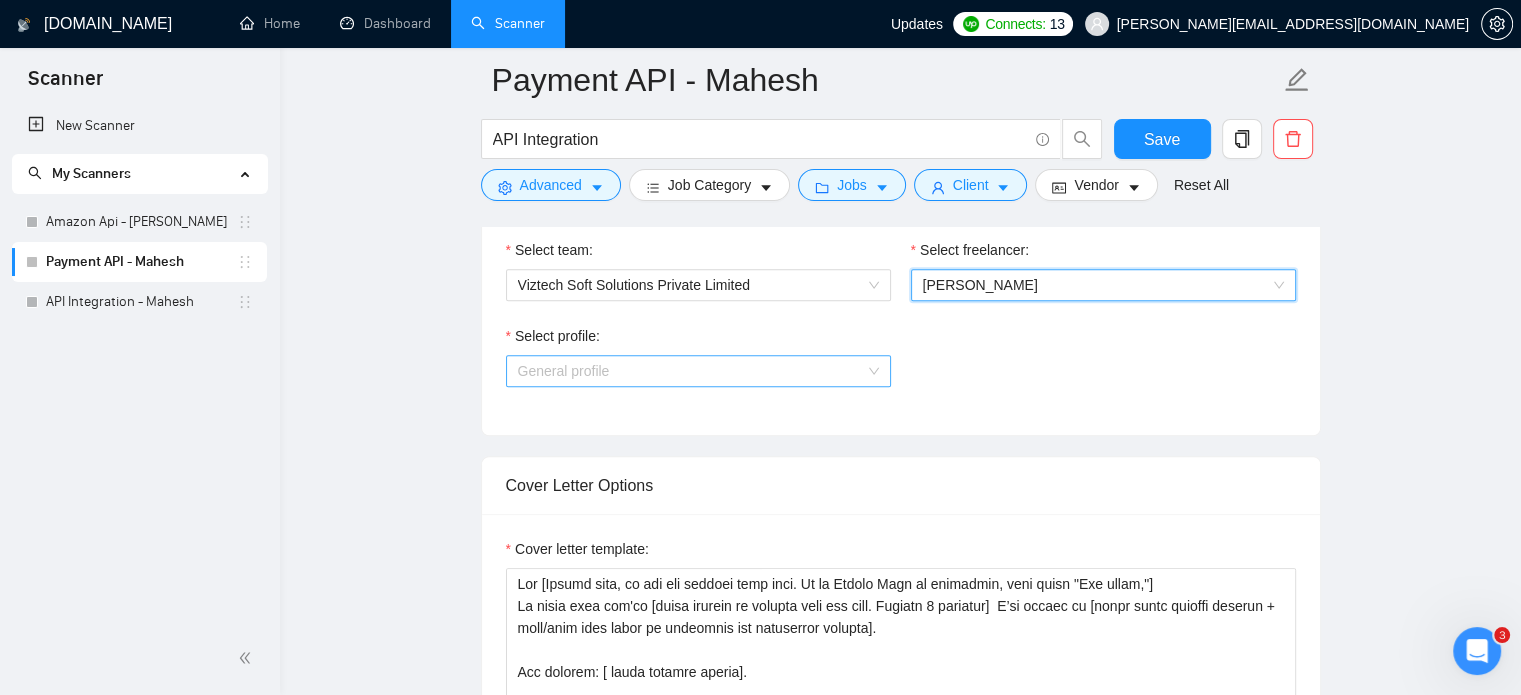 click on "General profile" at bounding box center (698, 371) 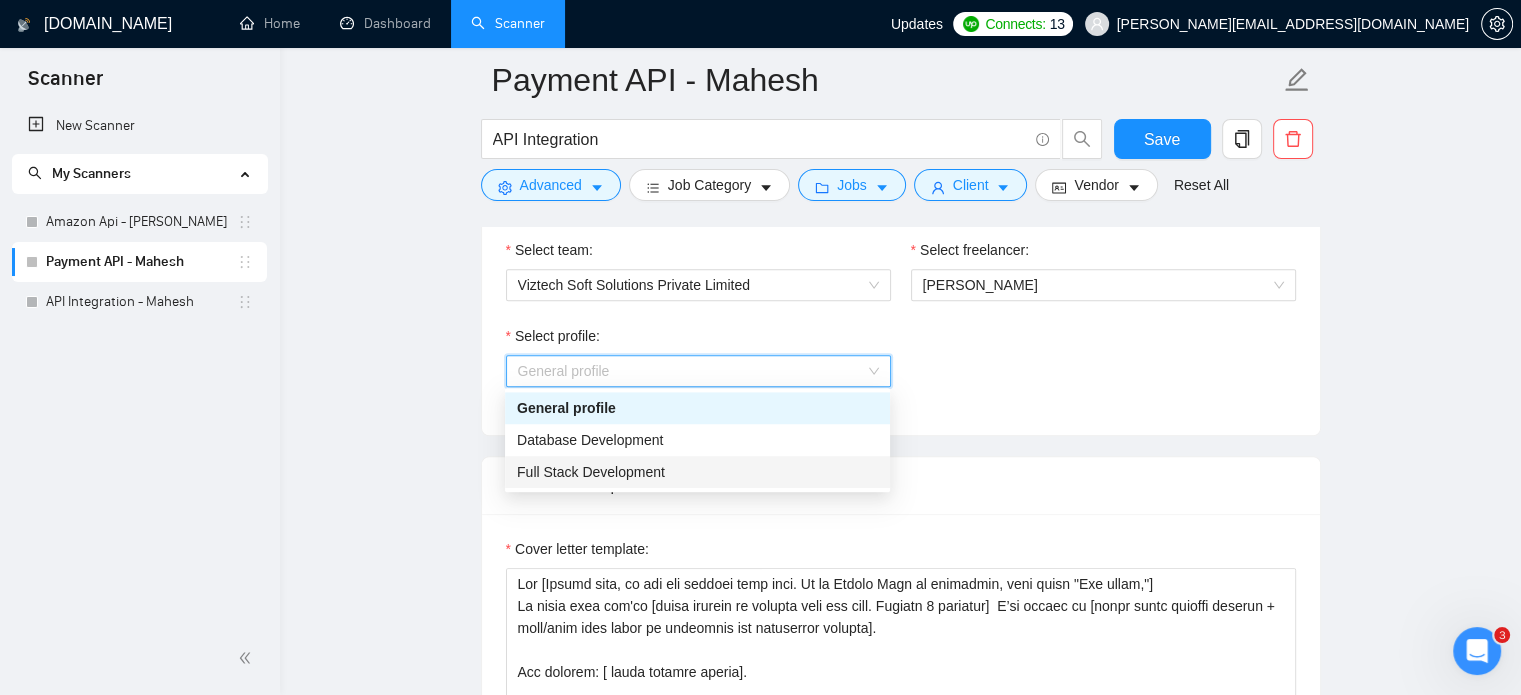 click on "Full Stack Development" at bounding box center (591, 472) 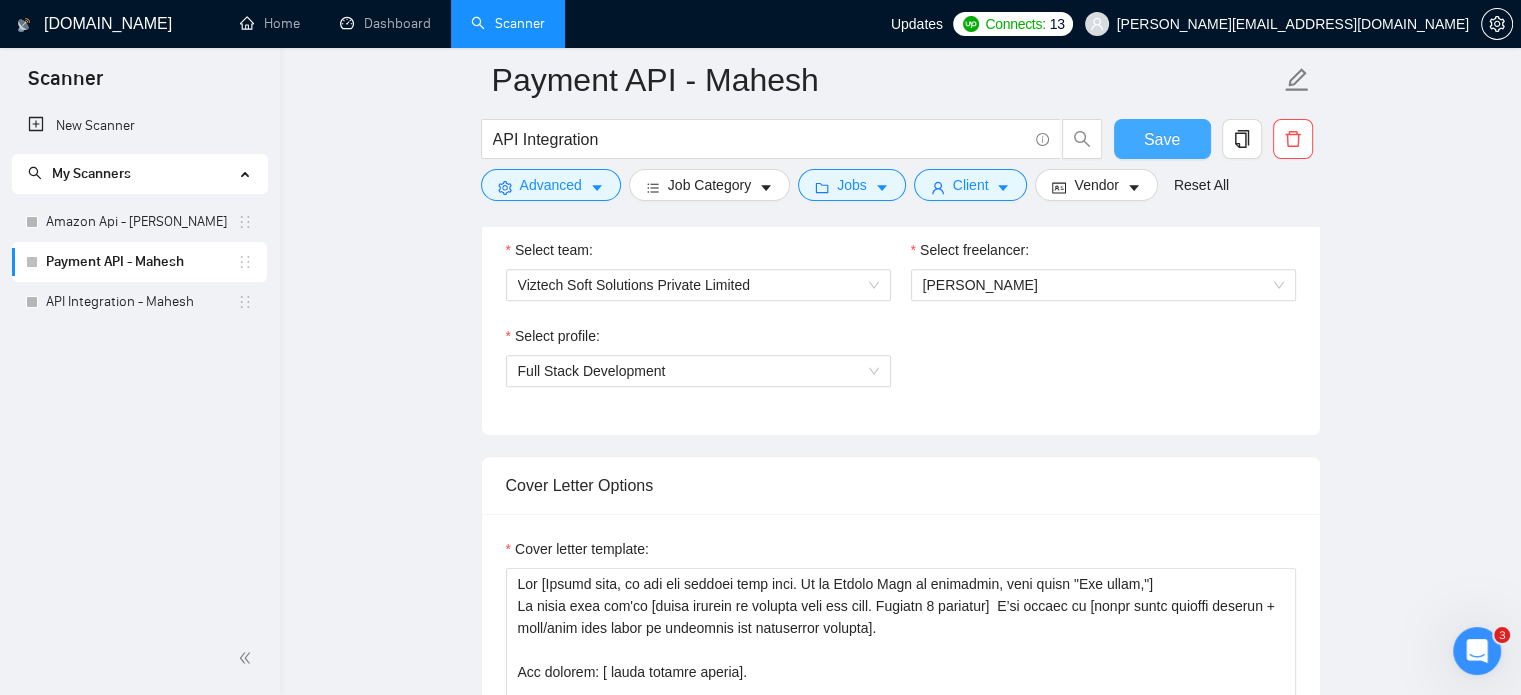 click on "Save" at bounding box center (1162, 139) 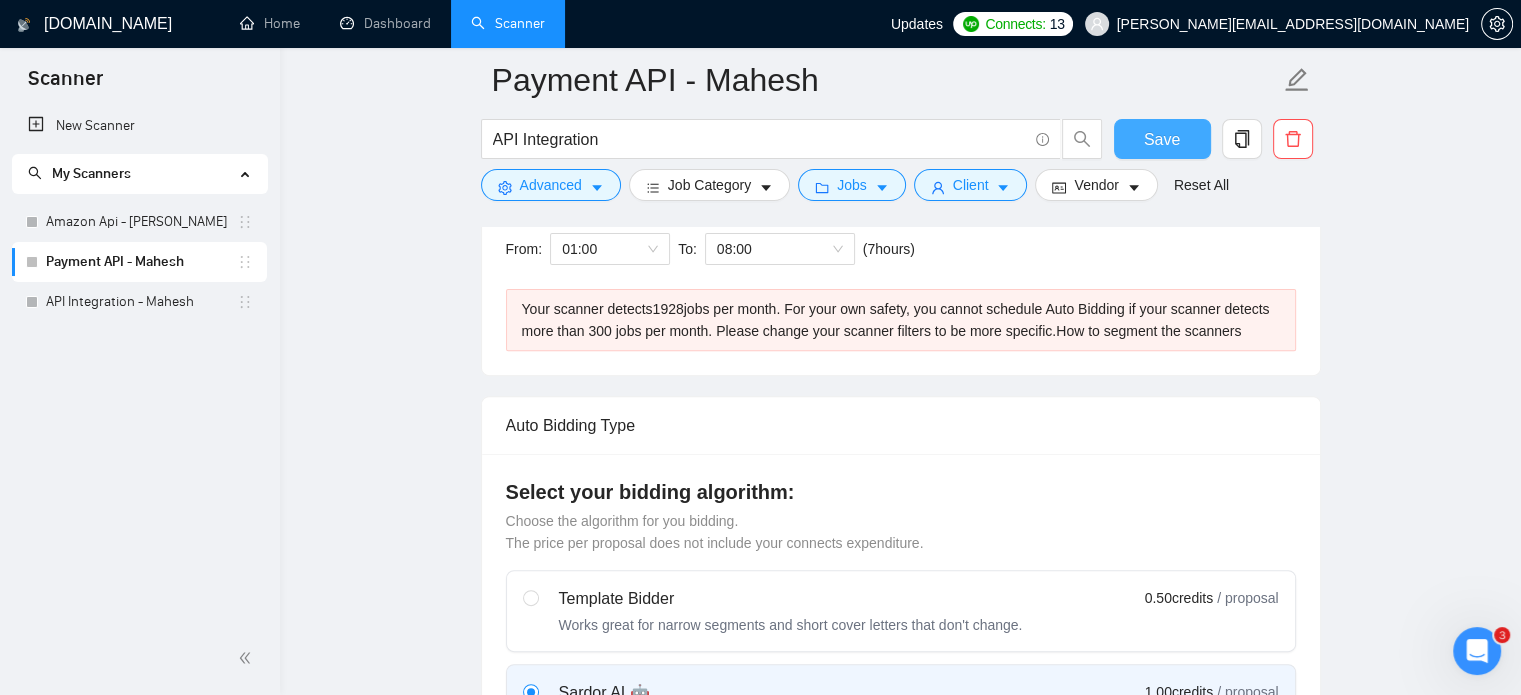 scroll, scrollTop: 0, scrollLeft: 0, axis: both 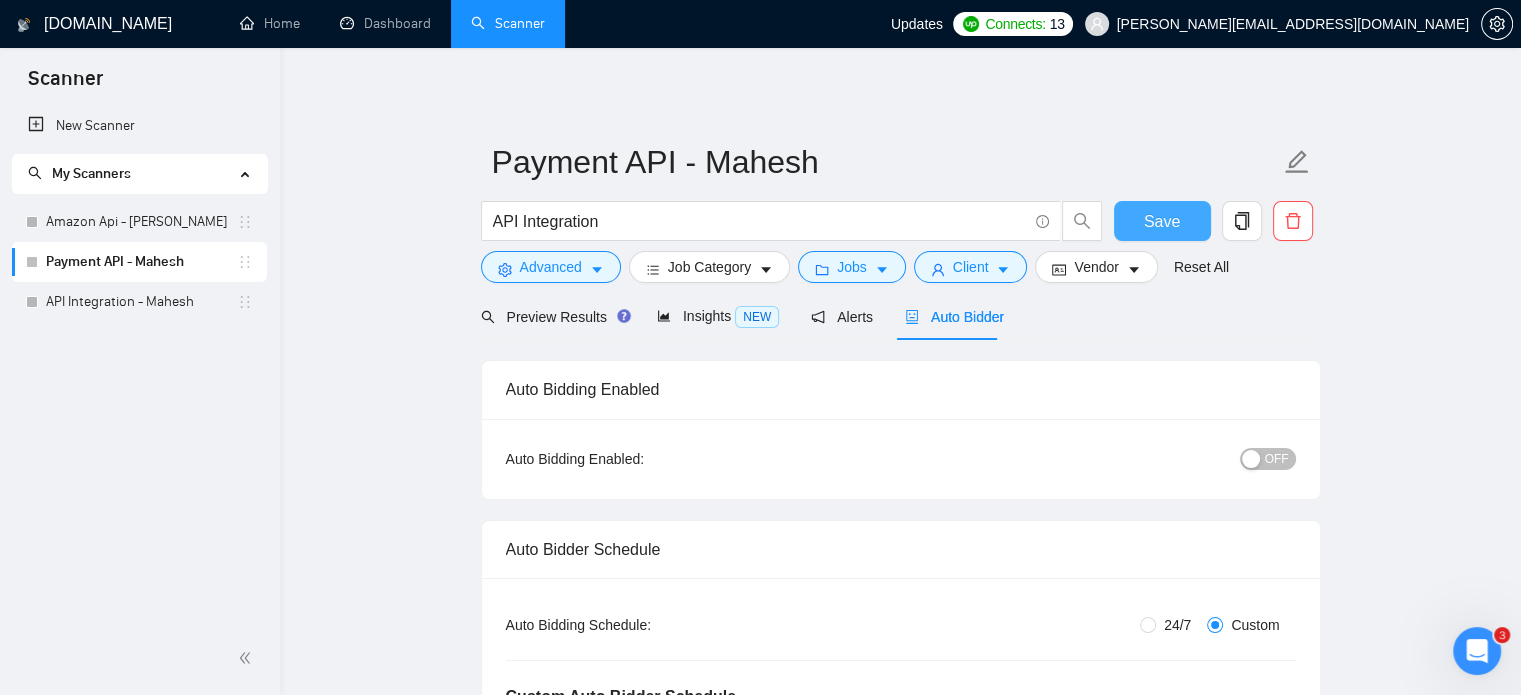 click on "Save" at bounding box center (1162, 221) 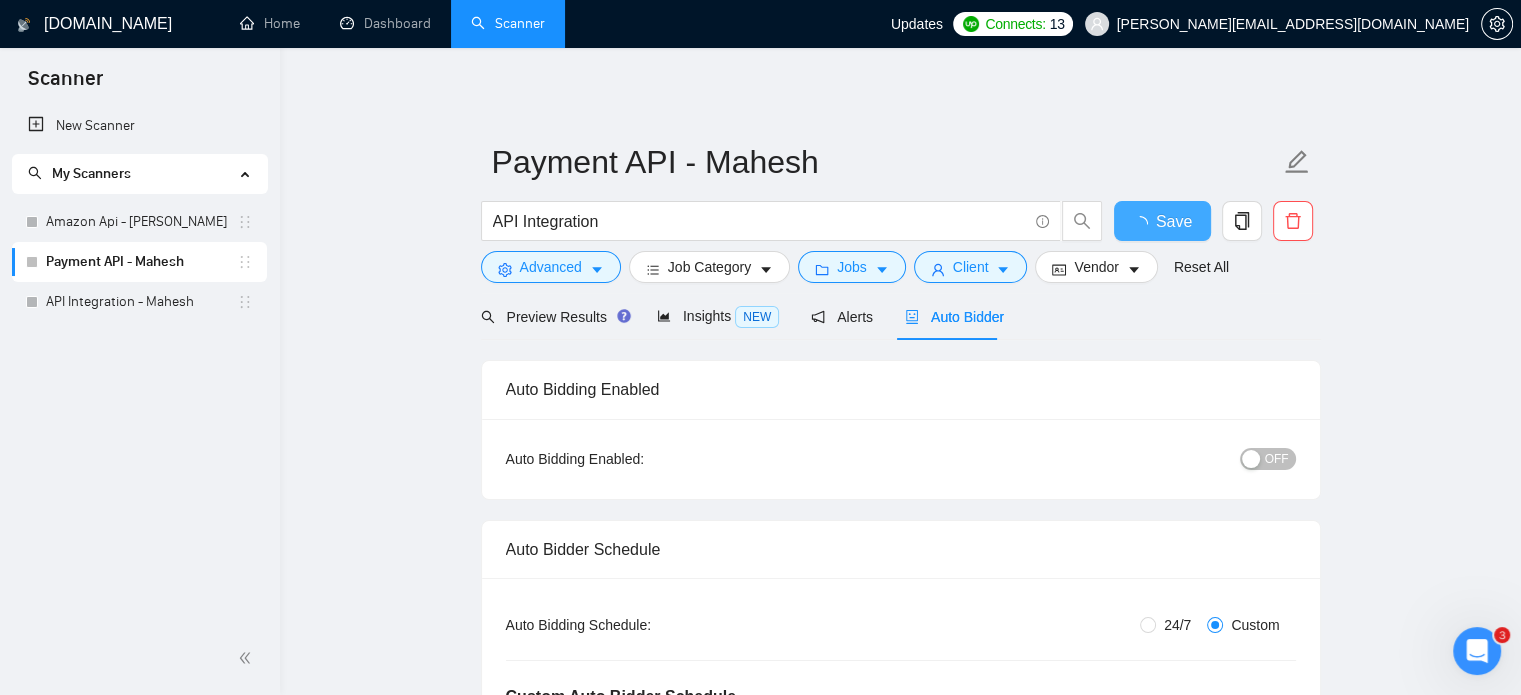 type 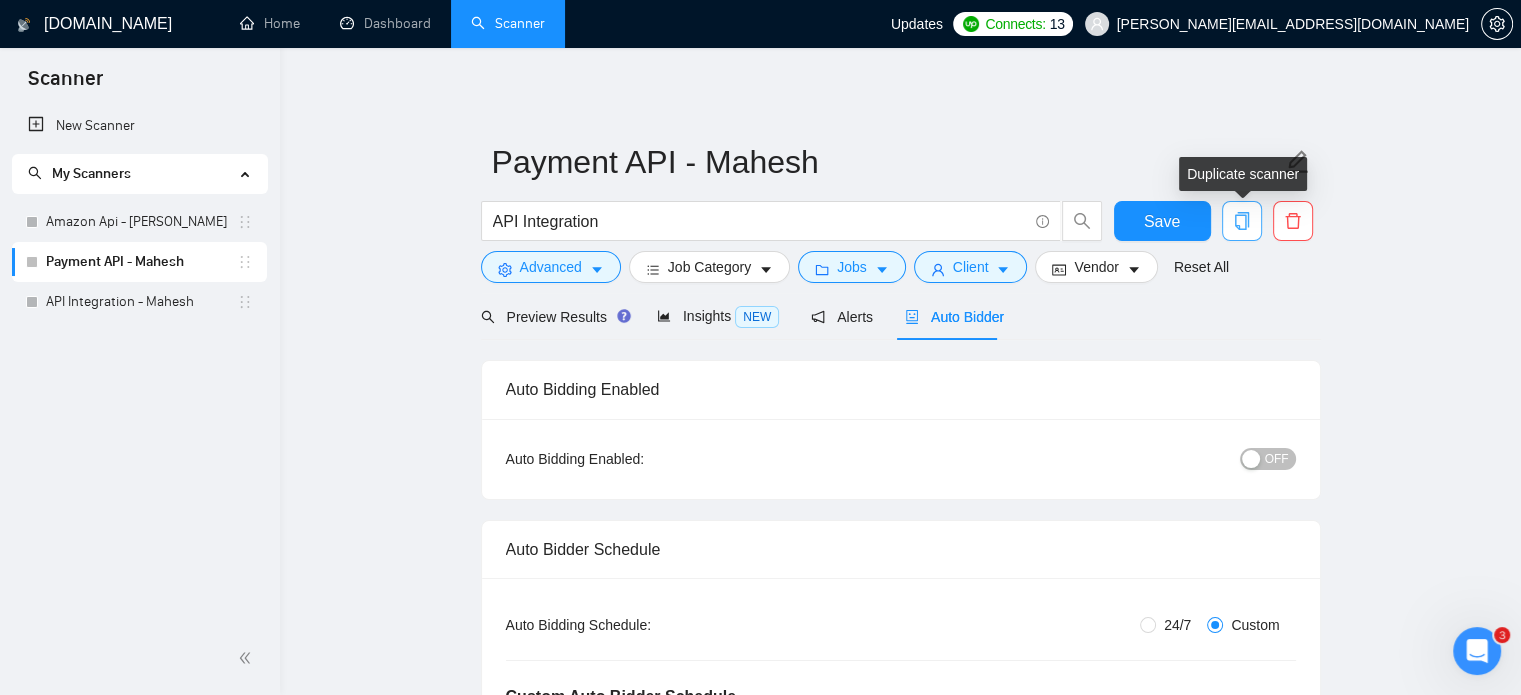 click 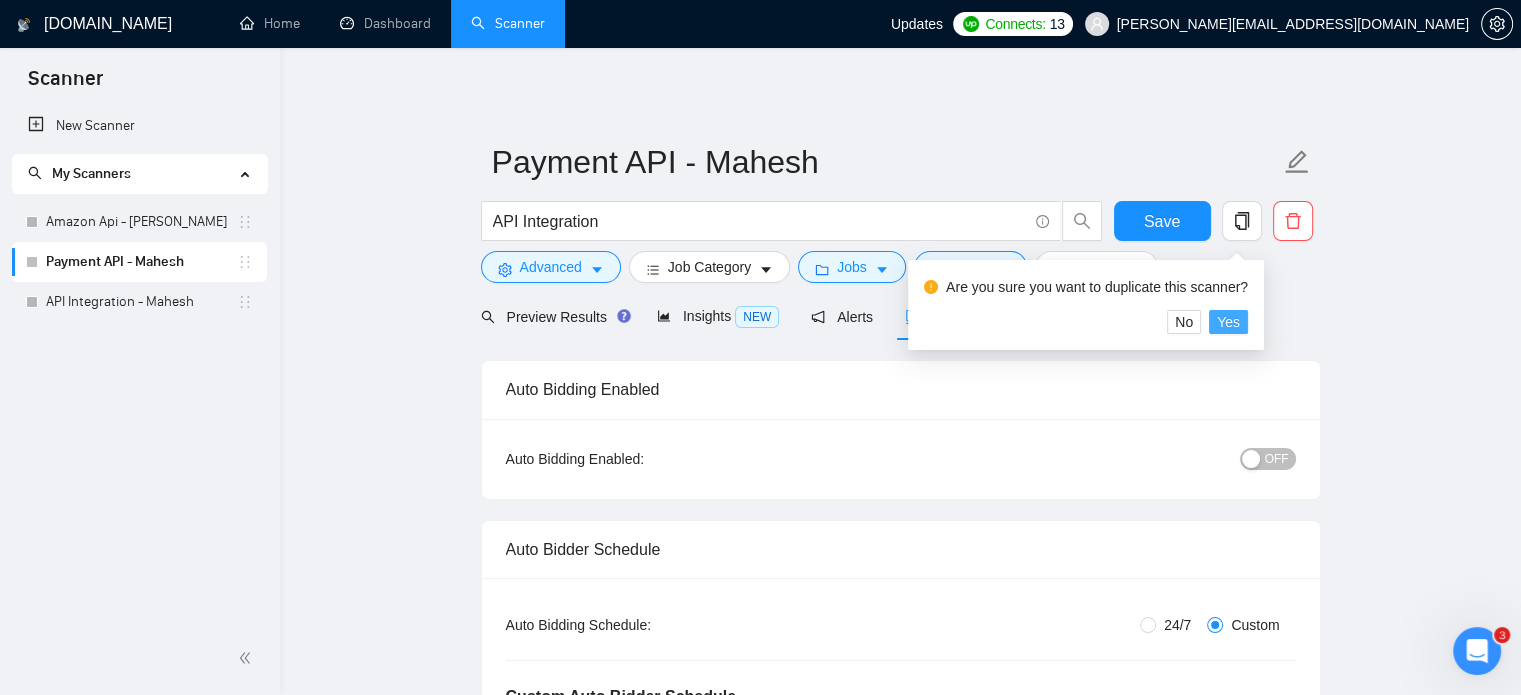click on "Yes" at bounding box center [1228, 322] 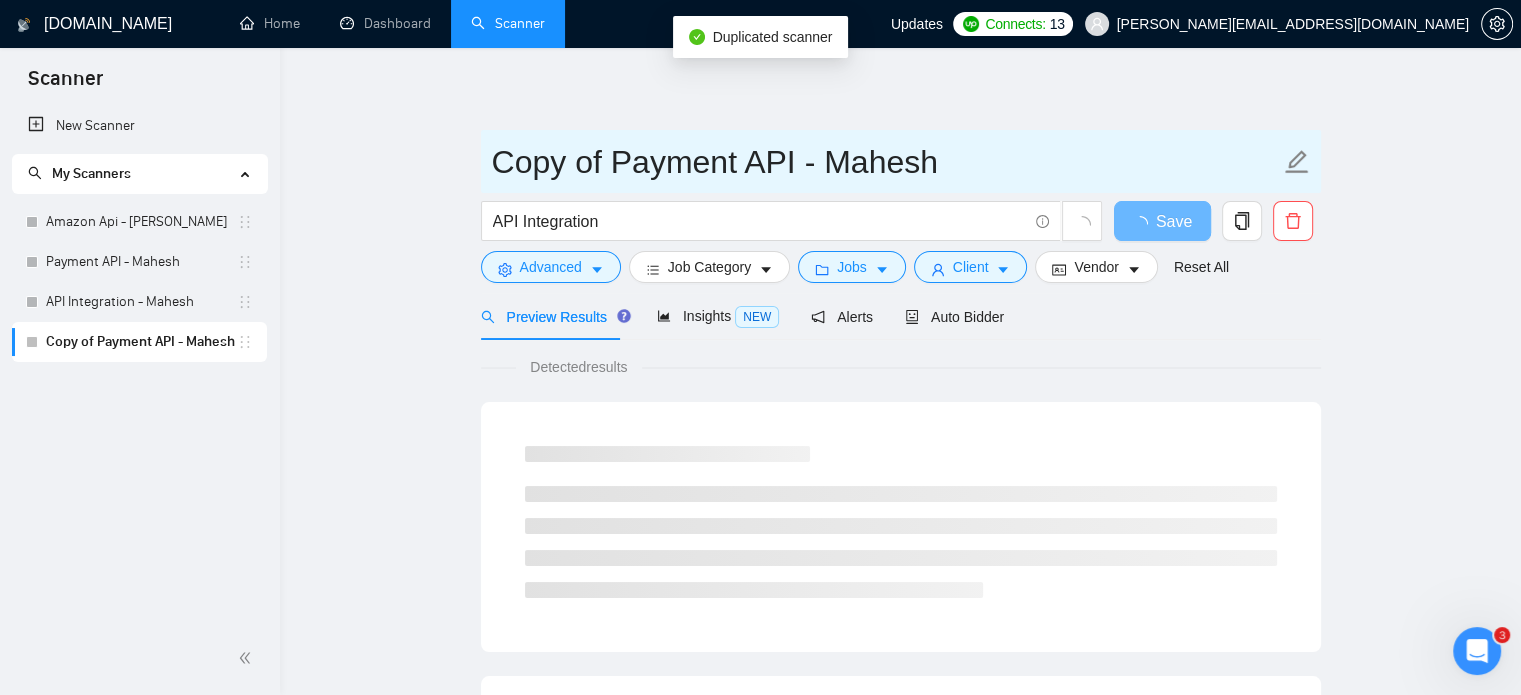 click 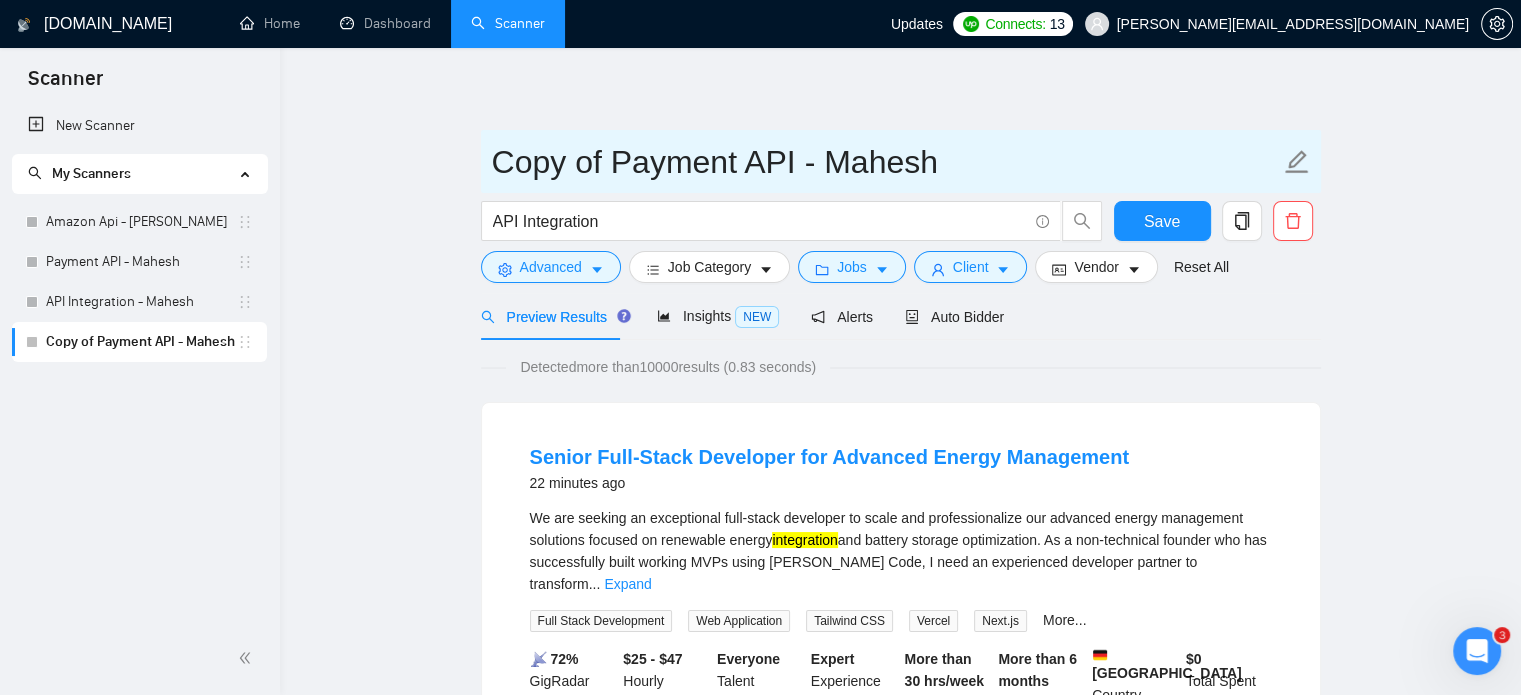 click 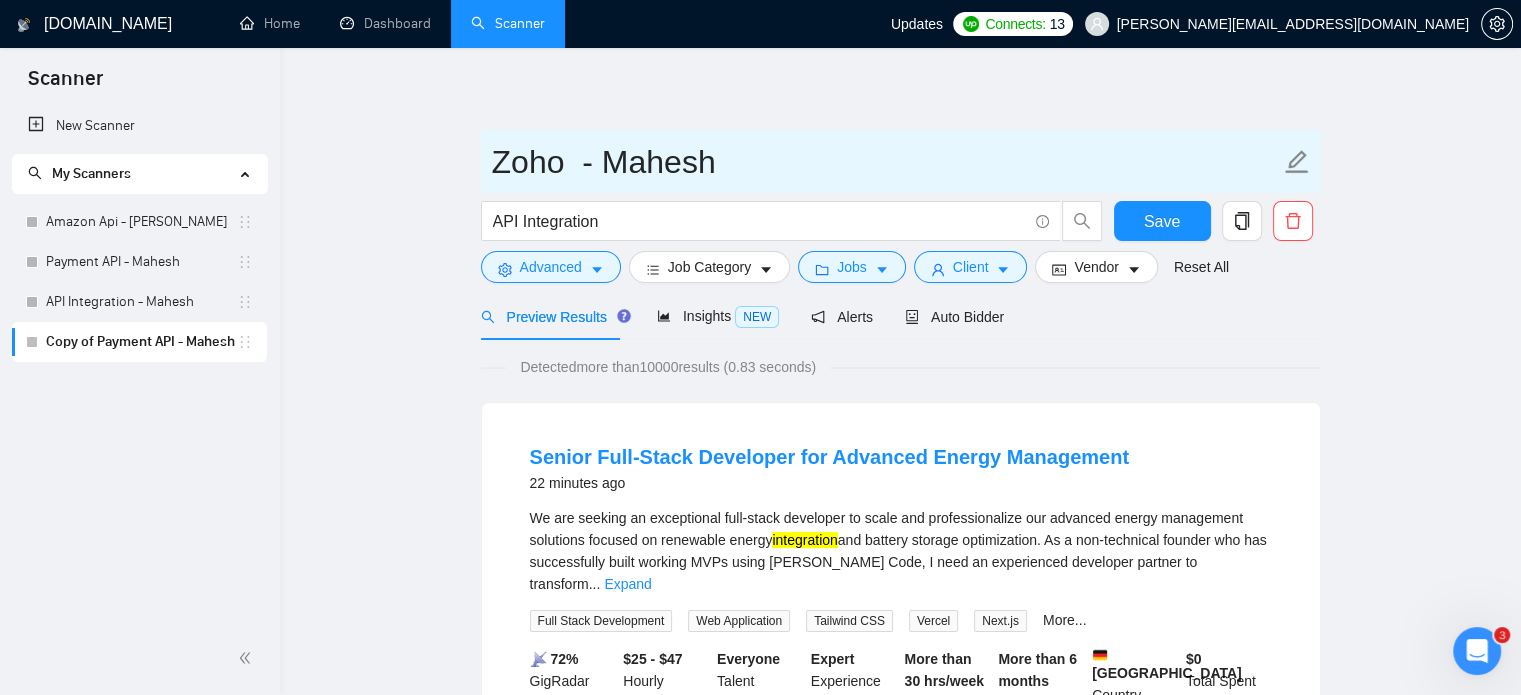 drag, startPoint x: 611, startPoint y: 160, endPoint x: 752, endPoint y: 163, distance: 141.0319 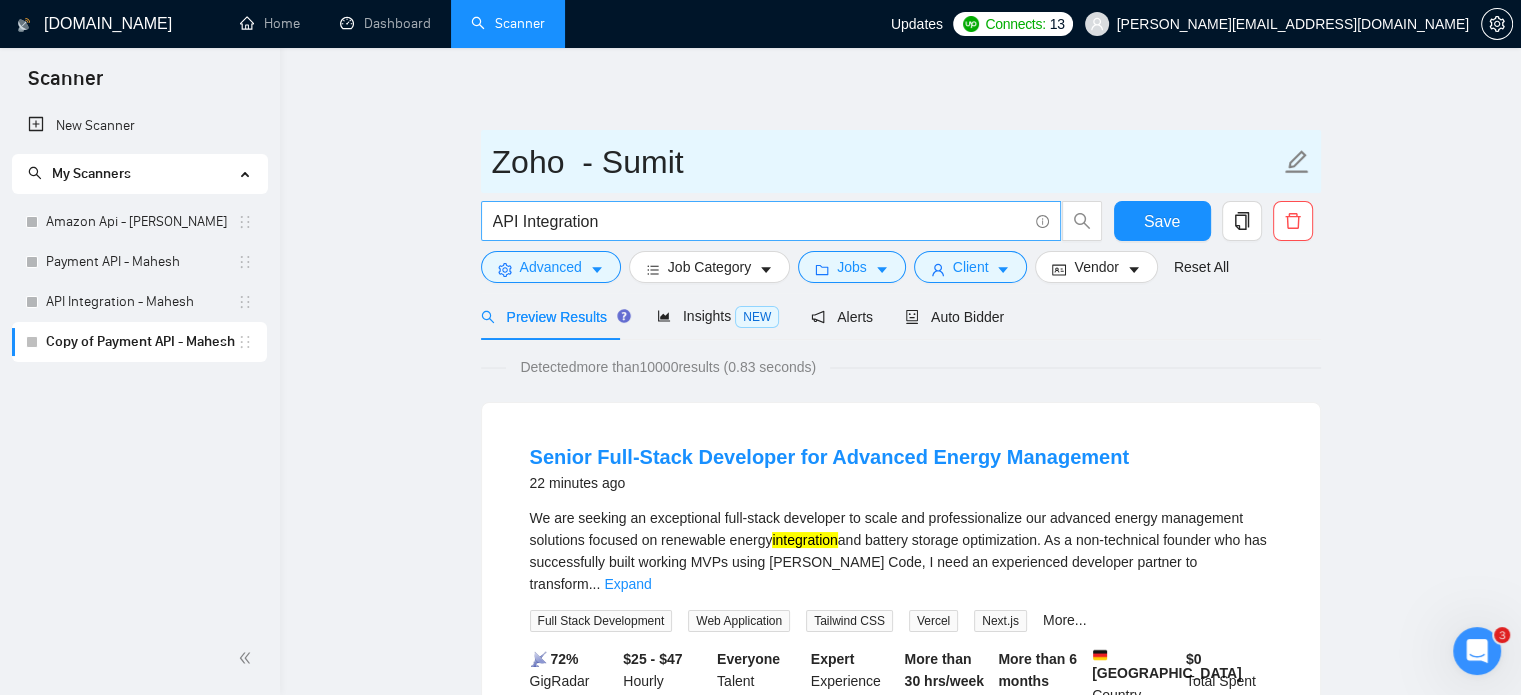 type on "Zoho  - Sumit" 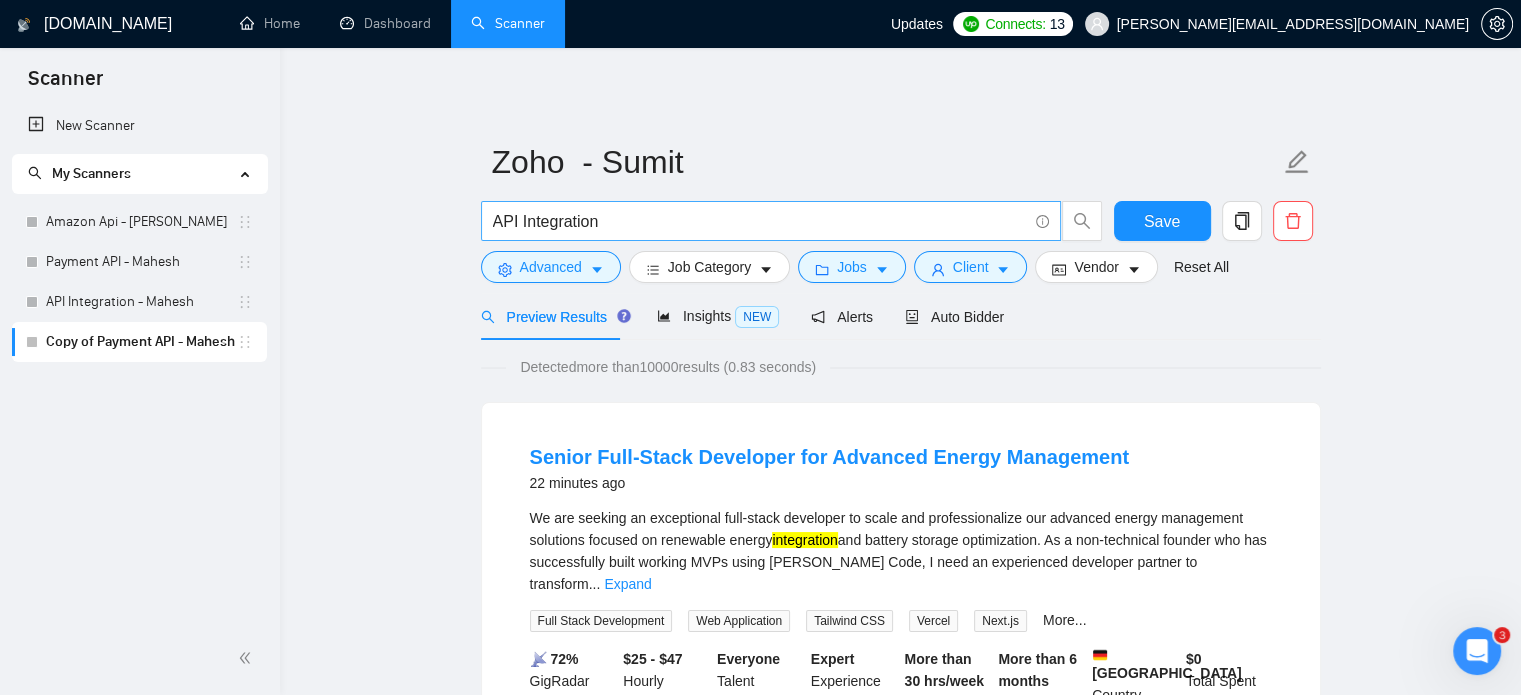 click on "API Integration" at bounding box center (760, 221) 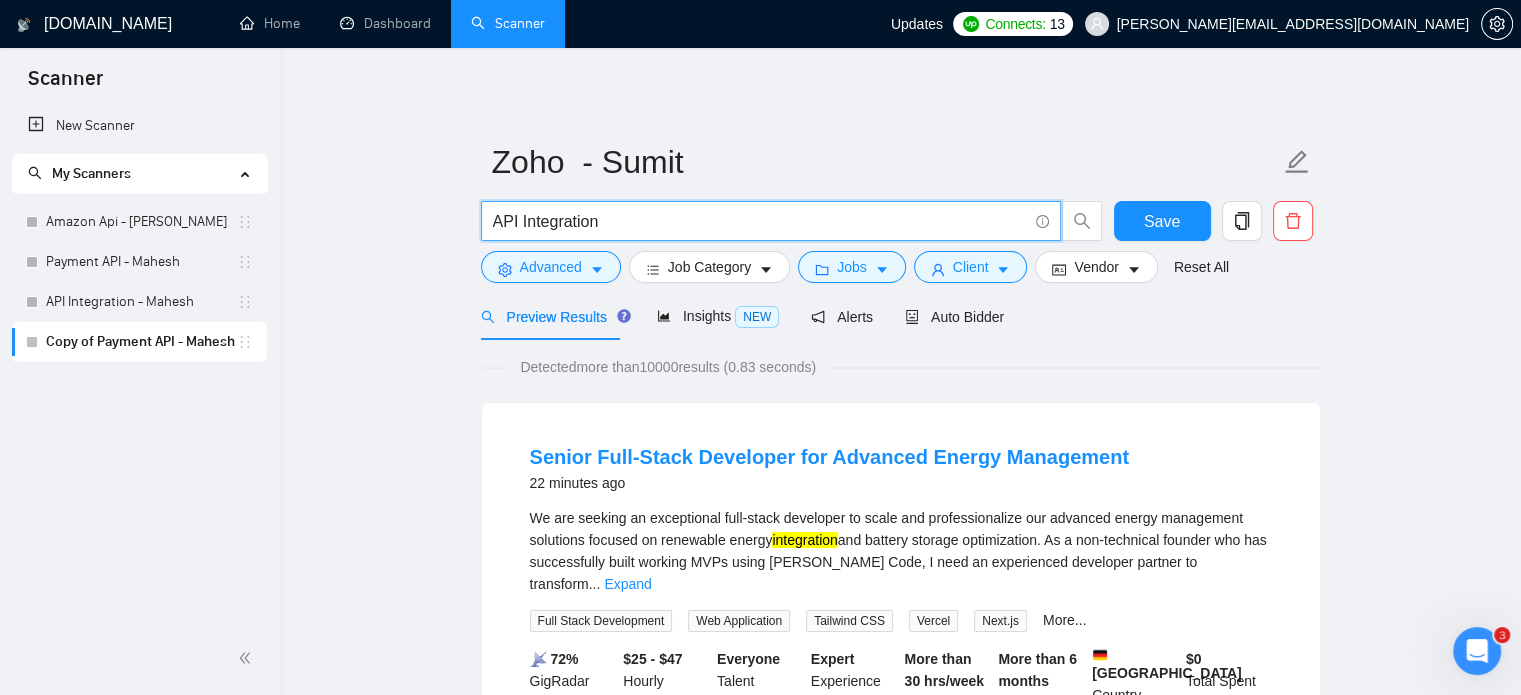 drag, startPoint x: 620, startPoint y: 219, endPoint x: 467, endPoint y: 221, distance: 153.01308 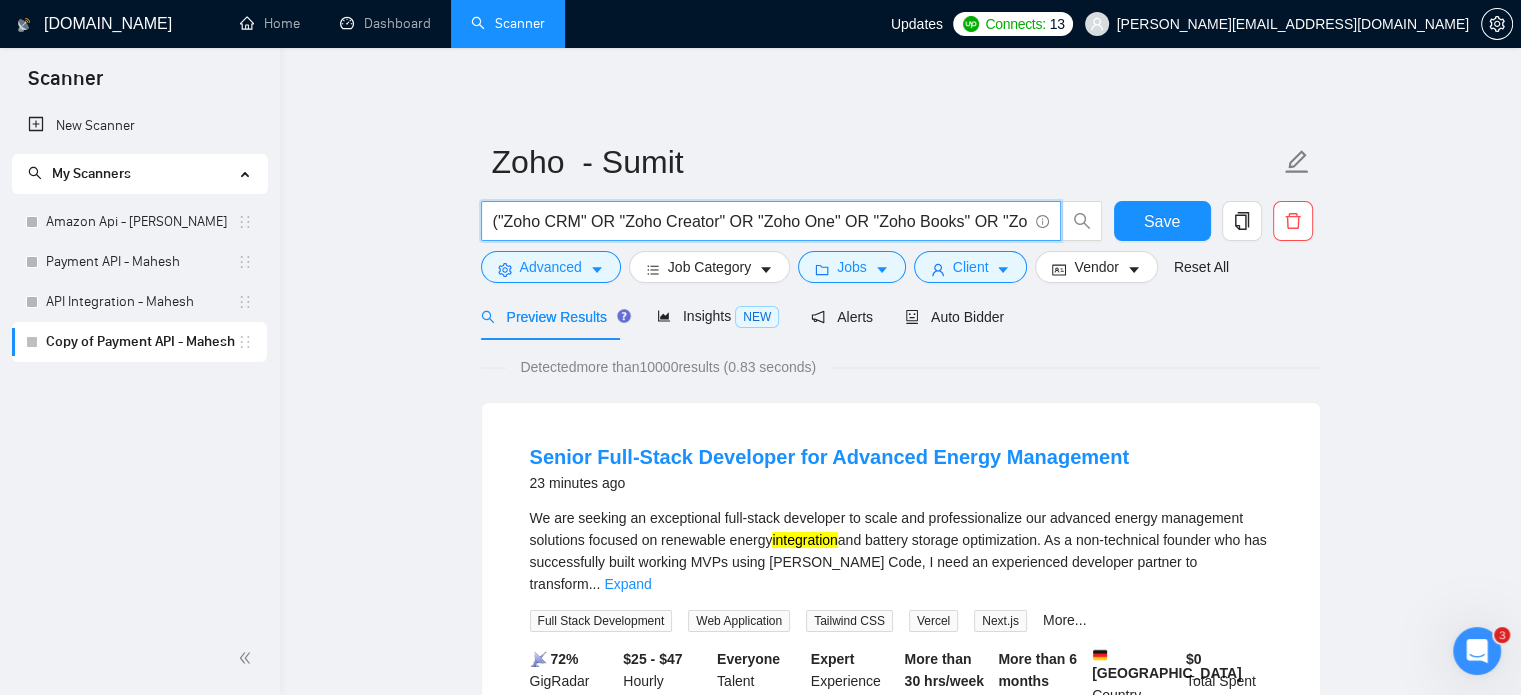 scroll, scrollTop: 0, scrollLeft: 638, axis: horizontal 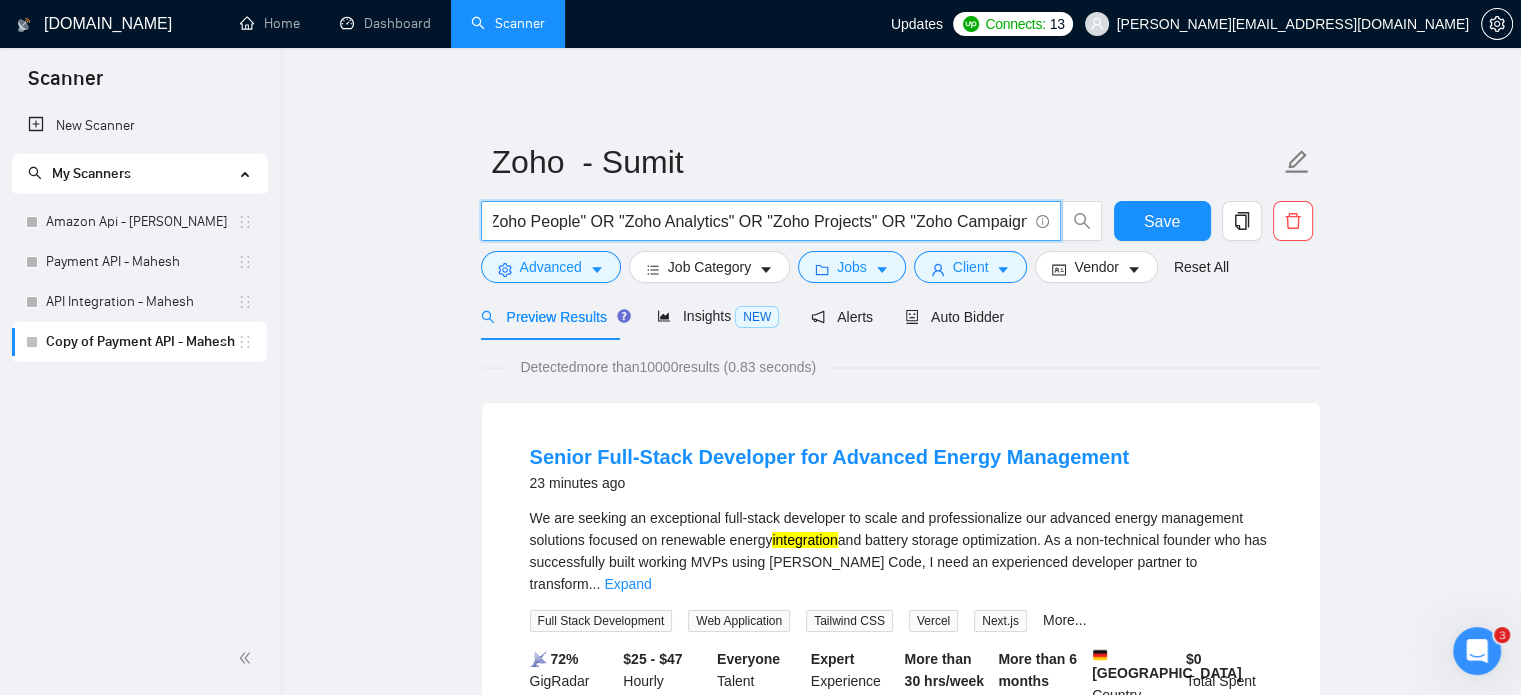 type on "("Zoho CRM" OR "Zoho Creator" OR "Zoho One" OR "Zoho Books" OR "Zoho Flow" OR "Zoho People" OR "Zoho Analytics" OR "Zoho Projects" OR "Zoho Campaigns")" 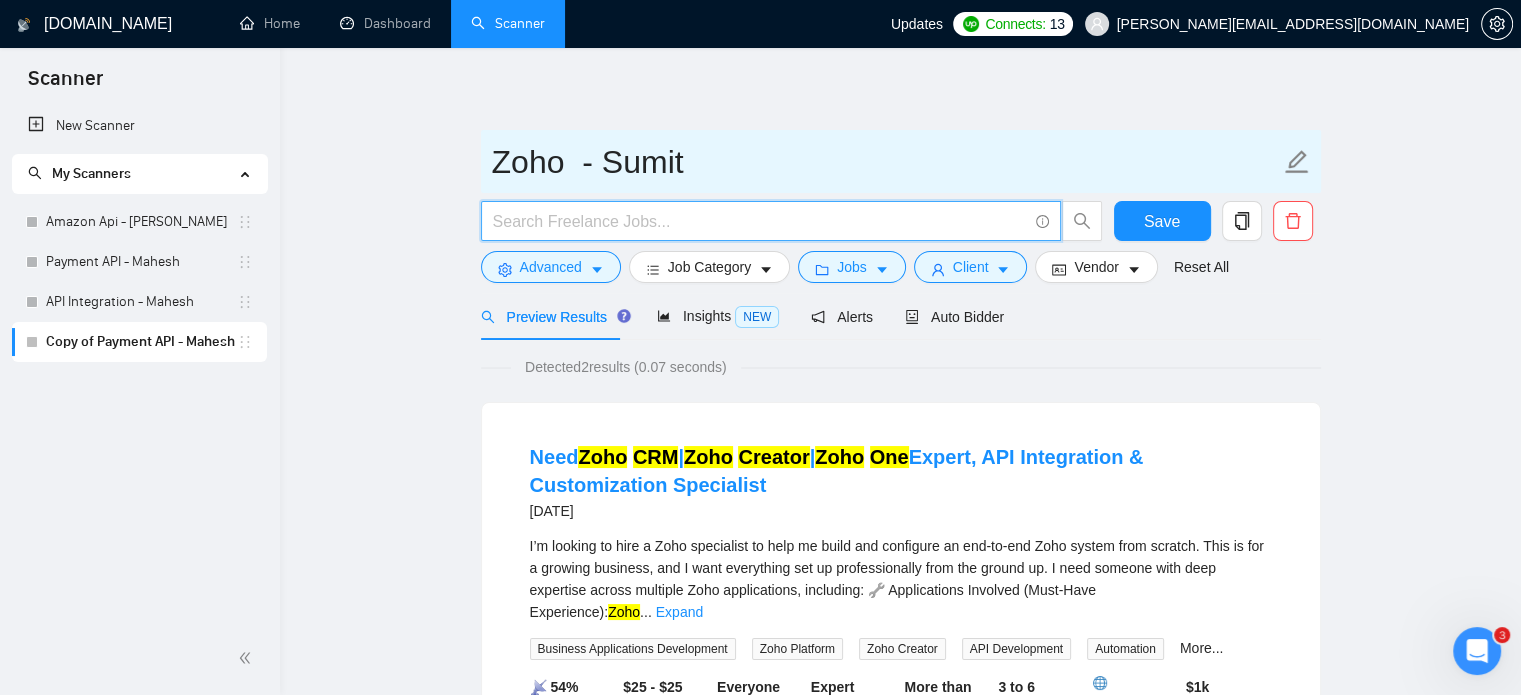 paste on "("Zoho CRM" | "Zoho Creator" | "Zoho One" | "Zoho Books" | "Zoho Flow" | "Zoho People" | "Zoho Analytics" | "Zoho Projects" | "Zoho Campaigns")" 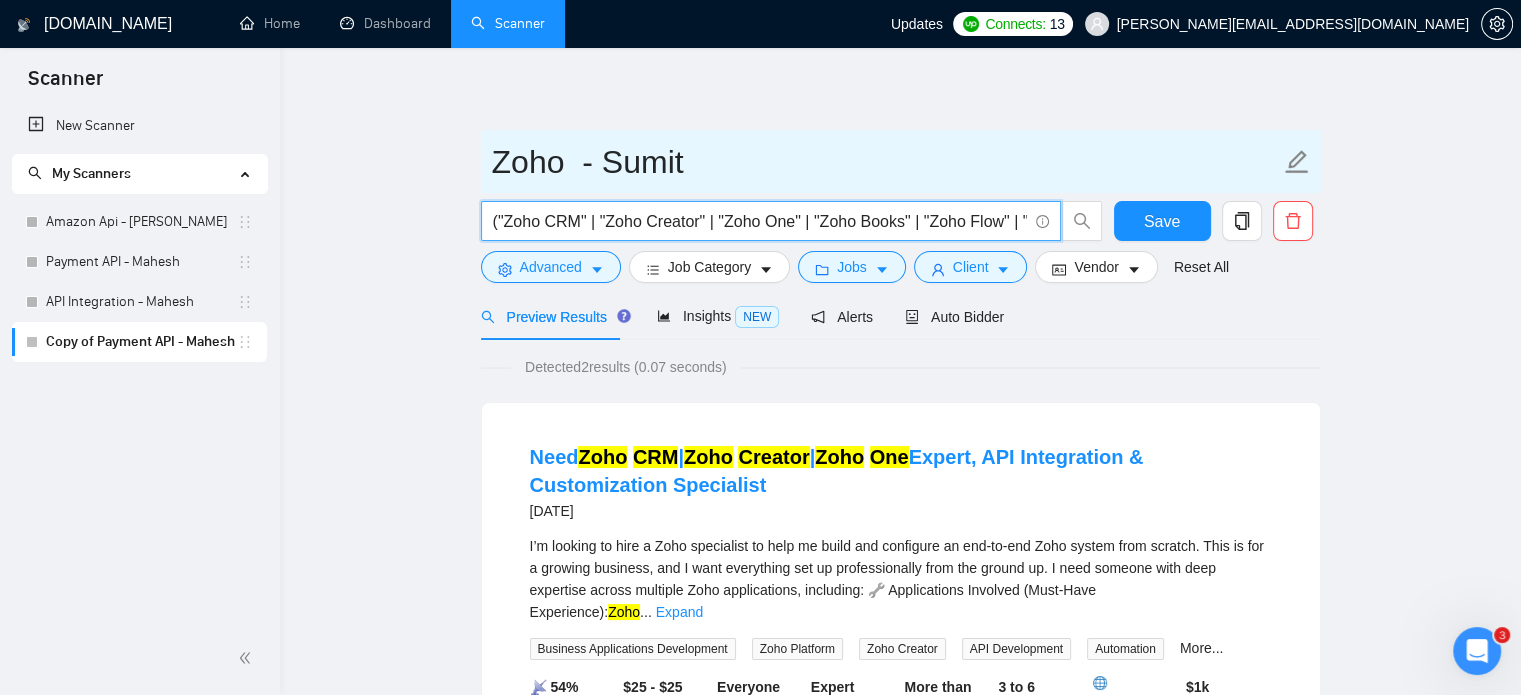 scroll, scrollTop: 0, scrollLeft: 496, axis: horizontal 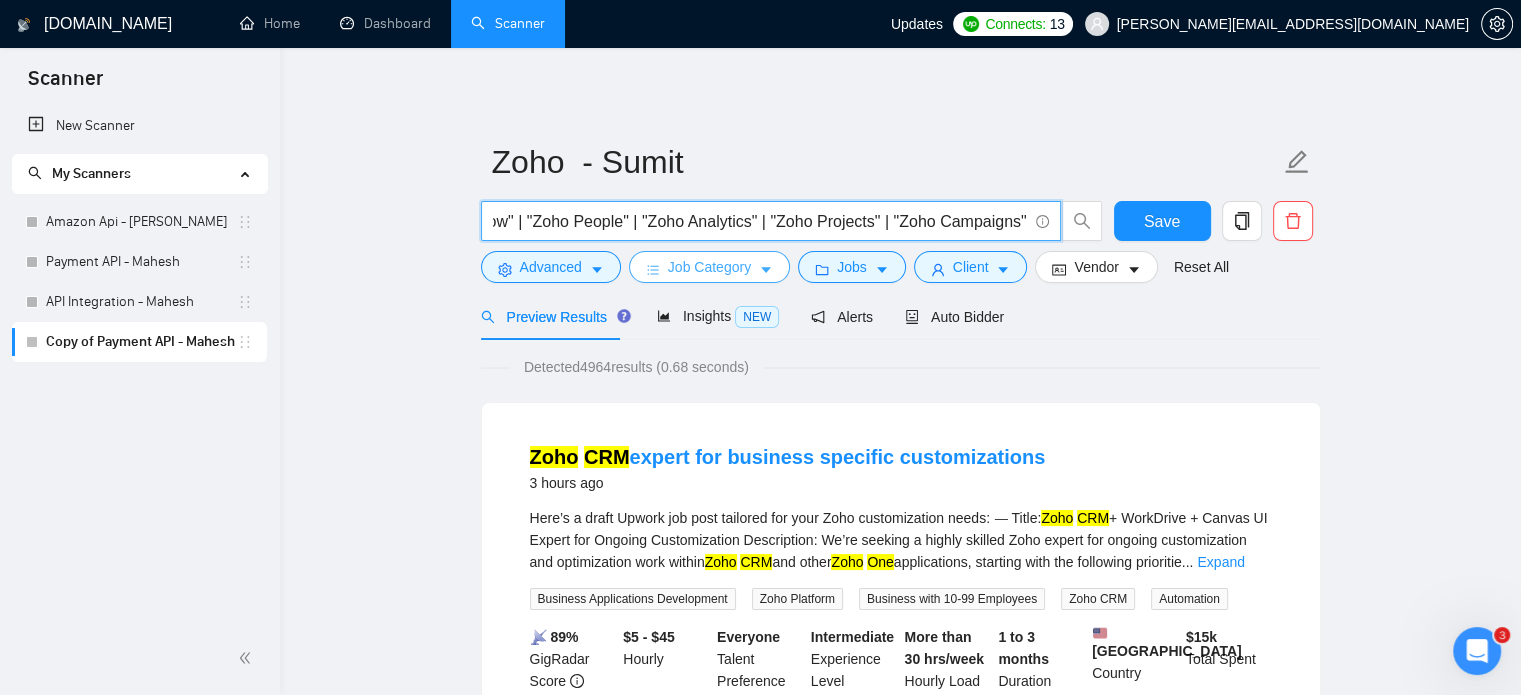 type on "("Zoho CRM" | "Zoho Creator" | "Zoho One" | "Zoho Books" | "Zoho Flow" | "Zoho People" | "Zoho Analytics" | "Zoho Projects" | "Zoho Campaigns")" 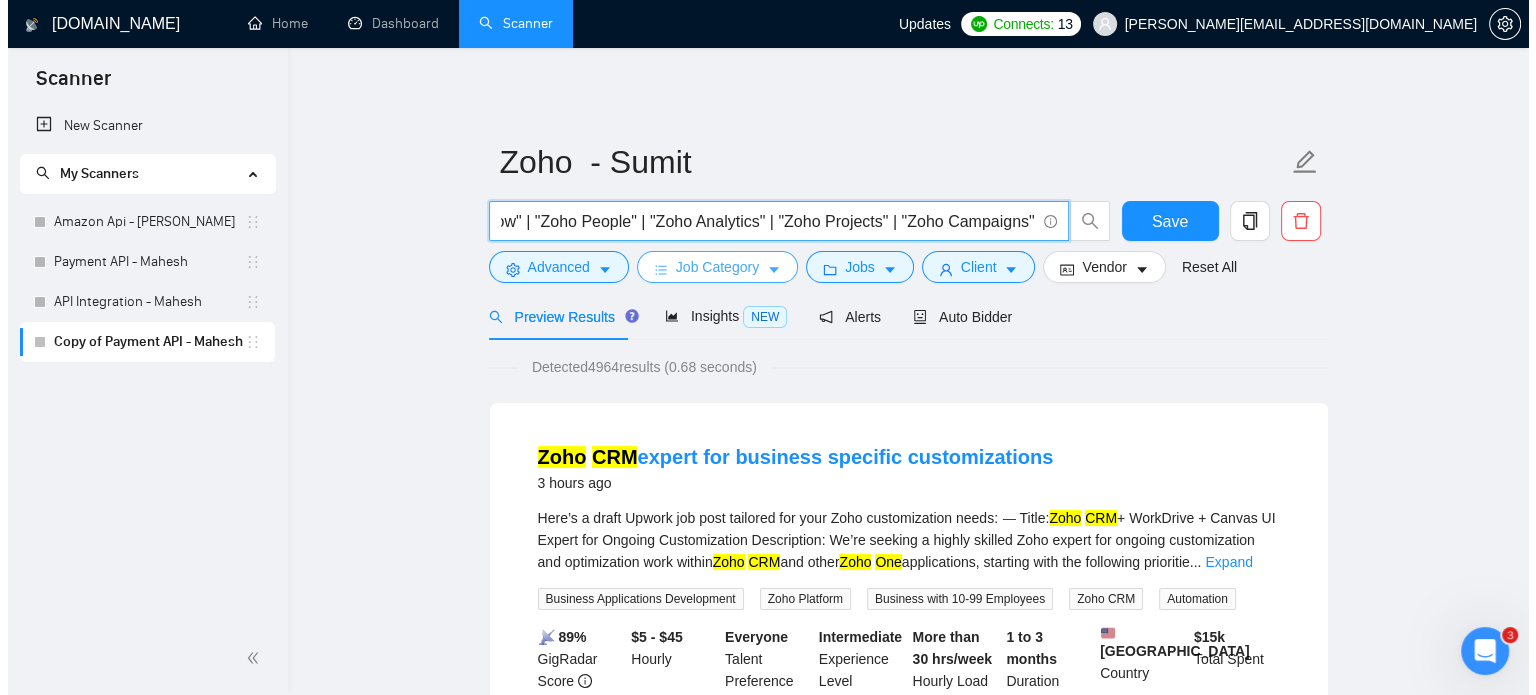 scroll, scrollTop: 0, scrollLeft: 0, axis: both 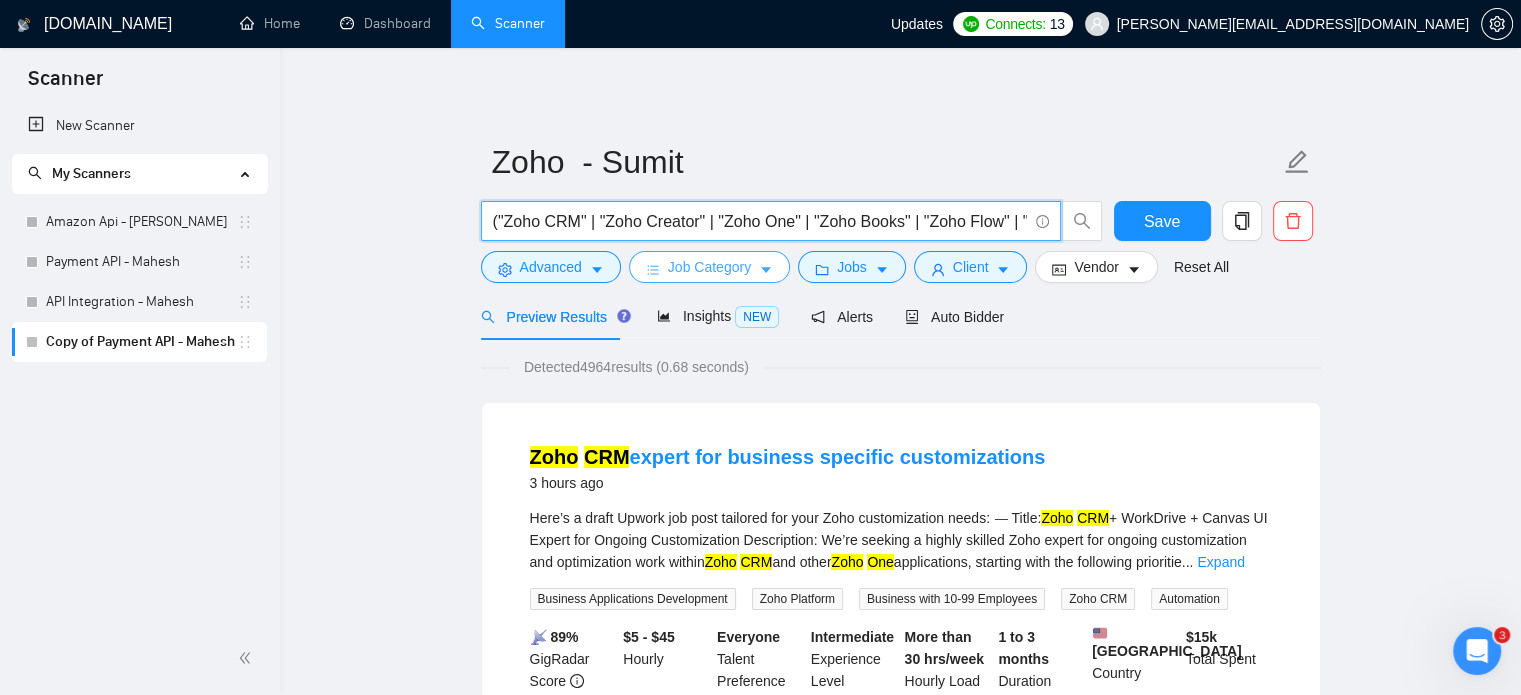 click on "Job Category" at bounding box center [709, 267] 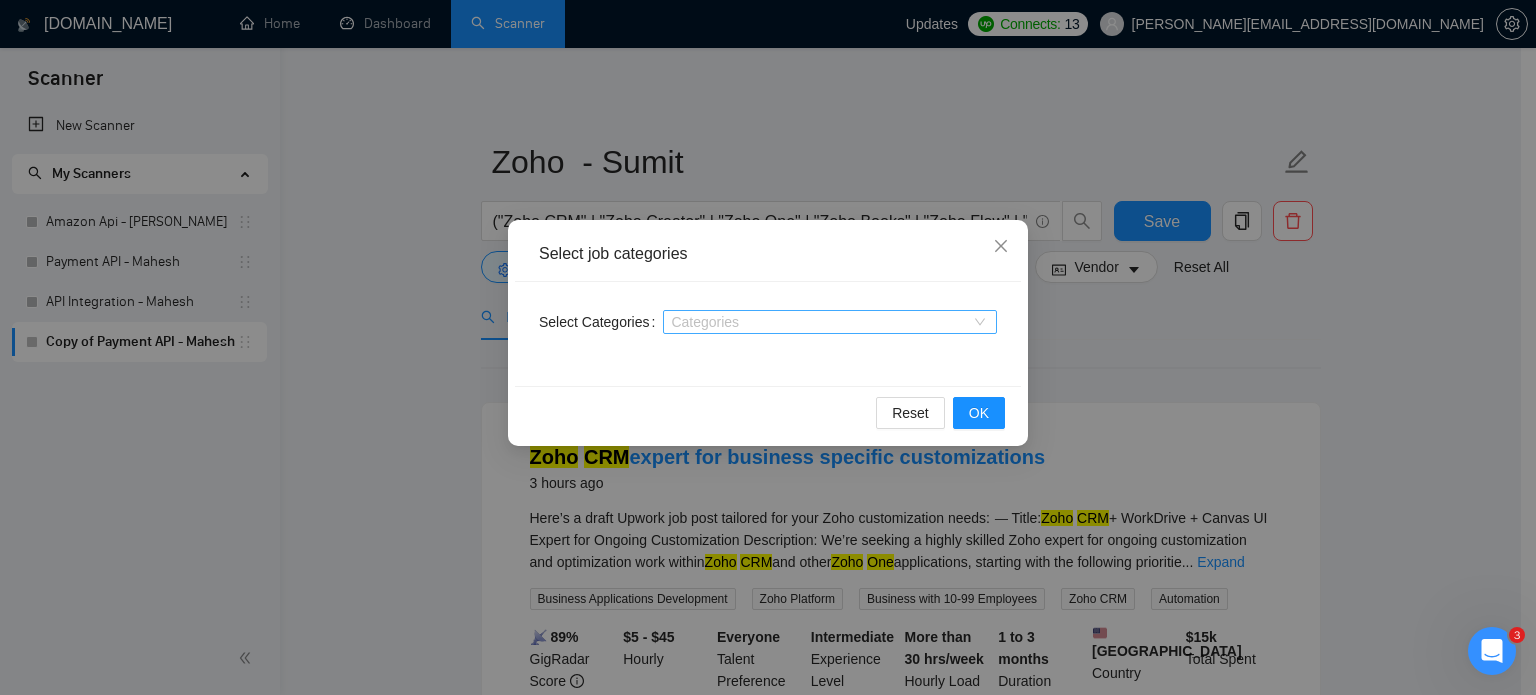 click at bounding box center (820, 322) 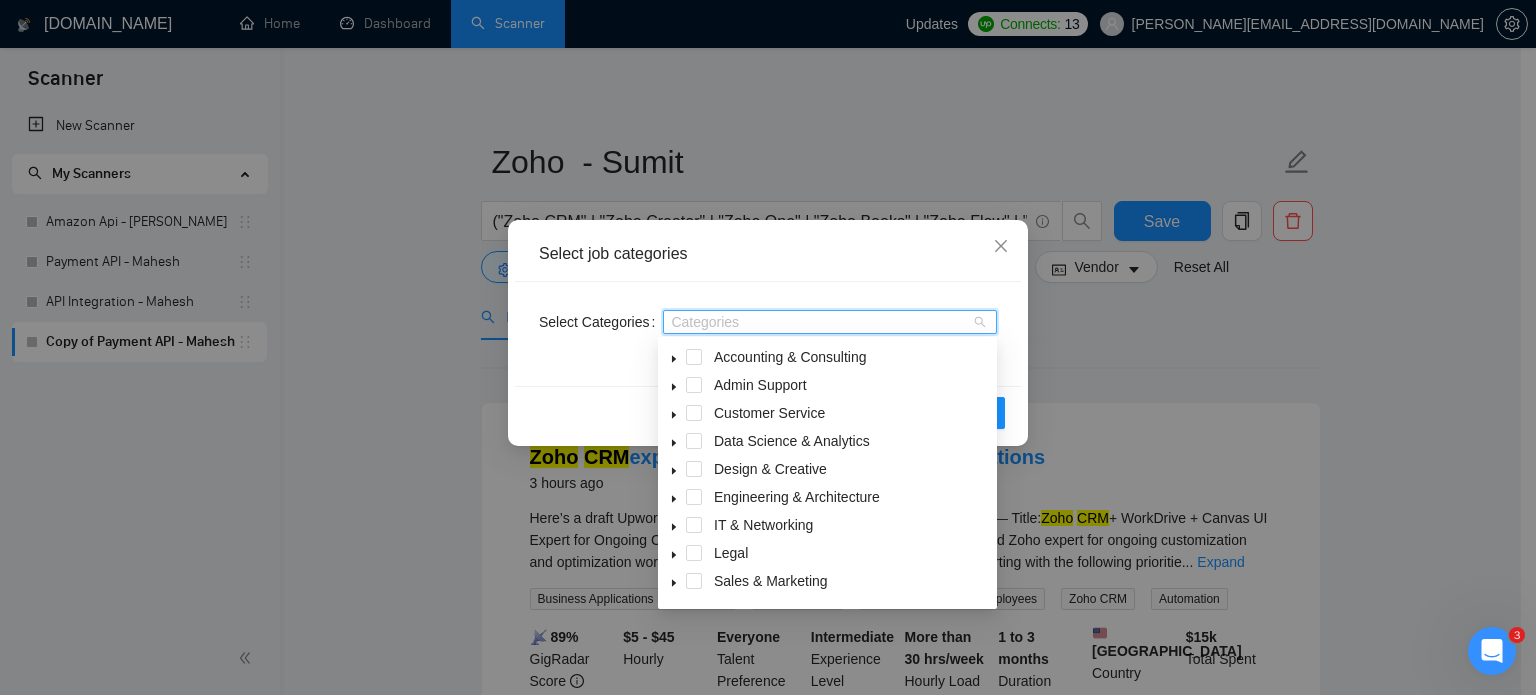 drag, startPoint x: 770, startPoint y: 325, endPoint x: 840, endPoint y: 302, distance: 73.68175 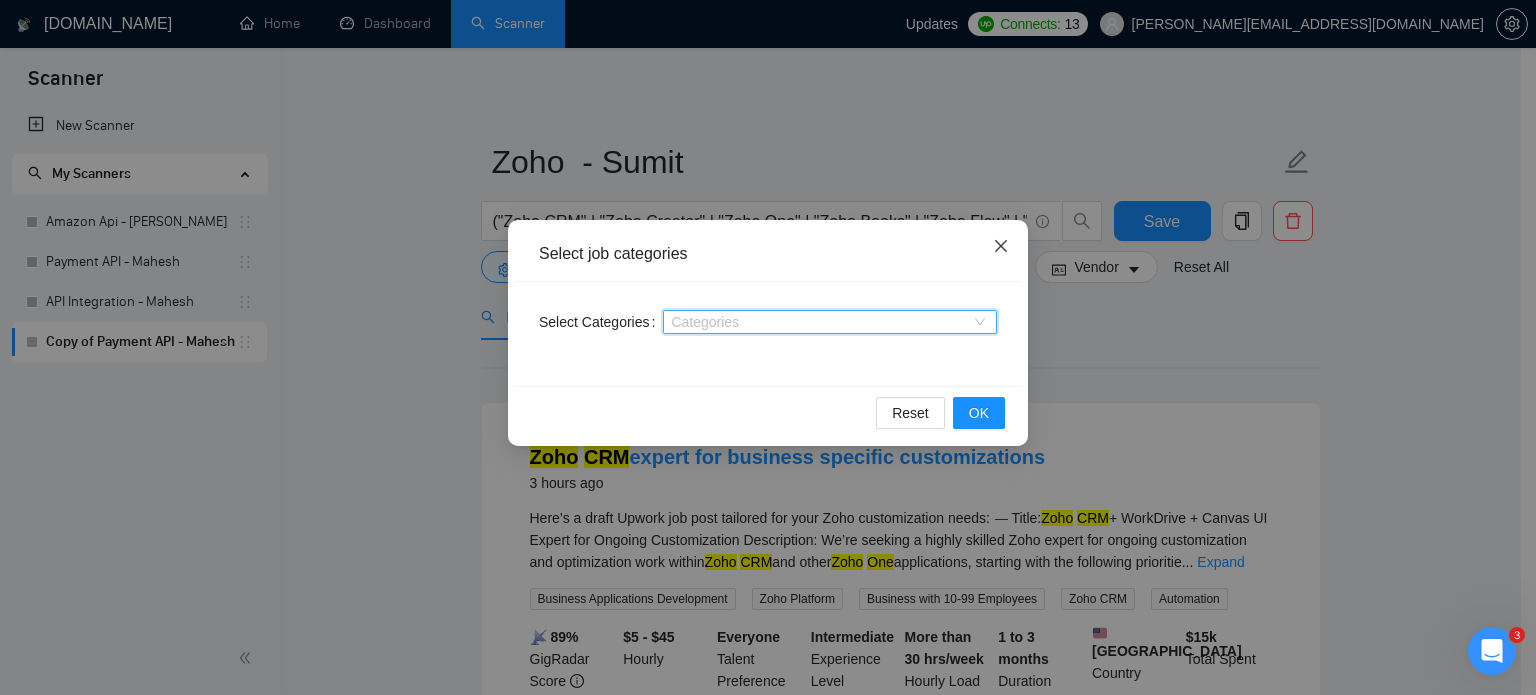 click at bounding box center (1001, 247) 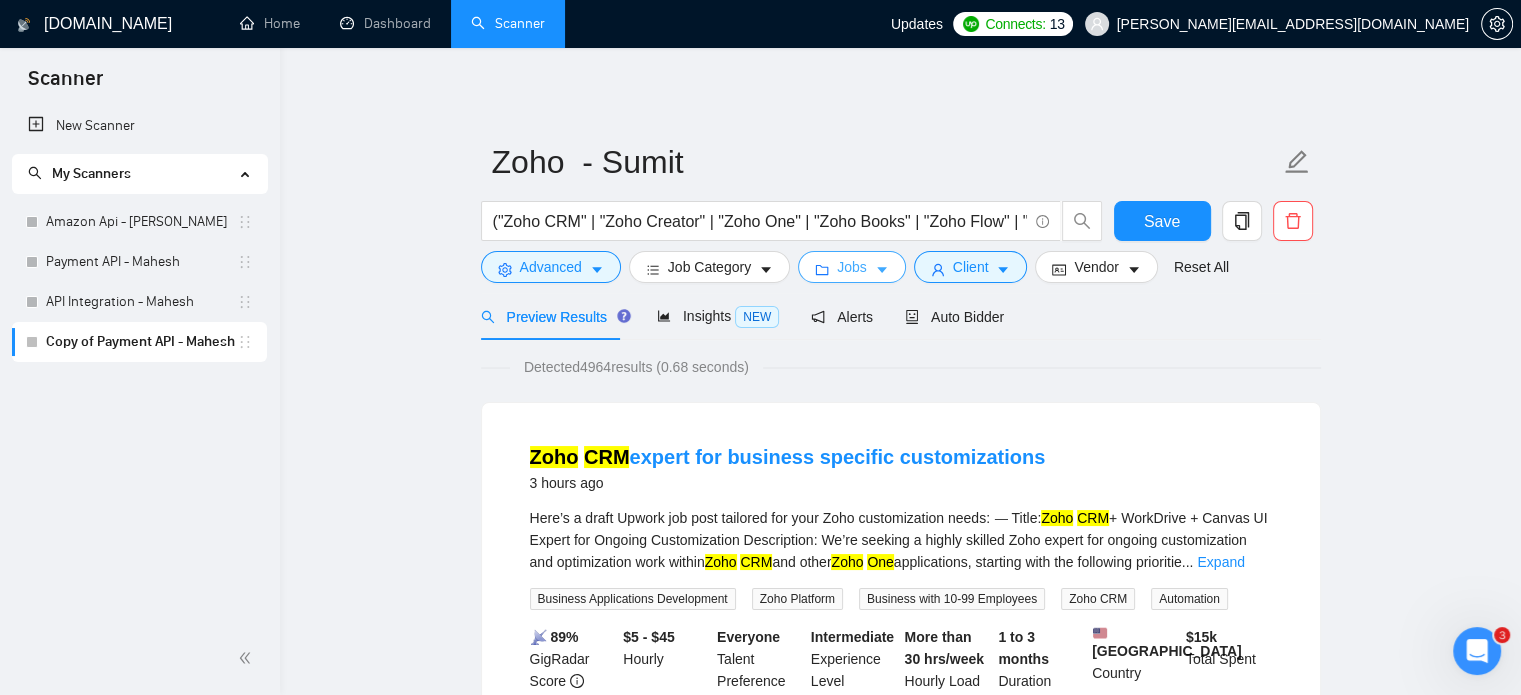 click 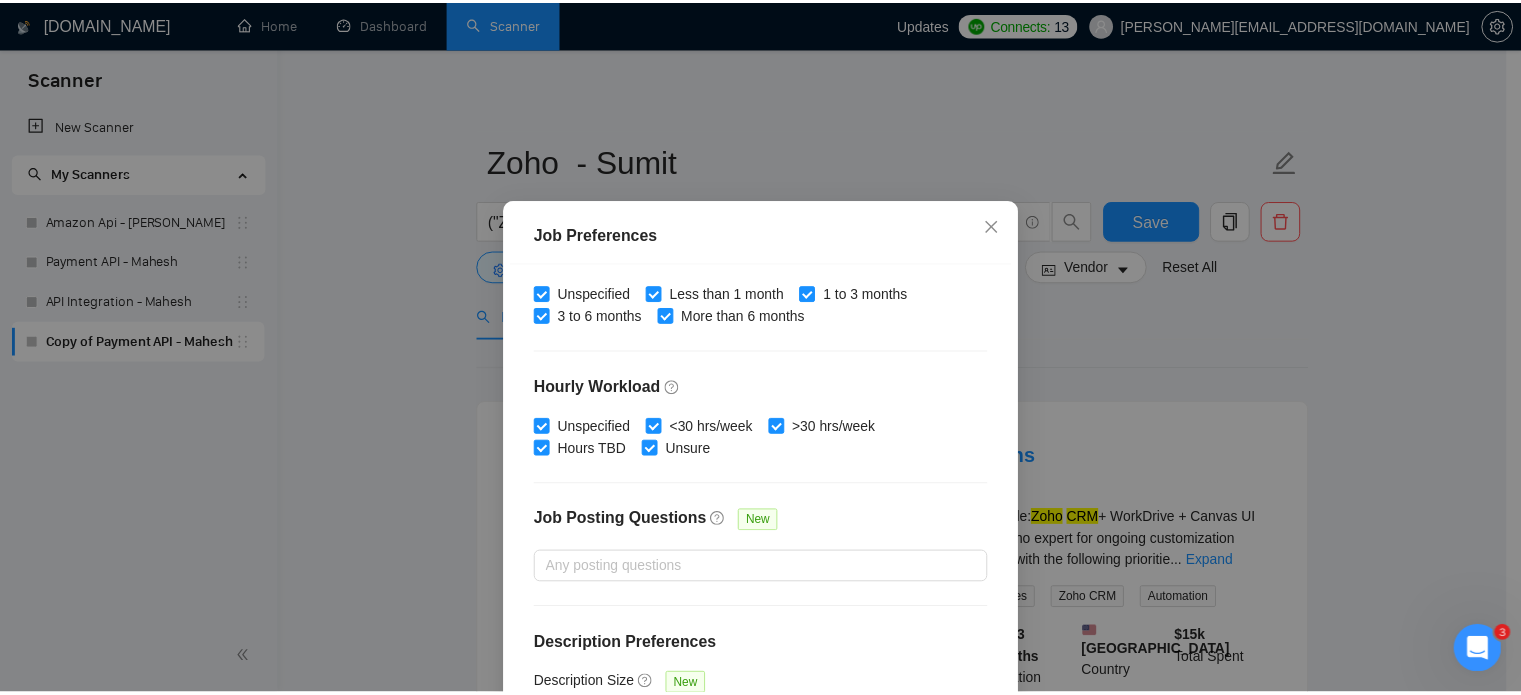 scroll, scrollTop: 640, scrollLeft: 0, axis: vertical 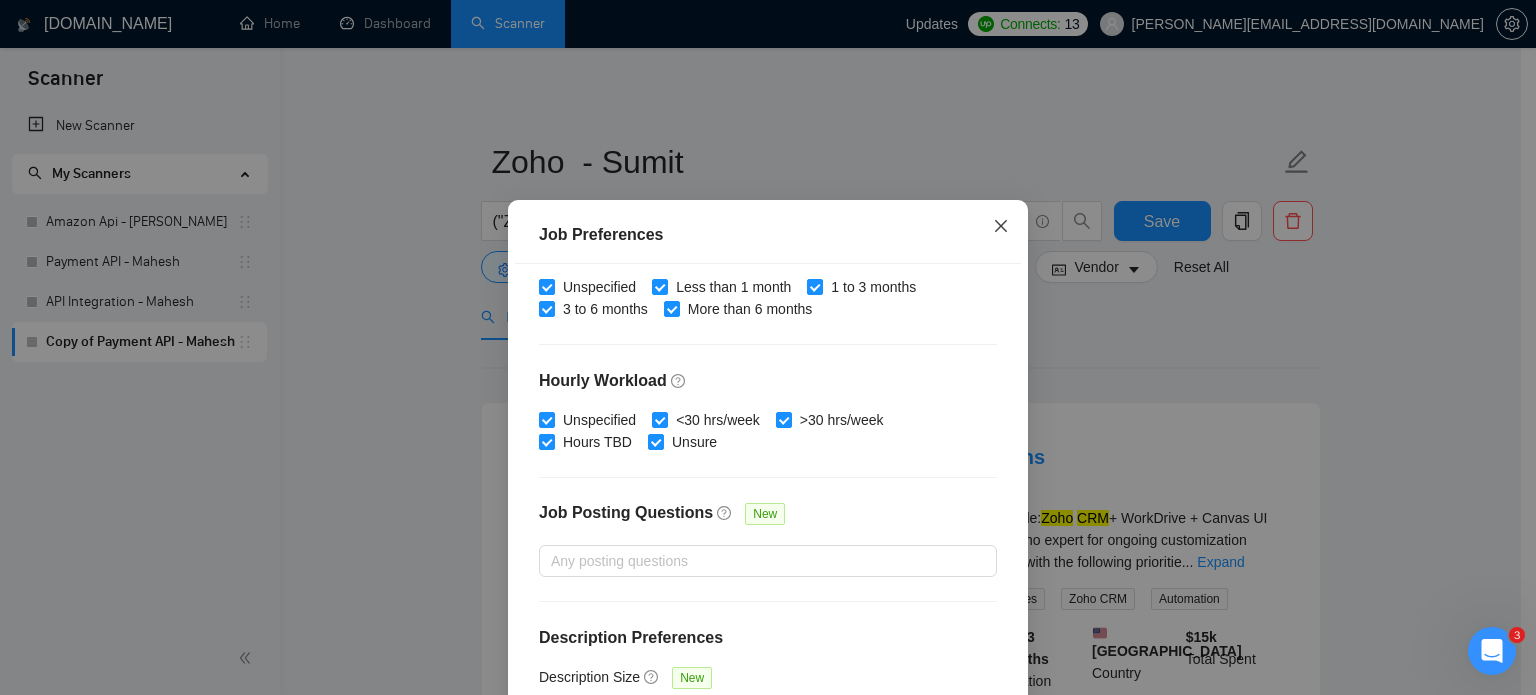 drag, startPoint x: 993, startPoint y: 227, endPoint x: 1112, endPoint y: 471, distance: 271.47192 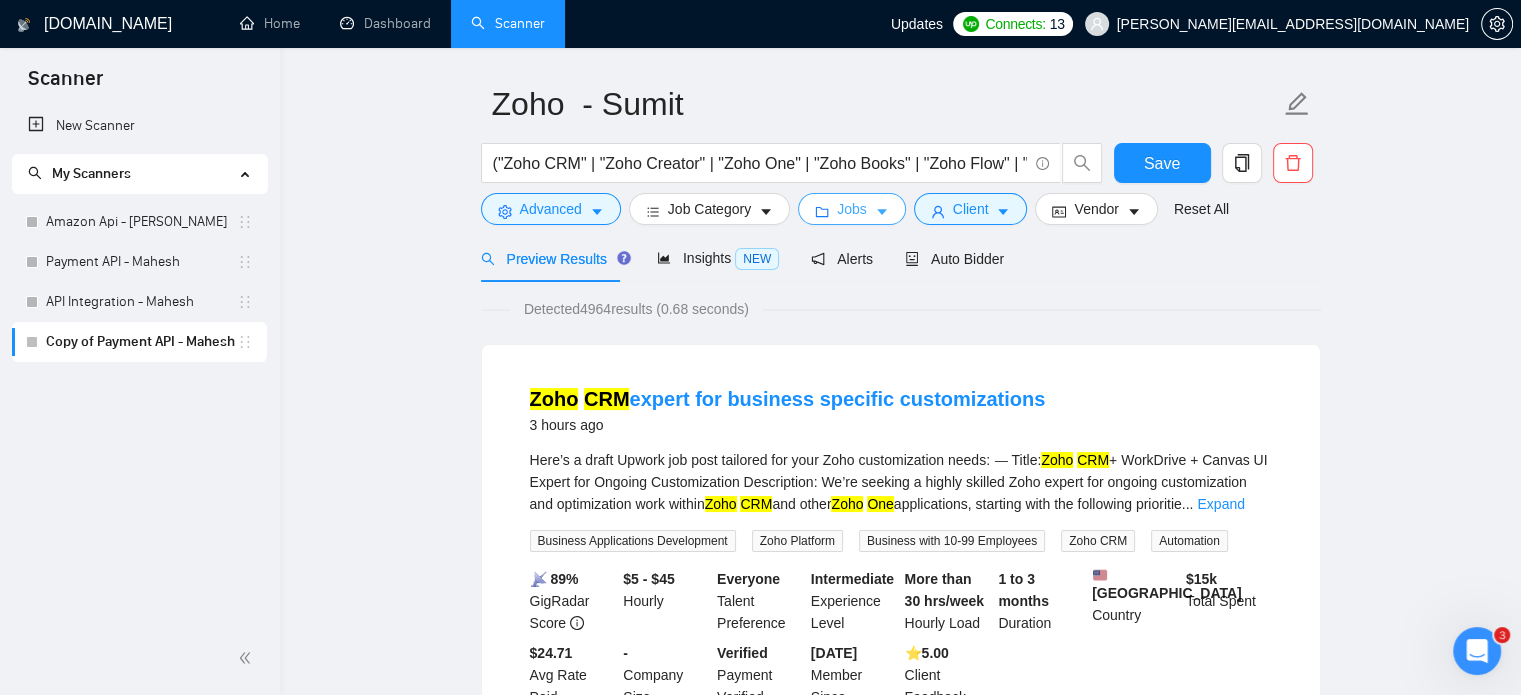 scroll, scrollTop: 0, scrollLeft: 0, axis: both 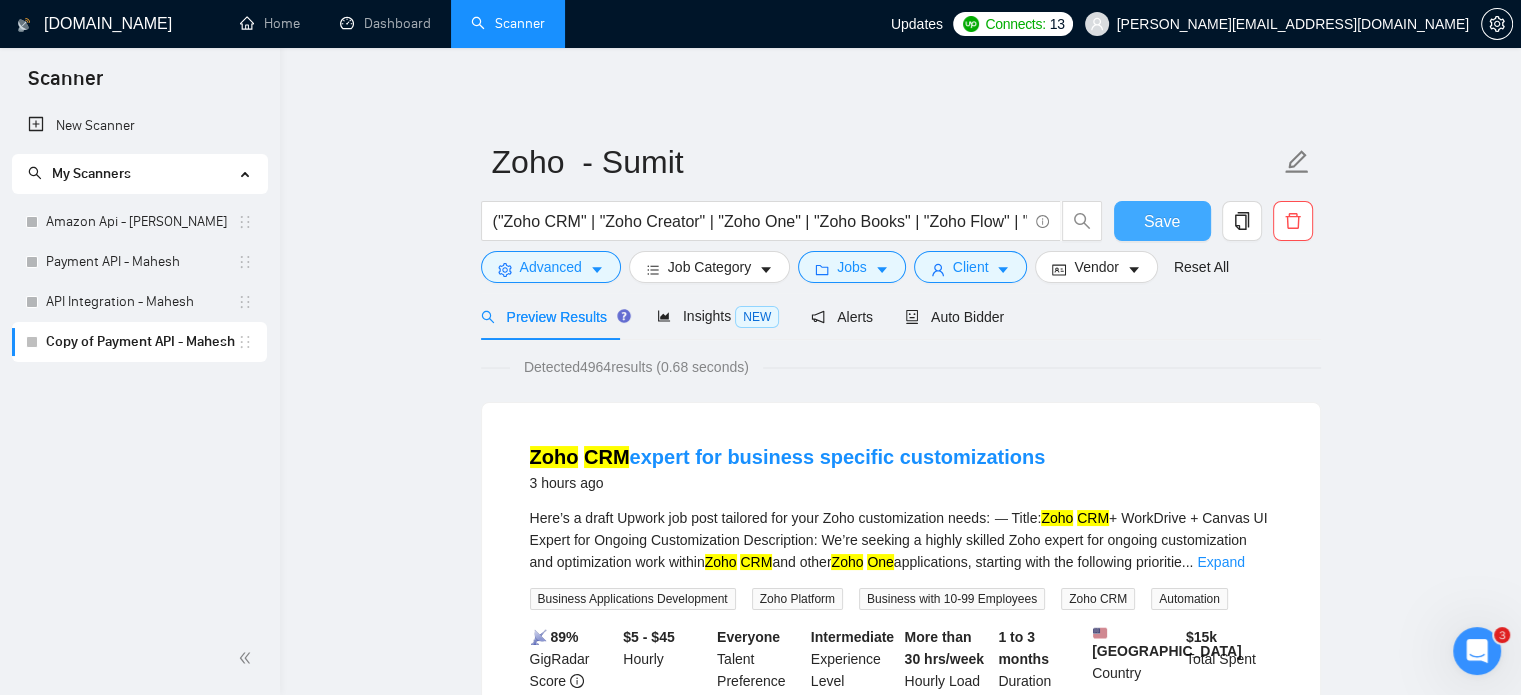 click on "Save" at bounding box center (1162, 221) 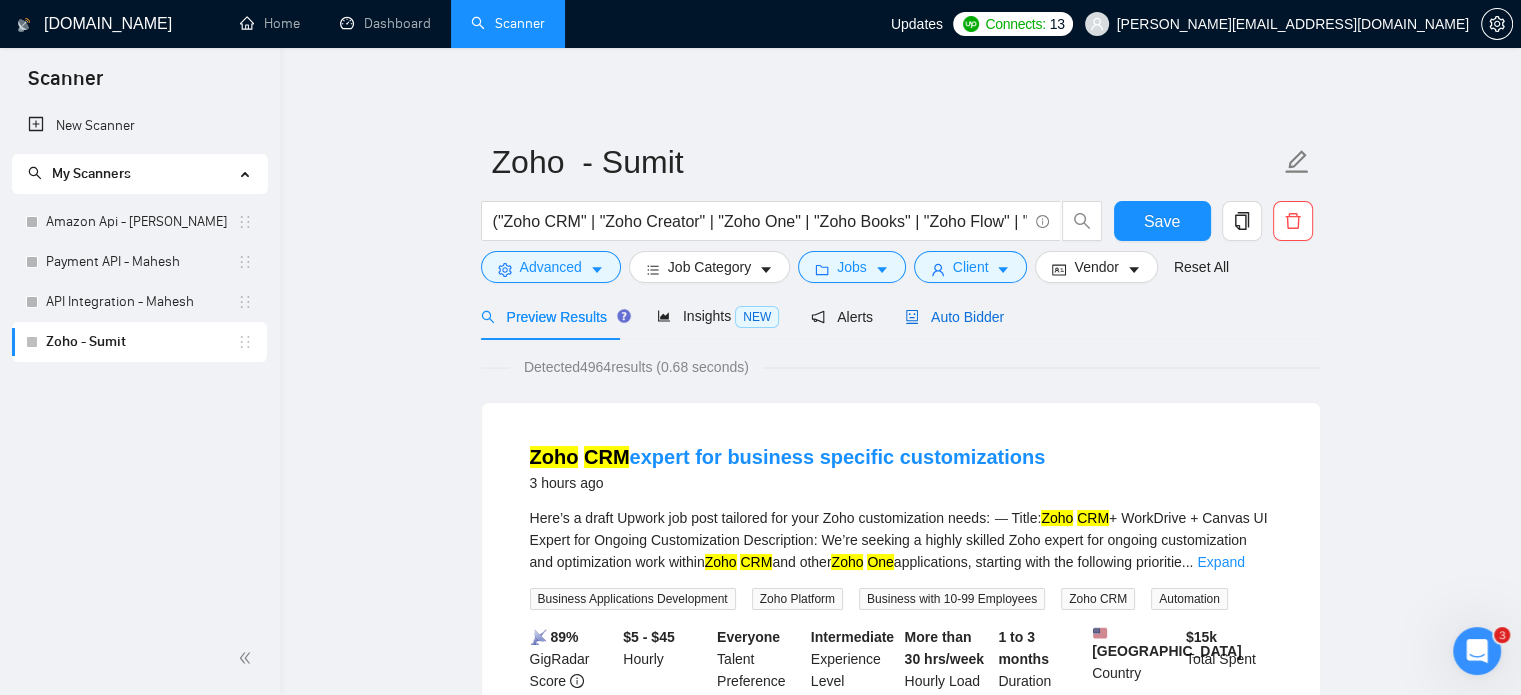 click on "Auto Bidder" at bounding box center [954, 317] 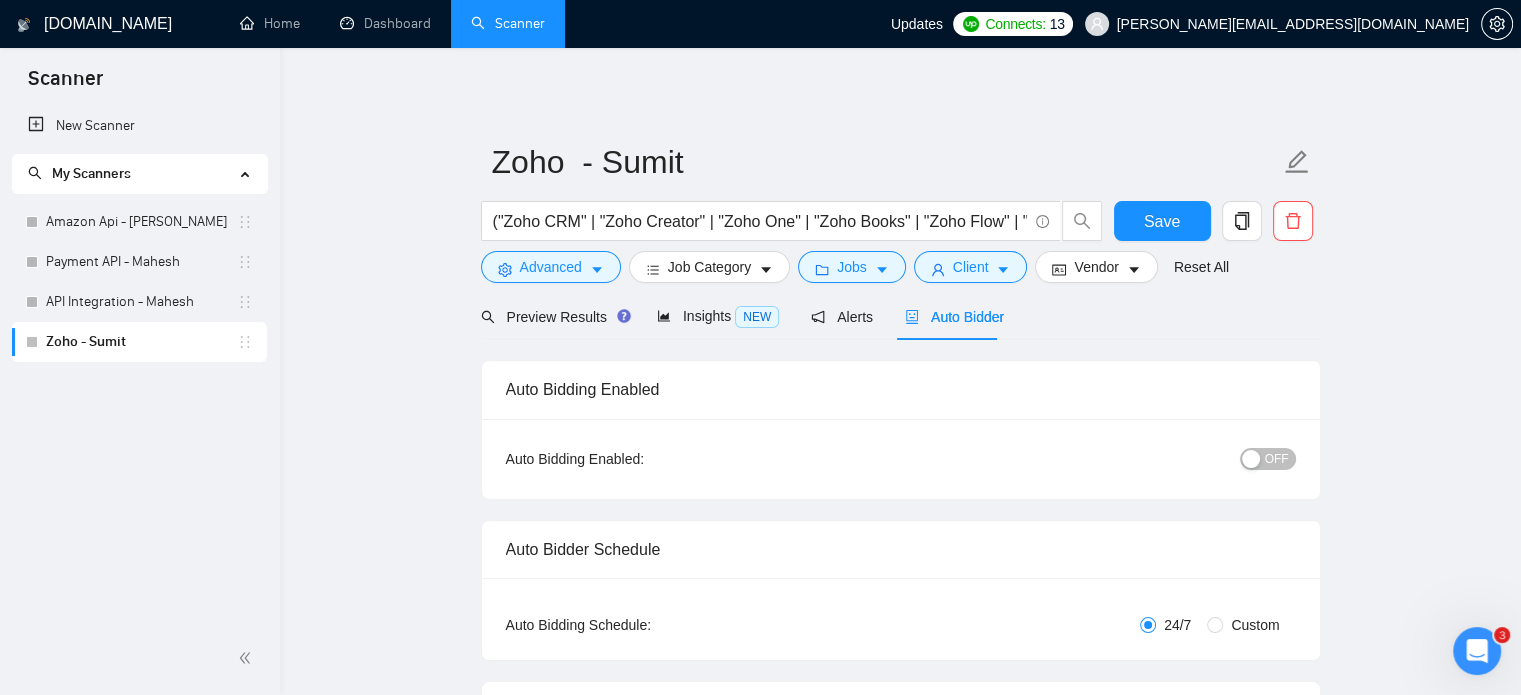 type 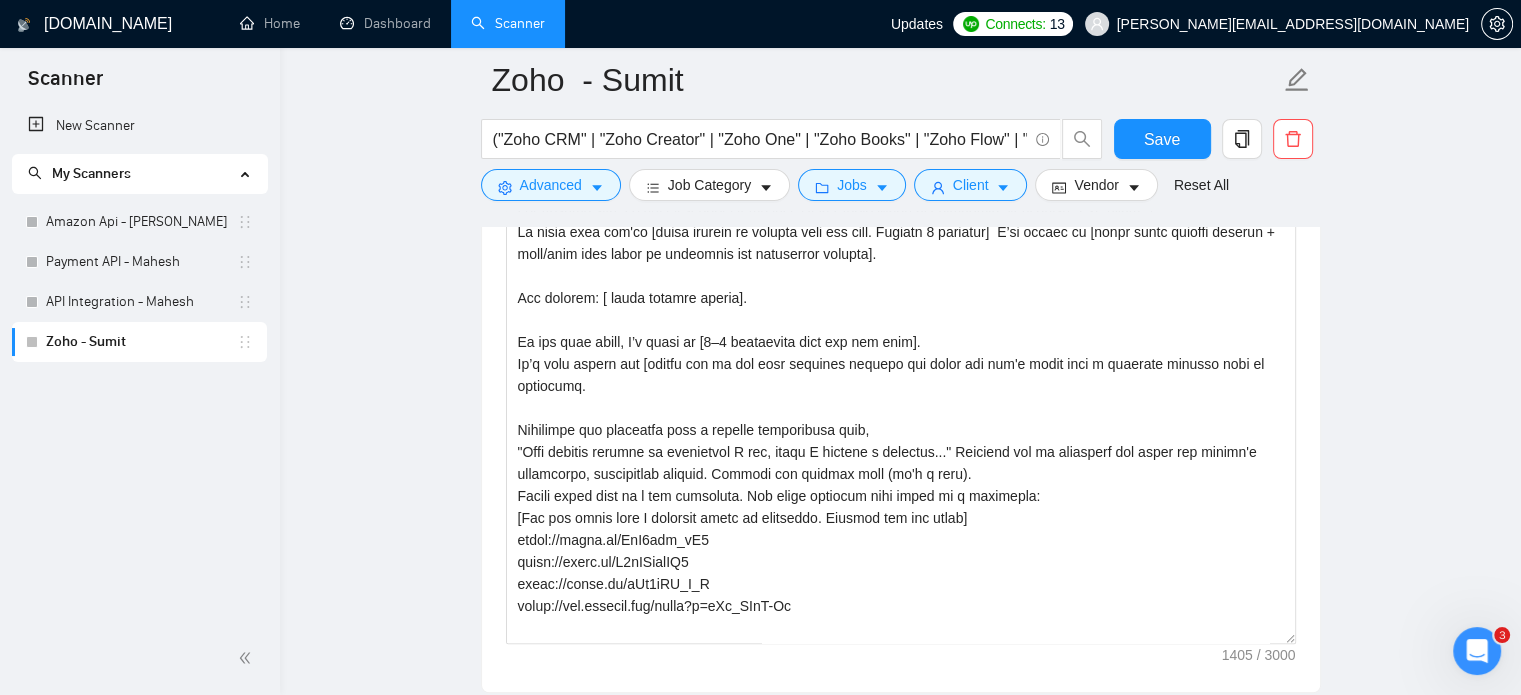scroll, scrollTop: 1200, scrollLeft: 0, axis: vertical 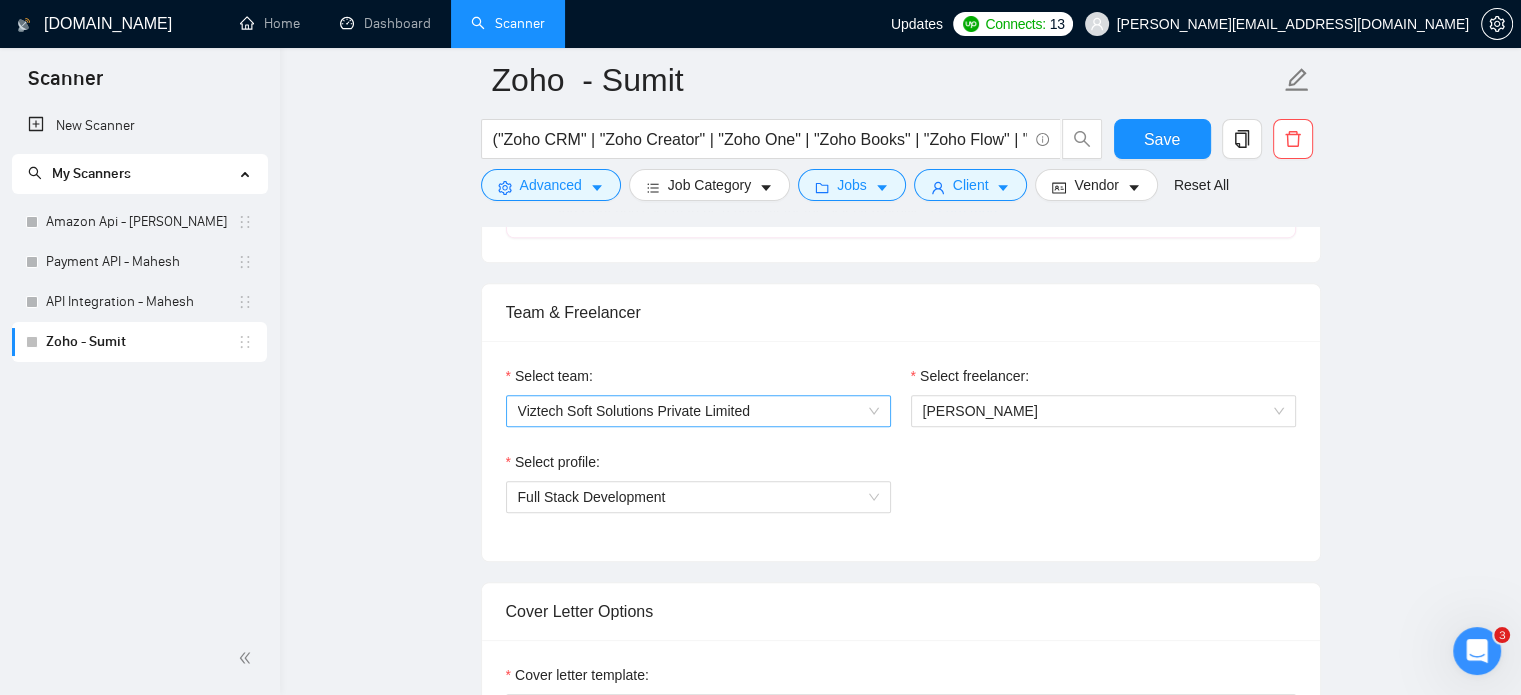 click on "Viztech Soft Solutions Private Limited" at bounding box center (698, 411) 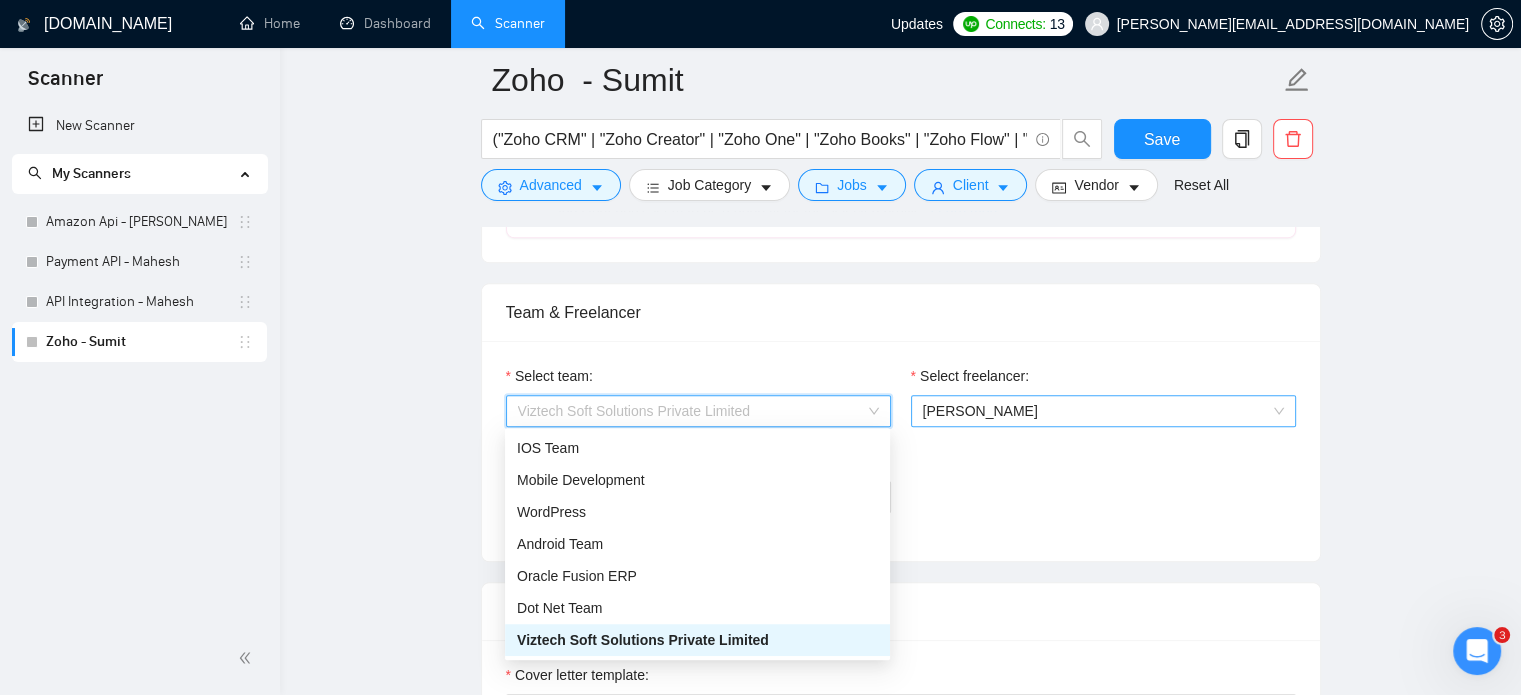 drag, startPoint x: 1049, startPoint y: 474, endPoint x: 1032, endPoint y: 422, distance: 54.708317 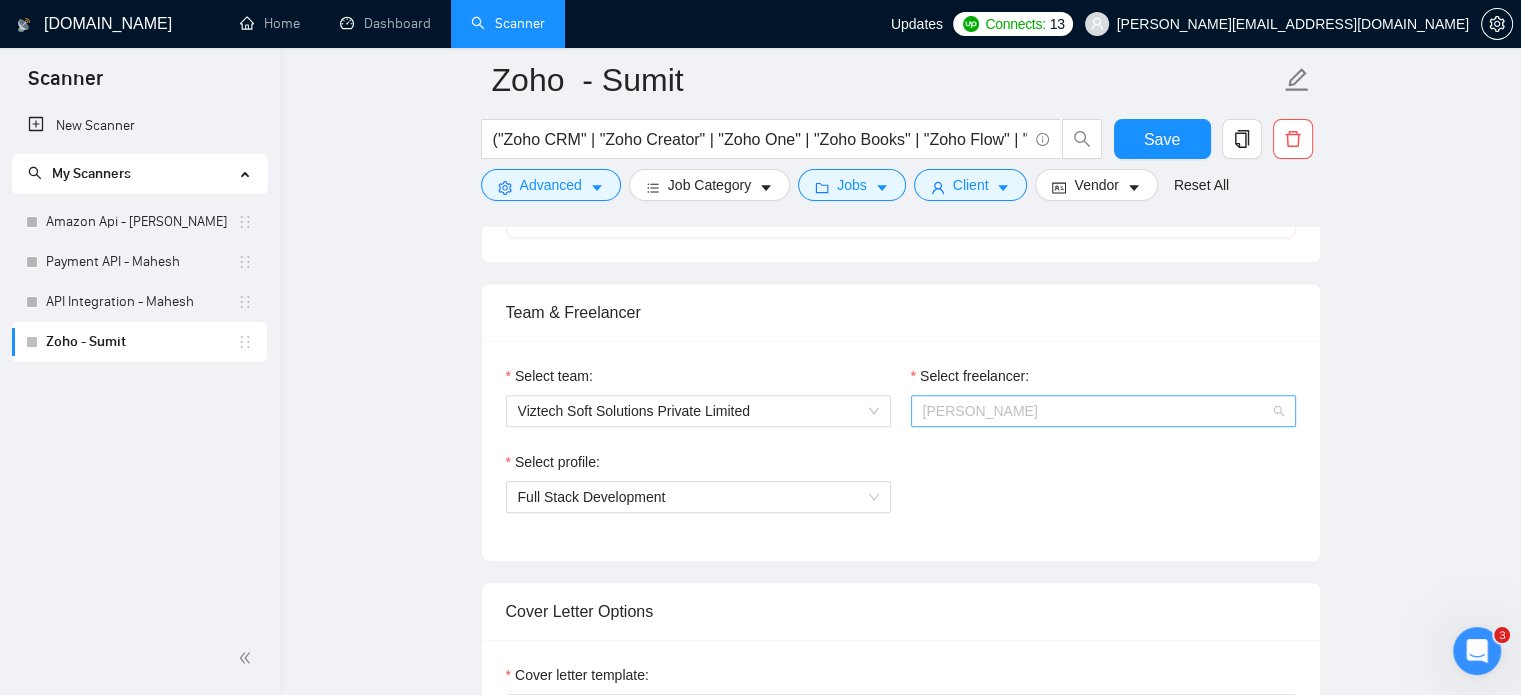 click on "[PERSON_NAME]" at bounding box center (1103, 411) 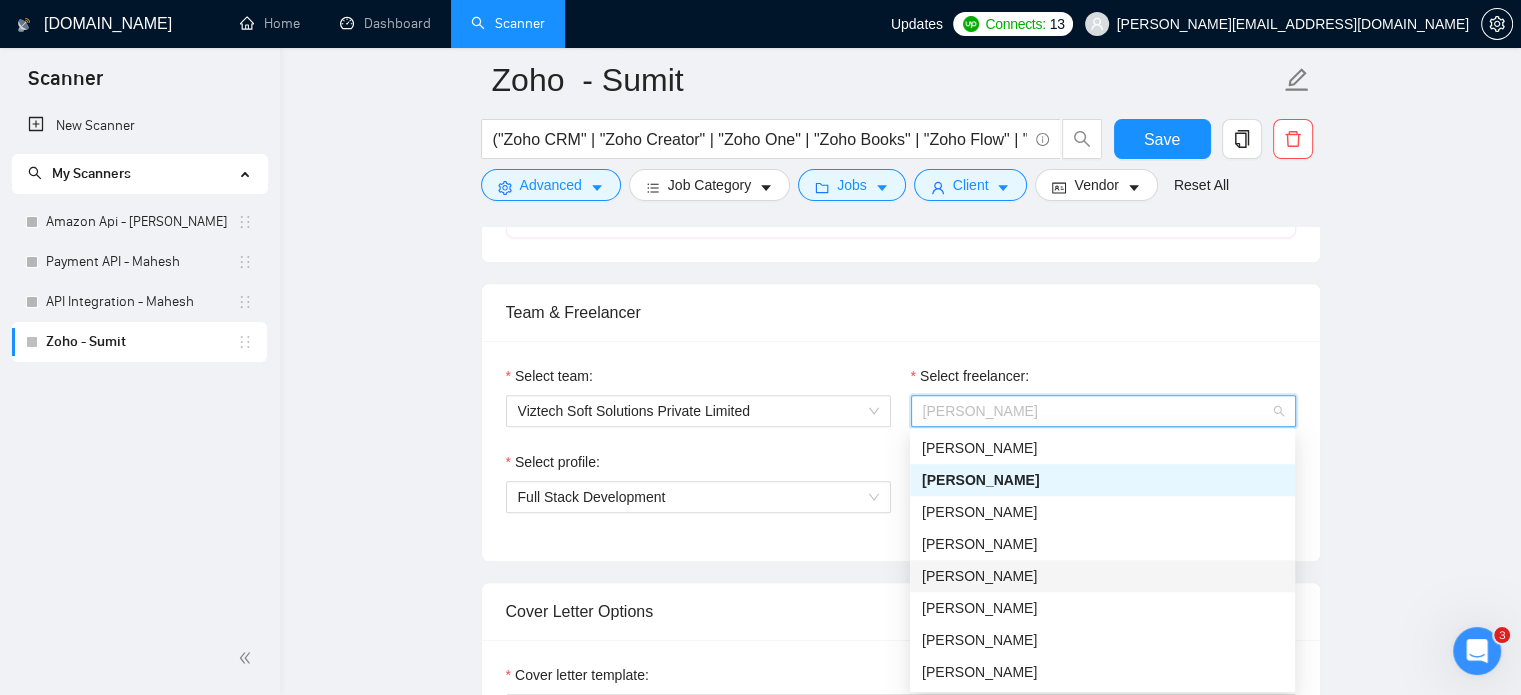click on "[PERSON_NAME]" at bounding box center (979, 576) 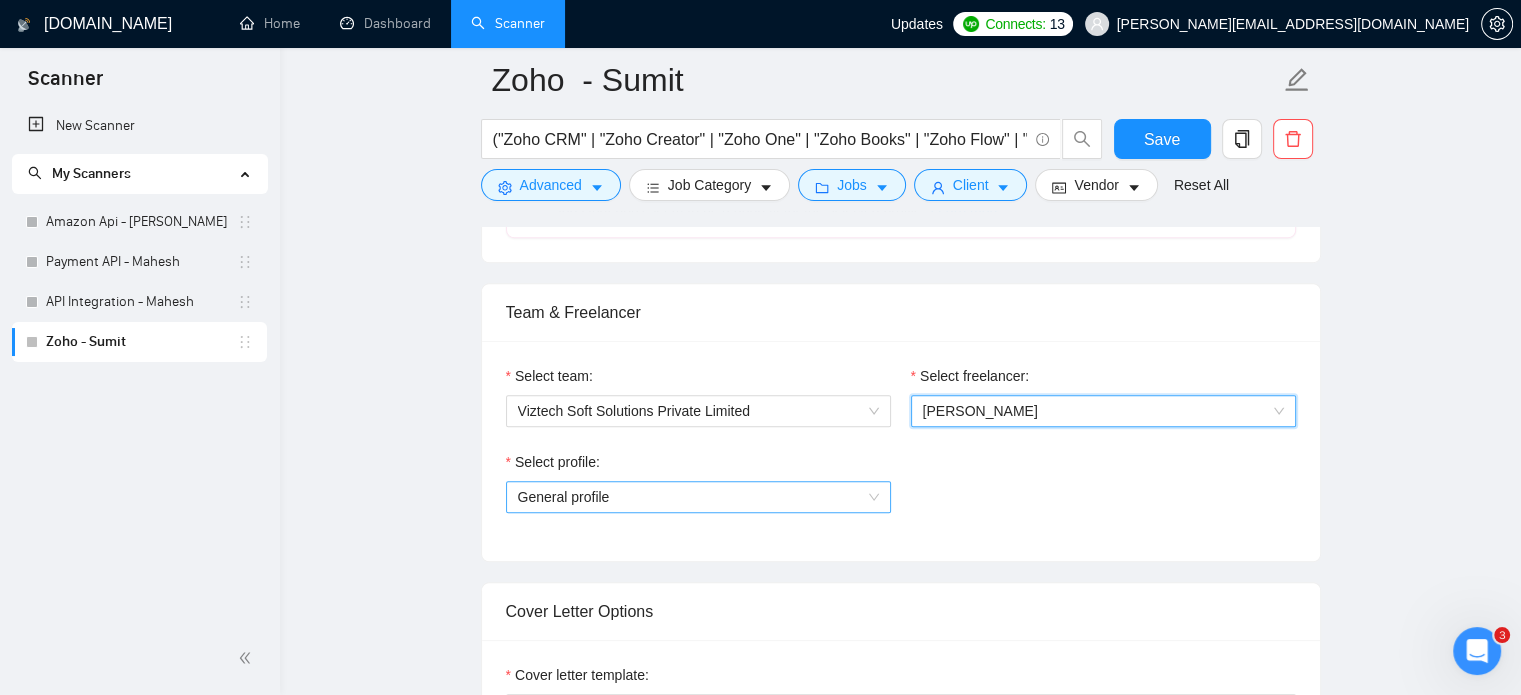 click on "General profile" at bounding box center (698, 497) 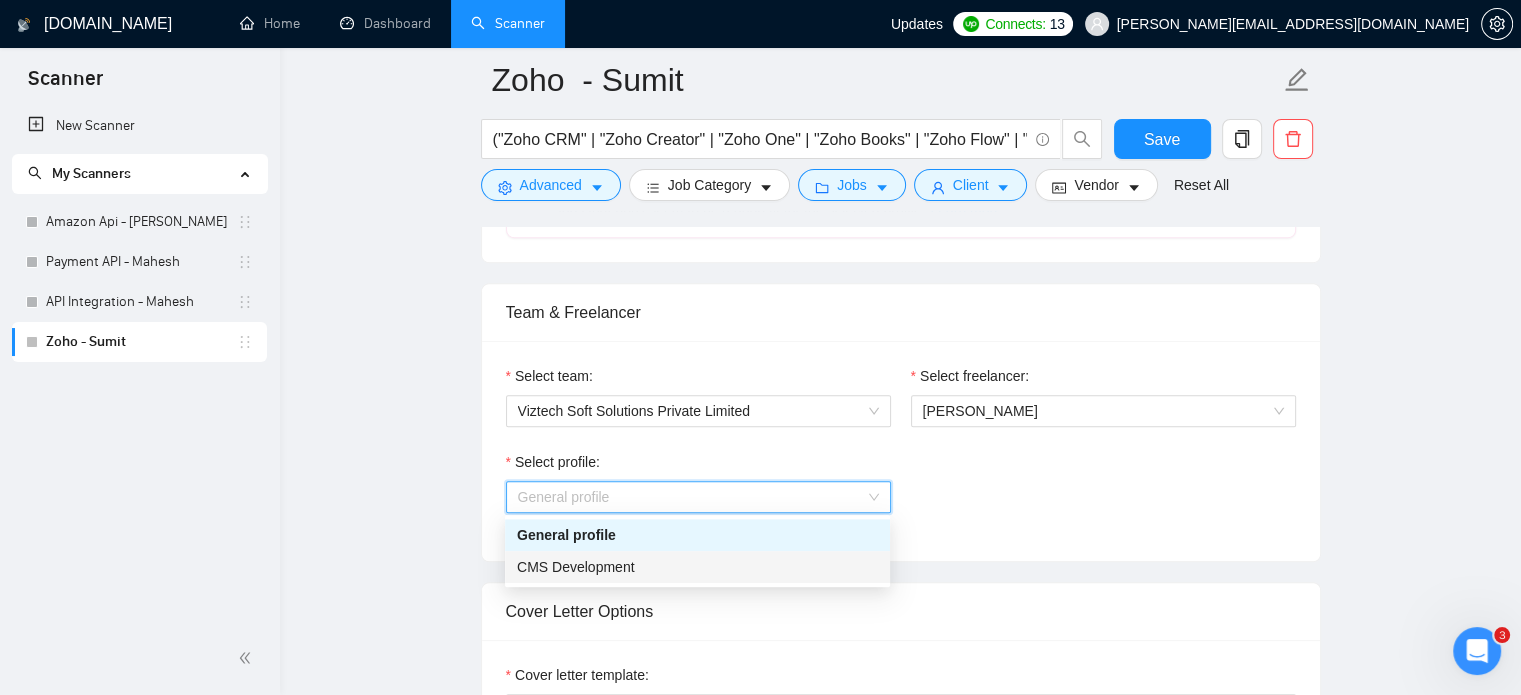 click on "CMS Development" at bounding box center [697, 567] 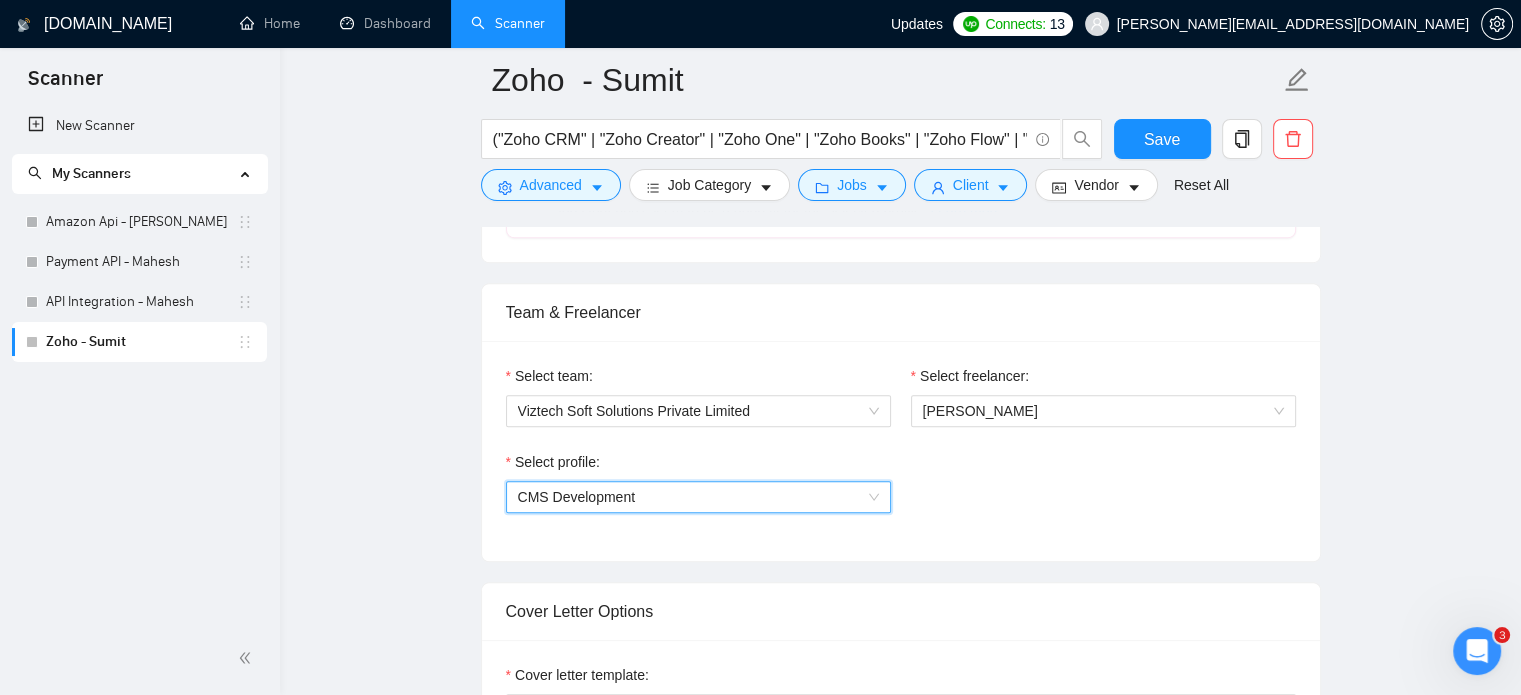 drag, startPoint x: 715, startPoint y: 507, endPoint x: 696, endPoint y: 512, distance: 19.646883 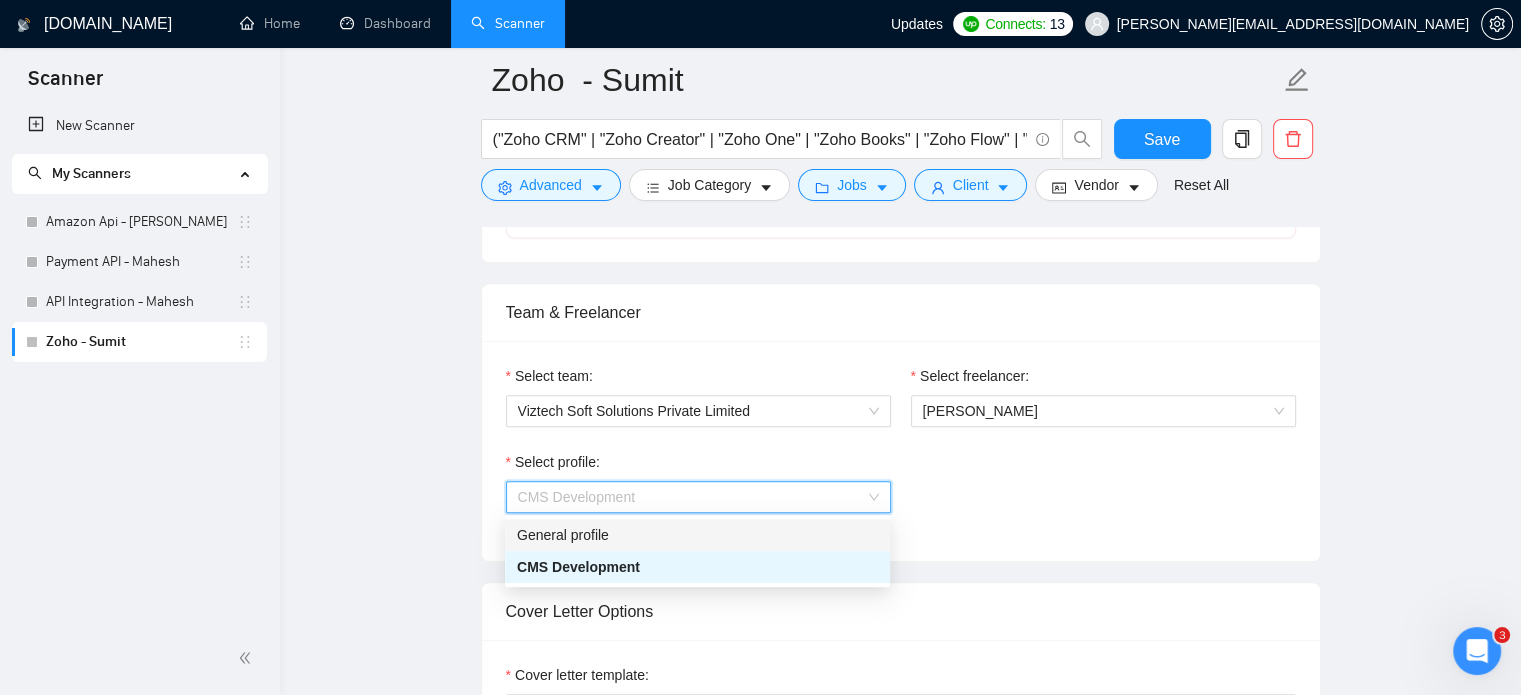 click on "General profile" at bounding box center (697, 535) 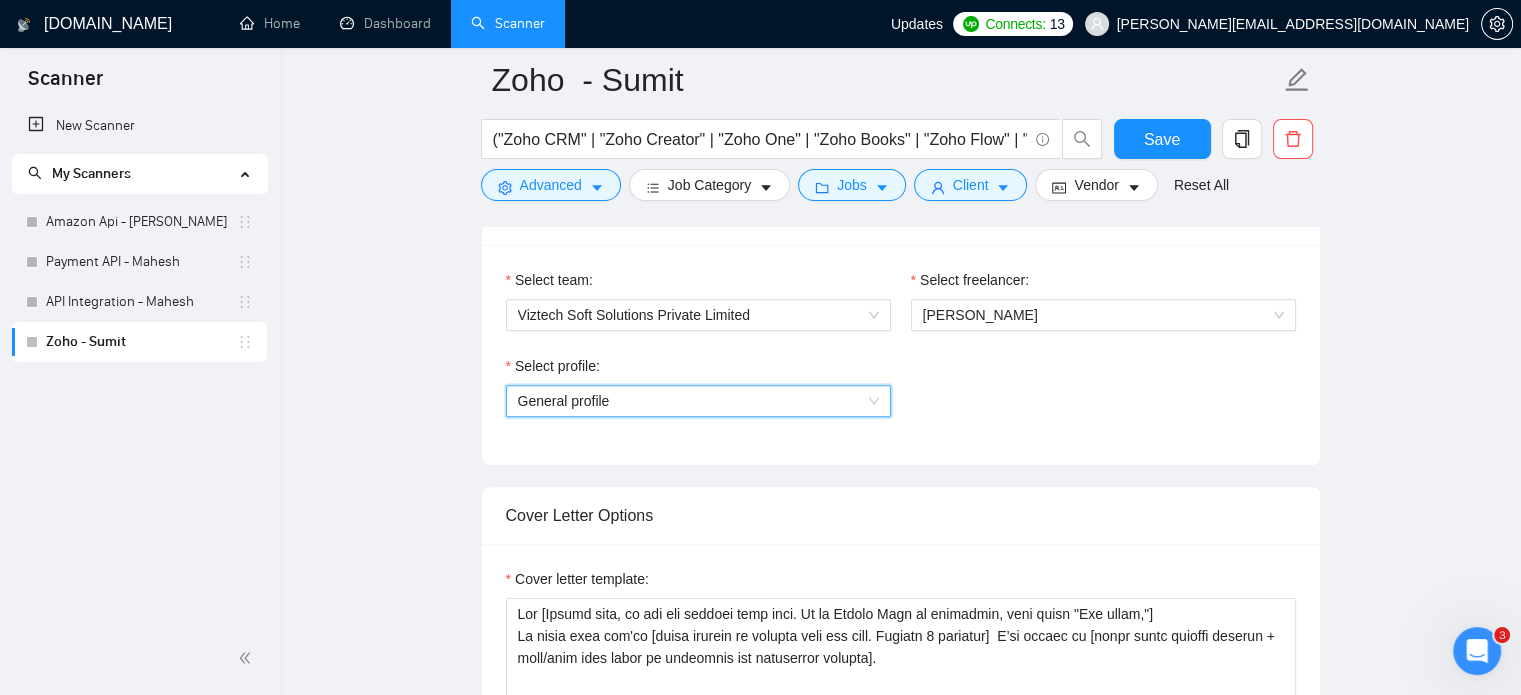 scroll, scrollTop: 1400, scrollLeft: 0, axis: vertical 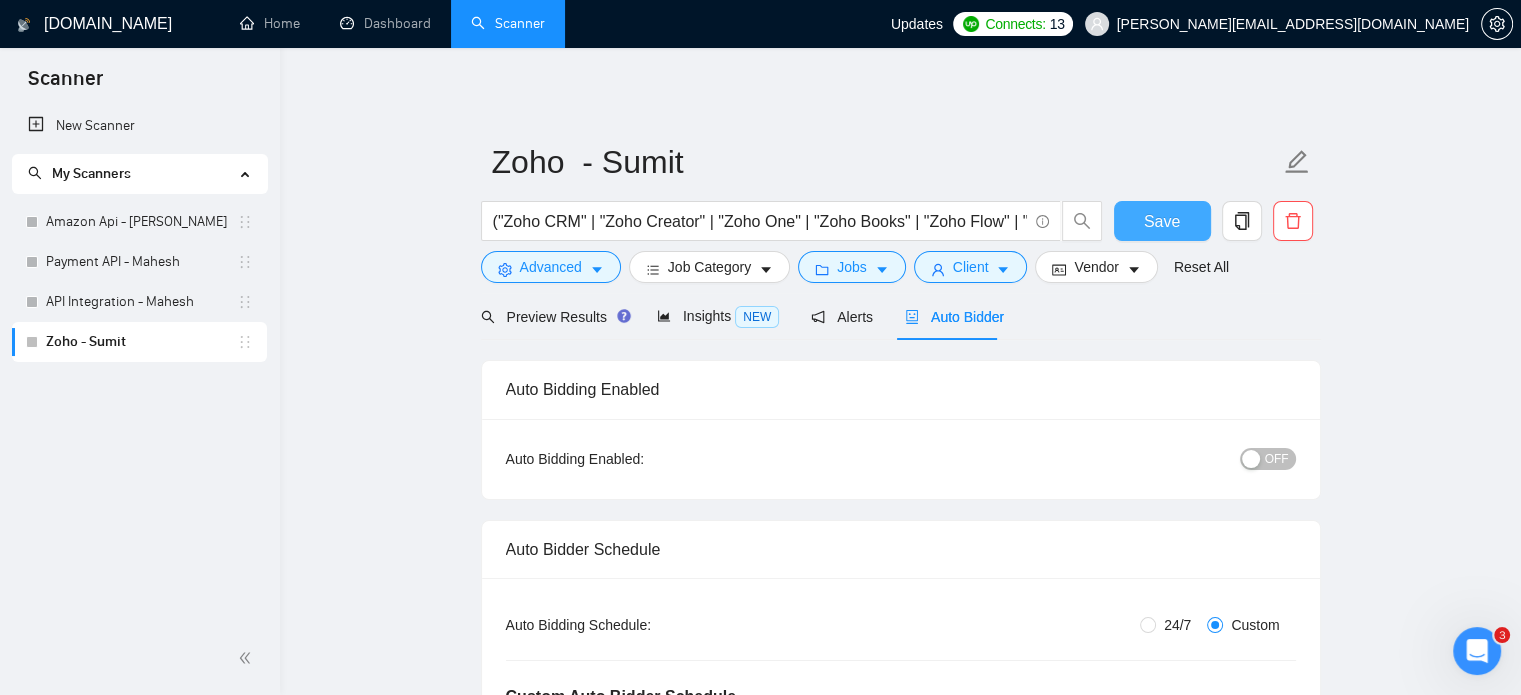 click on "Save" at bounding box center [1162, 221] 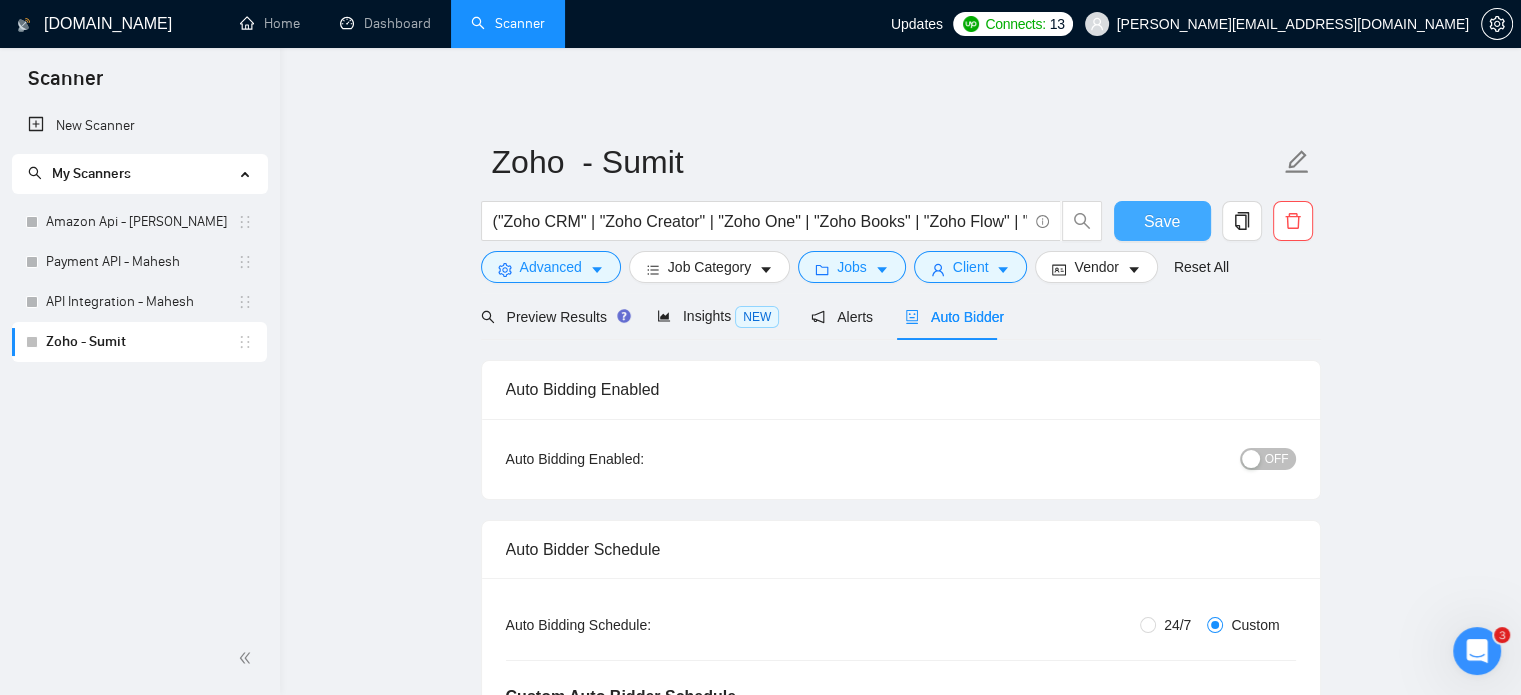 type 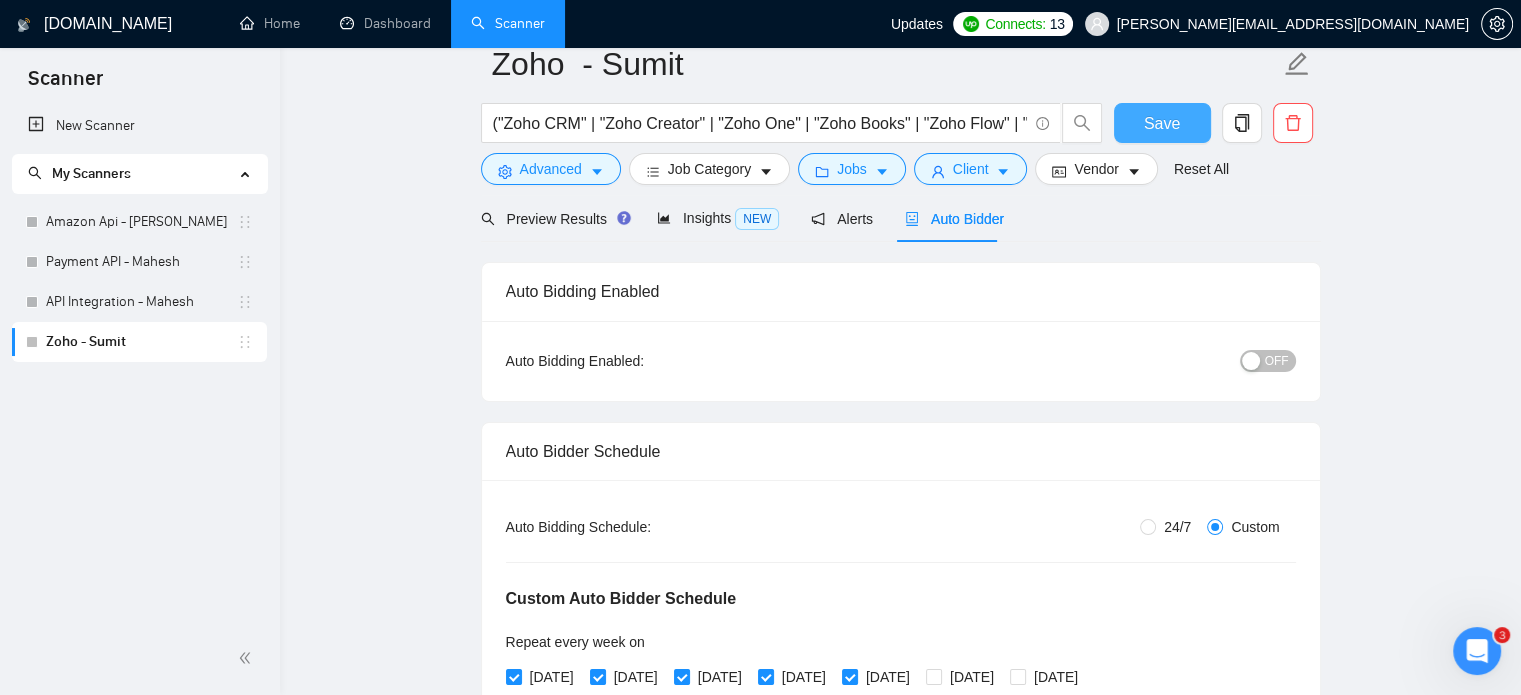 scroll, scrollTop: 0, scrollLeft: 0, axis: both 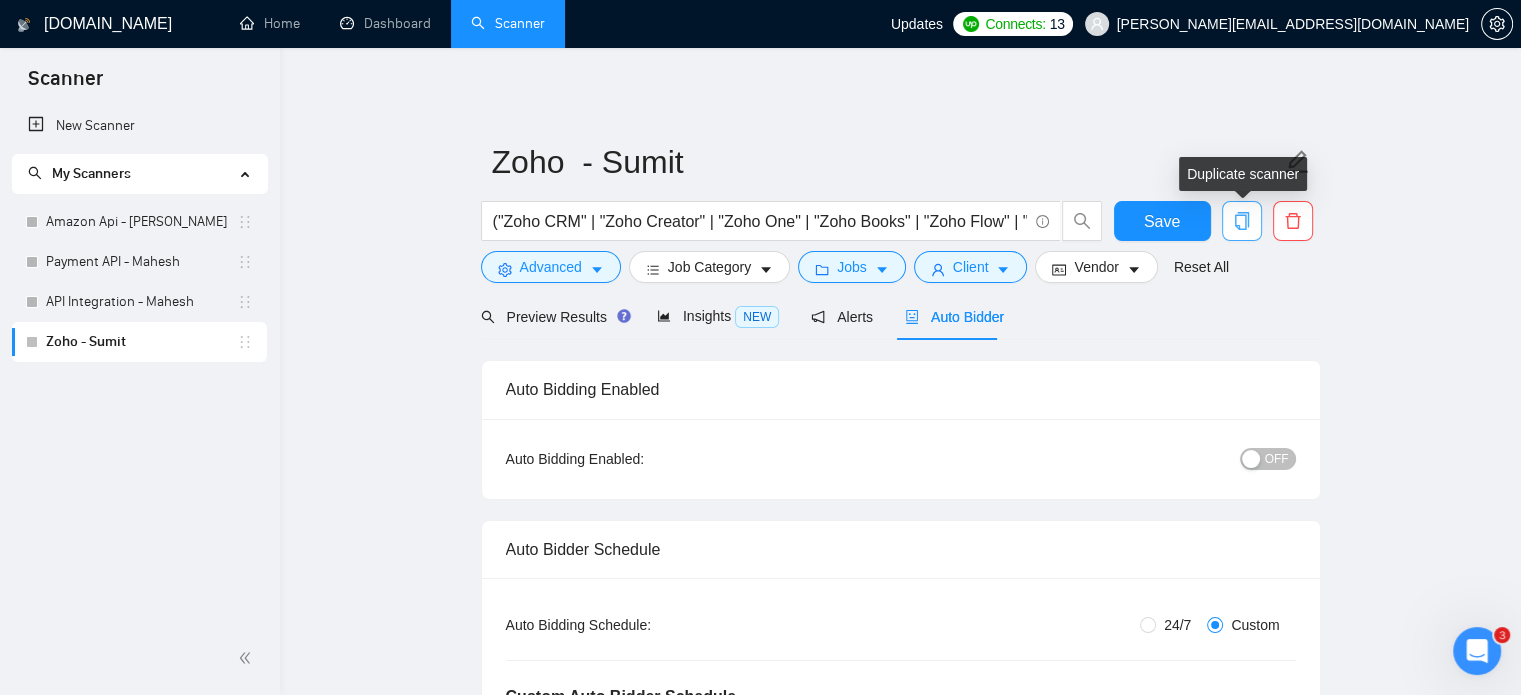 click 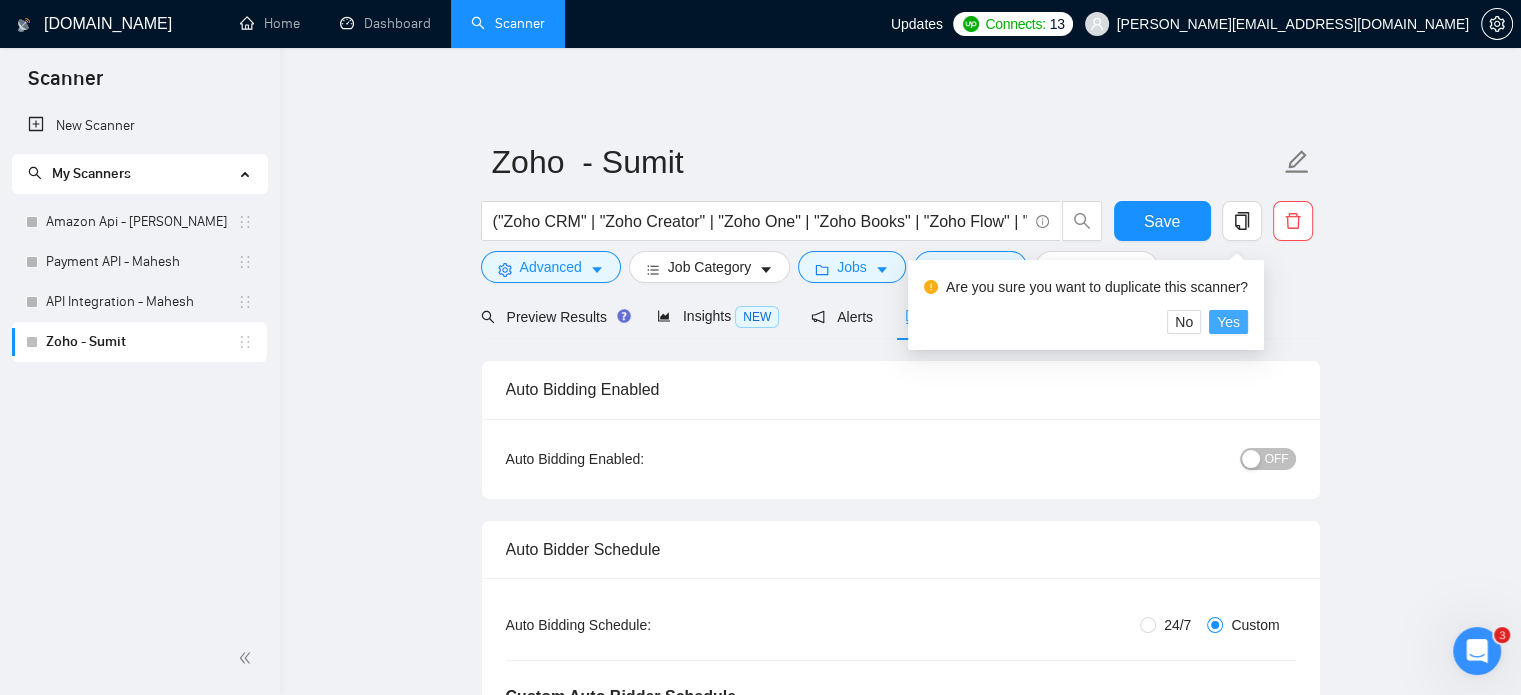 click on "Yes" at bounding box center (1228, 322) 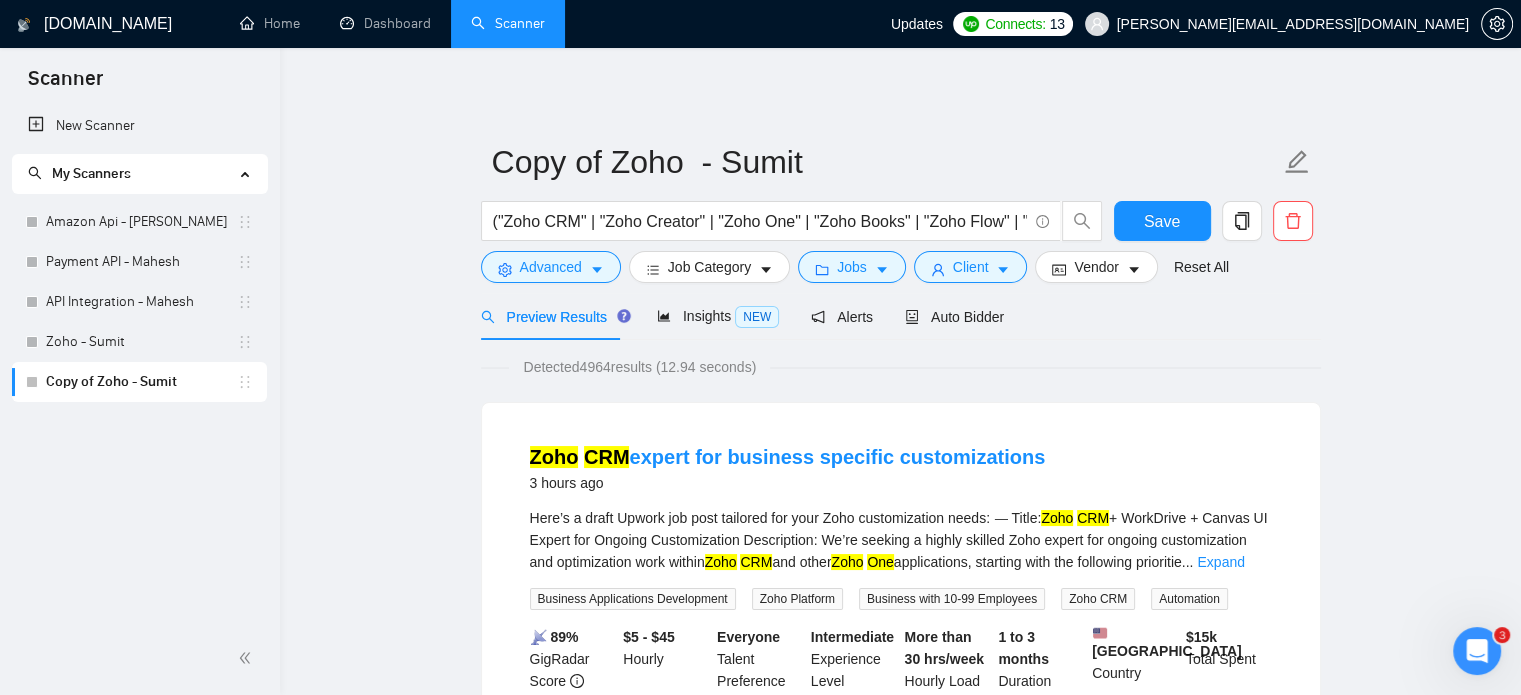 drag, startPoint x: 155, startPoint y: 463, endPoint x: 472, endPoint y: 372, distance: 329.80298 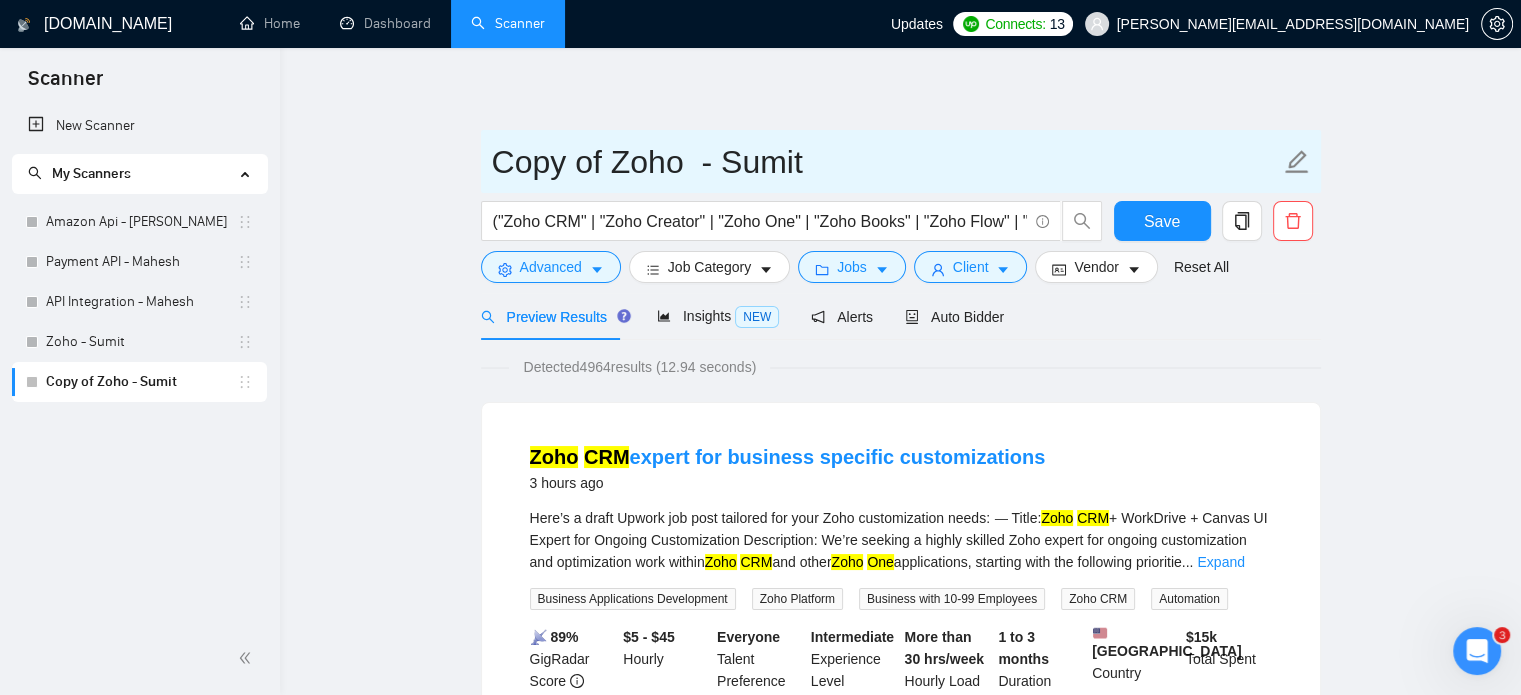click 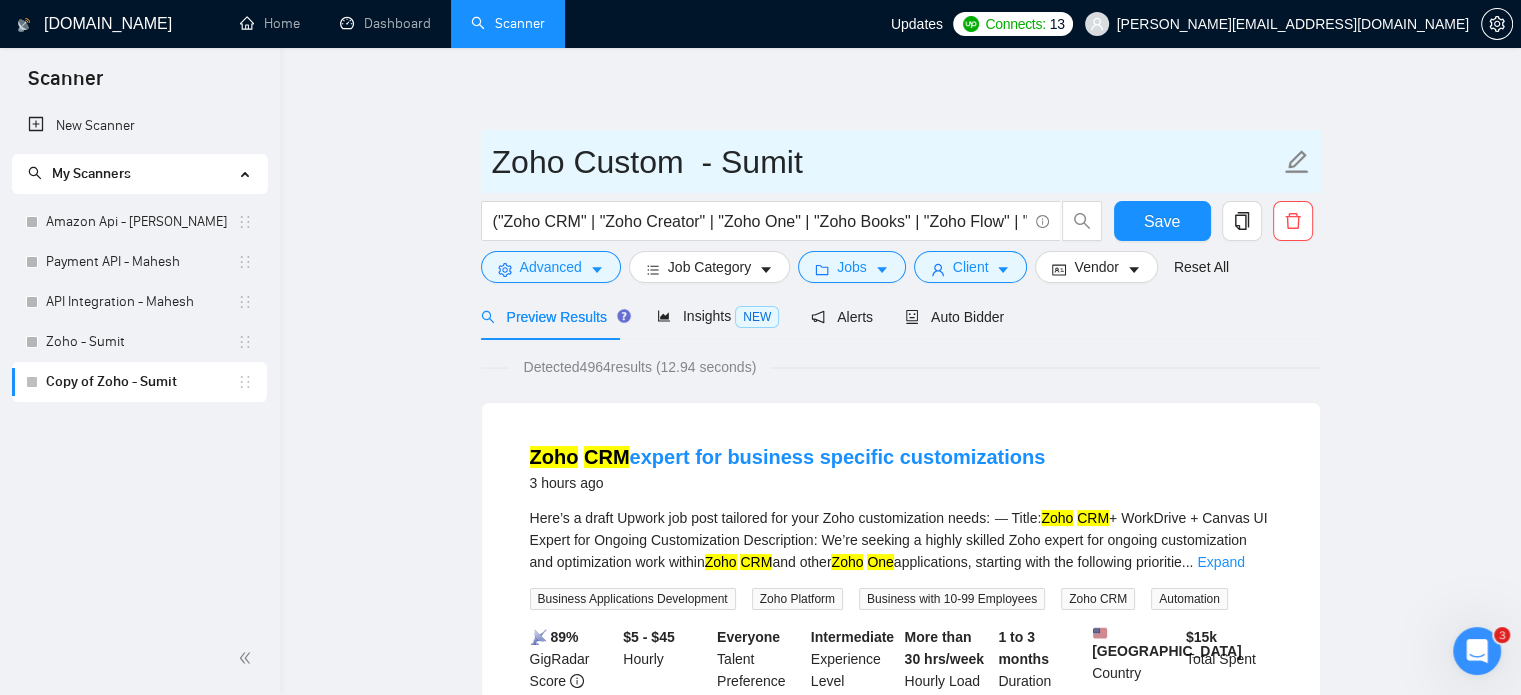 click on "Zoho Custom  - Sumit" at bounding box center [886, 162] 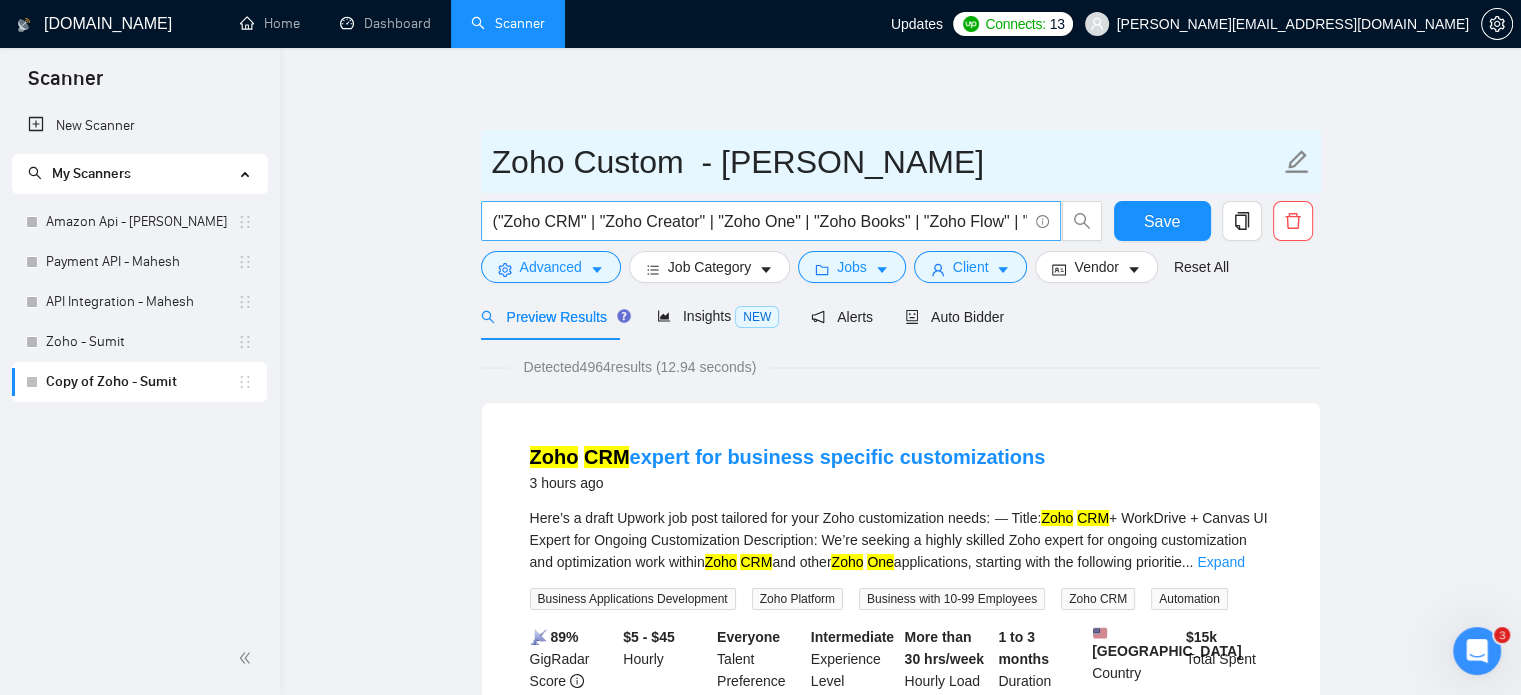 type on "Zoho Custom  - [PERSON_NAME]" 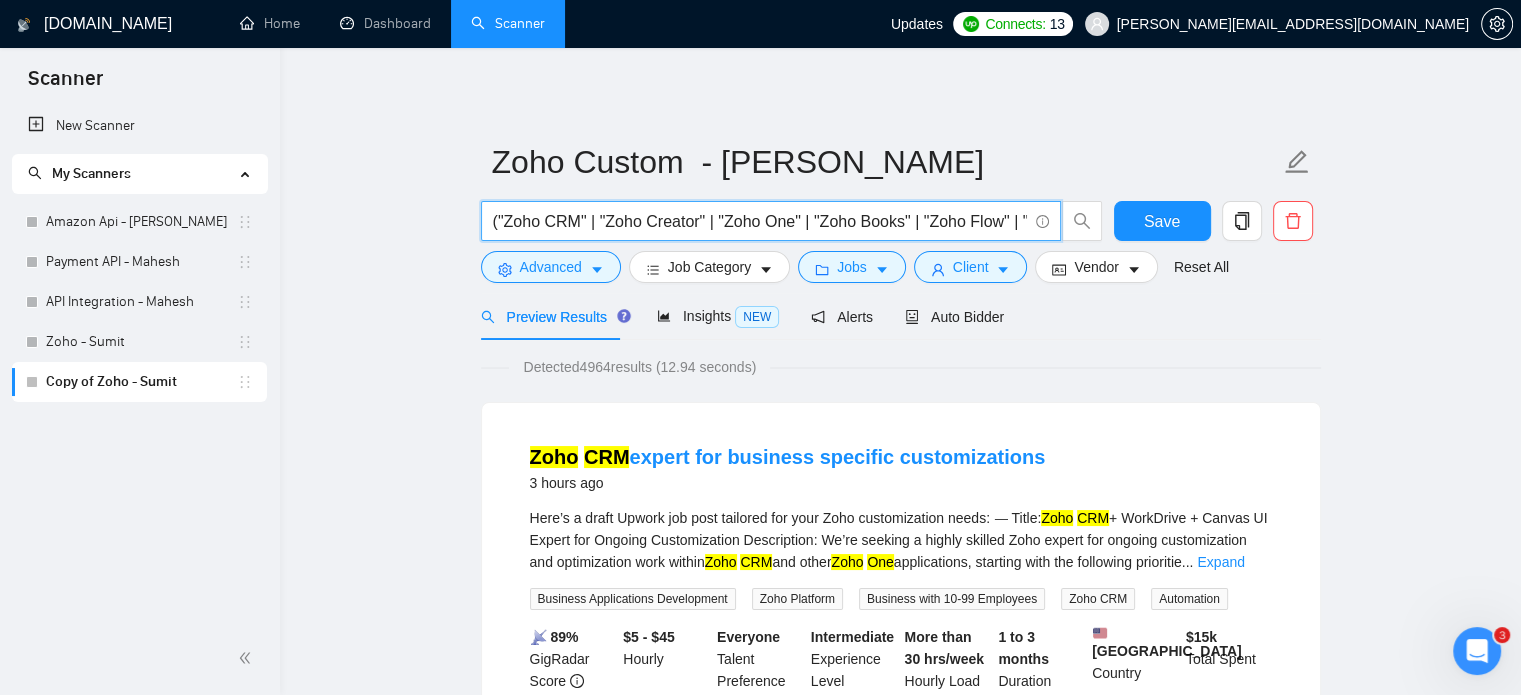 click on "("Zoho CRM" | "Zoho Creator" | "Zoho One" | "Zoho Books" | "Zoho Flow" | "Zoho People" | "Zoho Analytics" | "Zoho Projects" | "Zoho Campaigns")" at bounding box center [760, 221] 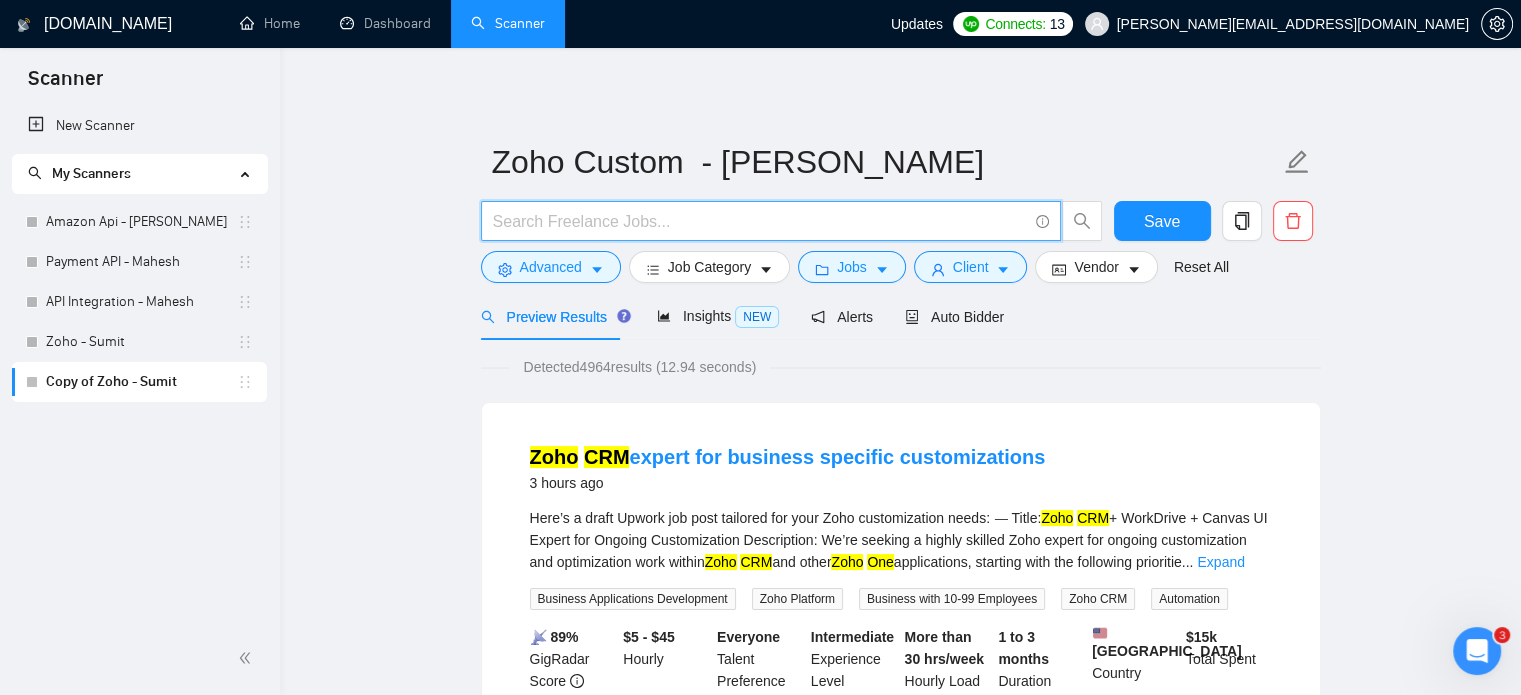 paste on "("Zoho CRM" | "Zoho Creator" | "Zoho One" | "Zoho Books" | "Zoho Flow" | "Zoho People" | "Zoho Analytics" | "Zoho Projects" | "Zoho Campaigns" | "Zoho Consultant" | "Zoho Consultancy" | "Zoho Customization" | "Zoho Customisation" | "Zoho Workflow Automation" | "Zoho Workflows" | "Deluge Script" | "Deluge Scripting" | "Zoho Custom Functions" | "Zoho Integration" | "Zoho API")" 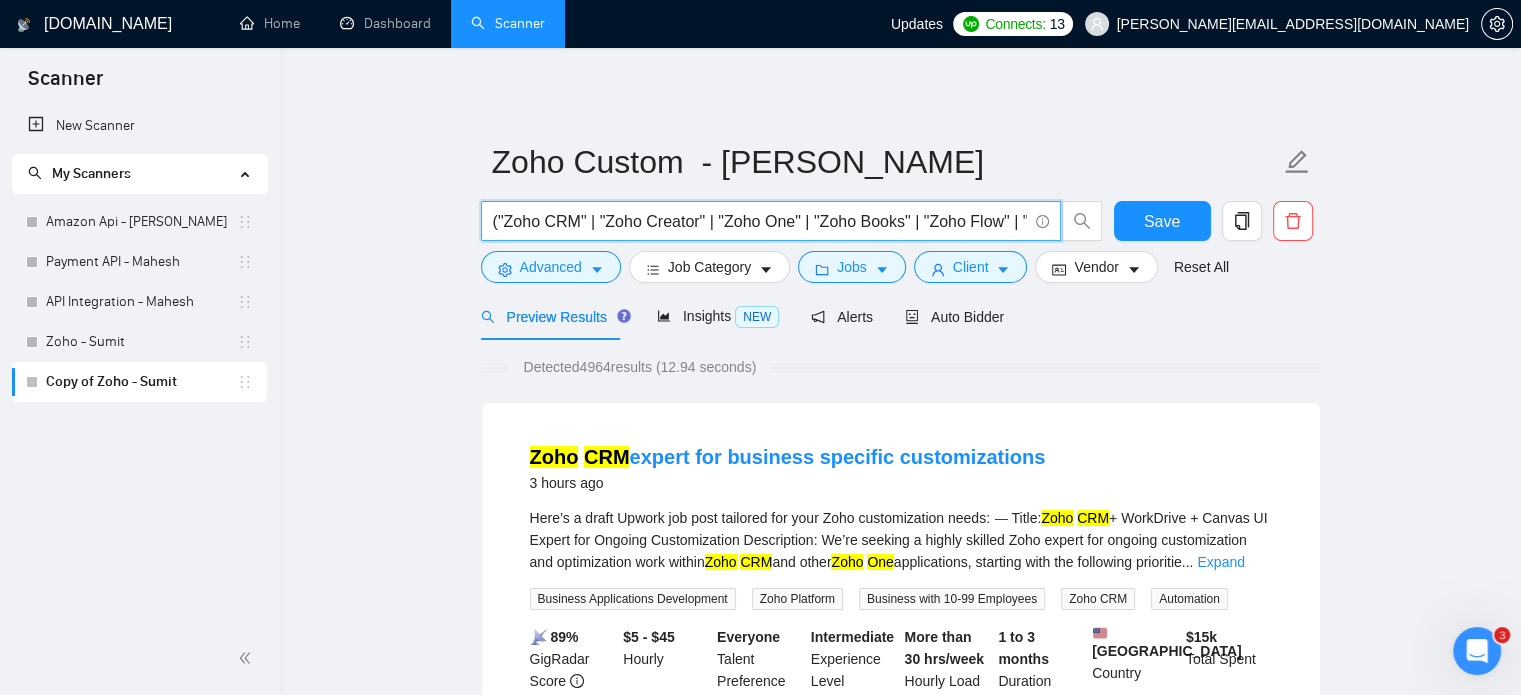scroll, scrollTop: 0, scrollLeft: 2177, axis: horizontal 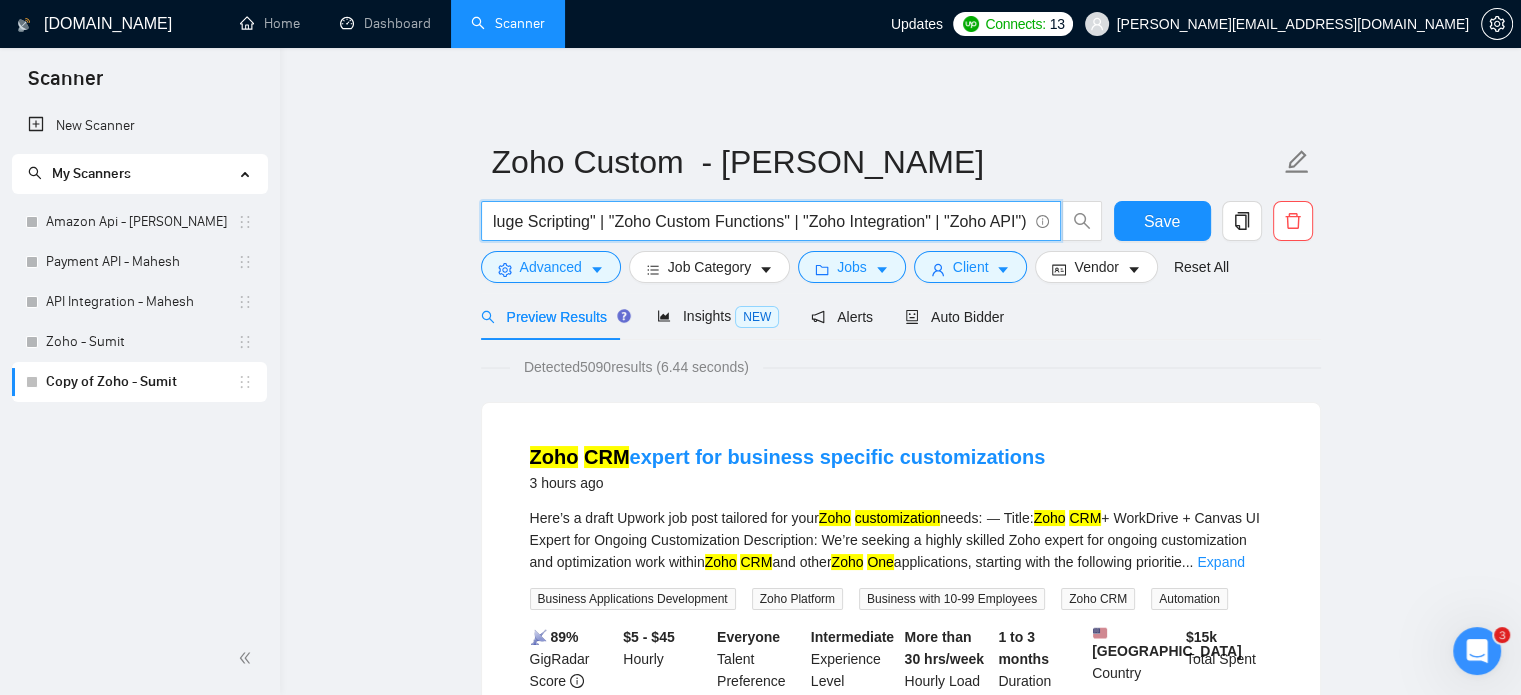 click on "("Zoho CRM" | "Zoho Creator" | "Zoho One" | "Zoho Books" | "Zoho Flow" | "Zoho People" | "Zoho Analytics" | "Zoho Projects" | "Zoho Campaigns" | "Zoho Consultant" | "Zoho Consultancy" | "Zoho Customization" | "Zoho Customisation" | "Zoho Workflow Automation" | "Zoho Workflows" | "Deluge Script" | "Deluge Scripting" | "Zoho Custom Functions" | "Zoho Integration" | "Zoho API")" at bounding box center [760, 221] 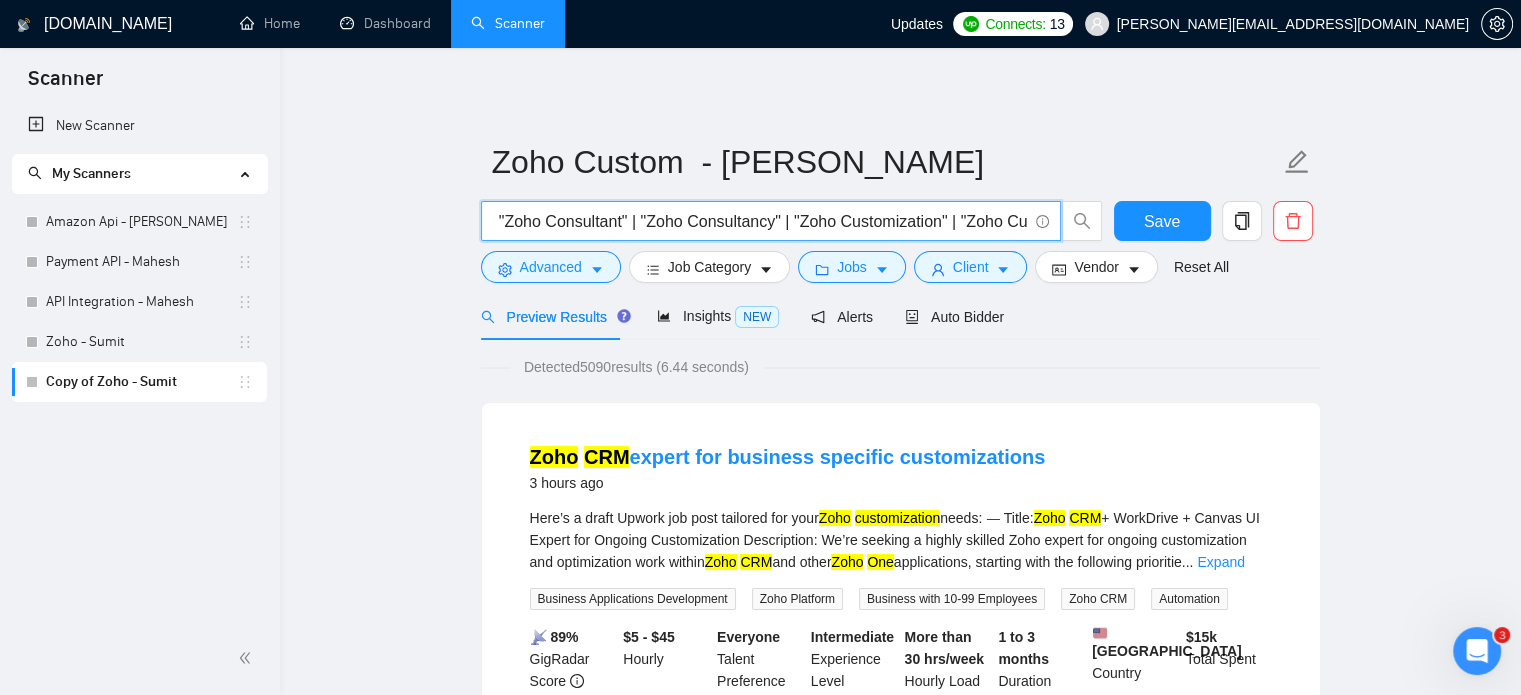 scroll, scrollTop: 0, scrollLeft: 1029, axis: horizontal 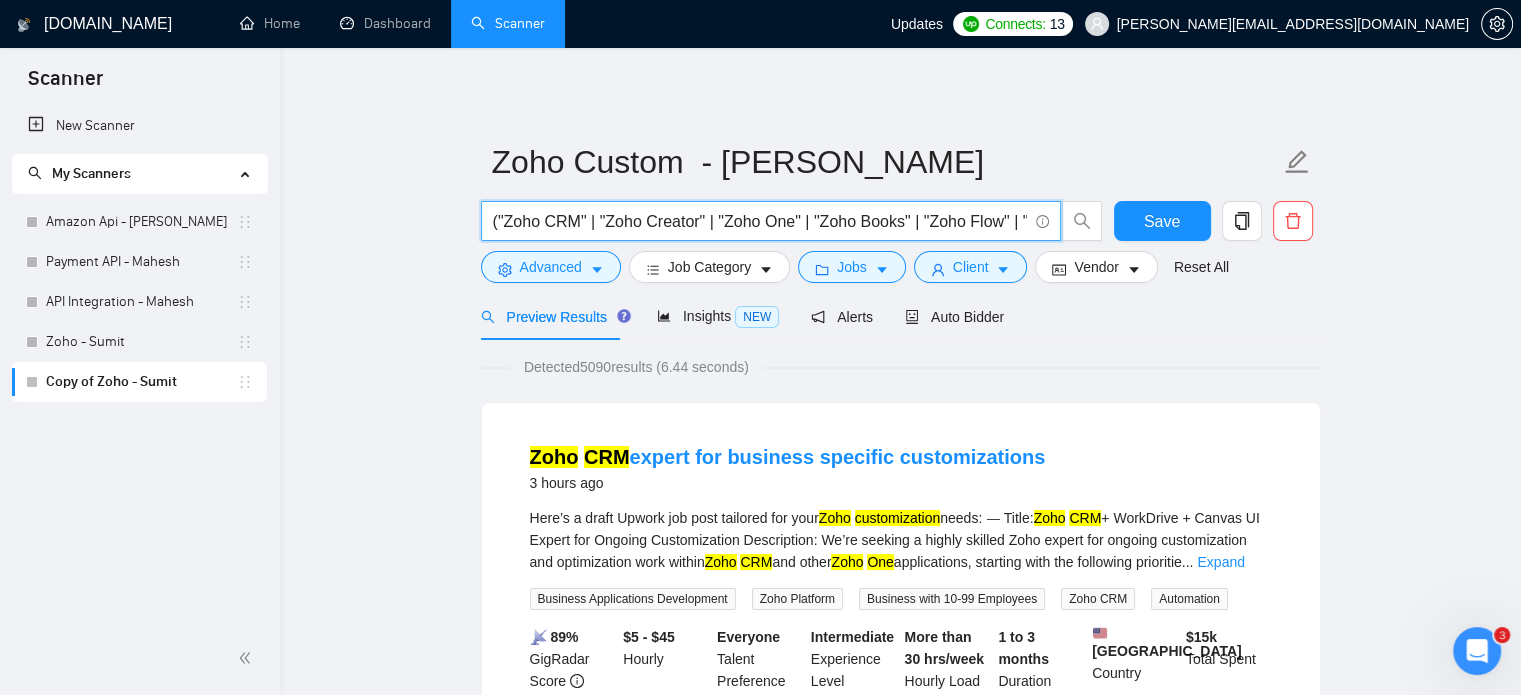 drag, startPoint x: 792, startPoint y: 222, endPoint x: 473, endPoint y: 223, distance: 319.00156 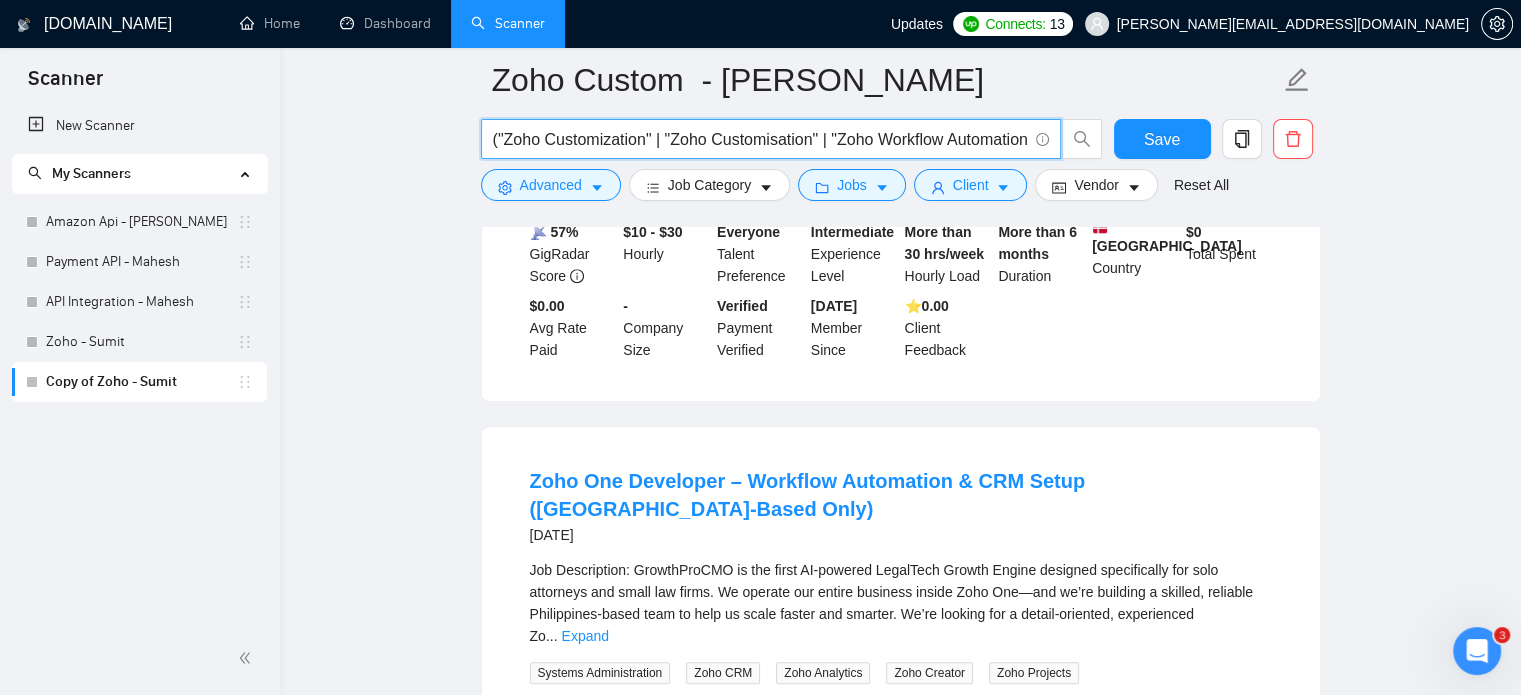 scroll, scrollTop: 100, scrollLeft: 0, axis: vertical 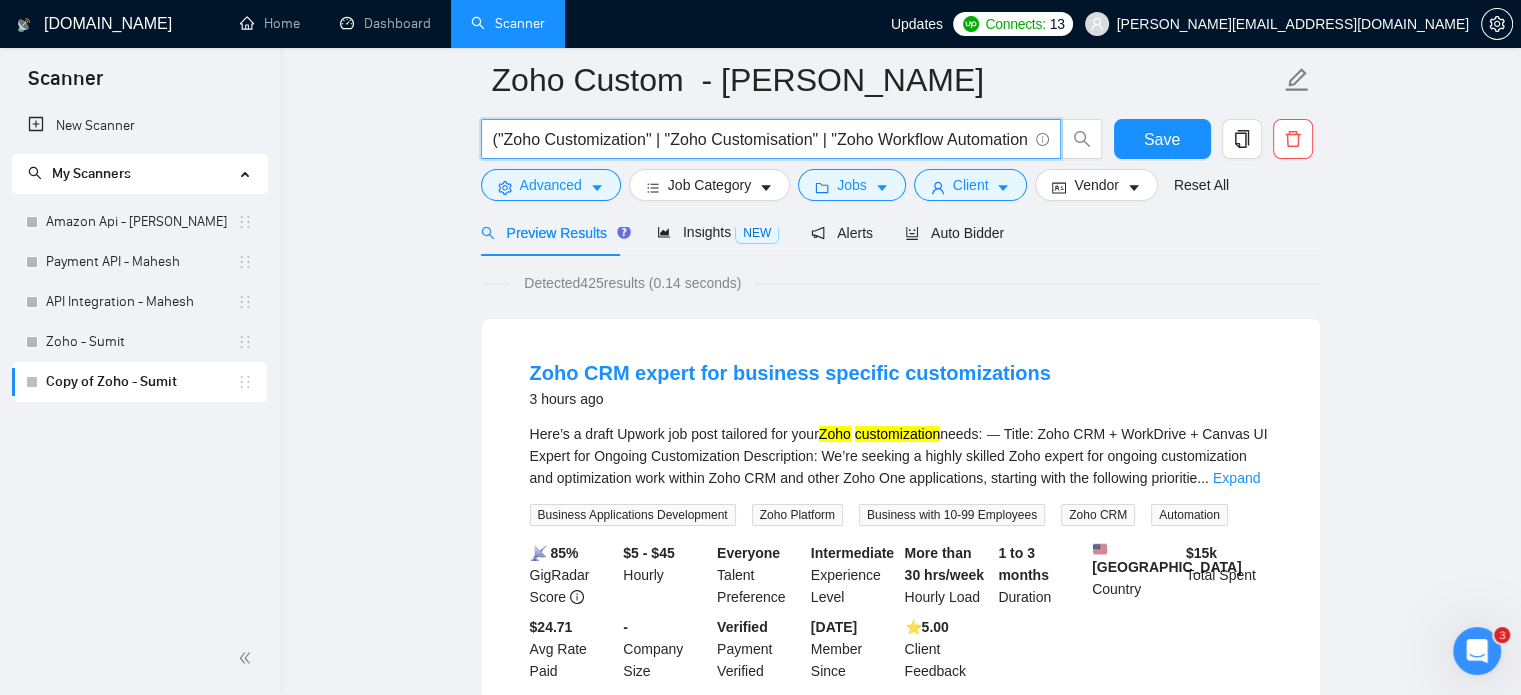 click on "("Zoho Customization" | "Zoho Customisation" | "Zoho Workflow Automation" | "Zoho Workflows" | "Deluge Script" | "Deluge Scripting" | "Zoho Custom Functions" | "Zoho Integration" | "Zoho API")" at bounding box center (760, 139) 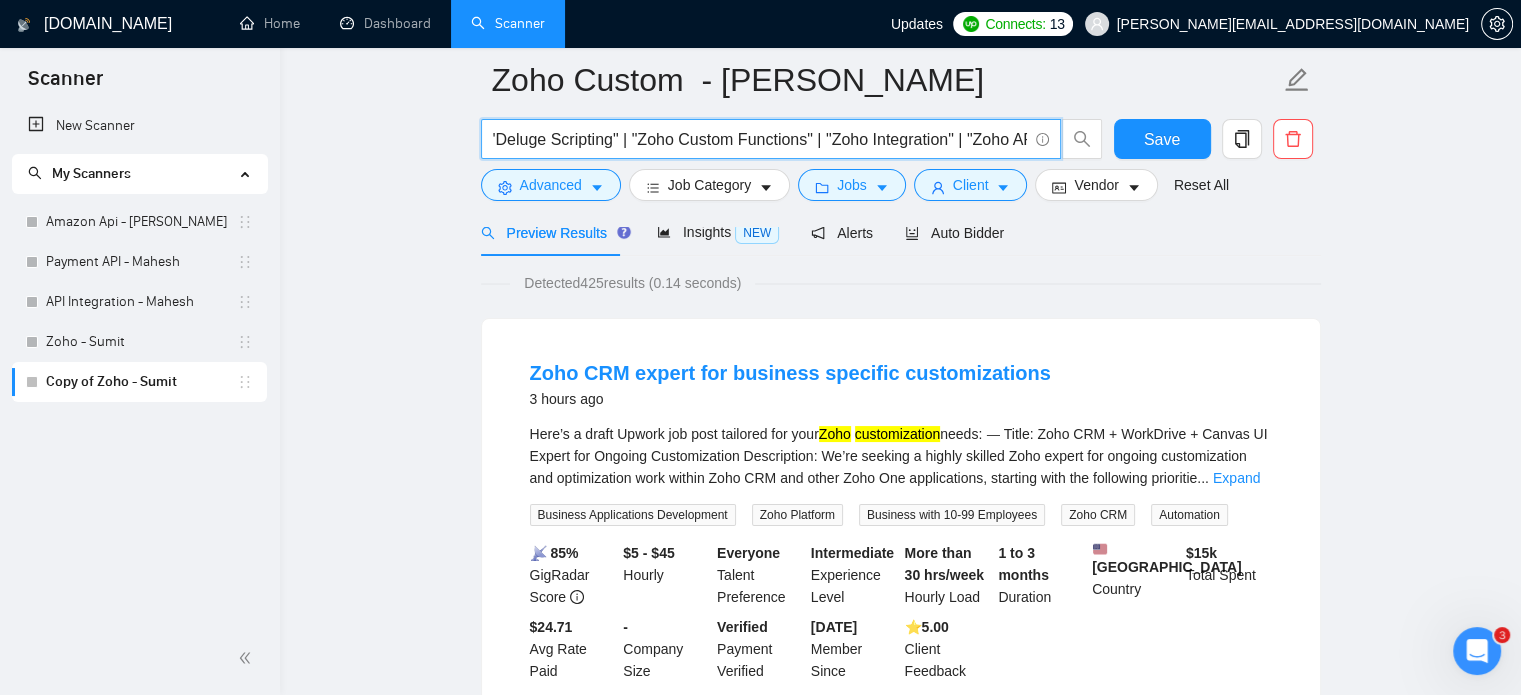 scroll, scrollTop: 0, scrollLeft: 849, axis: horizontal 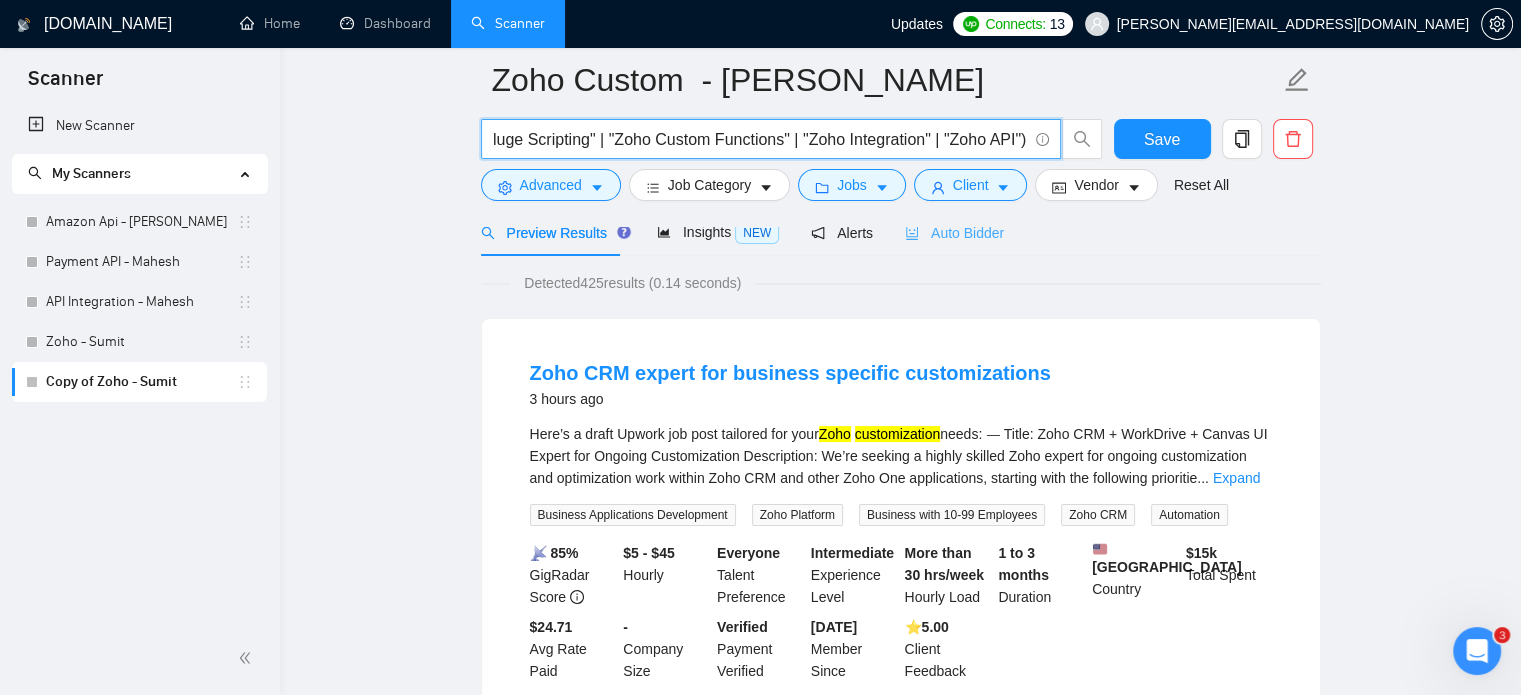 type on "("Zoho Customization" | "Zoho Customisation" | "Zoho Workflow Automation" | "Zoho Workflows" | "Deluge Script" | "Deluge Scripting" | "Zoho Custom Functions" | "Zoho Integration" | "Zoho API")" 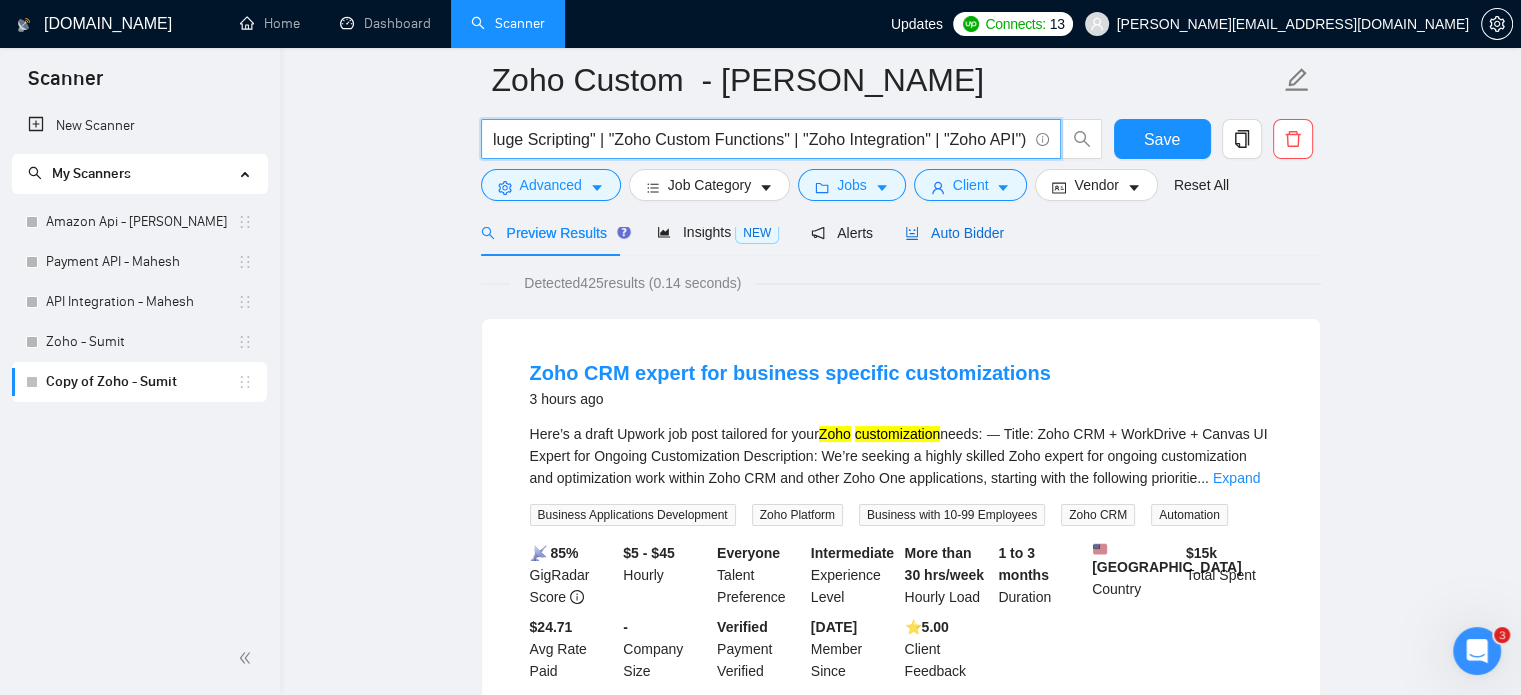 scroll, scrollTop: 0, scrollLeft: 0, axis: both 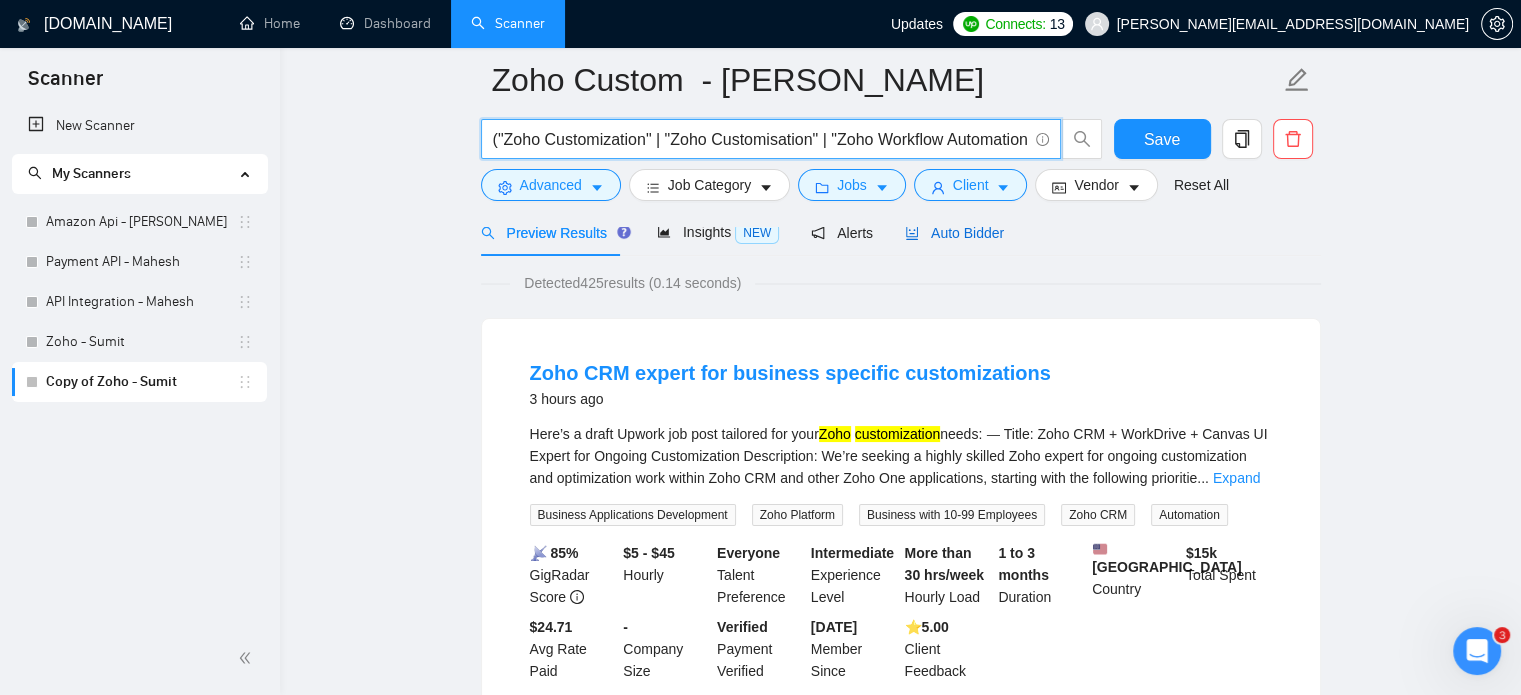 click on "Auto Bidder" at bounding box center (954, 233) 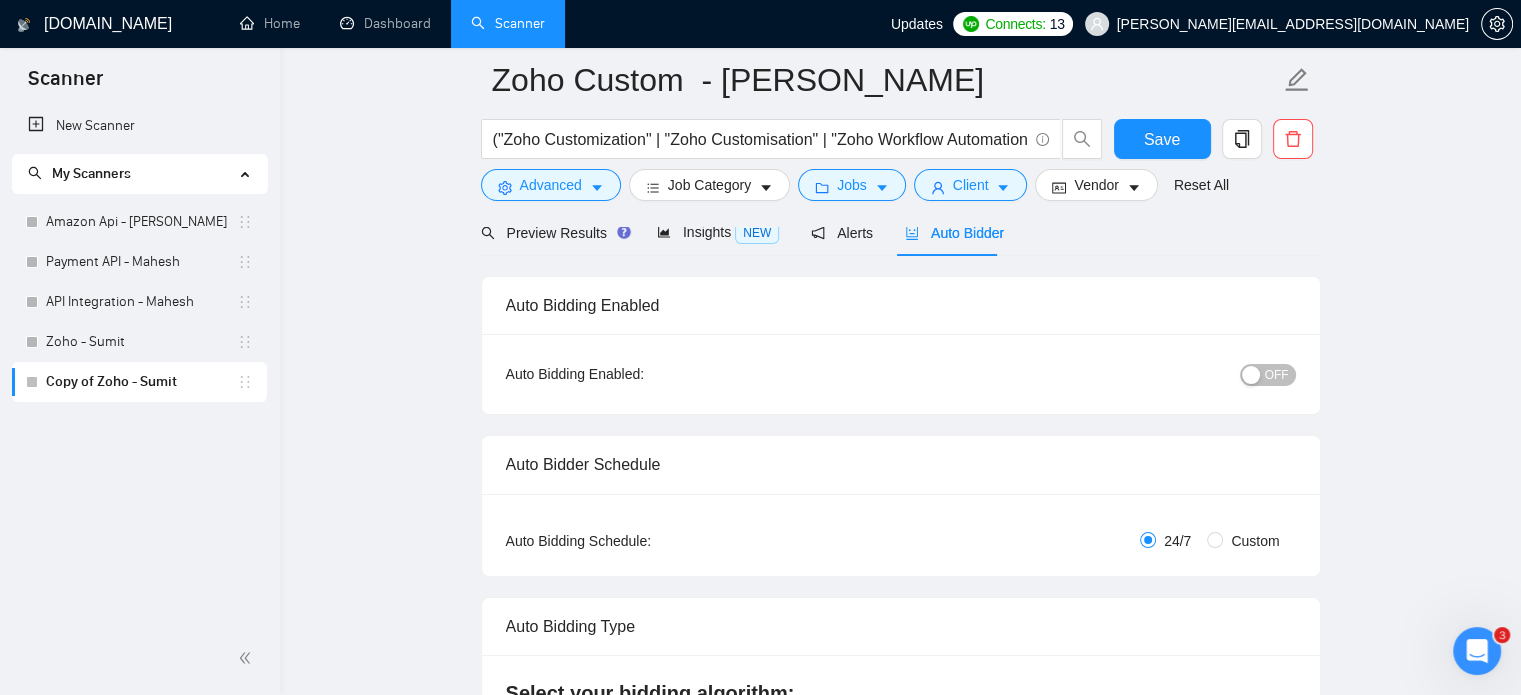 type 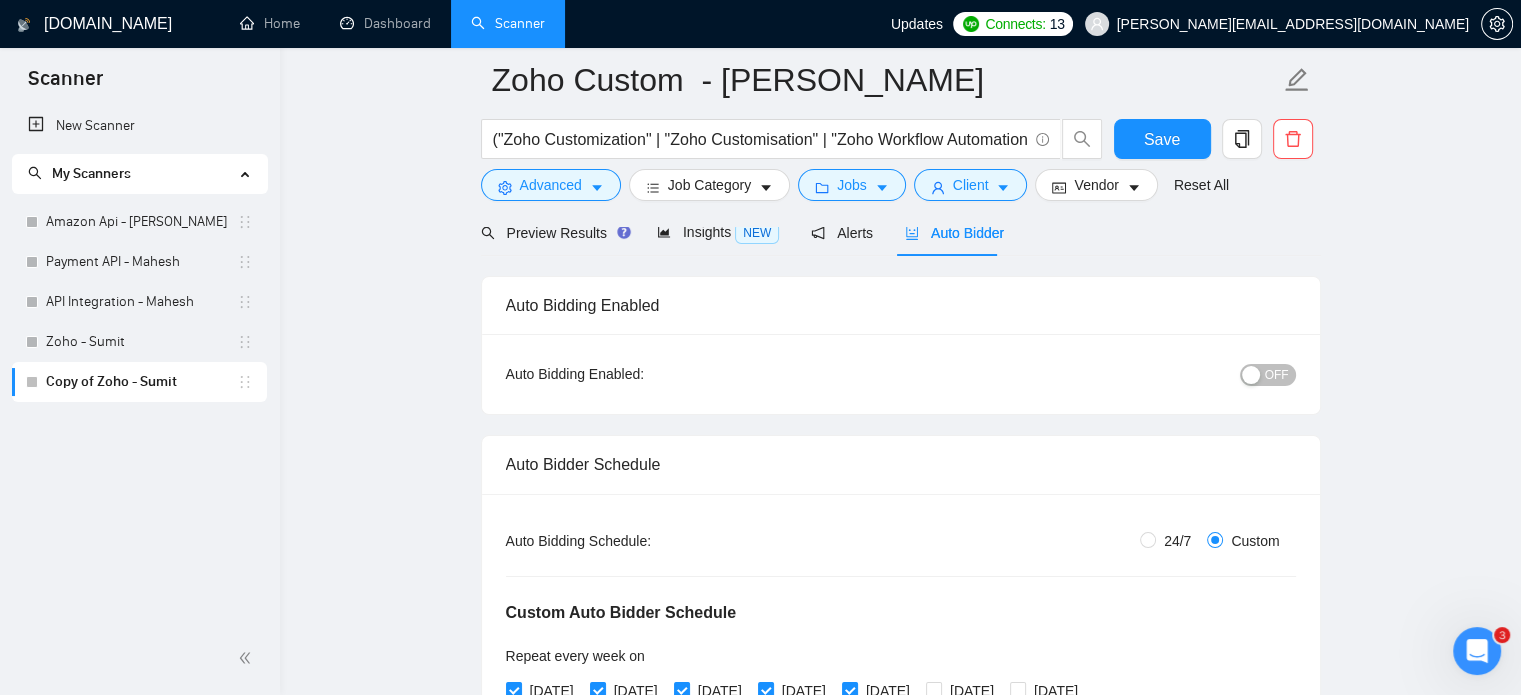 type 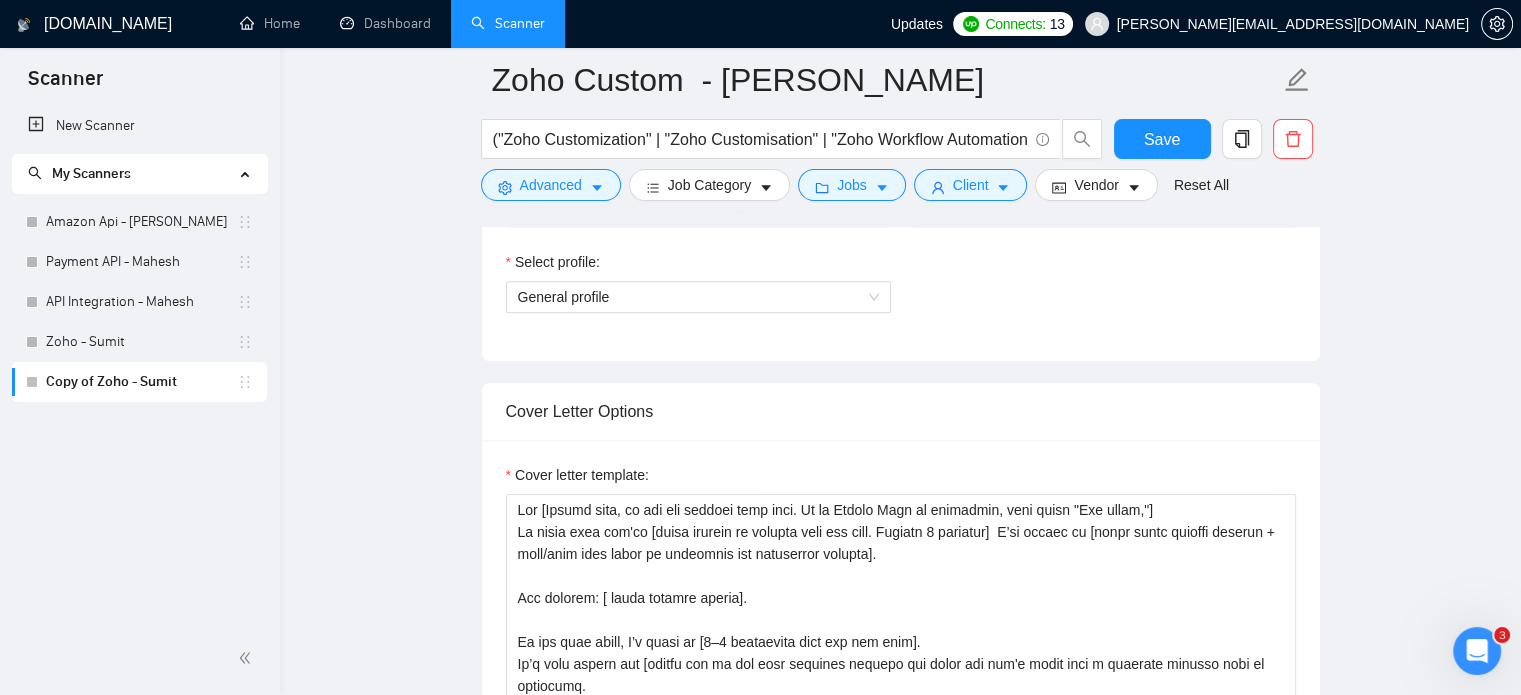 scroll, scrollTop: 1300, scrollLeft: 0, axis: vertical 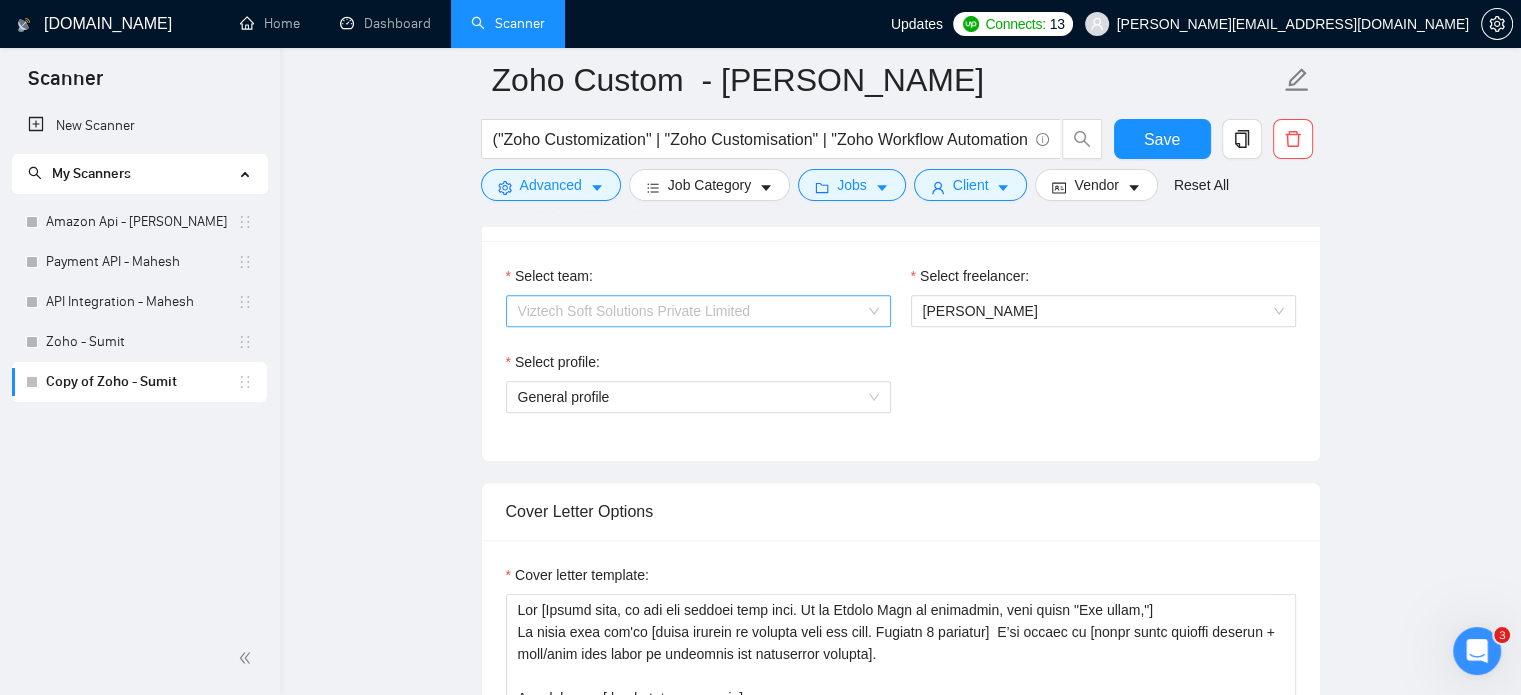 click on "Viztech Soft Solutions Private Limited" at bounding box center [698, 311] 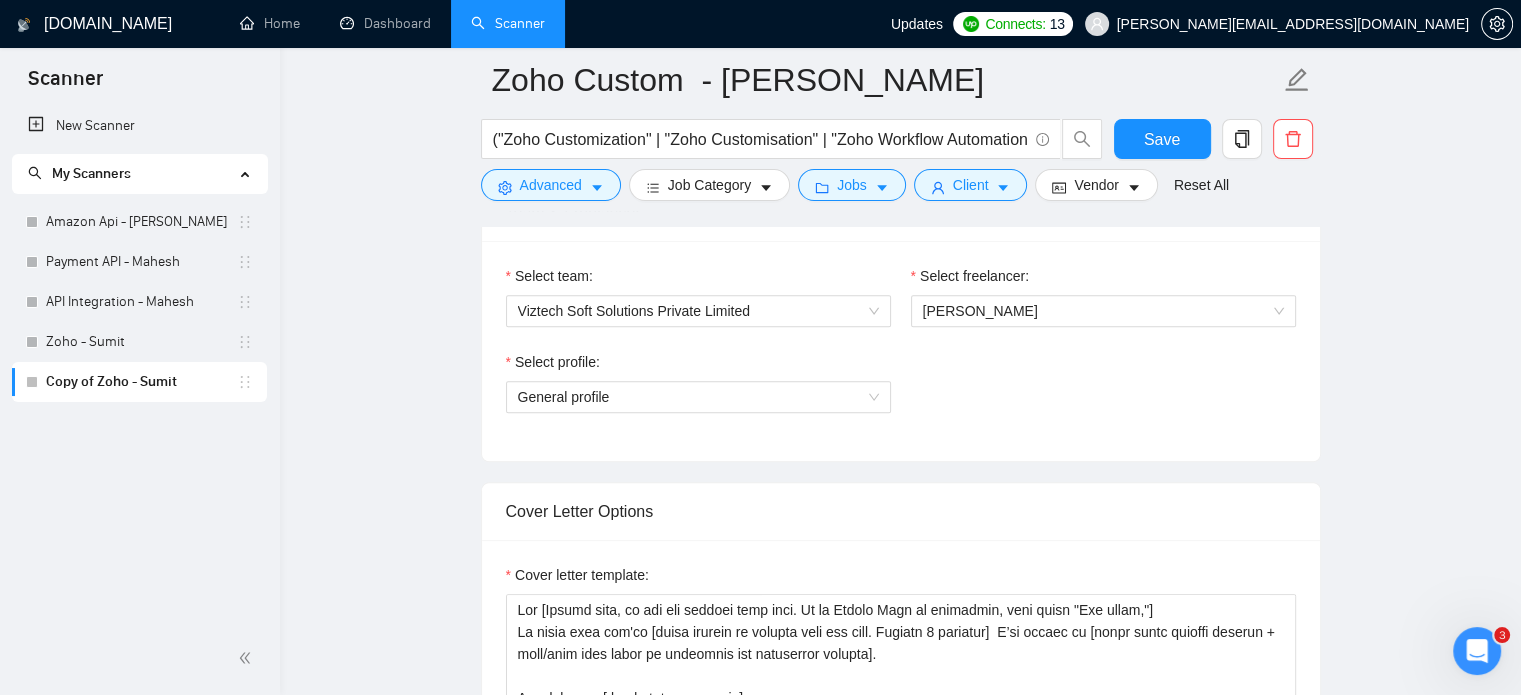 drag, startPoint x: 1037, startPoint y: 461, endPoint x: 1048, endPoint y: 287, distance: 174.34735 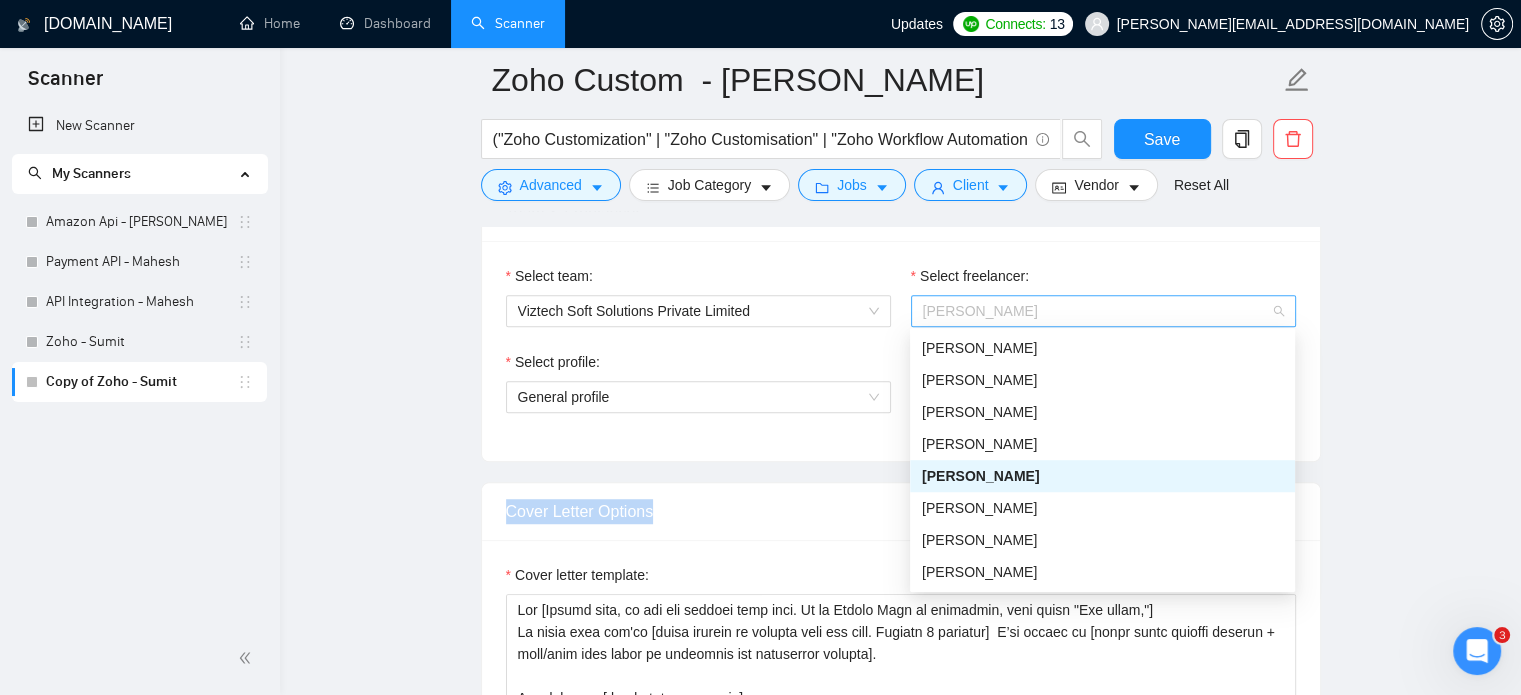 click on "[PERSON_NAME]" at bounding box center [1103, 311] 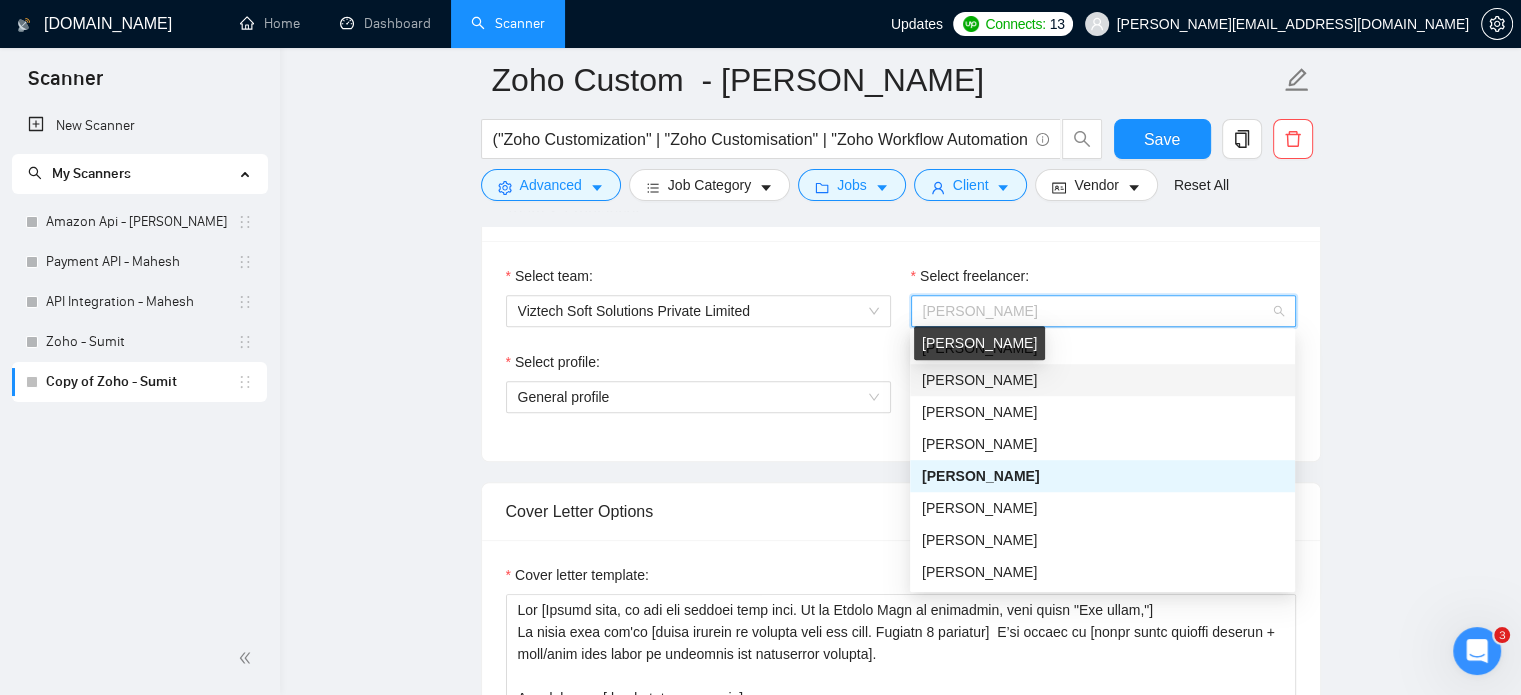 scroll, scrollTop: 200, scrollLeft: 0, axis: vertical 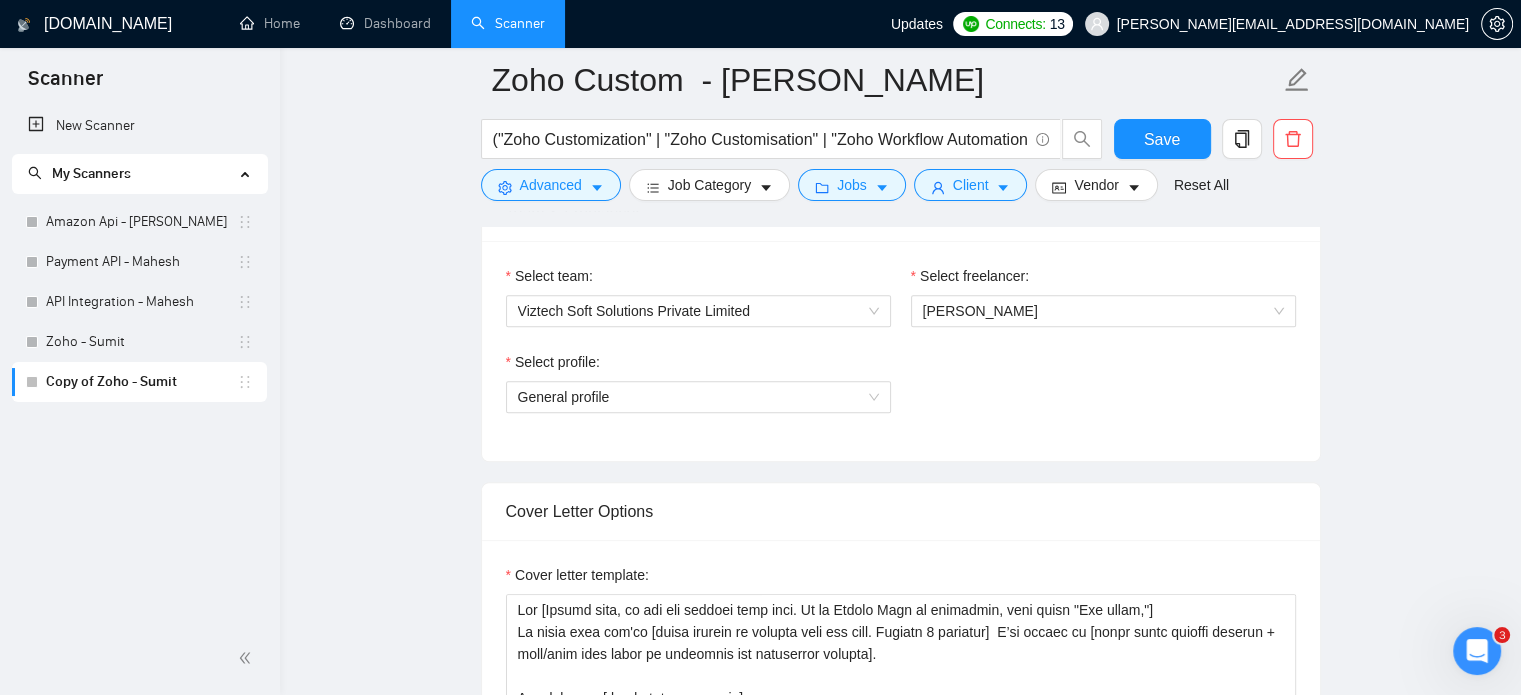 click on "Select profile:" at bounding box center [698, 366] 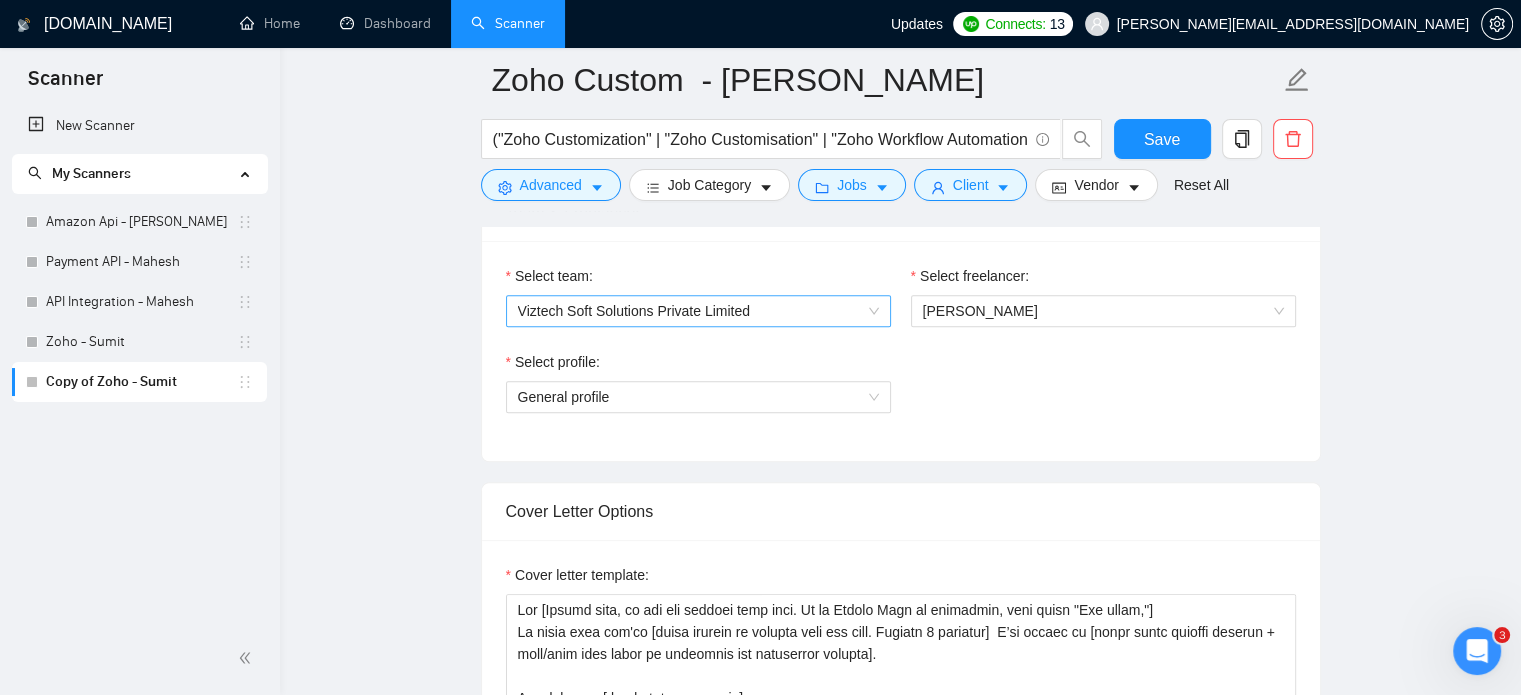 click on "Viztech Soft Solutions Private Limited" at bounding box center [698, 311] 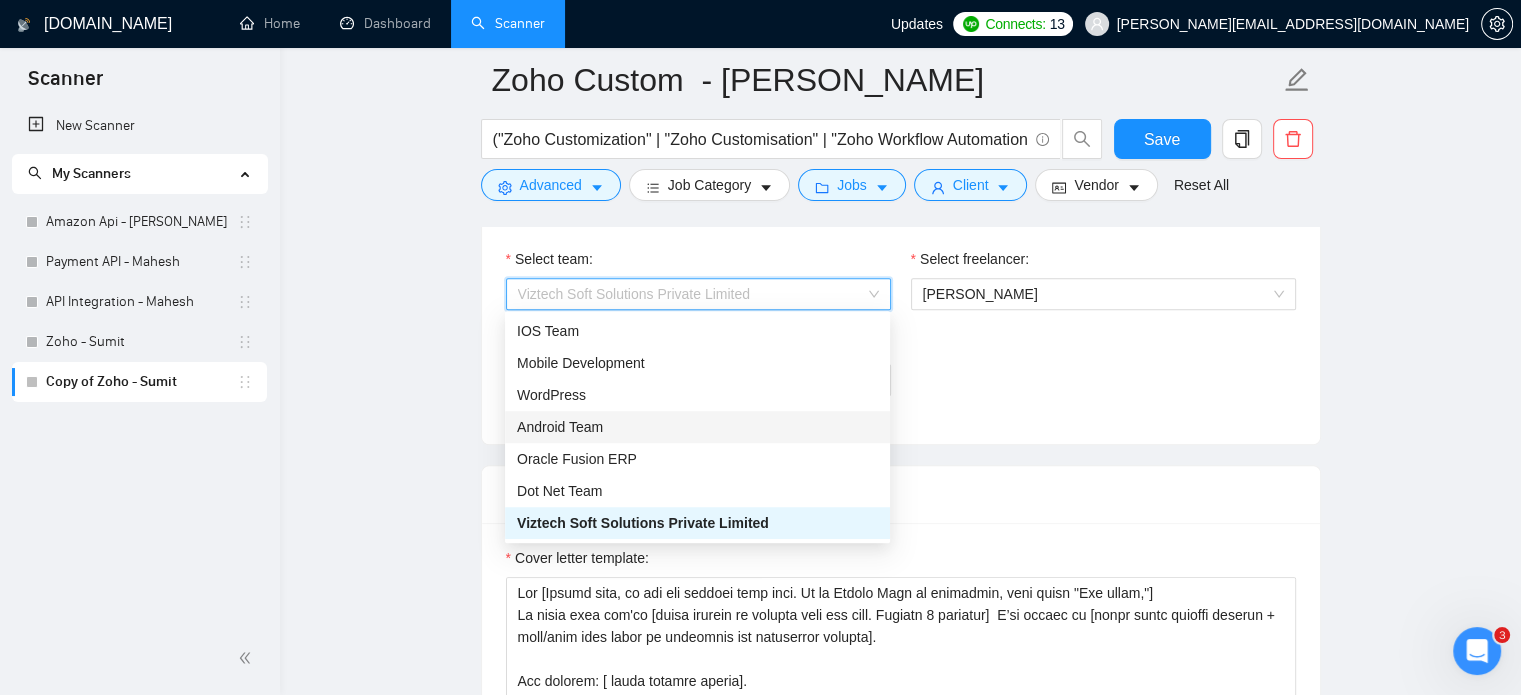 scroll, scrollTop: 1300, scrollLeft: 0, axis: vertical 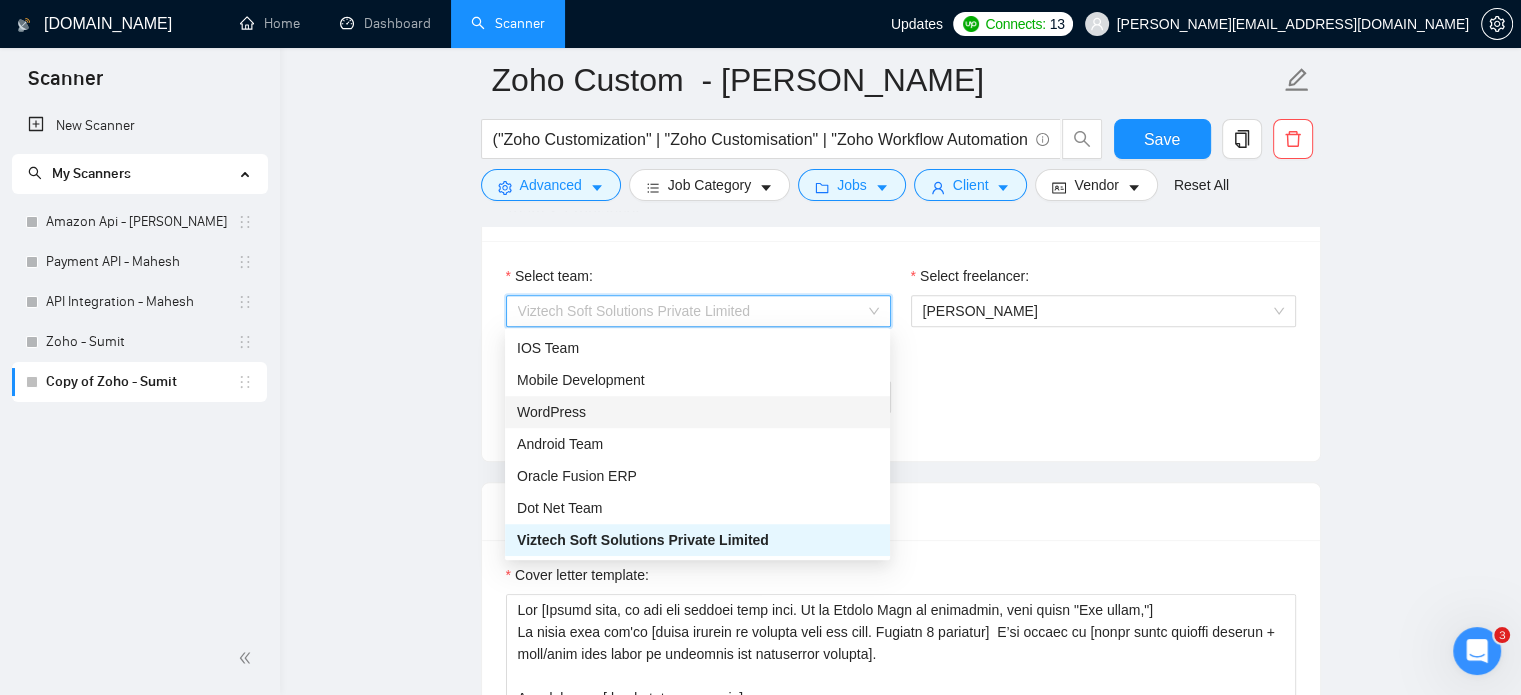 click on "WordPress" at bounding box center [697, 412] 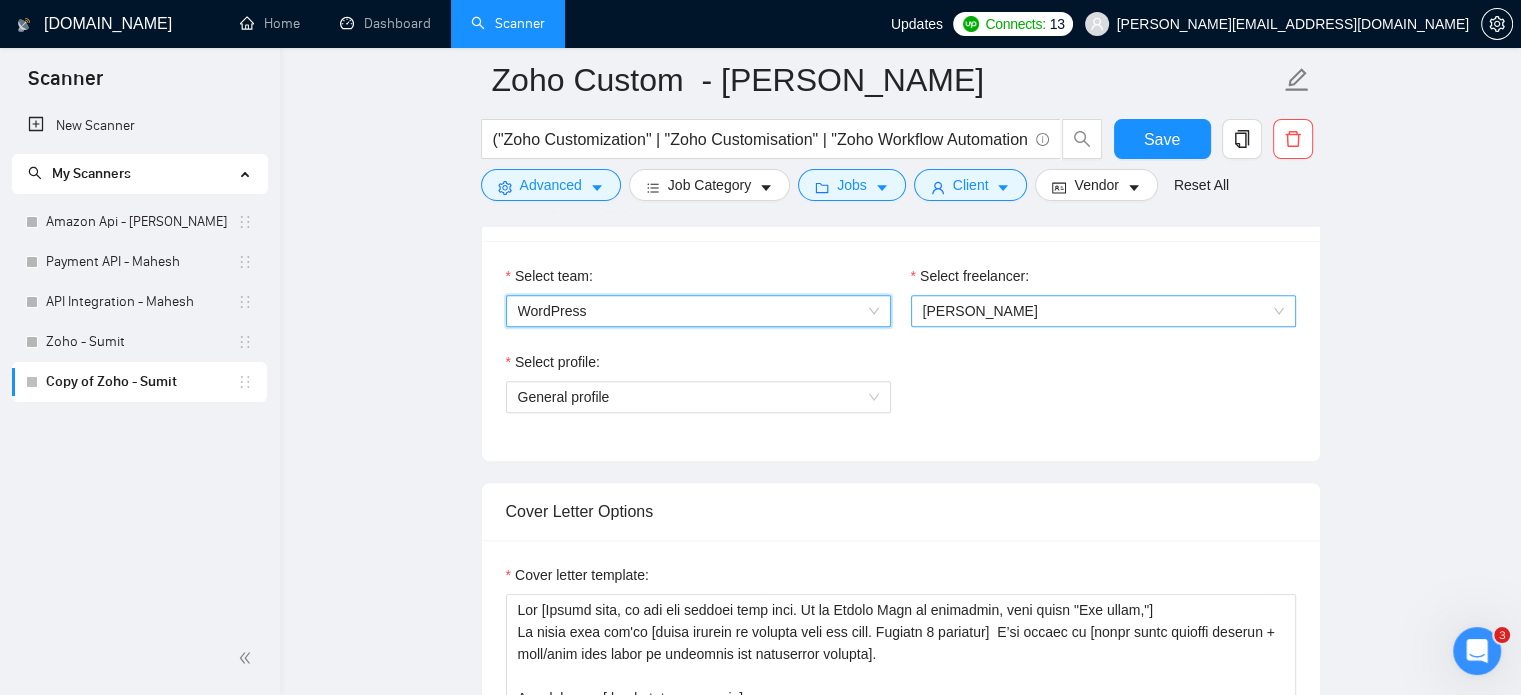 click on "[PERSON_NAME]" at bounding box center (1103, 311) 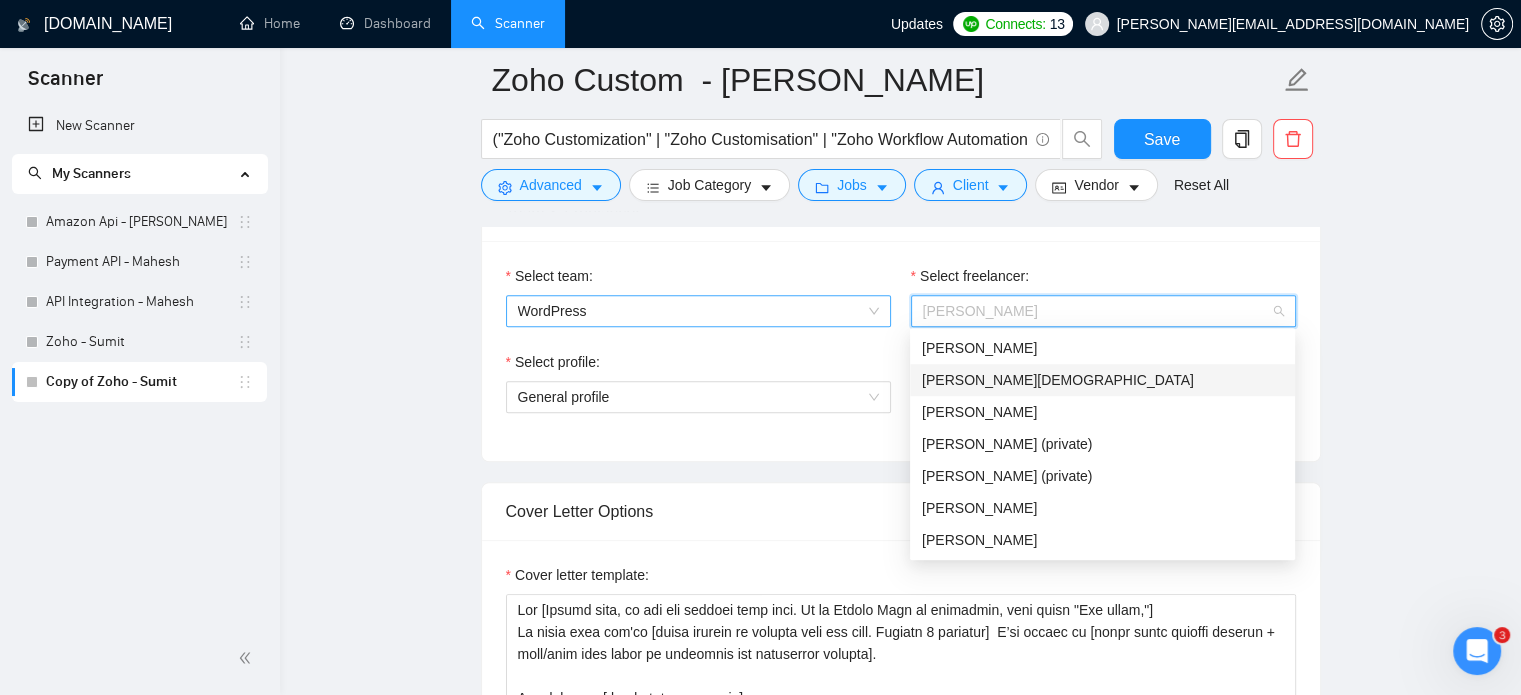 click on "WordPress" at bounding box center [698, 311] 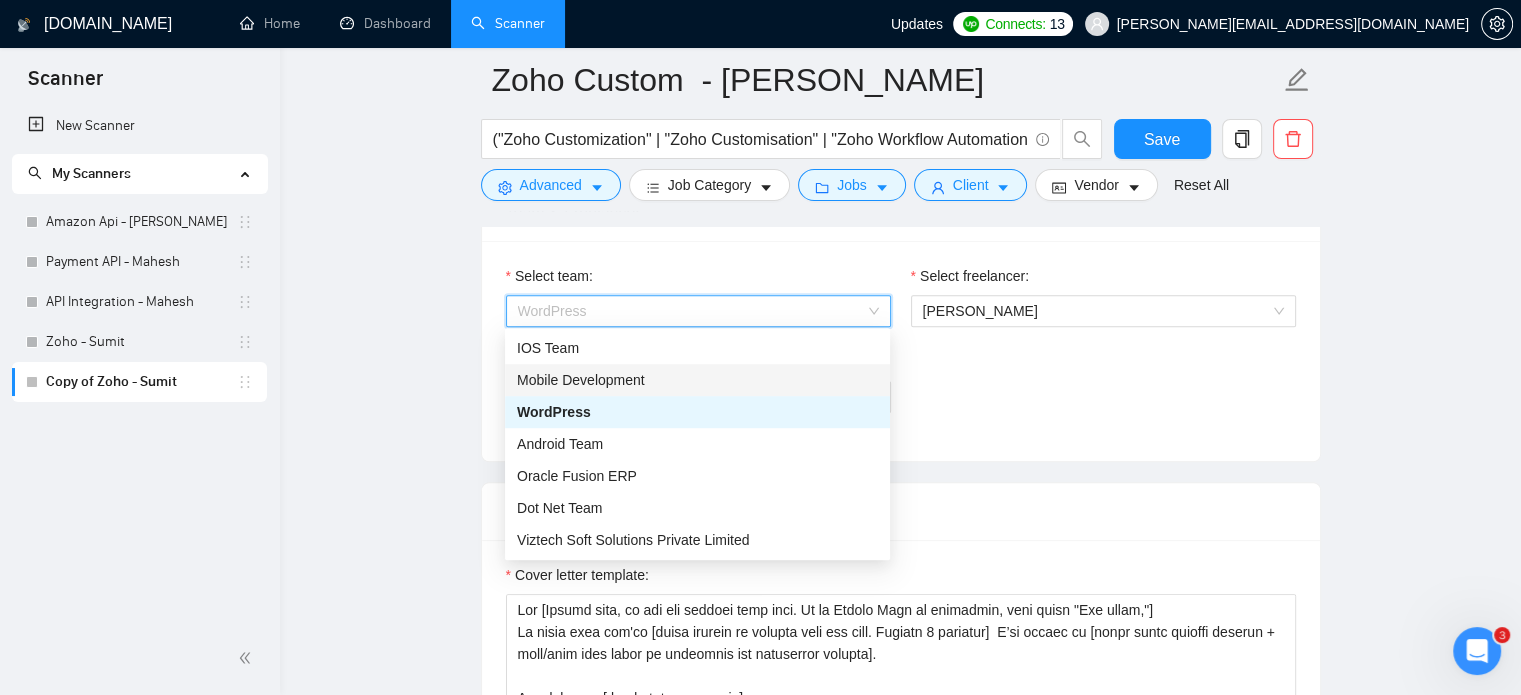click on "Mobile Development" at bounding box center [697, 380] 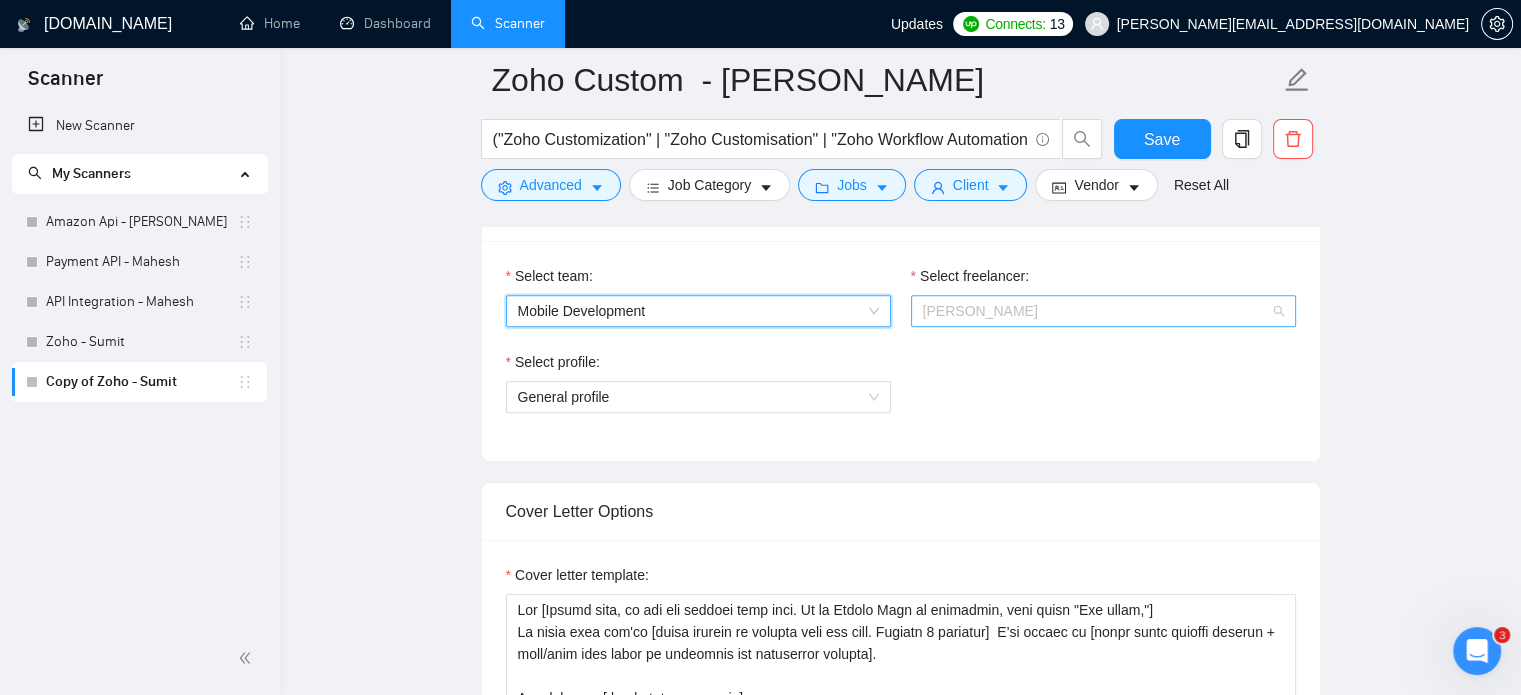 click on "[PERSON_NAME]" at bounding box center [1103, 311] 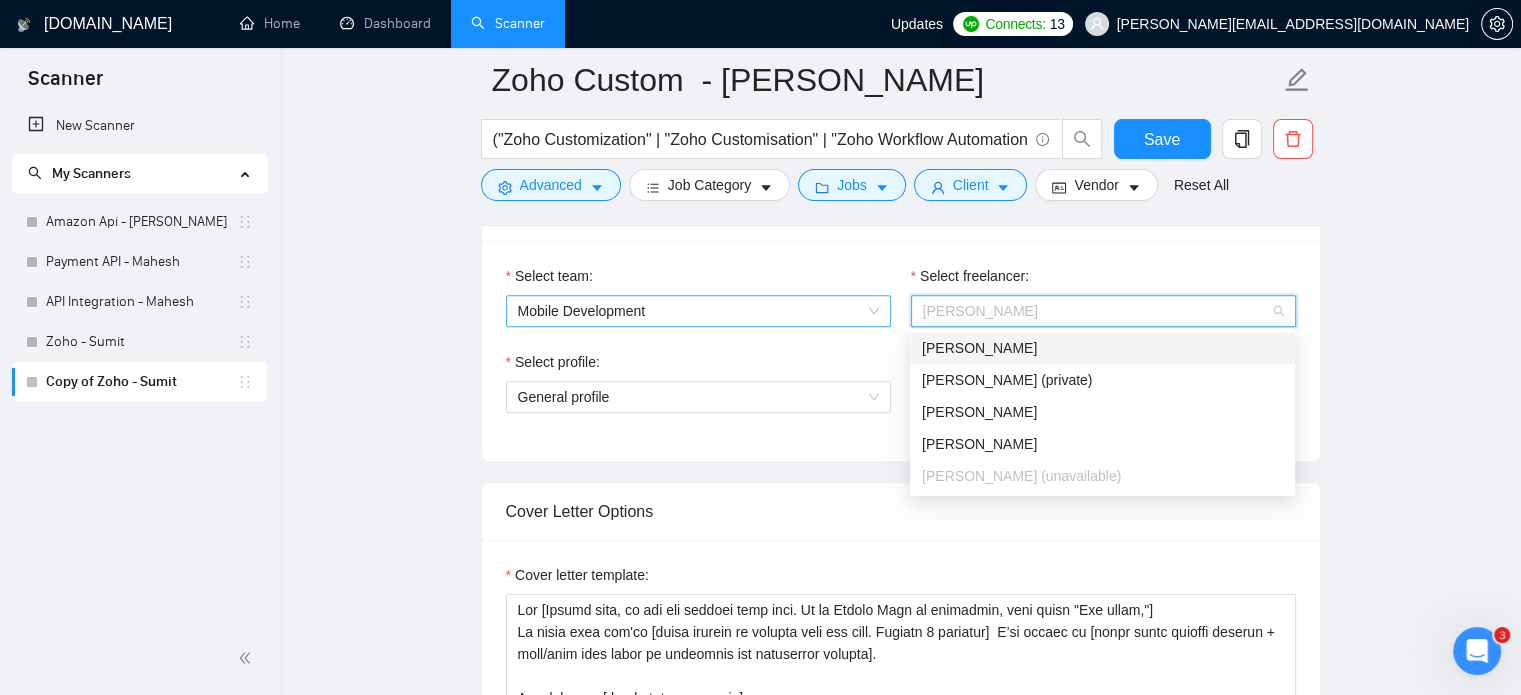 drag, startPoint x: 863, startPoint y: 311, endPoint x: 924, endPoint y: 316, distance: 61.204575 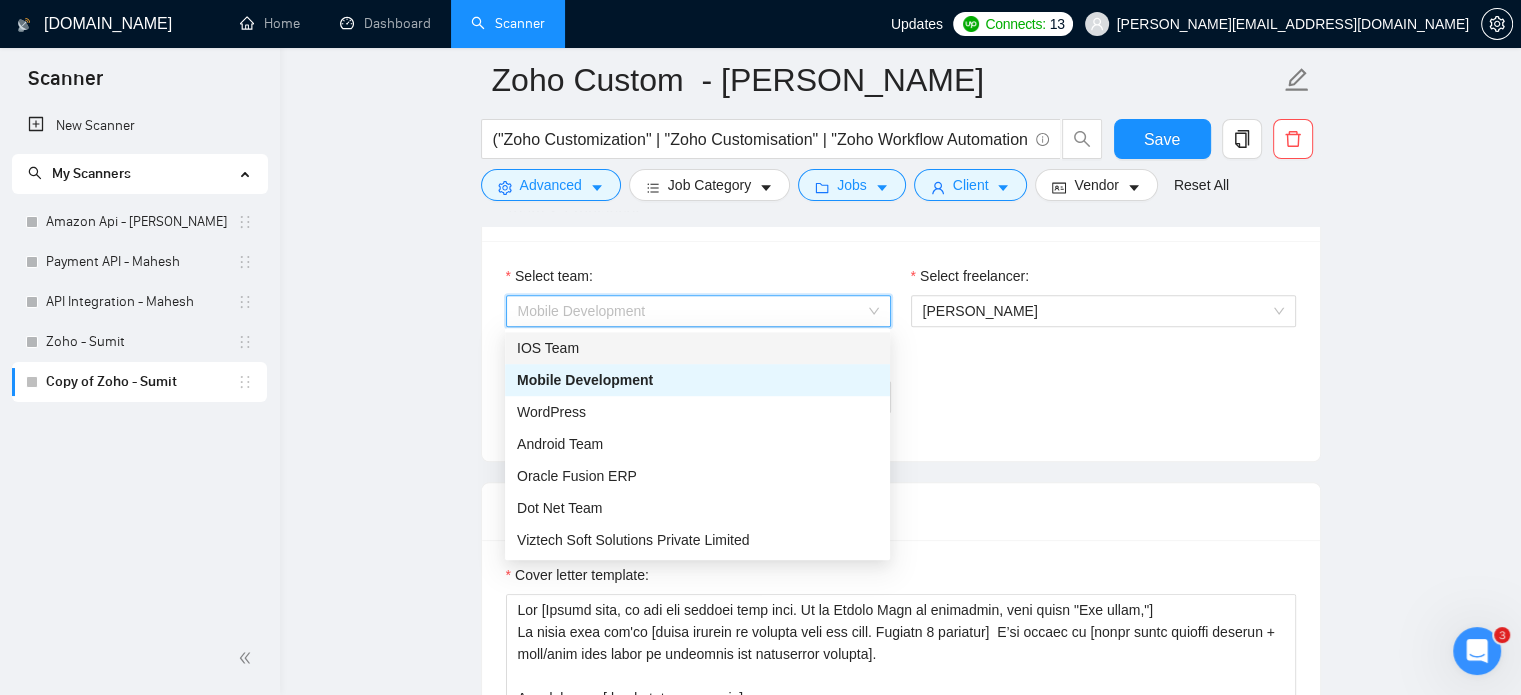 click on "IOS Team" at bounding box center (697, 348) 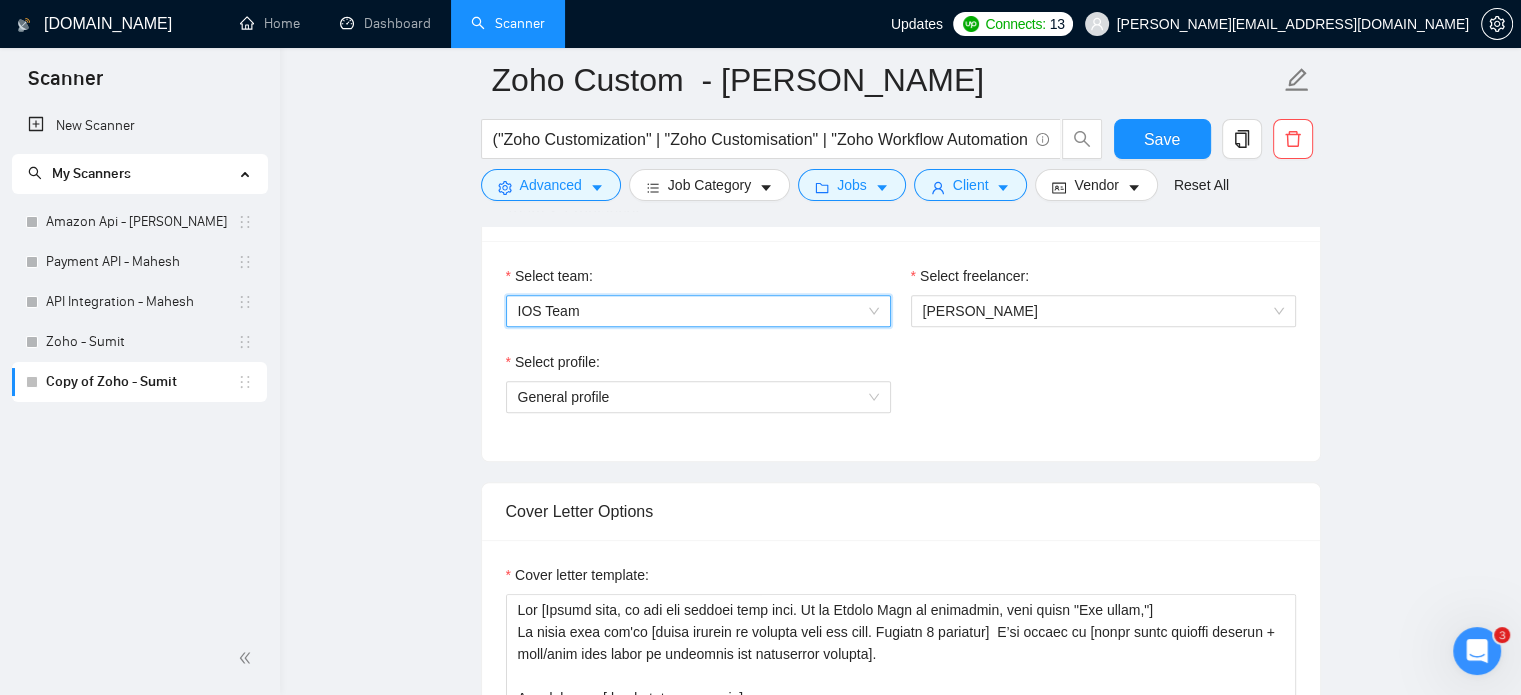 click on "Select freelancer:" at bounding box center [1103, 280] 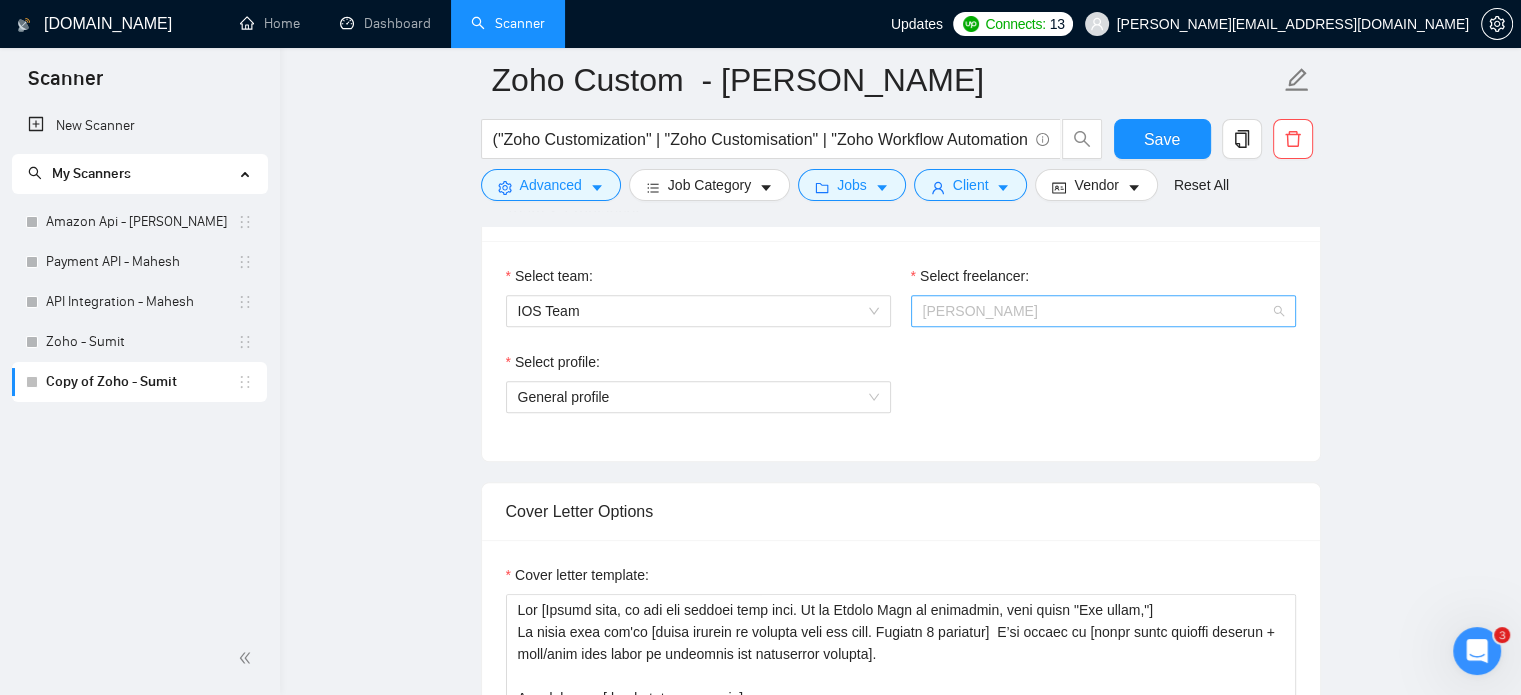 click on "[PERSON_NAME]" at bounding box center (1103, 311) 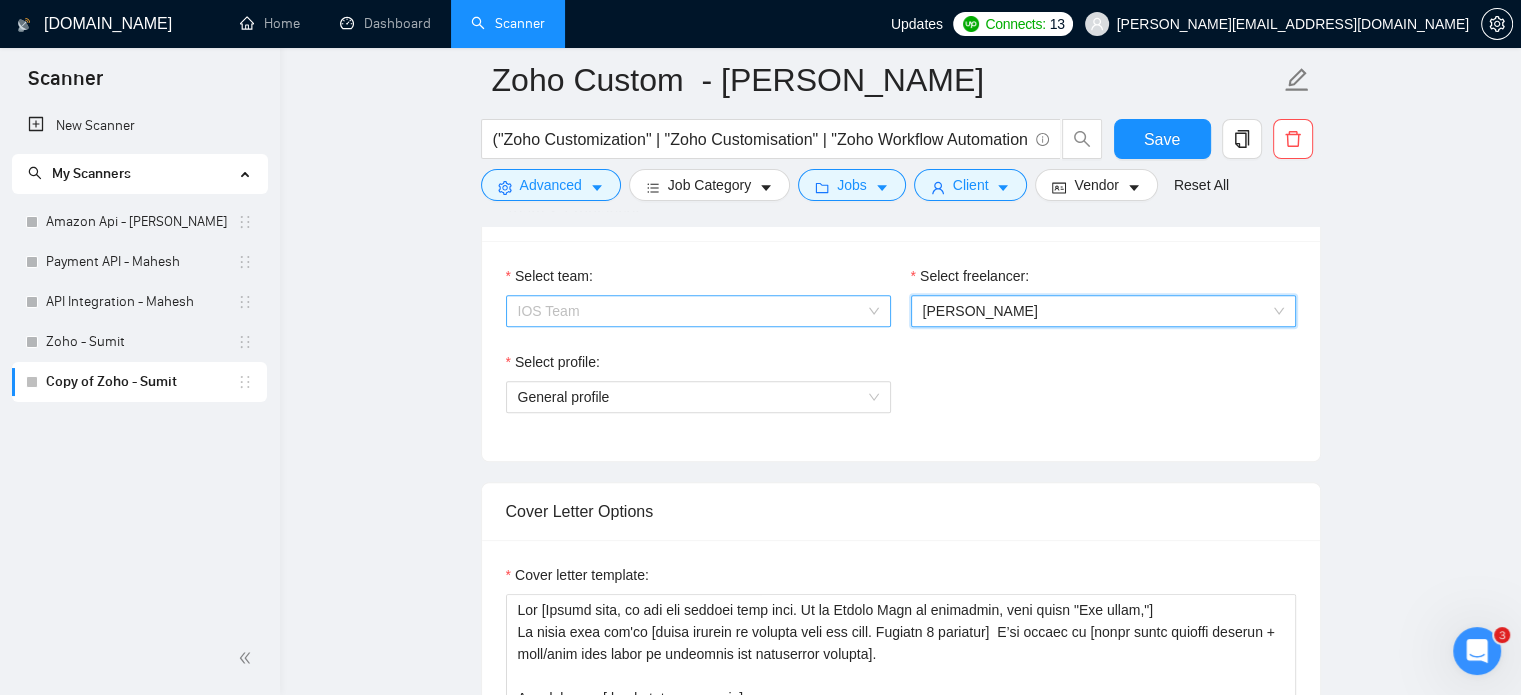 click on "IOS Team" at bounding box center (698, 311) 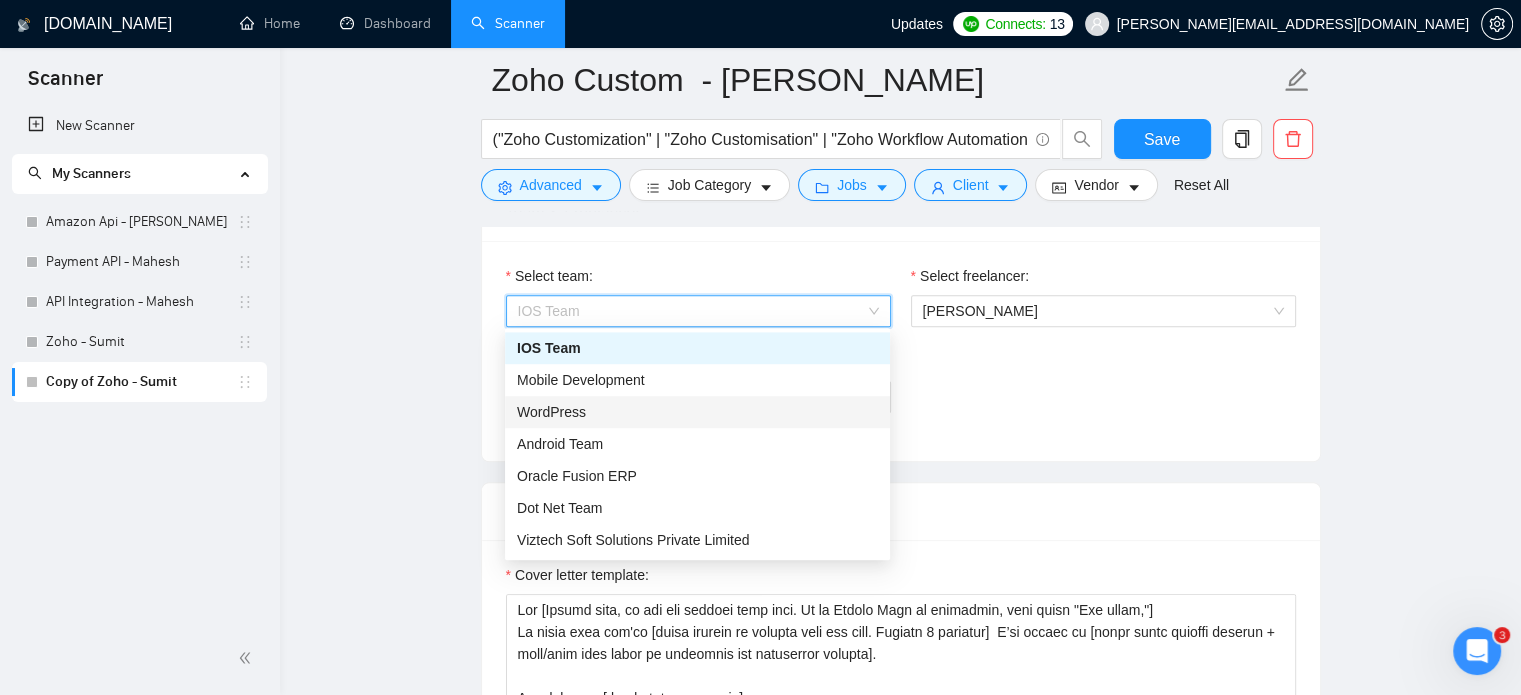 click on "WordPress" at bounding box center [697, 412] 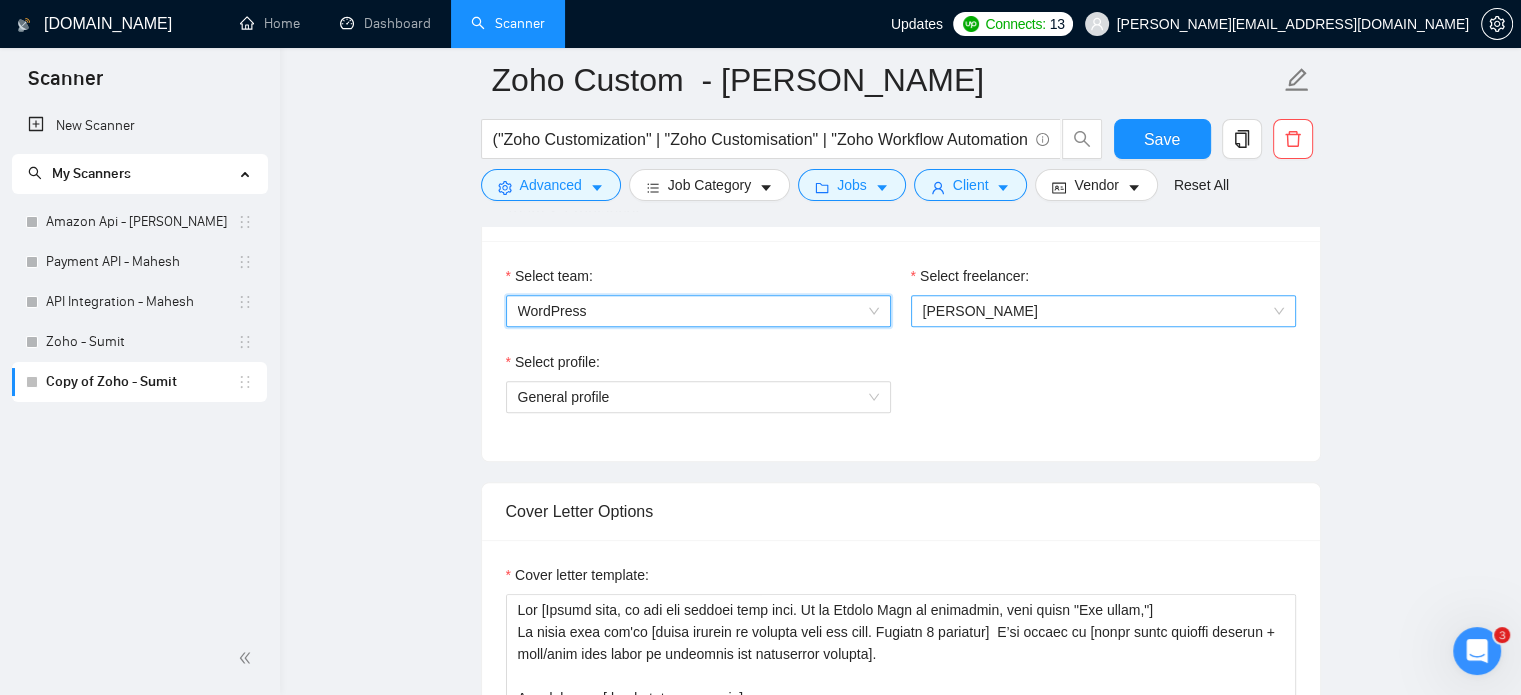 click on "[PERSON_NAME]" at bounding box center [1103, 311] 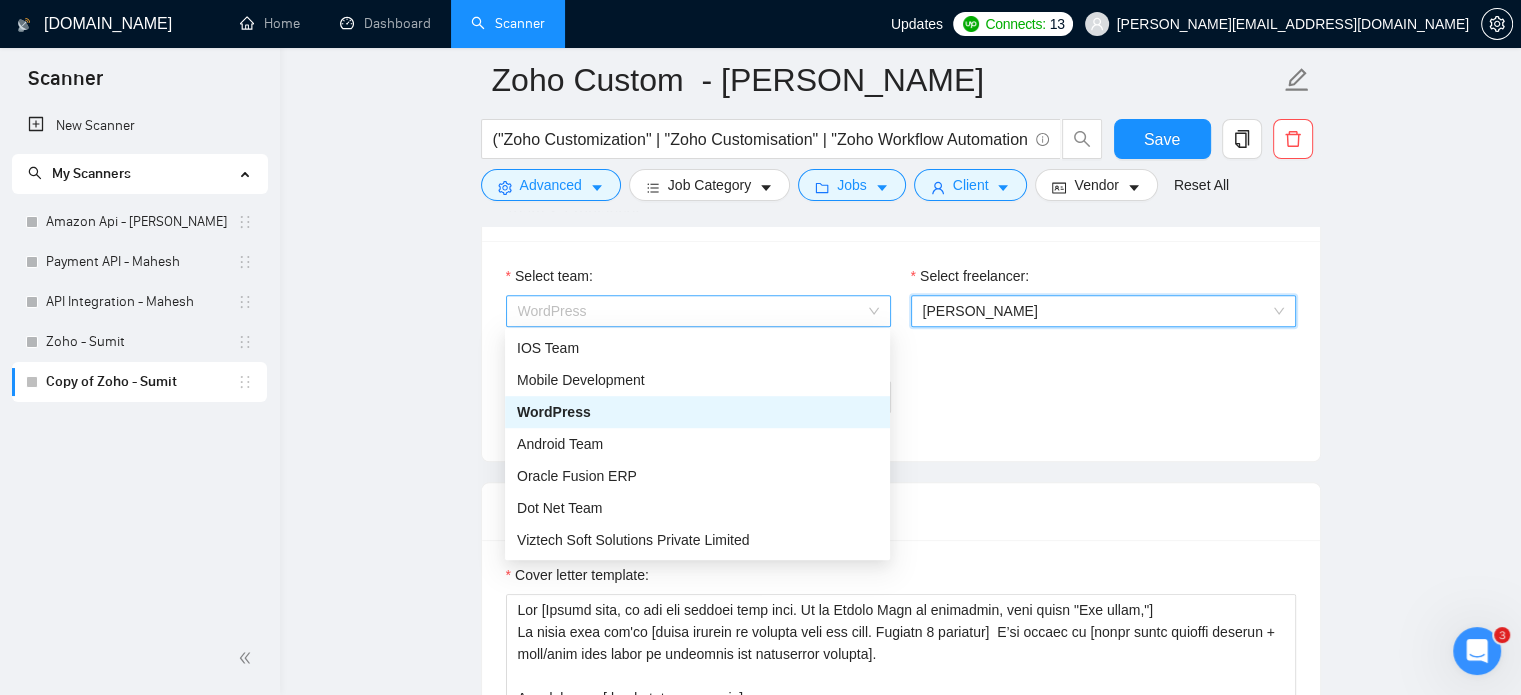 click on "WordPress" at bounding box center (698, 311) 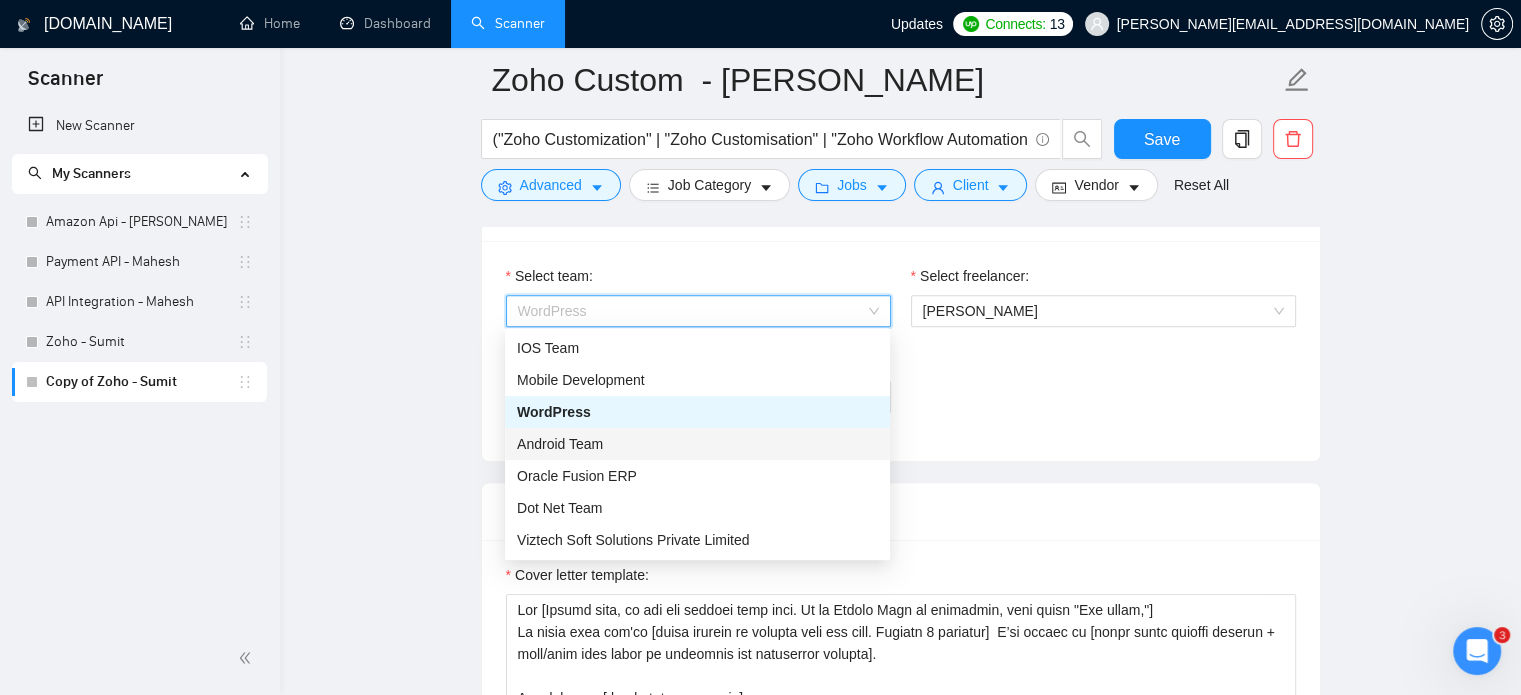click on "Android Team" at bounding box center (697, 444) 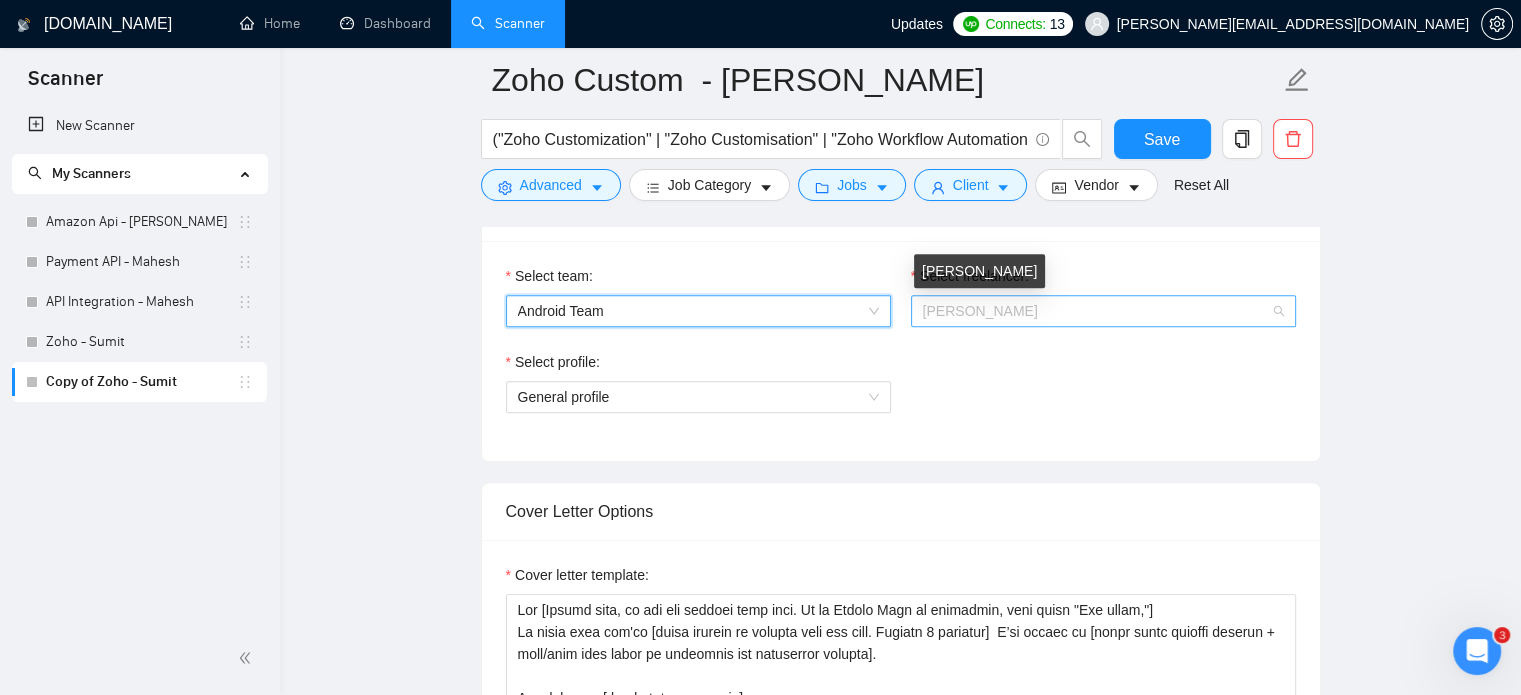 click on "[PERSON_NAME]" at bounding box center (980, 311) 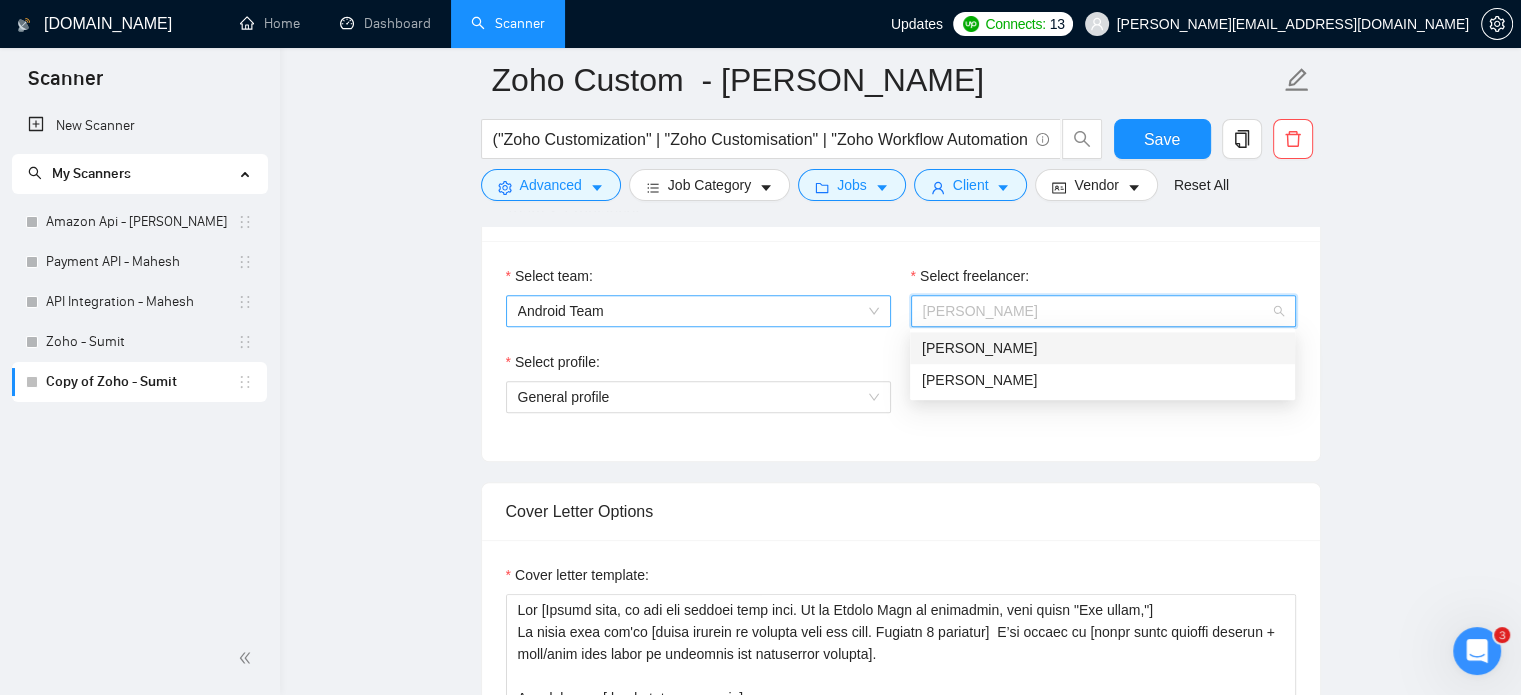 click on "Android Team" at bounding box center (698, 311) 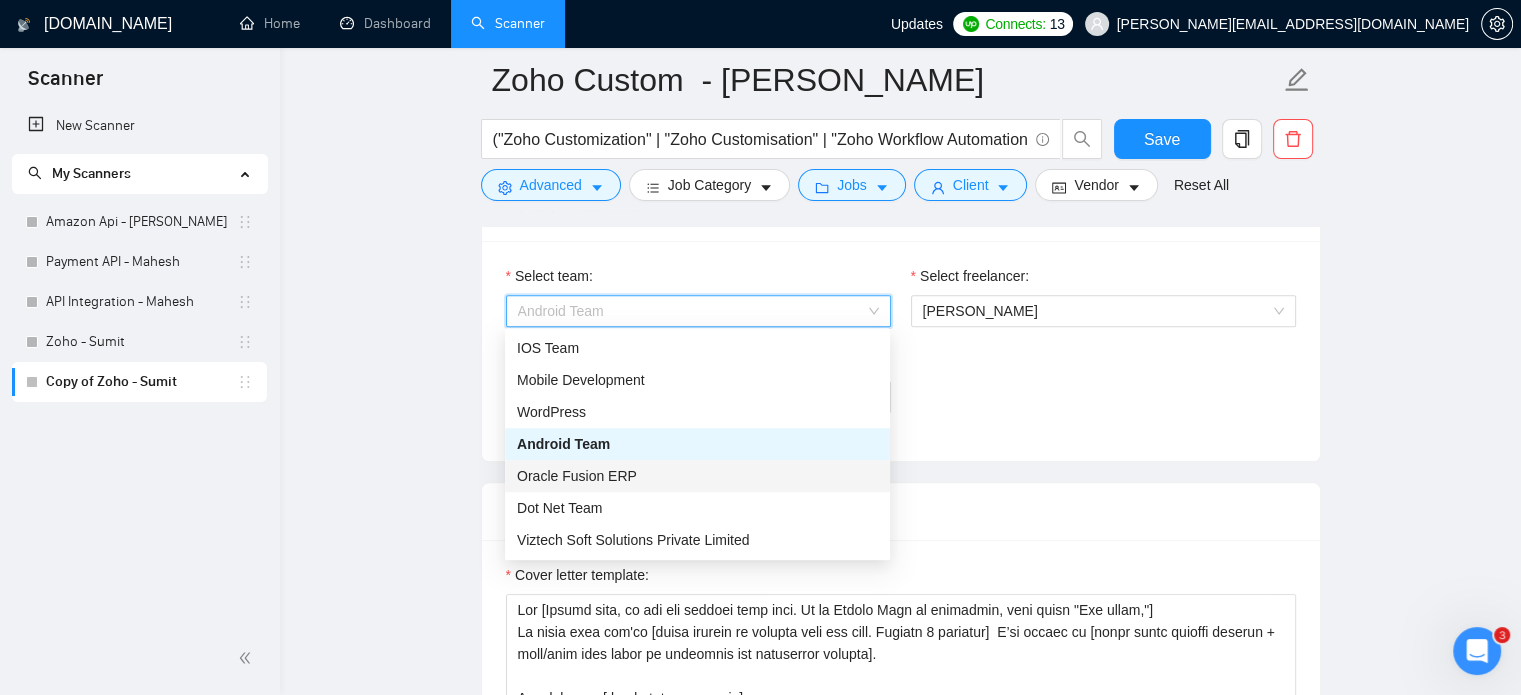 click on "Oracle Fusion ERP" at bounding box center (697, 476) 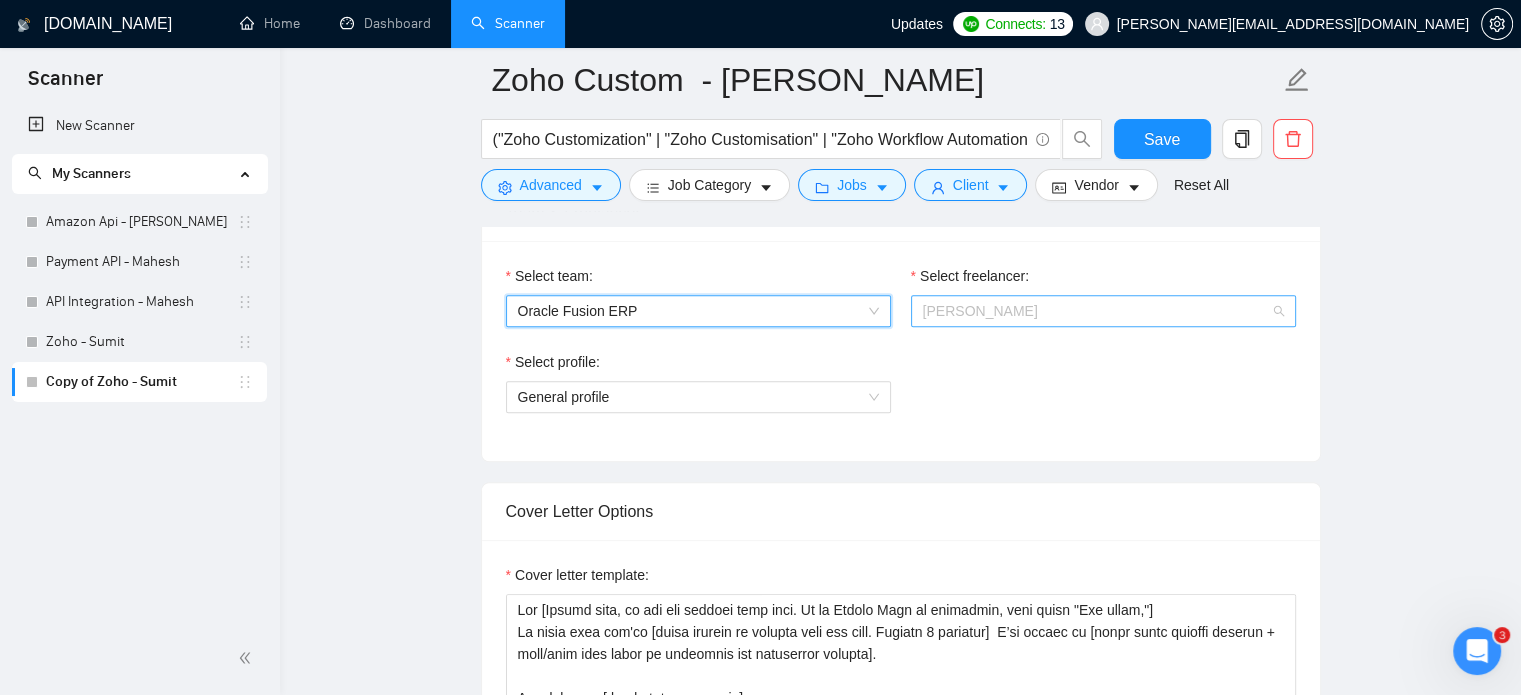 click on "[PERSON_NAME]" at bounding box center (1103, 311) 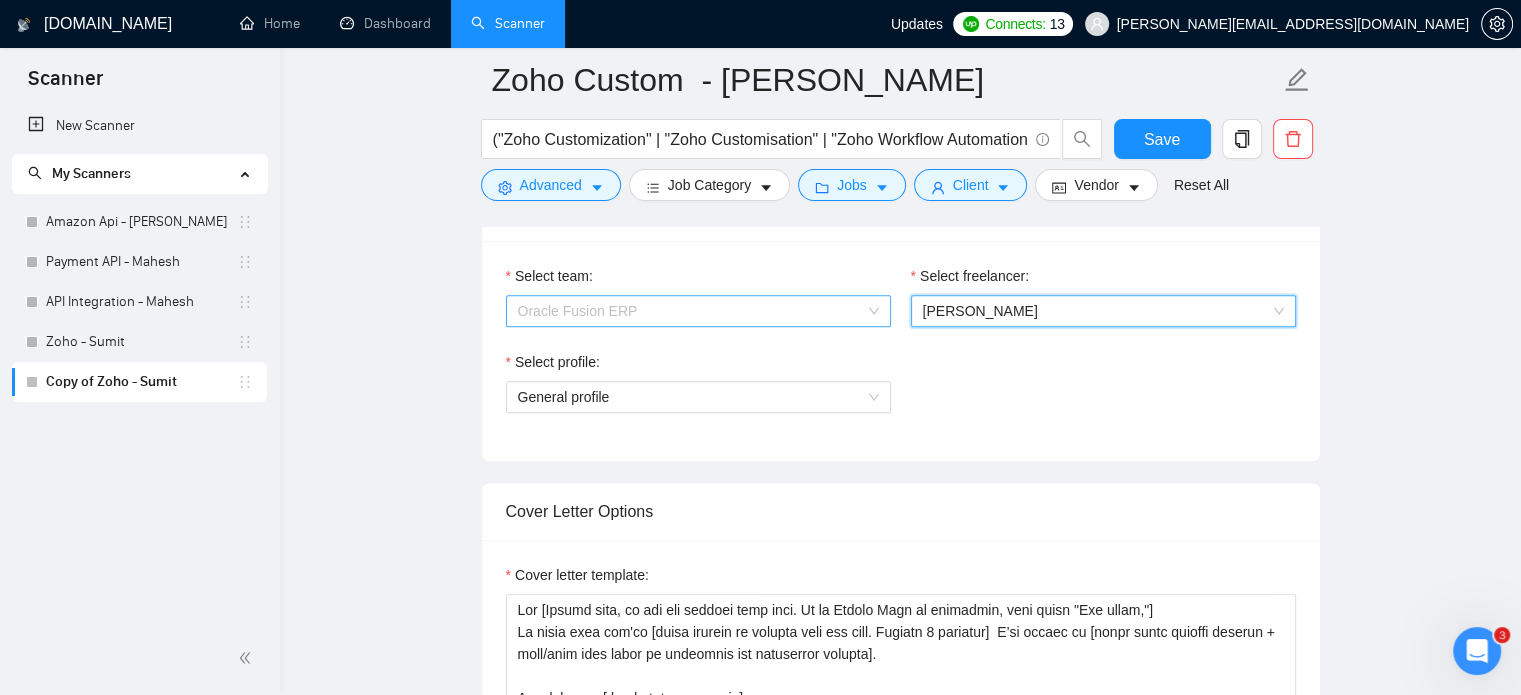 click on "Oracle Fusion ERP" at bounding box center [698, 311] 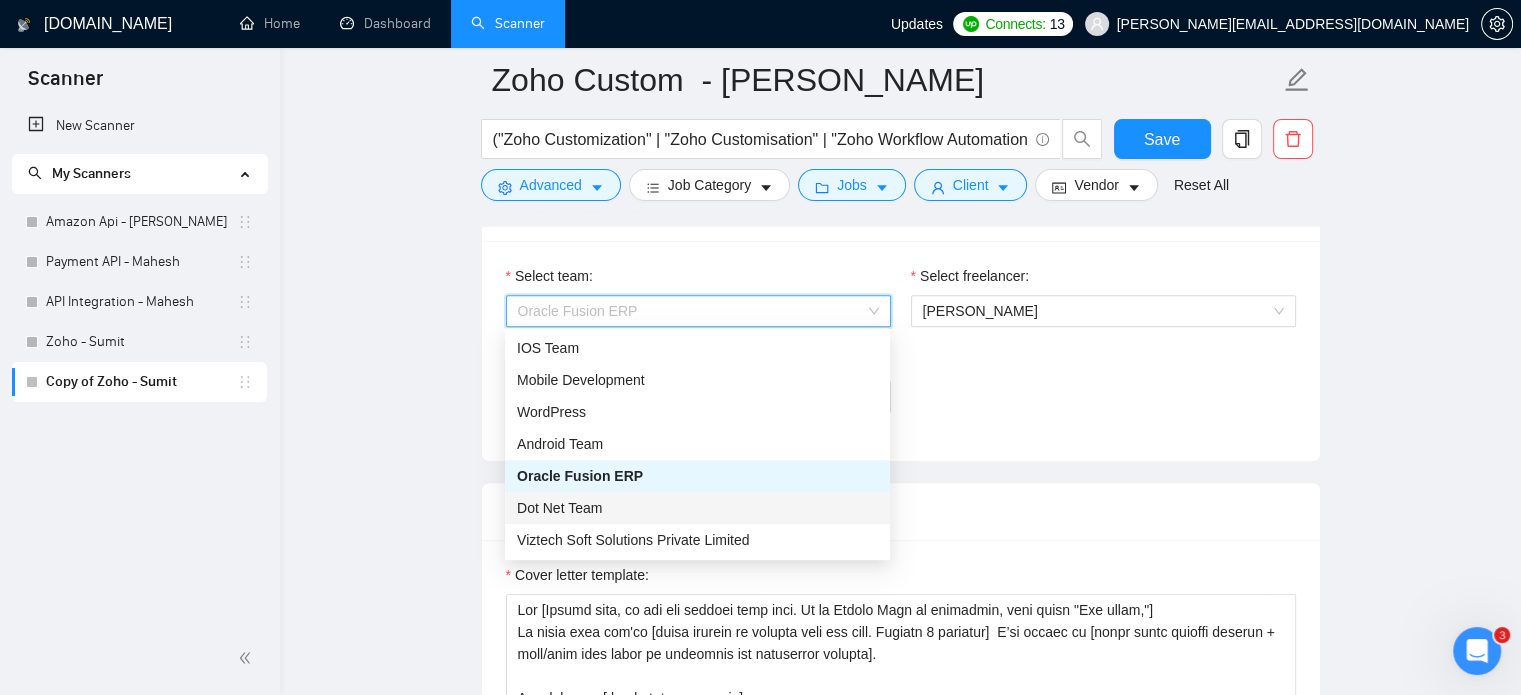 click on "Dot Net Team" at bounding box center (697, 508) 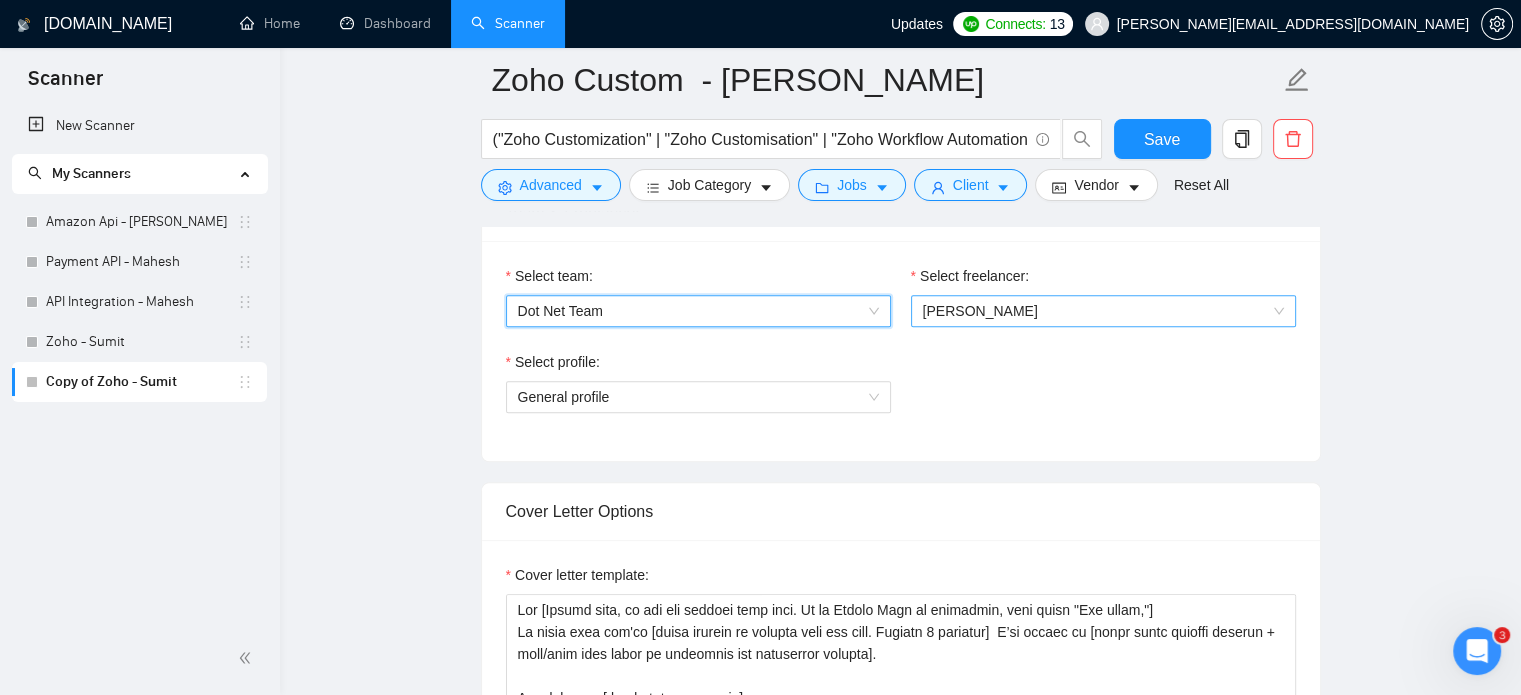click on "[PERSON_NAME]" at bounding box center [980, 311] 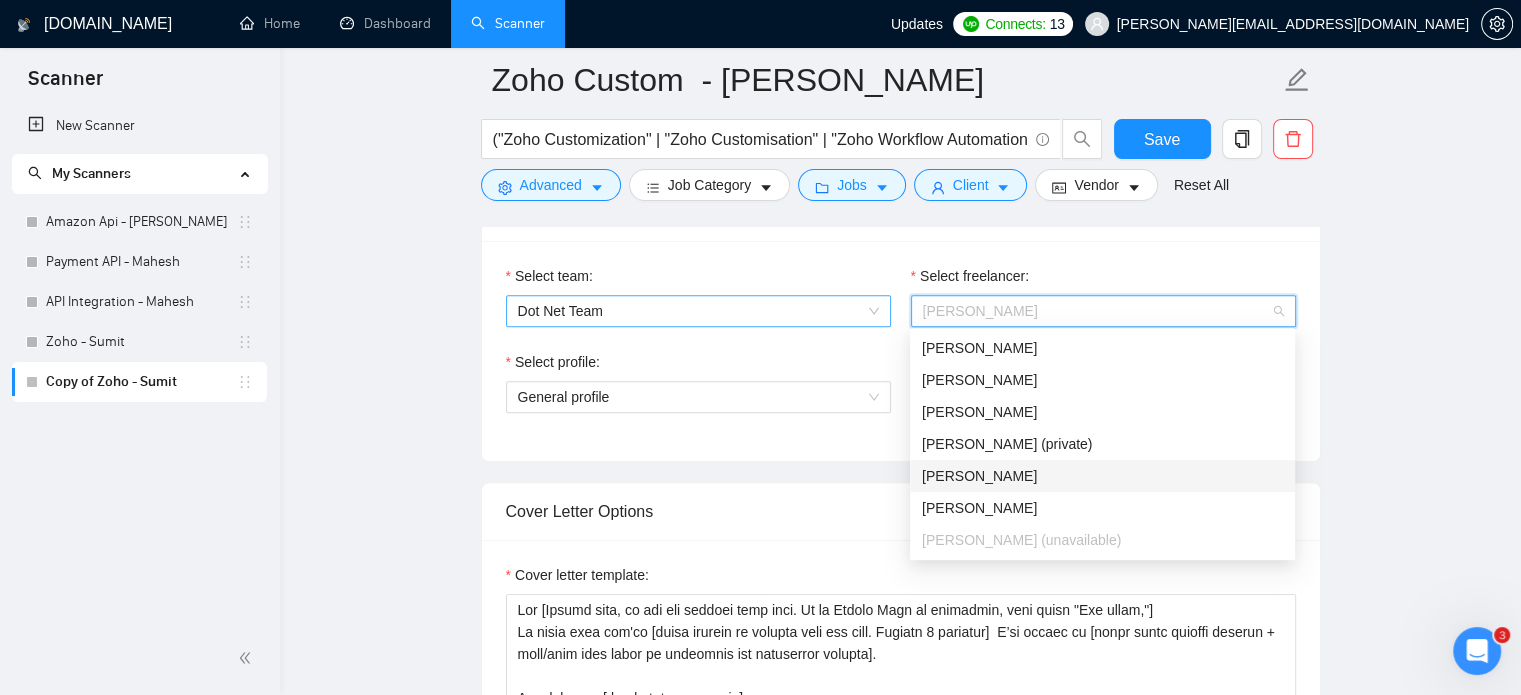 click on "Dot Net Team" at bounding box center (698, 311) 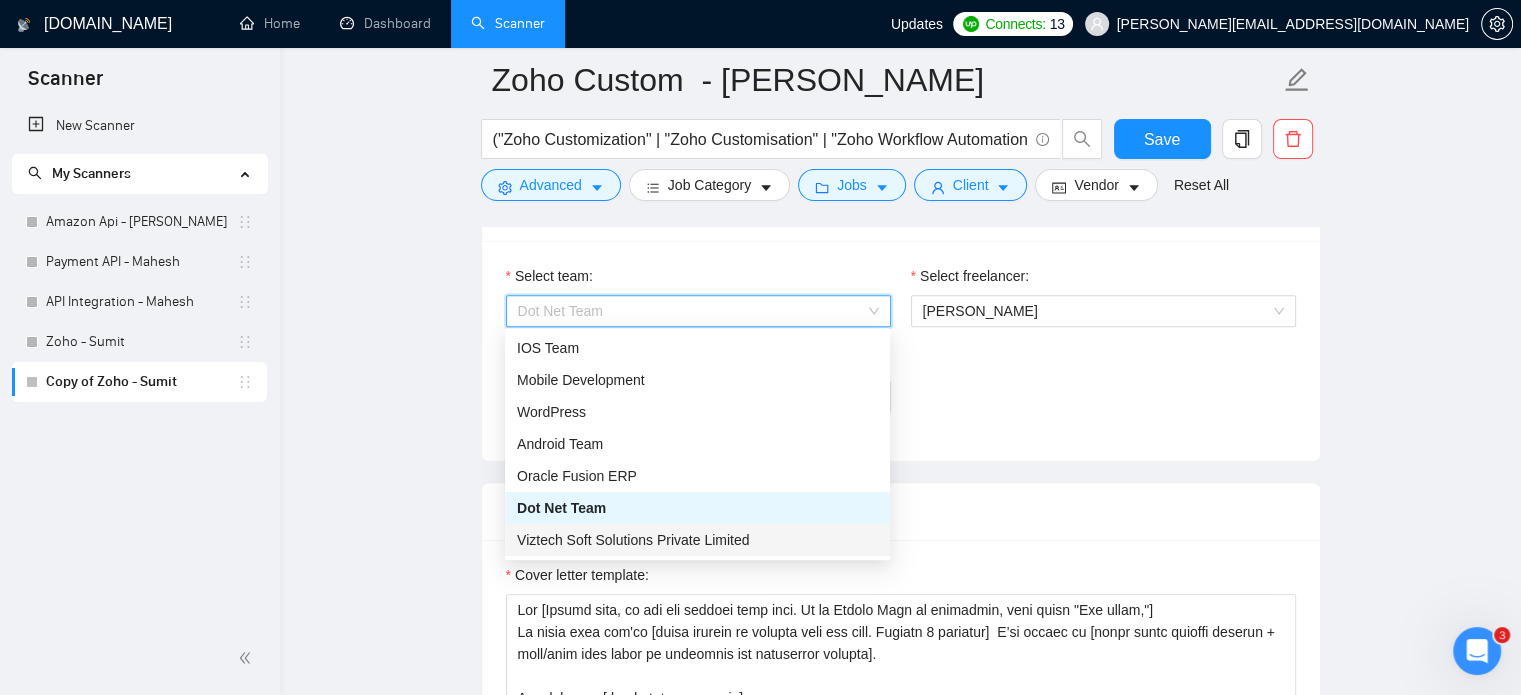 drag, startPoint x: 630, startPoint y: 538, endPoint x: 969, endPoint y: 341, distance: 392.08417 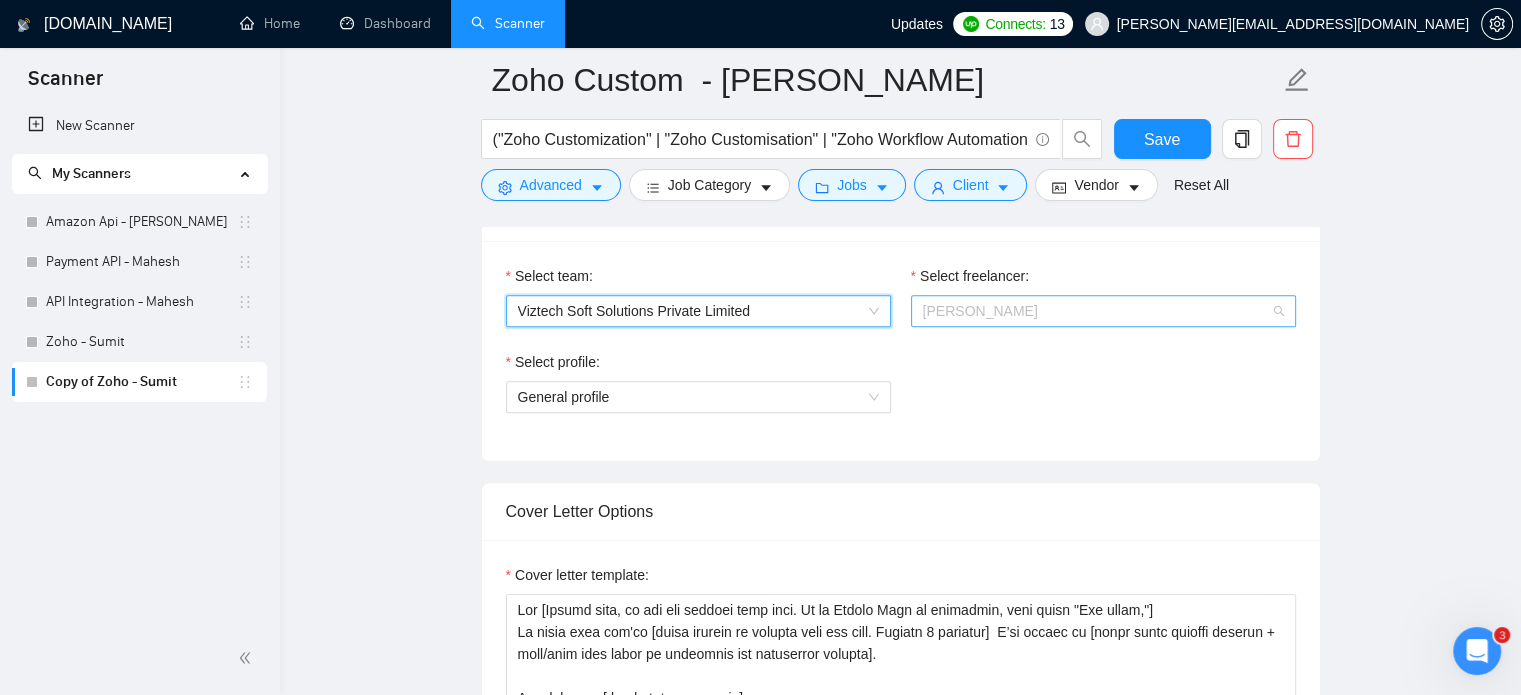 click on "[PERSON_NAME]" at bounding box center [1103, 311] 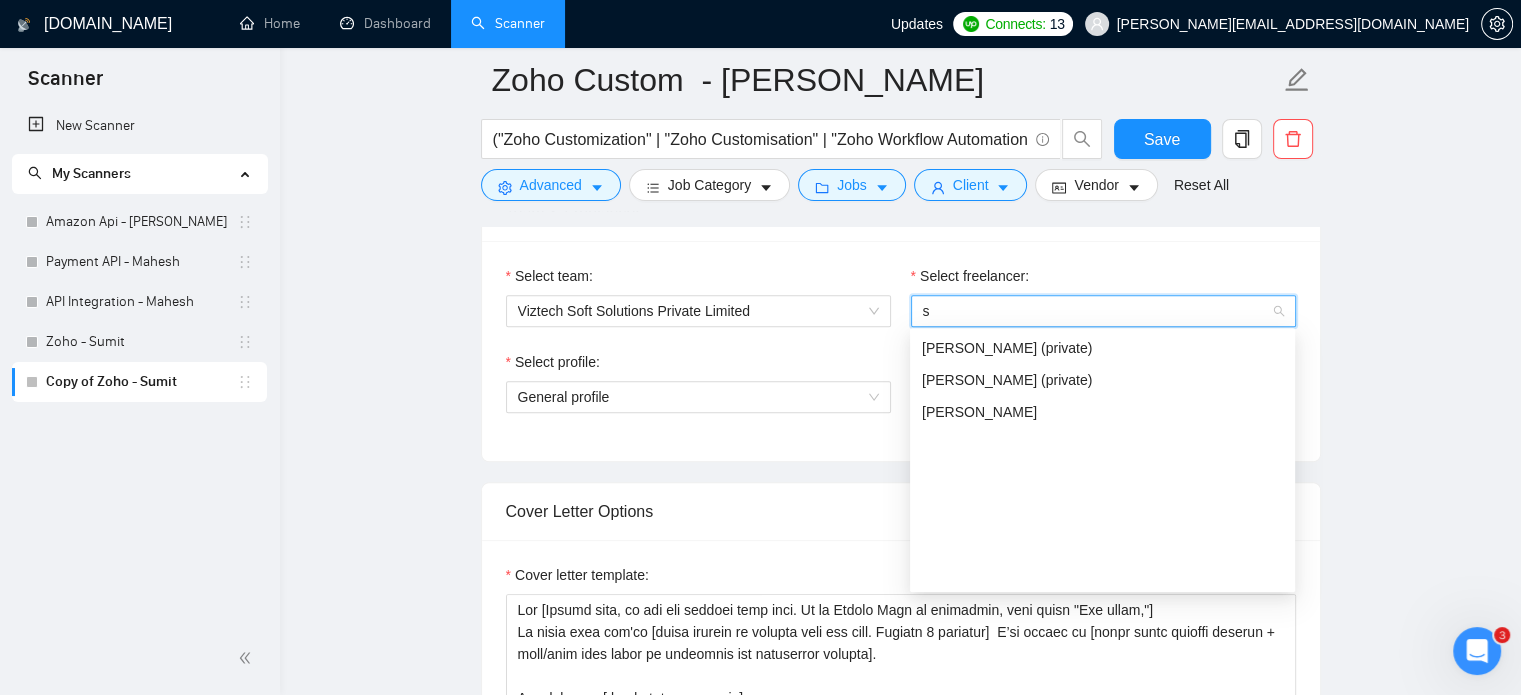 scroll, scrollTop: 64, scrollLeft: 0, axis: vertical 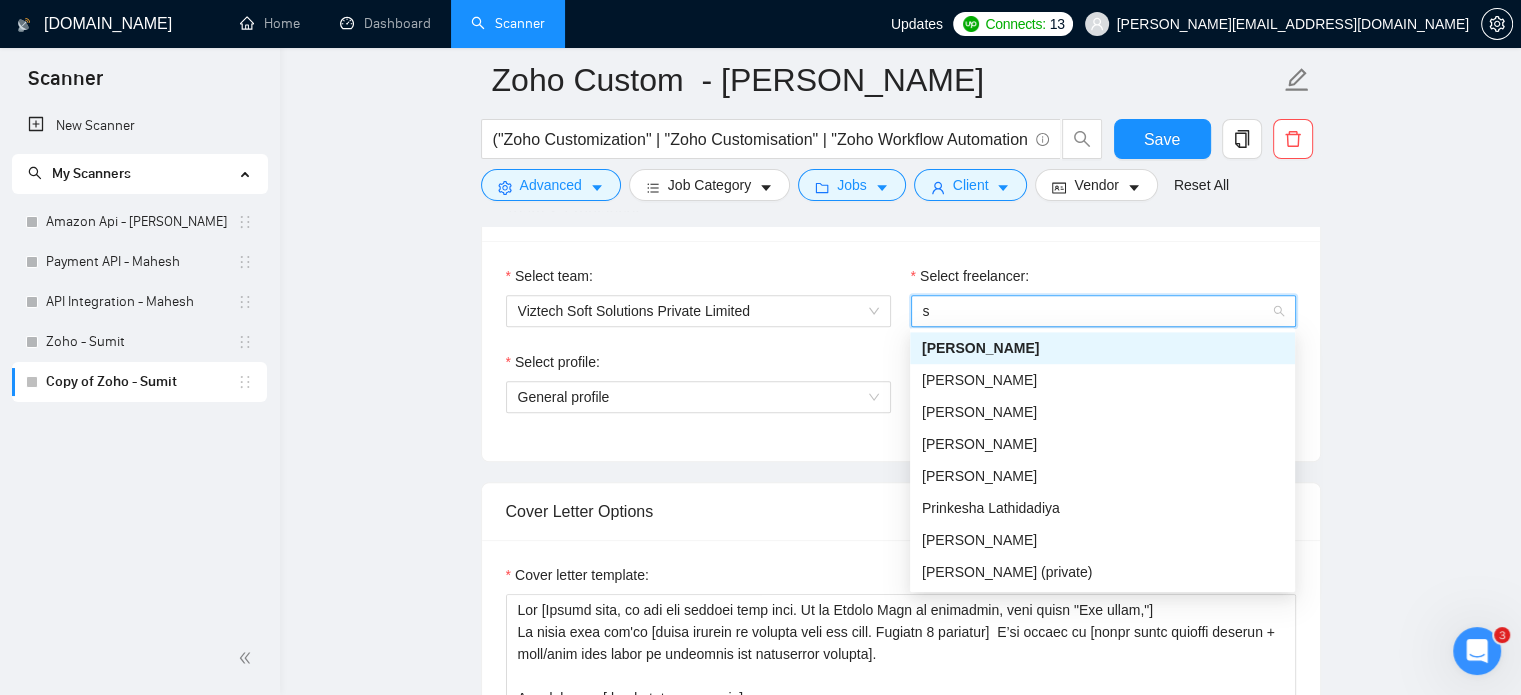 type on "se" 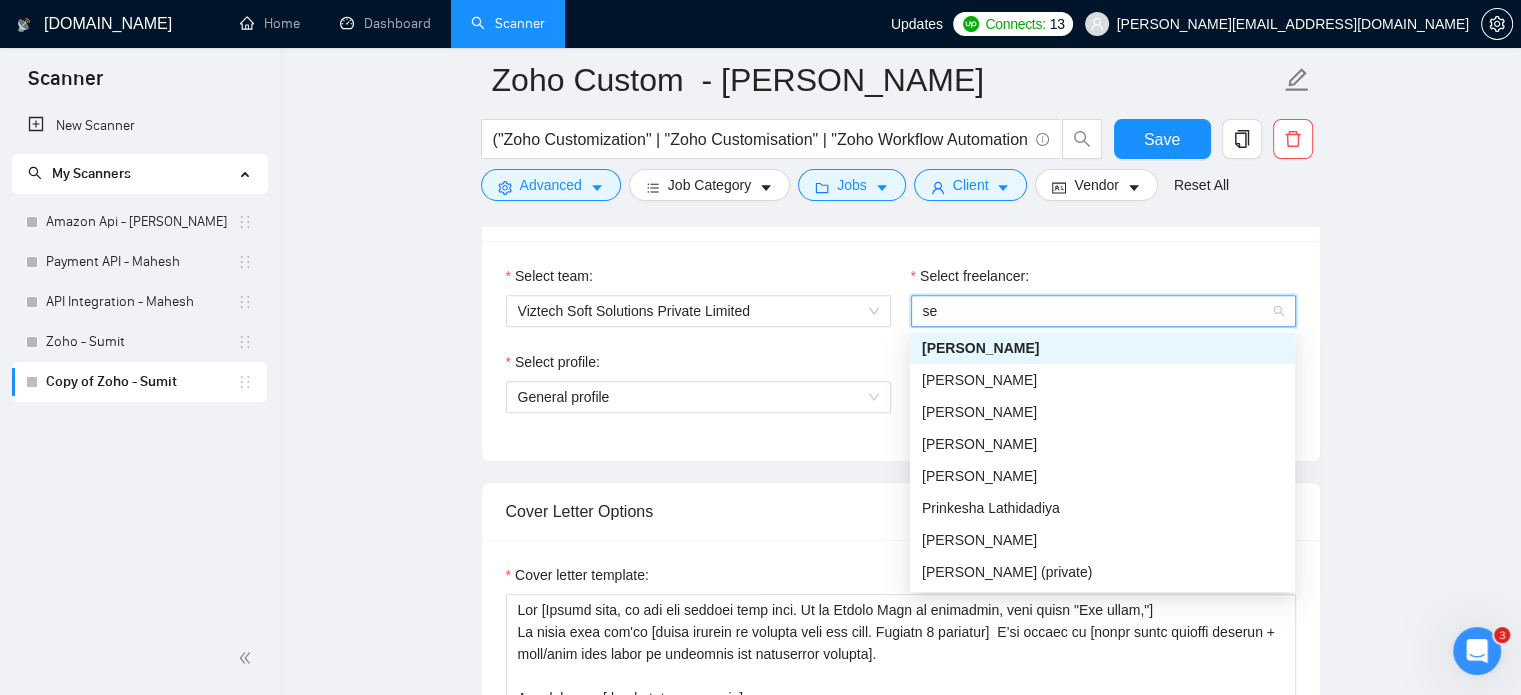 scroll, scrollTop: 0, scrollLeft: 0, axis: both 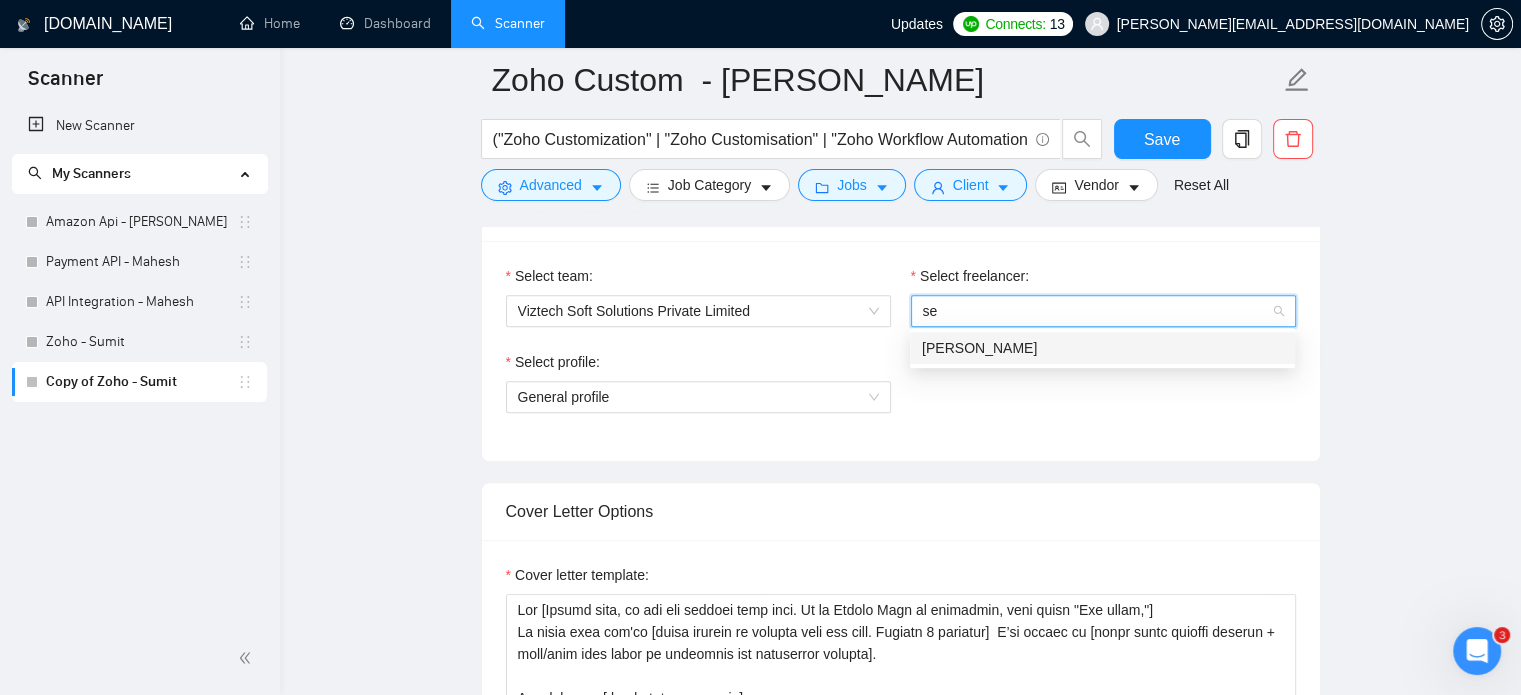 click on "[PERSON_NAME]" at bounding box center (979, 348) 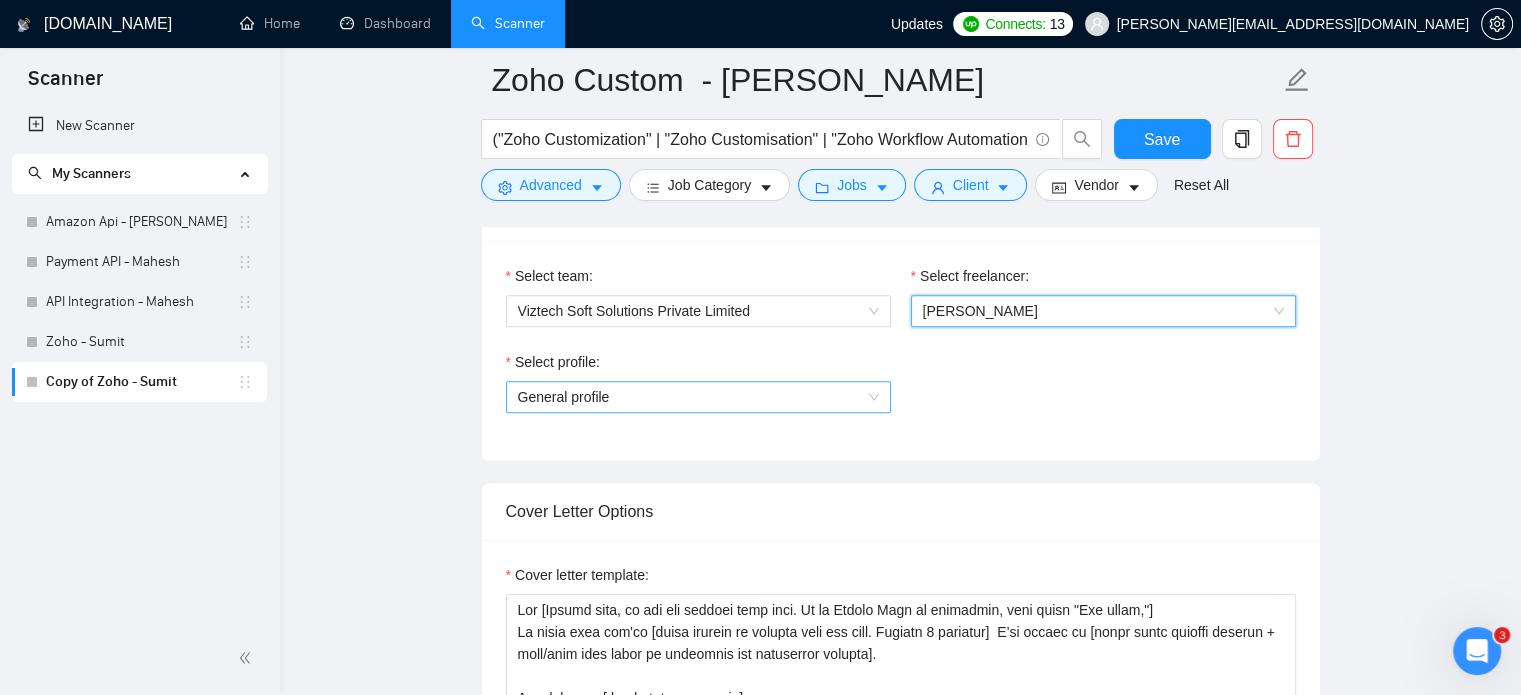 click on "General profile" at bounding box center (698, 397) 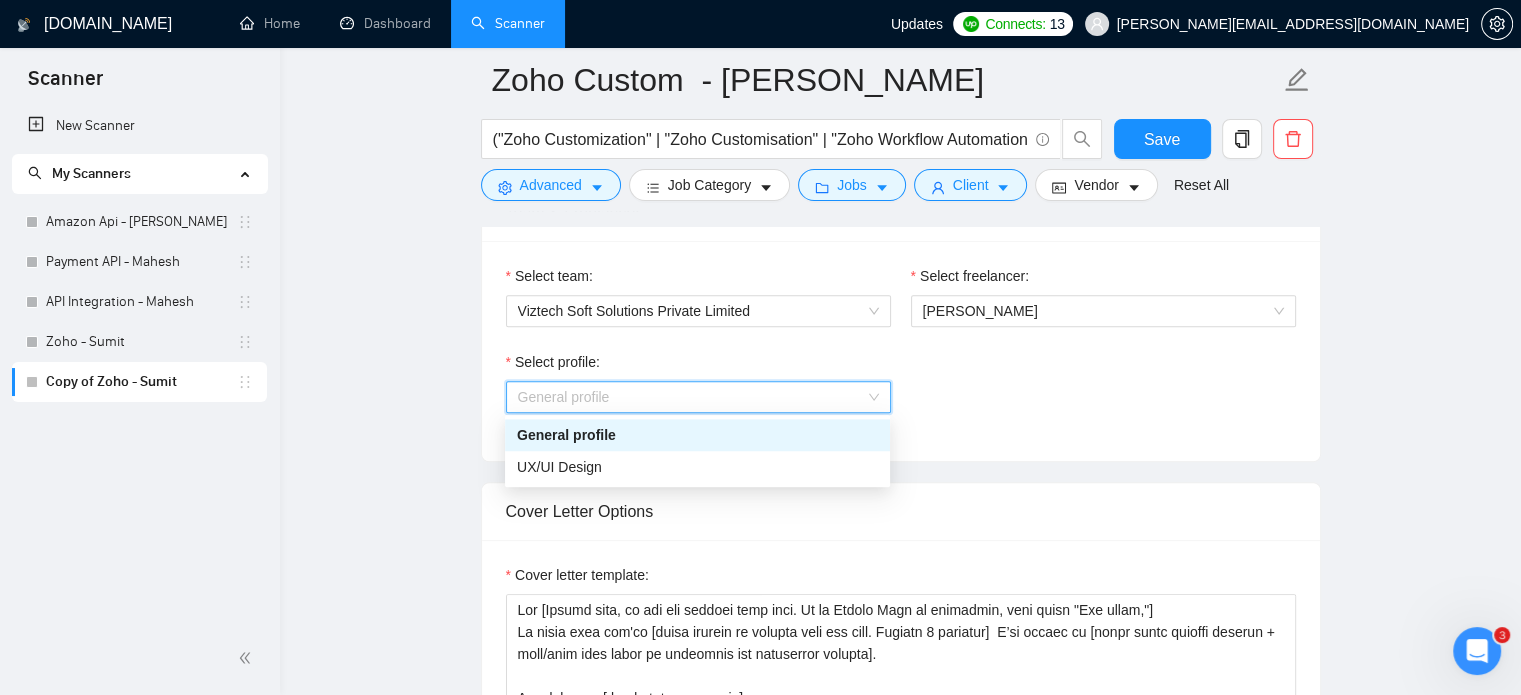click on "Select profile: General profile" at bounding box center [901, 394] 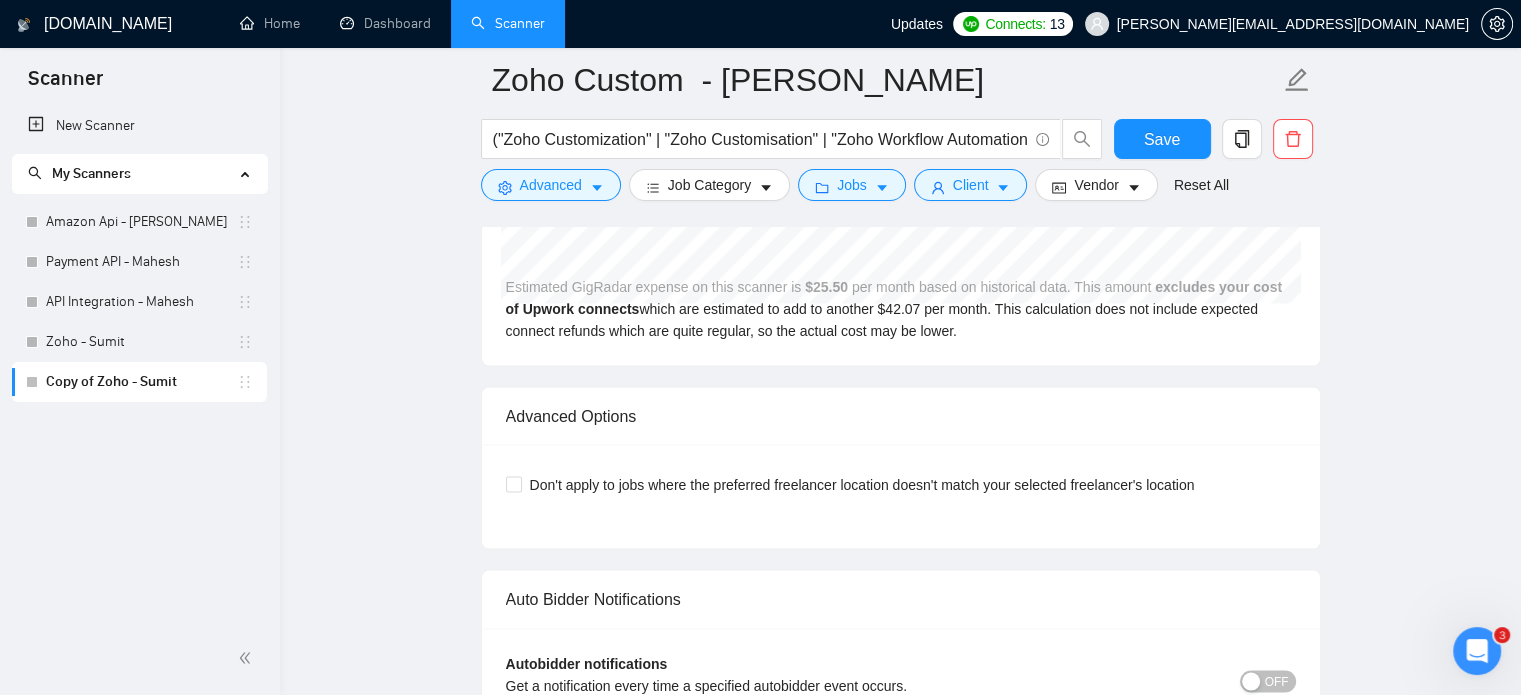 scroll, scrollTop: 3654, scrollLeft: 0, axis: vertical 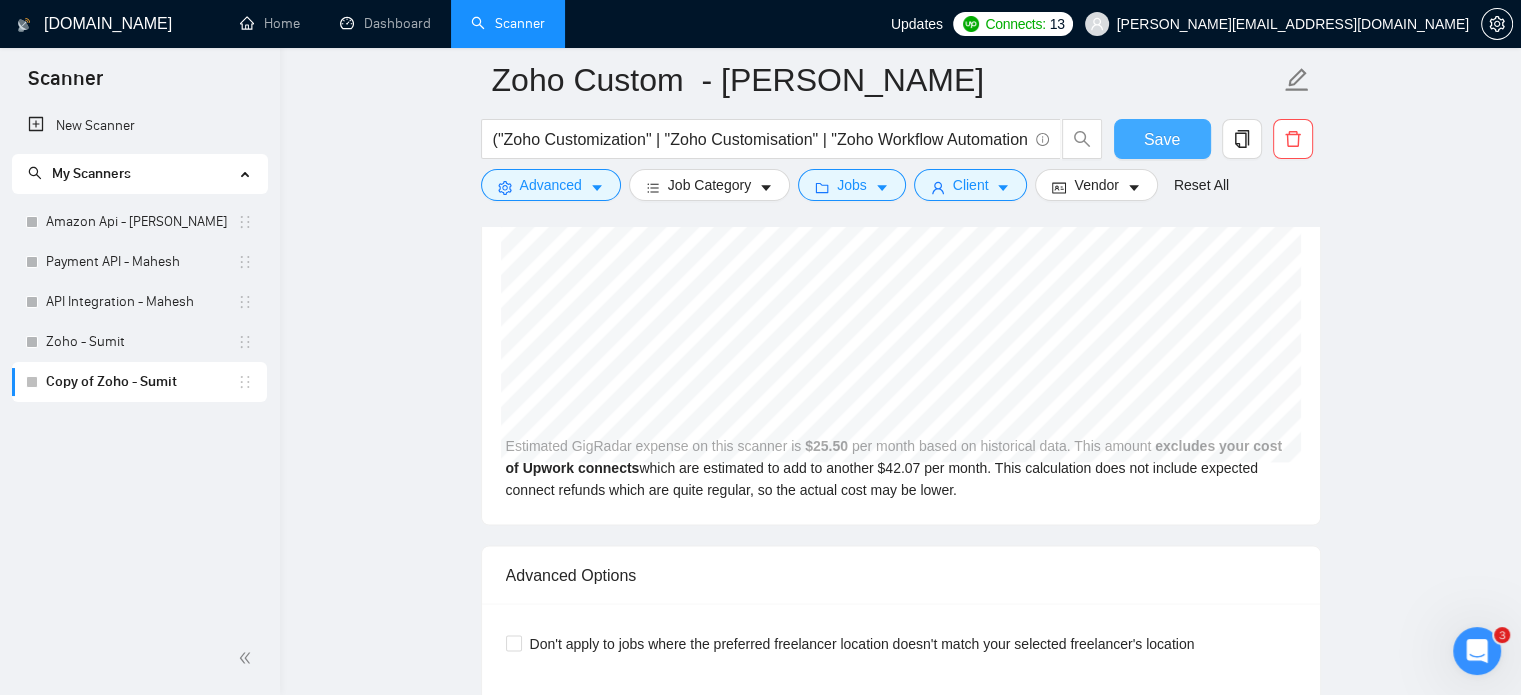 drag, startPoint x: 1151, startPoint y: 147, endPoint x: 1370, endPoint y: 366, distance: 309.71277 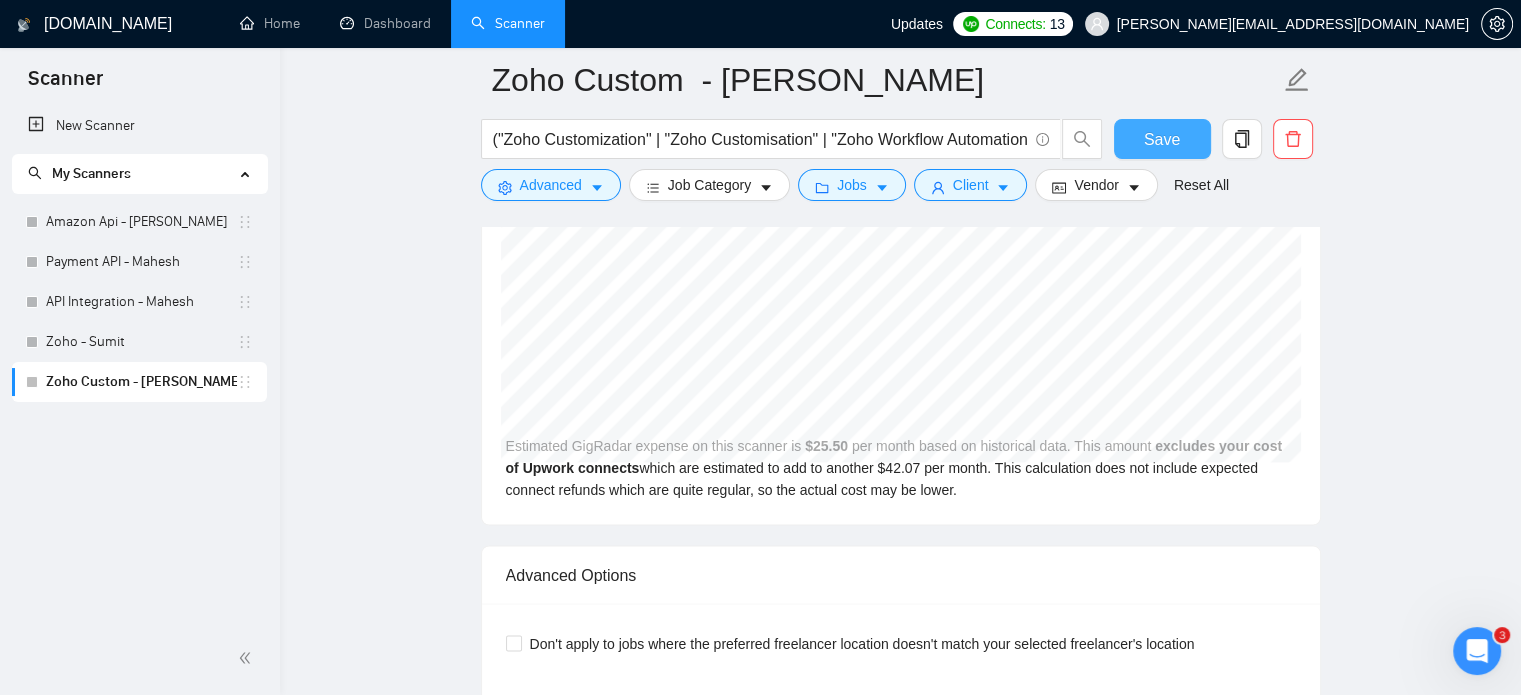 type 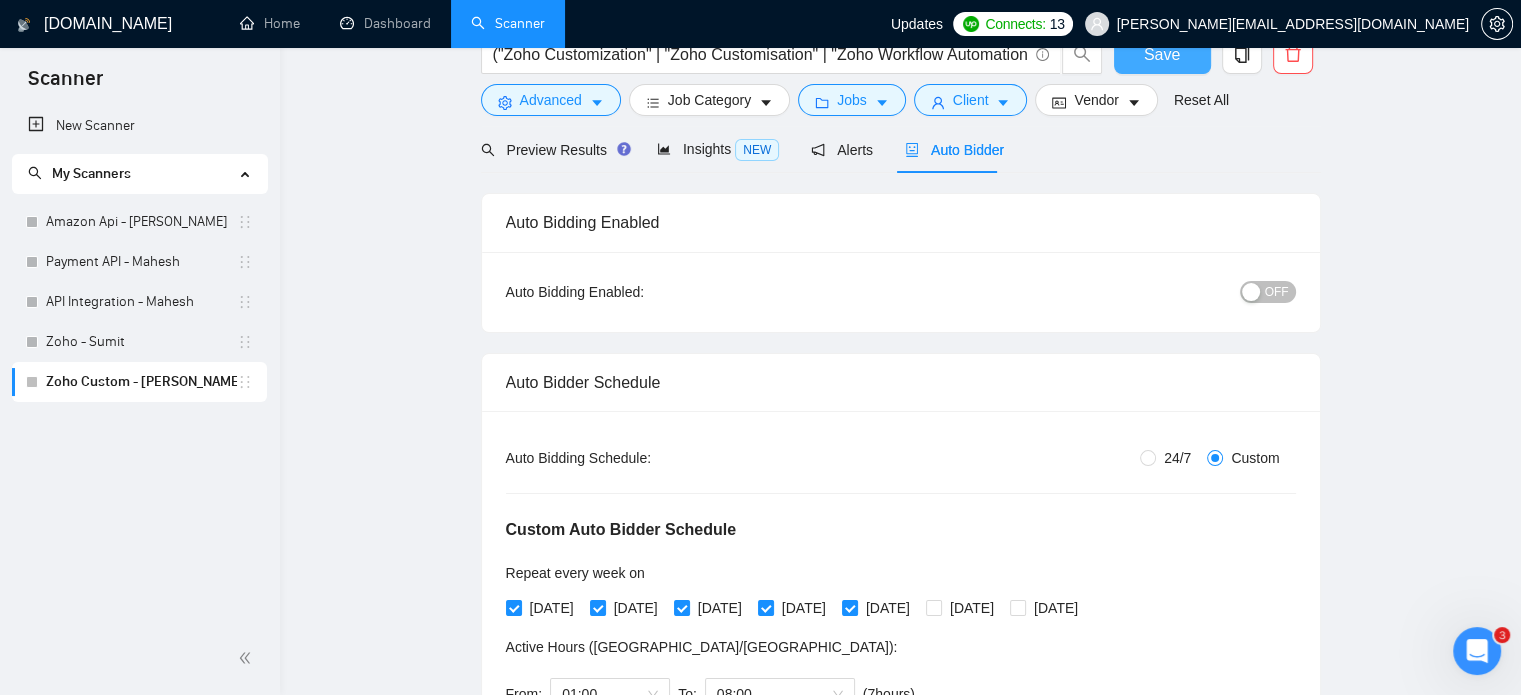 scroll, scrollTop: 0, scrollLeft: 0, axis: both 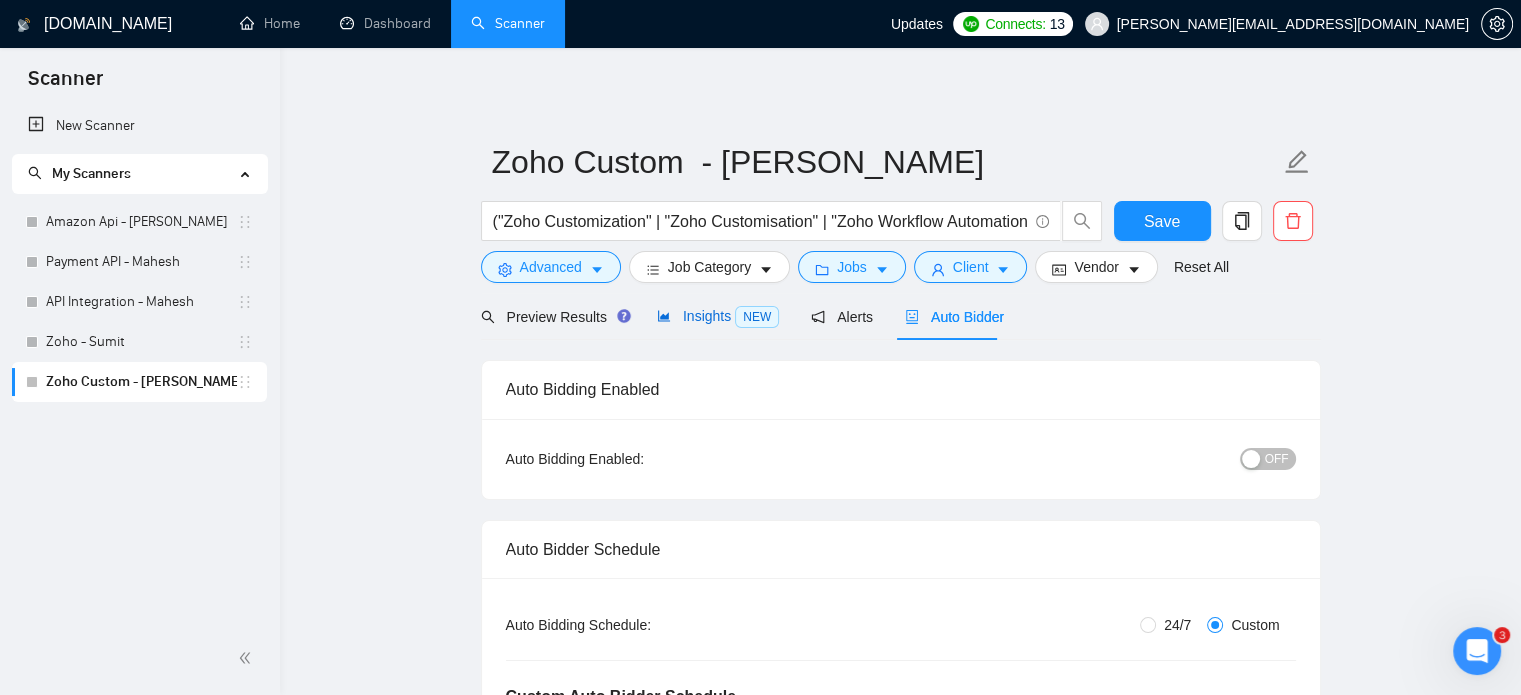 click on "Insights NEW" at bounding box center (718, 316) 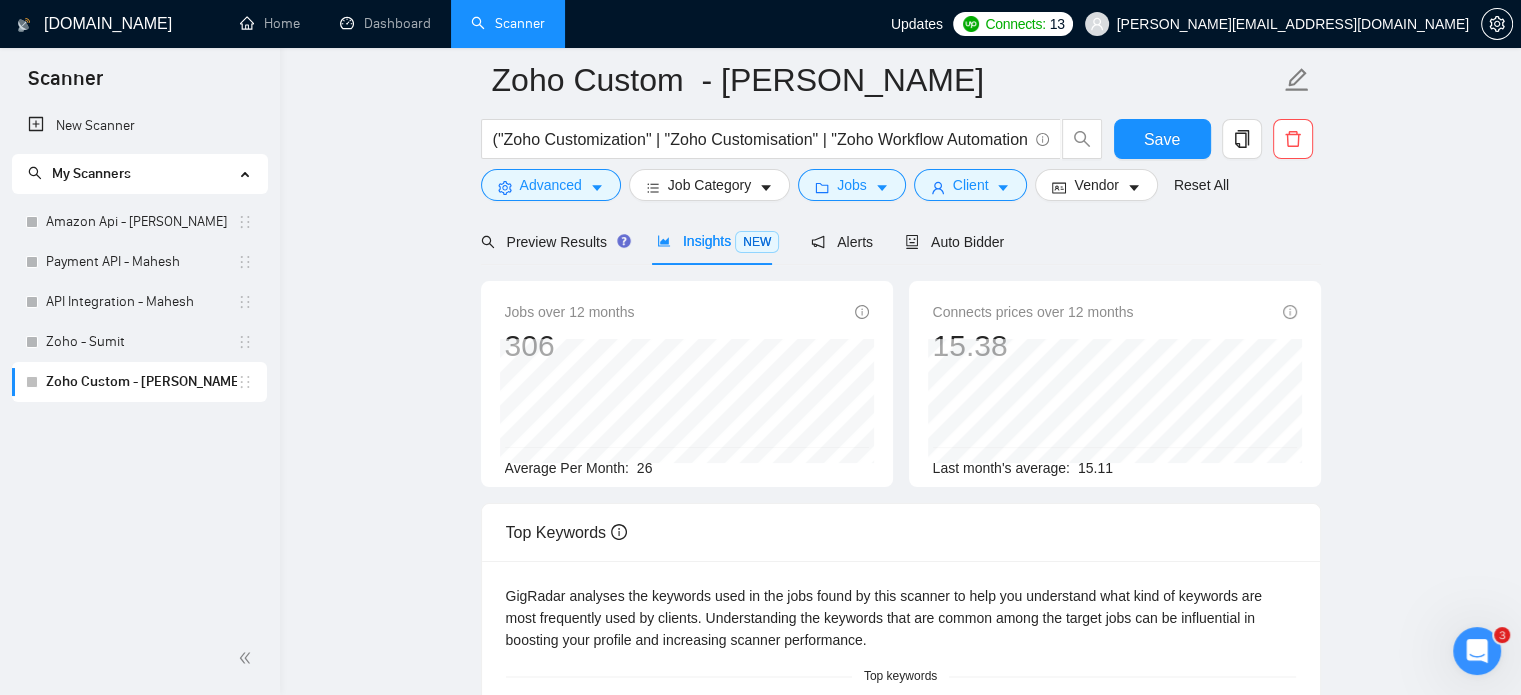 scroll, scrollTop: 0, scrollLeft: 0, axis: both 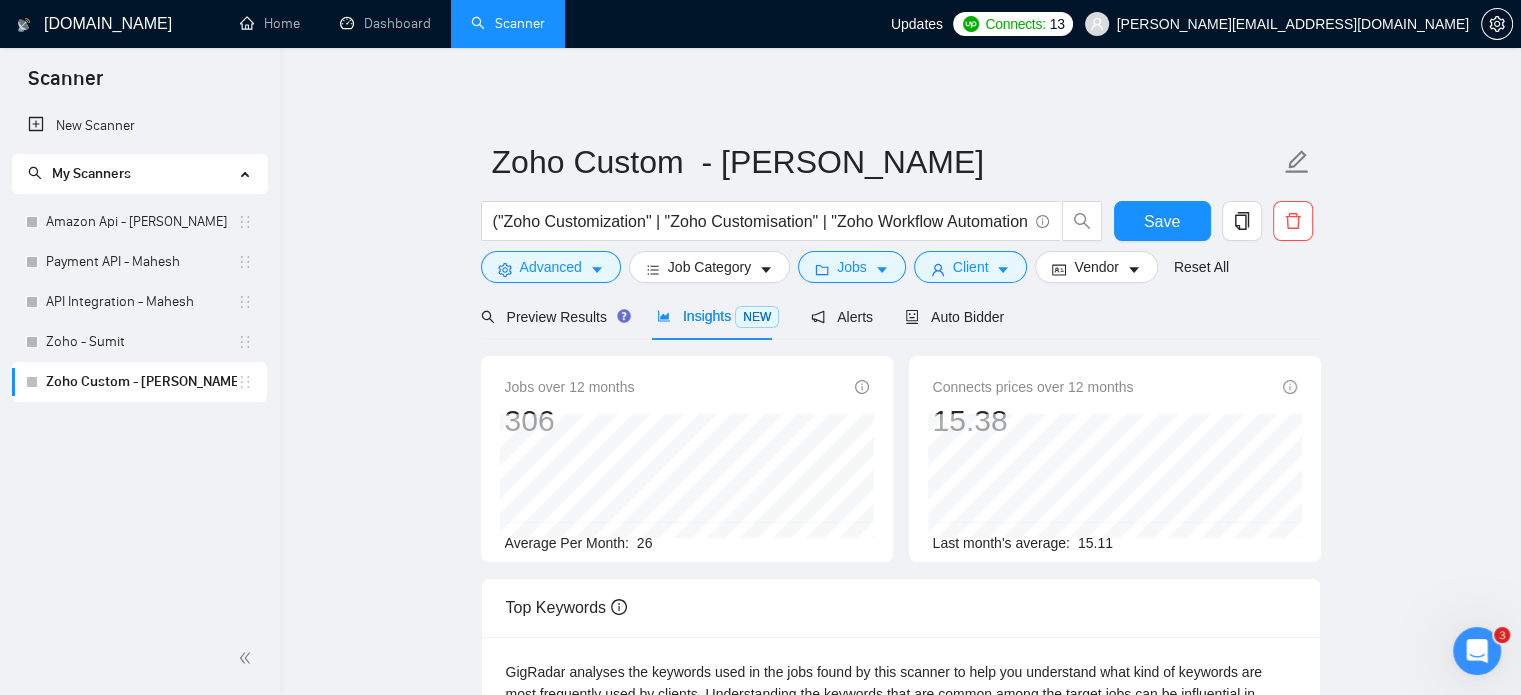 click on "New Scanner My Scanners Amazon Api - [PERSON_NAME] Payment API - Mahesh API Integration - Mahesh Zoho  - Sumit Zoho Custom  - [PERSON_NAME]" at bounding box center (140, 364) 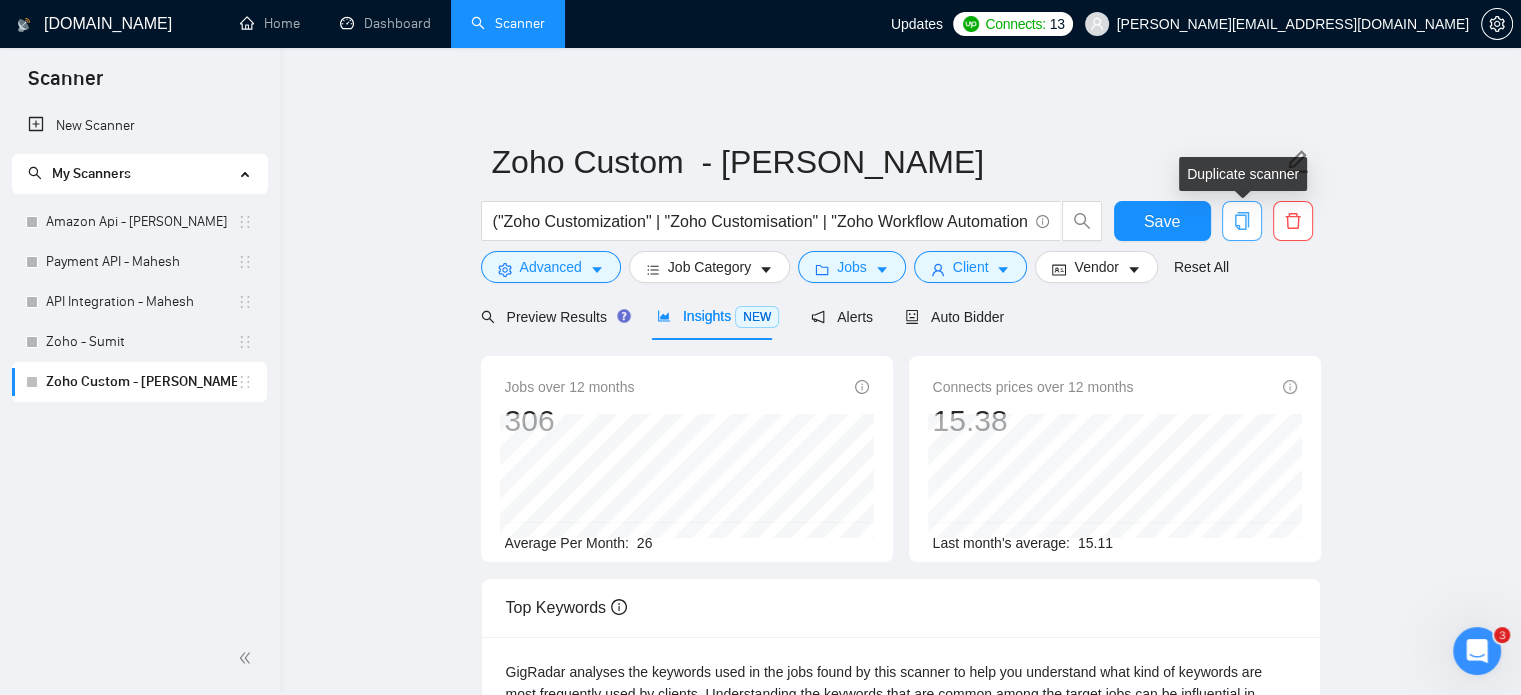 click 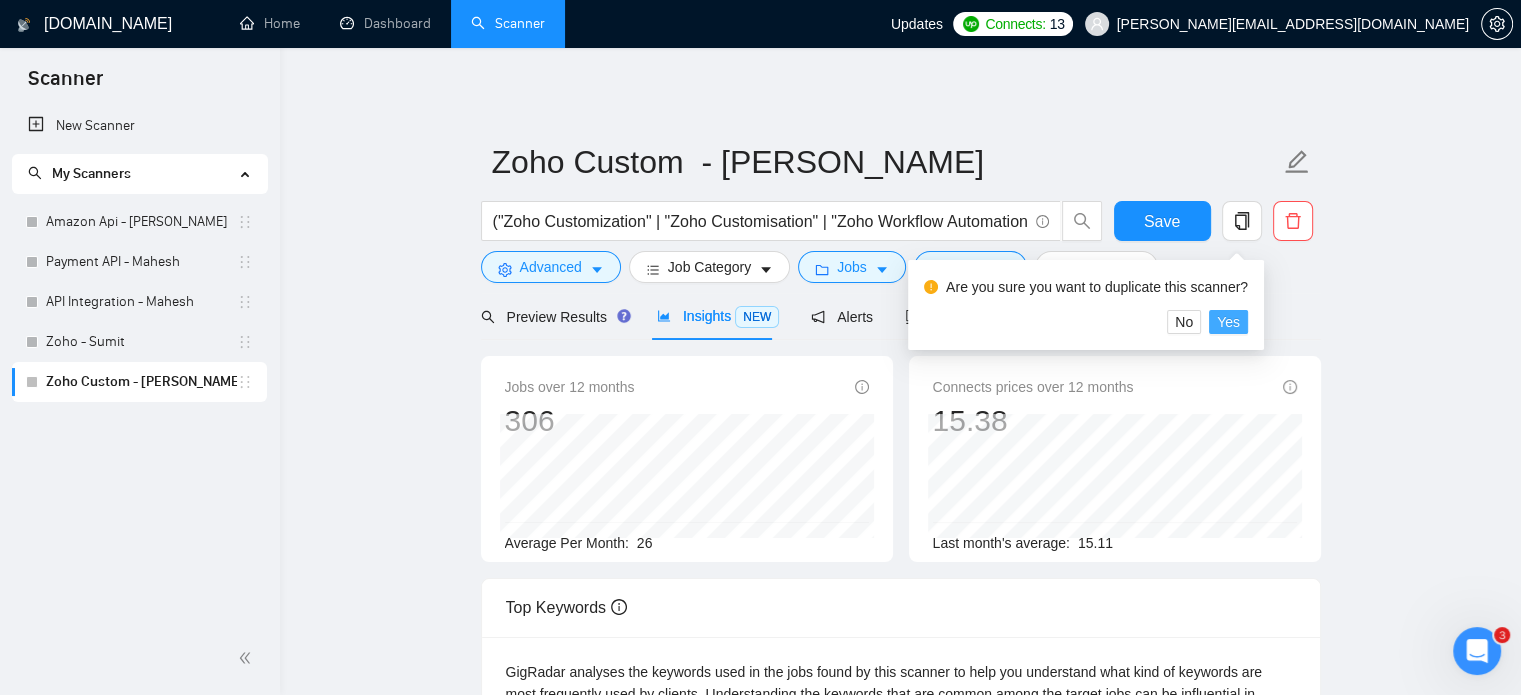 click on "Yes" at bounding box center [1228, 322] 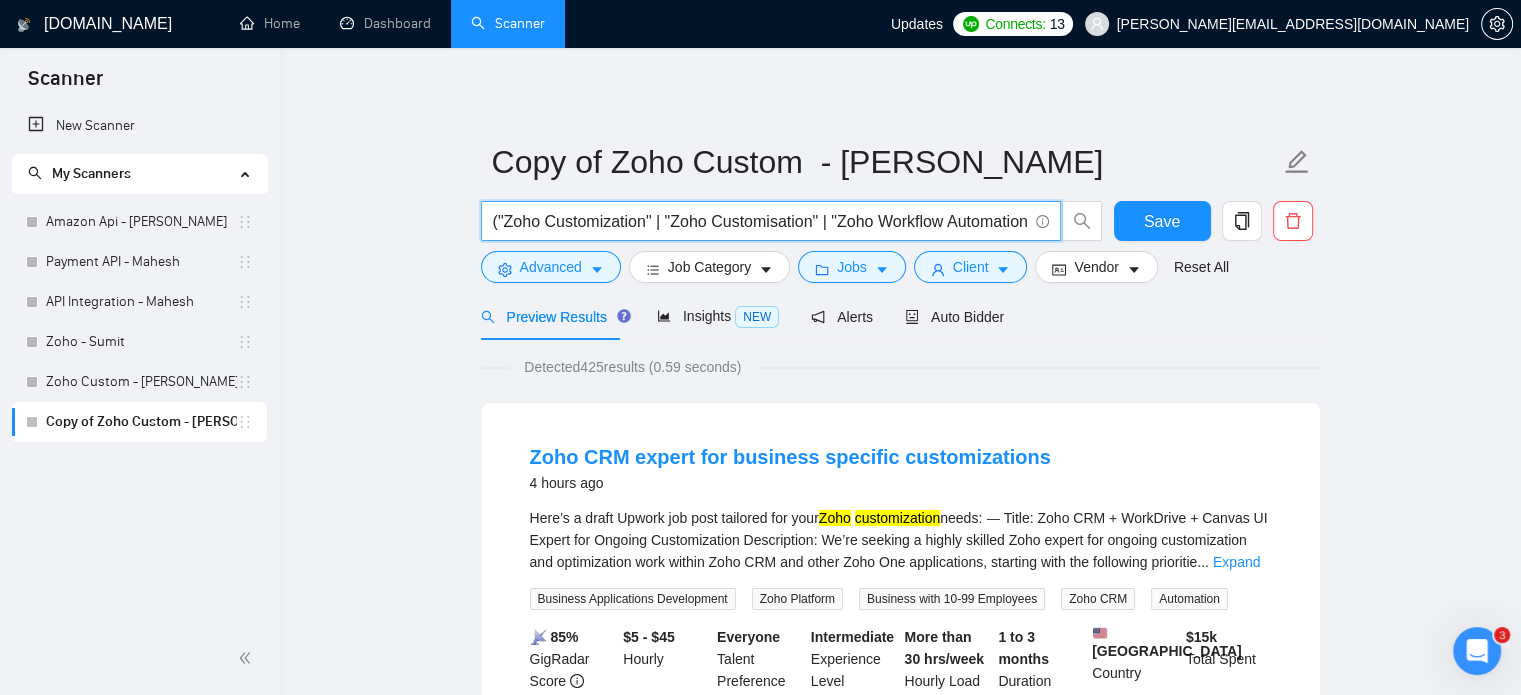 click on "("Zoho Customization" | "Zoho Customisation" | "Zoho Workflow Automation" | "Zoho Workflows" | "Deluge Script" | "Deluge Scripting" | "Zoho Custom Functions" | "Zoho Integration" | "Zoho API")" at bounding box center [760, 221] 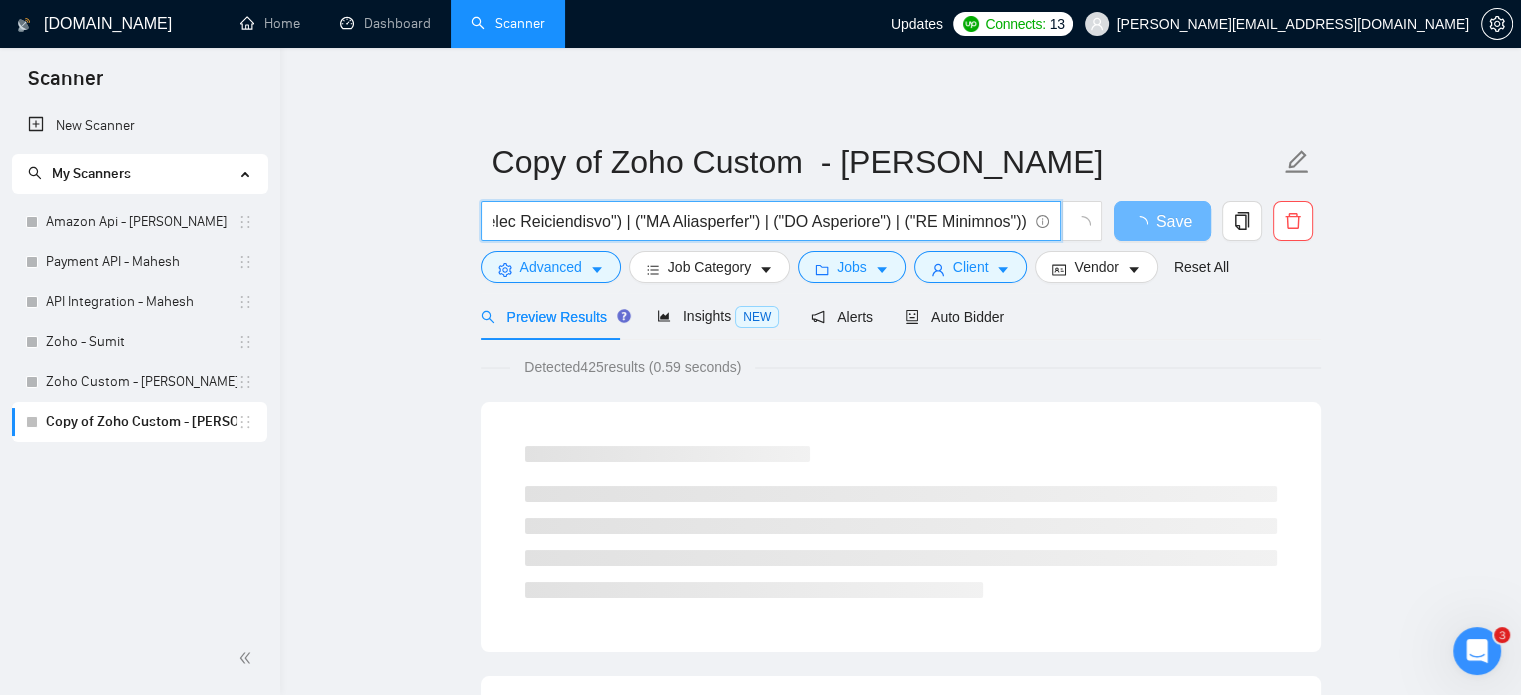 scroll, scrollTop: 0, scrollLeft: 0, axis: both 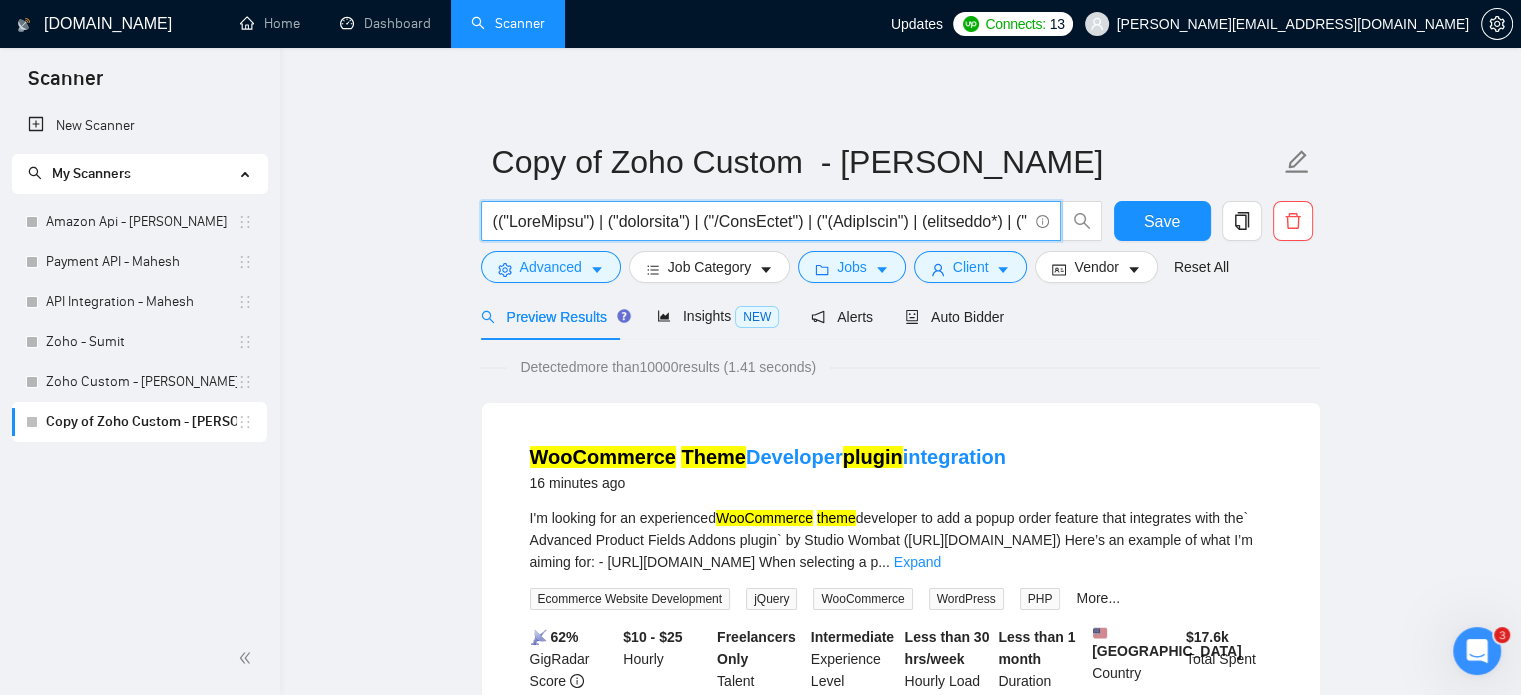click at bounding box center [760, 221] 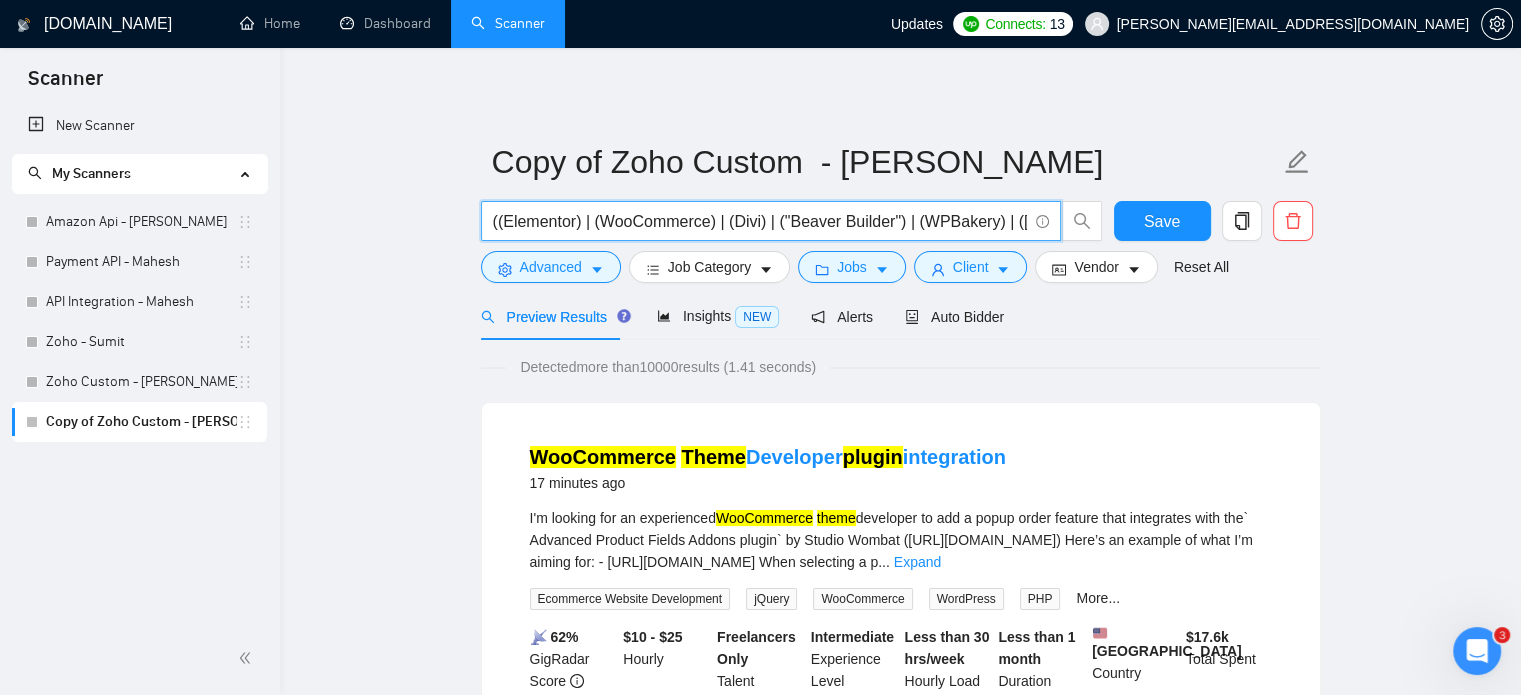 scroll, scrollTop: 0, scrollLeft: 1556, axis: horizontal 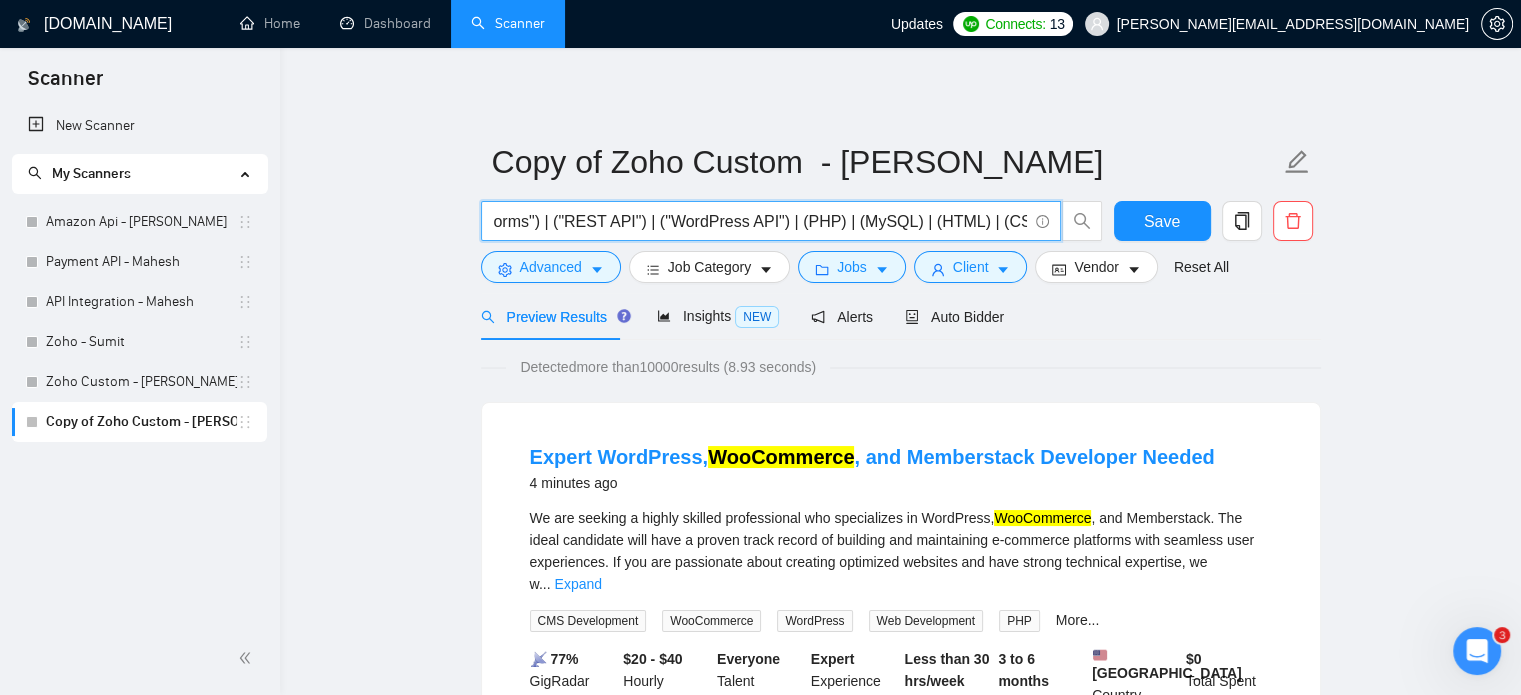 type on "((Elementor) | (WooCommerce) | (Divi) | ("Beaver Builder") | (WPBakery) | ([PERSON_NAME]) | (ACF) | ("Advanced Custom Fields") | (Jetpack) | (WPForms) | ("Contact Form 7") | (LearnDash) | (BuddyPress) | ("Gravity Forms") | ("REST API") | ("WordPress API") | (PHP) | (MySQL) | (HTML) | (CSS) | (JavaScript) | (jQuery))" 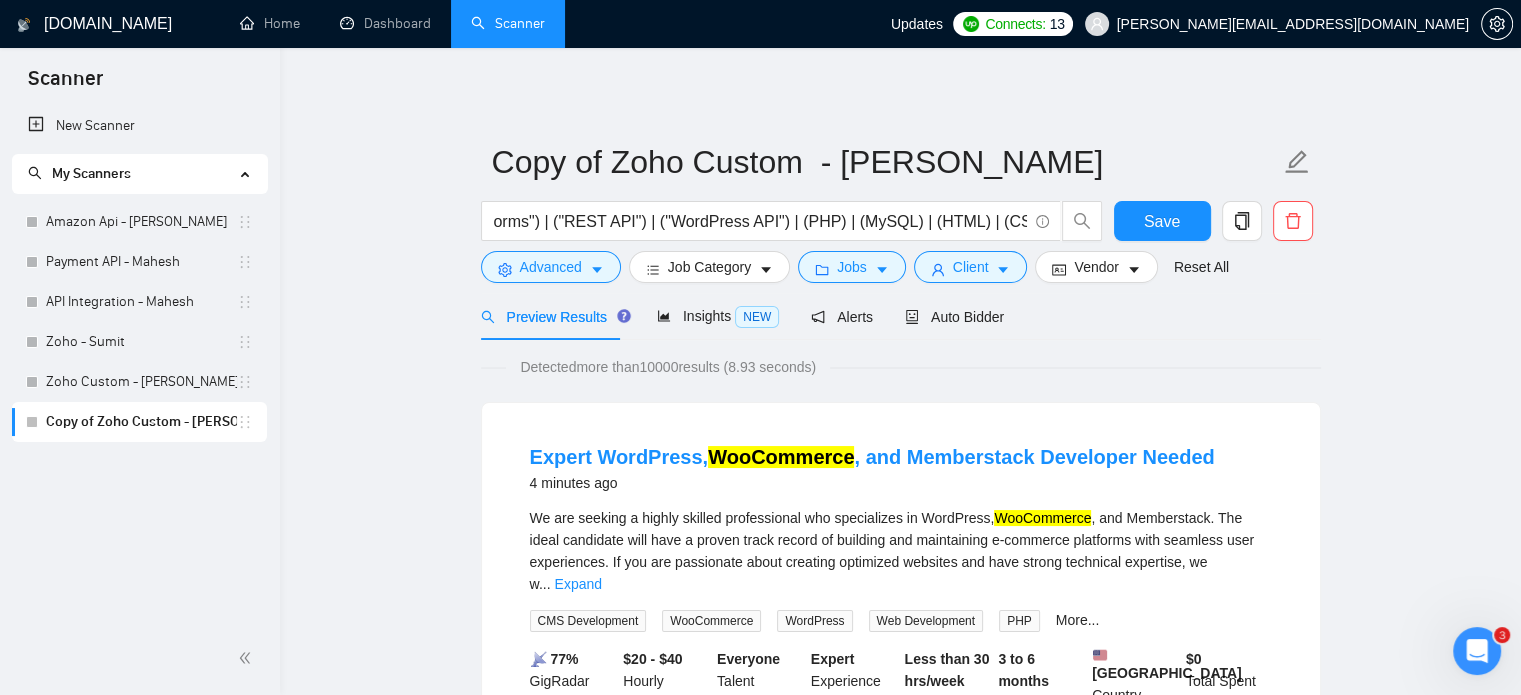 scroll, scrollTop: 0, scrollLeft: 0, axis: both 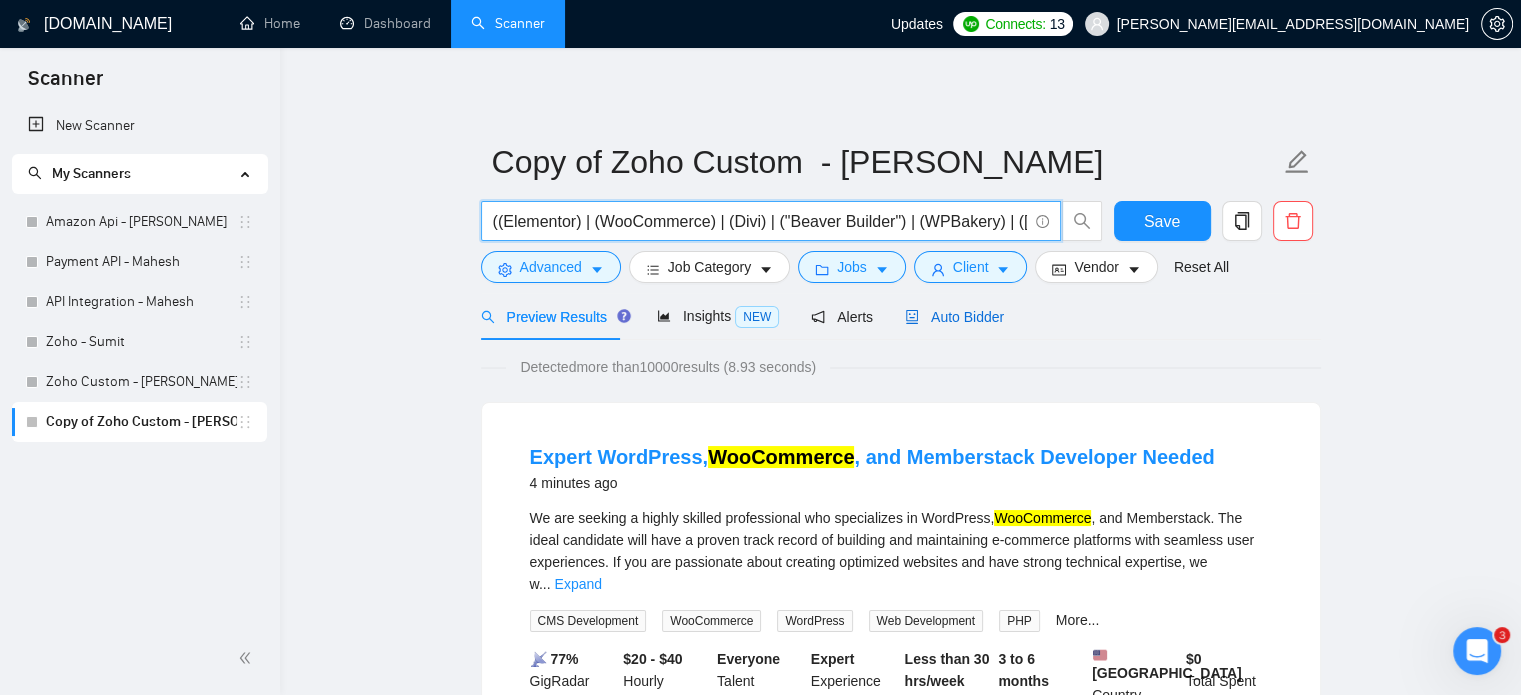 click on "Auto Bidder" at bounding box center (954, 317) 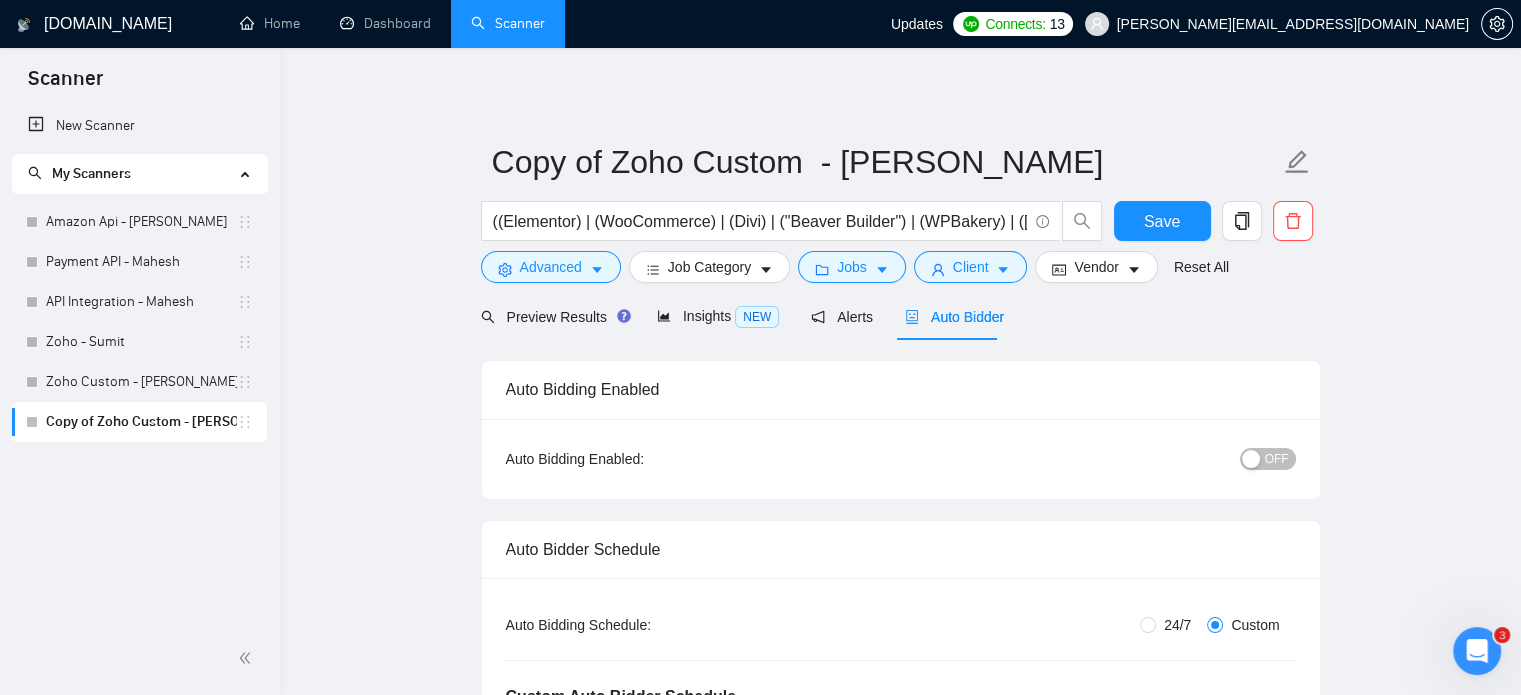 type 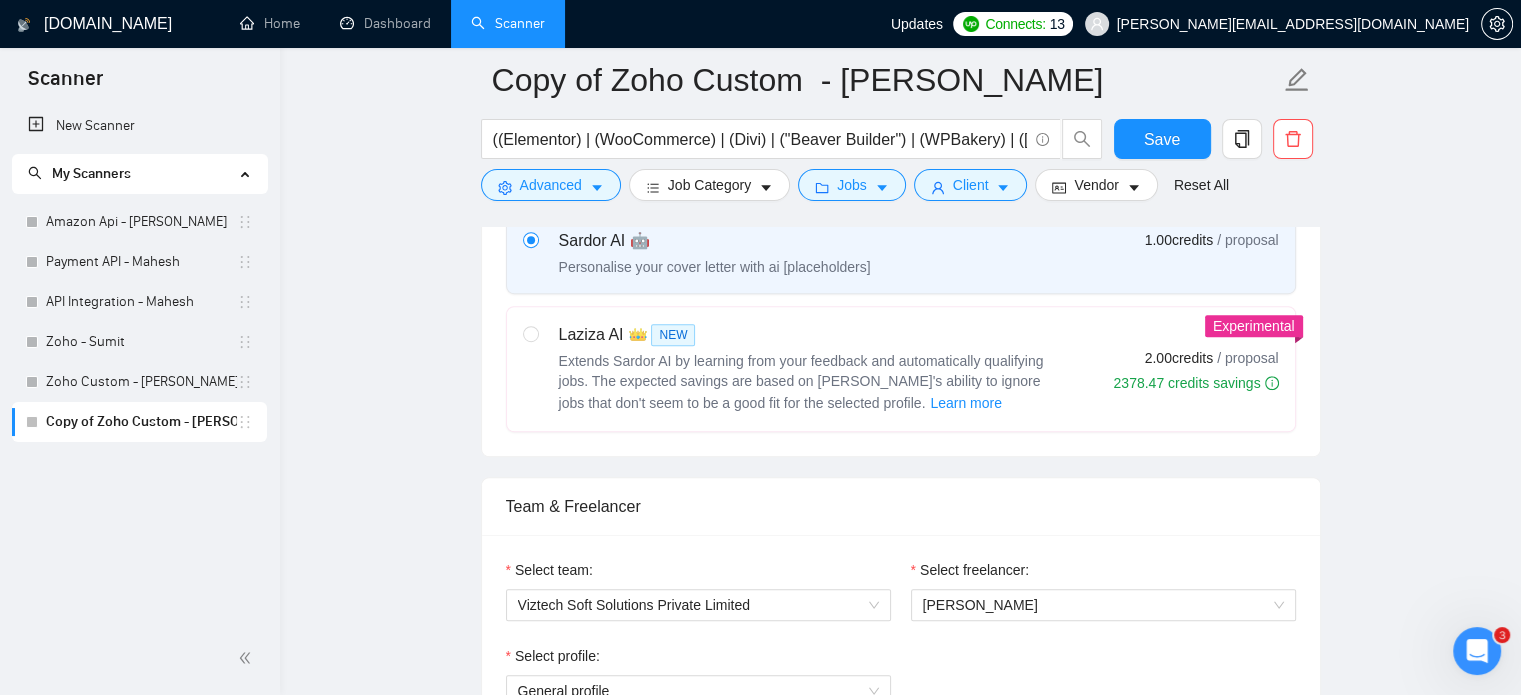 scroll, scrollTop: 1300, scrollLeft: 0, axis: vertical 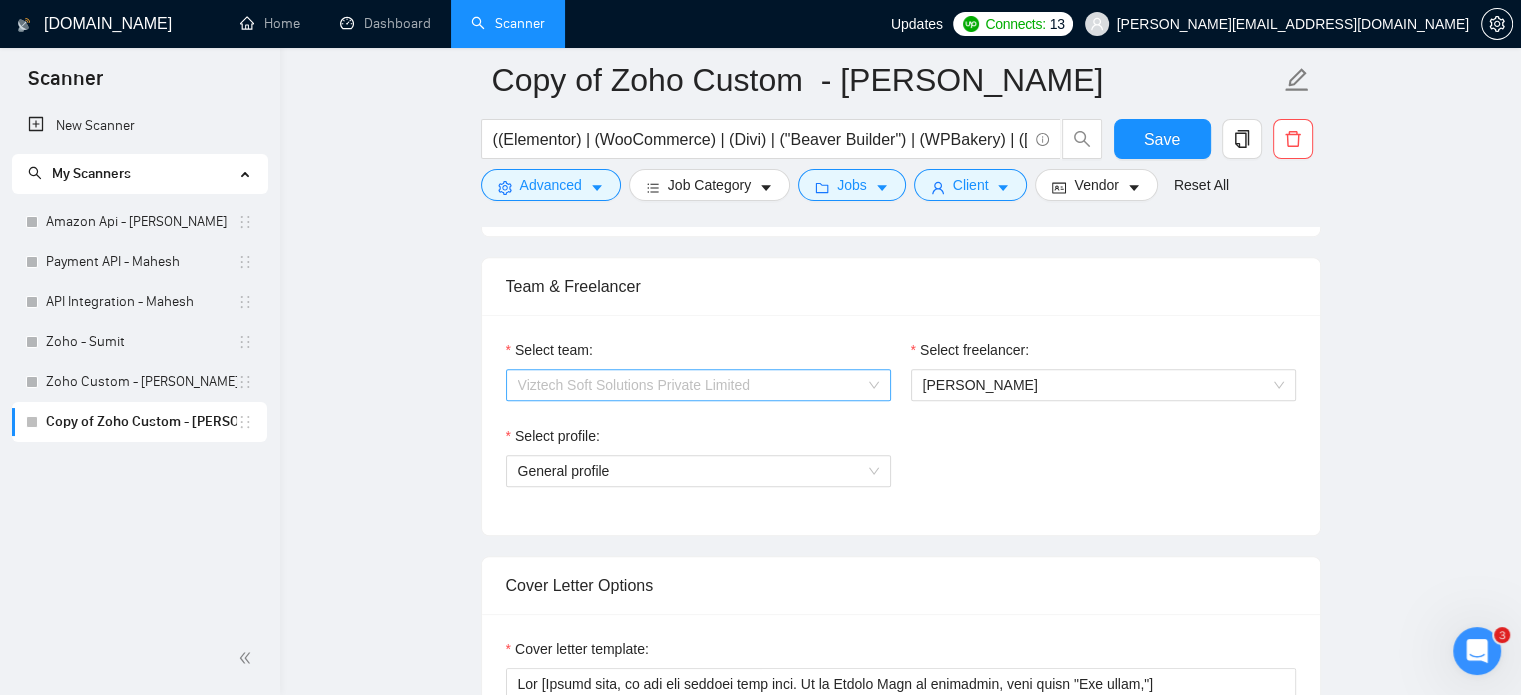 click on "Viztech Soft Solutions Private Limited" at bounding box center (698, 385) 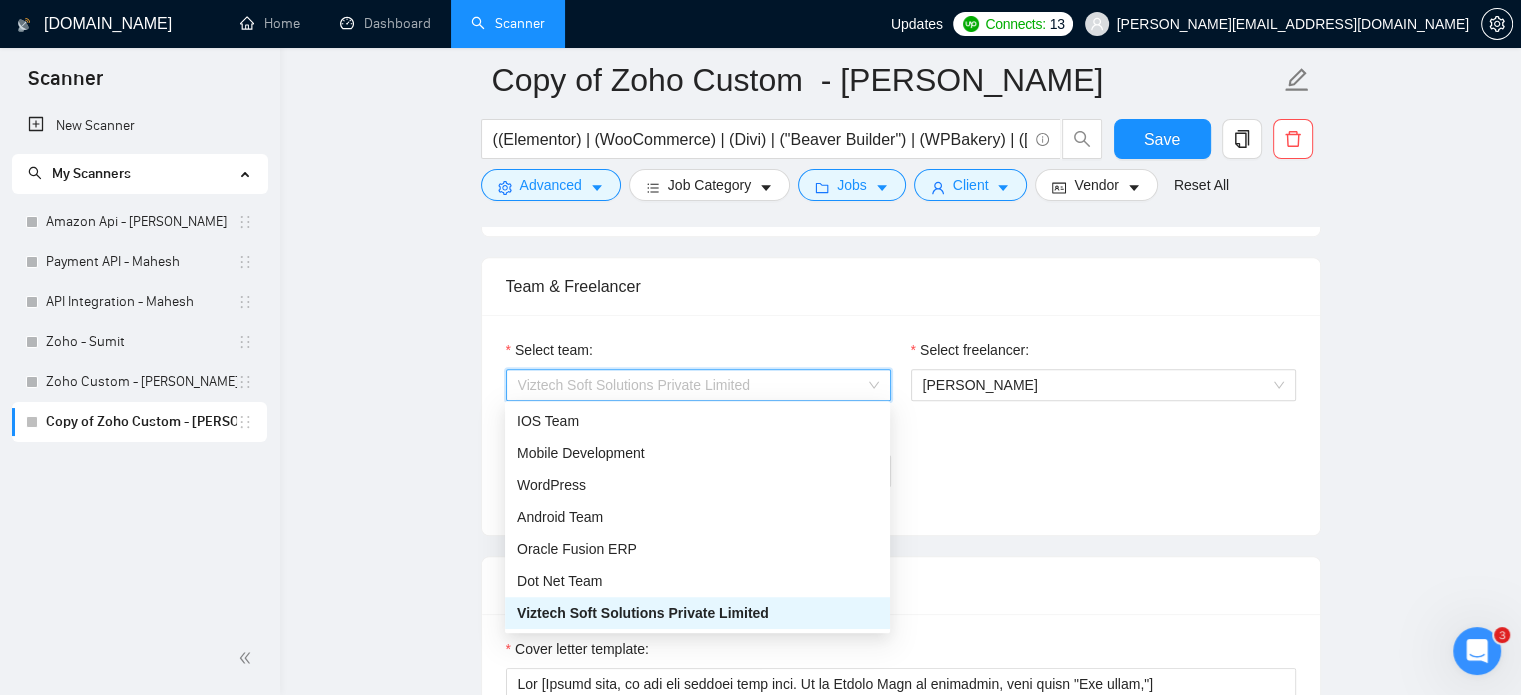 click on "Viztech Soft Solutions Private Limited" at bounding box center [698, 385] 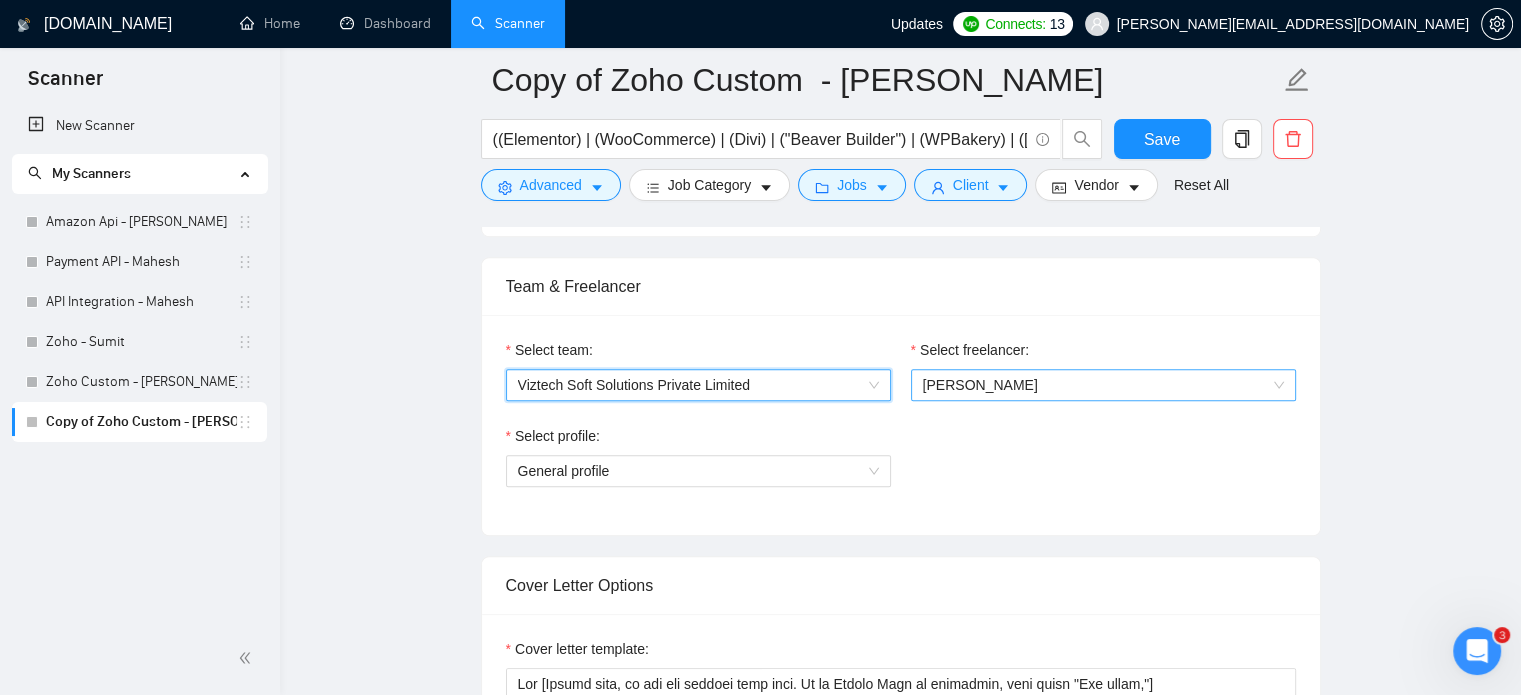 click on "[PERSON_NAME]" at bounding box center (1103, 385) 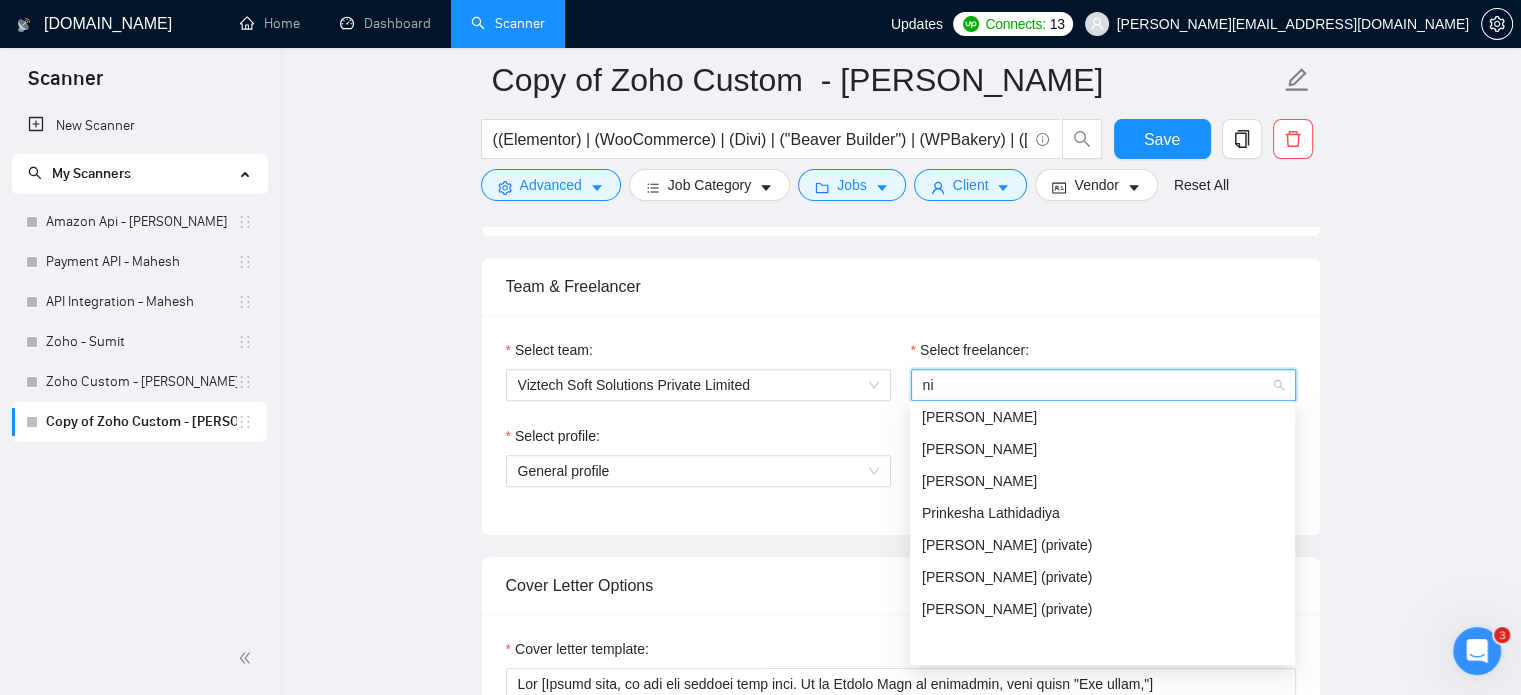 scroll, scrollTop: 0, scrollLeft: 0, axis: both 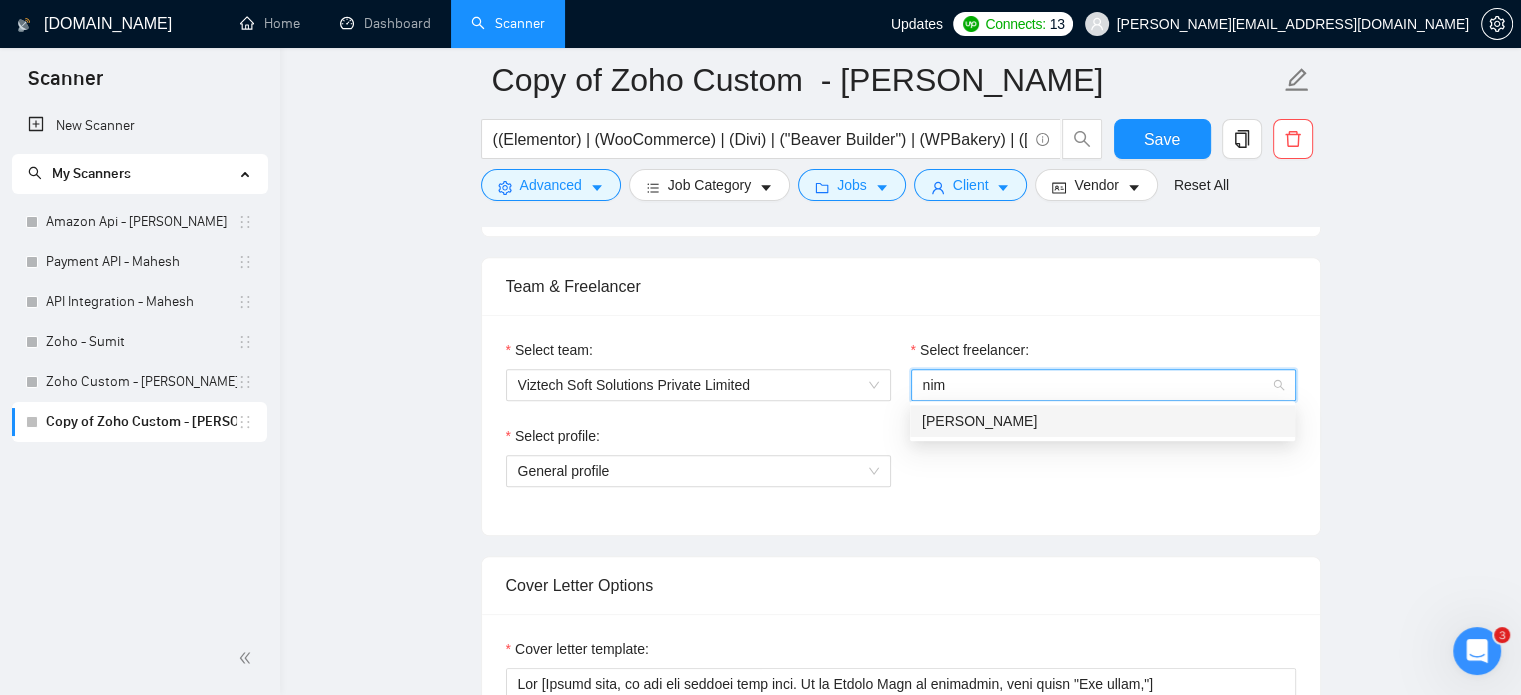 type on "nimi" 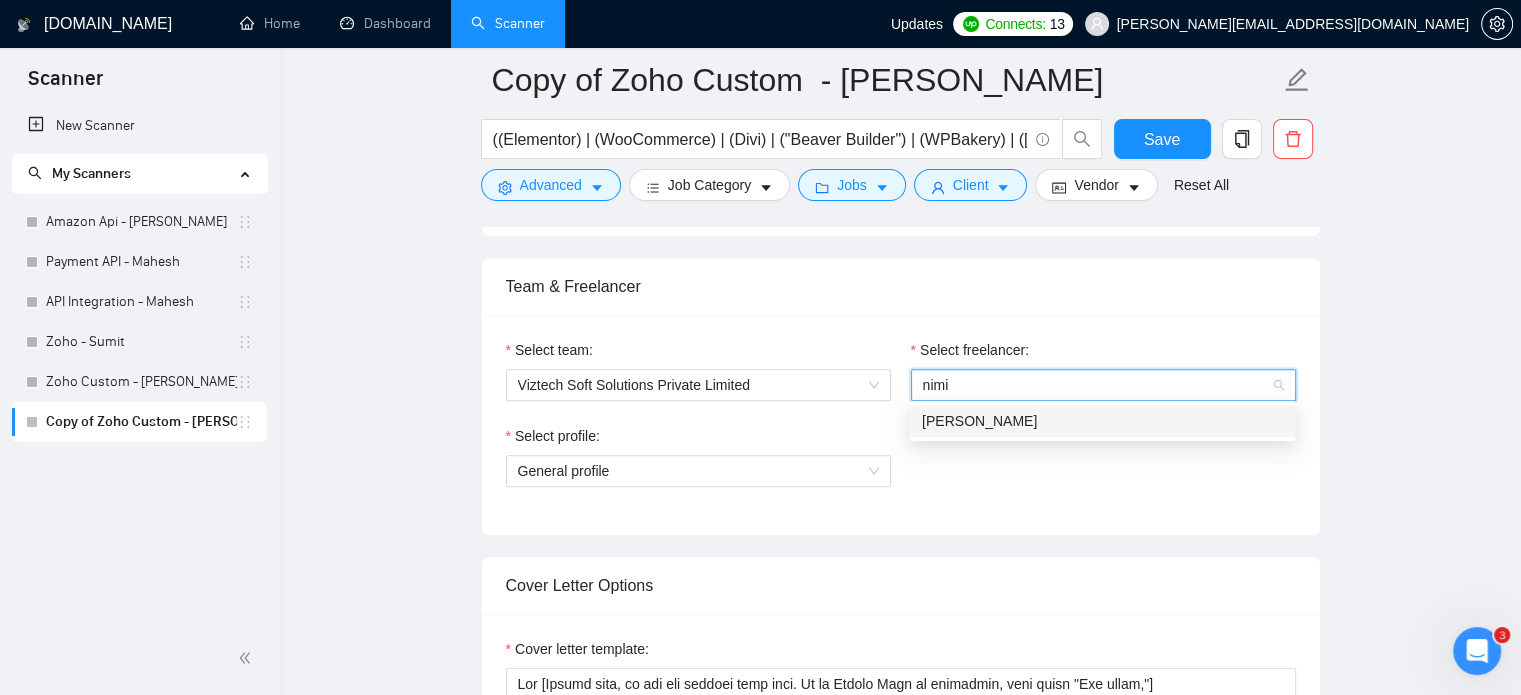 drag, startPoint x: 1022, startPoint y: 427, endPoint x: 622, endPoint y: 488, distance: 404.6245 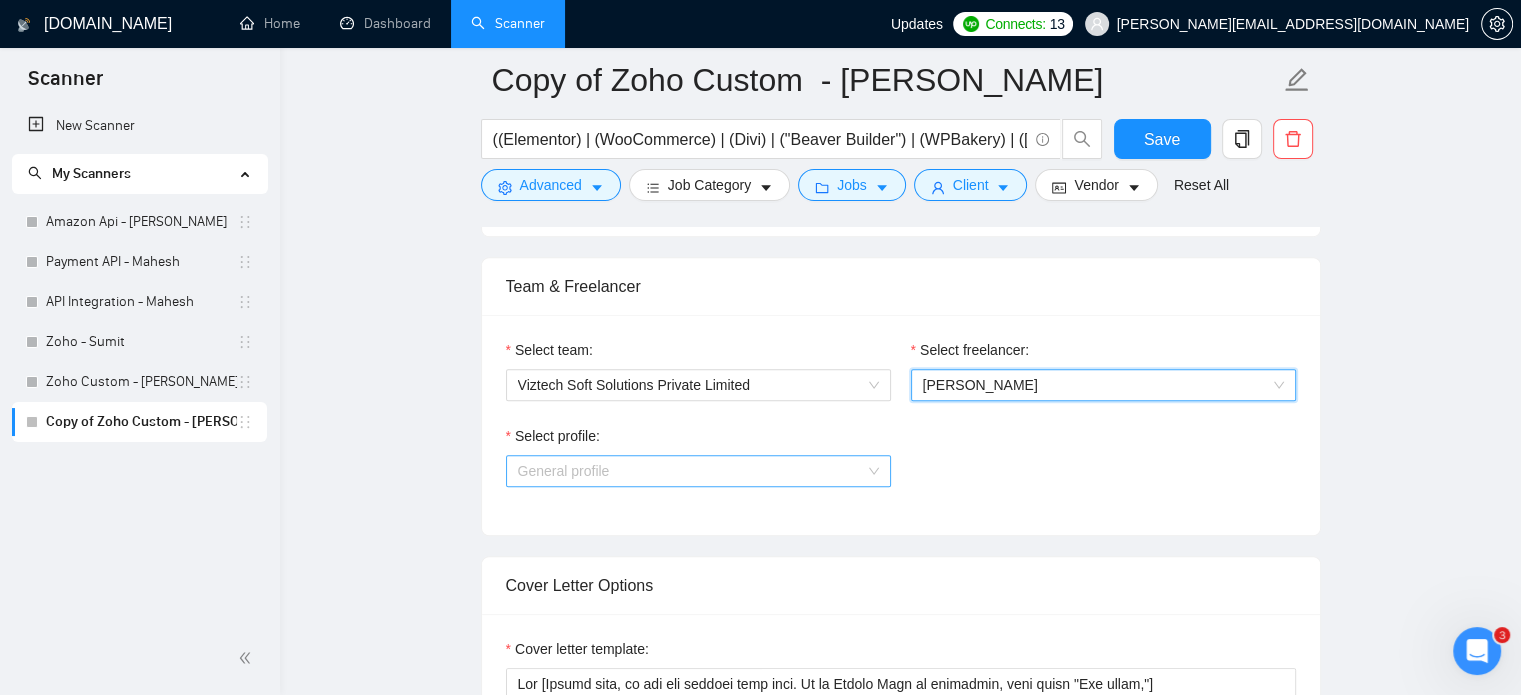 click on "General profile" at bounding box center (698, 471) 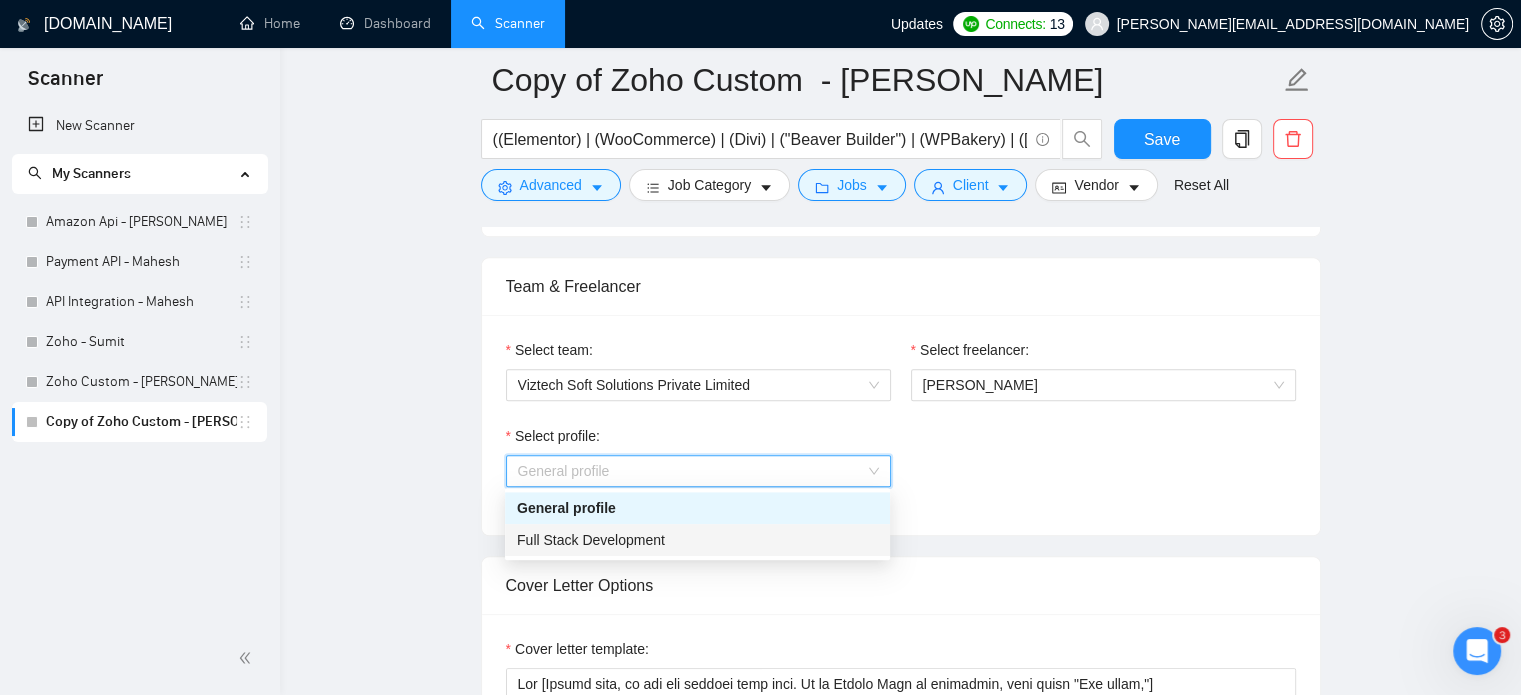 click on "Full Stack Development" at bounding box center (591, 540) 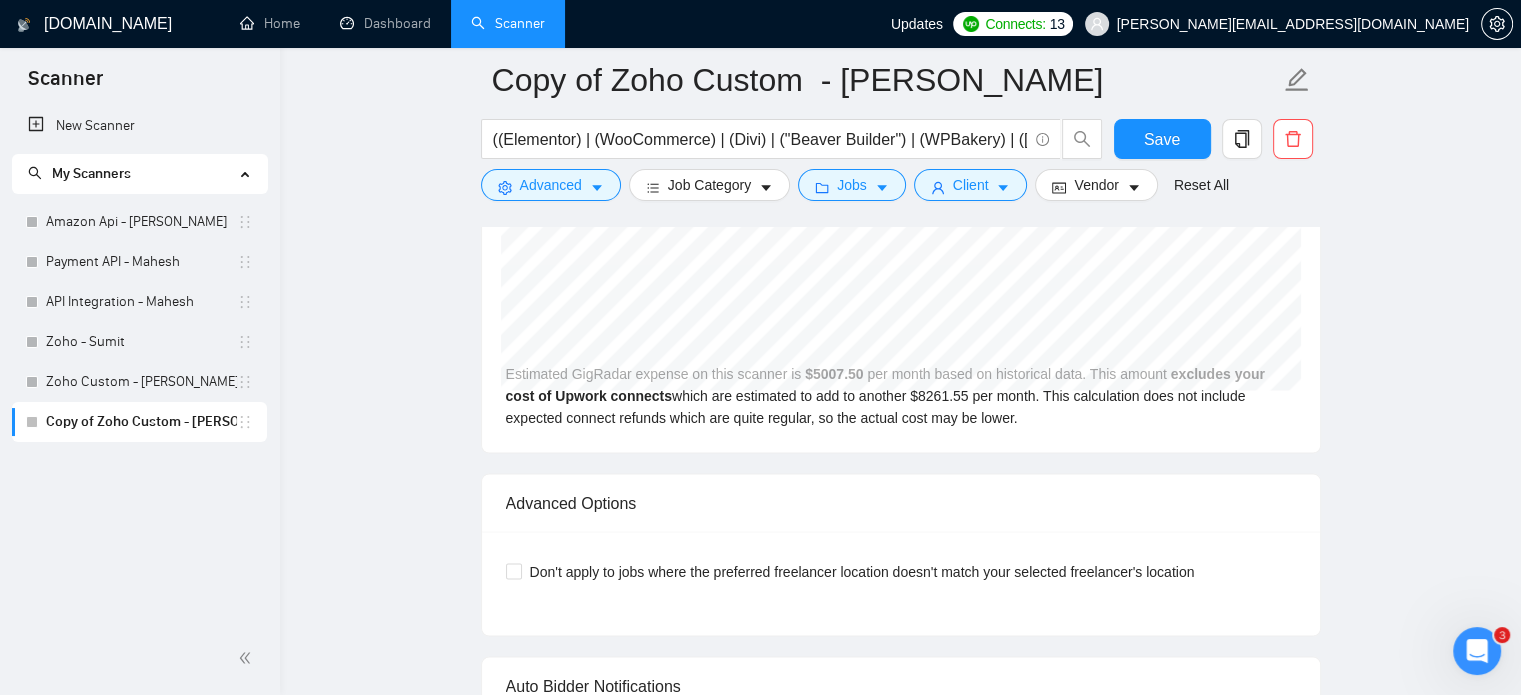 scroll, scrollTop: 4428, scrollLeft: 0, axis: vertical 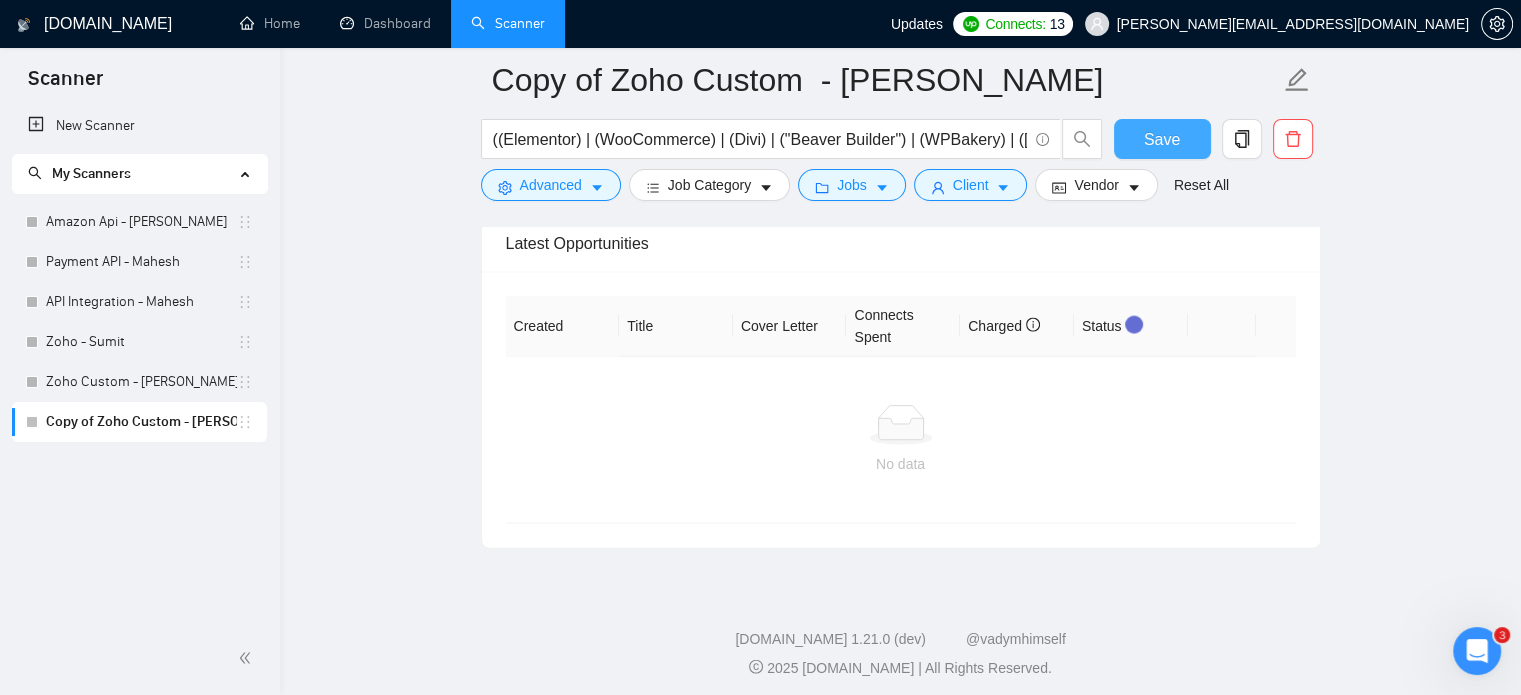 click on "Save" at bounding box center [1162, 139] 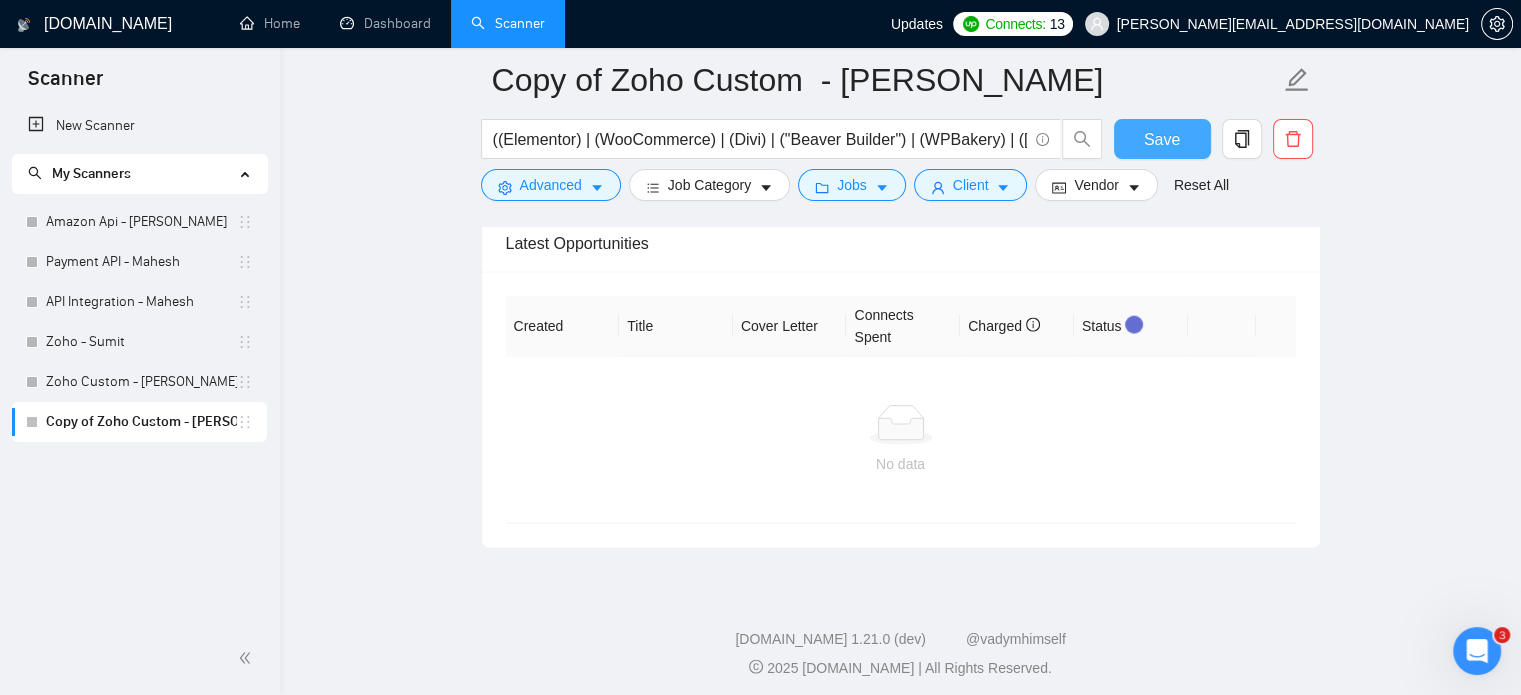 type 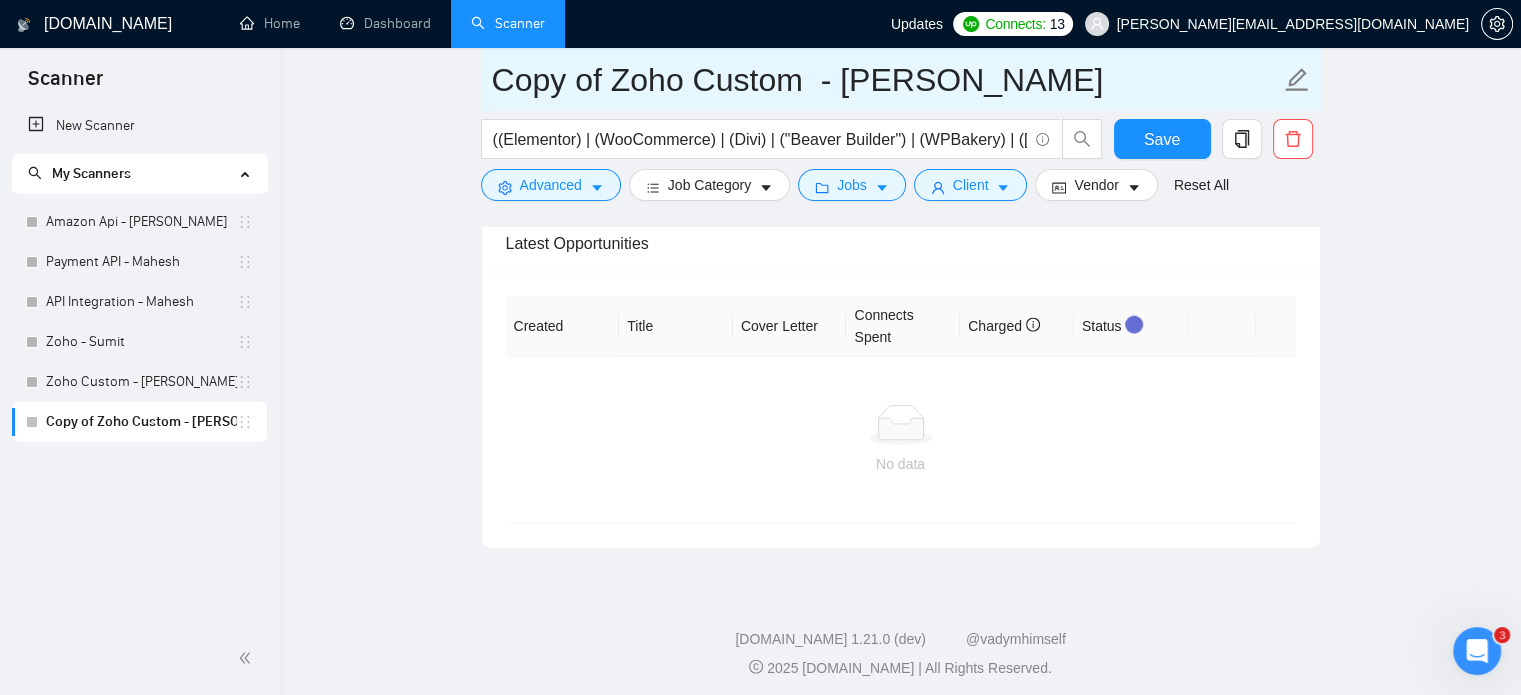 click 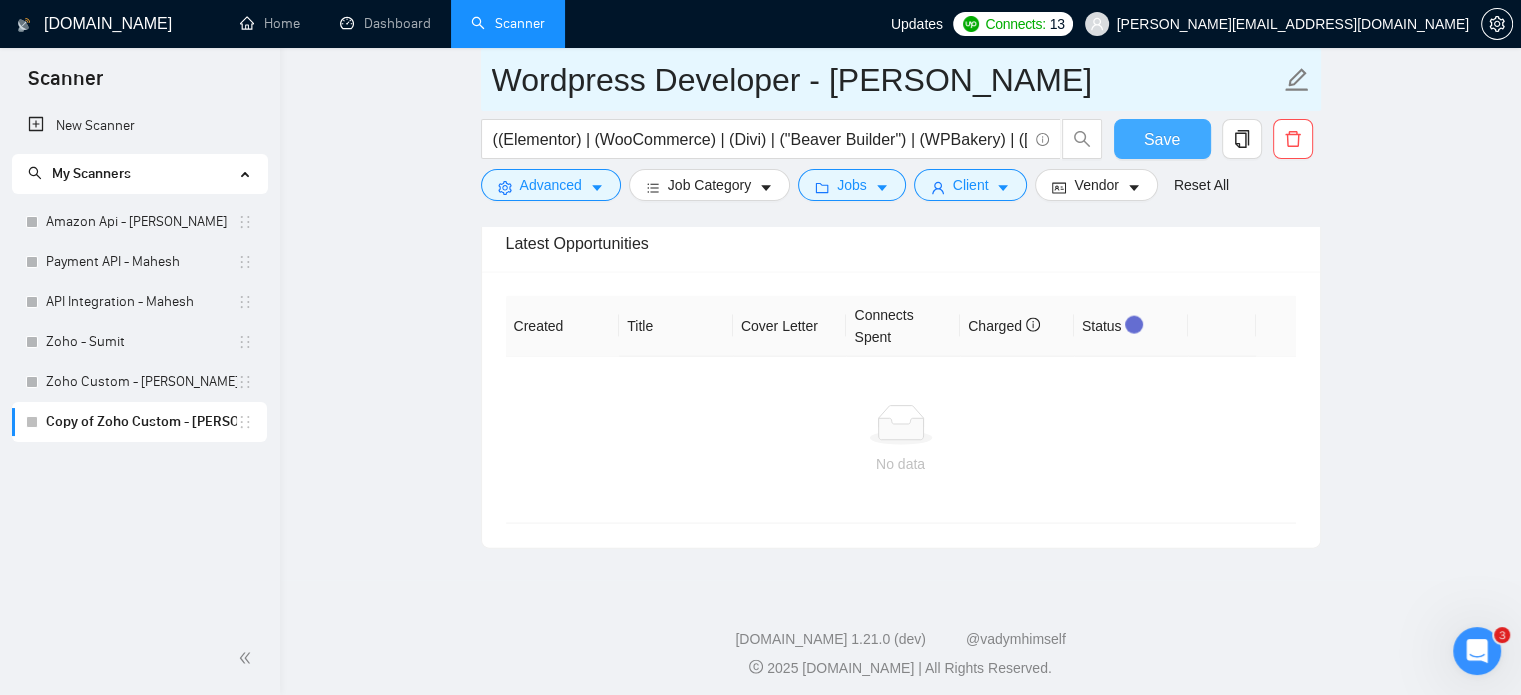 type on "Wordpress Developer - [PERSON_NAME]" 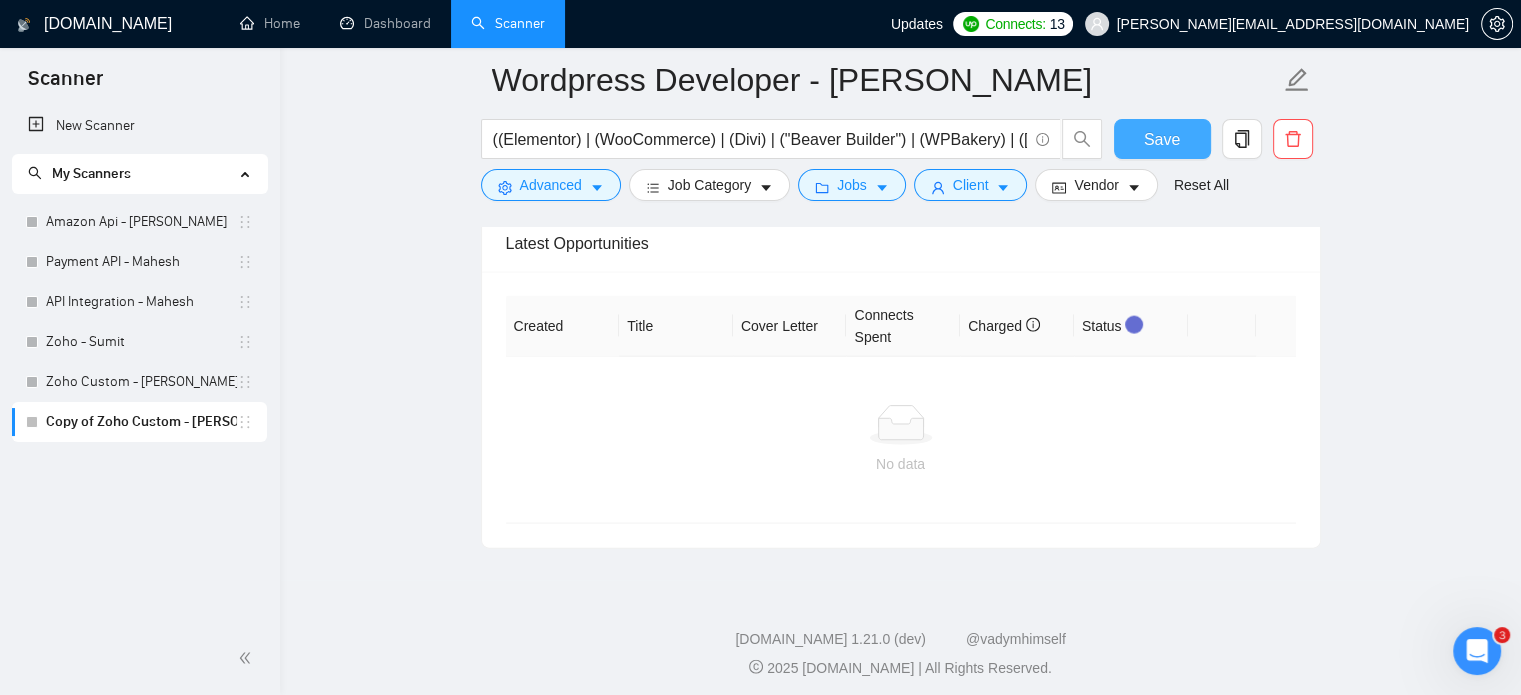 click on "Save" at bounding box center (1162, 139) 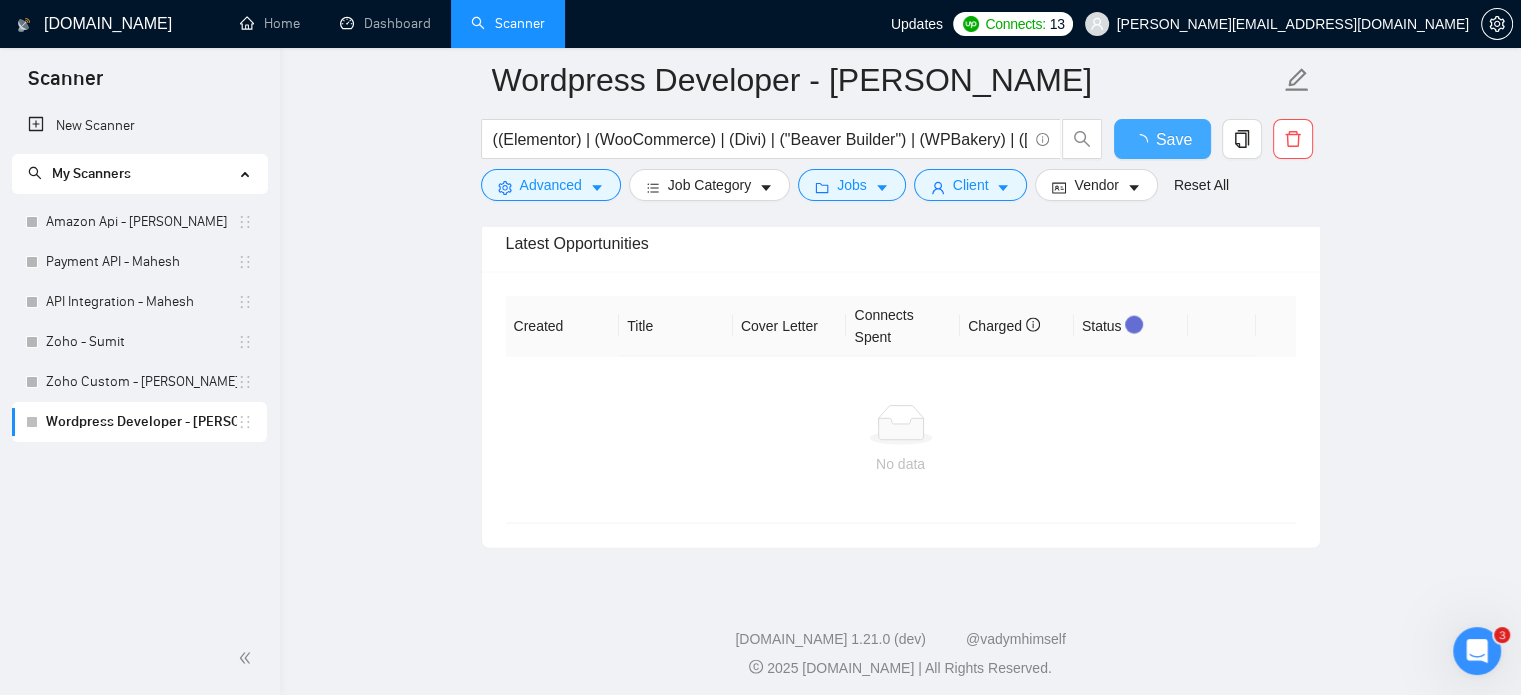 type 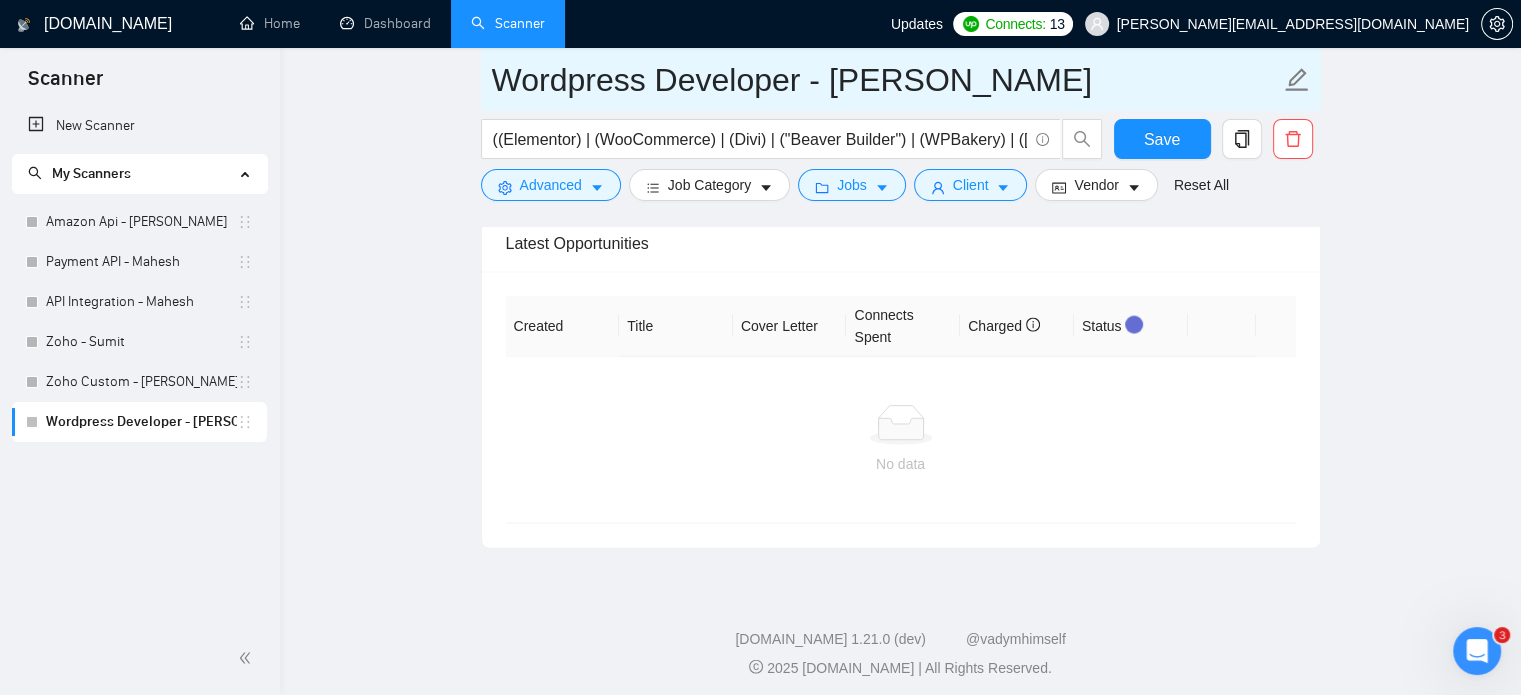 click 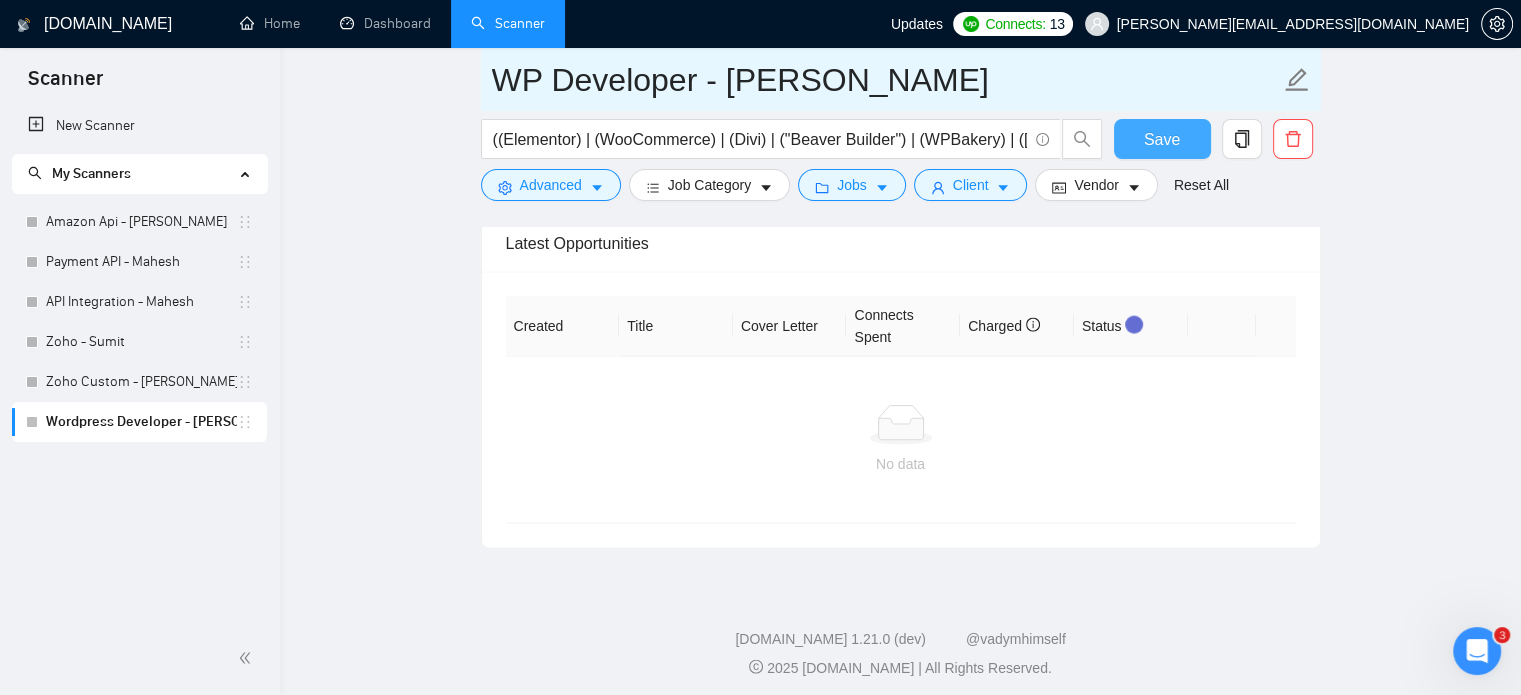 type on "WP Developer - [PERSON_NAME]" 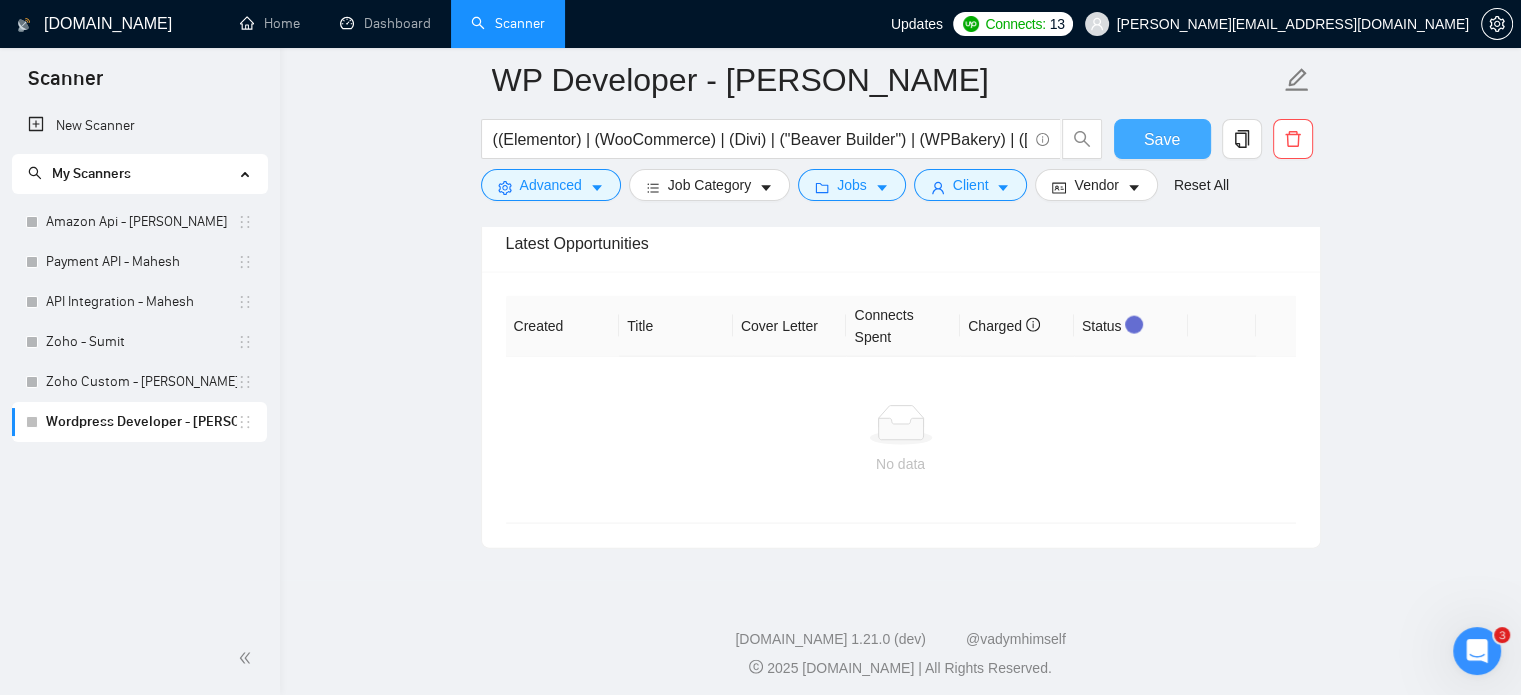 click on "Save" at bounding box center [1162, 139] 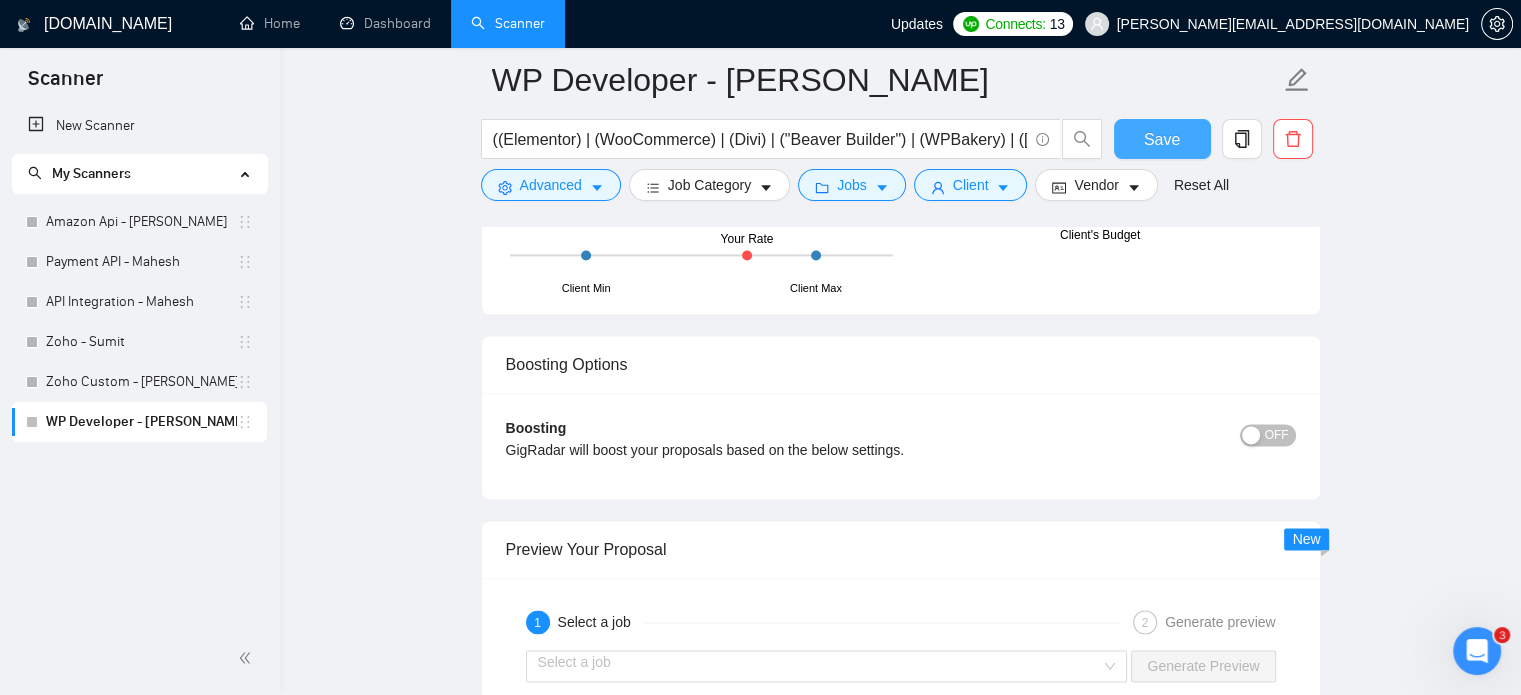 type 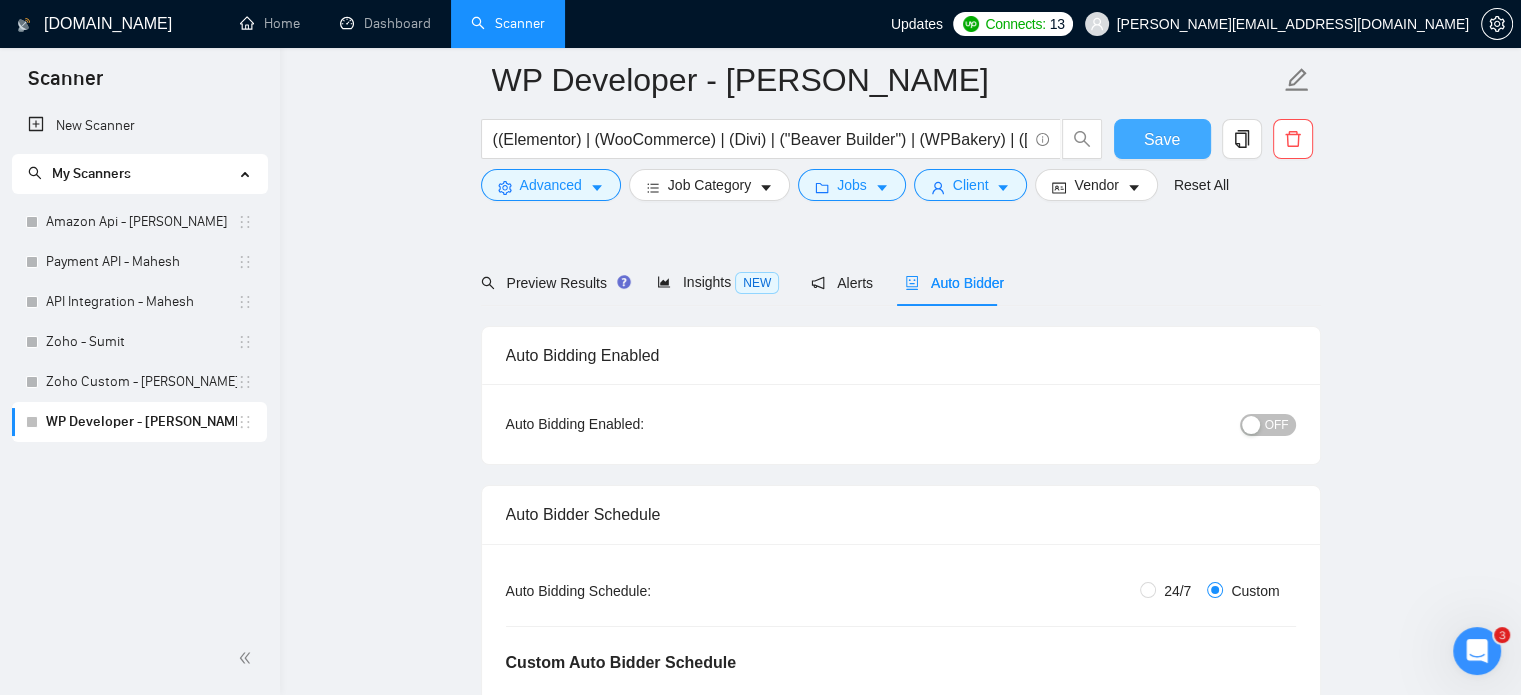 scroll, scrollTop: 0, scrollLeft: 0, axis: both 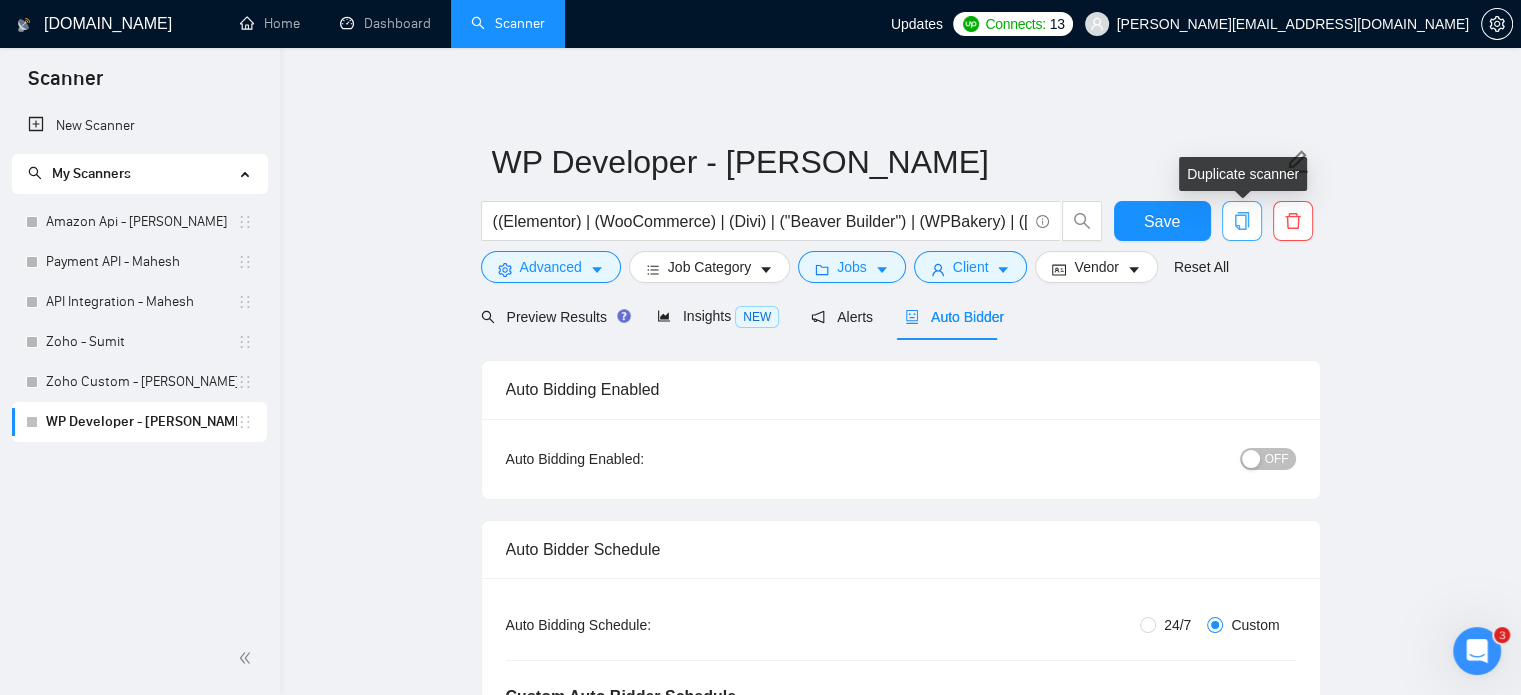 click 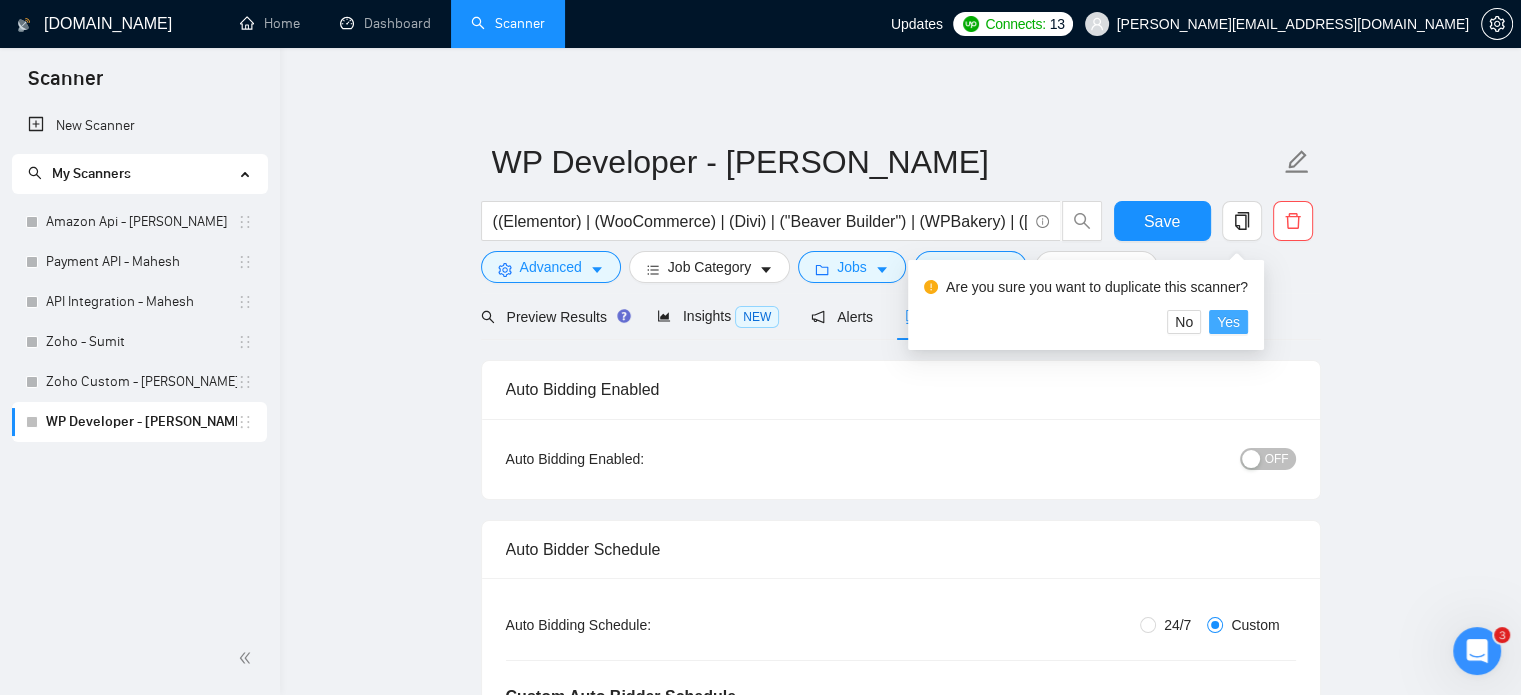 click on "Yes" at bounding box center [1228, 322] 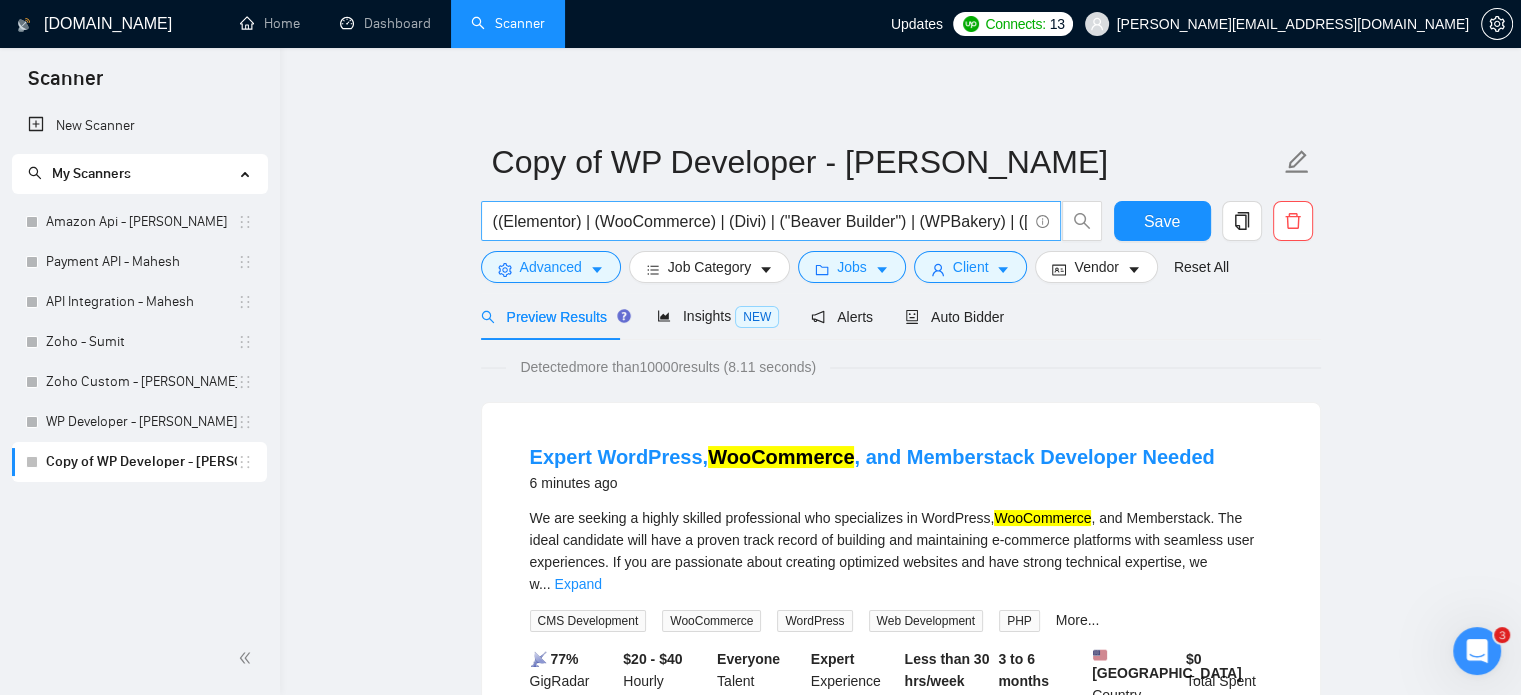 click on "((Elementor) | (WooCommerce) | (Divi) | ("Beaver Builder") | (WPBakery) | ([PERSON_NAME]) | (ACF) | ("Advanced Custom Fields") | (Jetpack) | (WPForms) | ("Contact Form 7") | (LearnDash) | (BuddyPress) | ("Gravity Forms") | ("REST API") | ("WordPress API") | (PHP) | (MySQL) | (HTML) | (CSS) | (JavaScript) | (jQuery))" at bounding box center [760, 221] 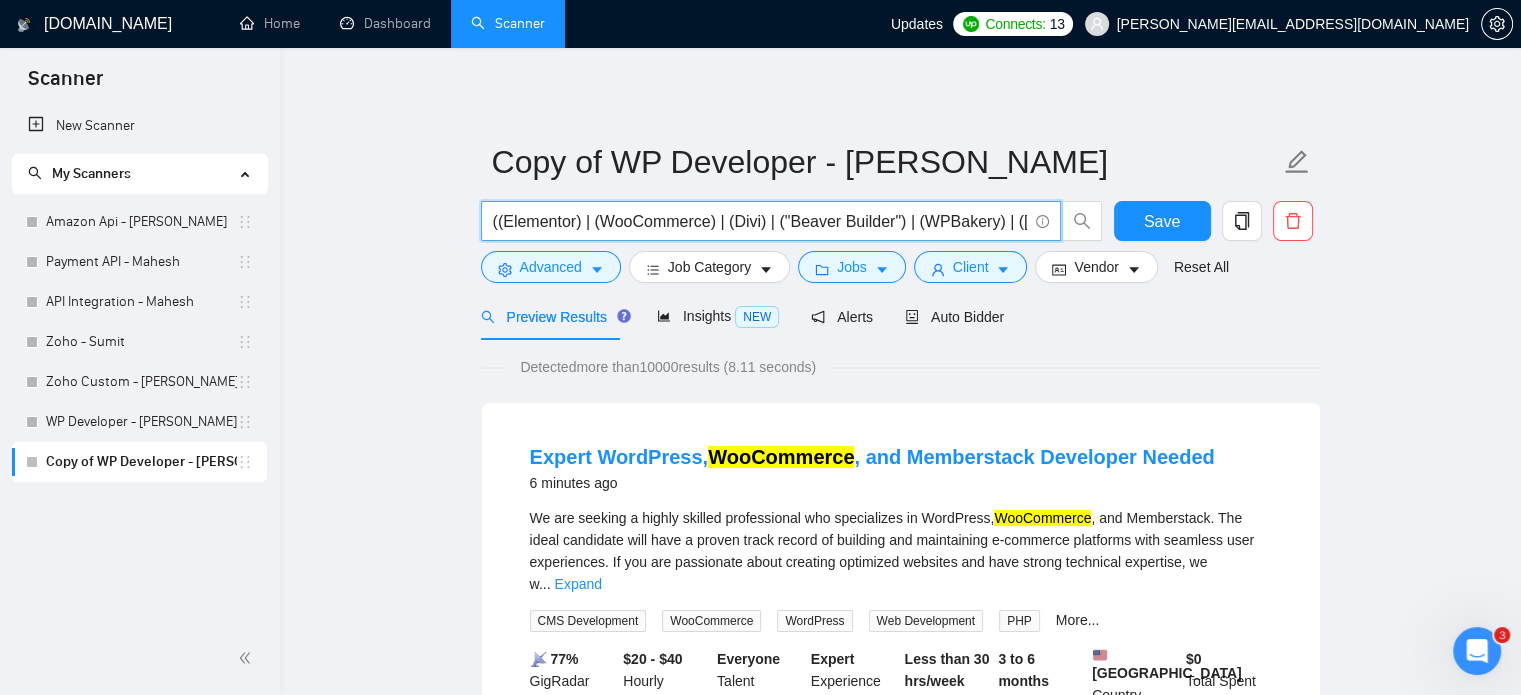 paste on ""Custom Theme") | ("Custom Plugin") | ("Theme Development") | ("Plugin Development") | ("WP Customization") | ("WP Optimization") | ("WP Speed Optimization") | ("WP Maintenance") | ("WP Migration") | ("WP Security") | ("WordPress Developer") | ("WordPress Designer") | ("WP Developer") | ("WP Expert") | ("WP Freelancer") | ("WP Specialist") | ("WordPress Expert") | ("WP Consultant") | (Gutenberg) | ("WP CLI") | ("WP Theme") | ("WP Plugin") | ("WP Website"" 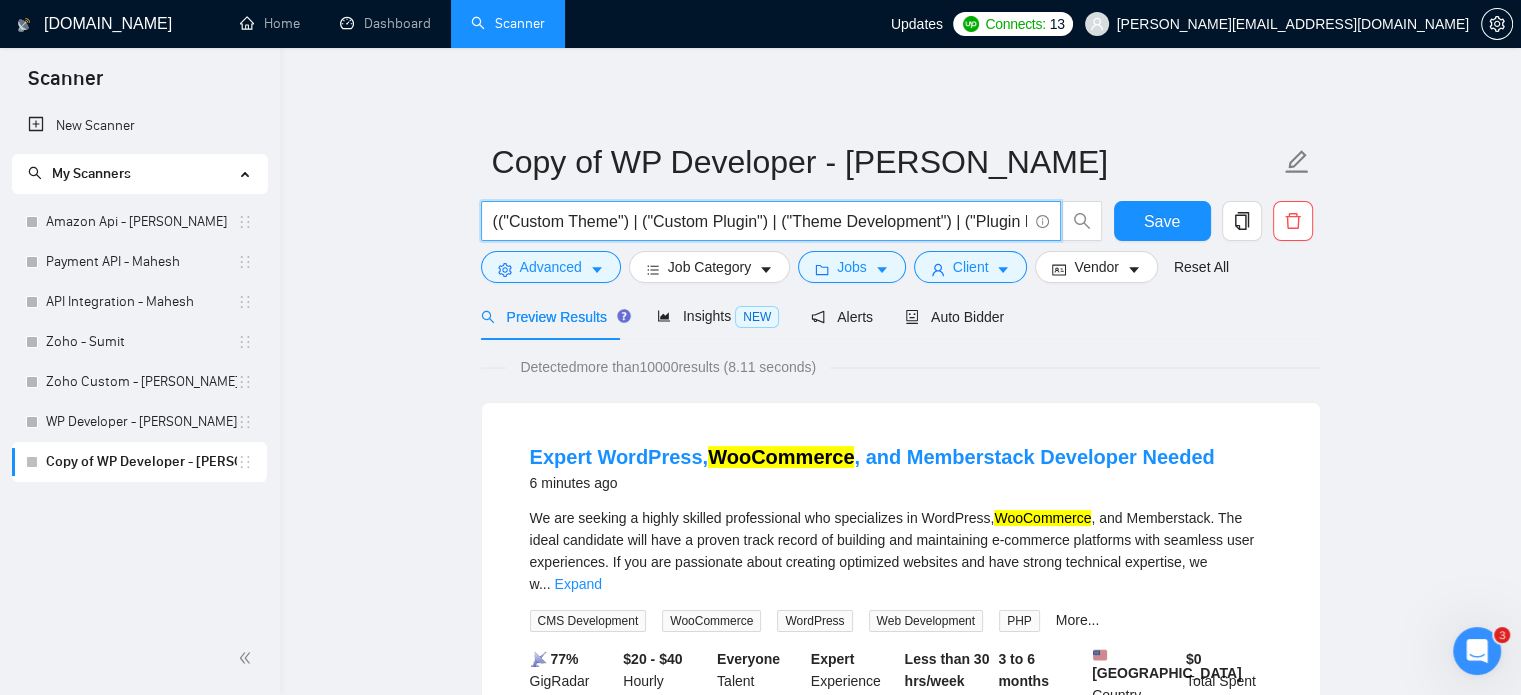 scroll, scrollTop: 0, scrollLeft: 2718, axis: horizontal 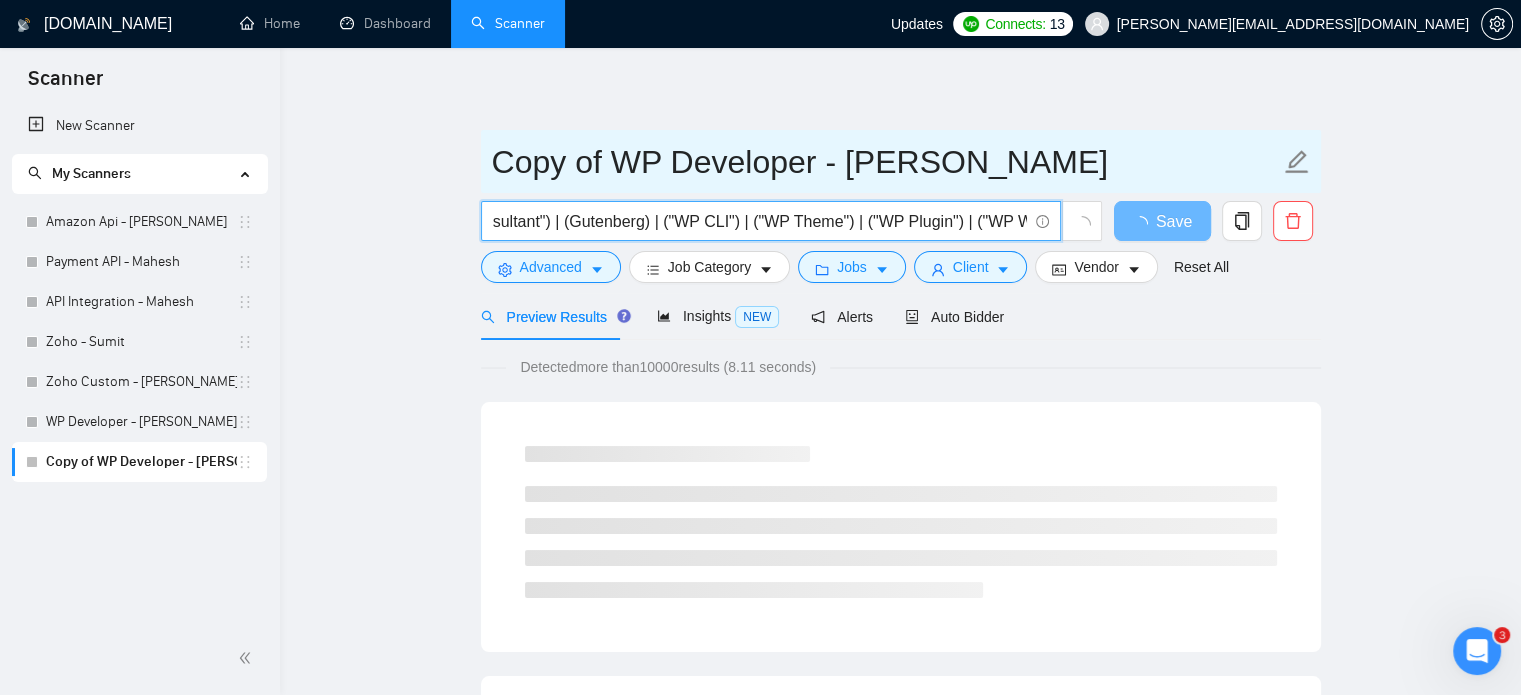 type on "(("Custom Theme") | ("Custom Plugin") | ("Theme Development") | ("Plugin Development") | ("WP Customization") | ("WP Optimization") | ("WP Speed Optimization") | ("WP Maintenance") | ("WP Migration") | ("WP Security") | ("WordPress Developer") | ("WordPress Designer") | ("WP Developer") | ("WP Expert") | ("WP Freelancer") | ("WP Specialist") | ("WordPress Expert") | ("WP Consultant") | (Gutenberg) | ("WP CLI") | ("WP Theme") | ("WP Plugin") | ("WP Website"))" 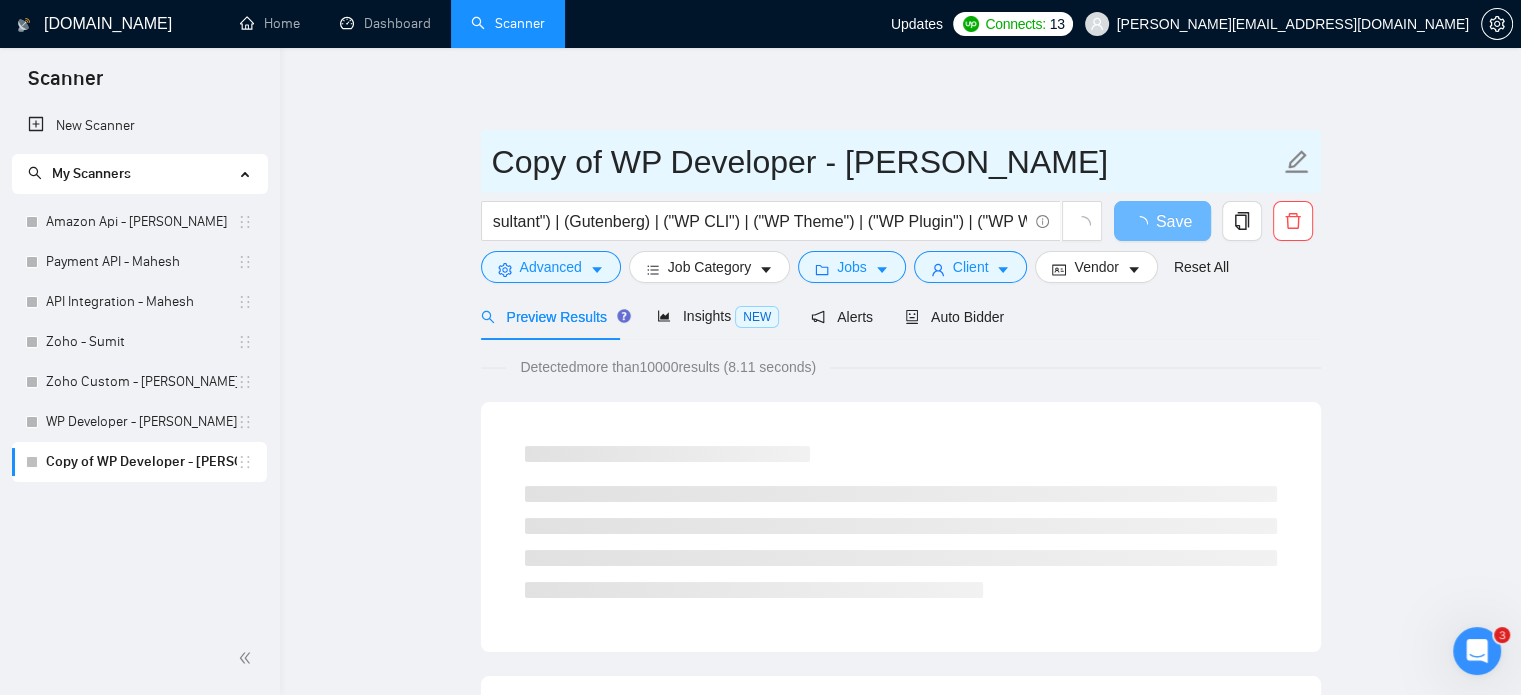scroll, scrollTop: 0, scrollLeft: 0, axis: both 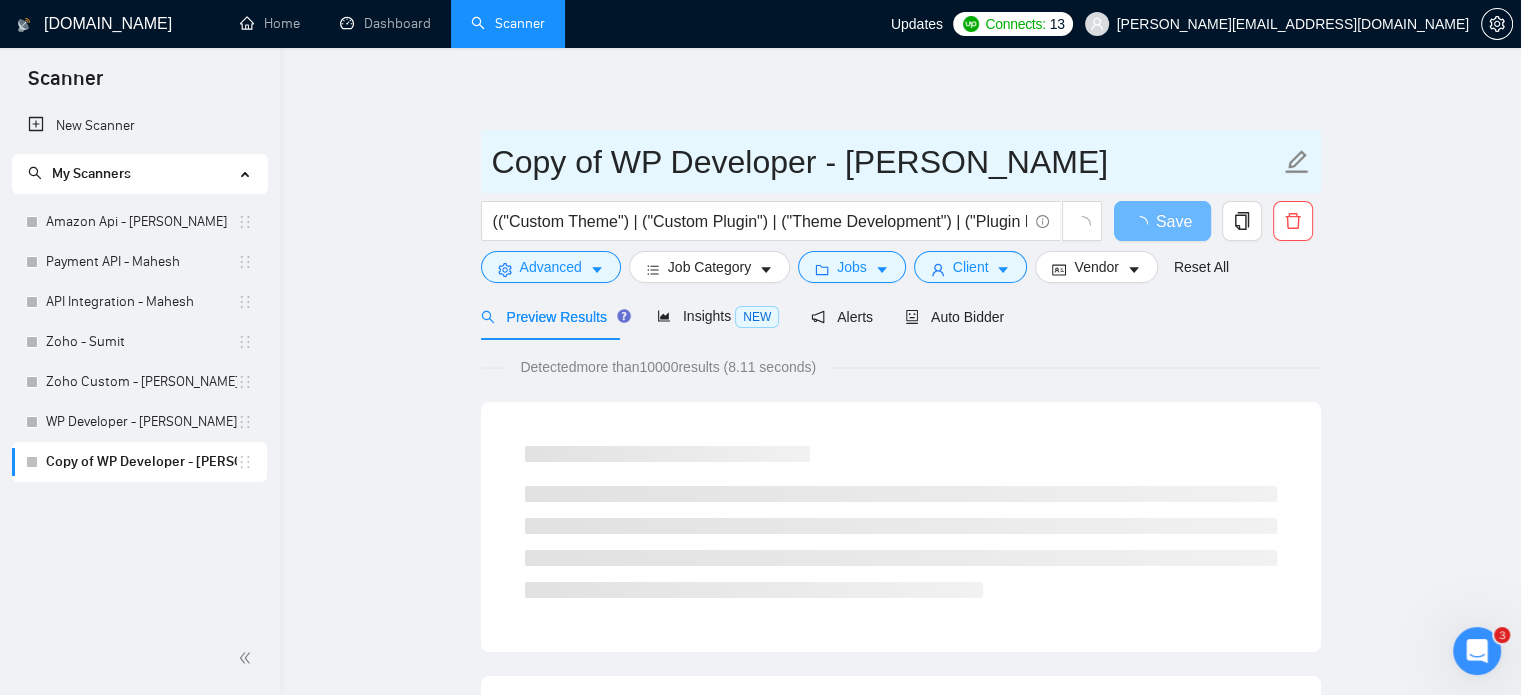 click 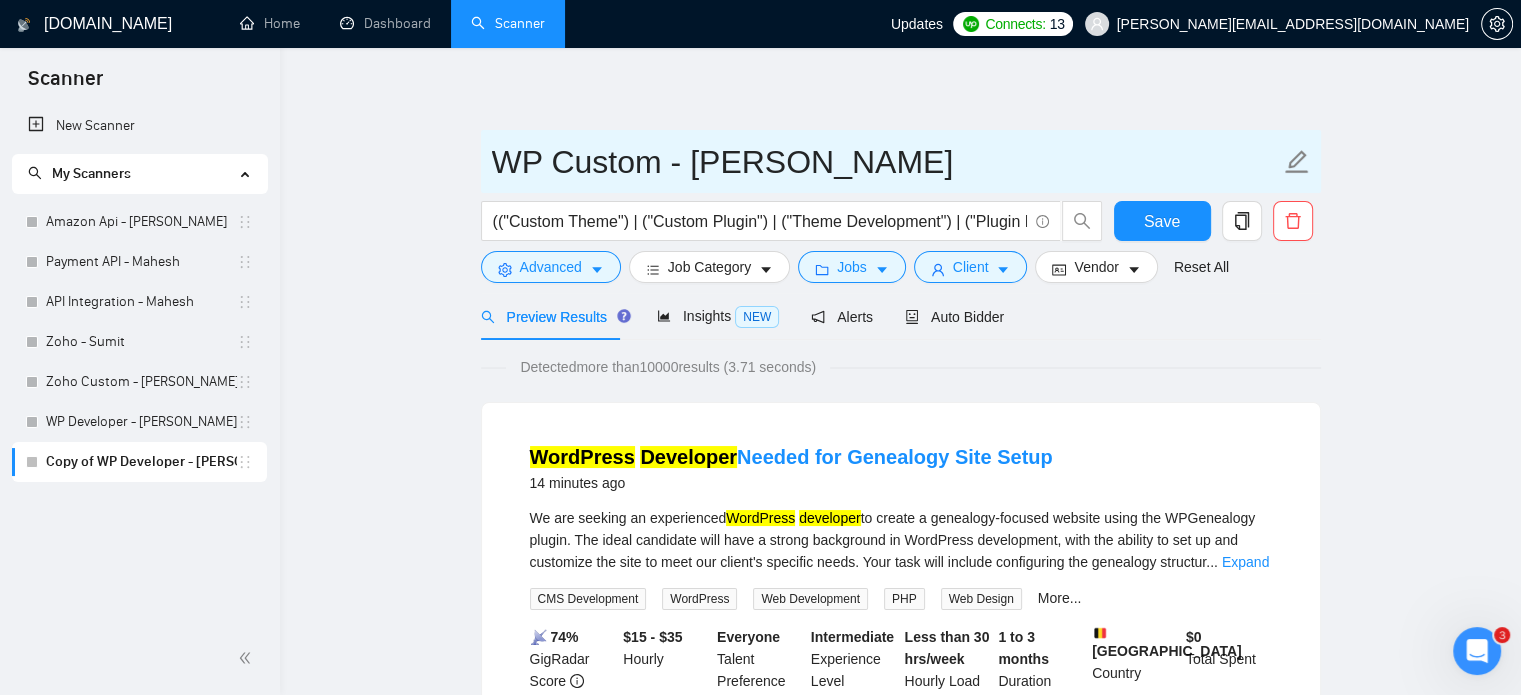 drag, startPoint x: 806, startPoint y: 163, endPoint x: 698, endPoint y: 168, distance: 108.11568 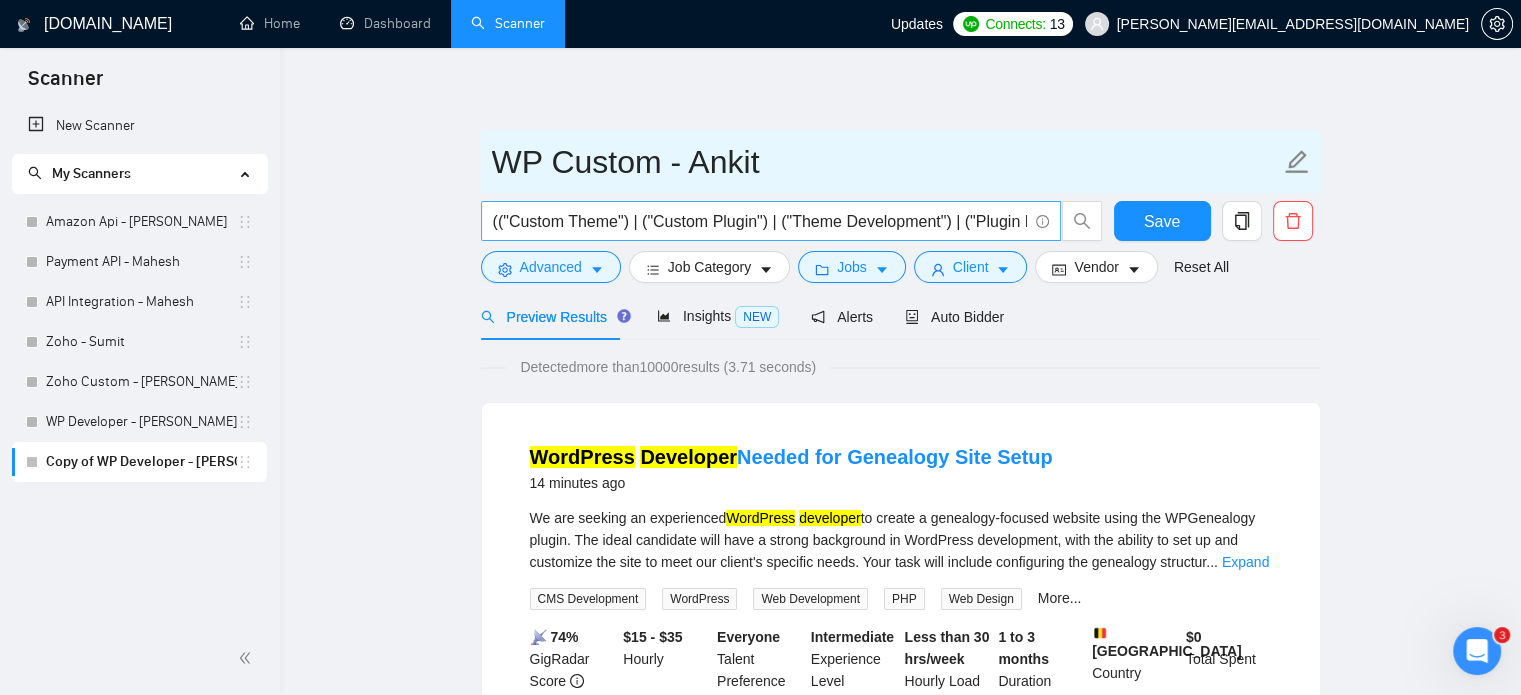 type on "WP Custom - Ankit" 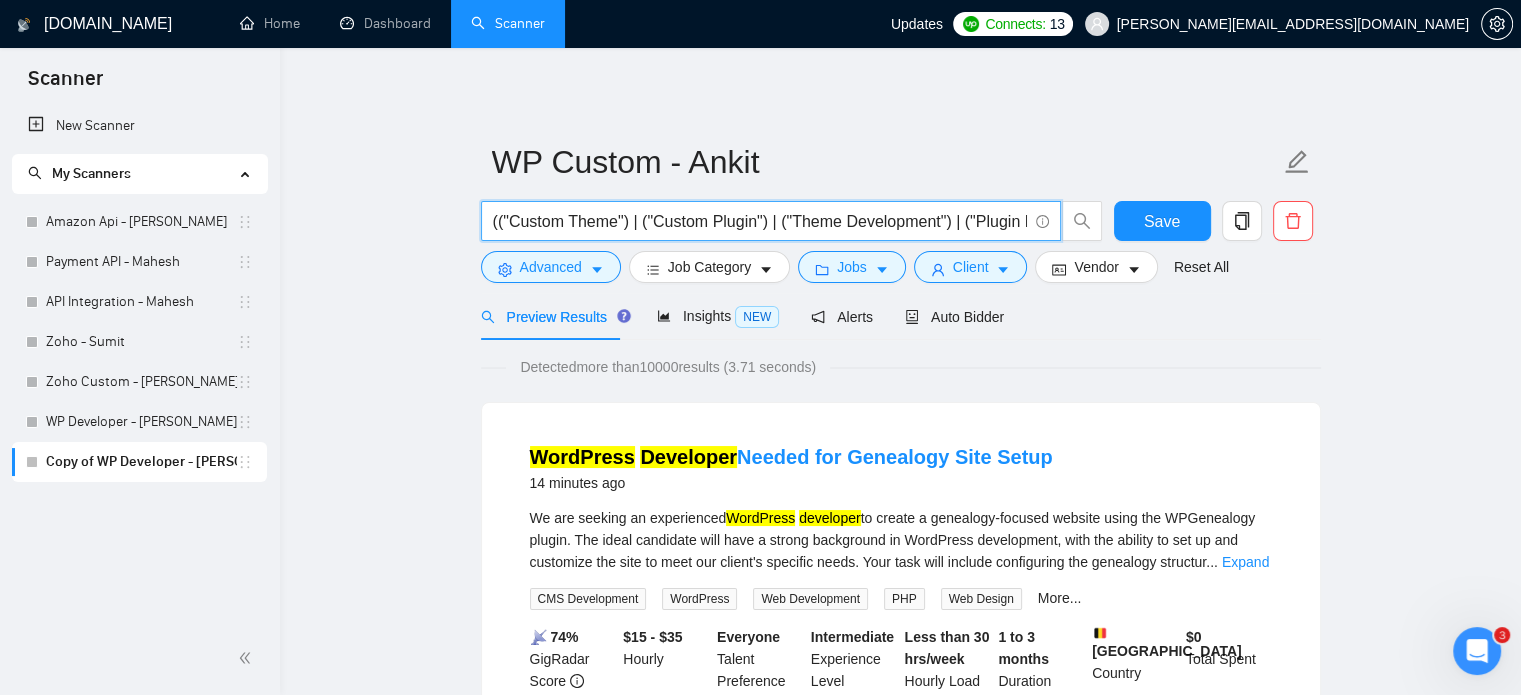 click on "(("Custom Theme") | ("Custom Plugin") | ("Theme Development") | ("Plugin Development") | ("WP Customization") | ("WP Optimization") | ("WP Speed Optimization") | ("WP Maintenance") | ("WP Migration") | ("WP Security") | ("WordPress Developer") | ("WordPress Designer") | ("WP Developer") | ("WP Expert") | ("WP Freelancer") | ("WP Specialist") | ("WordPress Expert") | ("WP Consultant") | (Gutenberg) | ("WP CLI") | ("WP Theme") | ("WP Plugin") | ("WP Website"))" at bounding box center [760, 221] 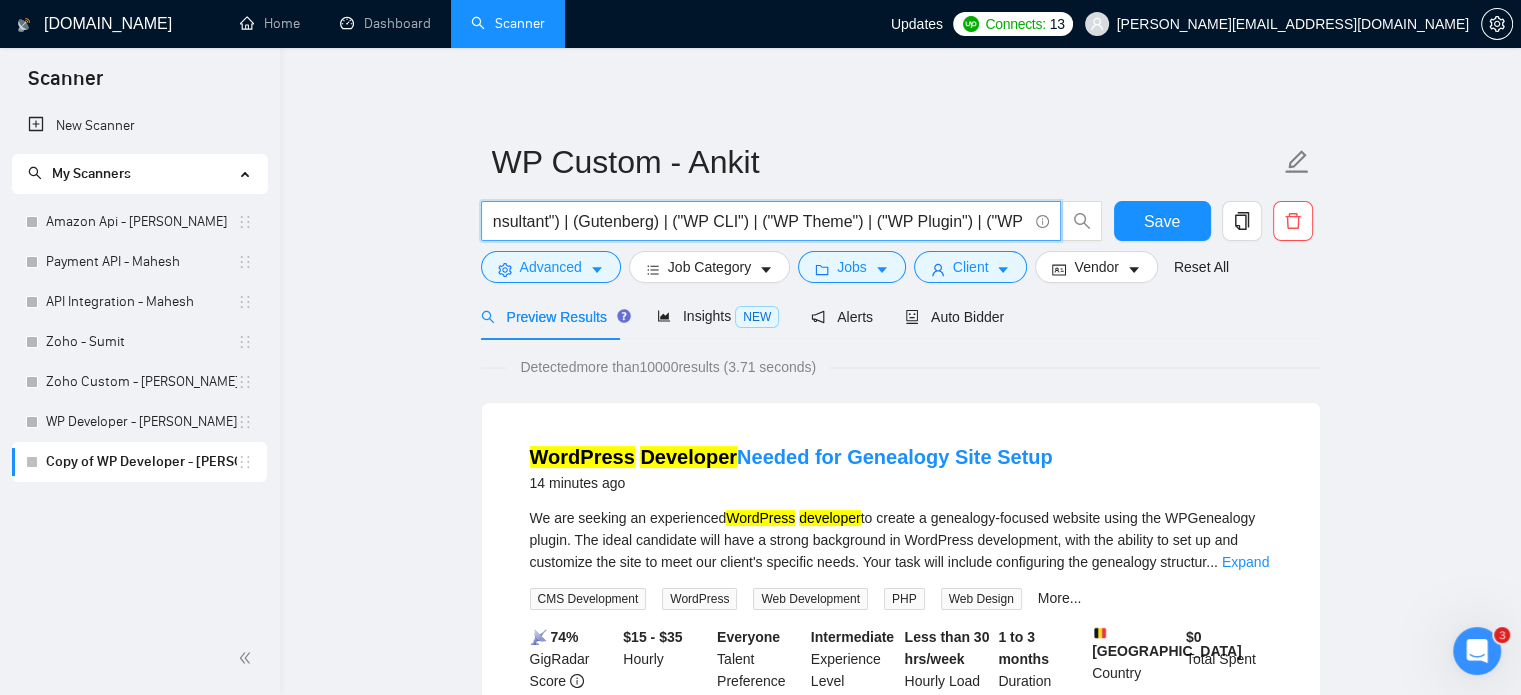 scroll, scrollTop: 0, scrollLeft: 2718, axis: horizontal 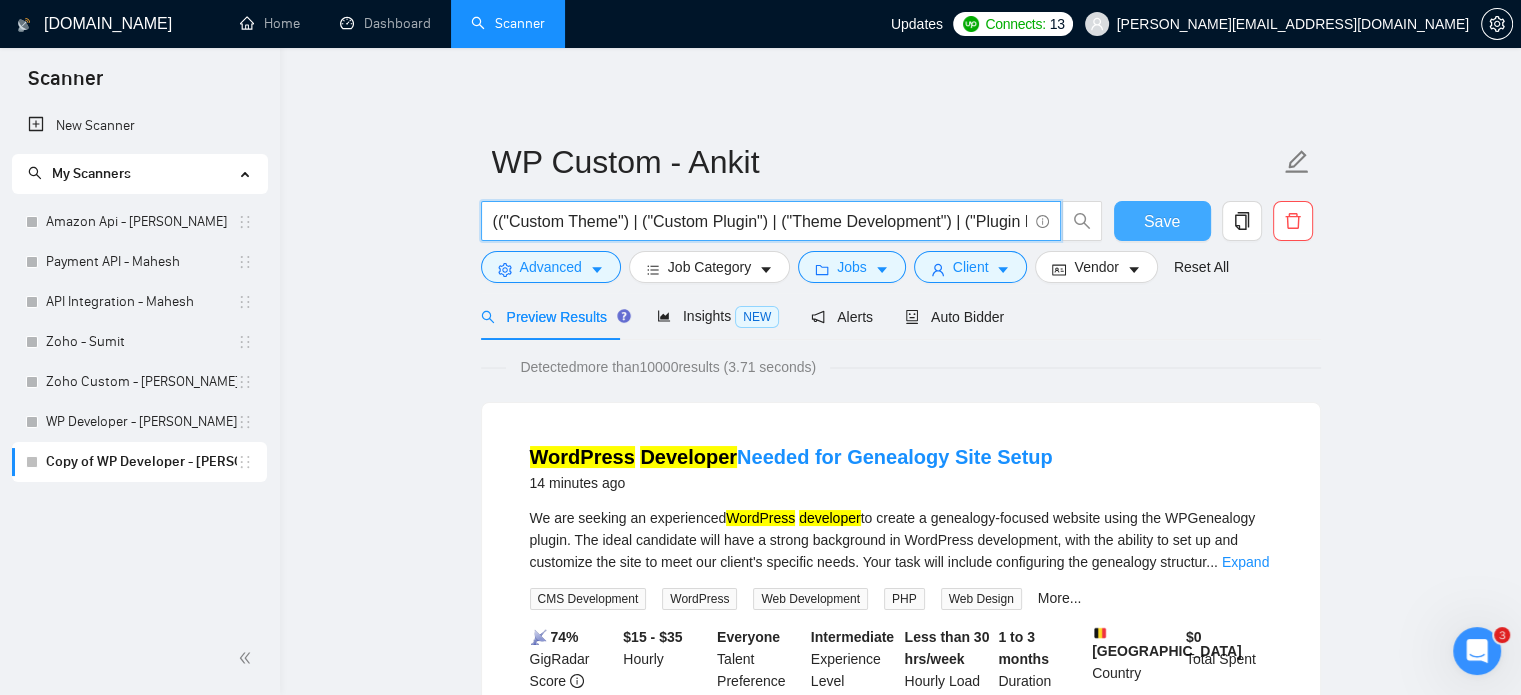 click on "Save" at bounding box center [1162, 221] 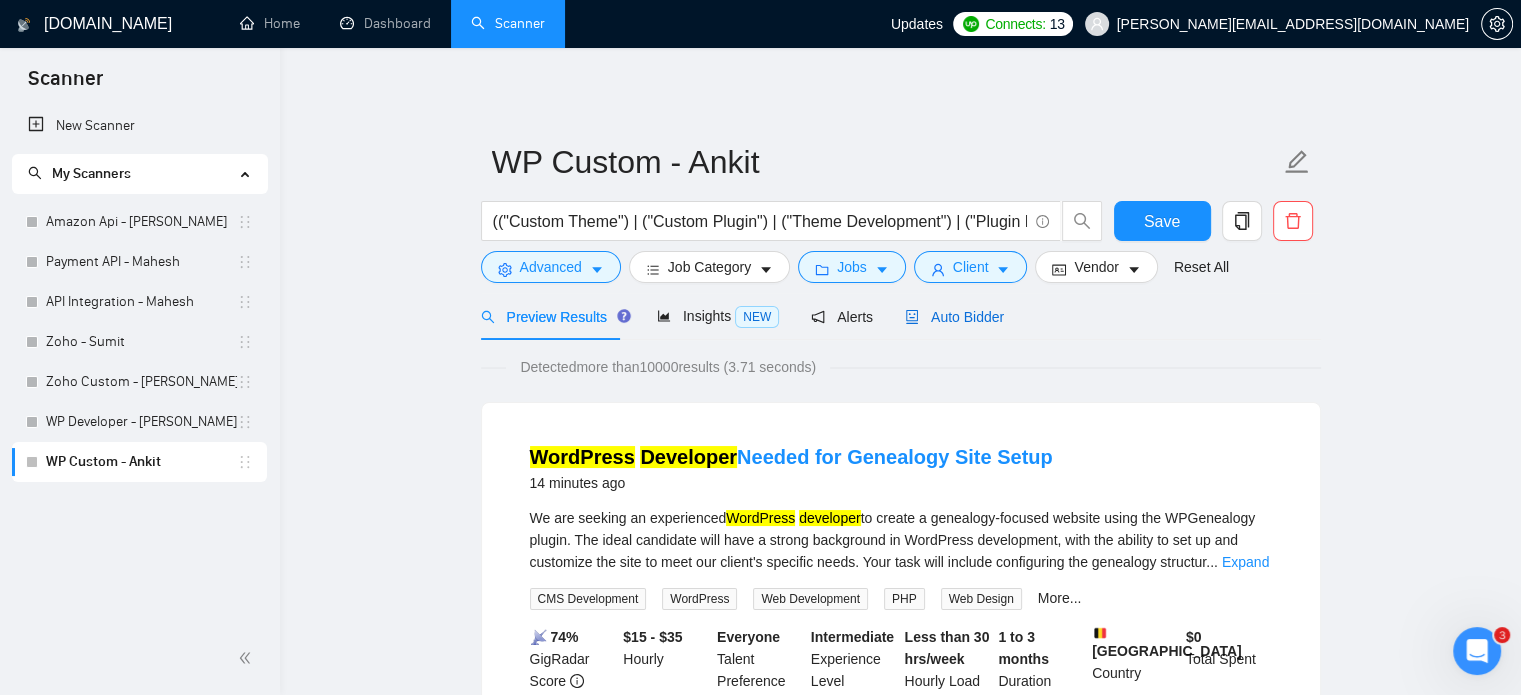 click on "Auto Bidder" at bounding box center [954, 317] 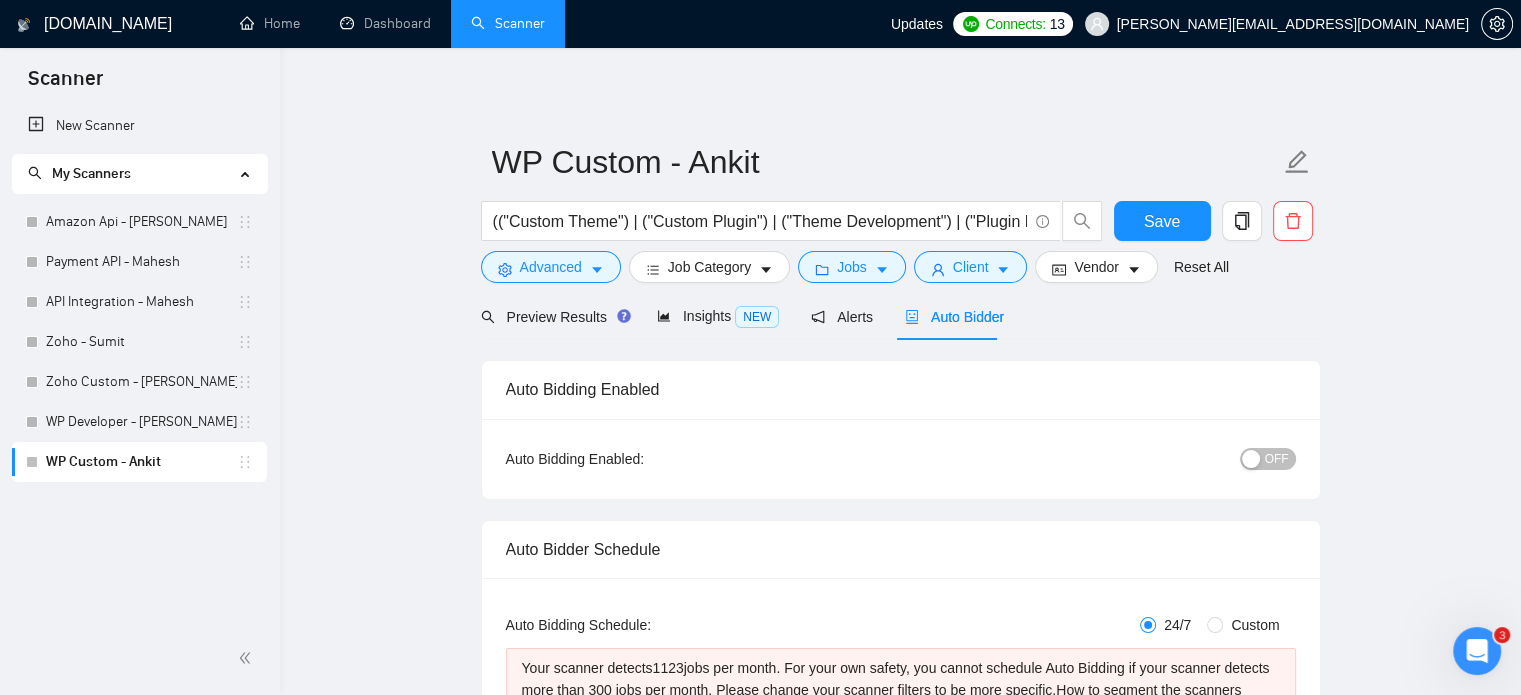 type 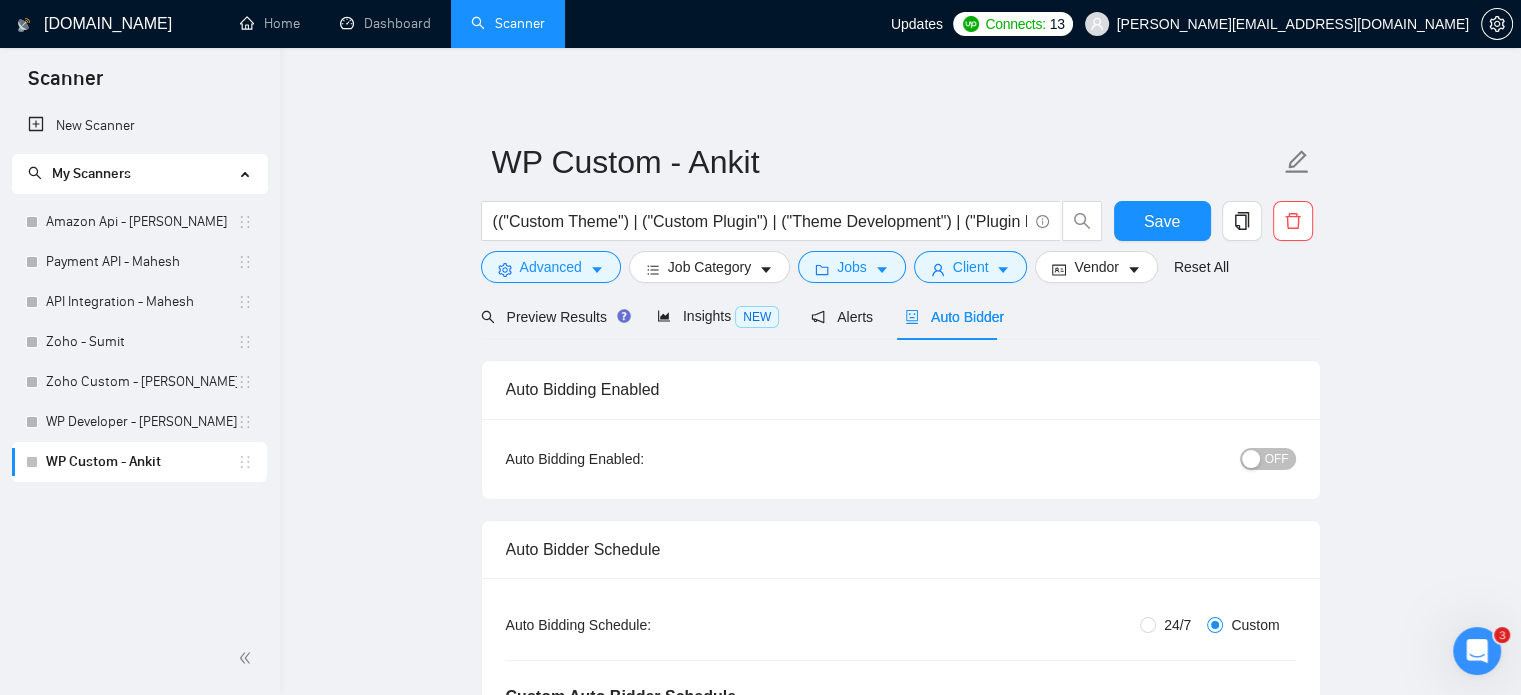 type 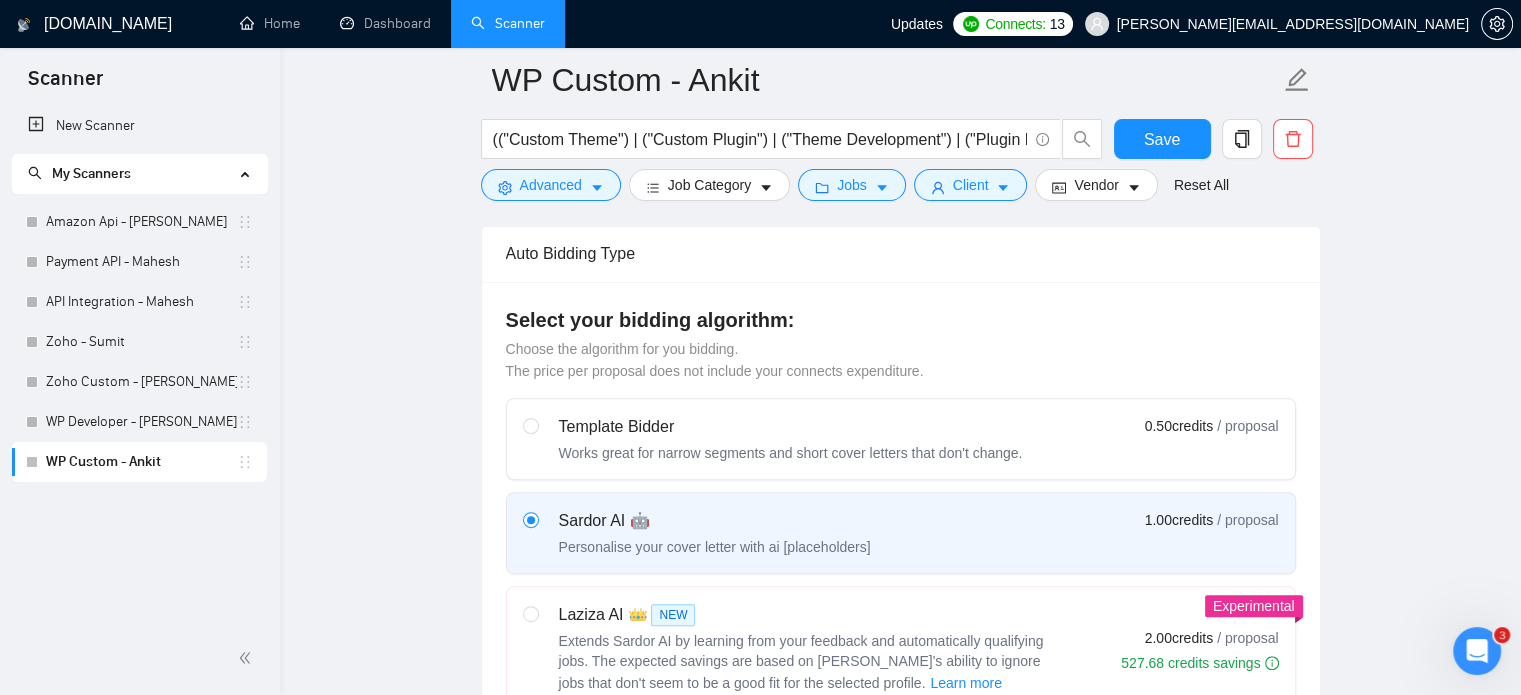 scroll, scrollTop: 1200, scrollLeft: 0, axis: vertical 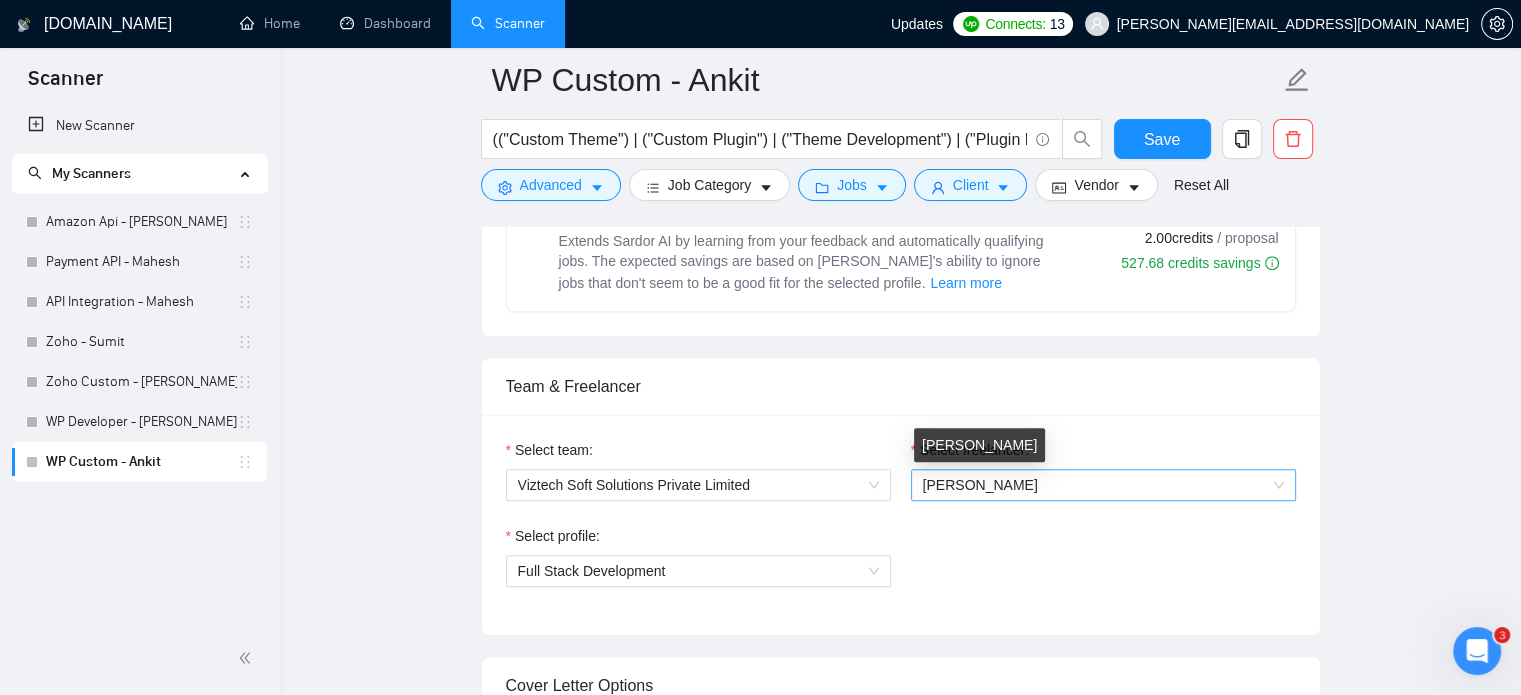 click on "[PERSON_NAME]" at bounding box center (1103, 485) 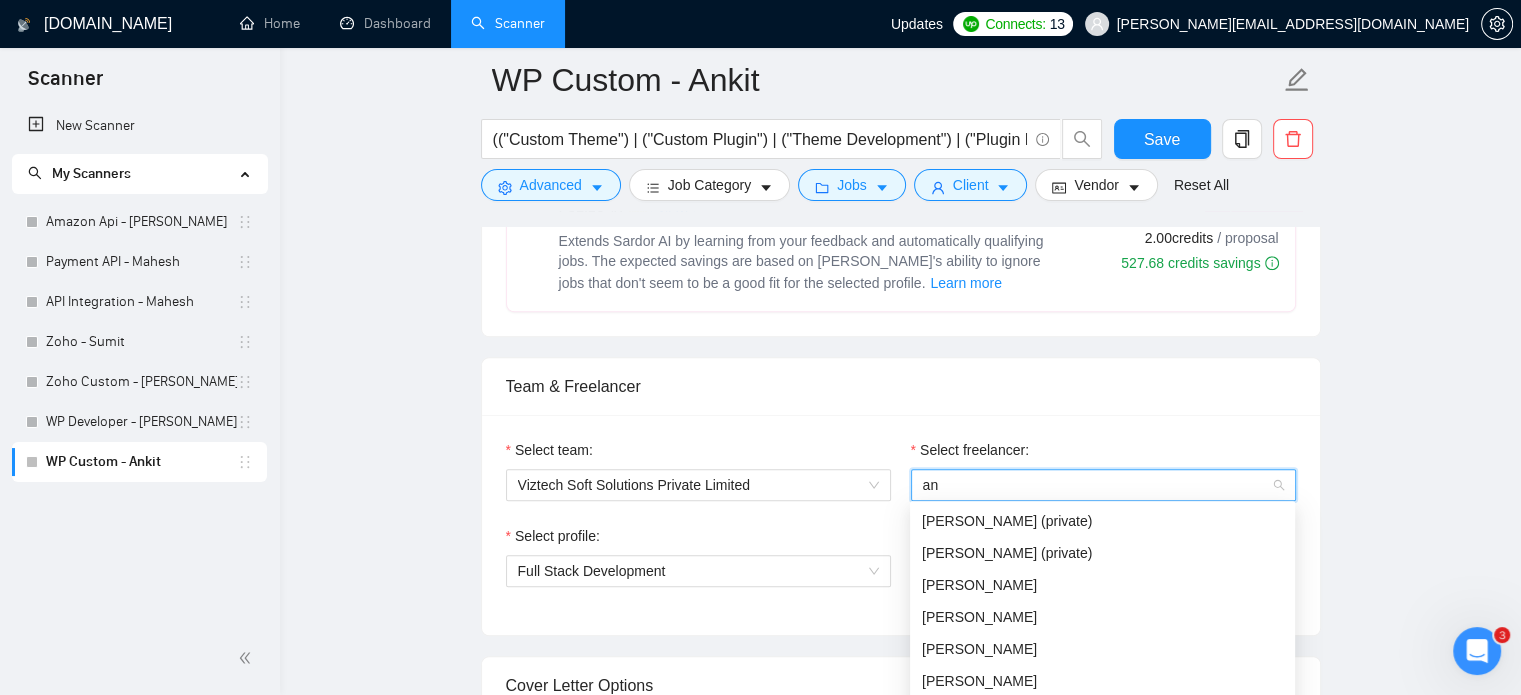 scroll, scrollTop: 0, scrollLeft: 0, axis: both 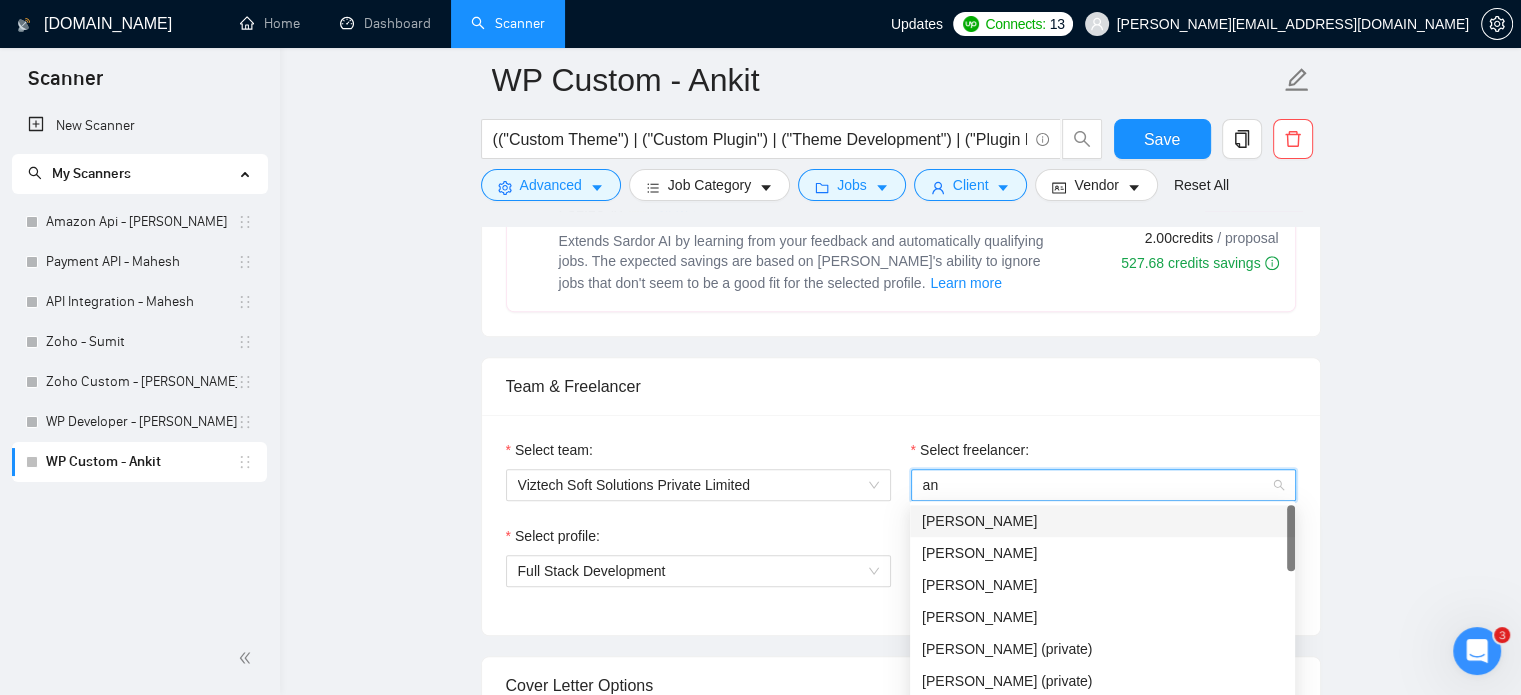 type on "a" 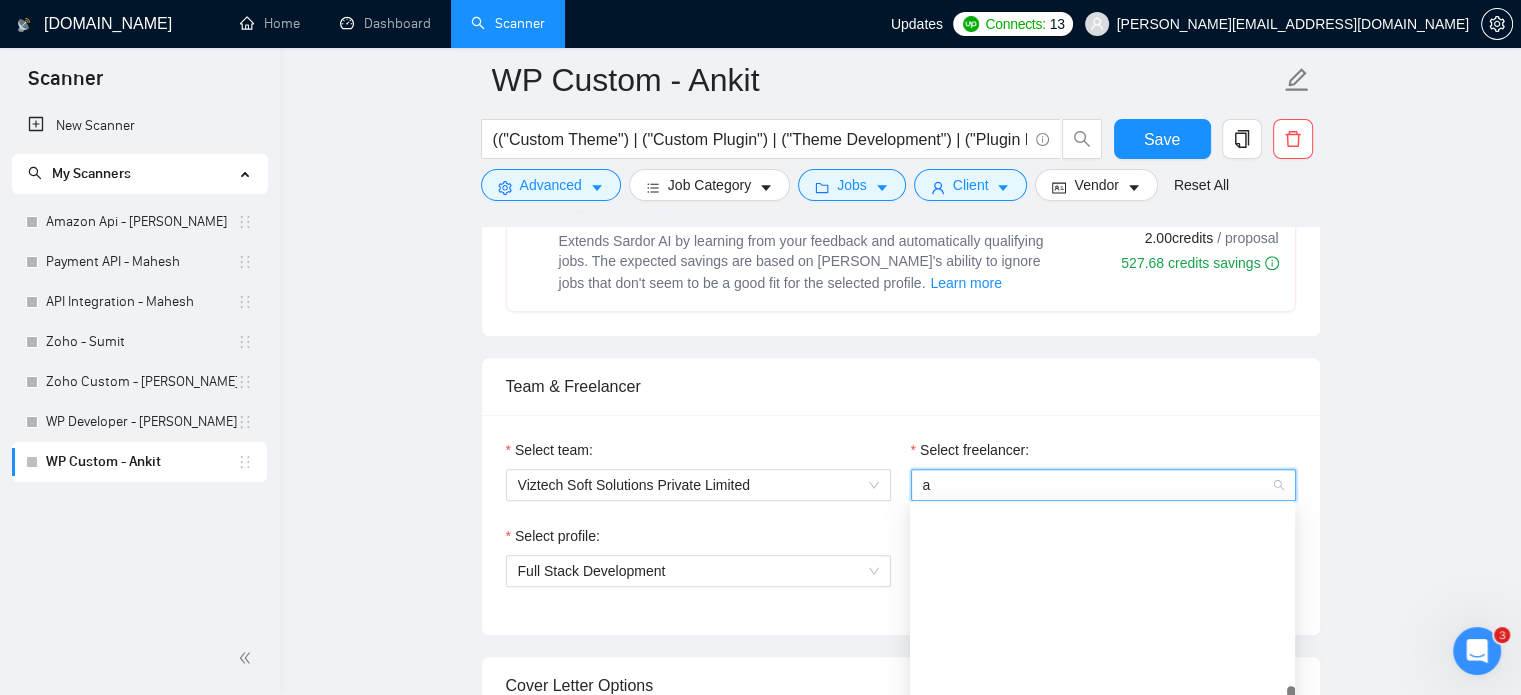scroll, scrollTop: 416, scrollLeft: 0, axis: vertical 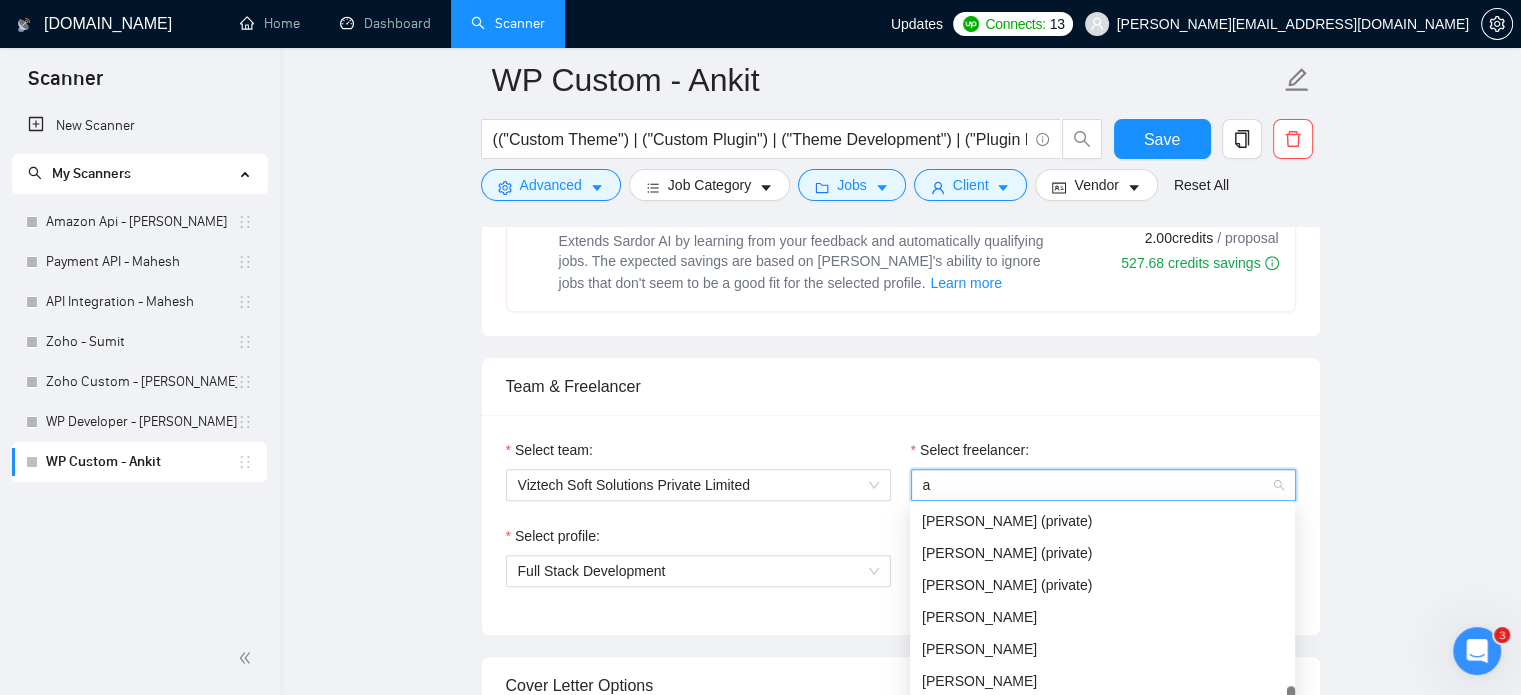 type 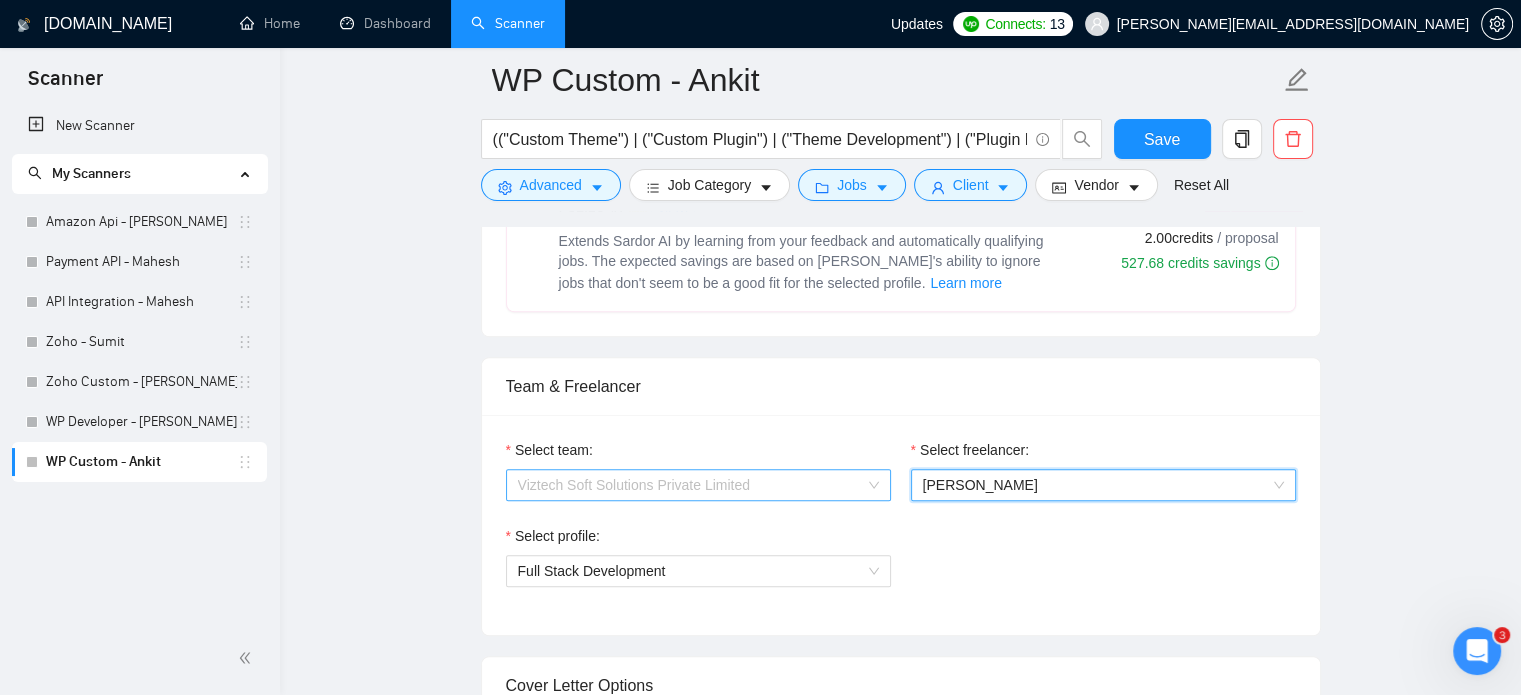 click on "Viztech Soft Solutions Private Limited" at bounding box center (698, 485) 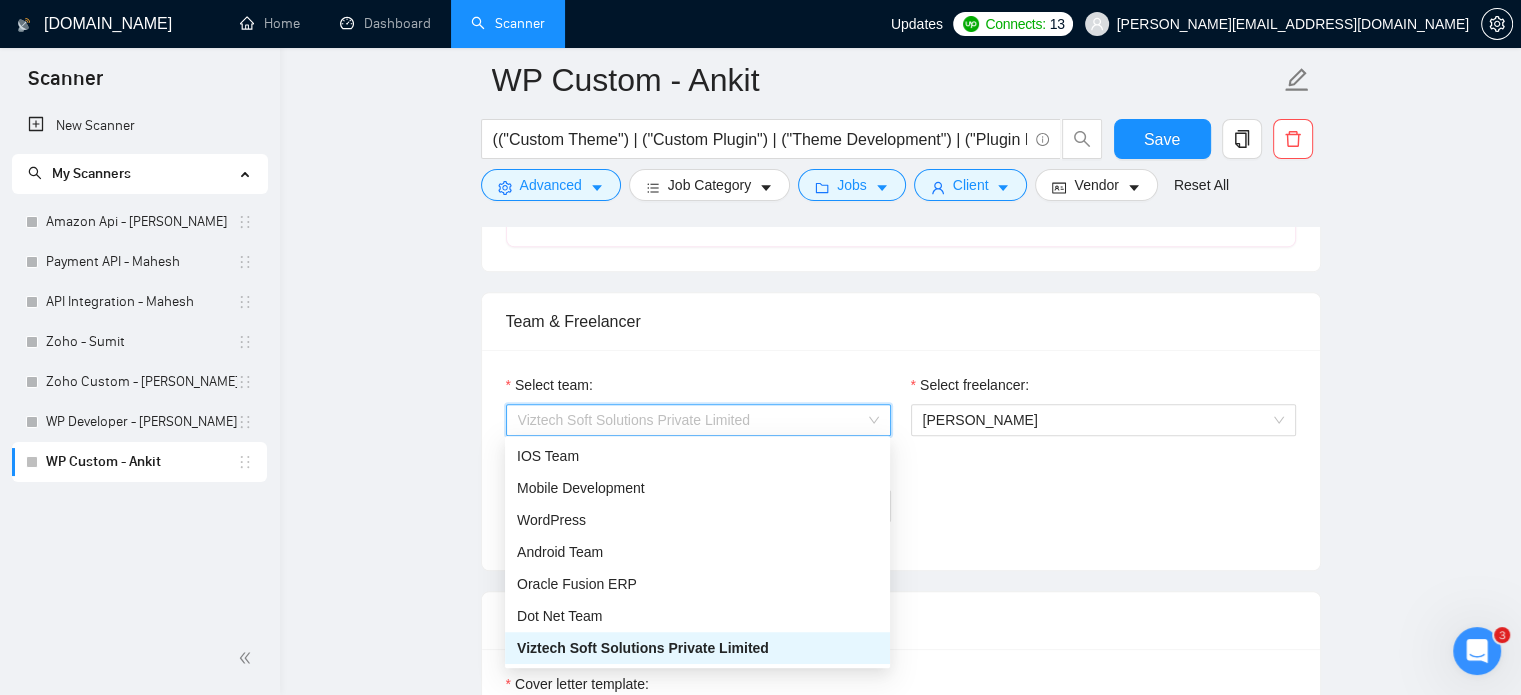 scroll, scrollTop: 1300, scrollLeft: 0, axis: vertical 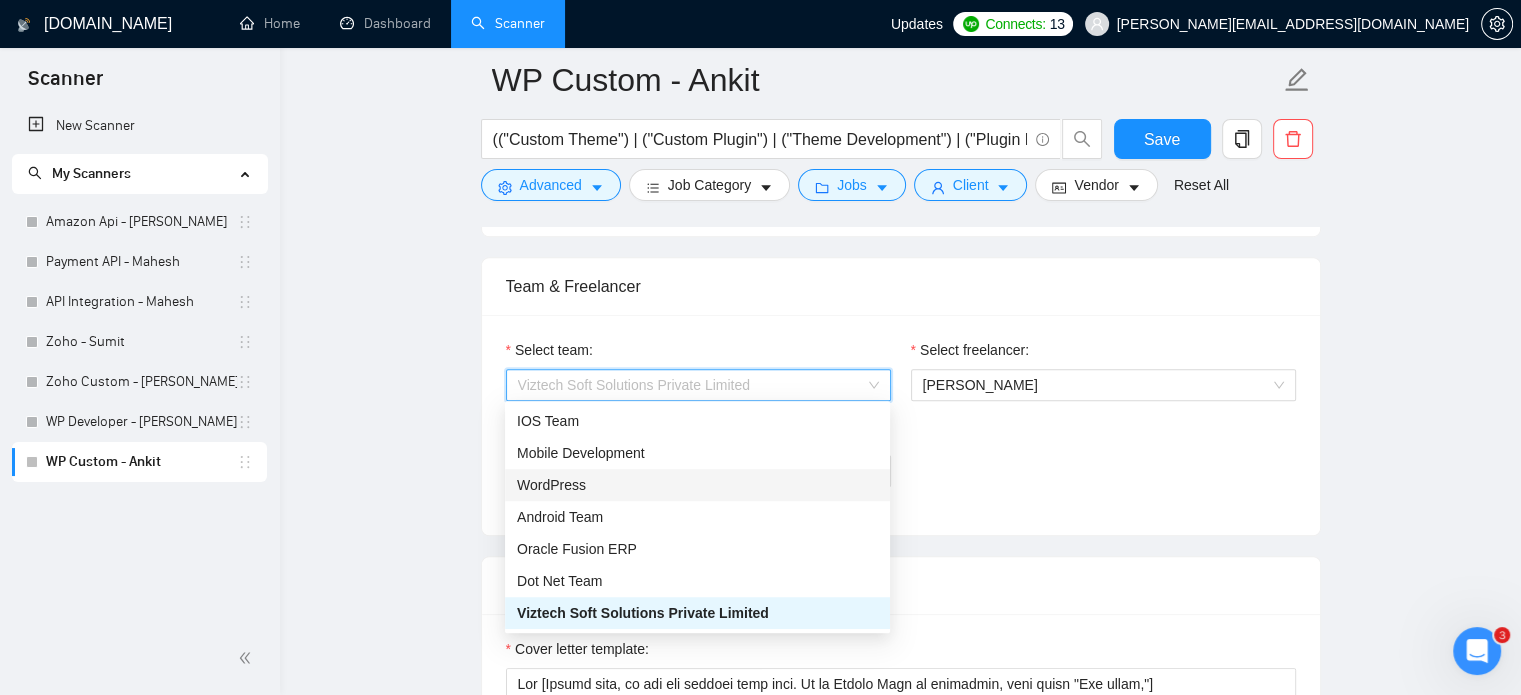 click on "WordPress" at bounding box center [697, 485] 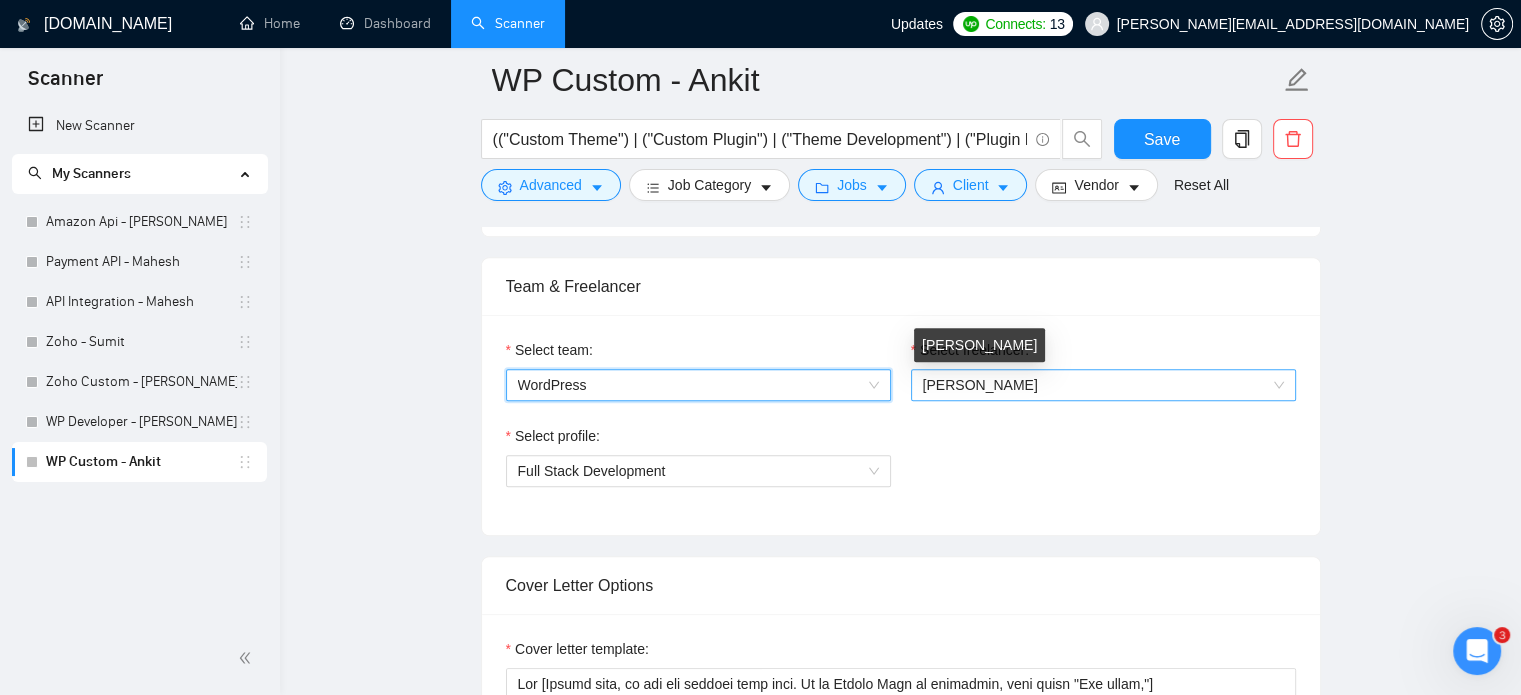 click on "[PERSON_NAME]" at bounding box center (980, 385) 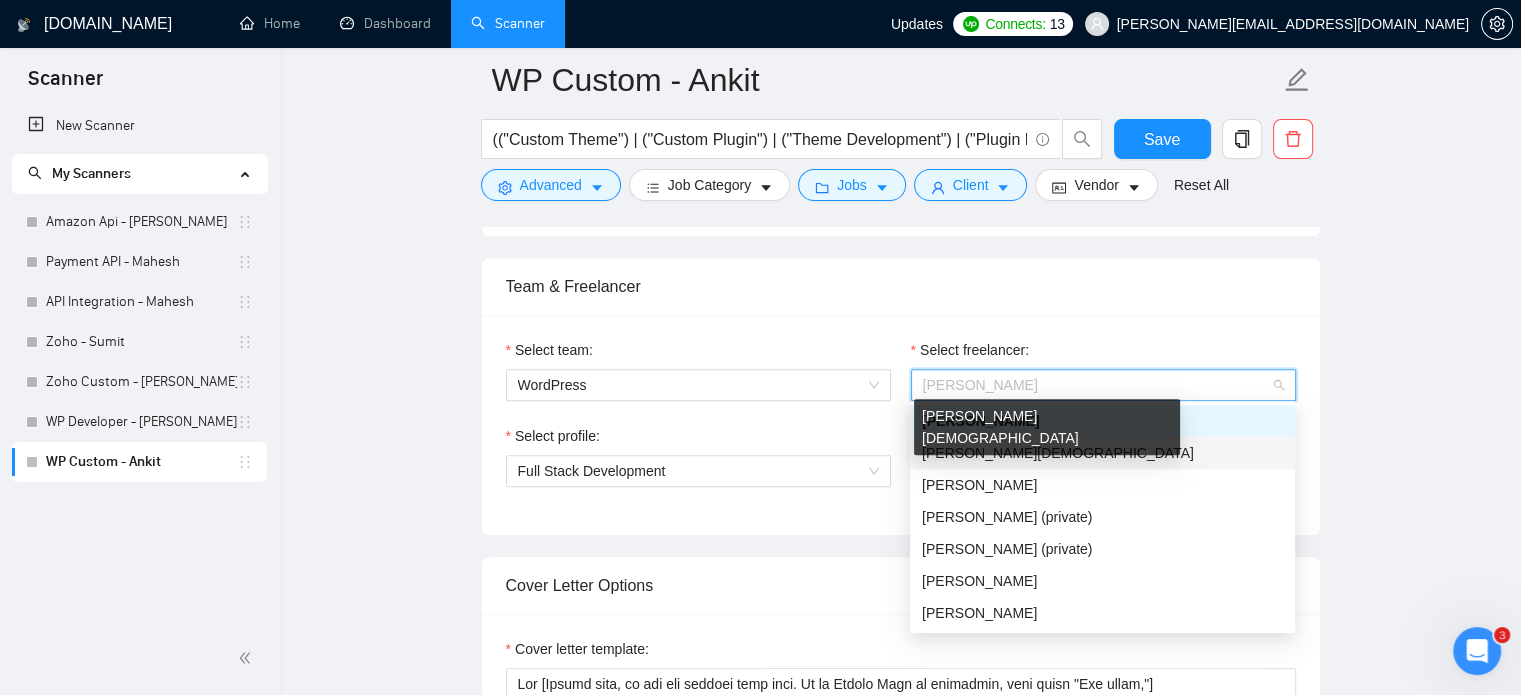 click on "[PERSON_NAME][DEMOGRAPHIC_DATA]" at bounding box center (1058, 453) 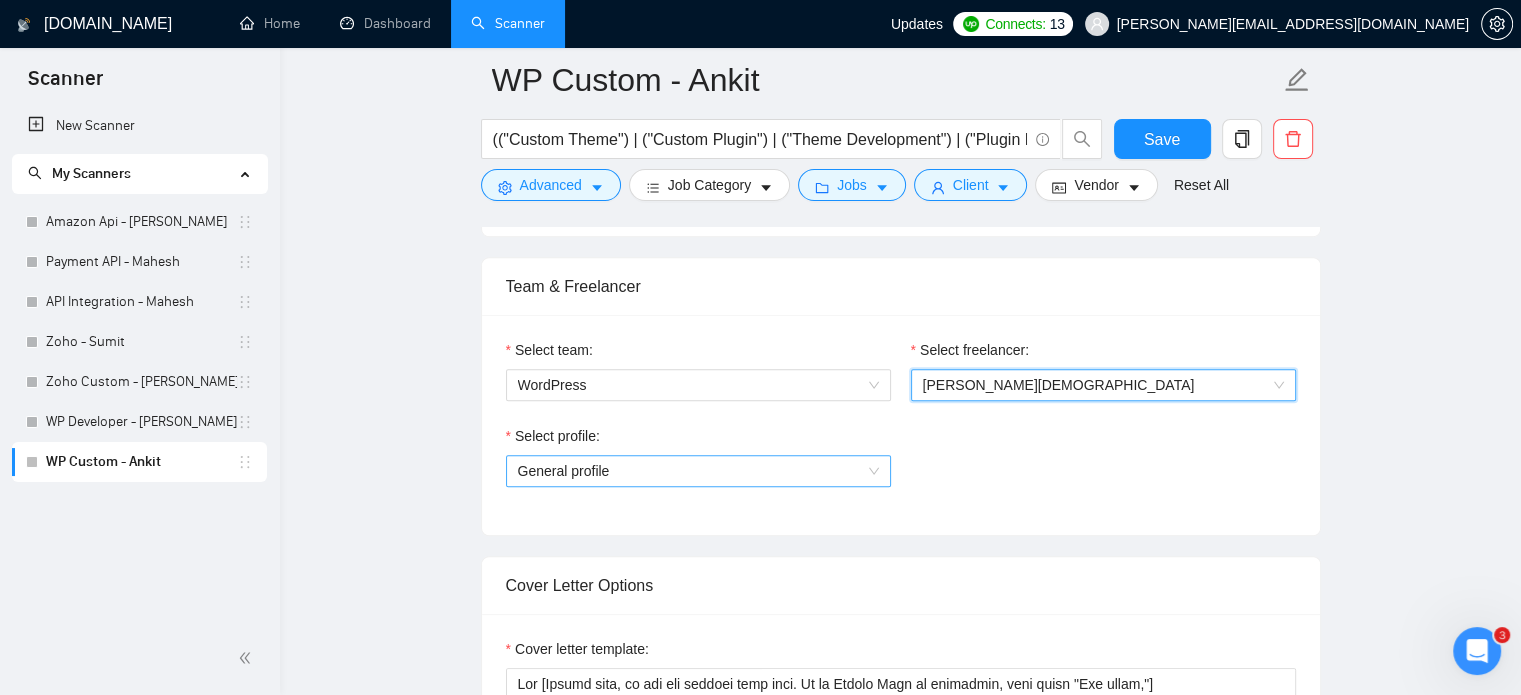 click on "General profile" at bounding box center (698, 471) 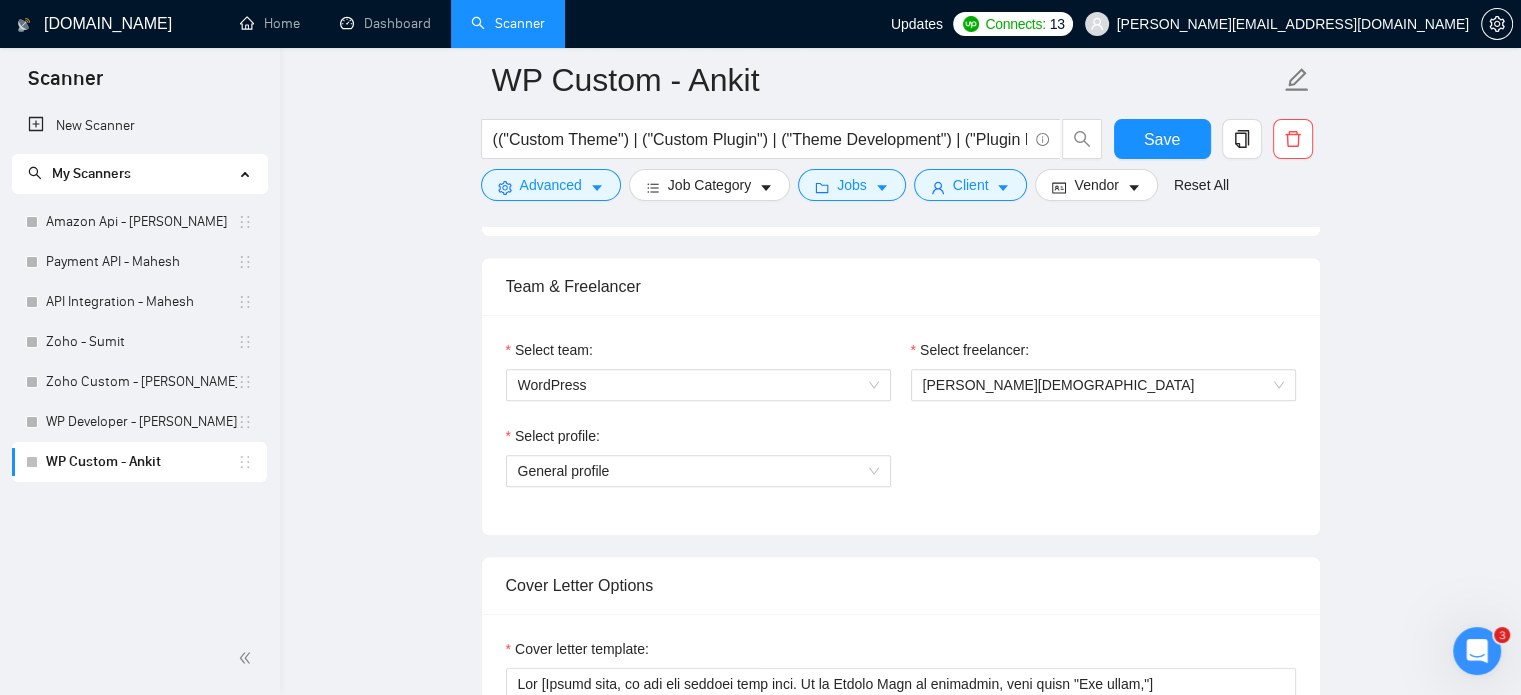 click on "Select profile: General profile" at bounding box center (901, 468) 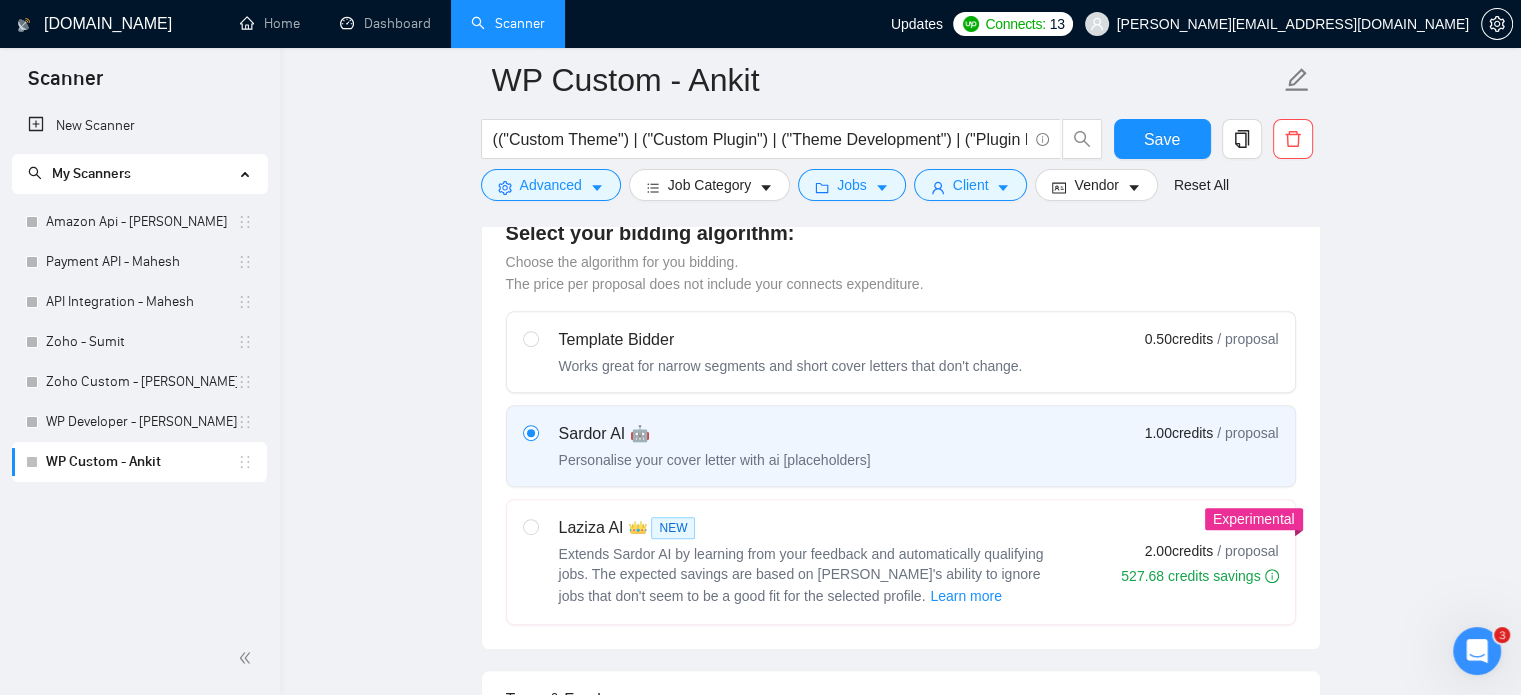 scroll, scrollTop: 528, scrollLeft: 0, axis: vertical 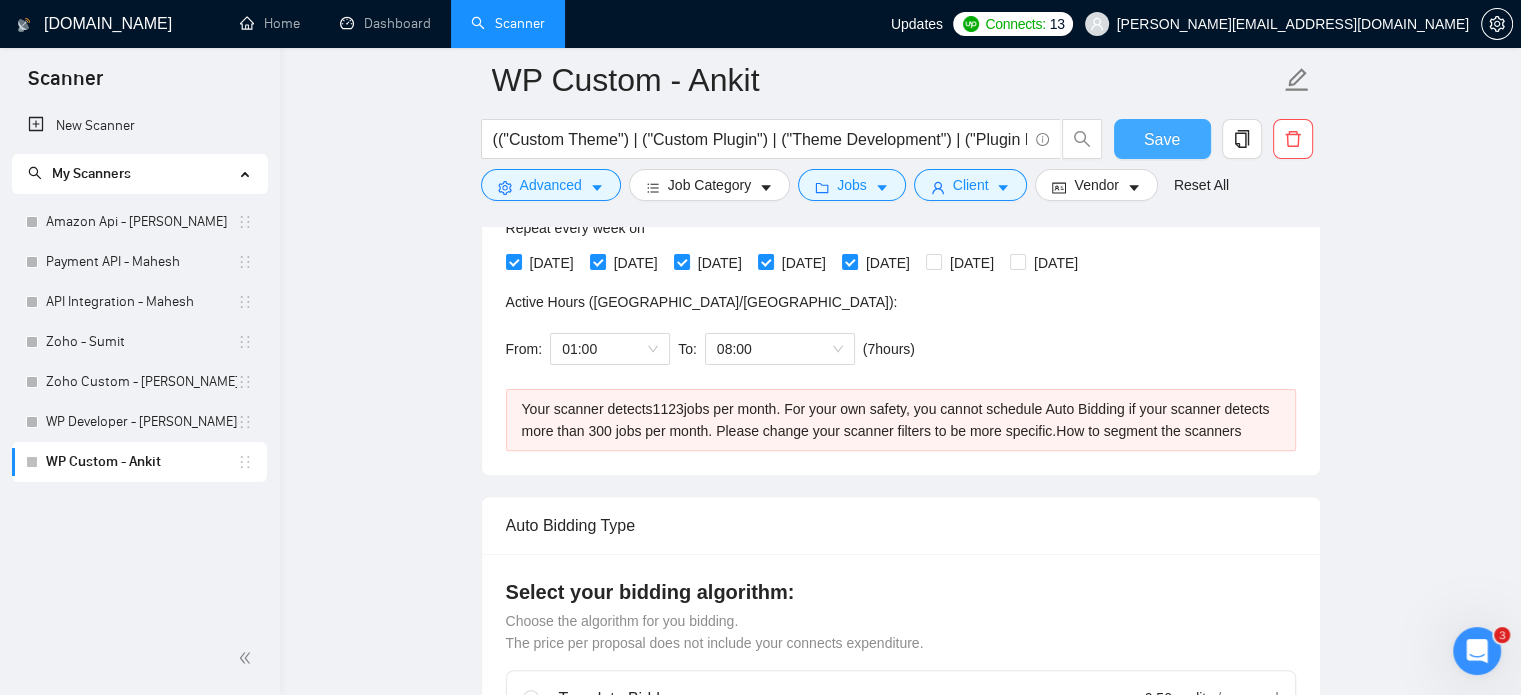 drag, startPoint x: 1158, startPoint y: 135, endPoint x: 1267, endPoint y: 492, distance: 373.26935 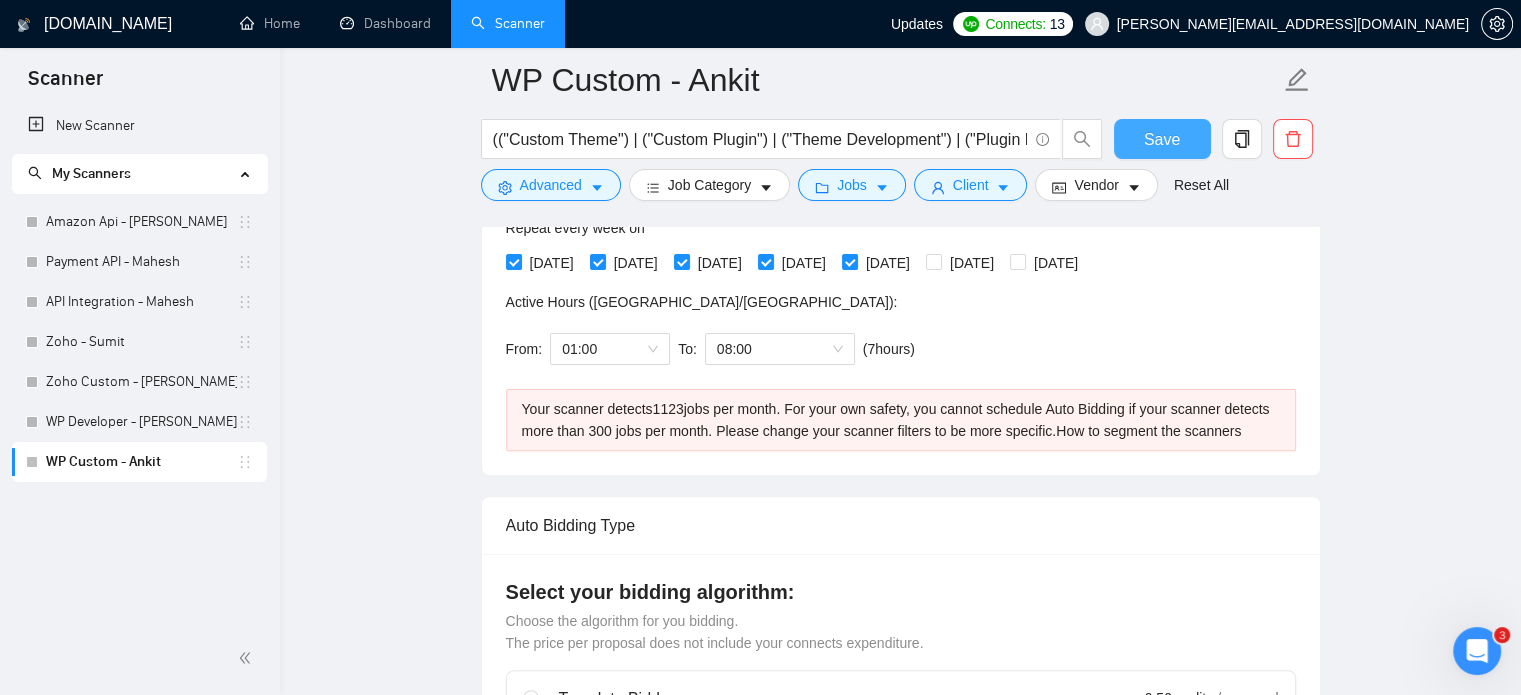 type 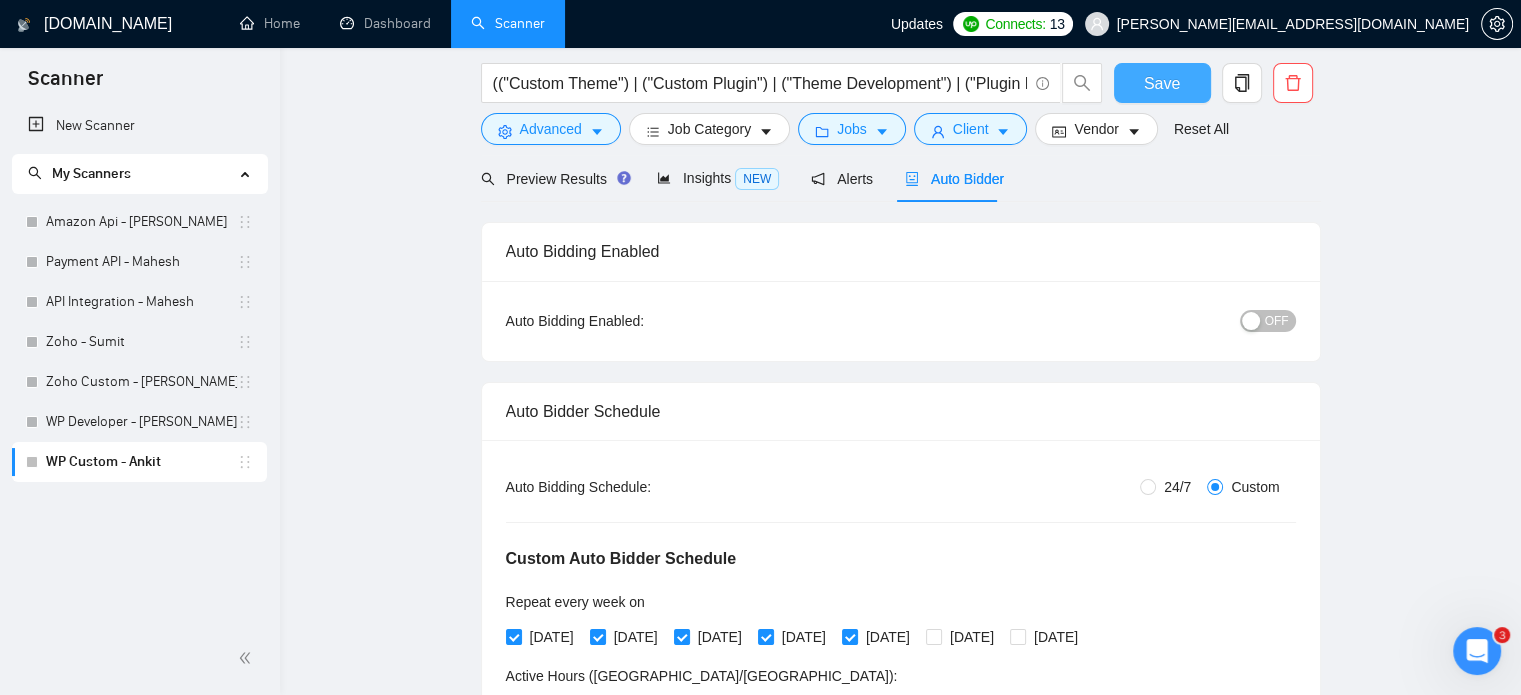 scroll, scrollTop: 0, scrollLeft: 0, axis: both 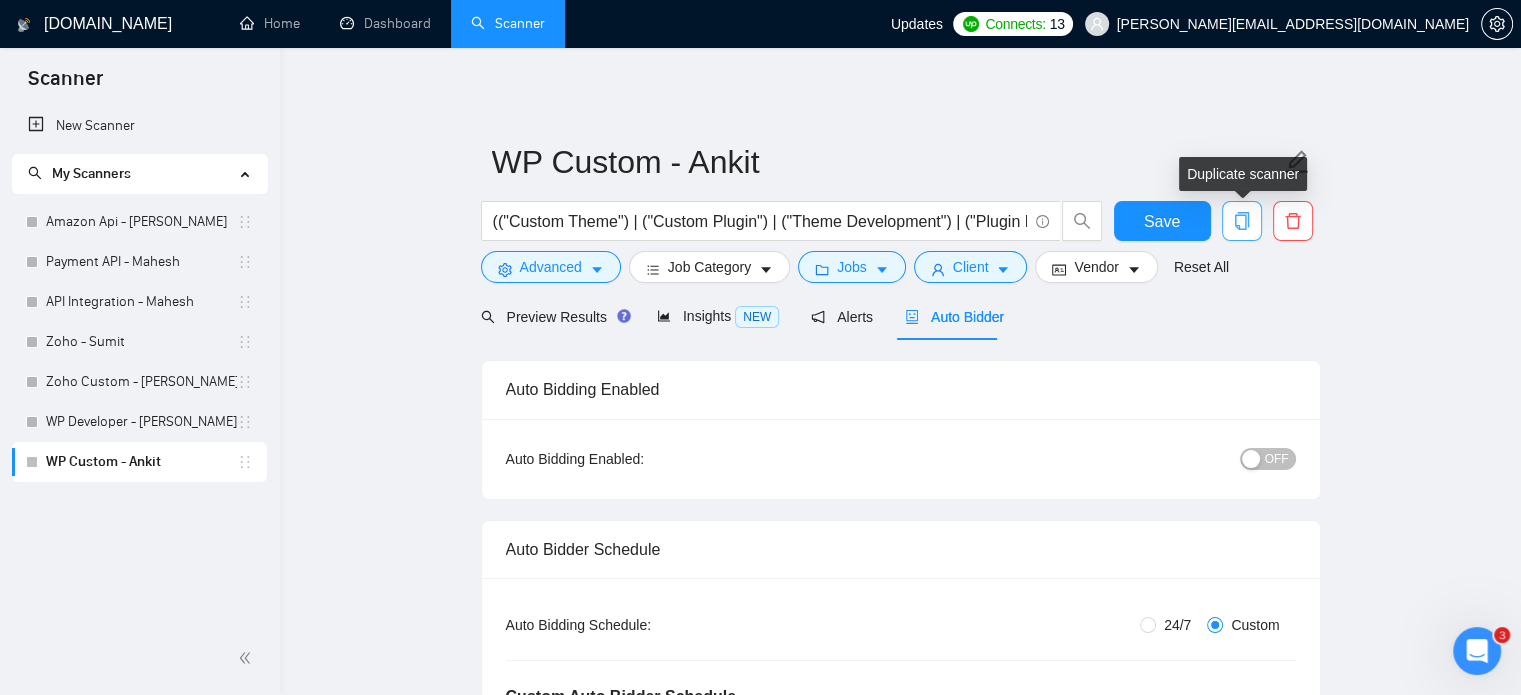 click 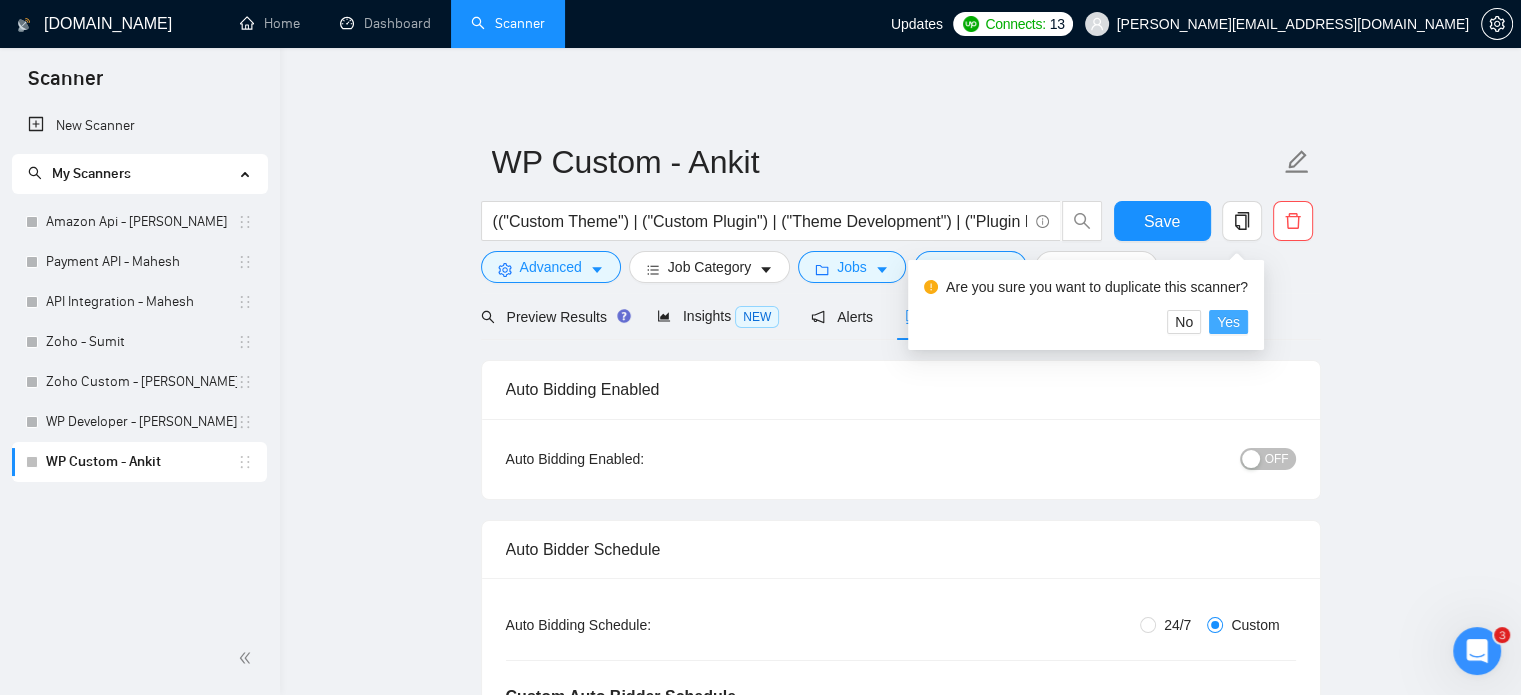 drag, startPoint x: 1234, startPoint y: 321, endPoint x: 595, endPoint y: 501, distance: 663.8682 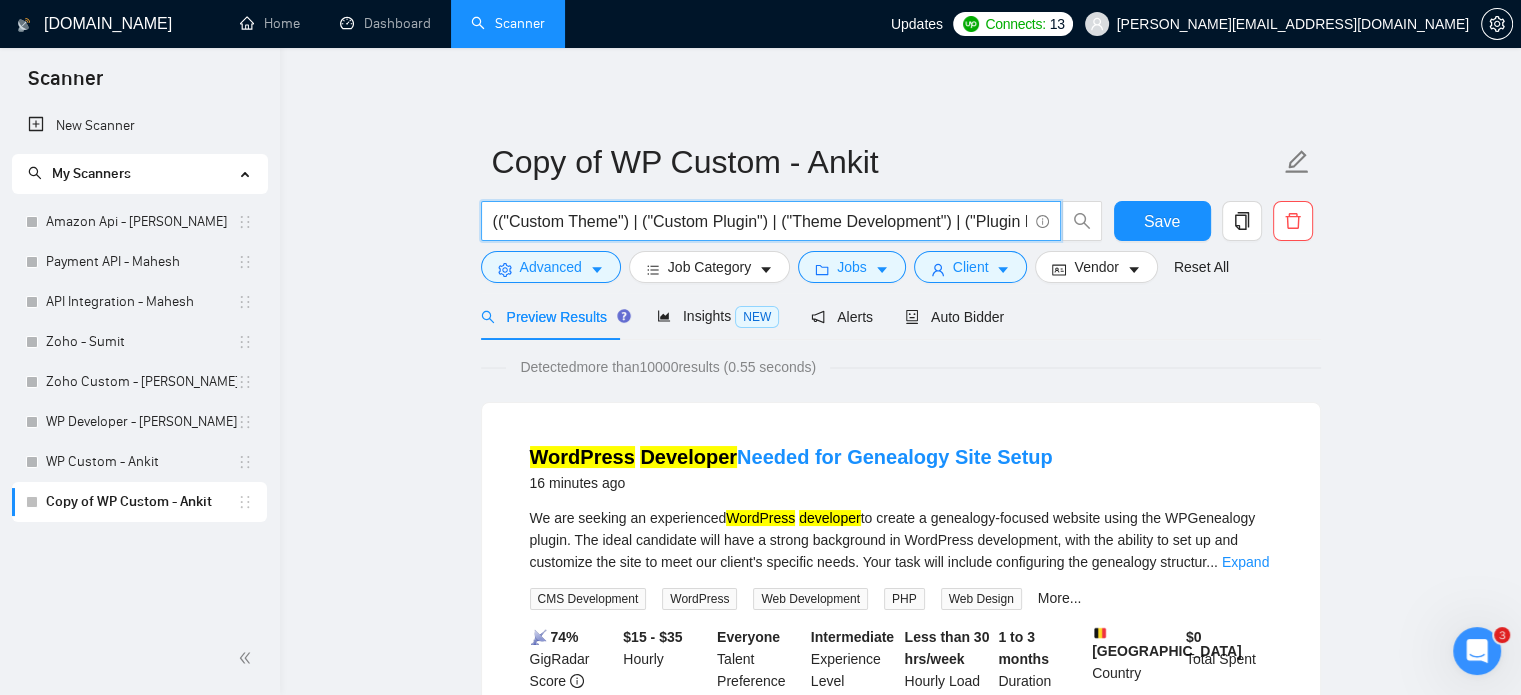 click on "(("Custom Theme") | ("Custom Plugin") | ("Theme Development") | ("Plugin Development") | ("WP Customization") | ("WP Optimization") | ("WP Speed Optimization") | ("WP Maintenance") | ("WP Migration") | ("WP Security") | ("WordPress Developer") | ("WordPress Designer") | ("WP Developer") | ("WP Expert") | ("WP Freelancer") | ("WP Specialist") | ("WordPress Expert") | ("WP Consultant") | (Gutenberg) | ("WP CLI") | ("WP Theme") | ("WP Plugin") | ("WP Website"))" at bounding box center [760, 221] 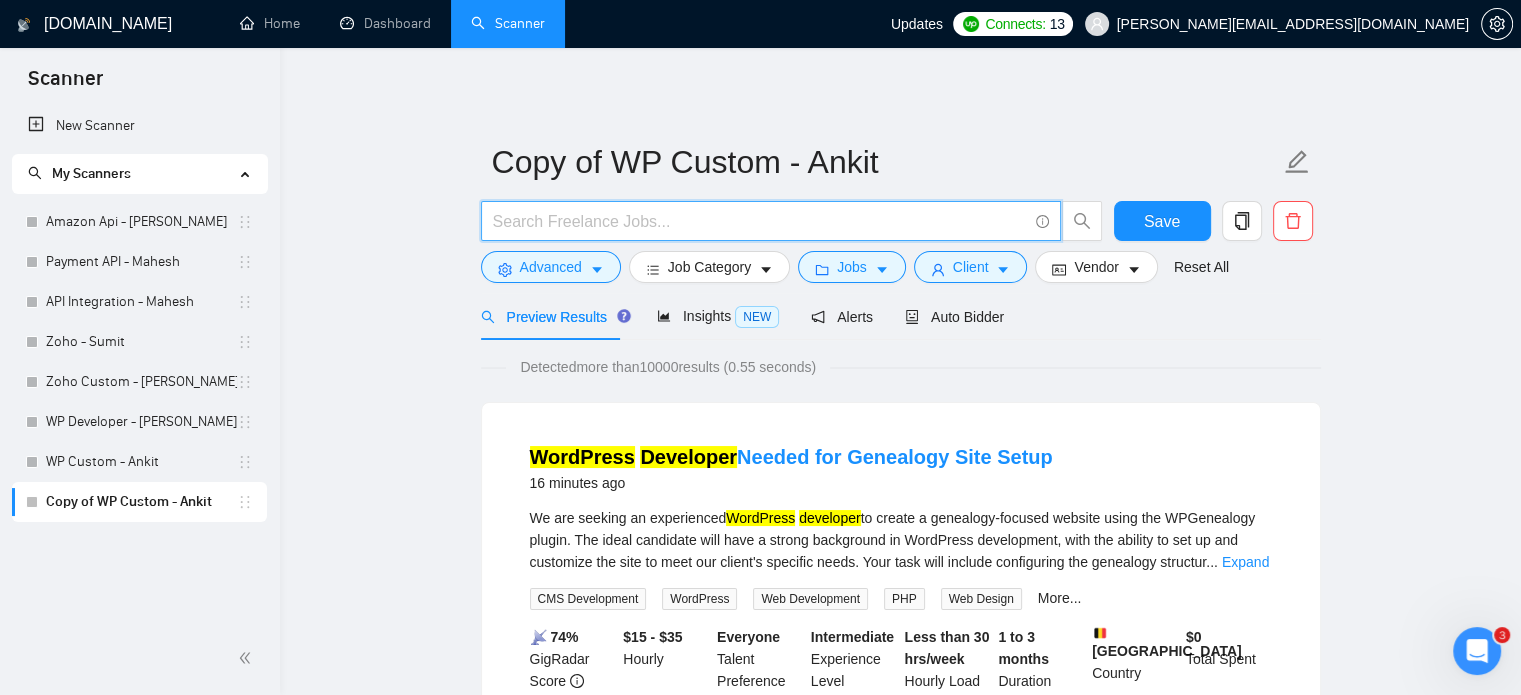 paste on "(("Shopify") | ("shopify") | ("Shopify Expert") | ("Shopify Developer") | ("Shopify Designer") | ("Shopify Plus") | ("Shopify Store") | ("Shopify Website") | ("Shopify App") | ("Shopify Theme") | ("Shopify Theme Development") | ("Custom Shopify Theme") | ("Shopify Plugin") | ("Shopify App Development") | ("Shopify API") | ("Shopify Integration") | ("Shopify SEO") | ("Shopify Speed Optimization") | ("Shopify Customization") | ("Shopify Migration") | ("Shopify Store Setup") | ("Shopify Dropshipping") | ("Shopify eCommerce") | ("Shopify Liquid") | ("Liquid Template") | ("Shopify Payment Gateway") | ("Shopify POS") | ("Shopify Inventory") | ("Shopify Orders") | ("Shopify Scripts") | ("Shopify Checkout") | ("Shopify Headless") | ("Headless Commerce") | ("Hydrogen Shopify") | ("Oxygen Shopify") | ("Shopify Flow") | ("Shopify Admin API") | ("Storefront API") | ("Shopify REST API") | ("Shopify GraphQL API") | ("Shopify Metafields") | ("Shopify Markets") | ("Shopify Multi-Currency") | ("Shopify Multi-language"))" 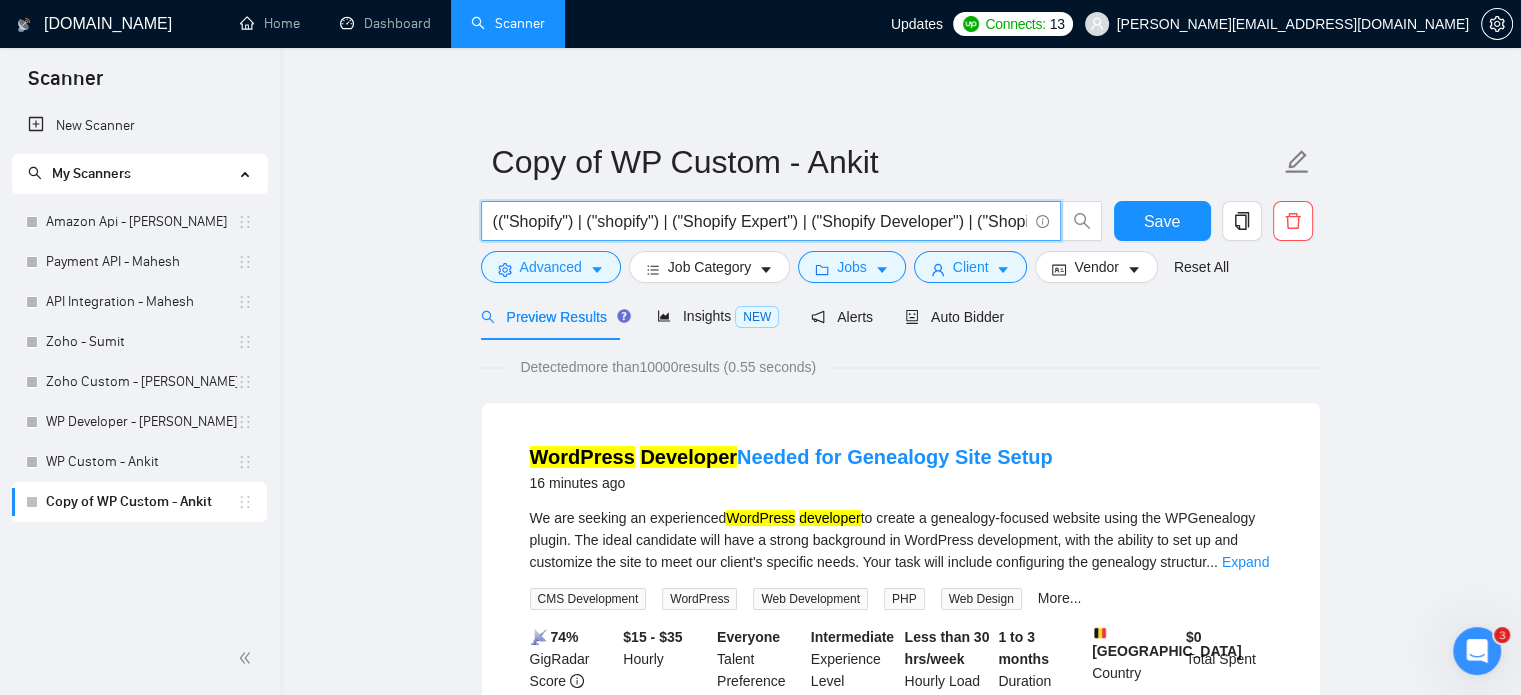 scroll, scrollTop: 0, scrollLeft: 6415, axis: horizontal 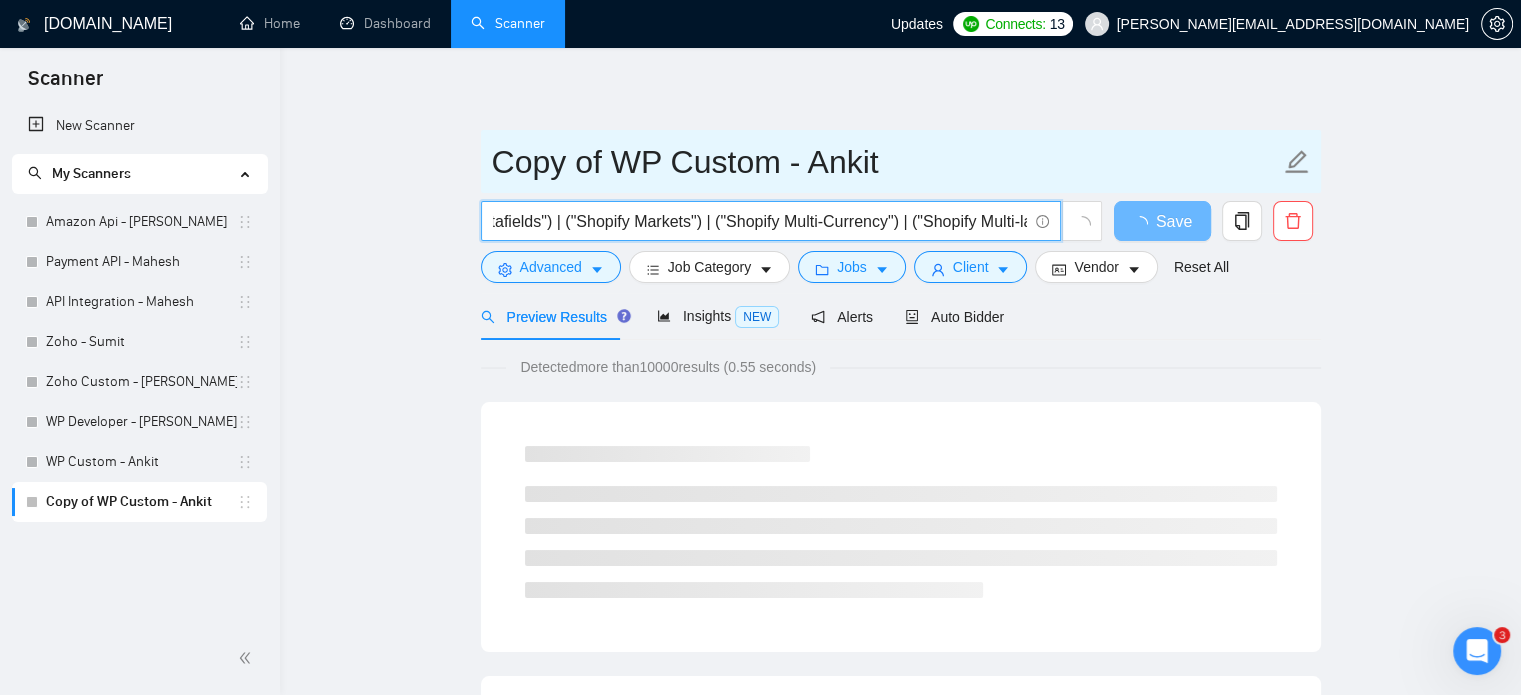type on "(("Shopify") | ("shopify") | ("Shopify Expert") | ("Shopify Developer") | ("Shopify Designer") | ("Shopify Plus") | ("Shopify Store") | ("Shopify Website") | ("Shopify App") | ("Shopify Theme") | ("Shopify Theme Development") | ("Custom Shopify Theme") | ("Shopify Plugin") | ("Shopify App Development") | ("Shopify API") | ("Shopify Integration") | ("Shopify SEO") | ("Shopify Speed Optimization") | ("Shopify Customization") | ("Shopify Migration") | ("Shopify Store Setup") | ("Shopify Dropshipping") | ("Shopify eCommerce") | ("Shopify Liquid") | ("Liquid Template") | ("Shopify Payment Gateway") | ("Shopify POS") | ("Shopify Inventory") | ("Shopify Orders") | ("Shopify Scripts") | ("Shopify Checkout") | ("Shopify Headless") | ("Headless Commerce") | ("Hydrogen Shopify") | ("Oxygen Shopify") | ("Shopify Flow") | ("Shopify Admin API") | ("Storefront API") | ("Shopify REST API") | ("Shopify GraphQL API") | ("Shopify Metafields") | ("Shopify Markets") | ("Shopify Multi-Currency") | ("Shopify Multi-language"))" 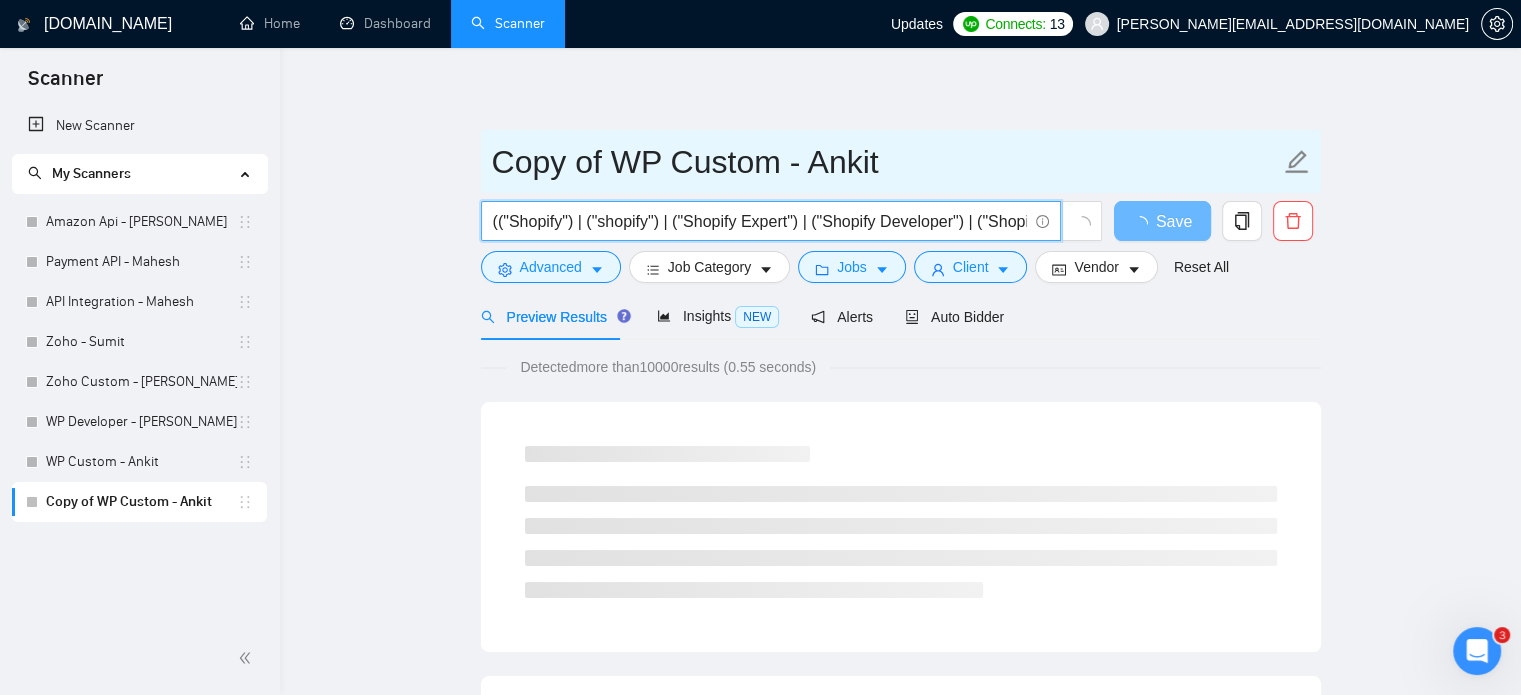 click 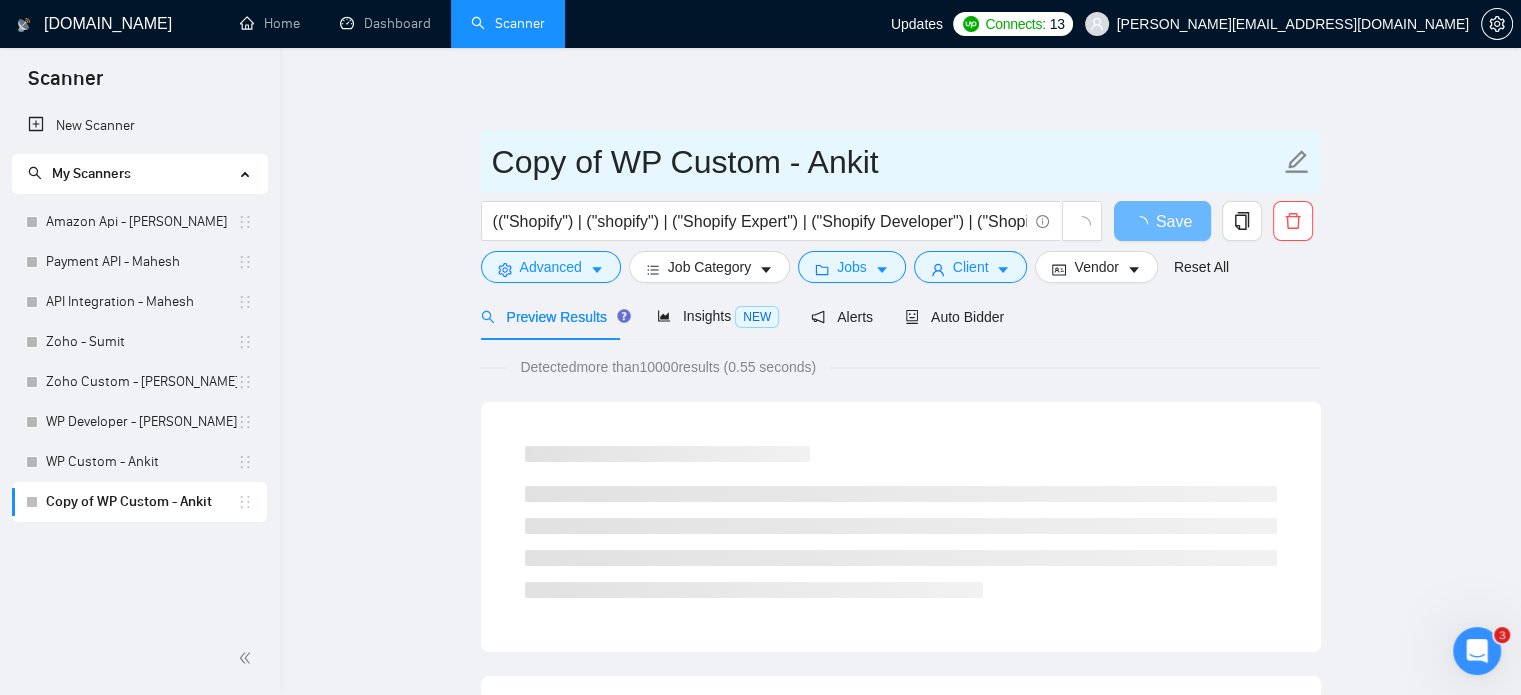 click on "Copy of WP Custom - Ankit" at bounding box center [886, 162] 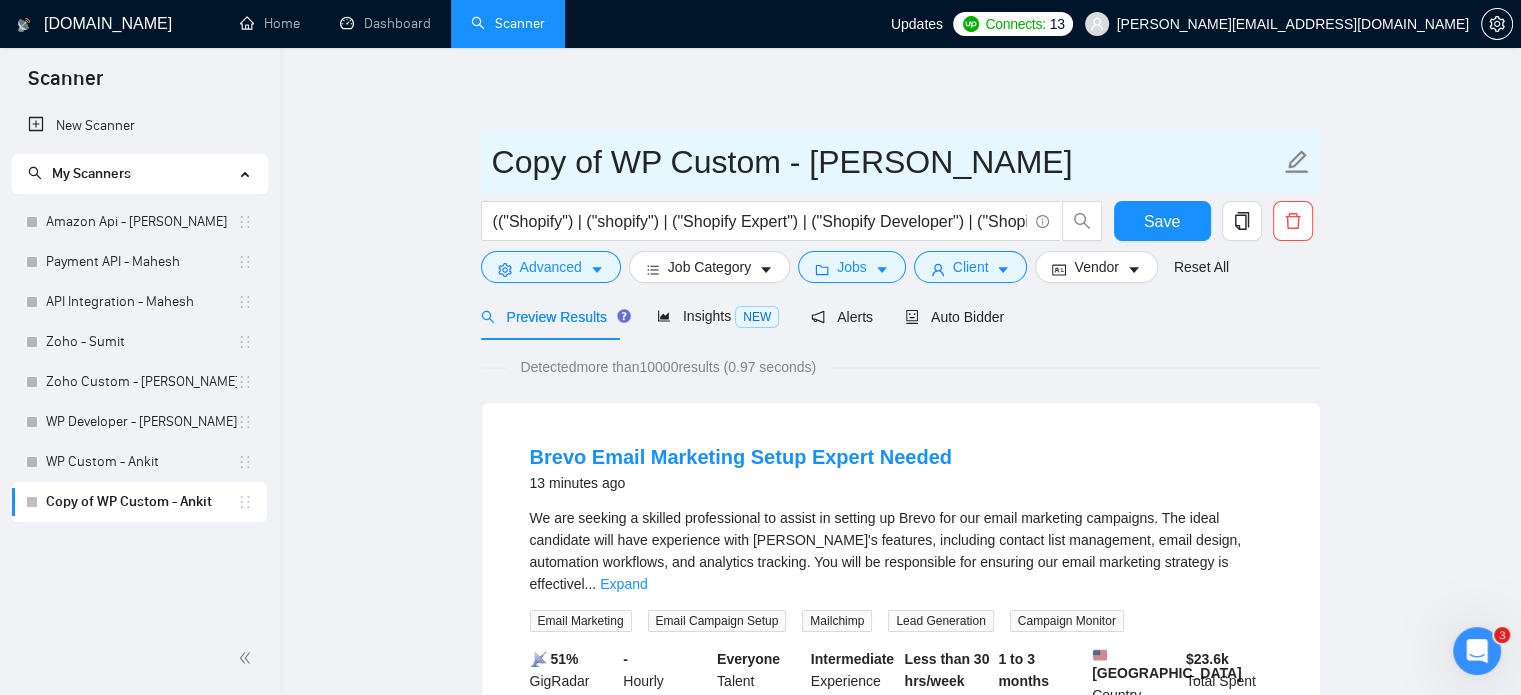 drag, startPoint x: 785, startPoint y: 167, endPoint x: 496, endPoint y: 158, distance: 289.1401 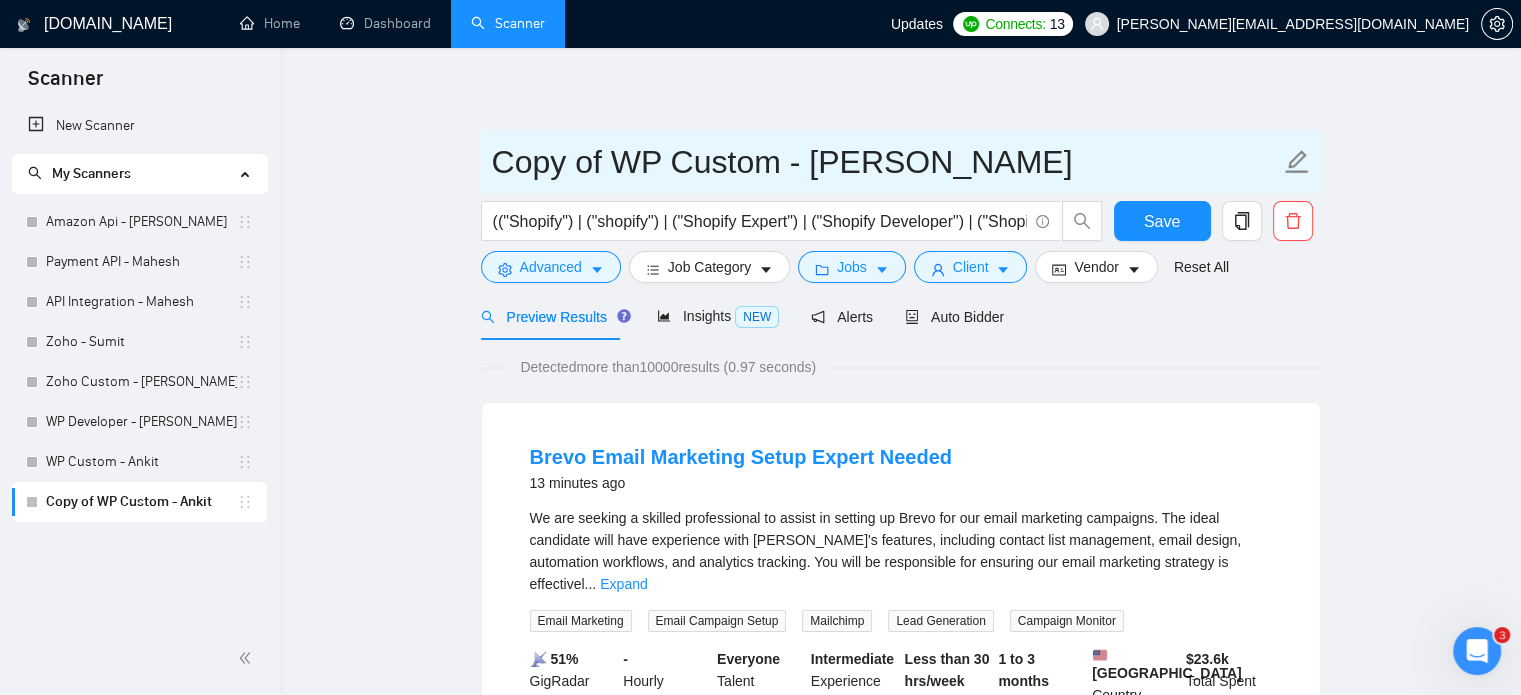 click on "Copy of WP Custom - [PERSON_NAME]" at bounding box center [886, 162] 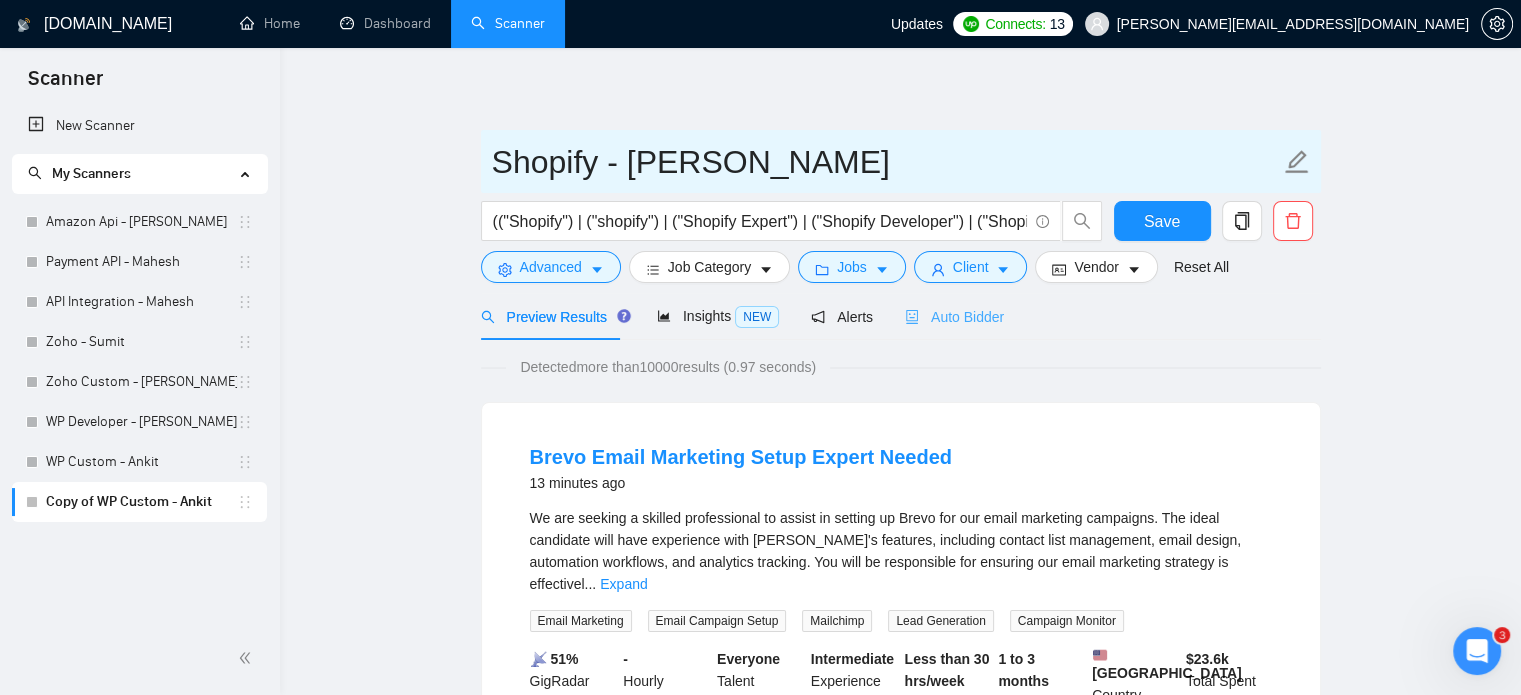 type on "Shopify - [PERSON_NAME]" 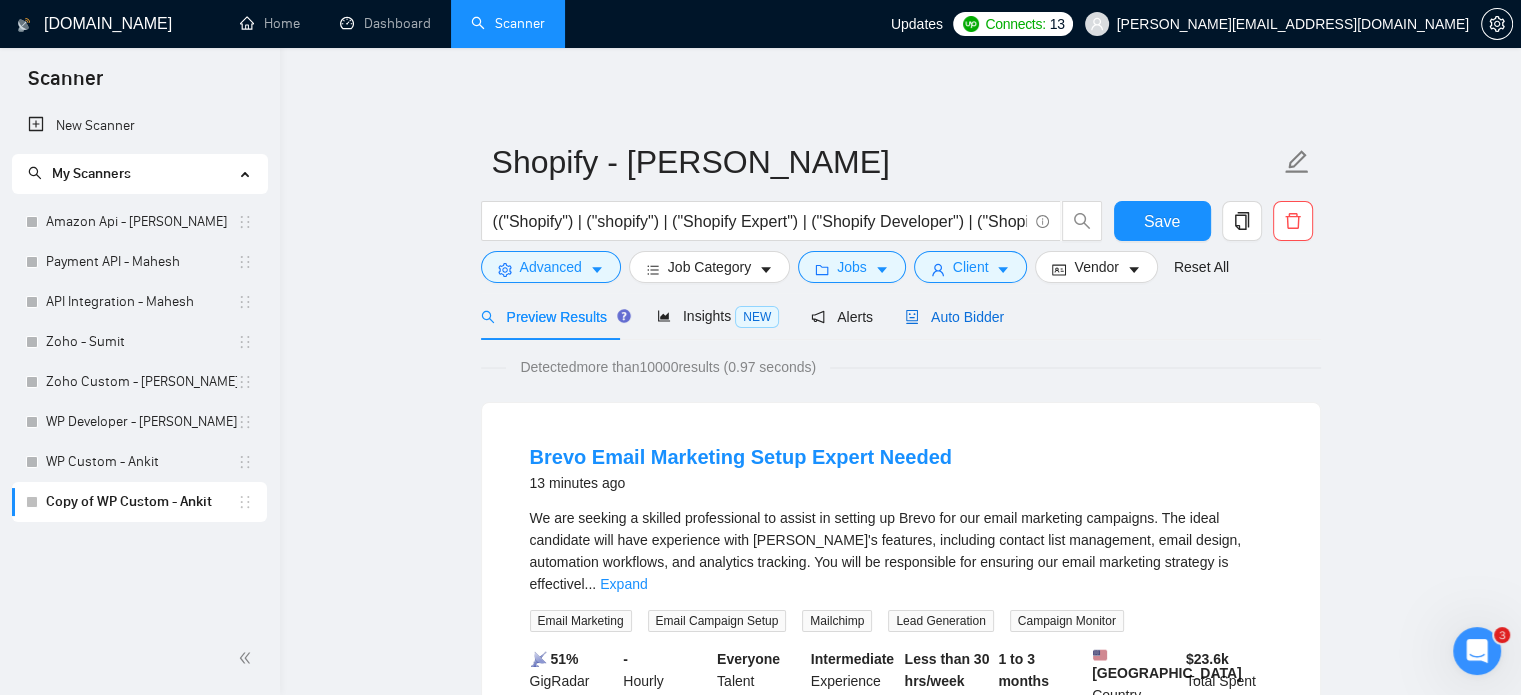 click on "Auto Bidder" at bounding box center [954, 317] 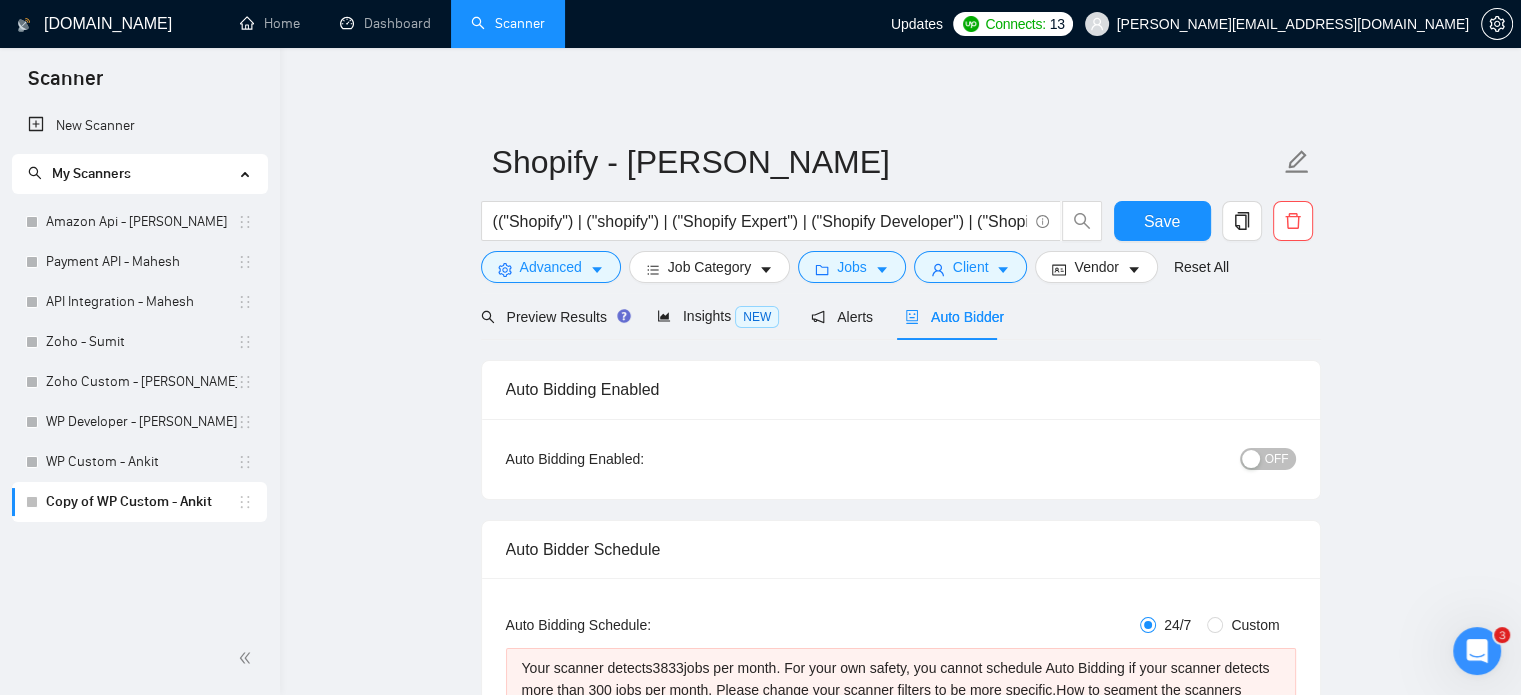 type 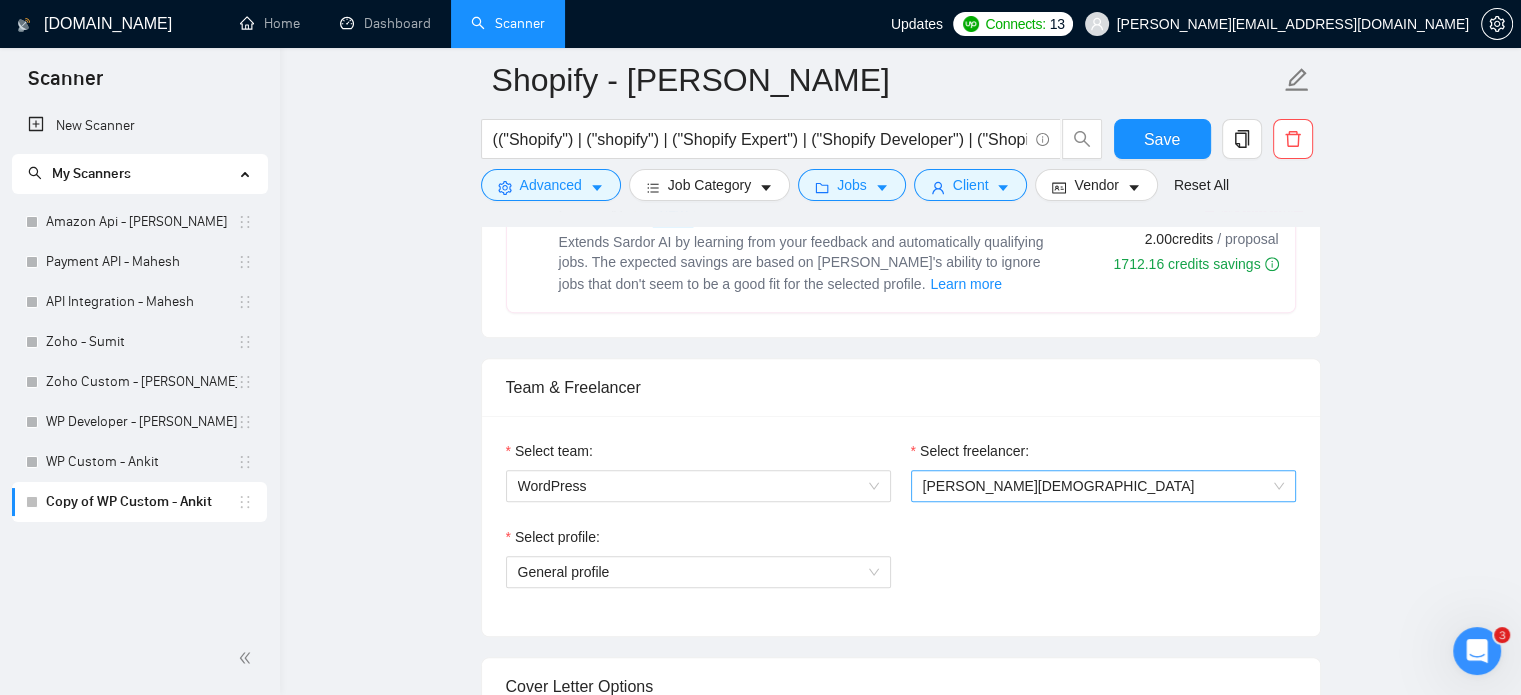 scroll, scrollTop: 1200, scrollLeft: 0, axis: vertical 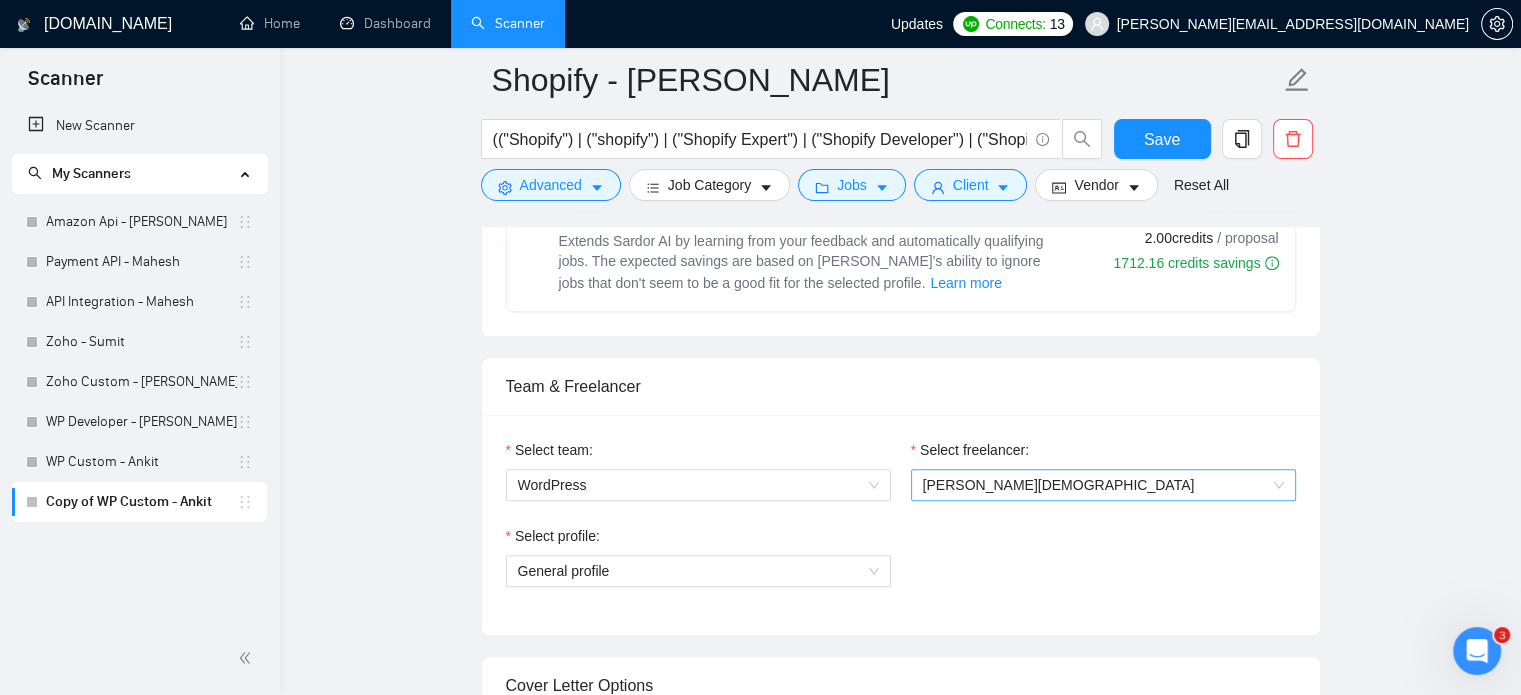 click on "[PERSON_NAME][DEMOGRAPHIC_DATA]" at bounding box center (1059, 485) 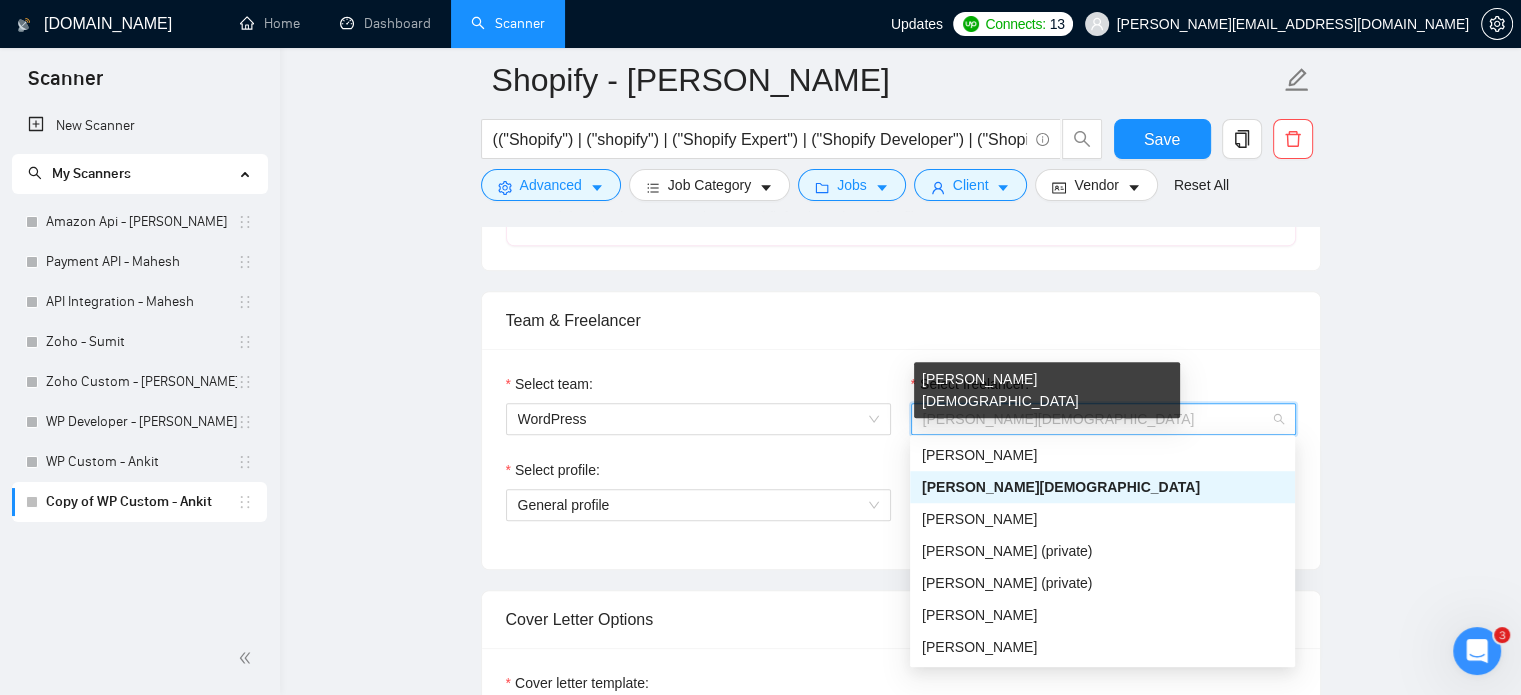 scroll, scrollTop: 1300, scrollLeft: 0, axis: vertical 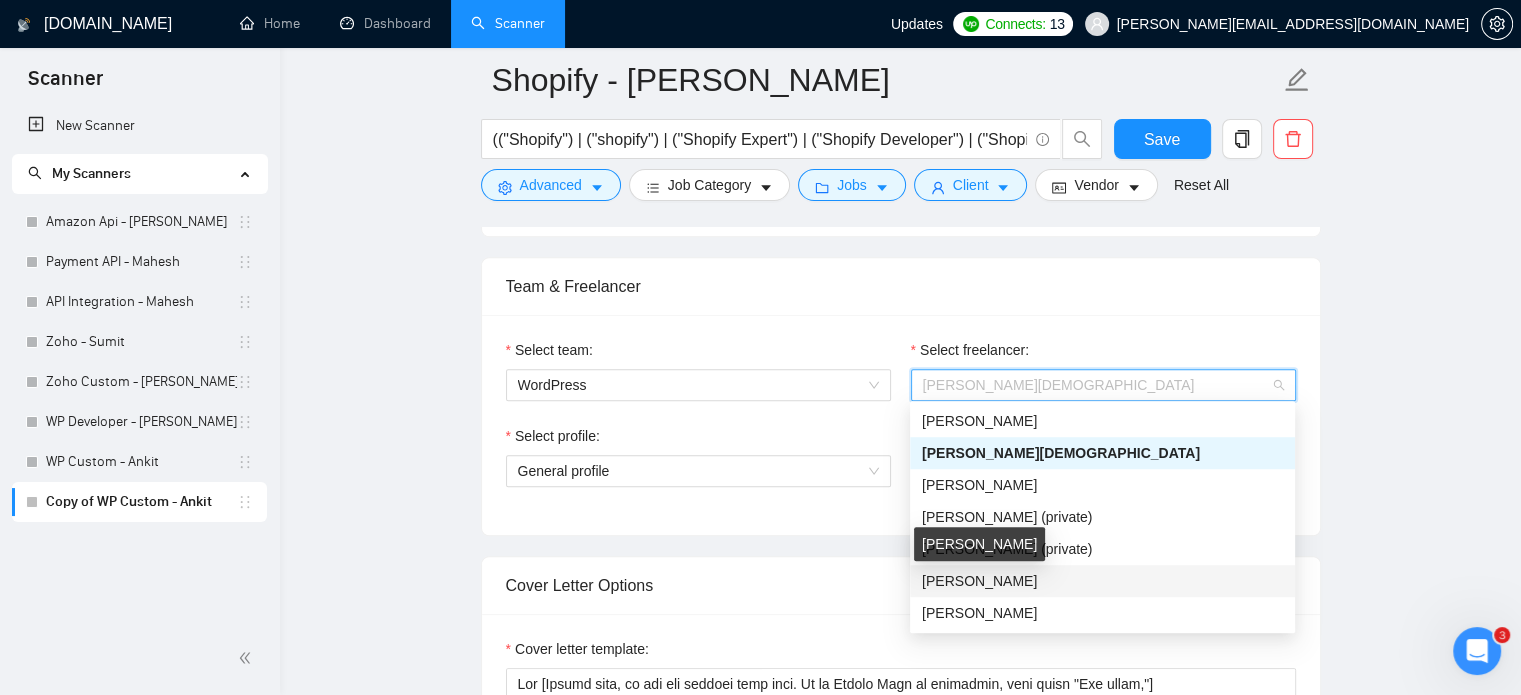 click on "[PERSON_NAME]" at bounding box center (979, 581) 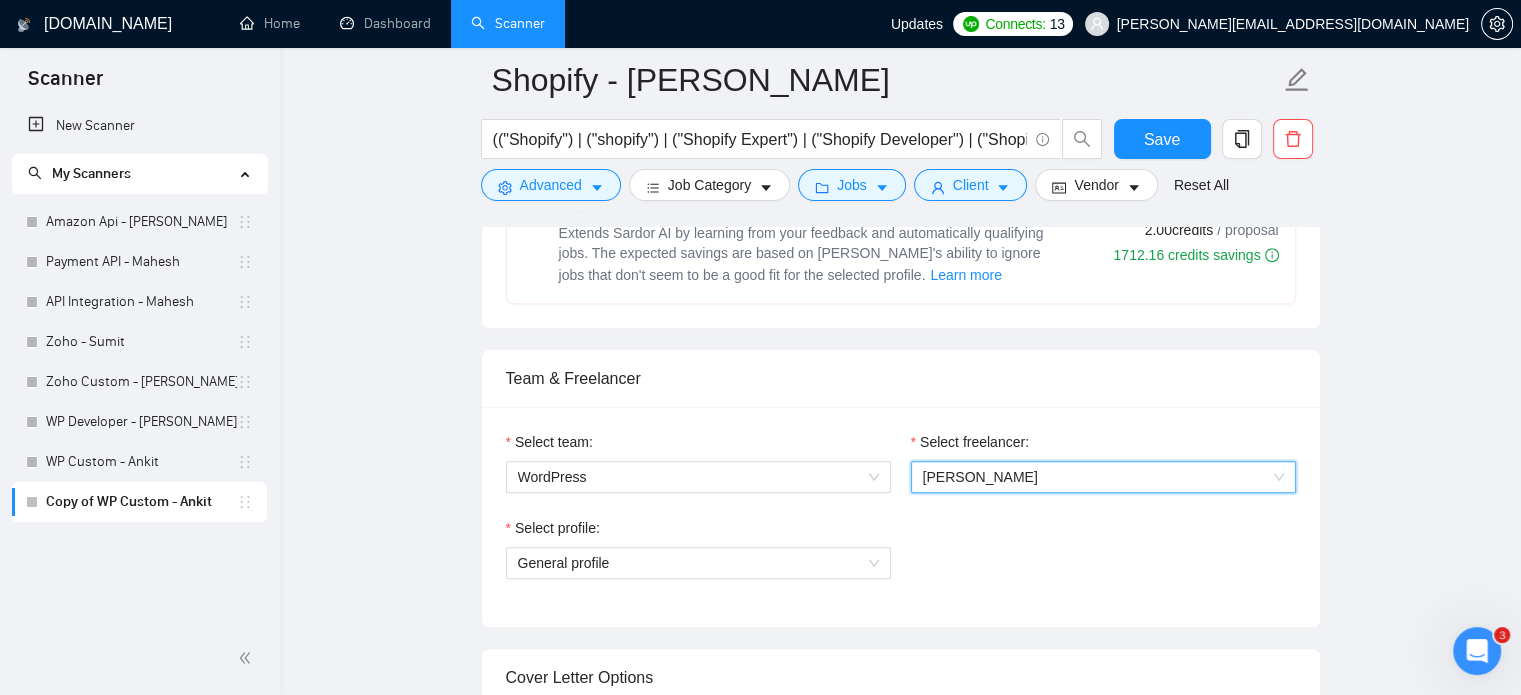 scroll, scrollTop: 1100, scrollLeft: 0, axis: vertical 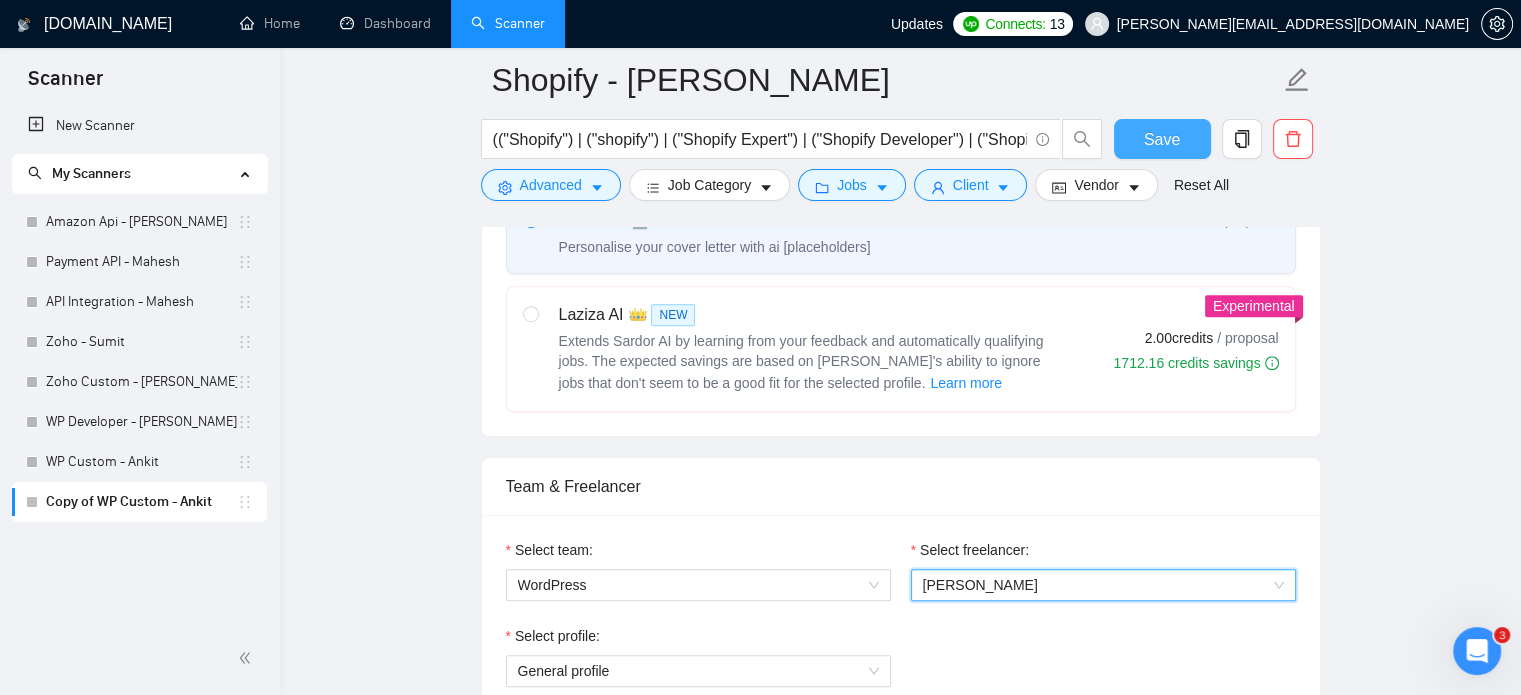click on "Save" at bounding box center [1162, 139] 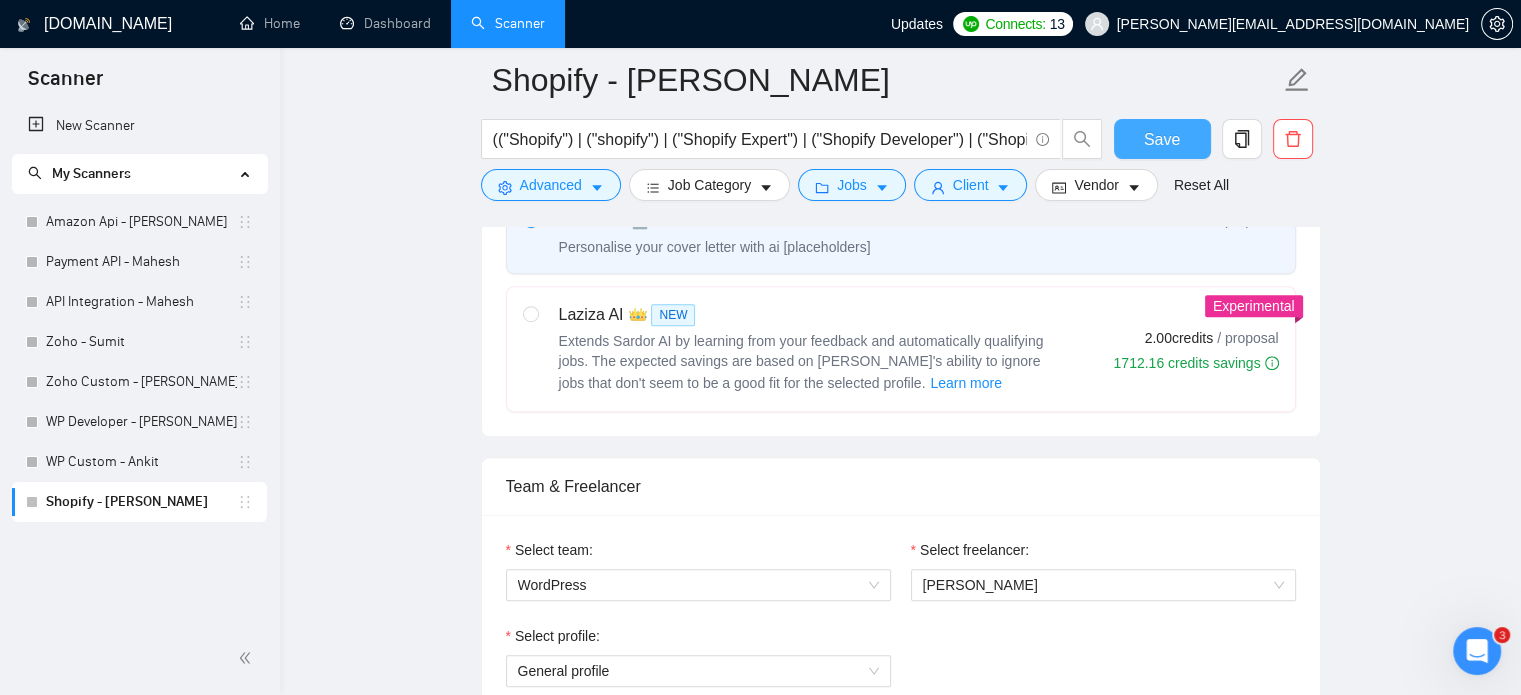 type 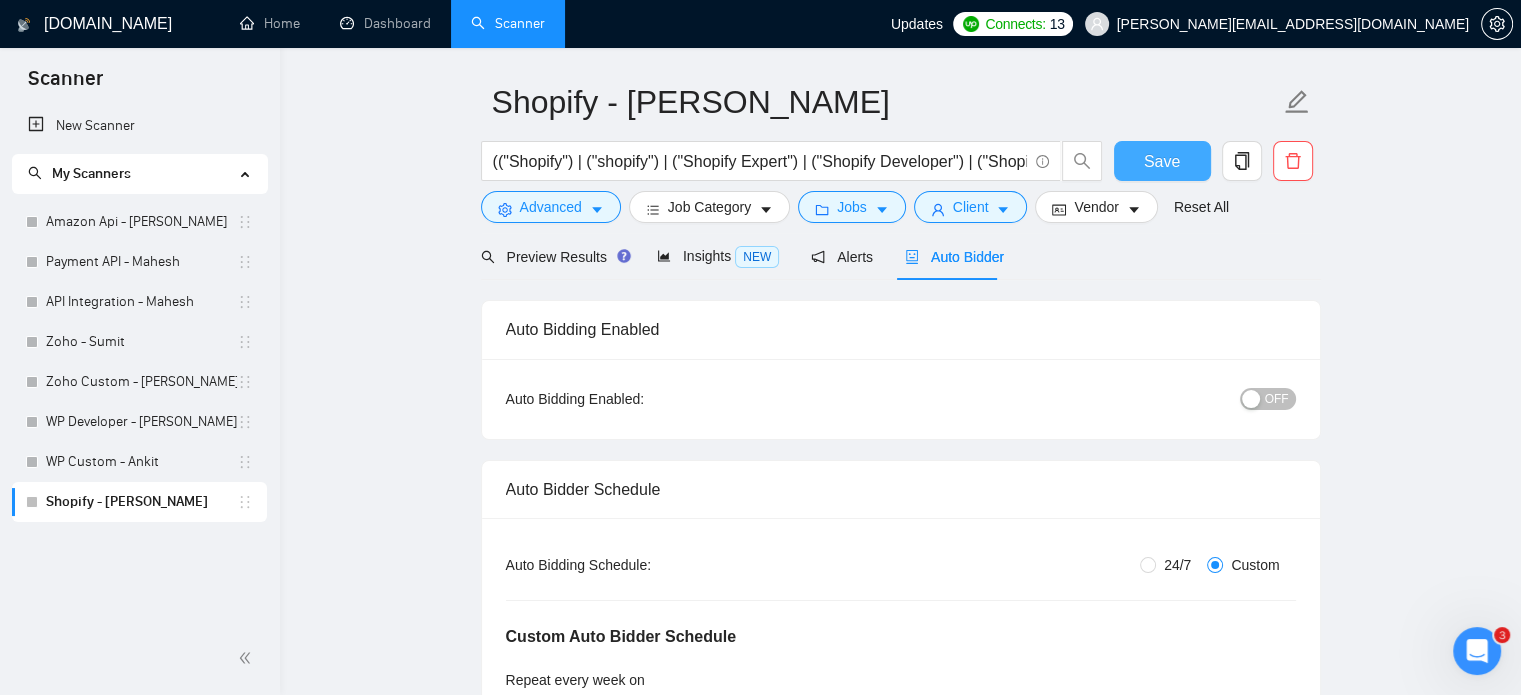 scroll, scrollTop: 0, scrollLeft: 0, axis: both 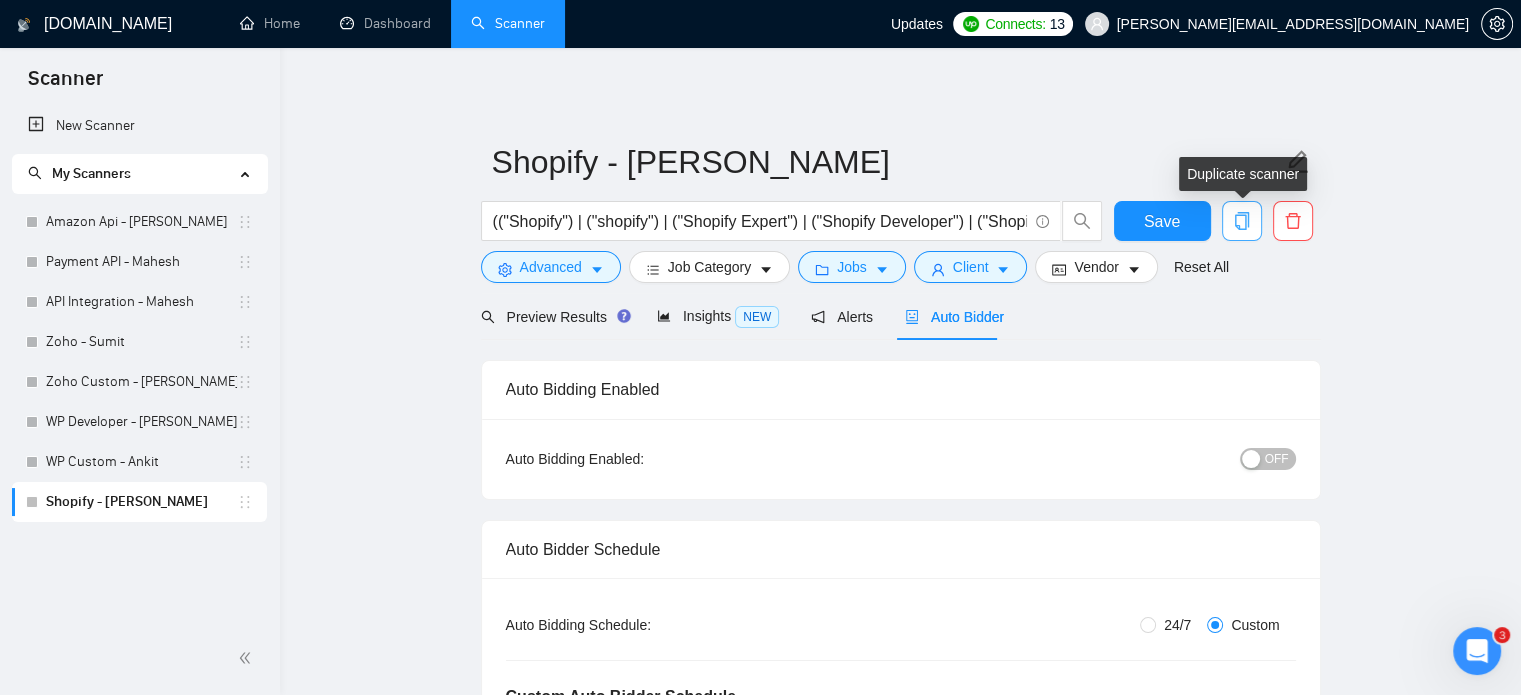 click 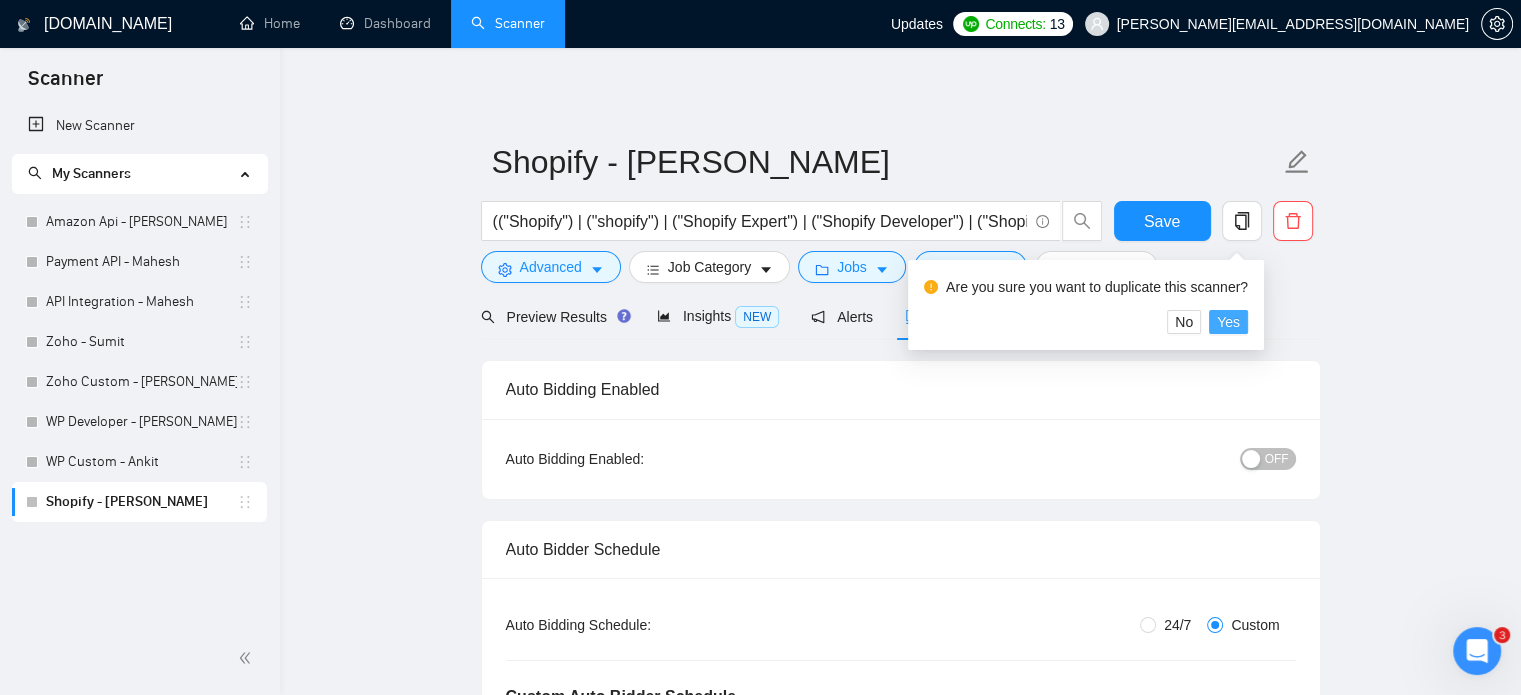 click on "Yes" at bounding box center [1228, 322] 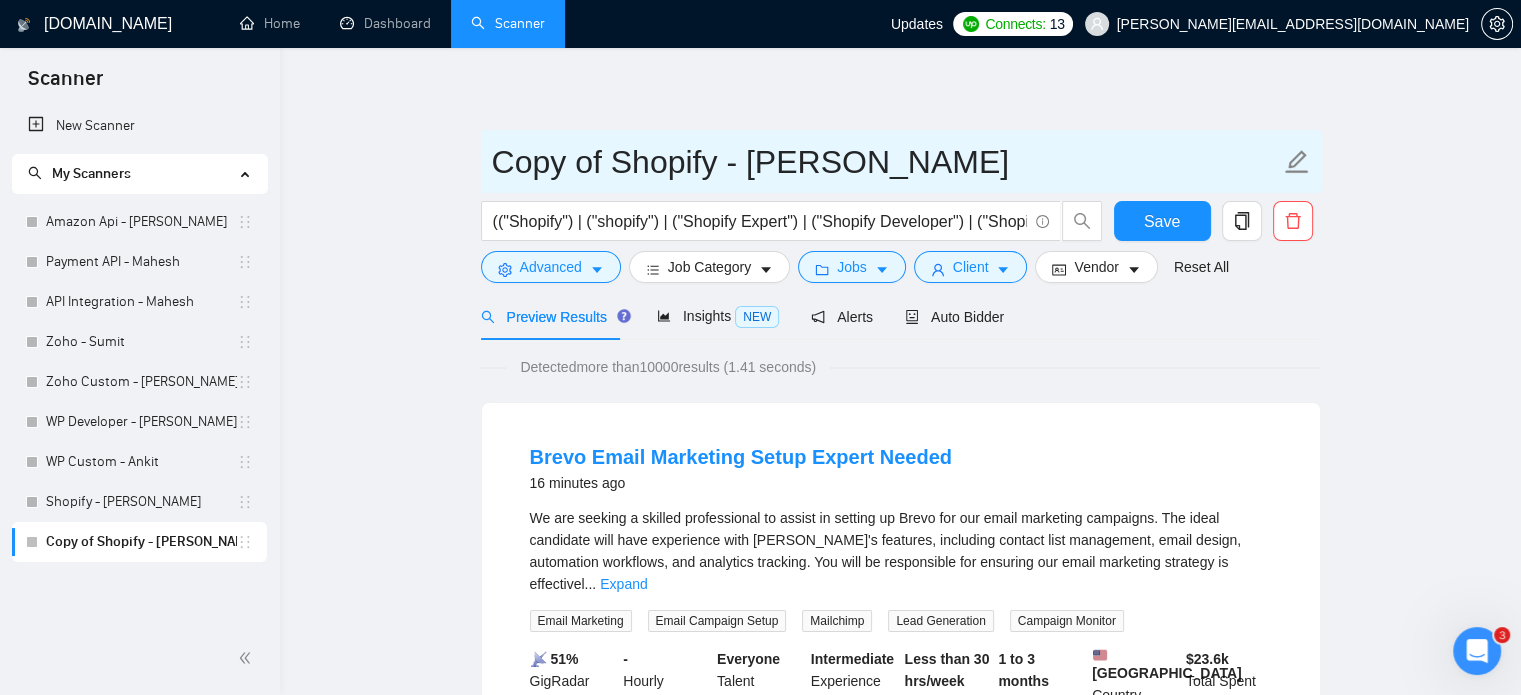 click 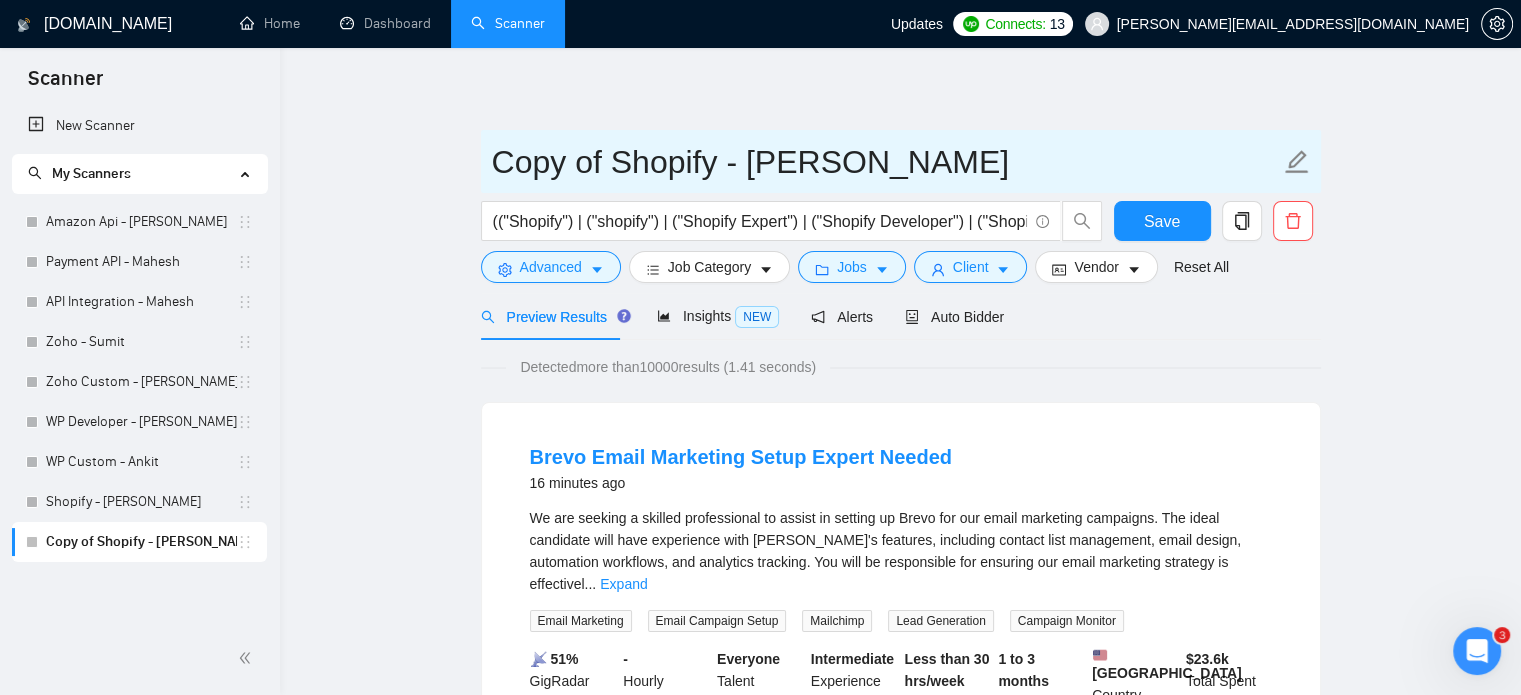 click on "Copy of Shopify - [PERSON_NAME]" at bounding box center [886, 162] 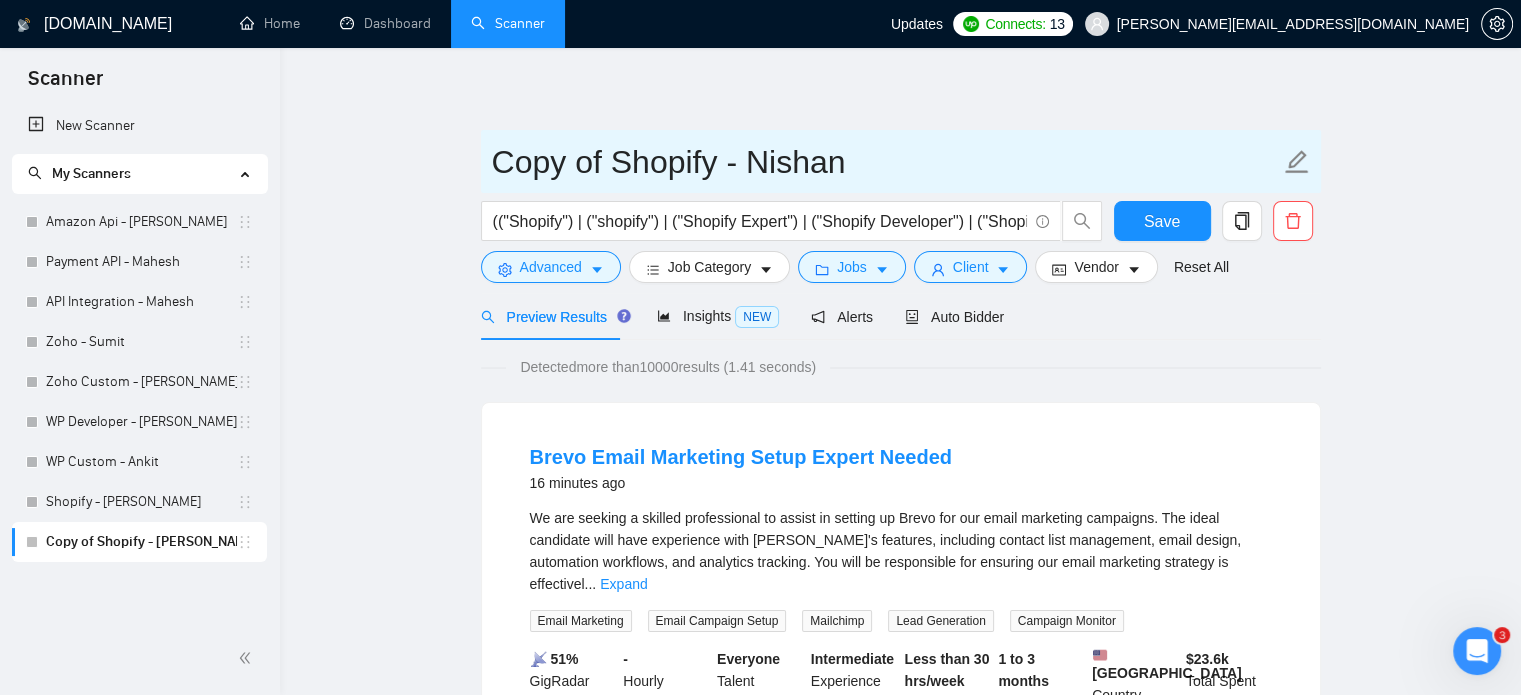 drag, startPoint x: 723, startPoint y: 159, endPoint x: 473, endPoint y: 195, distance: 252.5787 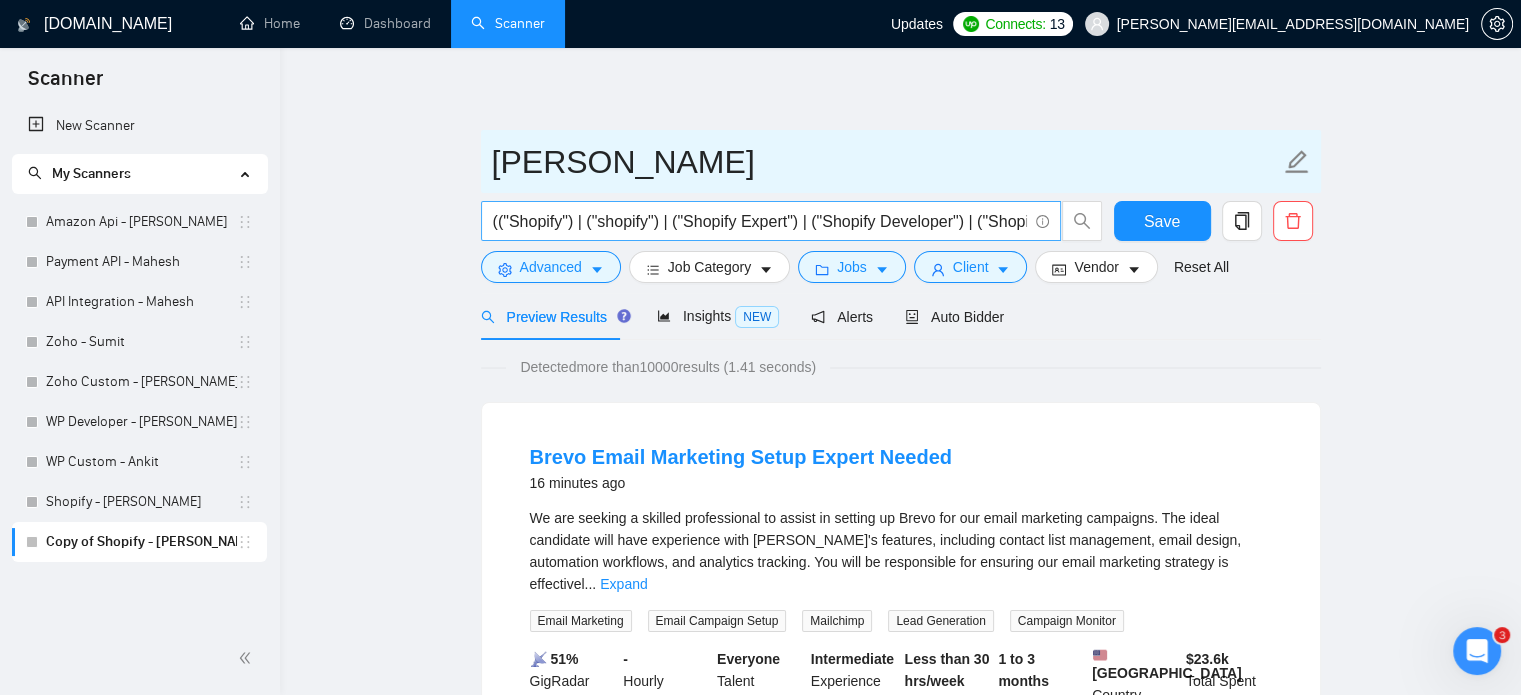 type on "[PERSON_NAME]" 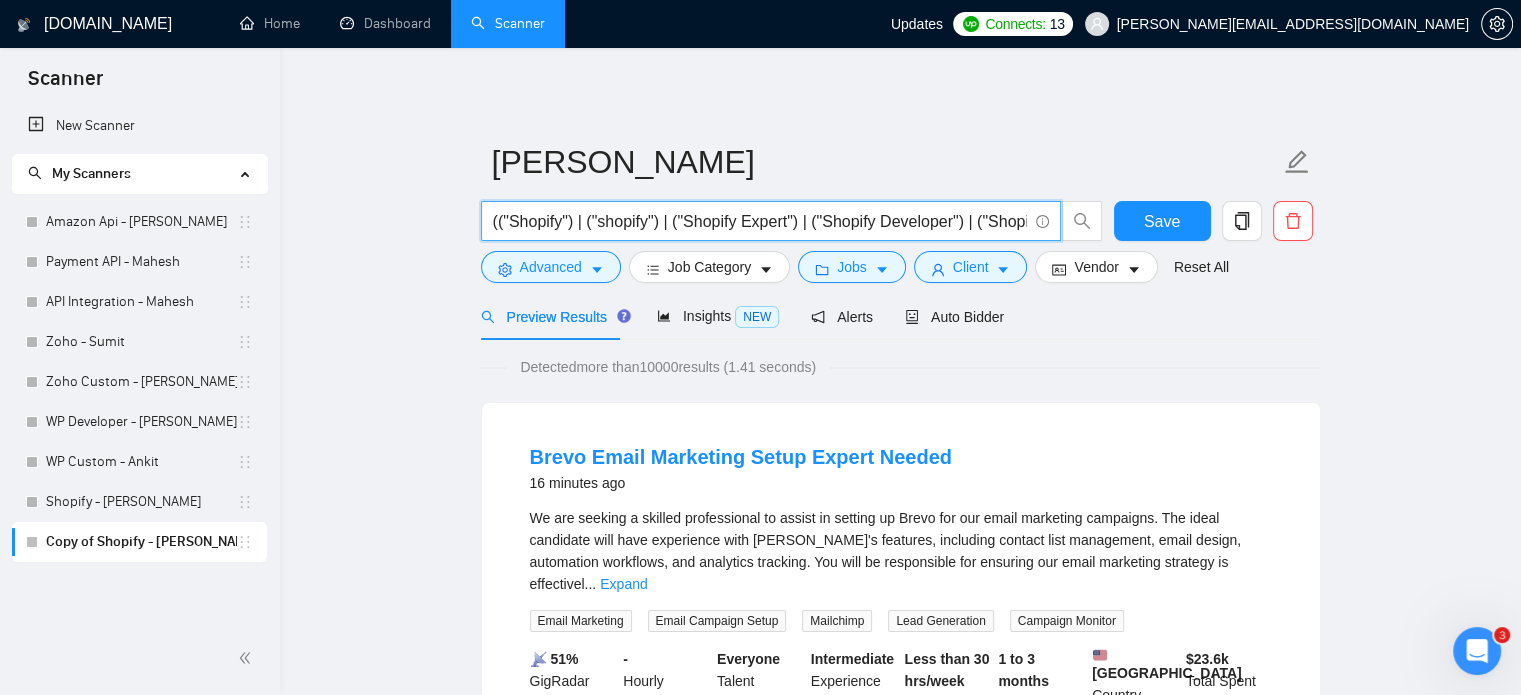 click on "(("Shopify") | ("shopify") | ("Shopify Expert") | ("Shopify Developer") | ("Shopify Designer") | ("Shopify Plus") | ("Shopify Store") | ("Shopify Website") | ("Shopify App") | ("Shopify Theme") | ("Shopify Theme Development") | ("Custom Shopify Theme") | ("Shopify Plugin") | ("Shopify App Development") | ("Shopify API") | ("Shopify Integration") | ("Shopify SEO") | ("Shopify Speed Optimization") | ("Shopify Customization") | ("Shopify Migration") | ("Shopify Store Setup") | ("Shopify Dropshipping") | ("Shopify eCommerce") | ("Shopify Liquid") | ("Liquid Template") | ("Shopify Payment Gateway") | ("Shopify POS") | ("Shopify Inventory") | ("Shopify Orders") | ("Shopify Scripts") | ("Shopify Checkout") | ("Shopify Headless") | ("Headless Commerce") | ("Hydrogen Shopify") | ("Oxygen Shopify") | ("Shopify Flow") | ("Shopify Admin API") | ("Storefront API") | ("Shopify REST API") | ("Shopify GraphQL API") | ("Shopify Metafields") | ("Shopify Markets") | ("Shopify Multi-Currency") | ("Shopify Multi-language"))" at bounding box center (760, 221) 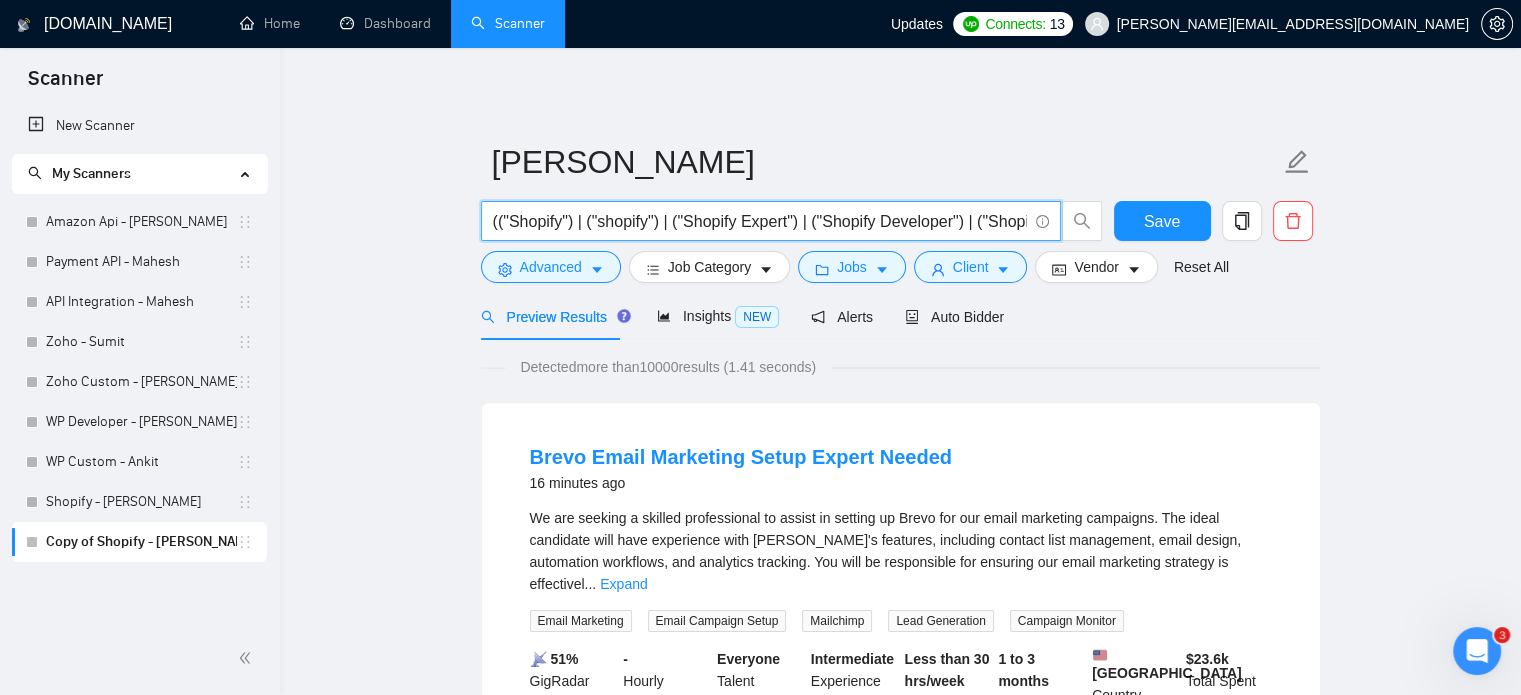 paste on "MERN") | ("[PERSON_NAME]") | ("MERN Developer") | ("[PERSON_NAME] Developer") | ("MongoDB") | ("Express.js") | ("Express JS") | ("React") | ("React.js") | ("React JS") | ("React Developer") | ("React Frontend") | ("Node.js") | ("Node JS") | ("Node Developer") | ("Full Stack JavaScript") | ("JavaScript Developer") | ("JS Developer") | ("Next.js") | ("Redux") | ("REST API") | ("GraphQL") | ("Mongoose") | ("Mongo Atlas") | ("MEAN") | ("MEVN") | ("JWT Auth") | ("OAuth") | ("API Integration") | ("API Development") | ("Serverless Functions") | ("Firebase Auth") | ("Bcrypt") | ("Passport.js") | ("React Hooks") | ("React Context") | ("React Query") | ("Express Middleware") | ("[PERSON_NAME] Web App") | ("Full Stack Developer") | ("MongoDB Aggregation") | ("React Bootstrap") | ("Tailwind CSS") | ("Material UI") | ("Vite + React") | ("Create React App") | ("React Router") | ("React SSR" 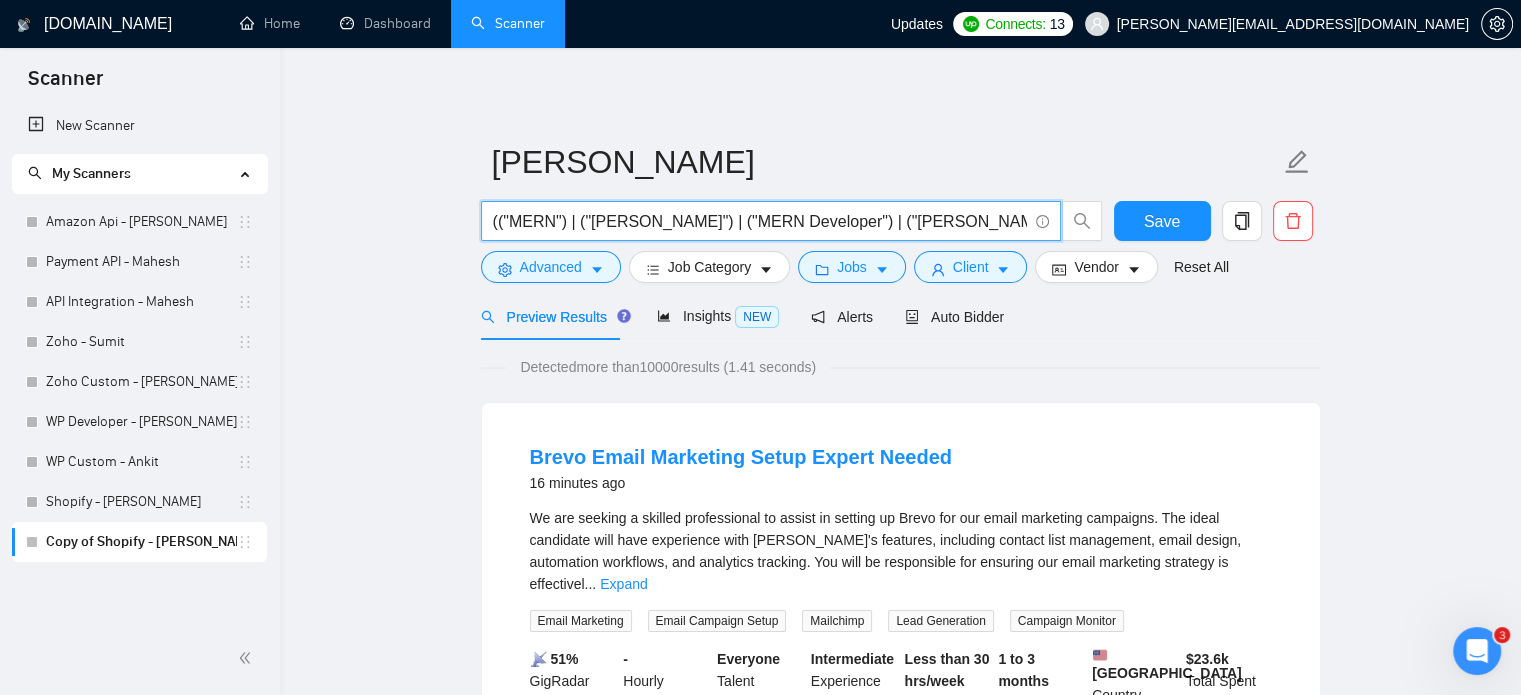 scroll, scrollTop: 0, scrollLeft: 5415, axis: horizontal 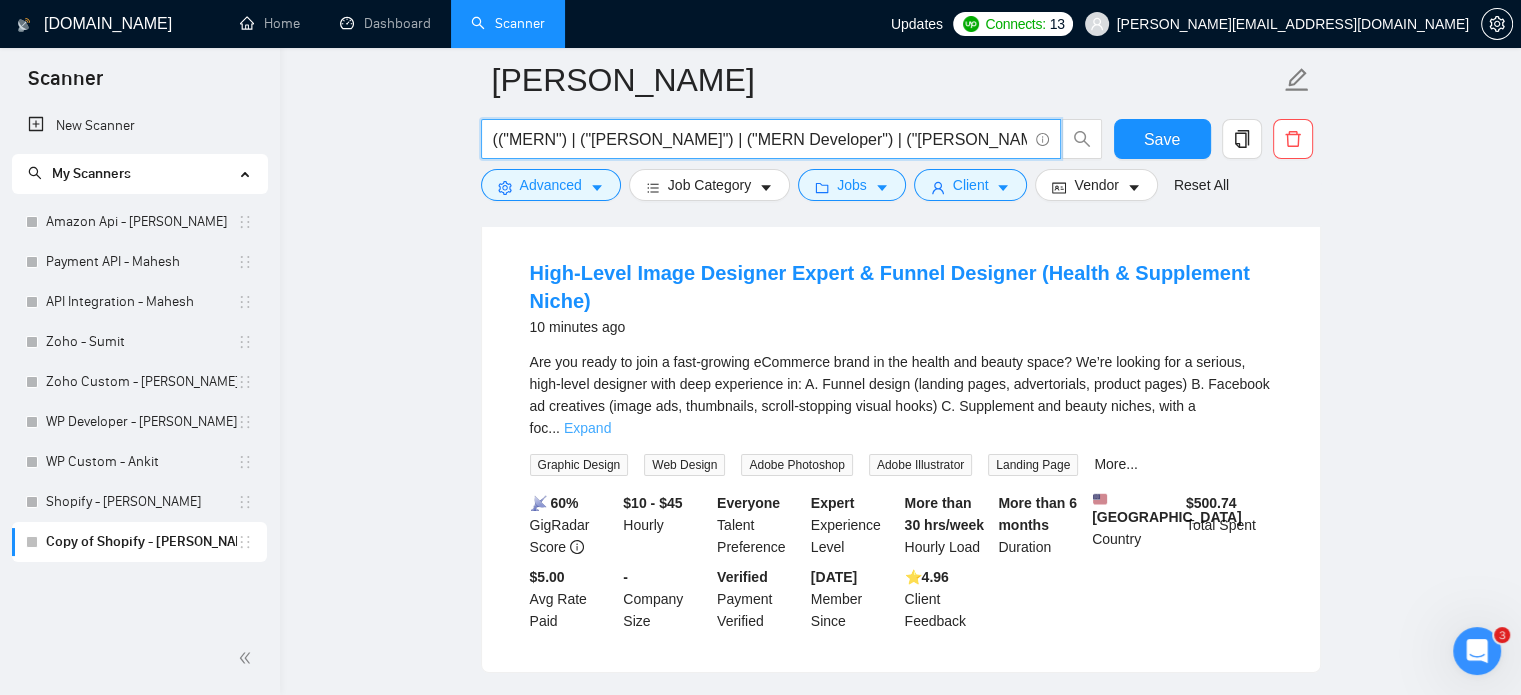 click on "Expand" at bounding box center (587, 428) 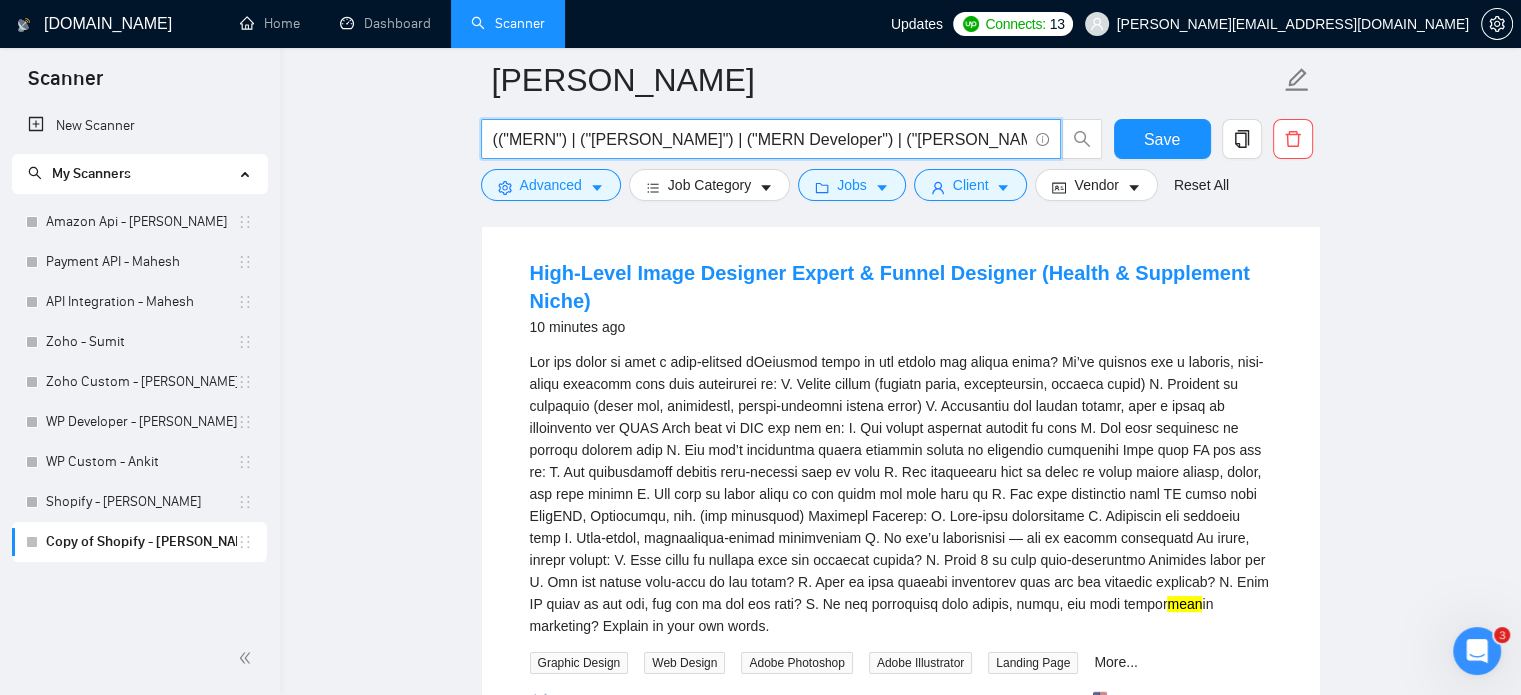 click on "(("MERN") | ("[PERSON_NAME]") | ("MERN Developer") | ("[PERSON_NAME] Developer") | ("MongoDB") | ("Express.js") | ("Express JS") | ("React") | ("React.js") | ("React JS") | ("React Developer") | ("React Frontend") | ("Node.js") | ("Node JS") | ("Node Developer") | ("Full Stack JavaScript") | ("JavaScript Developer") | ("JS Developer") | ("Next.js") | ("Redux") | ("REST API") | ("GraphQL") | ("Mongoose") | ("Mongo Atlas") | ("MEAN") | ("MEVN") | ("JWT Auth") | ("OAuth") | ("API Integration") | ("API Development") | ("Serverless Functions") | ("Firebase Auth") | ("Bcrypt") | ("Passport.js") | ("React Hooks") | ("React Context") | ("React Query") | ("Express Middleware") | ("[PERSON_NAME] Web App") | ("Full Stack Developer") | ("MongoDB Aggregation") | ("React Bootstrap") | ("Tailwind CSS") | ("Material UI") | ("Vite + React") | ("Create React App") | ("React Router") | ("React SSR"))" at bounding box center [760, 139] 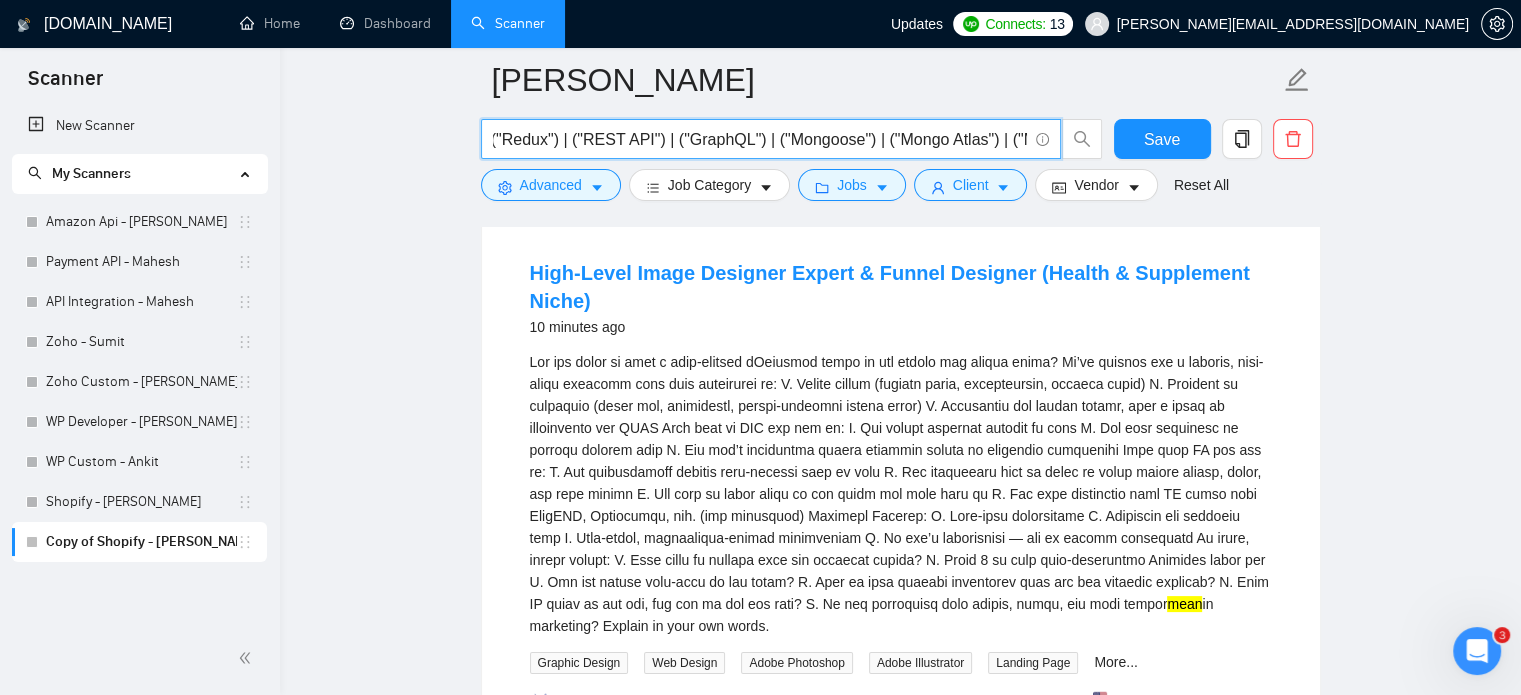 scroll, scrollTop: 0, scrollLeft: 2507, axis: horizontal 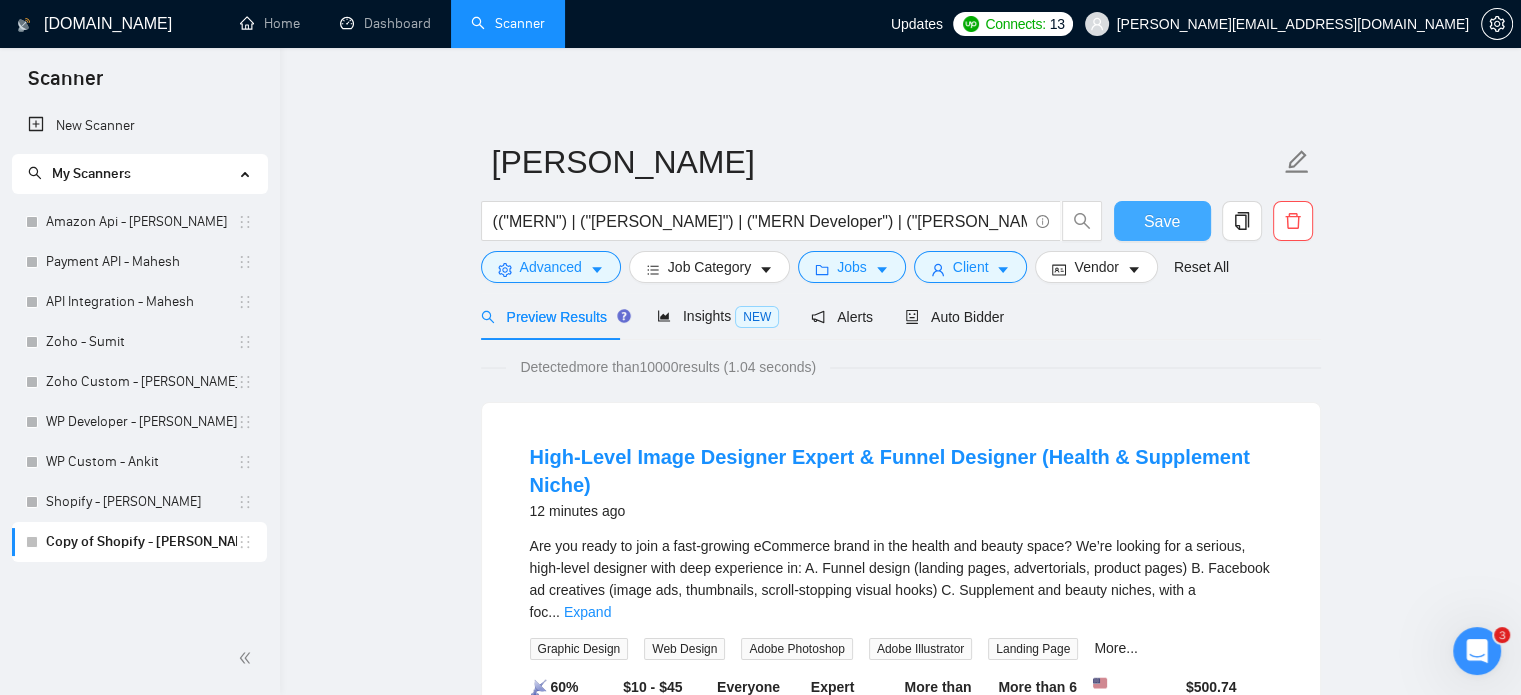 click on "Save" at bounding box center (1162, 221) 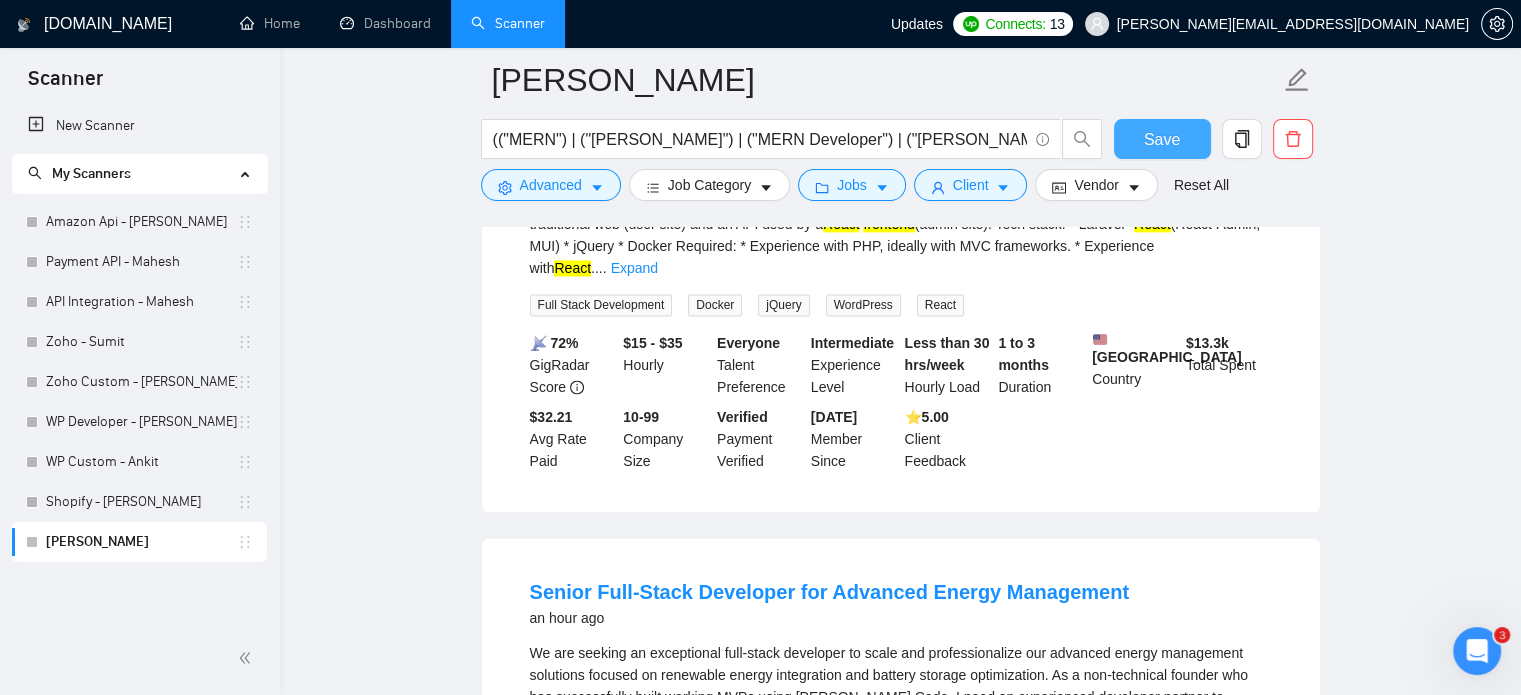 scroll, scrollTop: 2900, scrollLeft: 0, axis: vertical 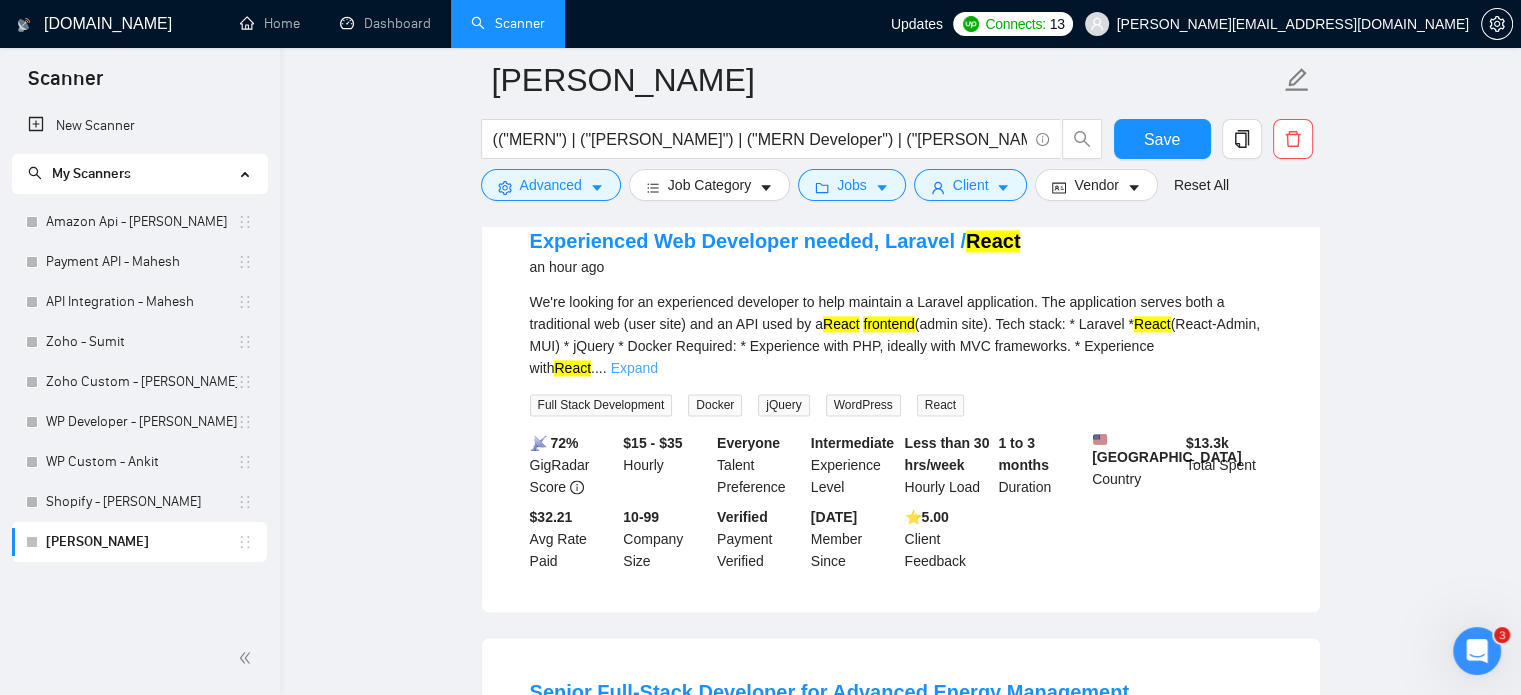 click on "Expand" at bounding box center [634, 368] 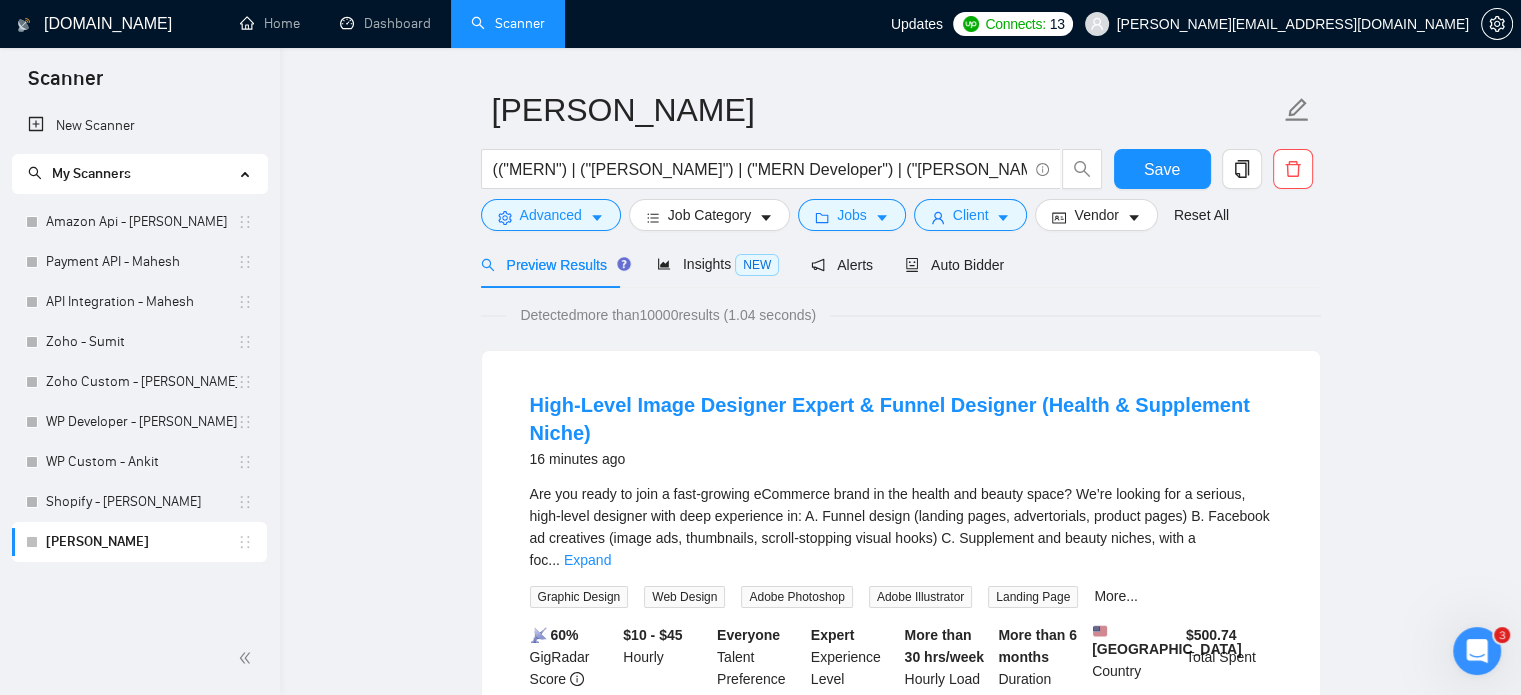 scroll, scrollTop: 0, scrollLeft: 0, axis: both 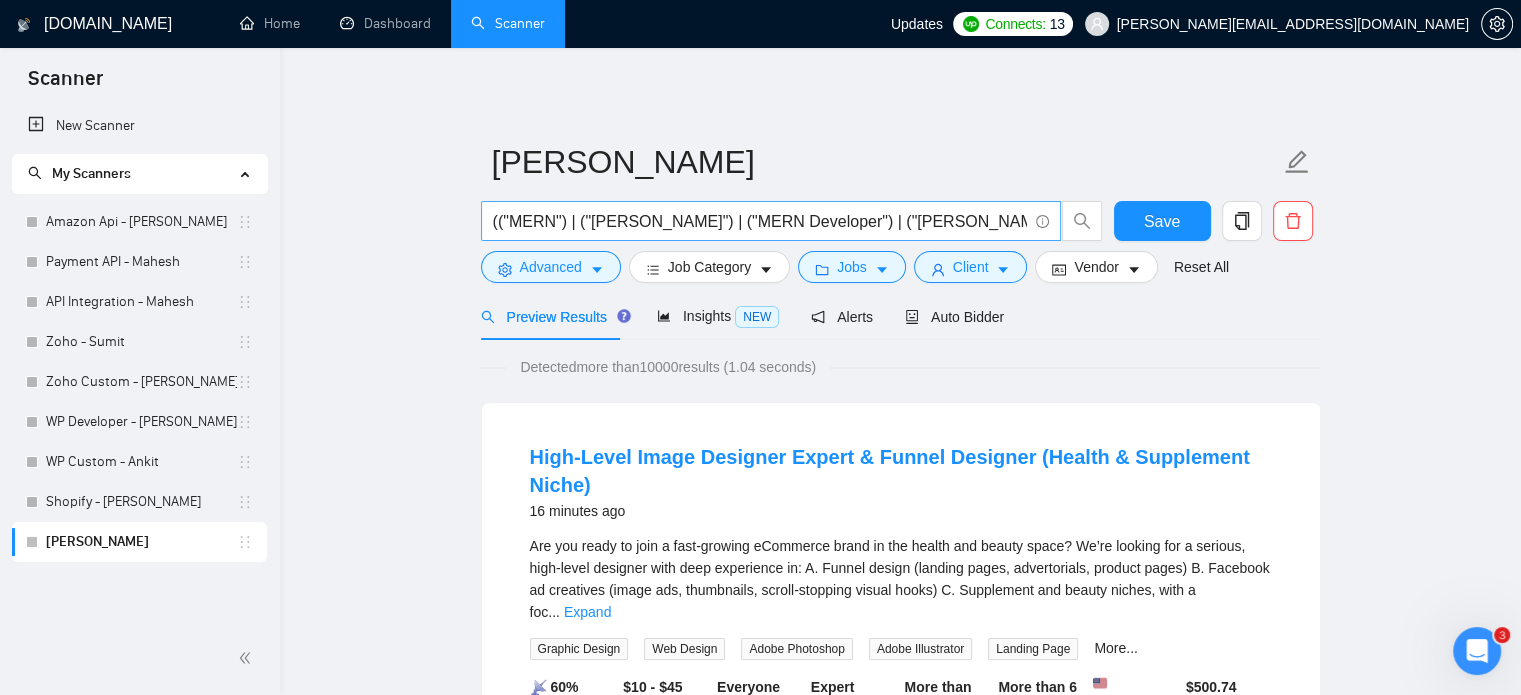 click on "(("MERN") | ("[PERSON_NAME]") | ("MERN Developer") | ("[PERSON_NAME] Developer") | ("MongoDB") | ("Express.js") | ("Express JS") | ("React") | ("React.js") | ("React JS") | ("React Developer") | ("React Frontend") | ("Node.js") | ("Node JS") | ("Node Developer") | ("Full Stack JavaScript") | ("JavaScript Developer") | ("JS Developer") | ("Next.js") | ("Redux") | ("REST API") | ("GraphQL") | ("Mongoose") | ("Mongo Atlas") | ("JWT Auth") | ("OAuth") | ("API Integration") | ("API Development") | ("Serverless Functions") | ("Firebase Auth") | ("Bcrypt") | ("Passport.js") | ("React Hooks") | ("React Context") | ("React Query") | ("Express Middleware") | ("[PERSON_NAME] Web App") | ("Full Stack Developer") | ("MongoDB Aggregation") | ("React Bootstrap") | ("Tailwind CSS") | ("Material UI") | ("Vite + React") | ("Create React App") | ("React Router") | ("React SSR"))" at bounding box center [760, 221] 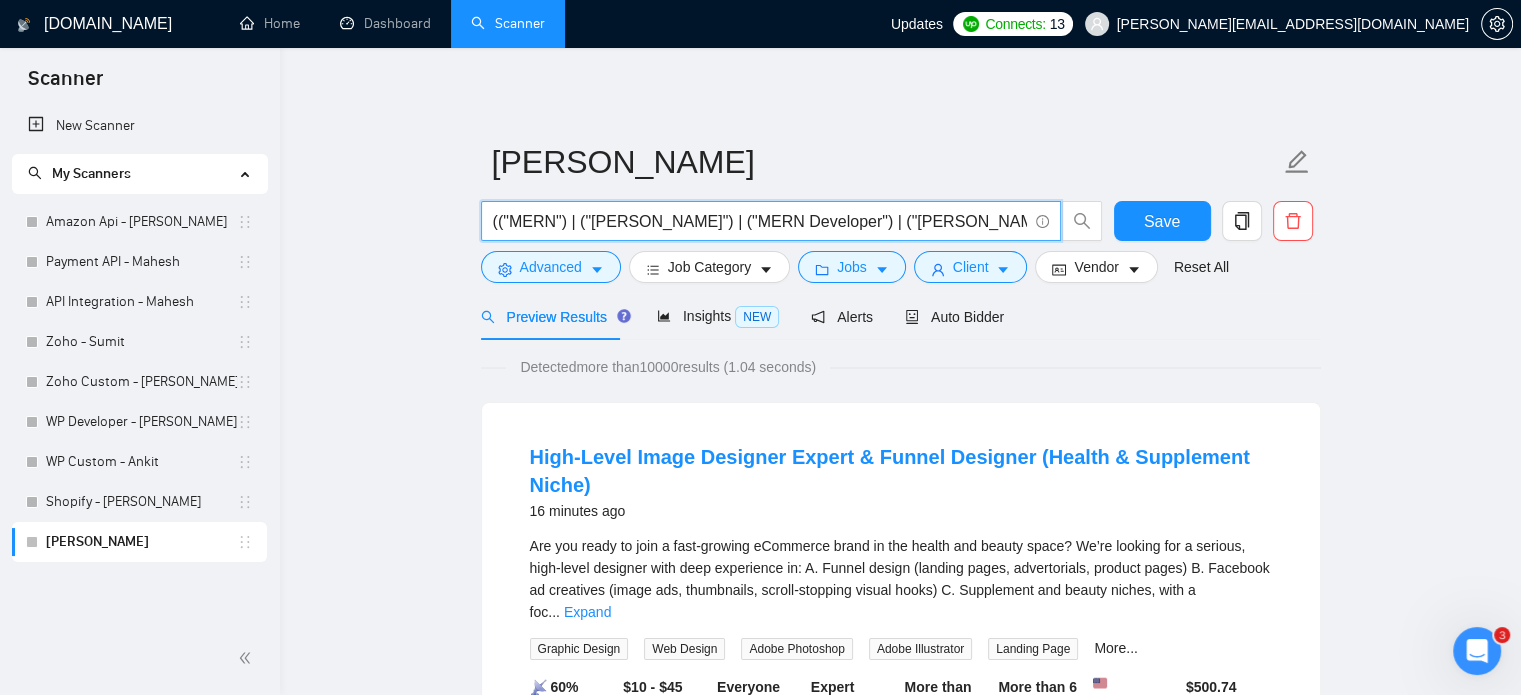 paste on "Mongo Atlas") | ("MongoDB Aggregation") | ("Express.js") | ("Express JS") | ("Express Middleware") | ("Node.js") | ("Node JS") | ("Node Developer") | ("React") | ("React.js") | ("React JS") | ("React Developer") | ("React Frontend") | ("React Hooks") | ("React Context") | ("React Query") | ("React Router") | ("React Bootstrap") | ("Redux") | ("Material UI") | ("Tailwind CSS") | ("Create React App") | ("Vite + React") | ("Next.js") | ("Full Stack Developer") | ("Full Stack JavaScript") | ("JavaScript Developer") | ("JS Developer") | ("REST API") | ("GraphQL") | ("API Integration") | ("API Development") | ("JWT Auth") | ("OAuth") | ("Bcrypt") | ("Passport.js") | ("Serverless Functions") | ("[PERSON_NAME] Web App" 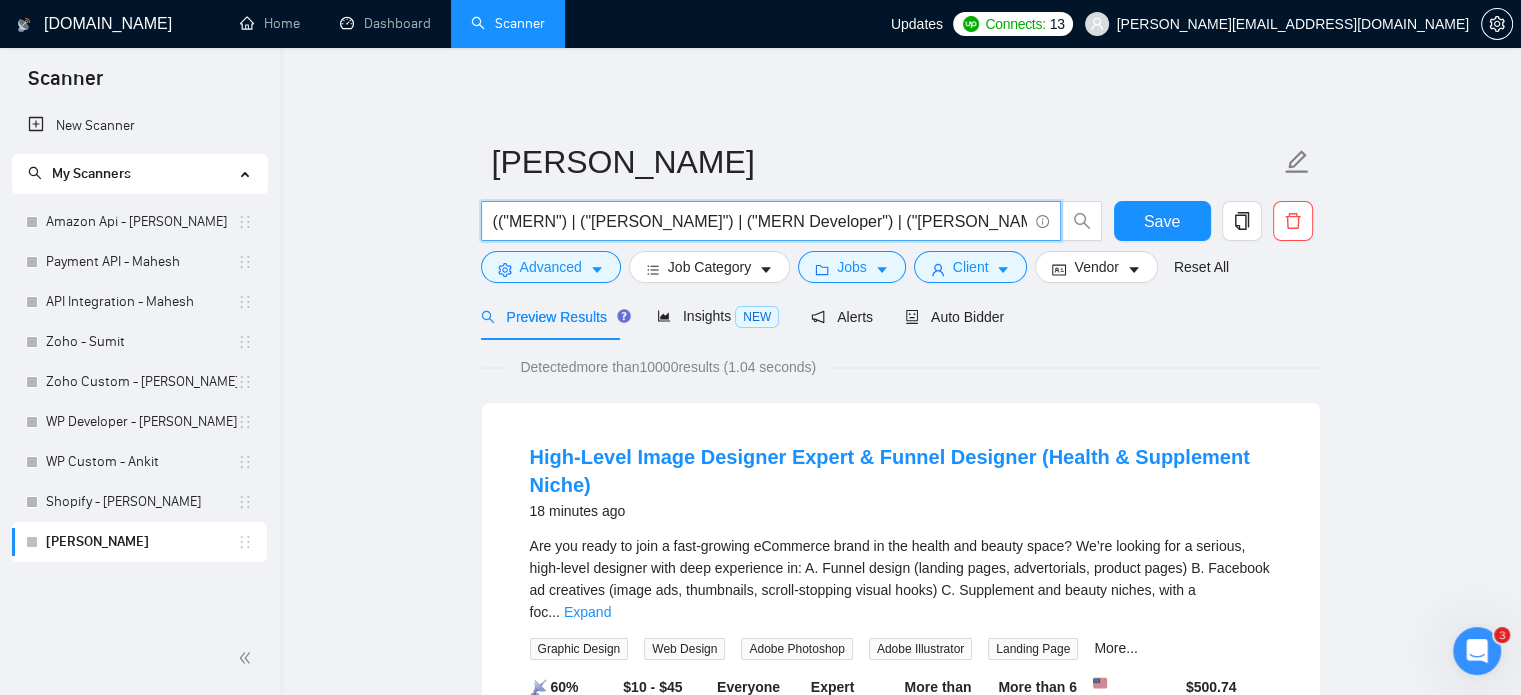 scroll, scrollTop: 0, scrollLeft: 4909, axis: horizontal 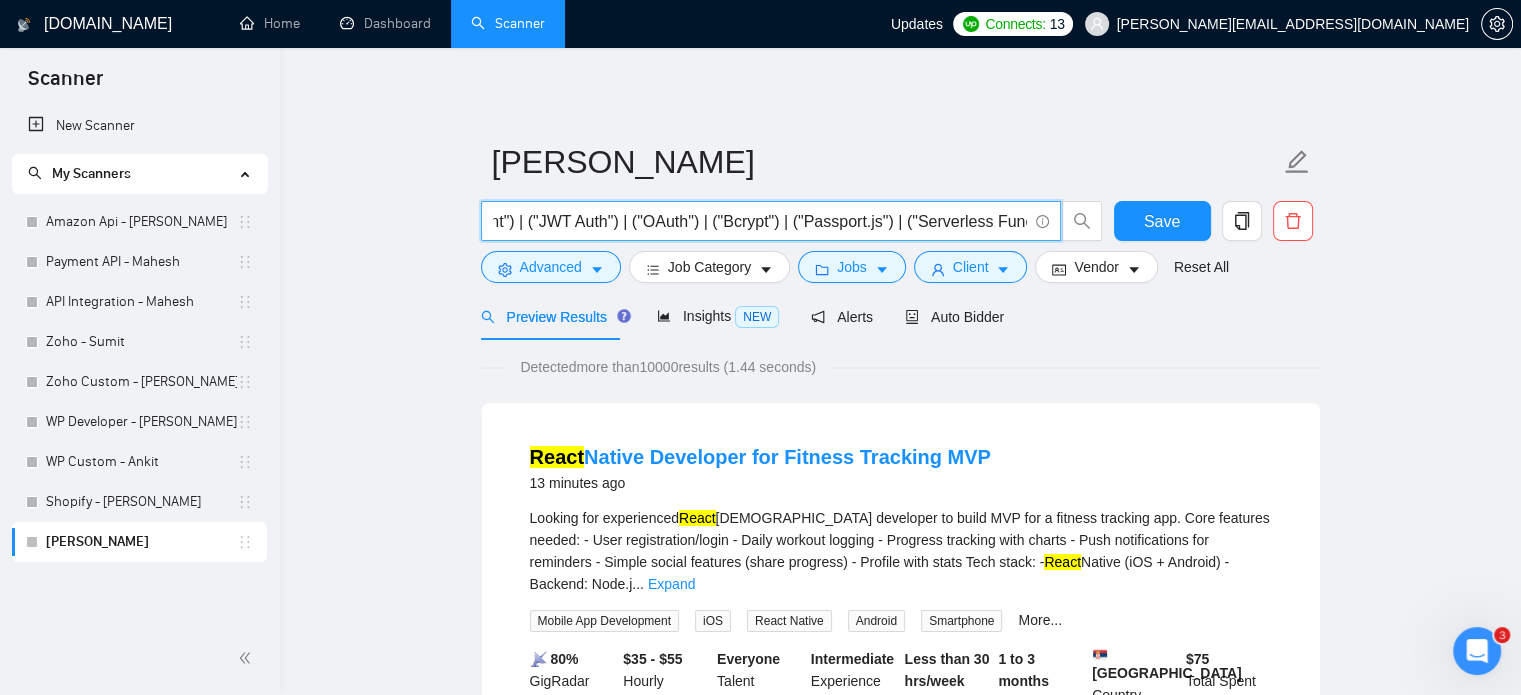 click on "(("MERN") | ("[PERSON_NAME]") | ("MERN Developer") | ("[PERSON_NAME] Developer") | ("MongoDB") | ("Mongo Atlas") | ("MongoDB Aggregation") | ("Express.js") | ("Express JS") | ("Express Middleware") | ("Node.js") | ("Node JS") | ("Node Developer") | ("React") | ("React.js") | ("React JS") | ("React Developer") | ("React Frontend") | ("React Hooks") | ("React Context") | ("React Query") | ("React Router") | ("React Bootstrap") | ("Redux") | ("Material UI") | ("Tailwind CSS") | ("Create React App") | ("Vite + React") | ("Next.js") | ("Full Stack Developer") | ("Full Stack JavaScript") | ("JavaScript Developer") | ("JS Developer") | ("REST API") | ("GraphQL") | ("API Integration") | ("API Development") | ("JWT Auth") | ("OAuth") | ("Bcrypt") | ("Passport.js") | ("Serverless Functions") | ("[PERSON_NAME] Web App"))" at bounding box center (760, 221) 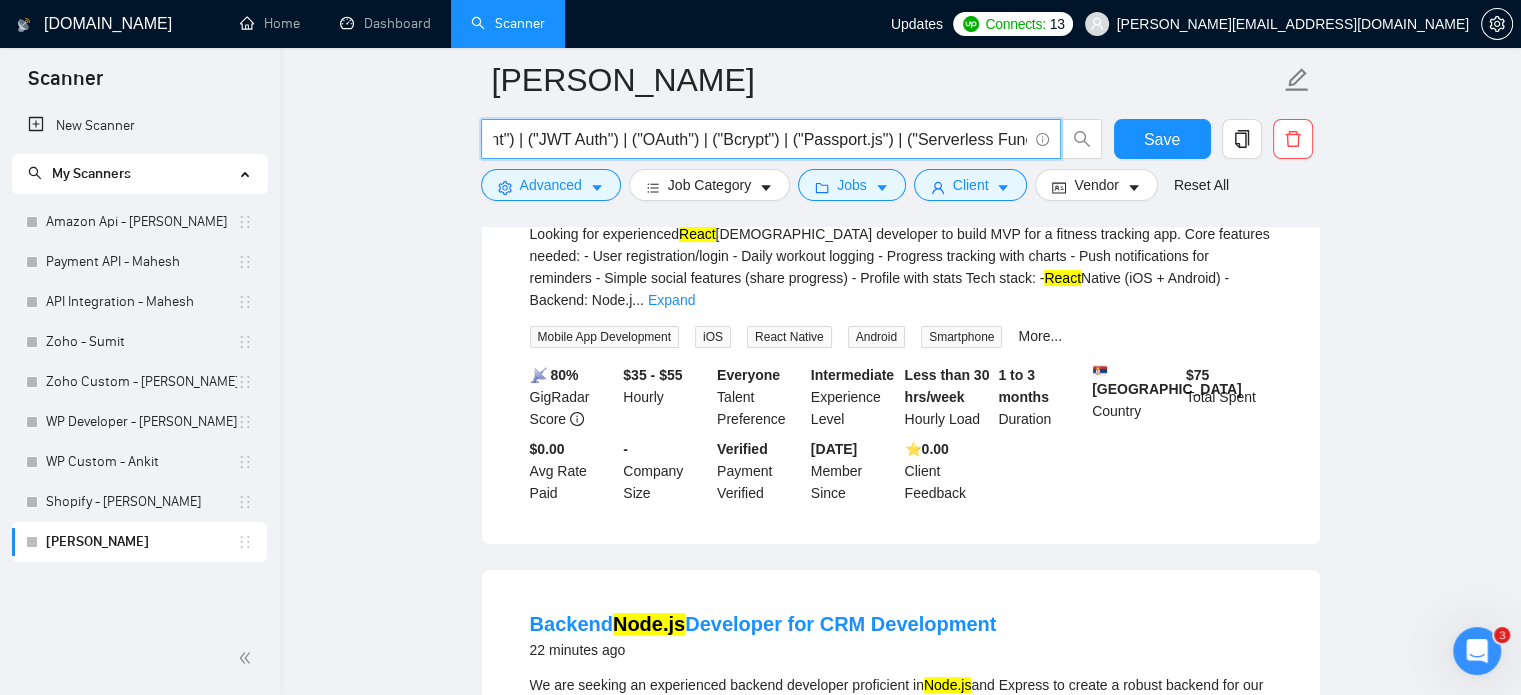 scroll, scrollTop: 200, scrollLeft: 0, axis: vertical 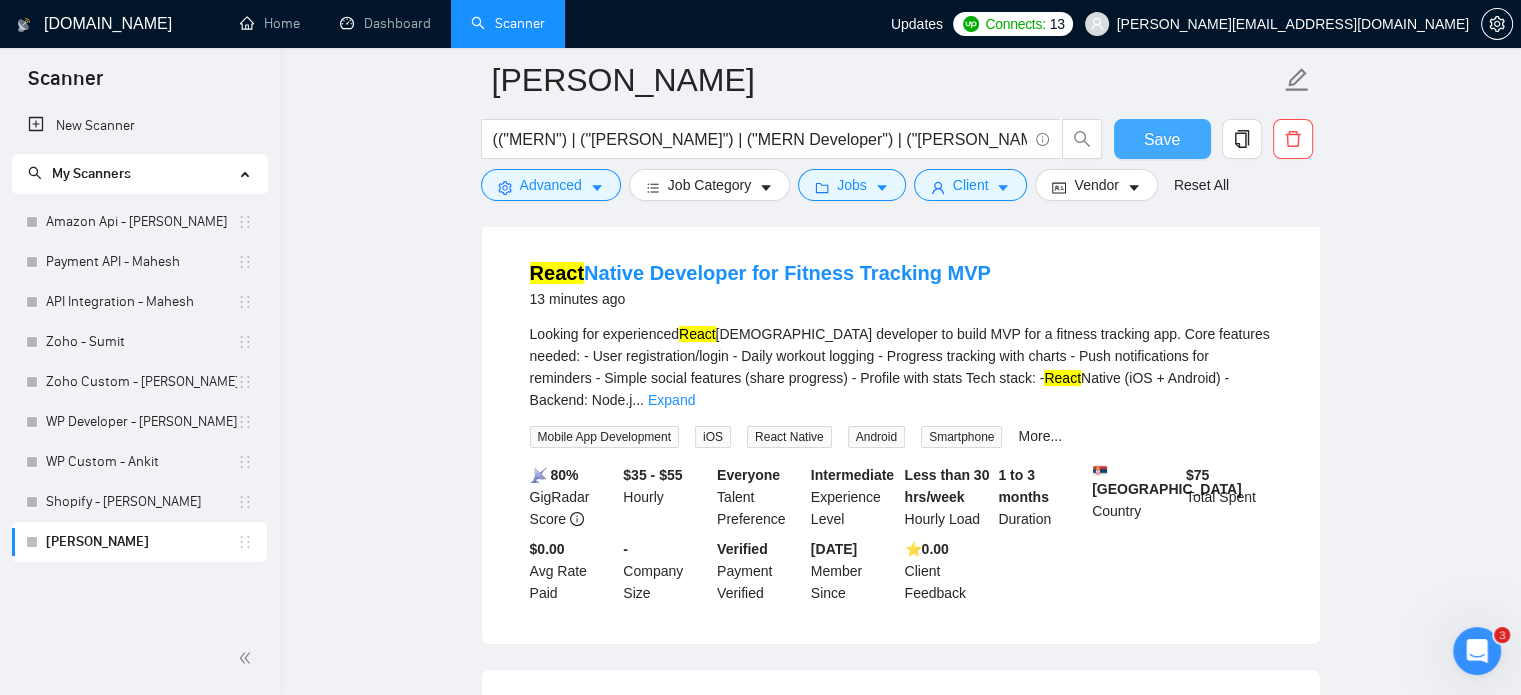 click on "Save" at bounding box center (1162, 139) 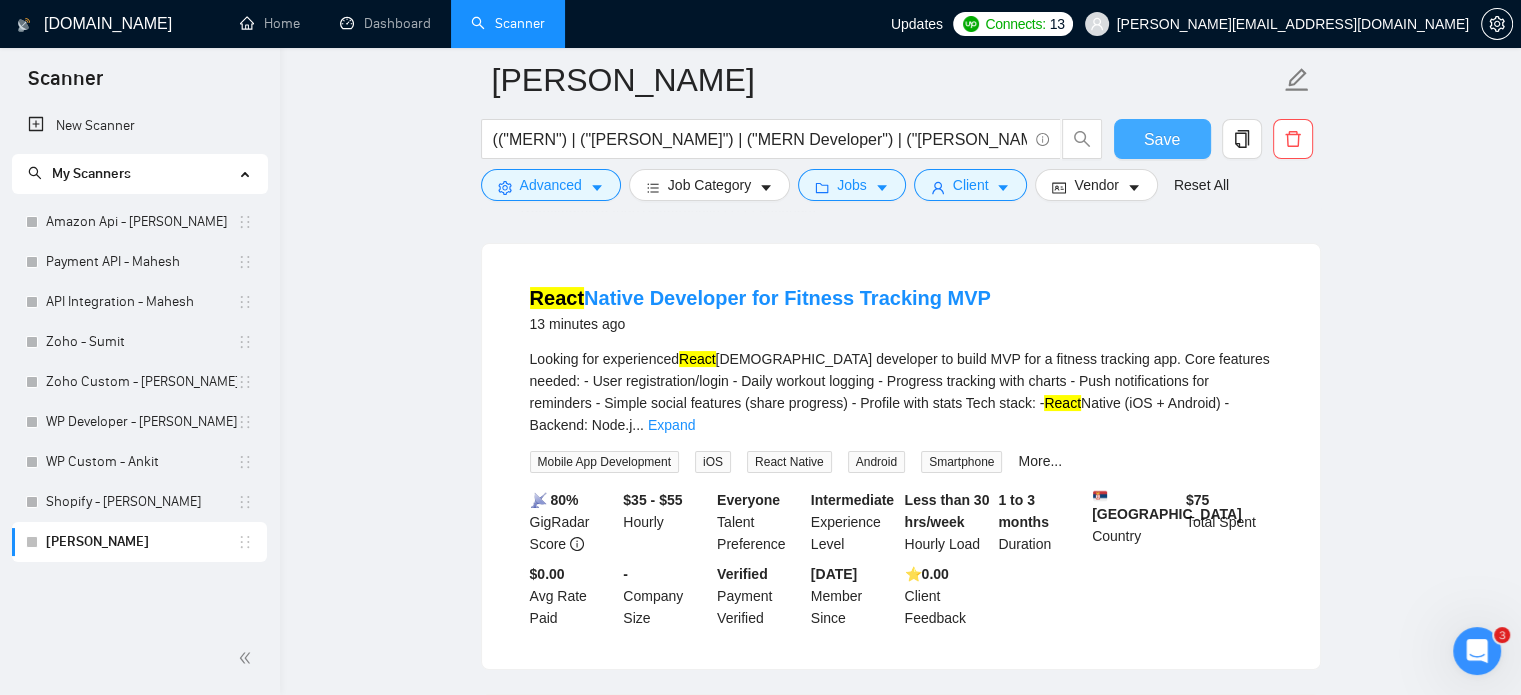 scroll, scrollTop: 0, scrollLeft: 0, axis: both 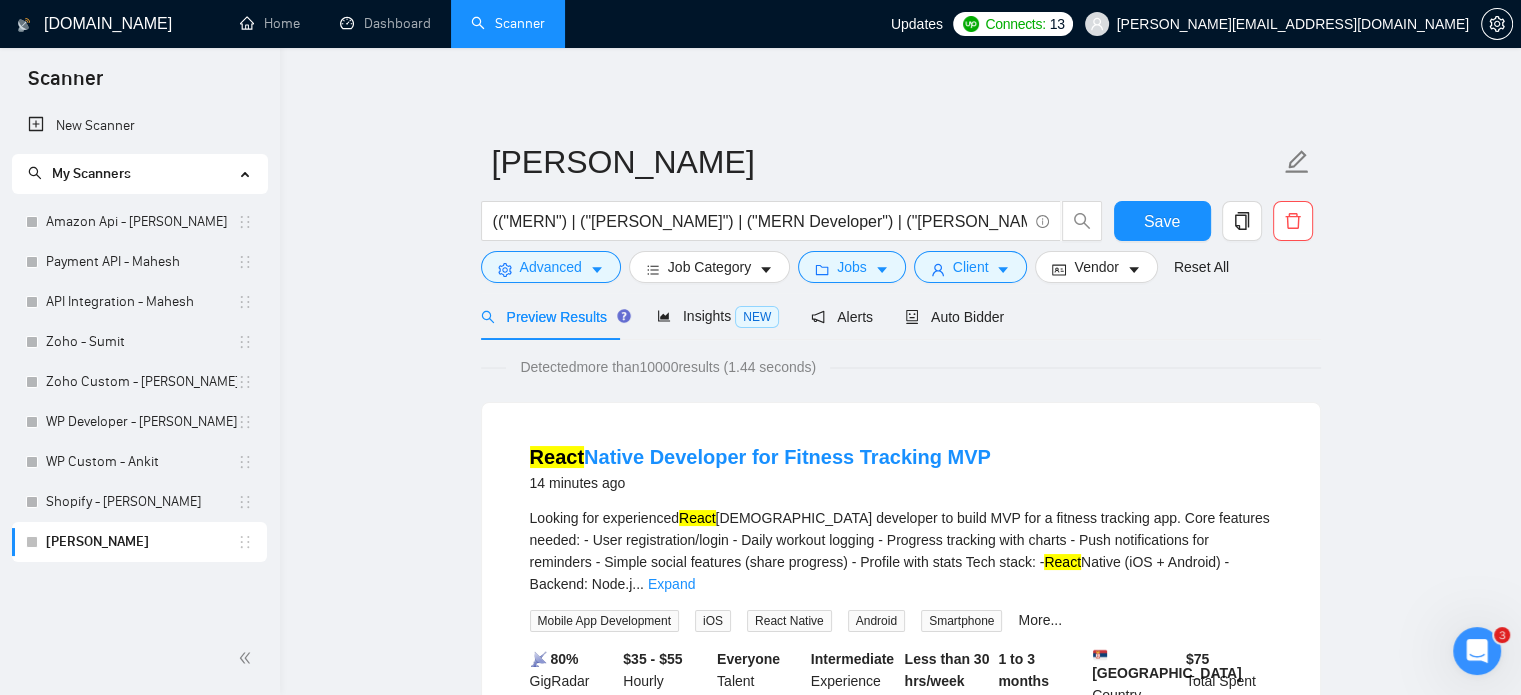 click on "[PERSON_NAME] (("MERN") | ("[PERSON_NAME]") | ("MERN Developer") | ("[PERSON_NAME] Developer") | ("MongoDB") | ("Mongo Atlas") | ("MongoDB Aggregation") | ("Express.js") | ("Express JS") | ("Express Middleware") | ("Node.js") | ("Node JS") | ("Node Developer") | ("React") | ("React.js") | ("React JS") | ("React Developer") | ("React Frontend") | ("React Hooks") | ("React Context") | ("React Query") | ("React Router") | ("React Bootstrap") | ("Redux") | ("Material UI") | ("Tailwind CSS") | ("Create React App") | ("Vite + React") | ("Next.js") | ("Full Stack Developer") | ("Full Stack JavaScript") | ("JavaScript Developer") | ("JS Developer") | ("REST API") | ("GraphQL") | ("API Integration") | ("API Development") | ("JWT Auth") | ("OAuth") | ("Bcrypt") | ("Passport.js") | ("Serverless Functions") | ("[PERSON_NAME] Web App")) Save Advanced   Job Category   Jobs   Client   Vendor   Reset All Preview Results Insights NEW Alerts Auto Bidder Detected  more than   10000  results   (1.44 seconds) React 14 minutes ago React" at bounding box center [900, 2475] 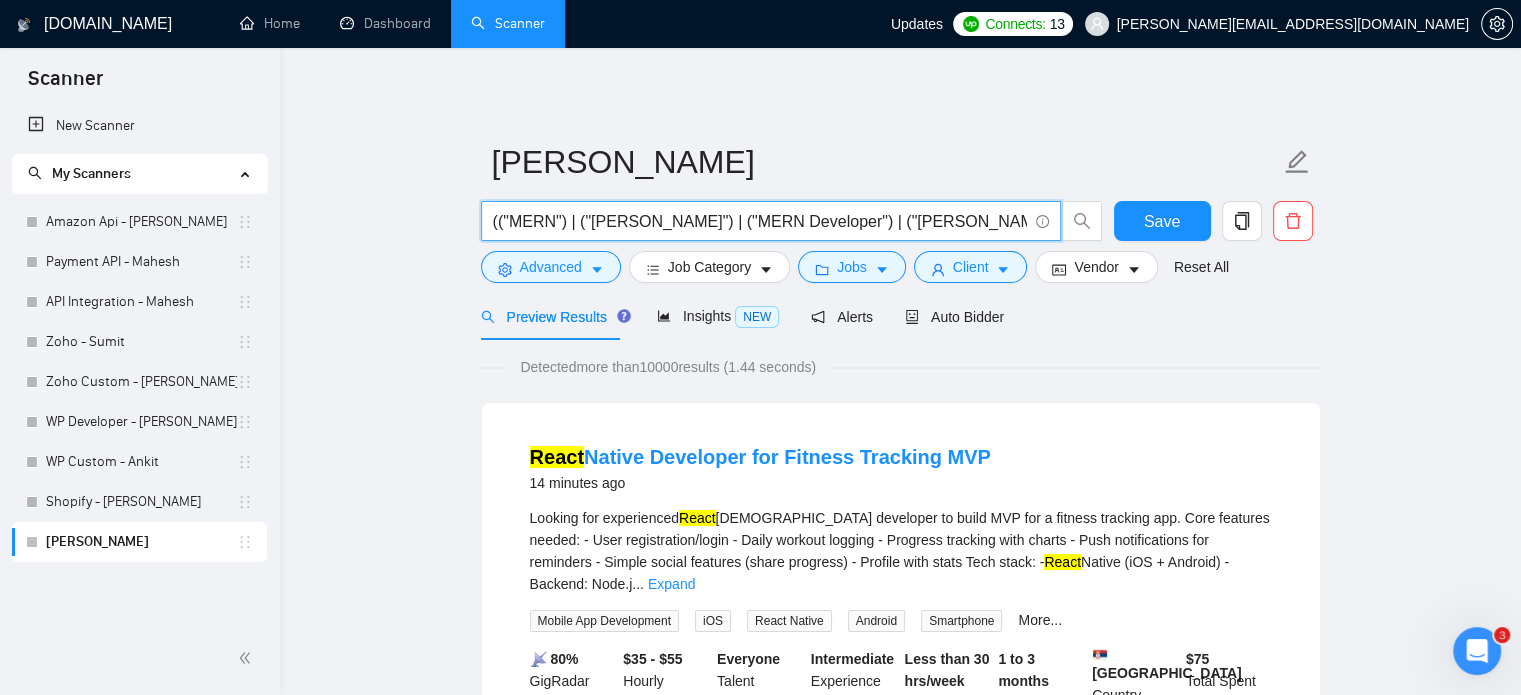 click on "(("MERN") | ("[PERSON_NAME]") | ("MERN Developer") | ("[PERSON_NAME] Developer") | ("MongoDB") | ("Mongo Atlas") | ("MongoDB Aggregation") | ("Express.js") | ("Express JS") | ("Express Middleware") | ("Node.js") | ("Node JS") | ("Node Developer") | ("React") | ("React.js") | ("React JS") | ("React Developer") | ("React Frontend") | ("React Hooks") | ("React Context") | ("React Query") | ("React Router") | ("React Bootstrap") | ("Redux") | ("Material UI") | ("Tailwind CSS") | ("Create React App") | ("Vite + React") | ("Next.js") | ("Full Stack Developer") | ("Full Stack JavaScript") | ("JavaScript Developer") | ("JS Developer") | ("REST API") | ("GraphQL") | ("API Integration") | ("API Development") | ("JWT Auth") | ("OAuth") | ("Bcrypt") | ("Passport.js") | ("Serverless Functions") | ("[PERSON_NAME] Web App"))" at bounding box center (760, 221) 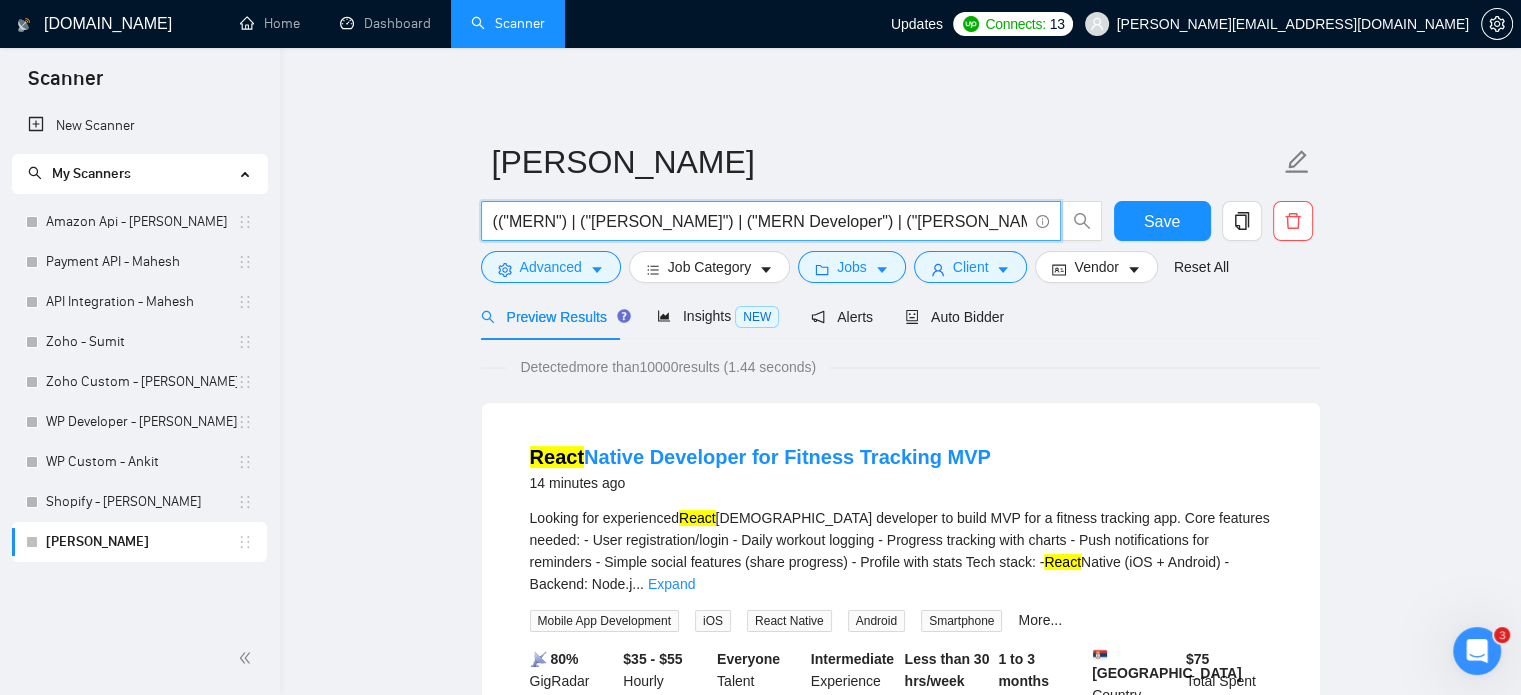 paste on "React") | ("React.js") | ("React JS") | ("React Developer") | ("React Frontend") | ("React Hooks") | ("React Context") | ("React Query") | ("React Router") | ("React Bootstrap") | ("Redux") | ("Material UI") | ("Tailwind CSS") | ("Create React App") | ("Vite + React") | ("Next.js") | ("JavaScript Developer") | ("JS Developer" 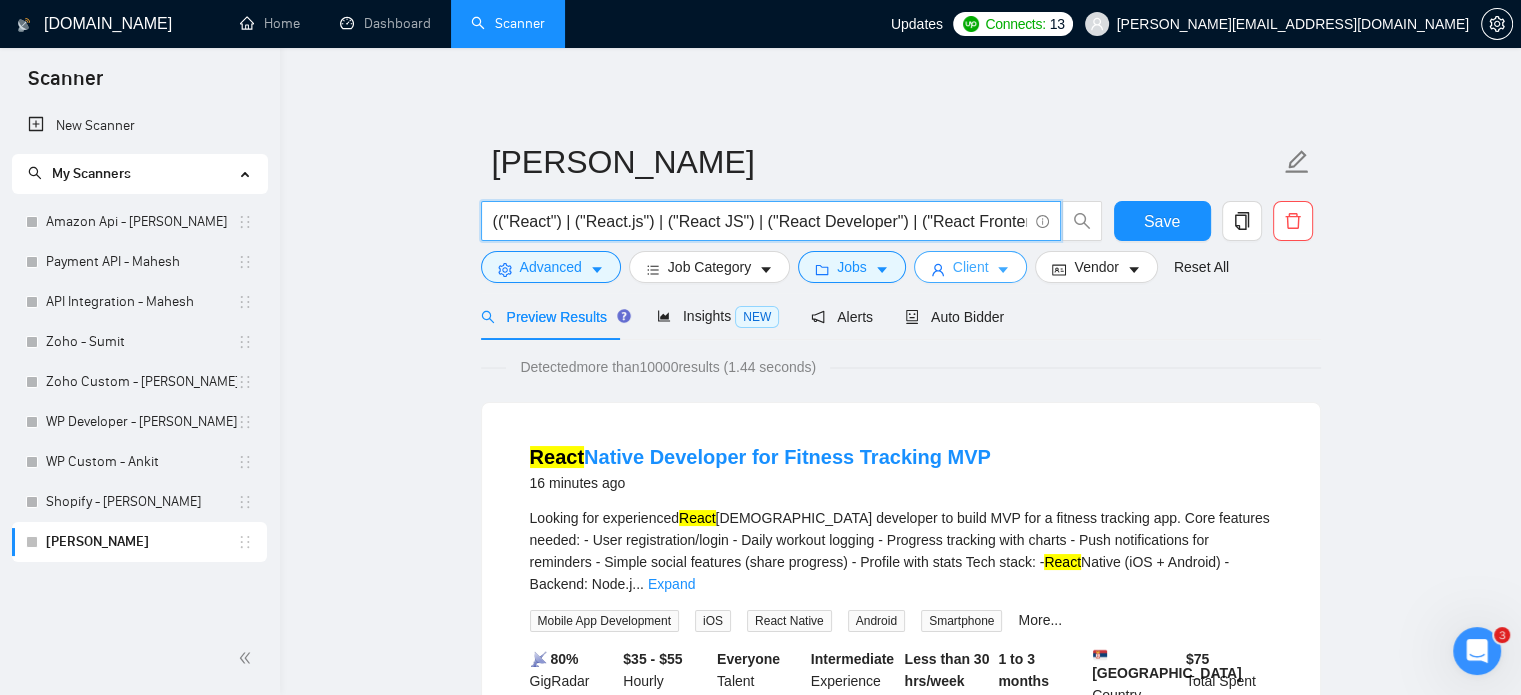 scroll, scrollTop: 0, scrollLeft: 1631, axis: horizontal 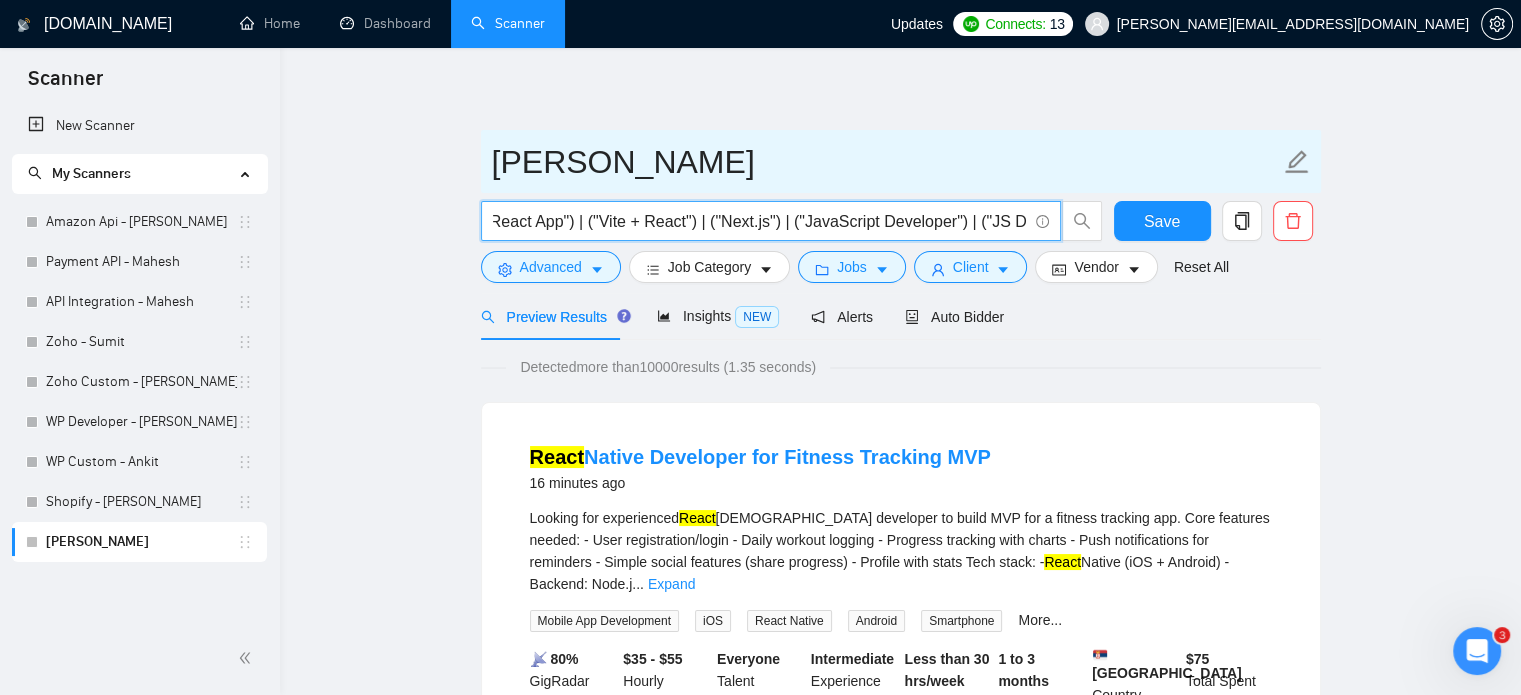 type on "(("React") | ("React.js") | ("React JS") | ("React Developer") | ("React Frontend") | ("React Hooks") | ("React Context") | ("React Query") | ("React Router") | ("React Bootstrap") | ("Redux") | ("Material UI") | ("Tailwind CSS") | ("Create React App") | ("Vite + React") | ("Next.js") | ("JavaScript Developer") | ("JS Developer"))" 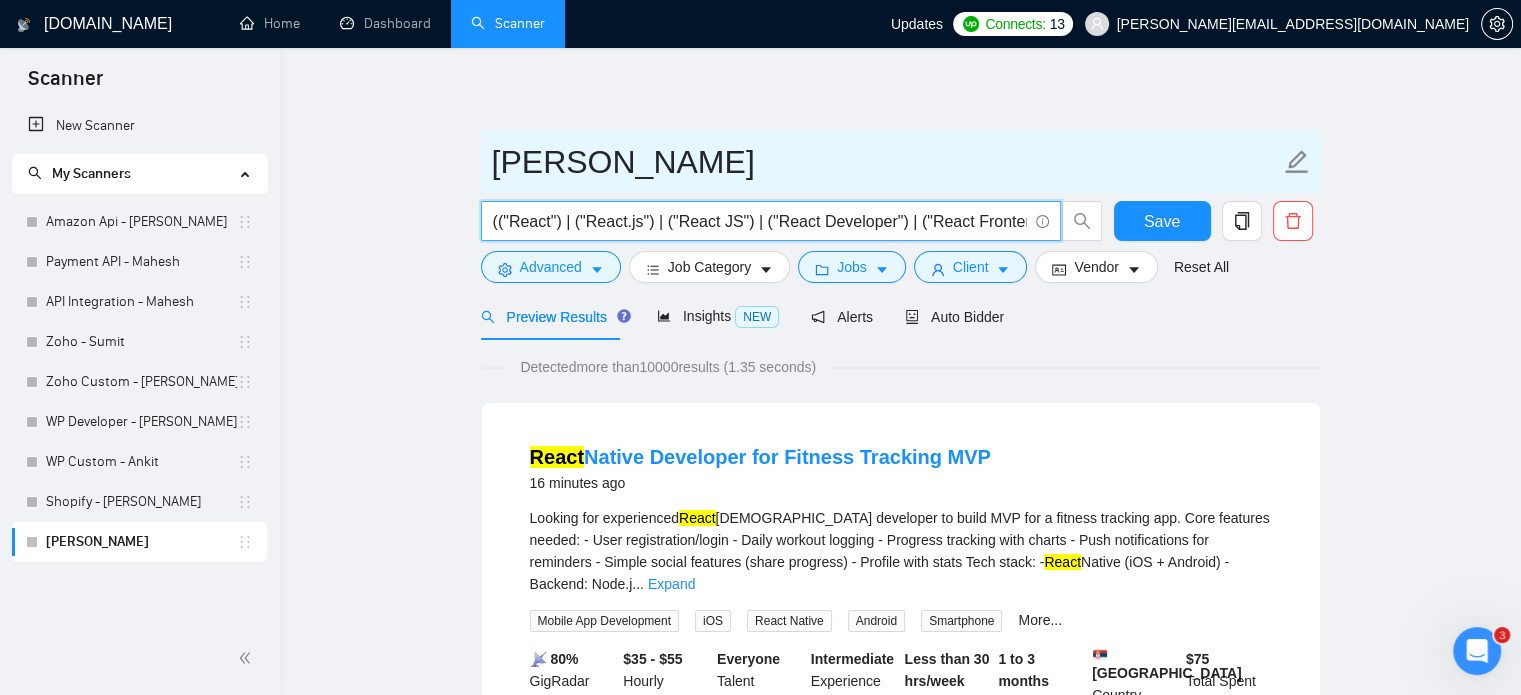 click 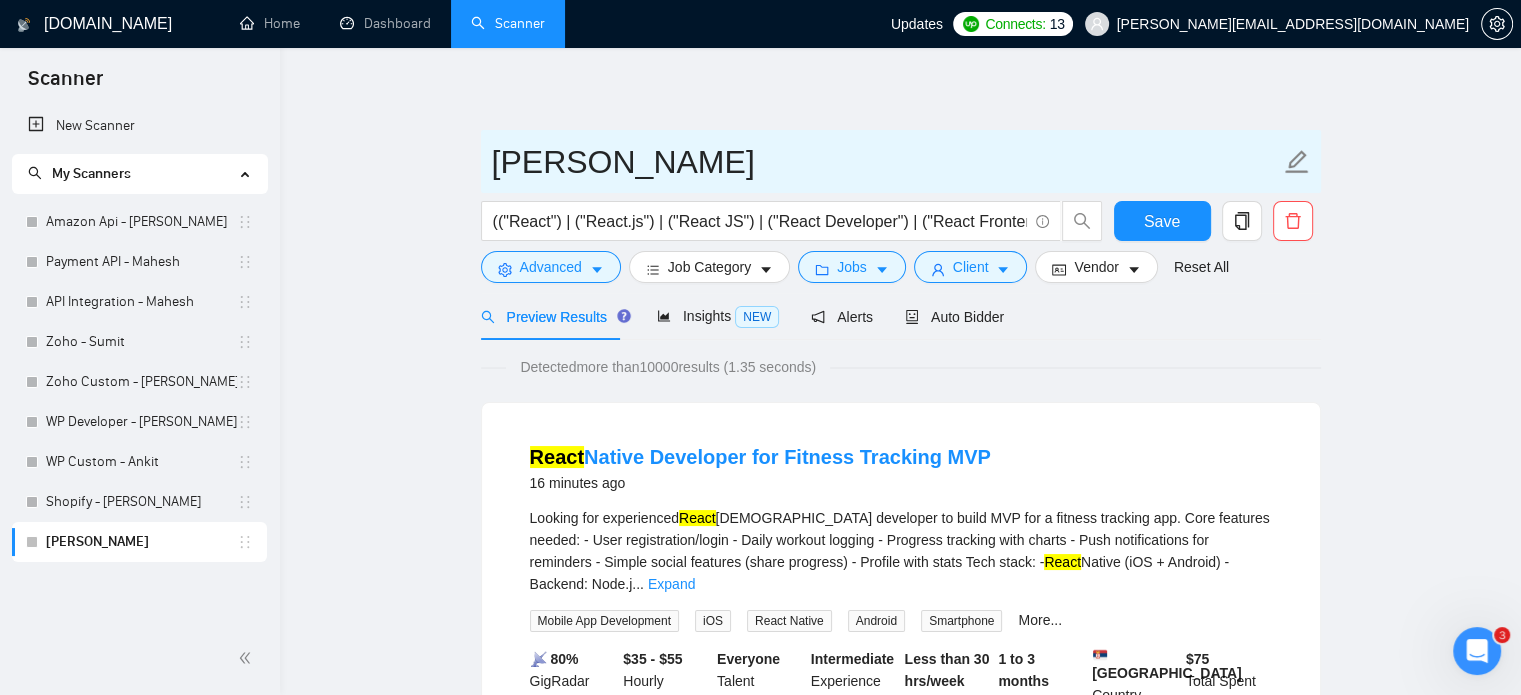 click on "[PERSON_NAME]" at bounding box center (901, 161) 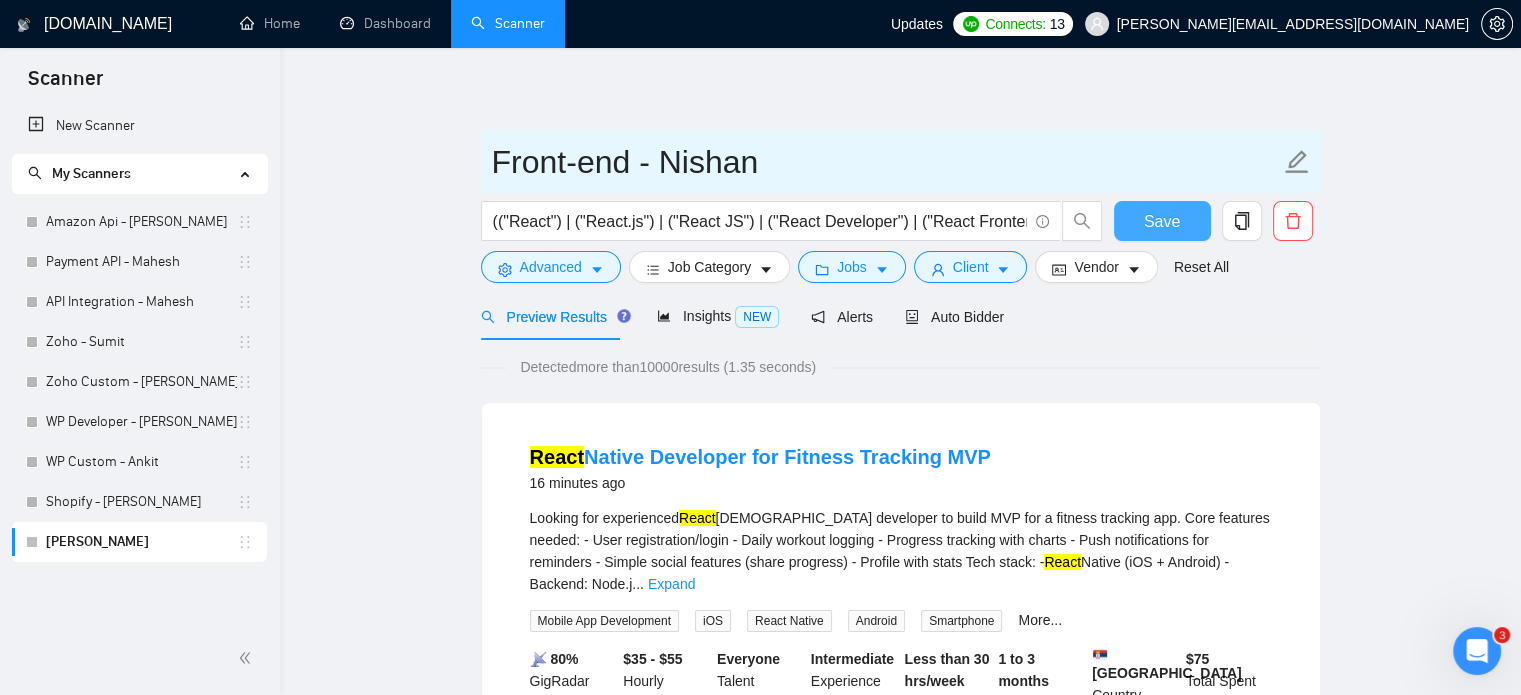 type on "Front-end - Nishan" 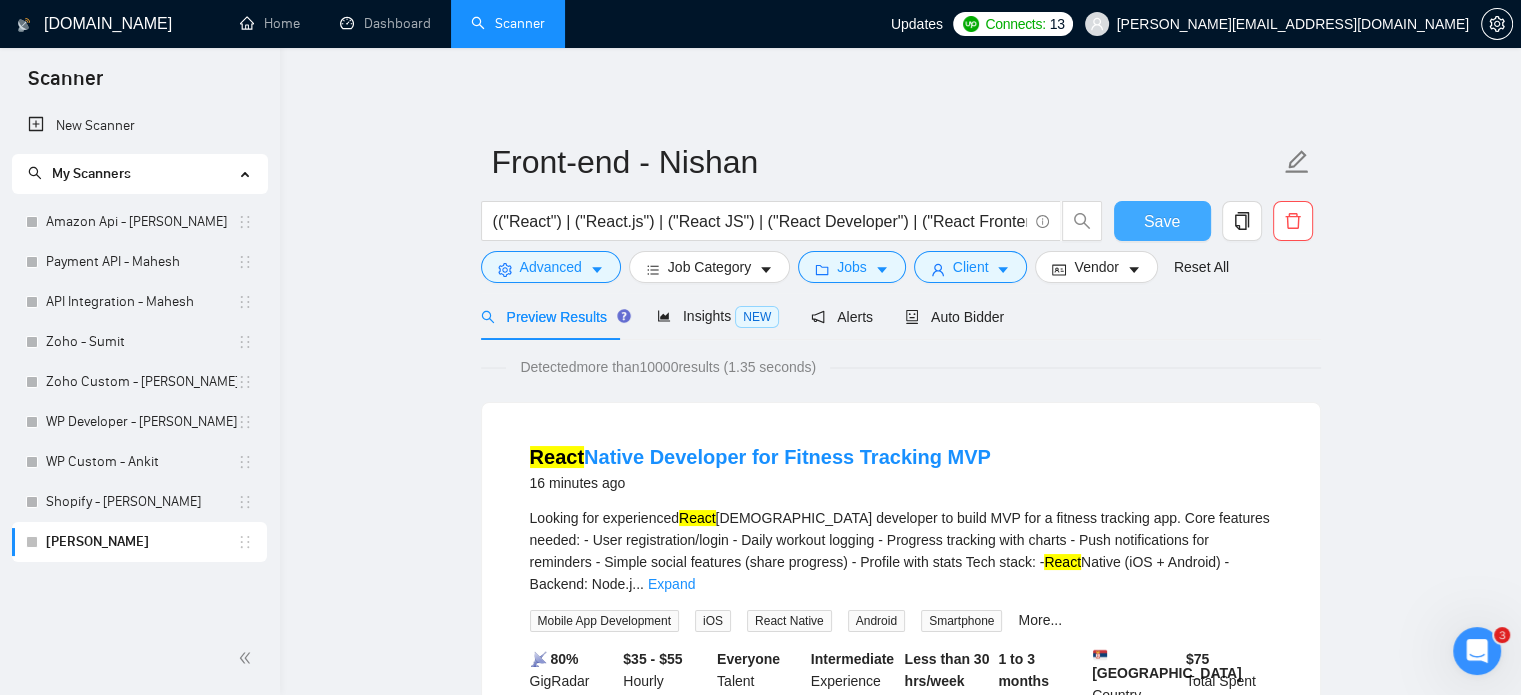 click on "Save" at bounding box center (1162, 221) 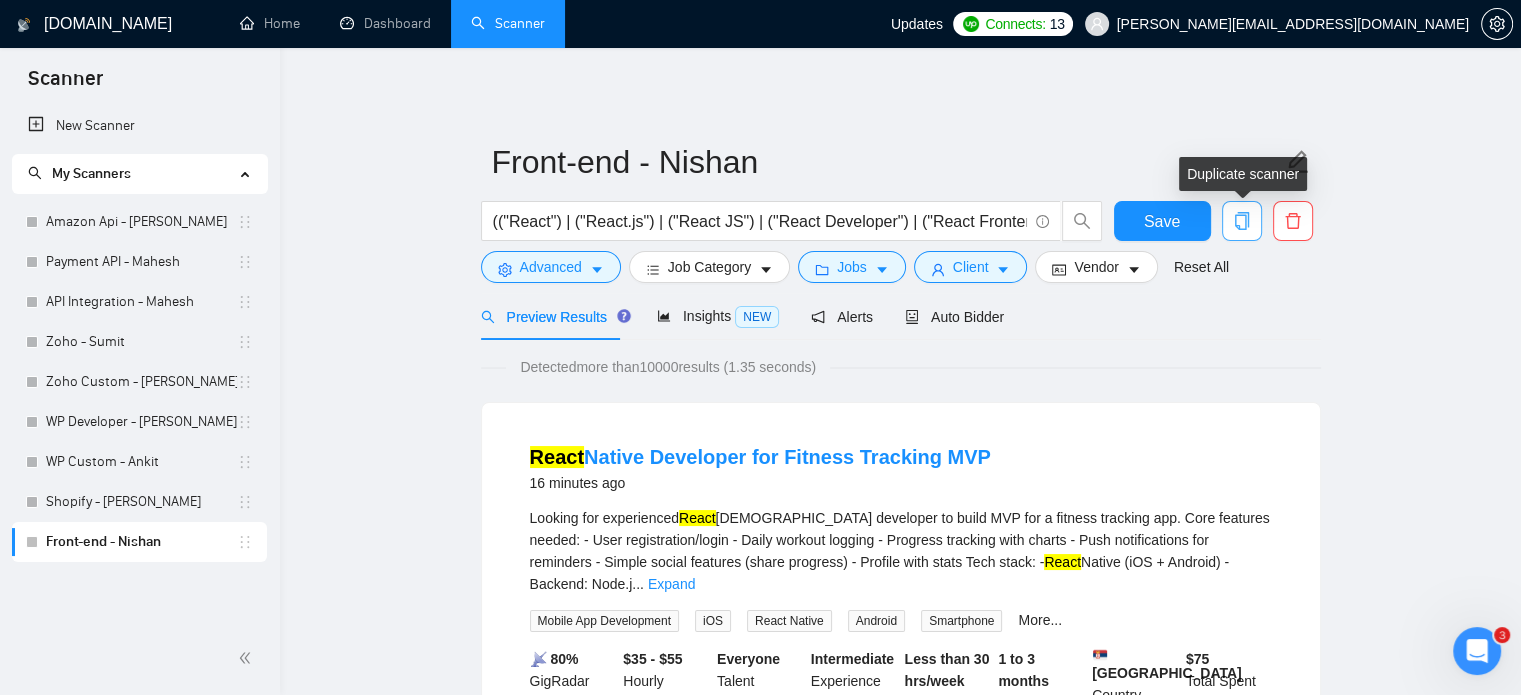 click 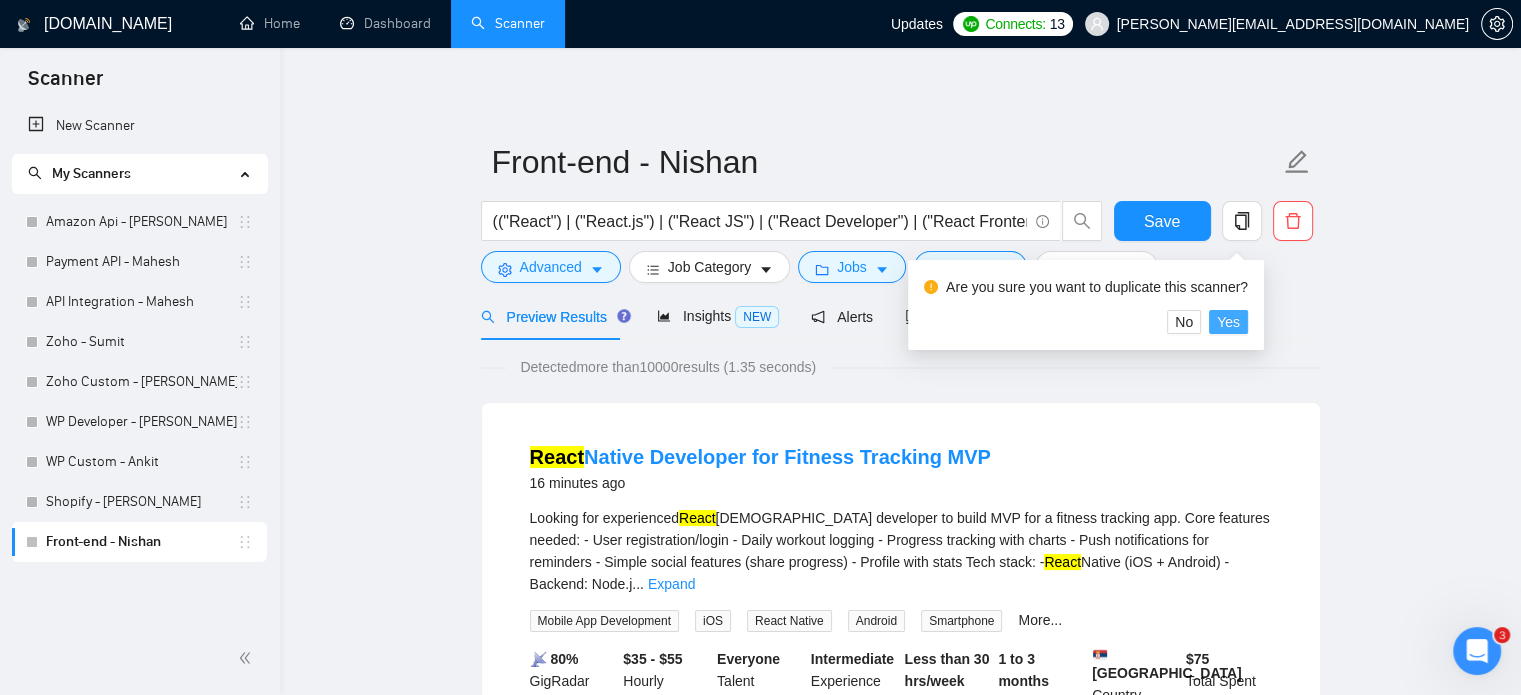 click on "Yes" at bounding box center [1228, 322] 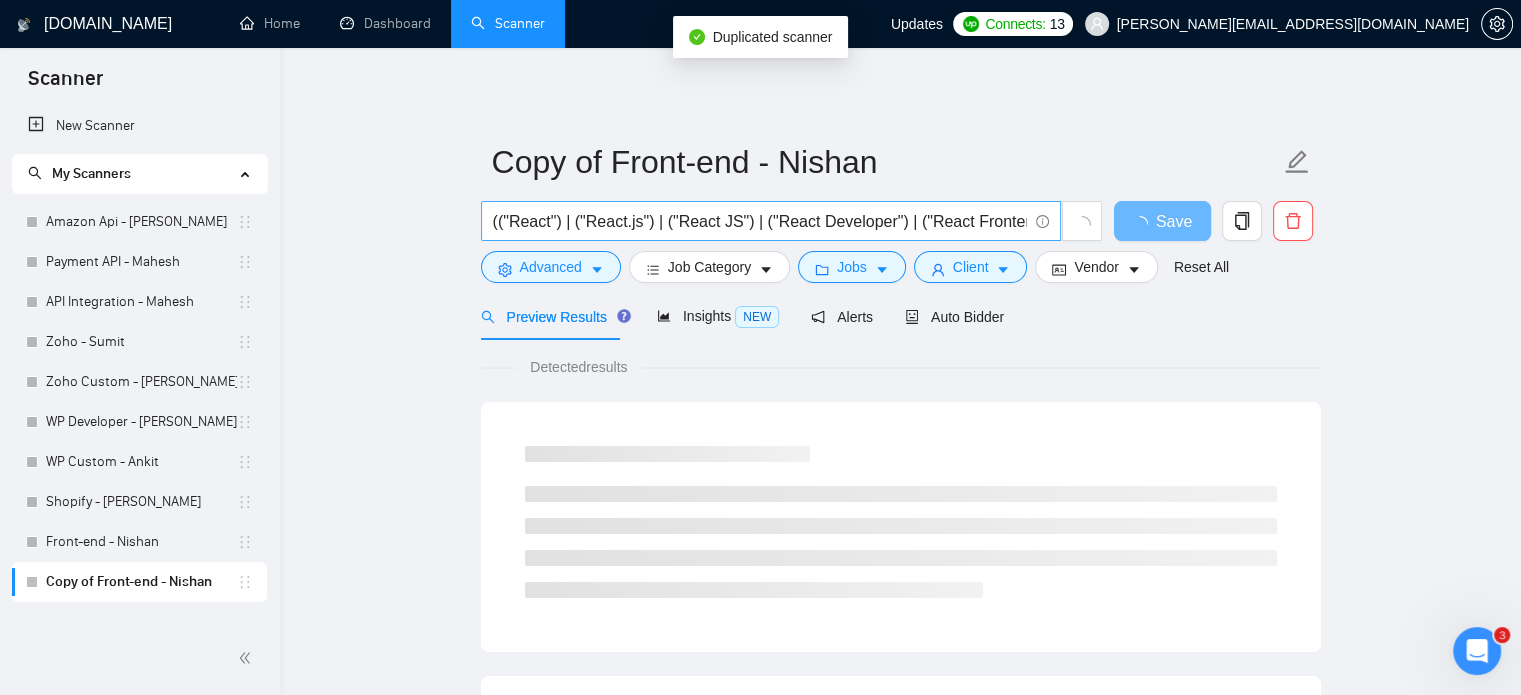 click on "(("React") | ("React.js") | ("React JS") | ("React Developer") | ("React Frontend") | ("React Hooks") | ("React Context") | ("React Query") | ("React Router") | ("React Bootstrap") | ("Redux") | ("Material UI") | ("Tailwind CSS") | ("Create React App") | ("Vite + React") | ("Next.js") | ("JavaScript Developer") | ("JS Developer"))" at bounding box center (760, 221) 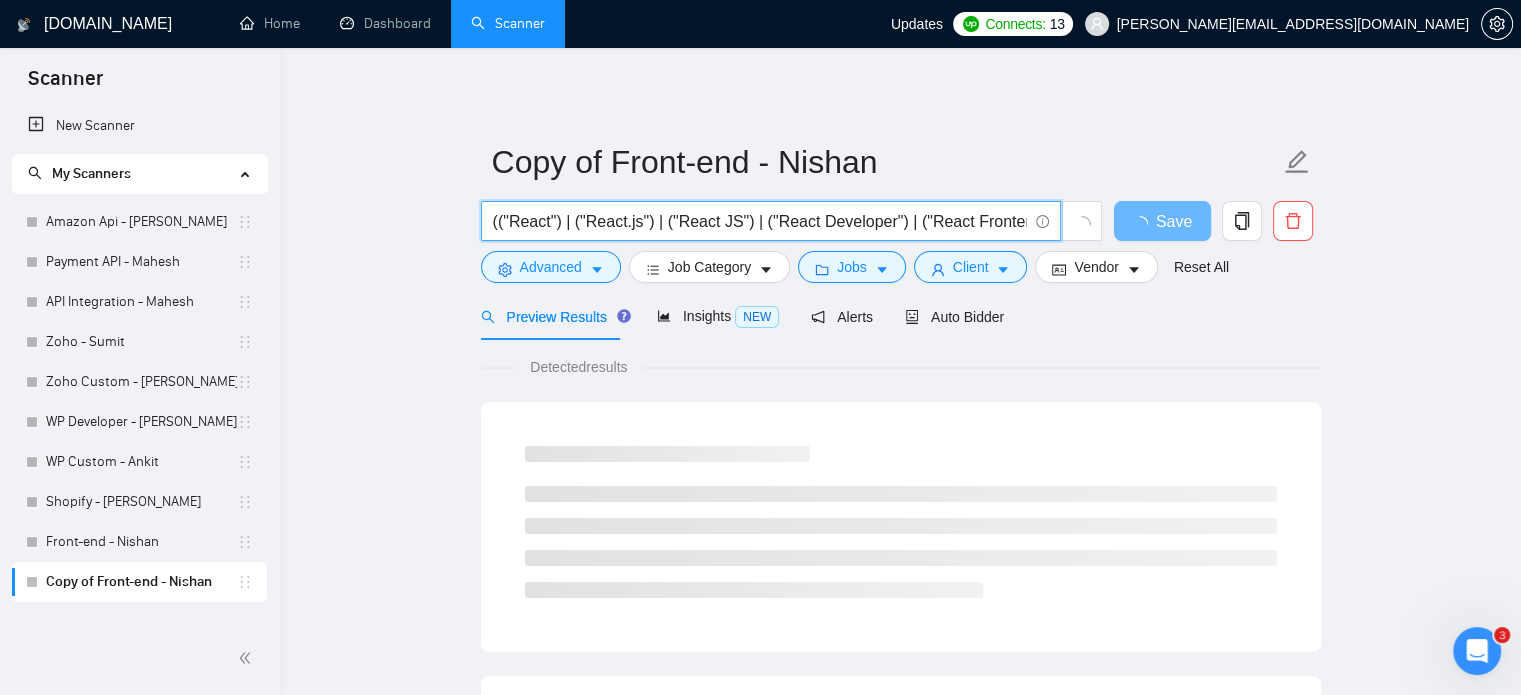 paste on "MERN") | ("[PERSON_NAME]") | ("MERN Developer") | ("[PERSON_NAME] Developer") | ("Full Stack Developer") | ("Full Stack JavaScript") | ("MongoDB") | ("Mongo Atlas") | ("MongoDB Aggregation") | ("Express.js") | ("Express JS") | ("Express Middleware") | ("Node.js") | ("Node JS") | ("Node Developer") | ("REST API") | ("GraphQL") | ("API Integration") | ("API Development") | ("JWT Auth") | ("OAuth") | ("Bcrypt") | ("Passport.js") | ("Serverless Functions") | ("[PERSON_NAME] Web App" 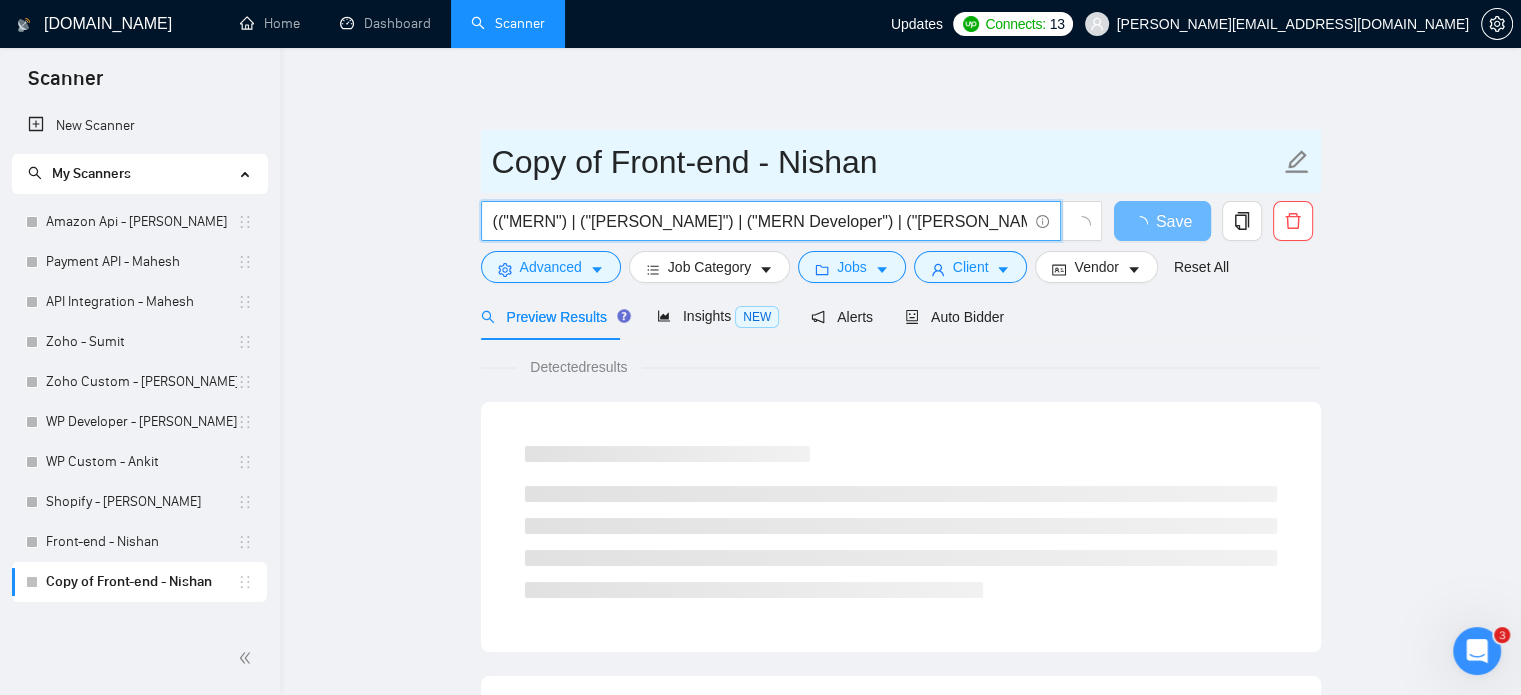 scroll, scrollTop: 0, scrollLeft: 2740, axis: horizontal 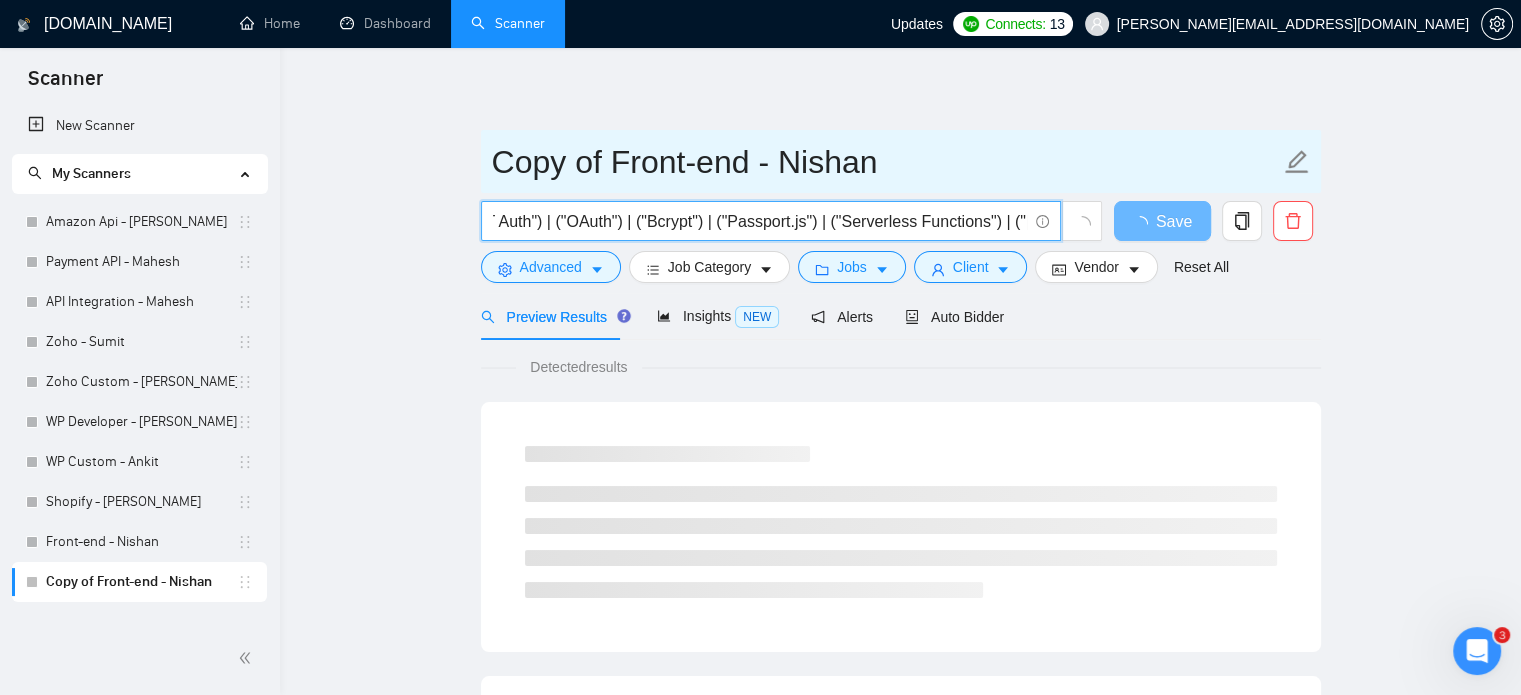 type on "(("MERN") | ("[PERSON_NAME]") | ("MERN Developer") | ("[PERSON_NAME] Developer") | ("Full Stack Developer") | ("Full Stack JavaScript") | ("MongoDB") | ("Mongo Atlas") | ("MongoDB Aggregation") | ("Express.js") | ("Express JS") | ("Express Middleware") | ("Node.js") | ("Node JS") | ("Node Developer") | ("REST API") | ("GraphQL") | ("API Integration") | ("API Development") | ("JWT Auth") | ("OAuth") | ("Bcrypt") | ("Passport.js") | ("Serverless Functions") | ("[PERSON_NAME] Web App"))" 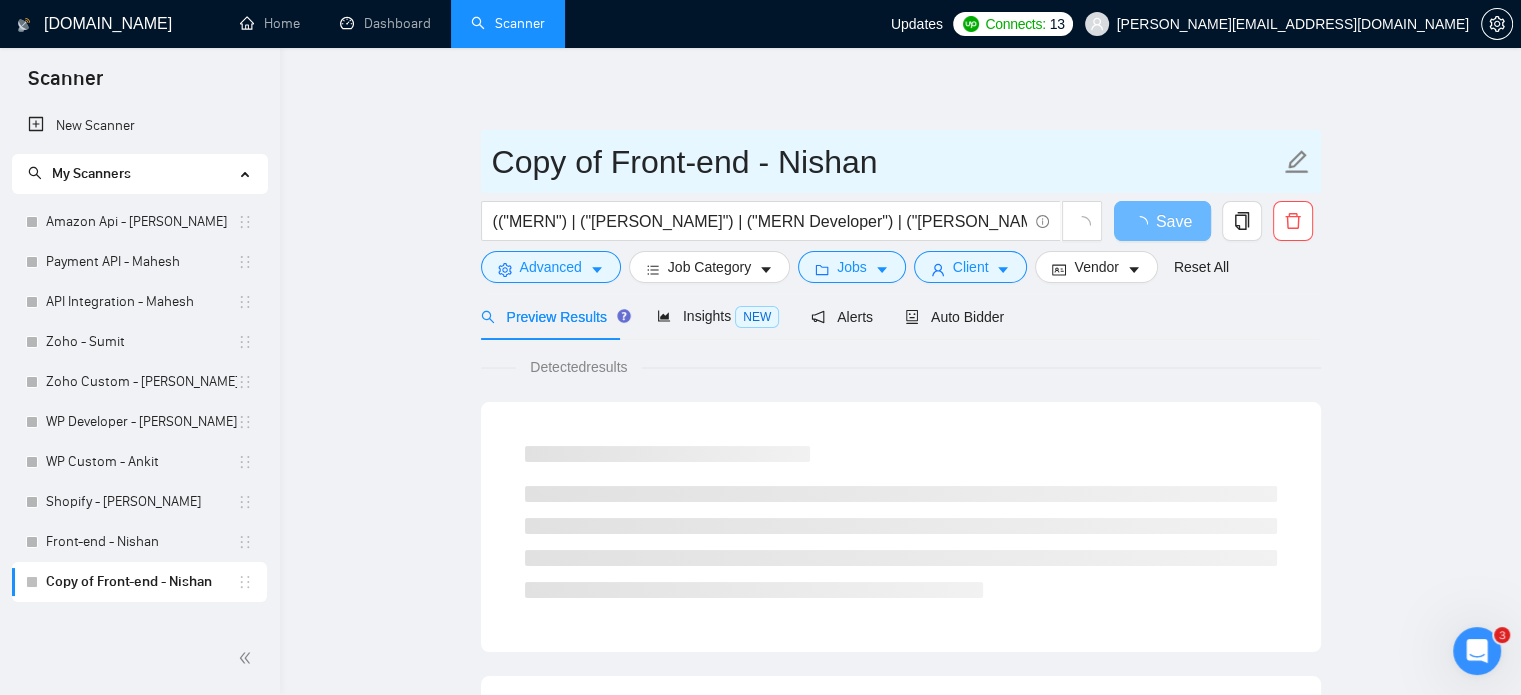 drag, startPoint x: 760, startPoint y: 168, endPoint x: 465, endPoint y: 174, distance: 295.061 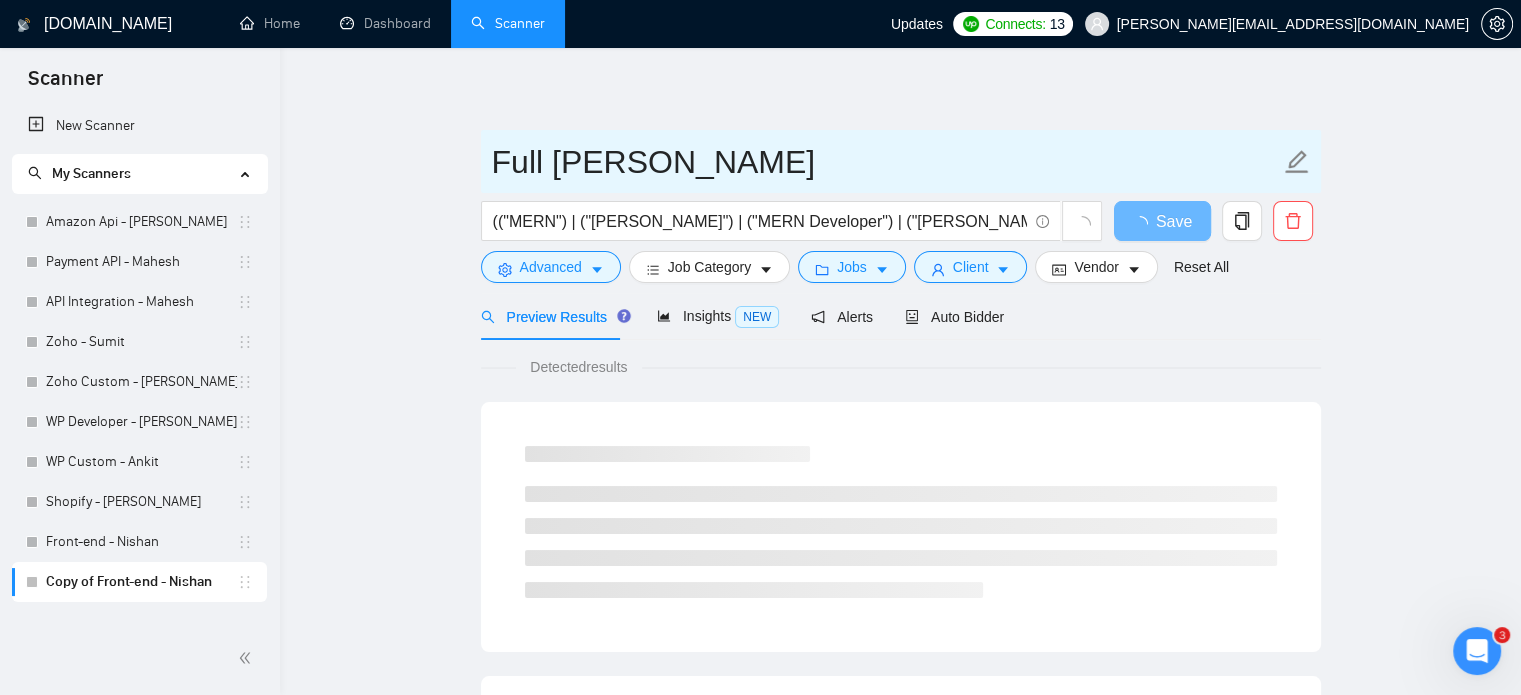 click on "Full [PERSON_NAME]" at bounding box center (886, 162) 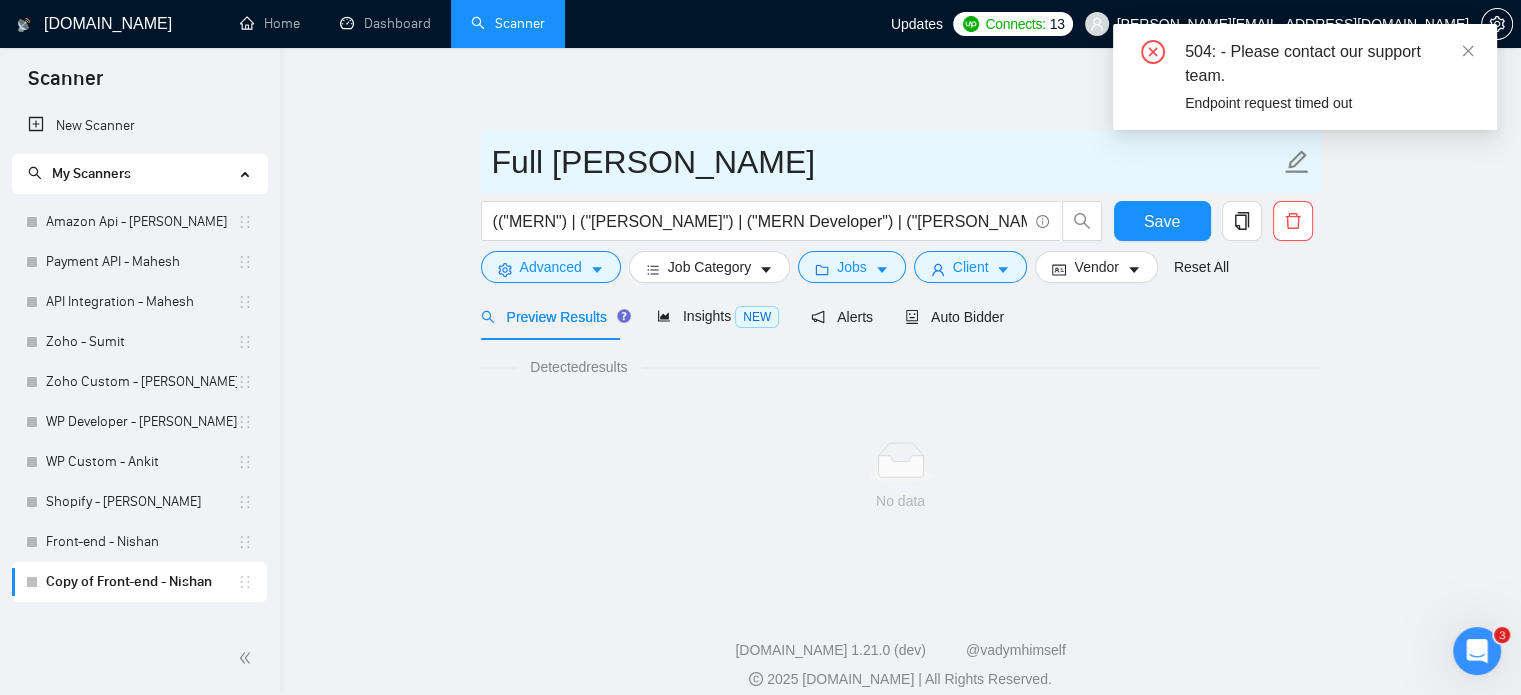 type on "Full [PERSON_NAME]" 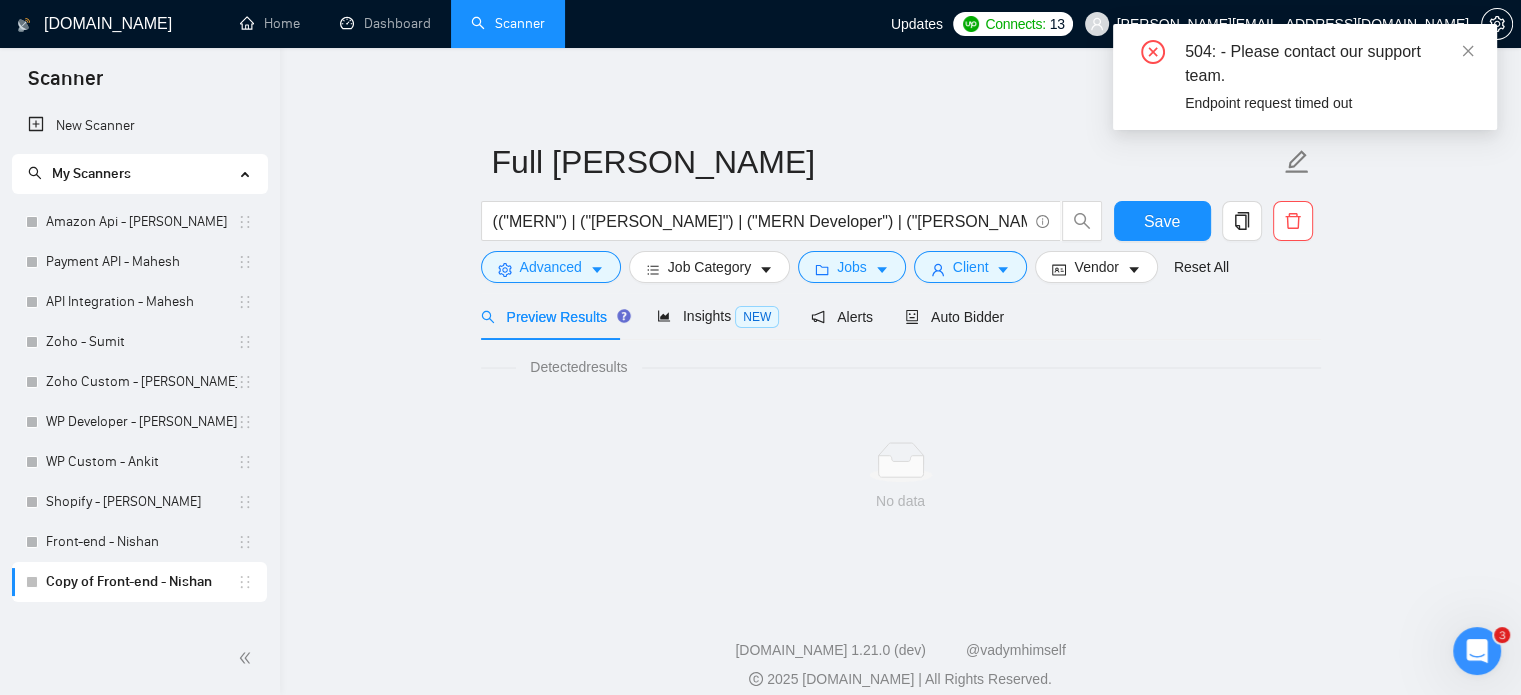 click 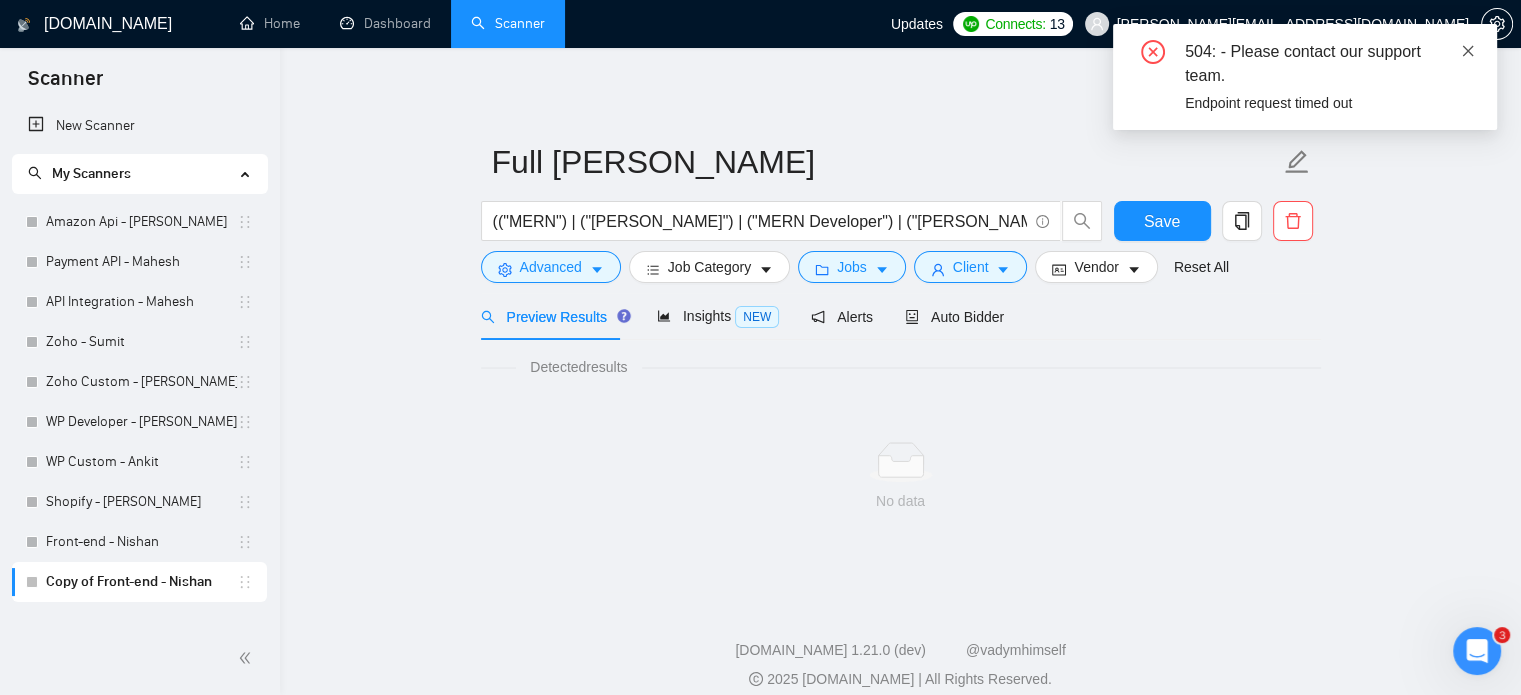 click 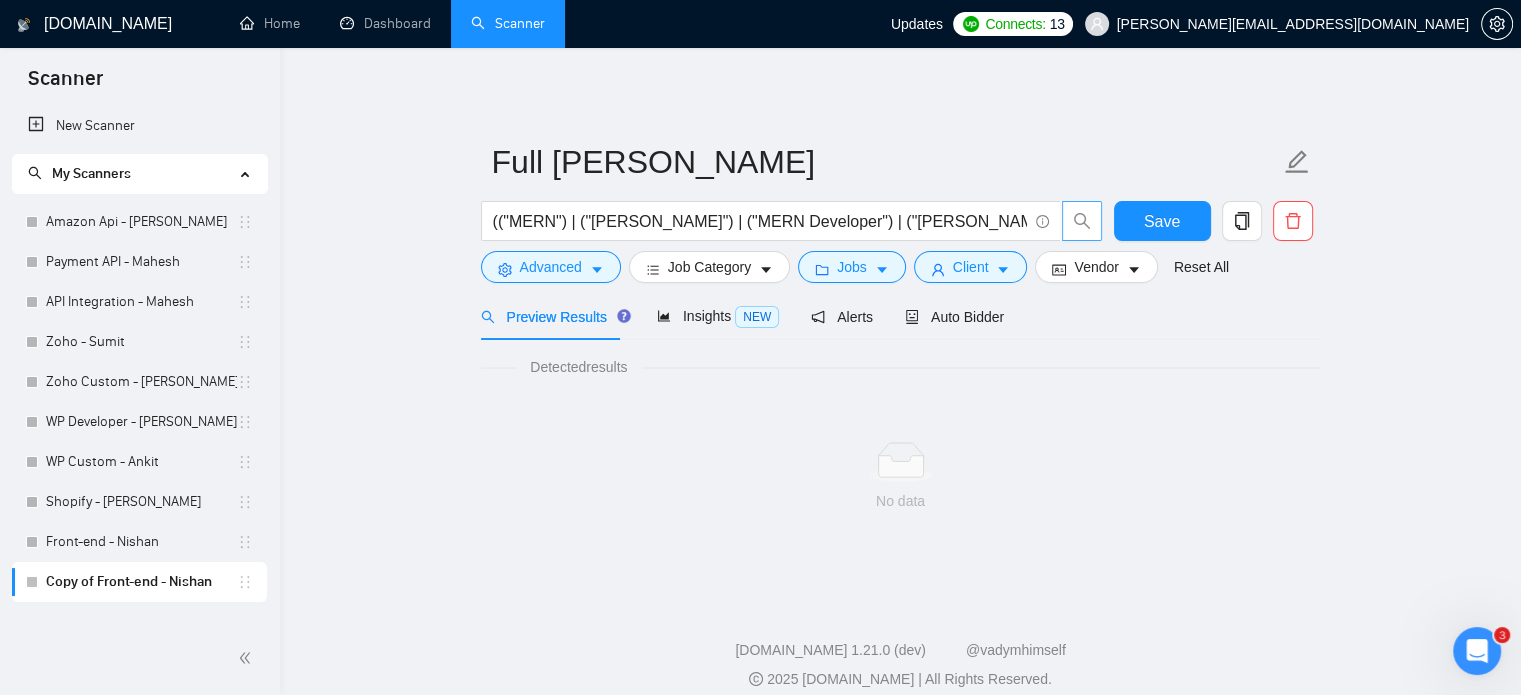 click 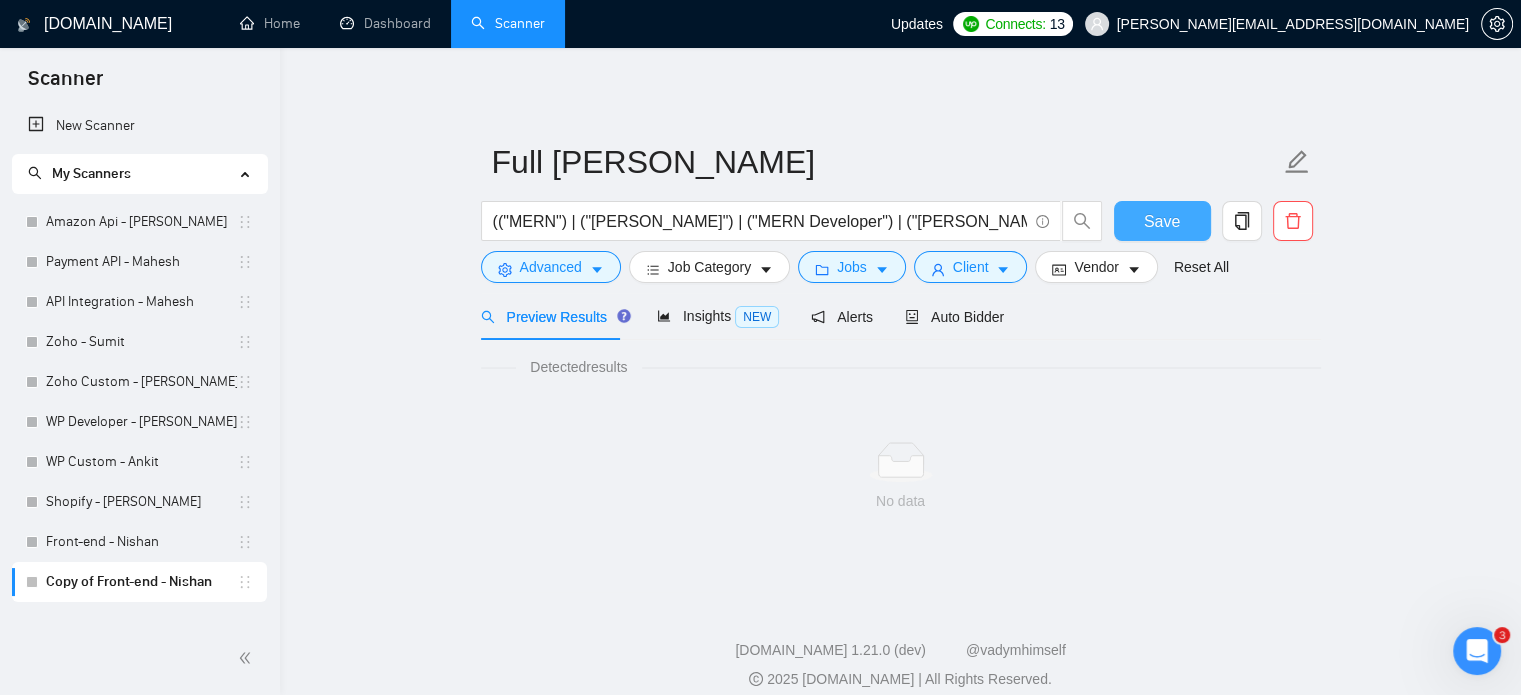 click on "Save" at bounding box center (1162, 221) 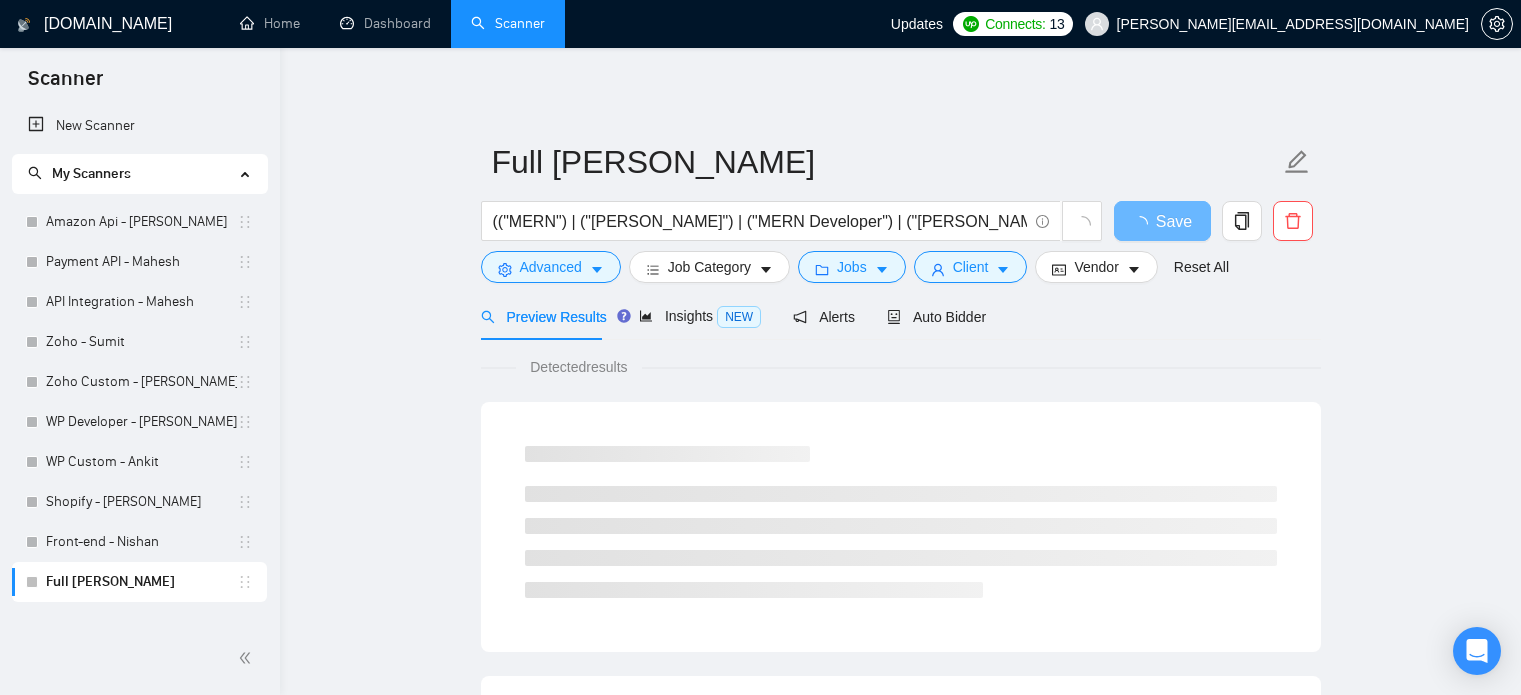 scroll, scrollTop: 0, scrollLeft: 0, axis: both 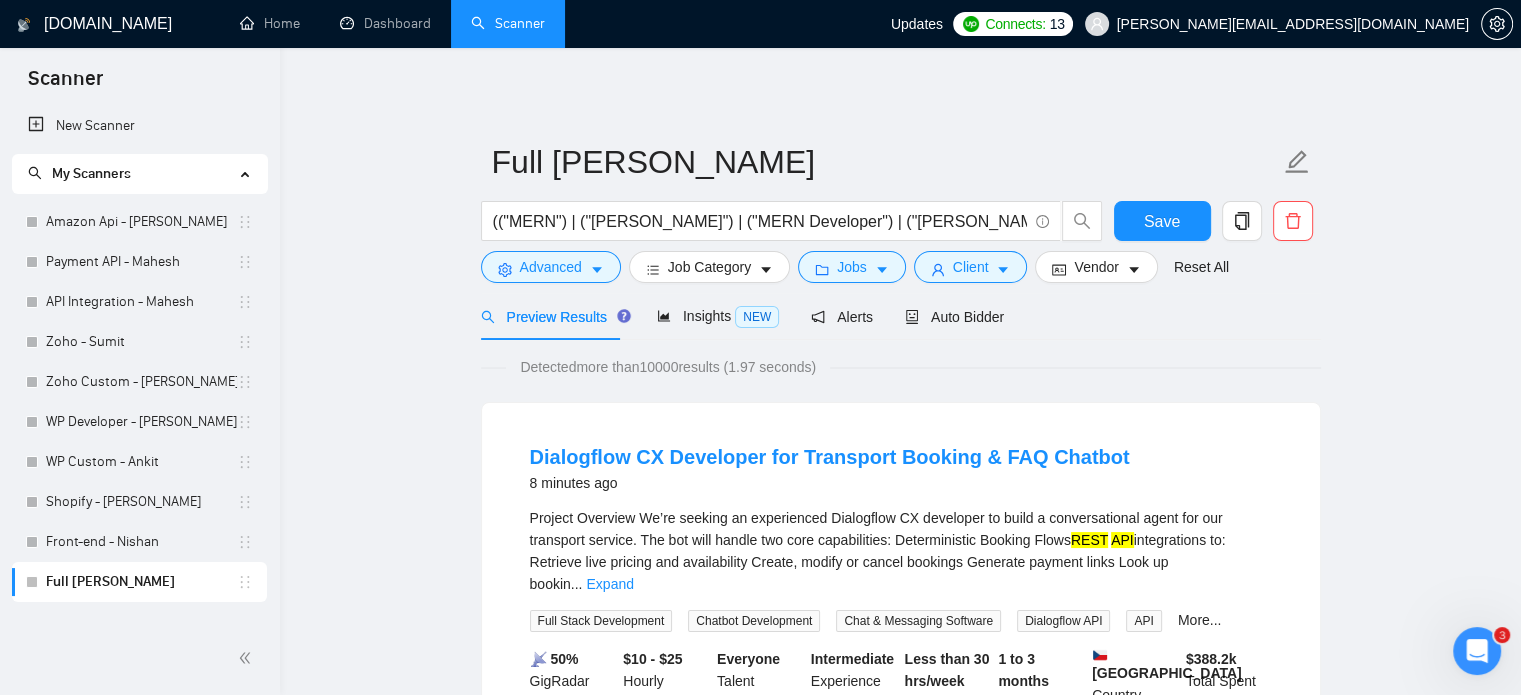 click on "Dialogflow CX Developer for Transport Booking & FAQ Chatbot 8 minutes ago Project Overview
We’re seeking an experienced Dialogflow CX developer to build a conversational agent for our transport service. The bot will handle two core capabilities:
Deterministic Booking Flows
REST   API  integrations to:
Retrieve live pricing and availability
Create, modify or cancel bookings
Generate payment links
Look up bookin ... Expand Full Stack Development Chatbot Development Chat & Messaging Software Dialogflow API API More... 📡   50% GigRadar Score   $10 - $25 Hourly Everyone Talent Preference Intermediate Experience Level Less than 30 hrs/week Hourly Load 1 to 3 months Duration   Czech Republic Country $ 388.2k Total Spent $22.94 Avg Rate Paid - Company Size Verified Payment Verified Nov, 2010 Member Since ⭐️  5.00 Client Feedback" at bounding box center (901, 615) 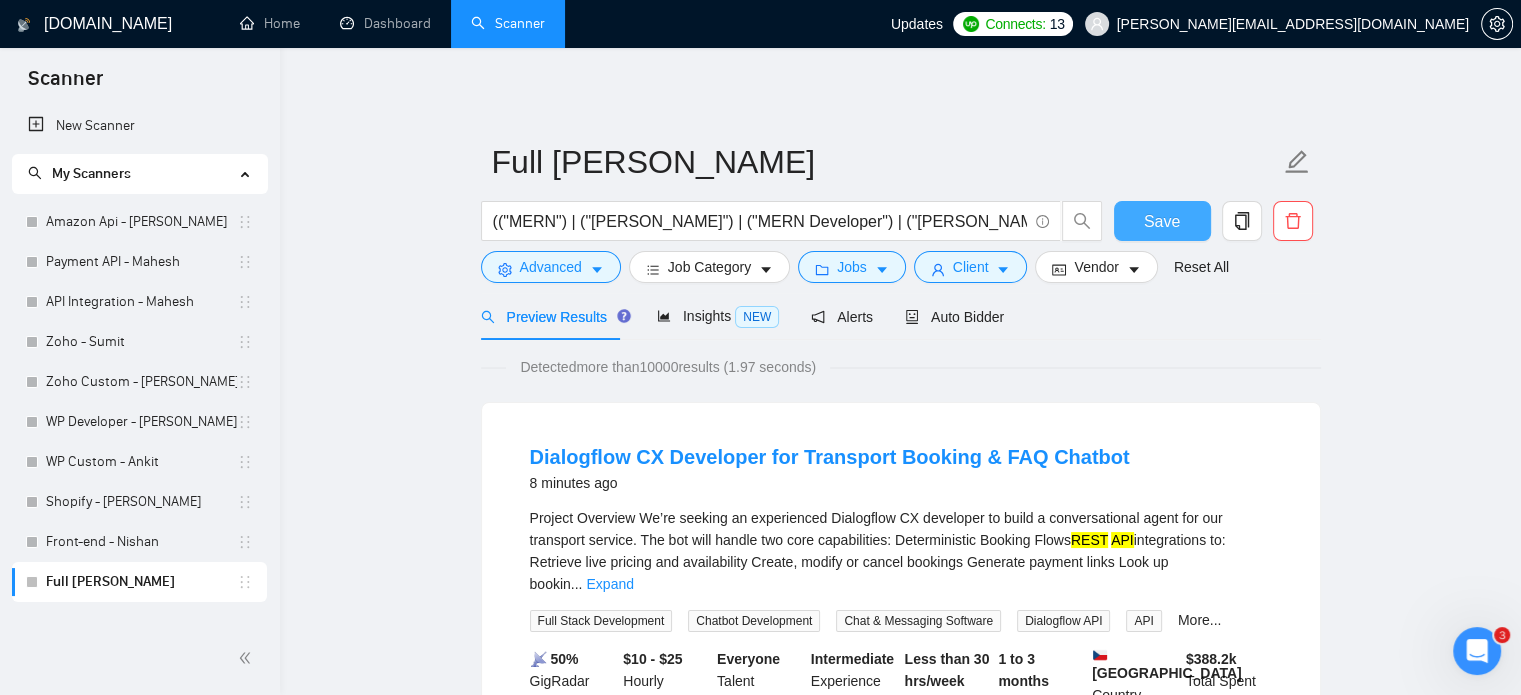 click on "Save" at bounding box center (1162, 221) 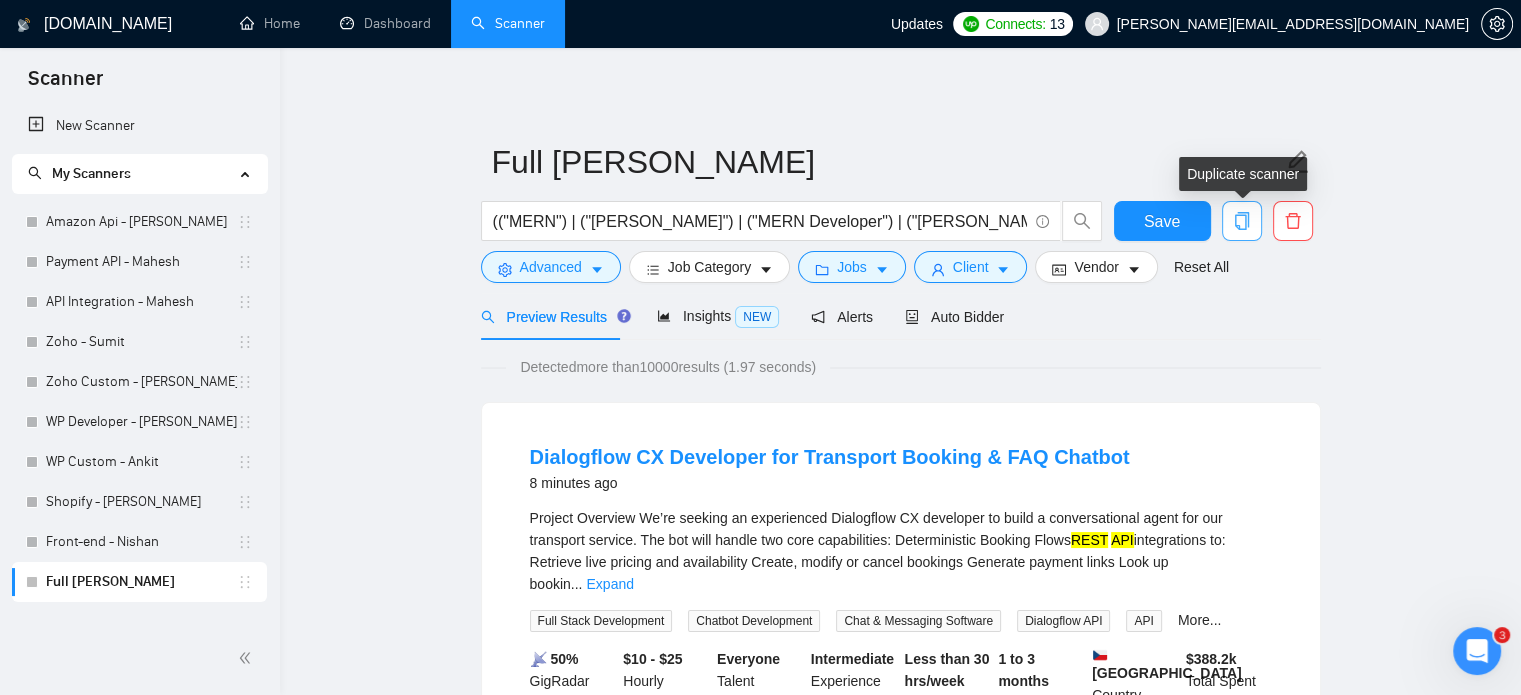 click 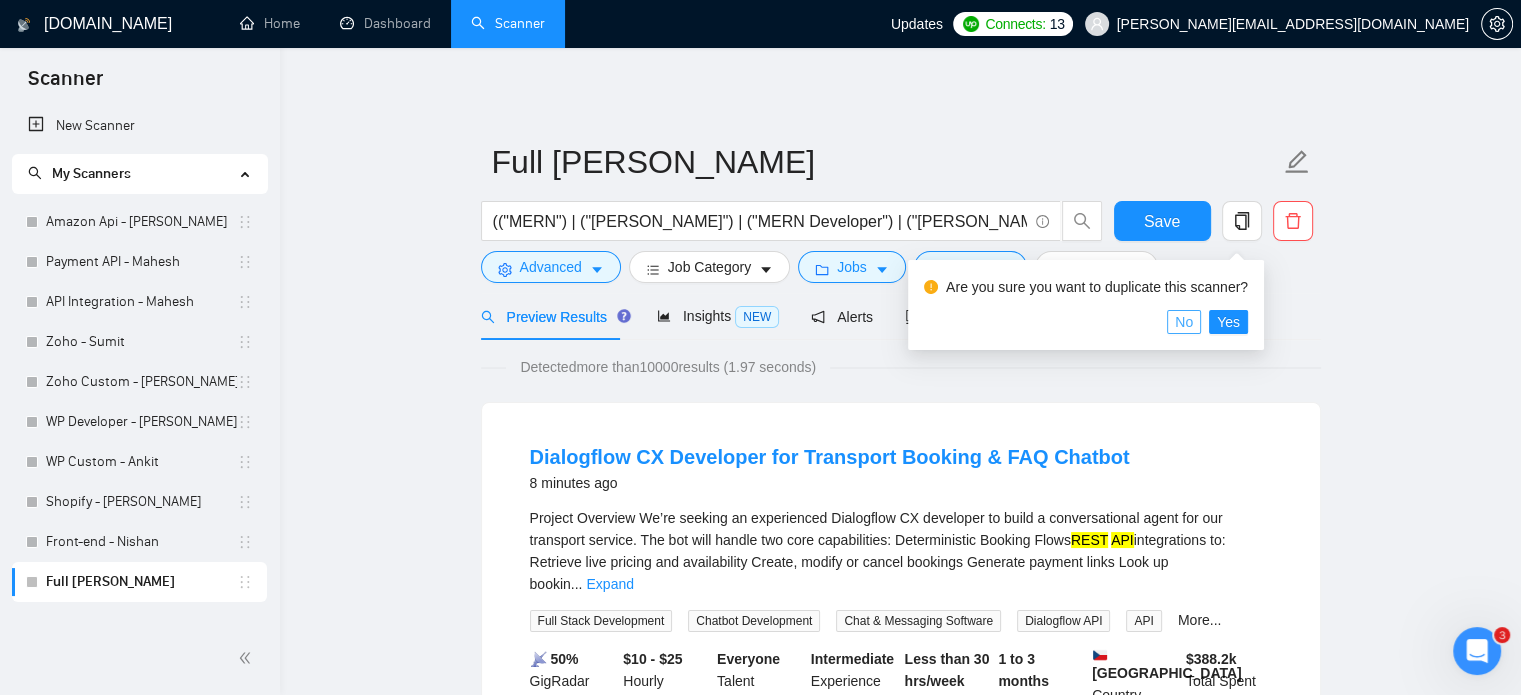 click on "No" at bounding box center [1184, 322] 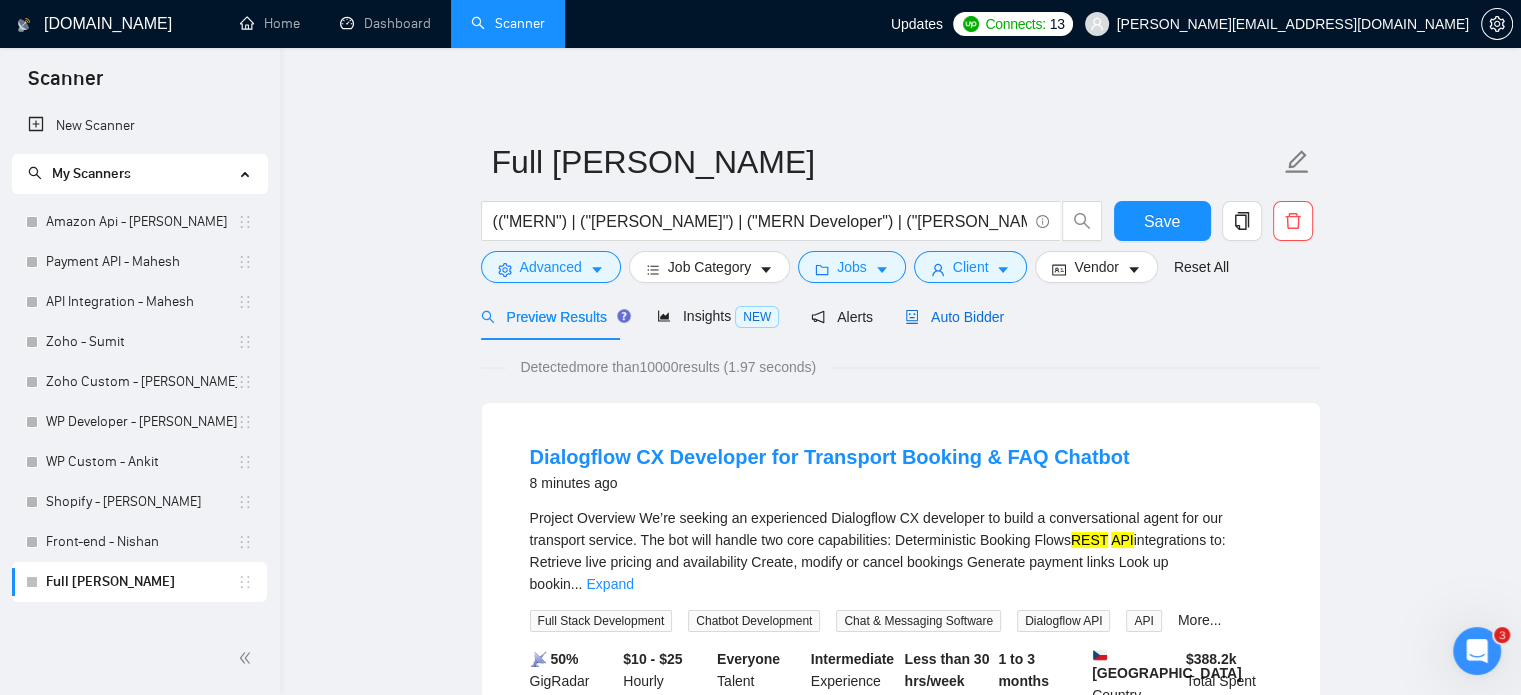 click on "Auto Bidder" at bounding box center (954, 317) 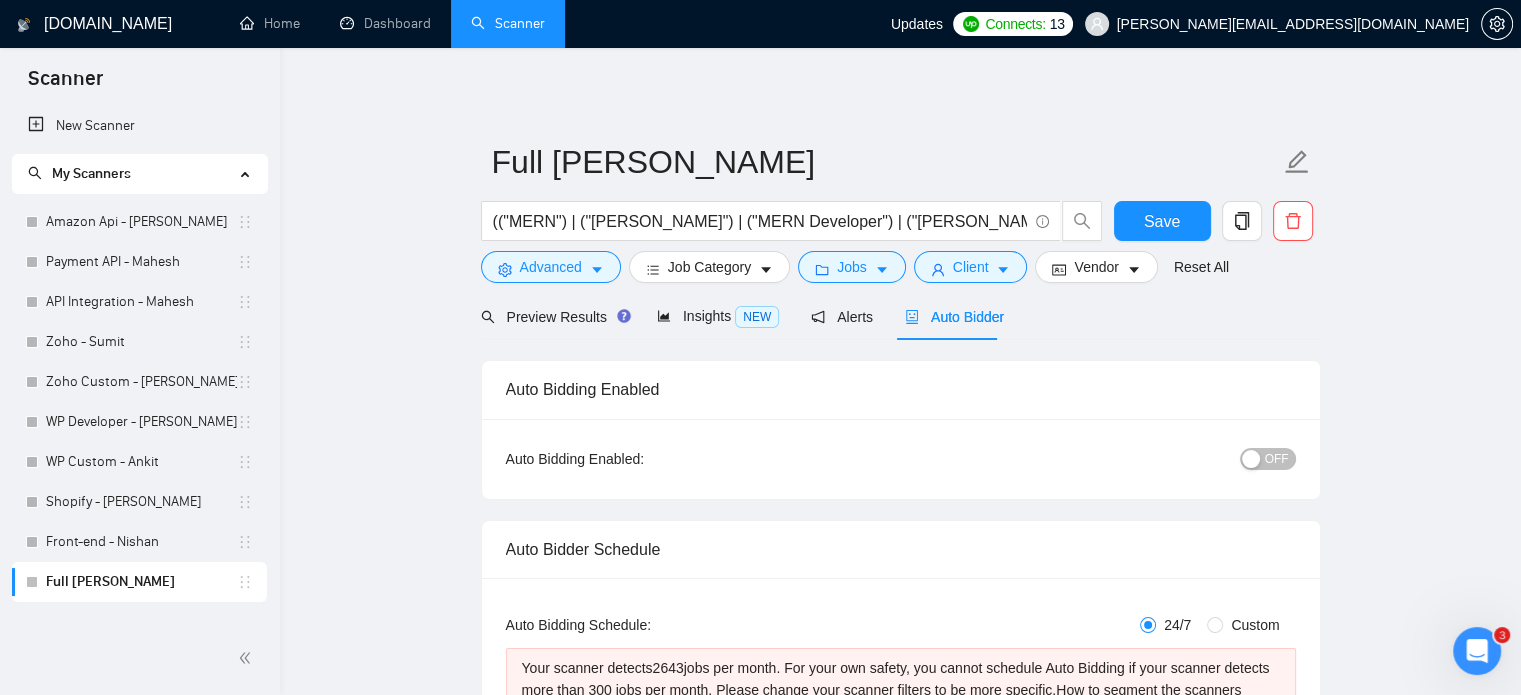 type 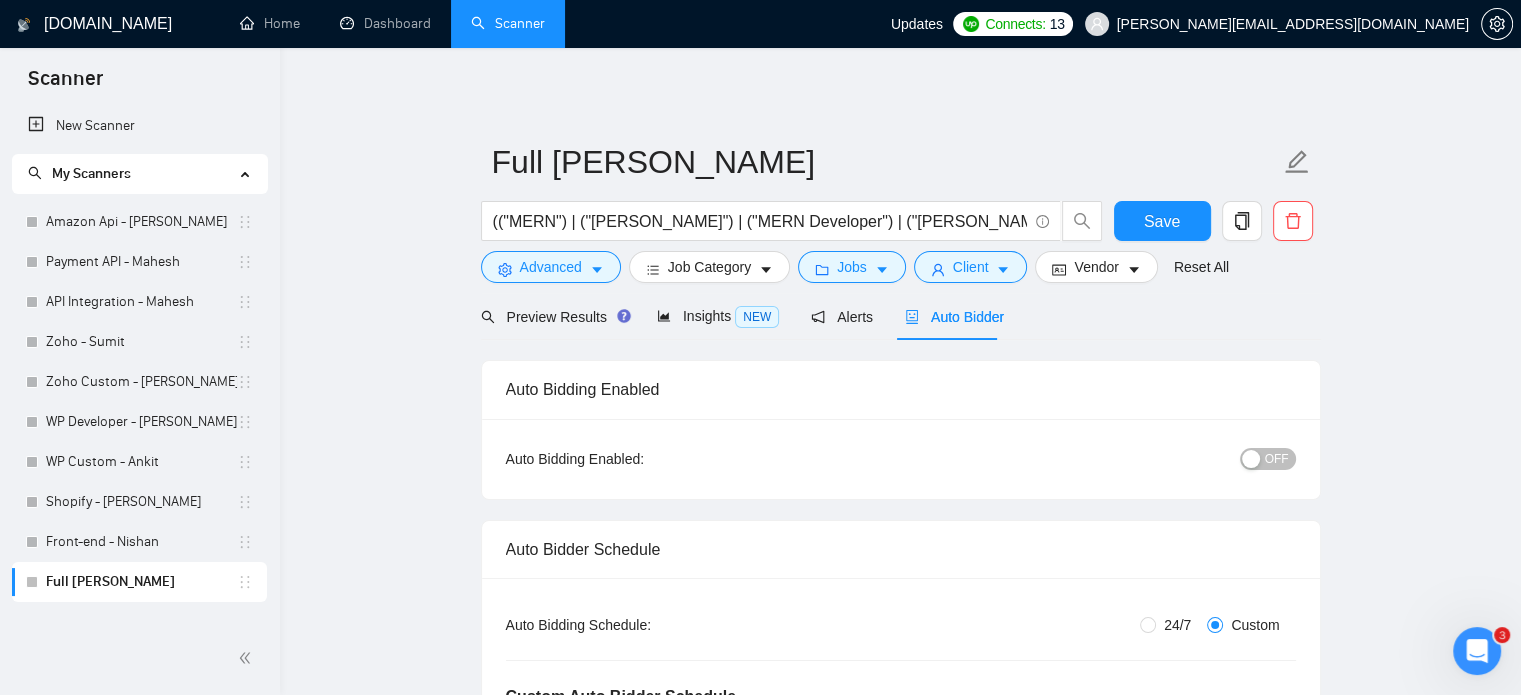 type 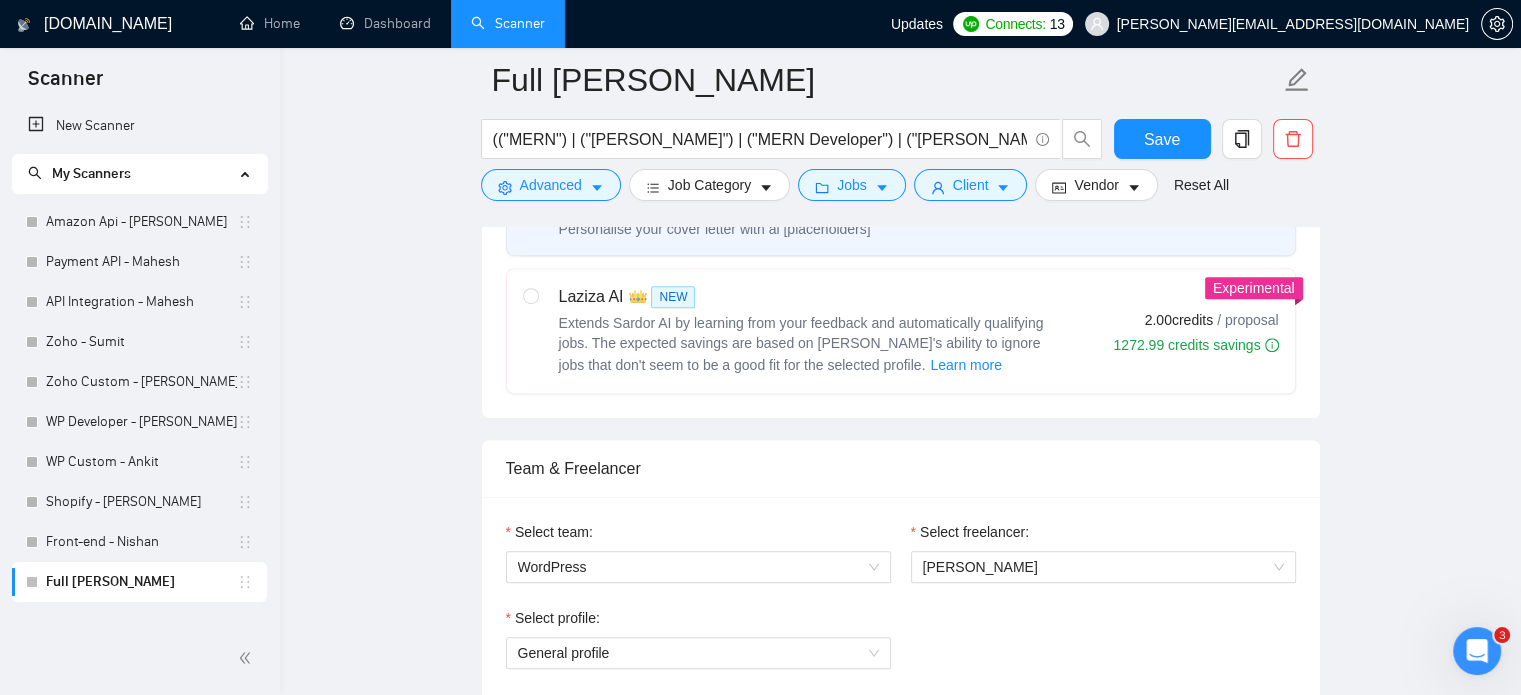 scroll, scrollTop: 1400, scrollLeft: 0, axis: vertical 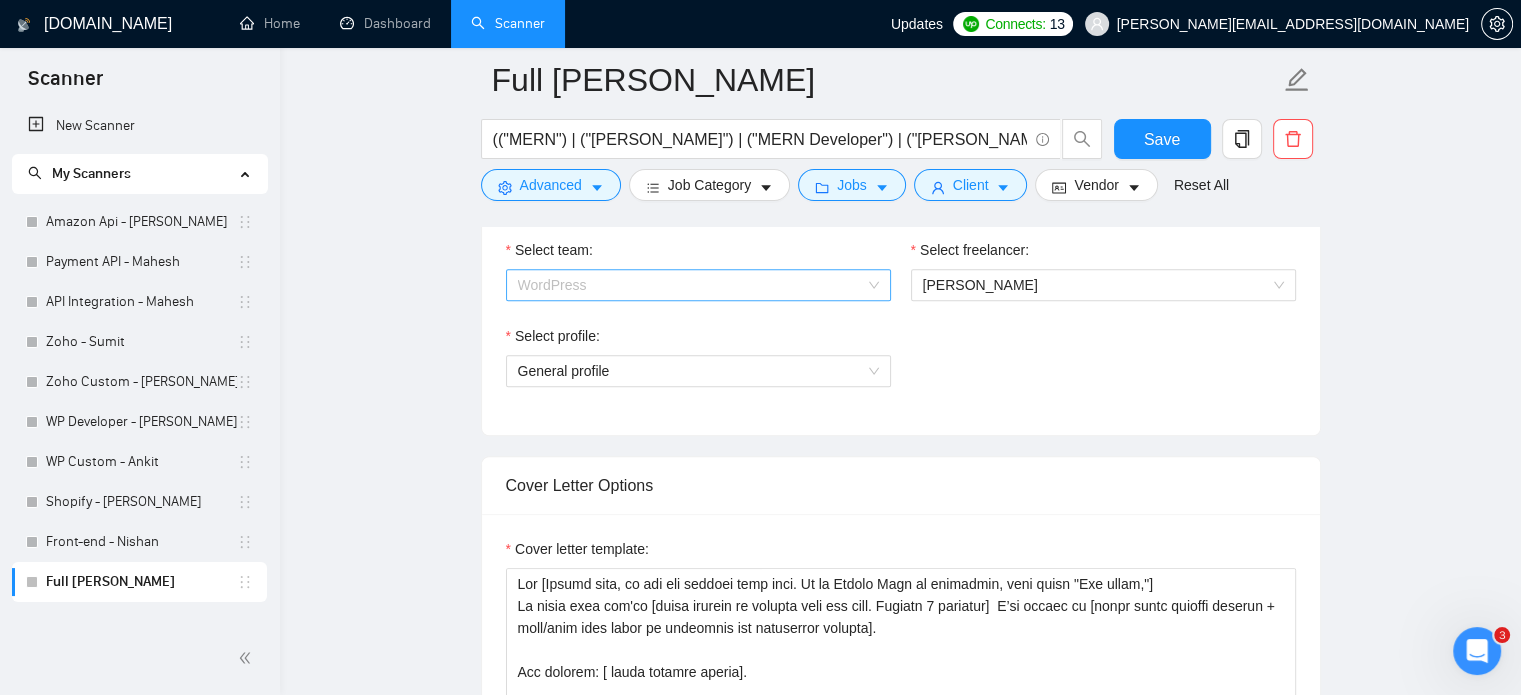 click on "WordPress" at bounding box center (698, 285) 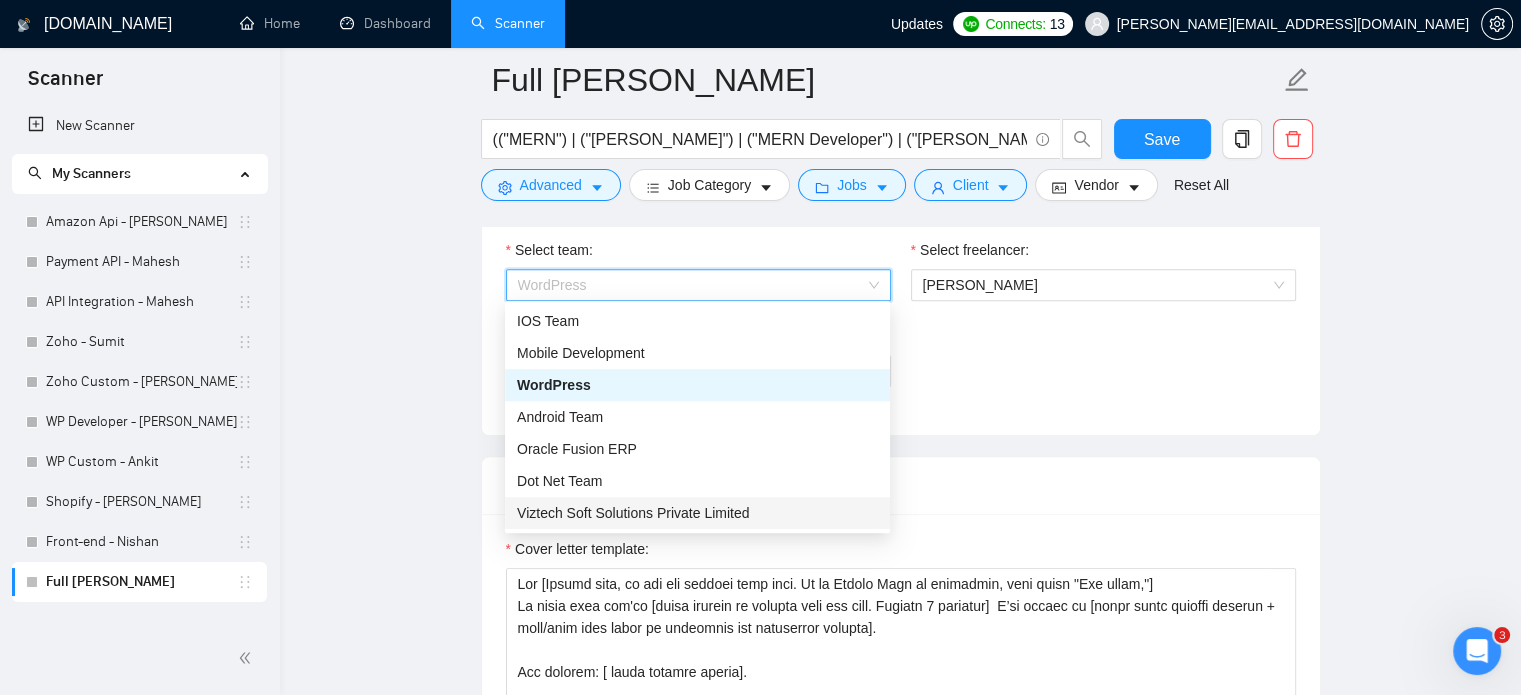 click on "Viztech Soft Solutions Private Limited" at bounding box center (697, 513) 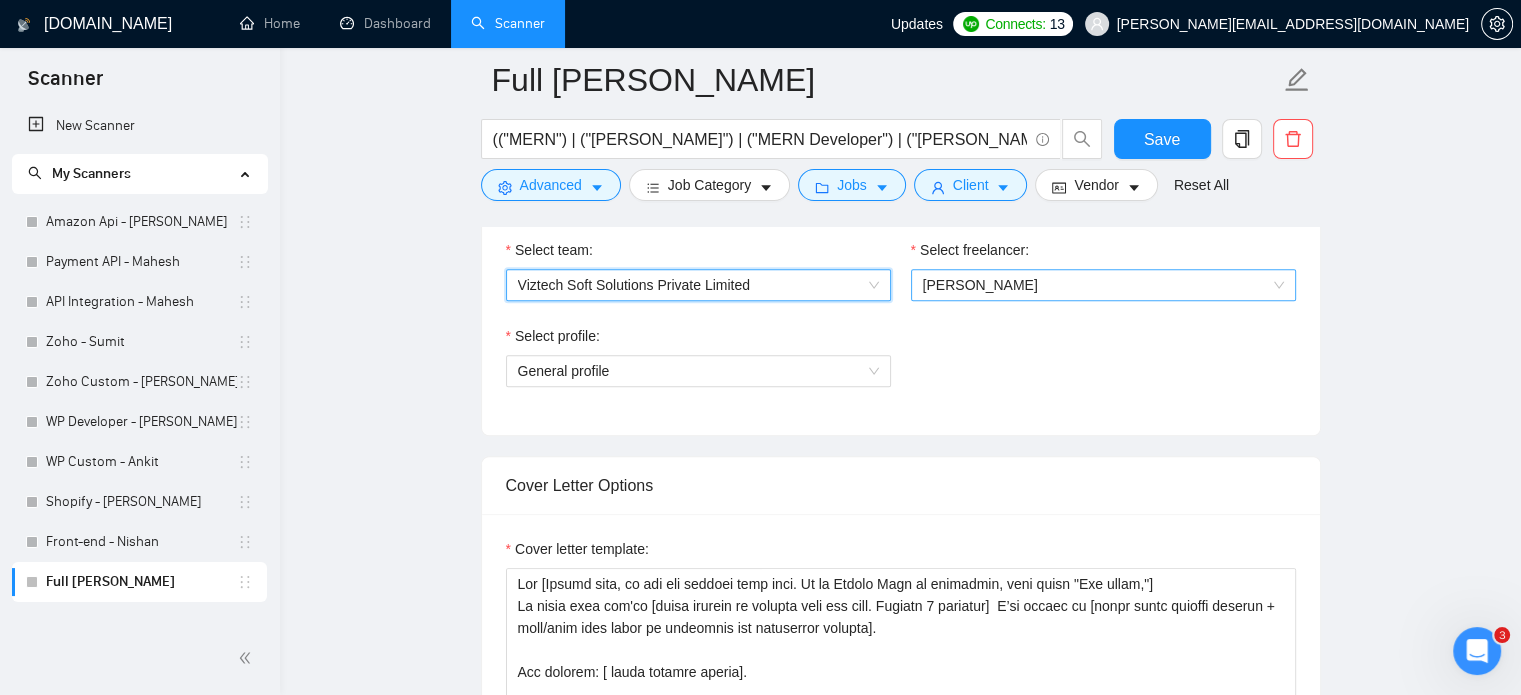 click on "[PERSON_NAME]" at bounding box center (1103, 285) 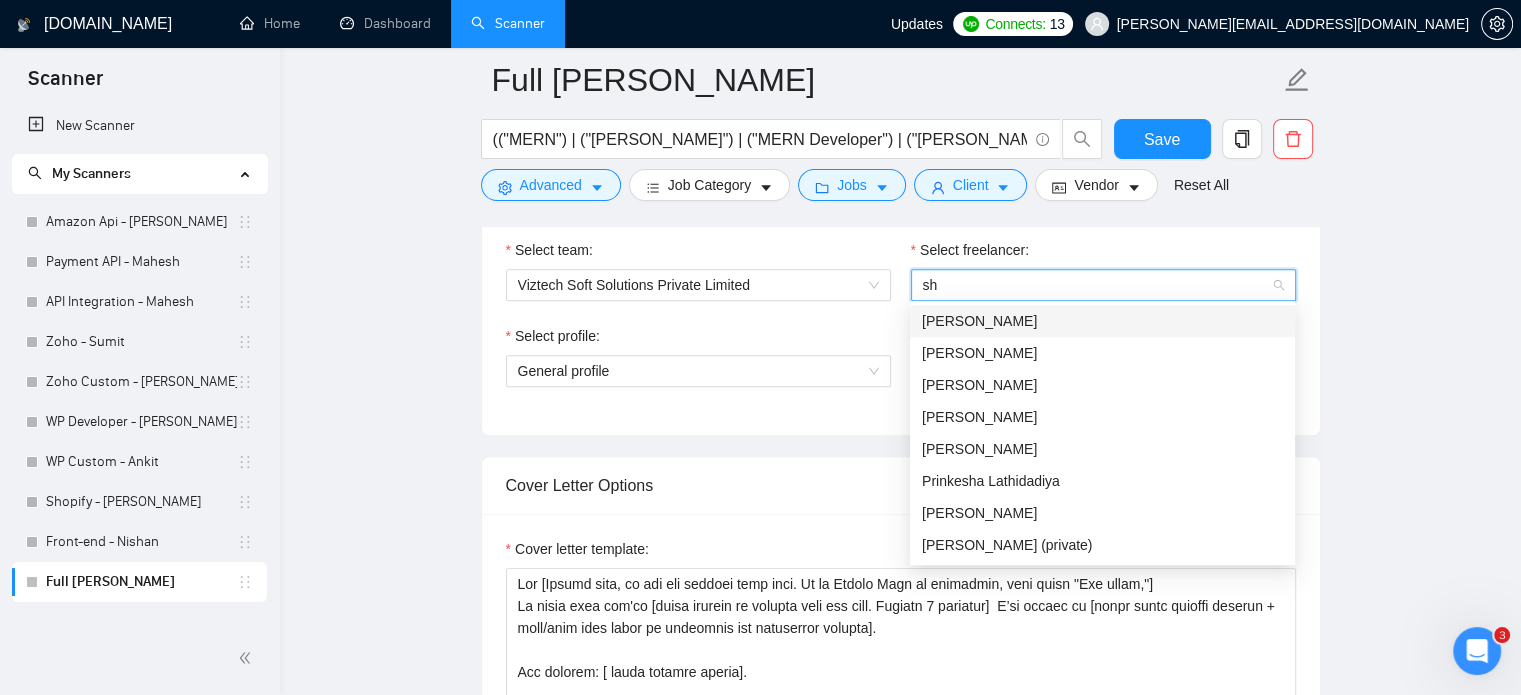 type on "s" 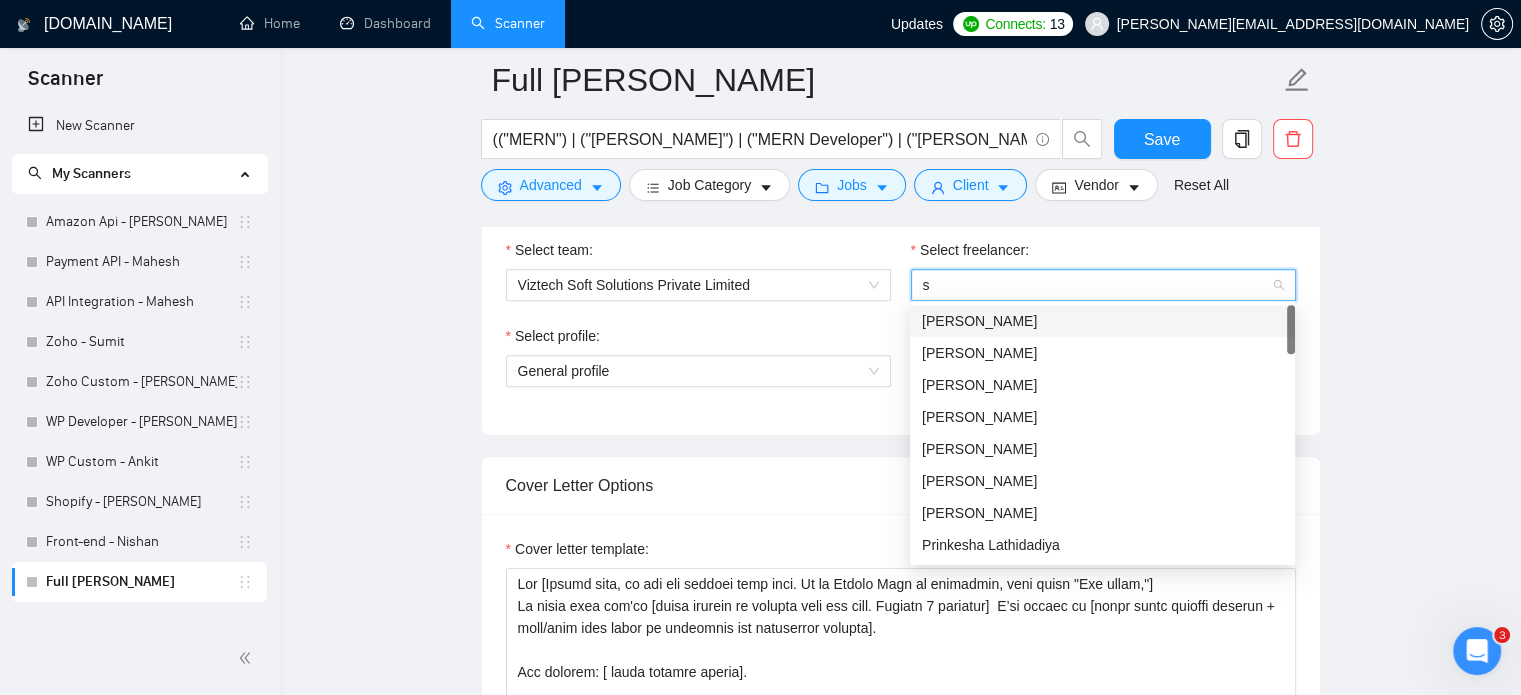 type 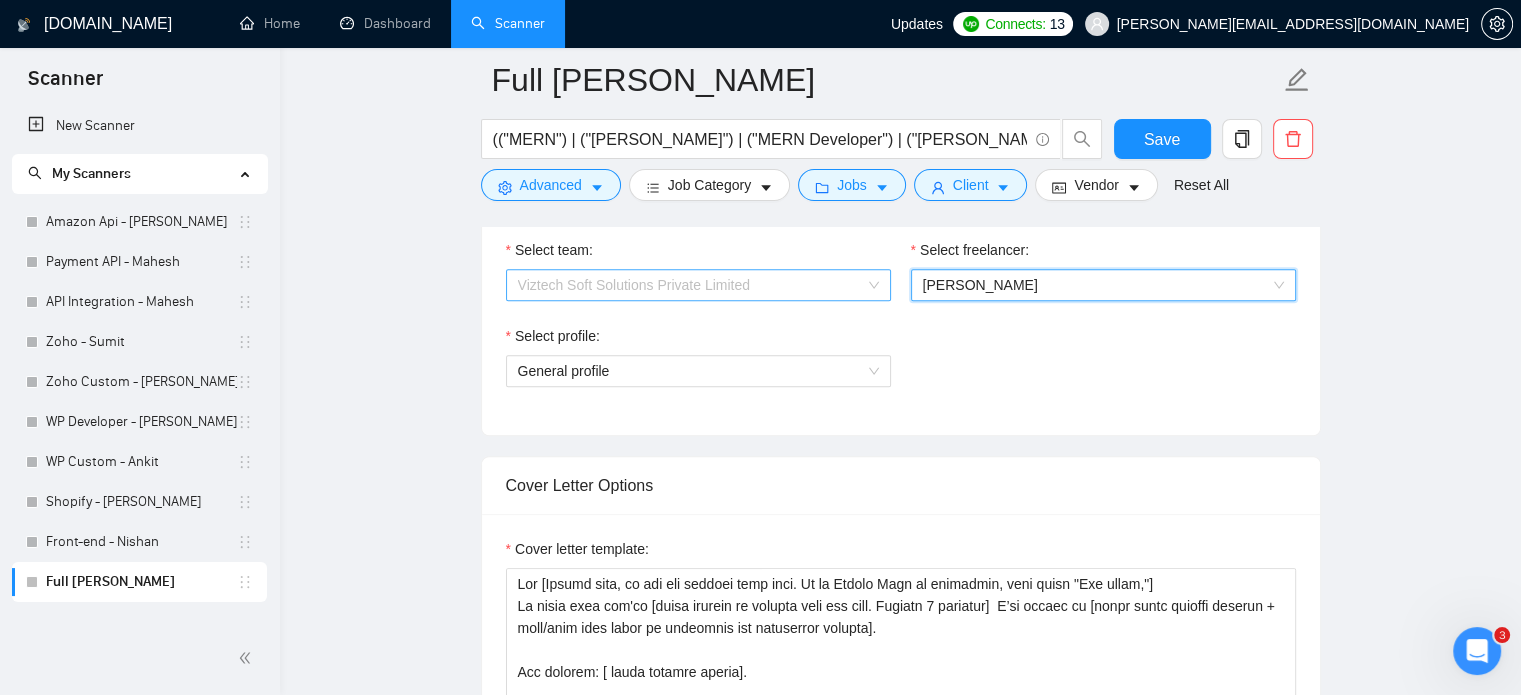 click on "Viztech Soft Solutions Private Limited" at bounding box center (698, 285) 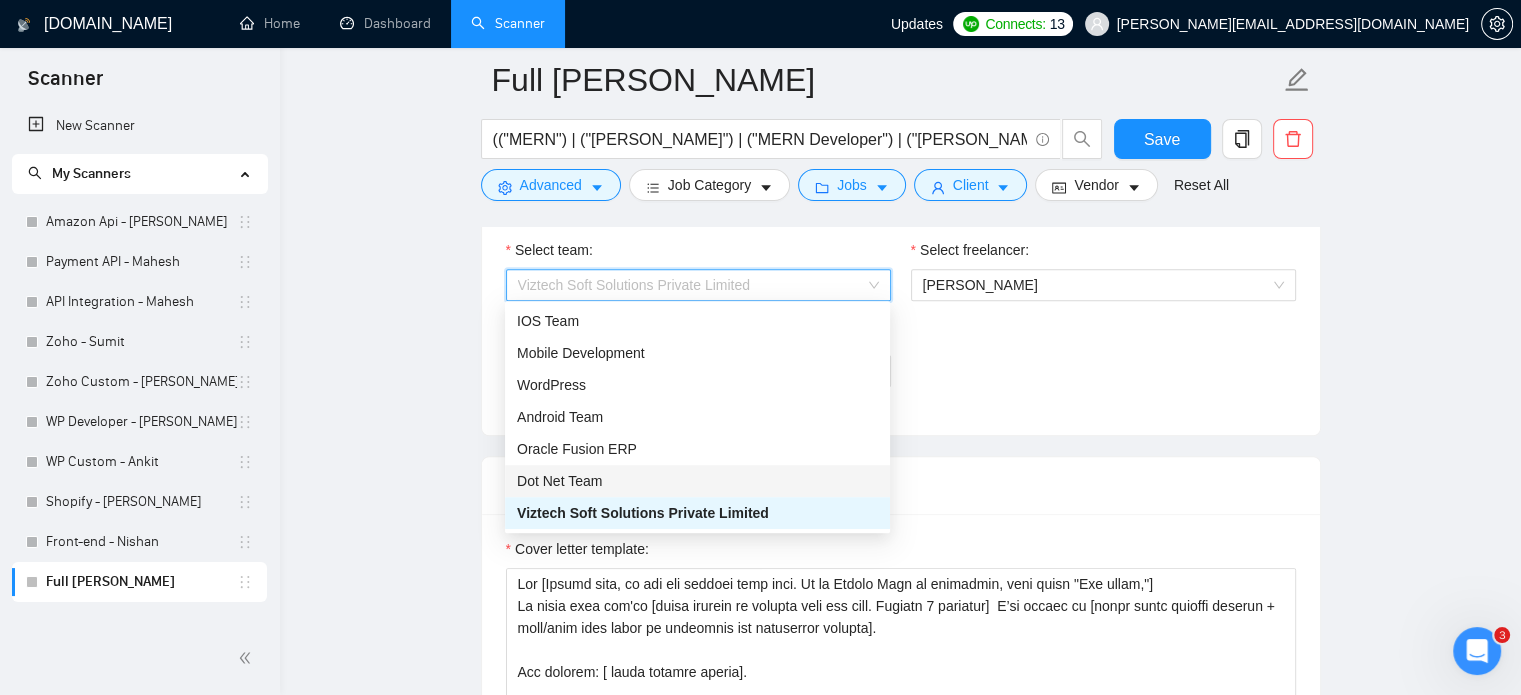click on "Dot Net Team" at bounding box center (697, 481) 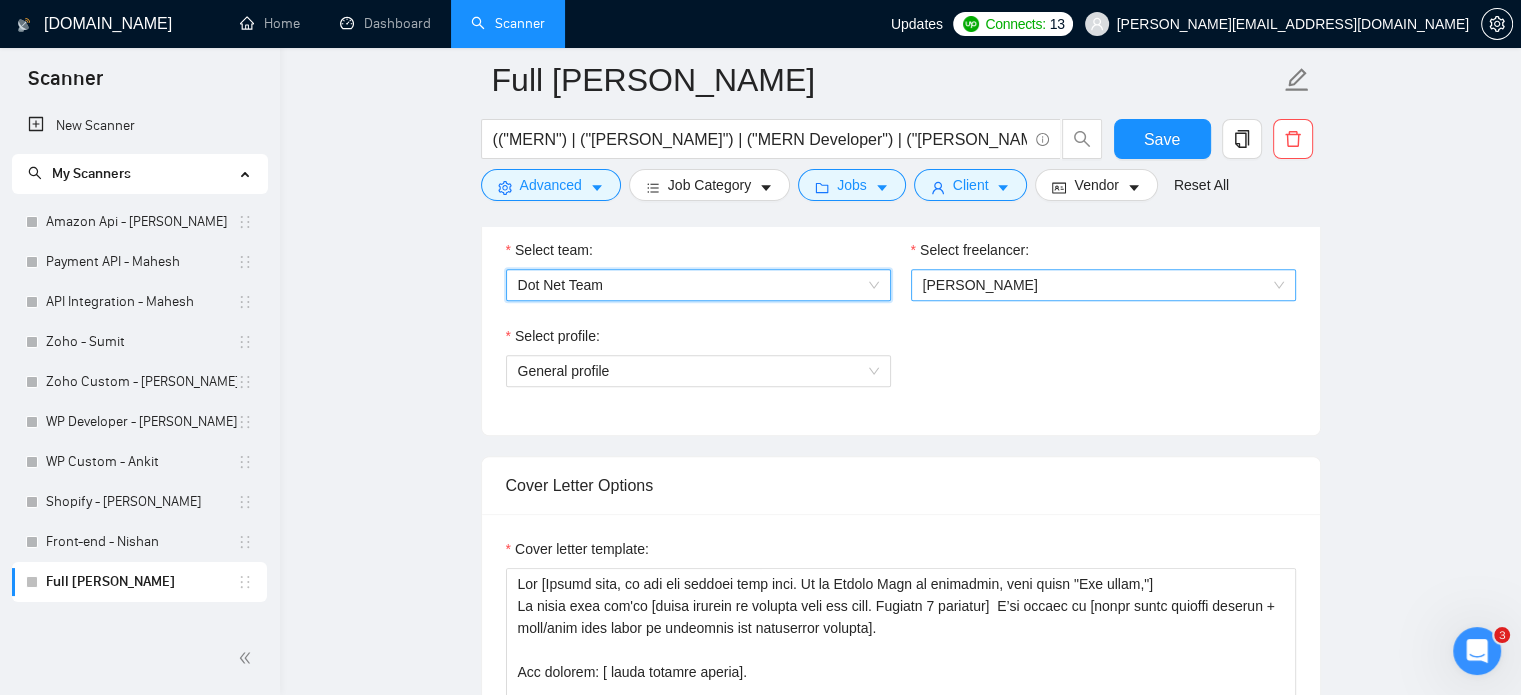 click on "[PERSON_NAME]" at bounding box center (1103, 285) 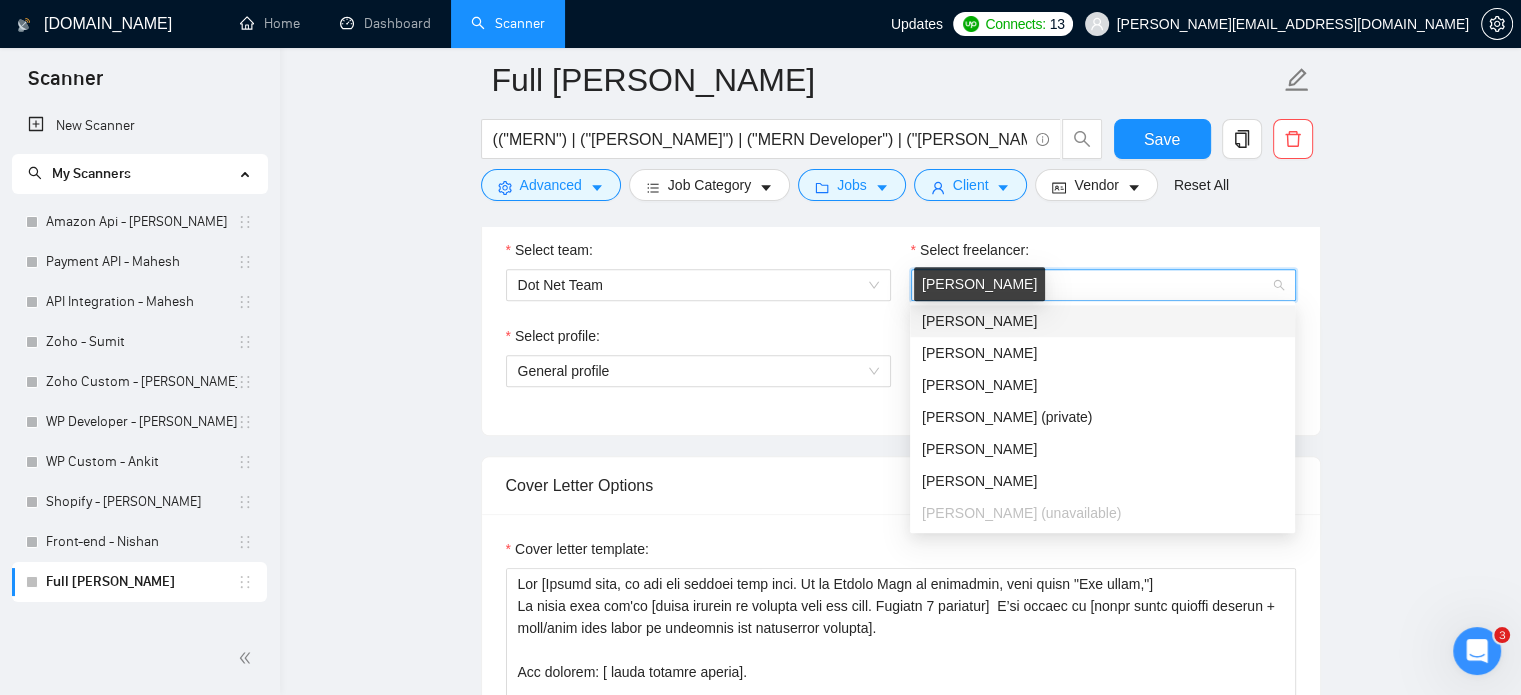 click on "[PERSON_NAME]" at bounding box center (979, 321) 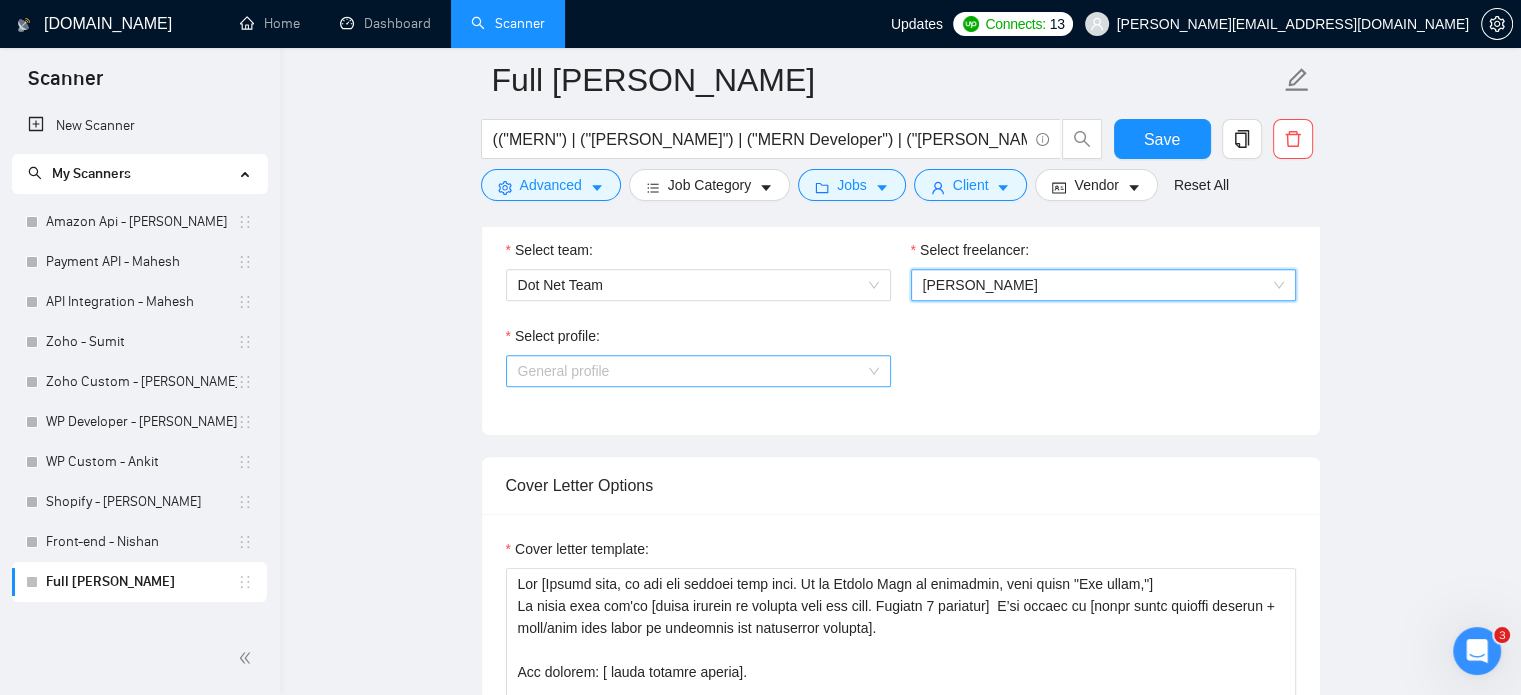 click on "General profile" at bounding box center (698, 371) 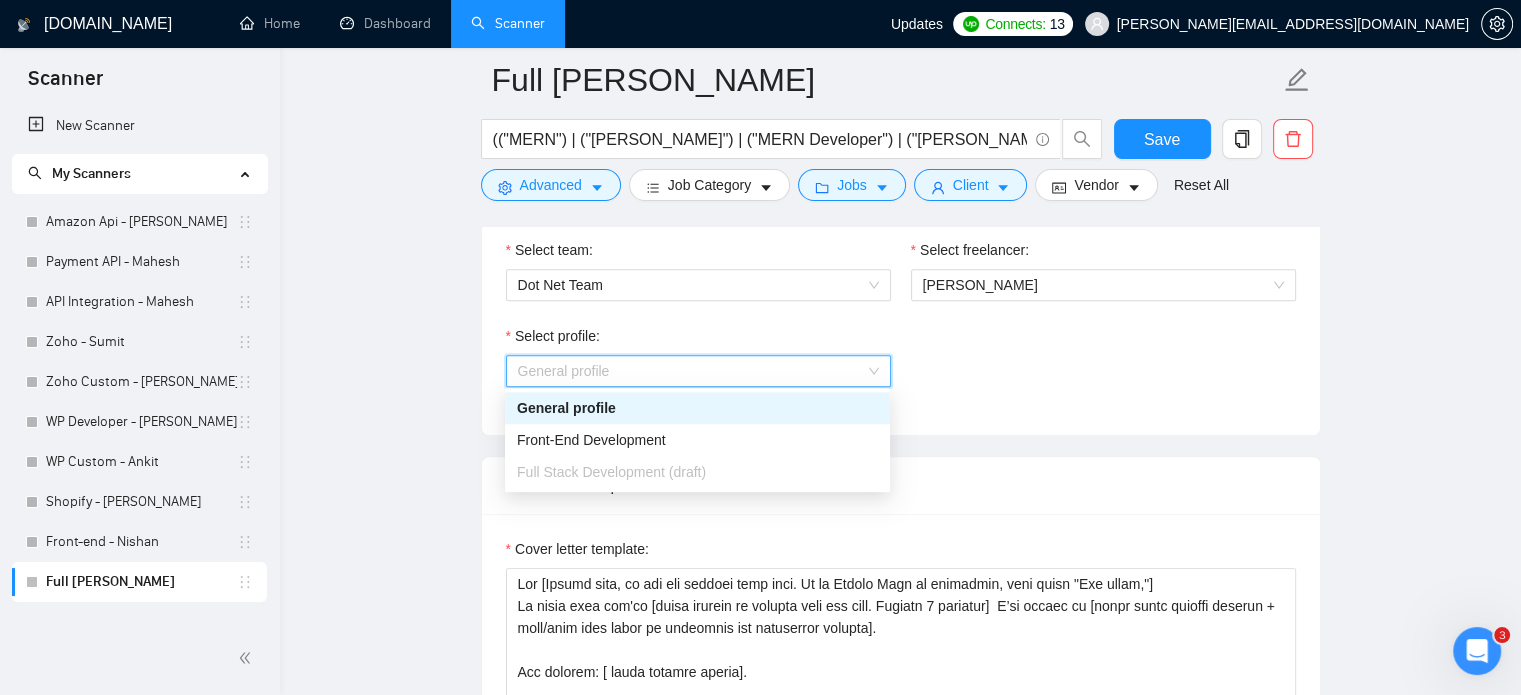 click on "General profile" at bounding box center [697, 408] 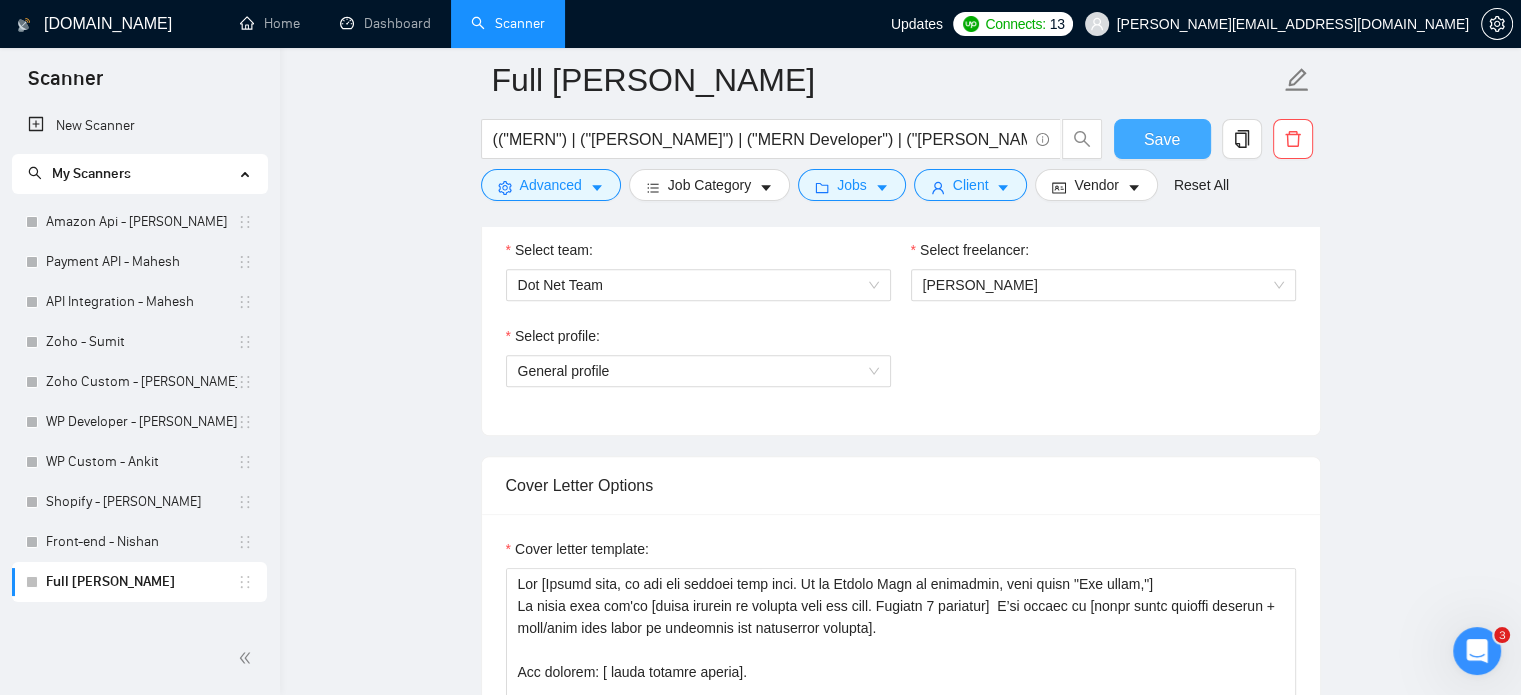 click on "Save" at bounding box center [1162, 139] 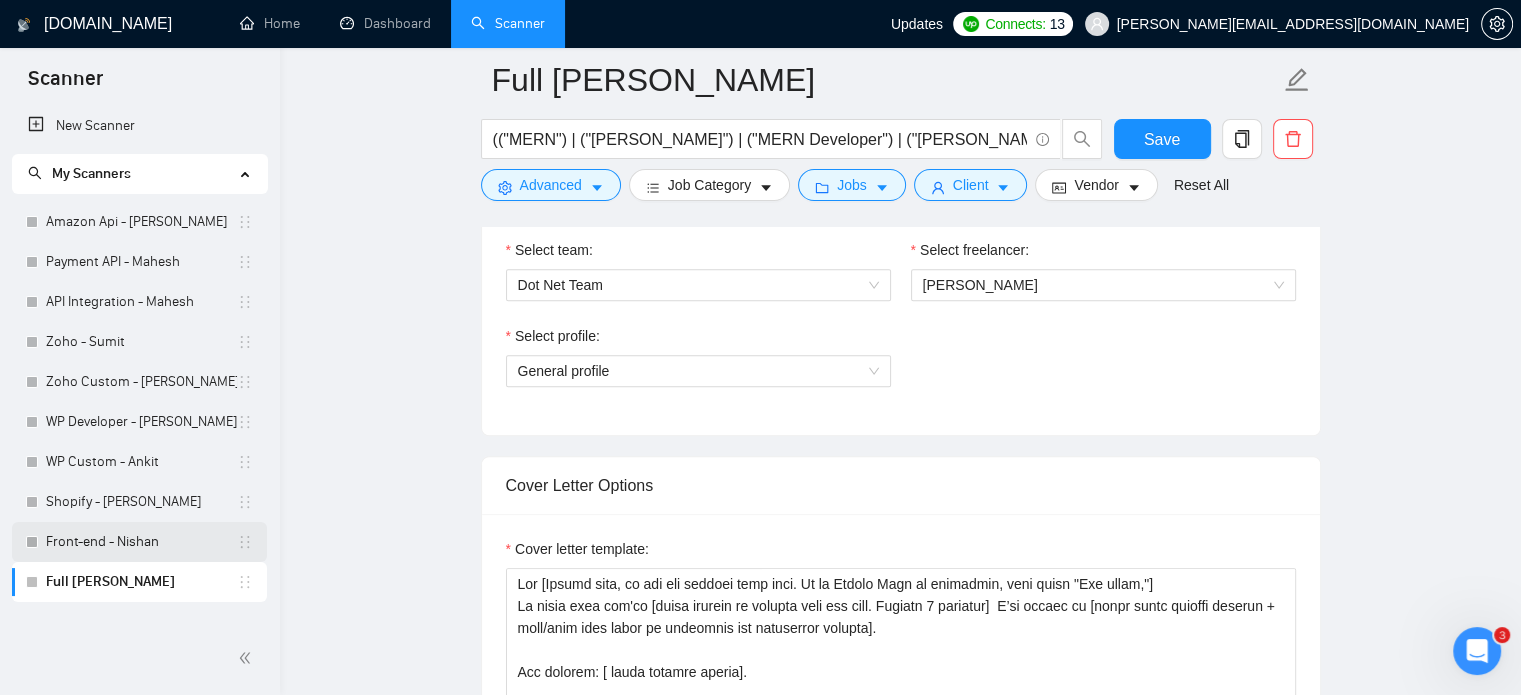 click on "Front-end - Nishan" at bounding box center [141, 542] 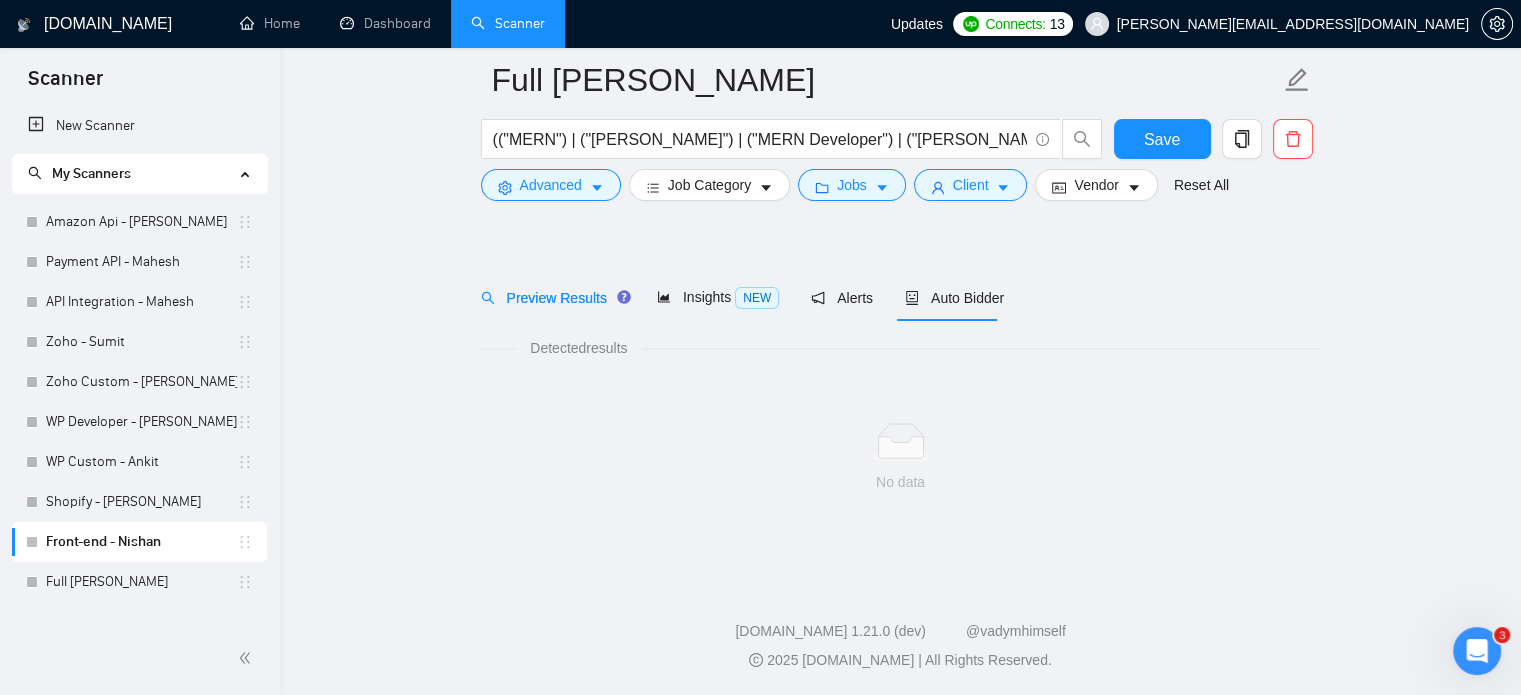 scroll, scrollTop: 35, scrollLeft: 0, axis: vertical 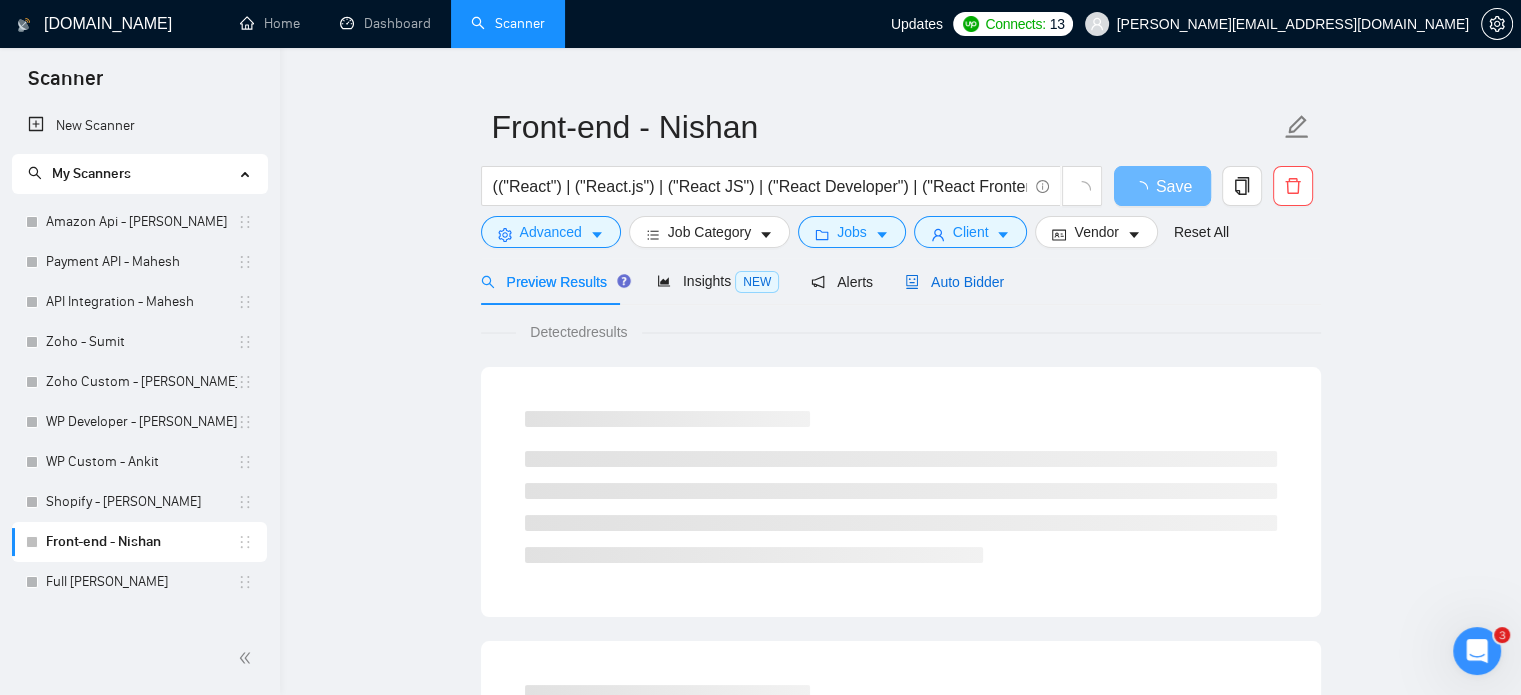 click on "Auto Bidder" at bounding box center [954, 282] 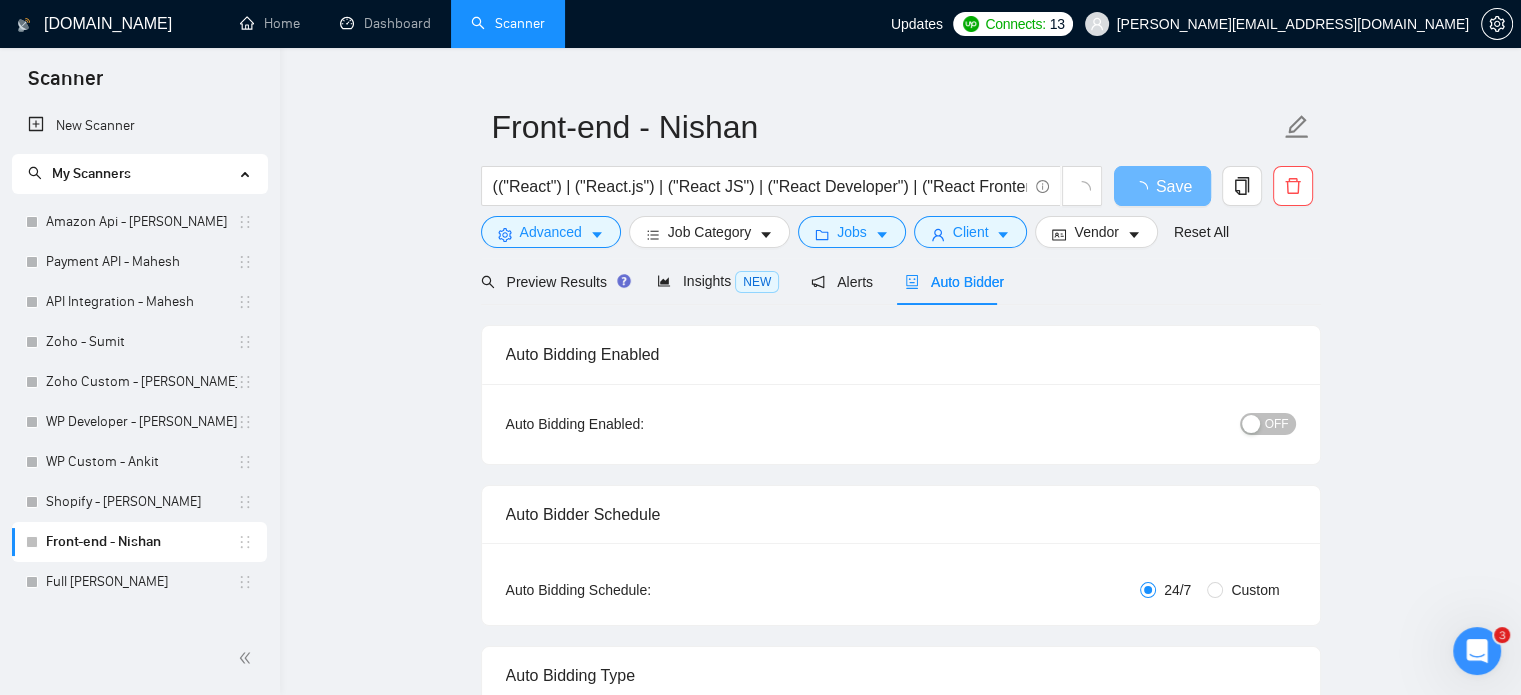 type 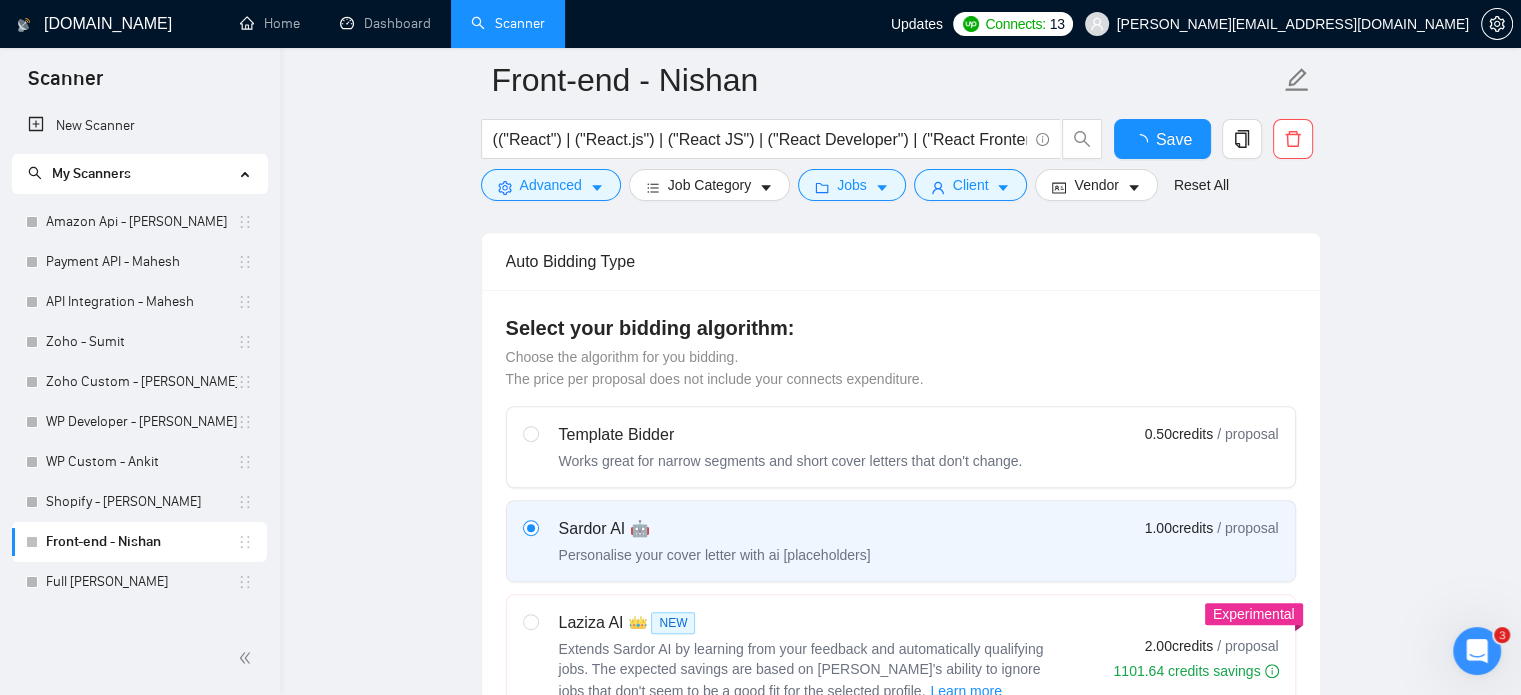 type 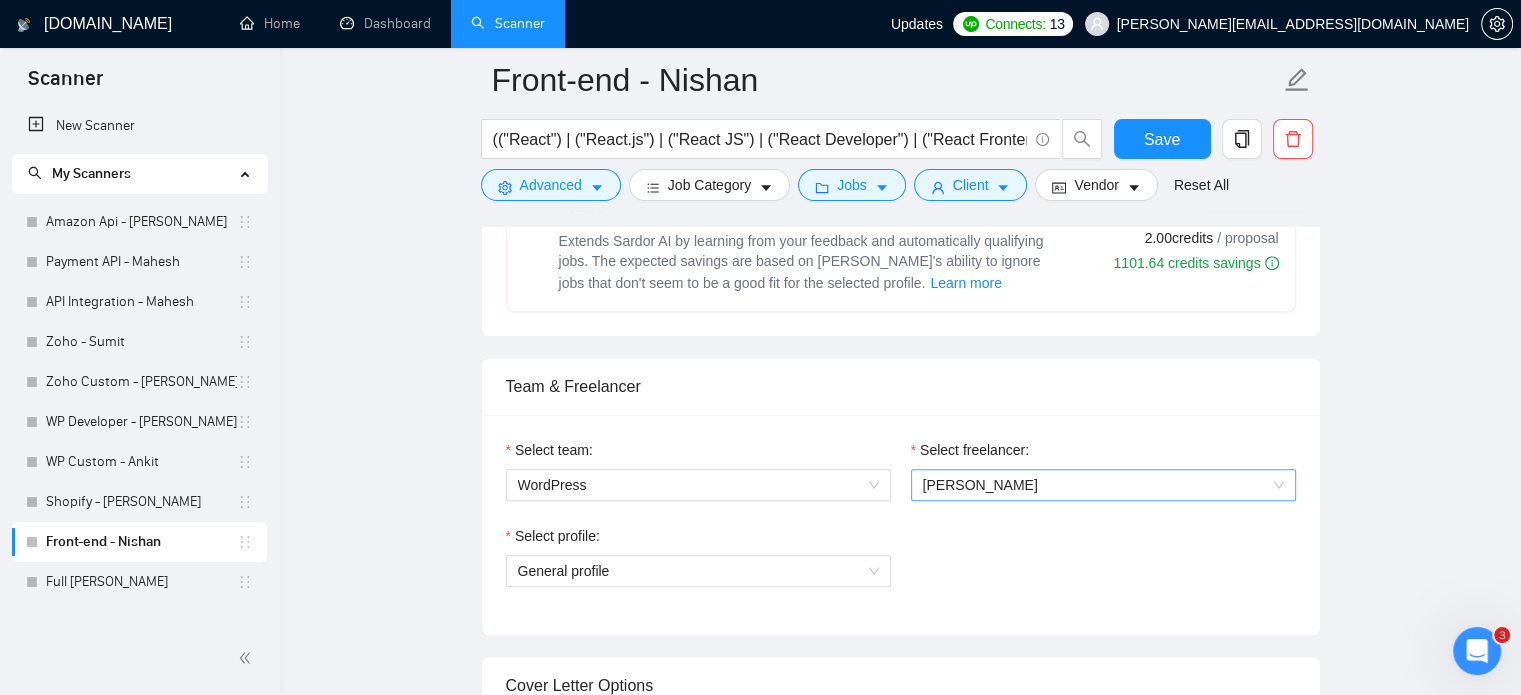 scroll, scrollTop: 1235, scrollLeft: 0, axis: vertical 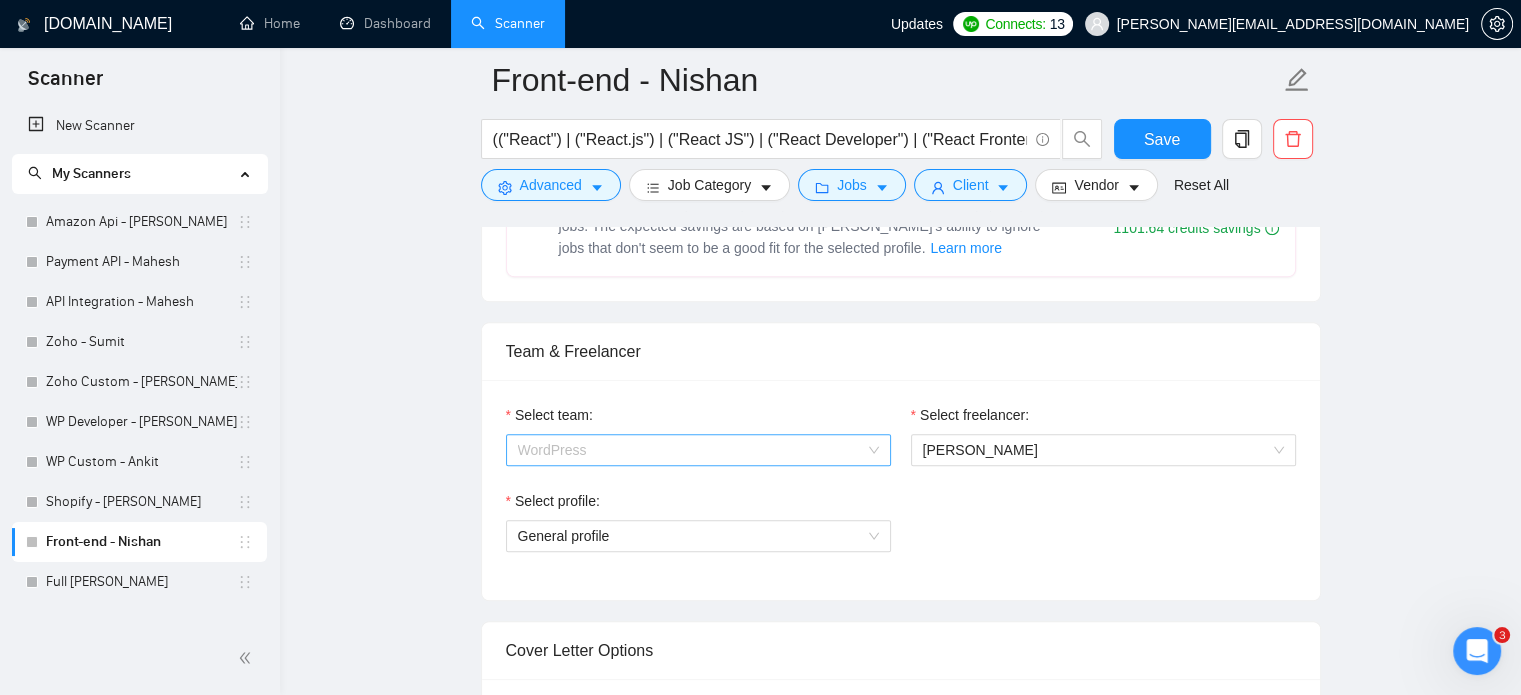 click on "WordPress" at bounding box center (698, 450) 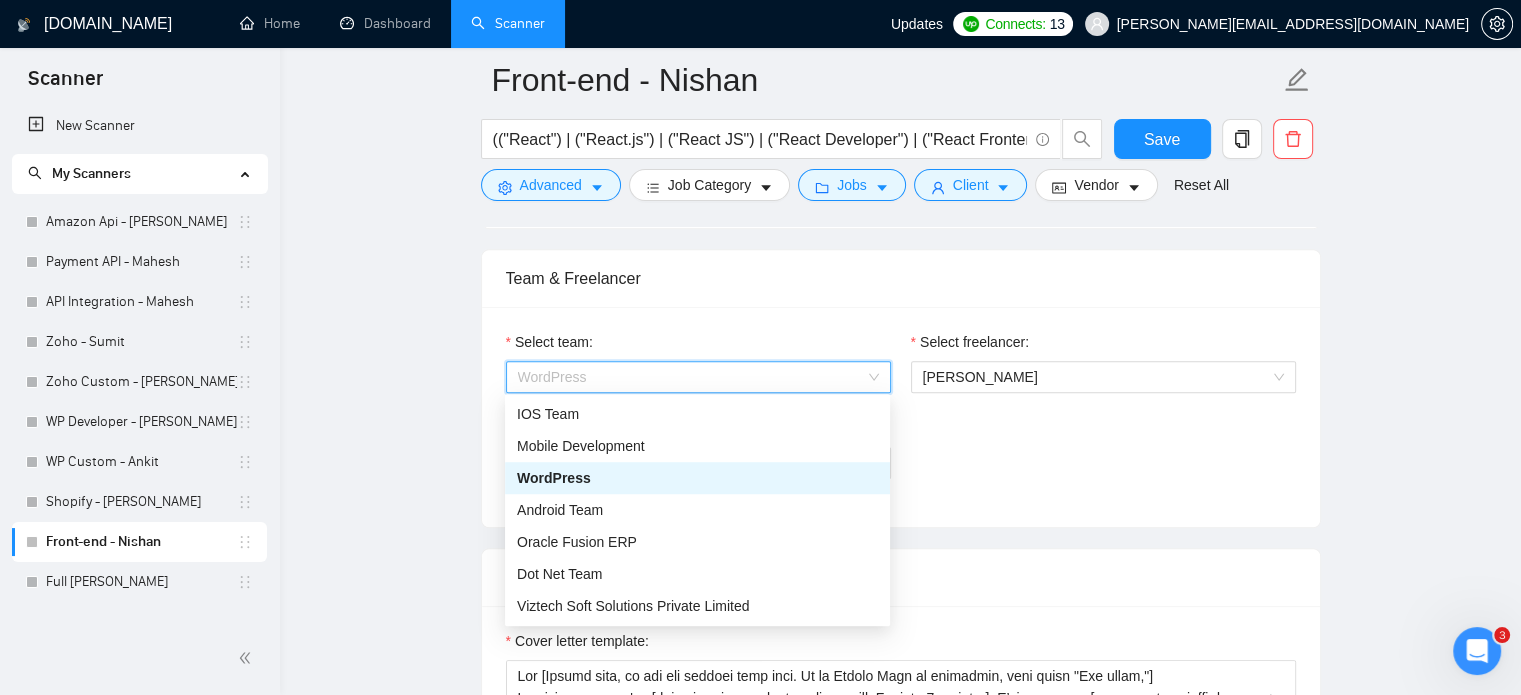 scroll, scrollTop: 1335, scrollLeft: 0, axis: vertical 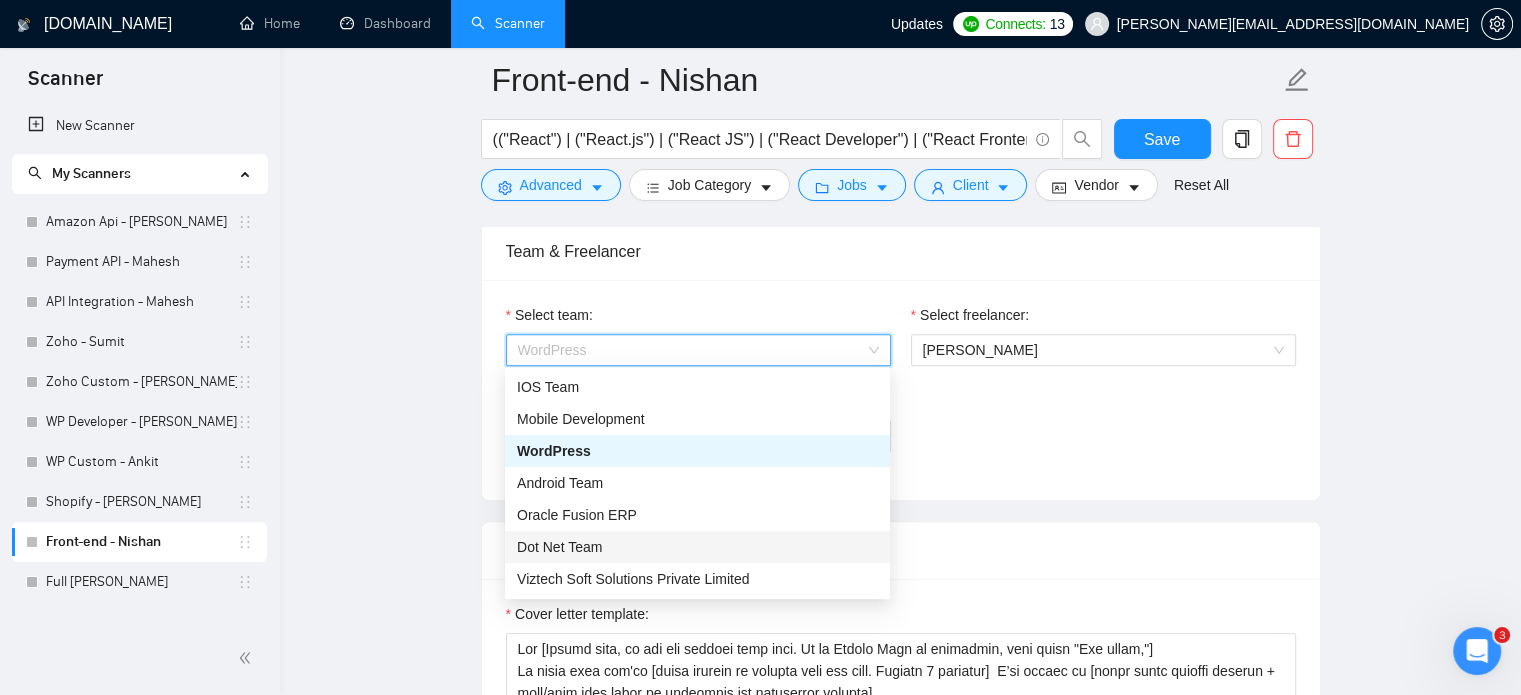 click on "Dot Net Team" at bounding box center (697, 547) 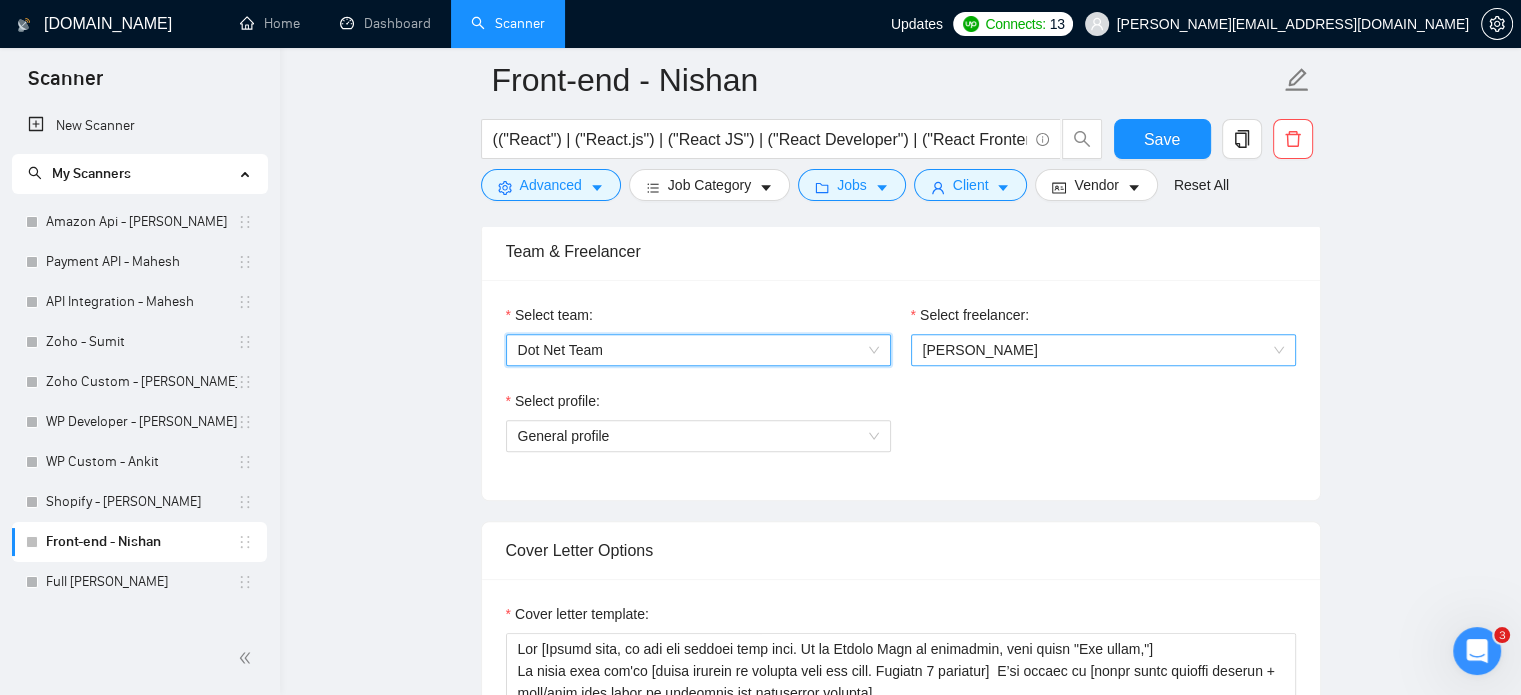 click on "[PERSON_NAME]" at bounding box center (980, 350) 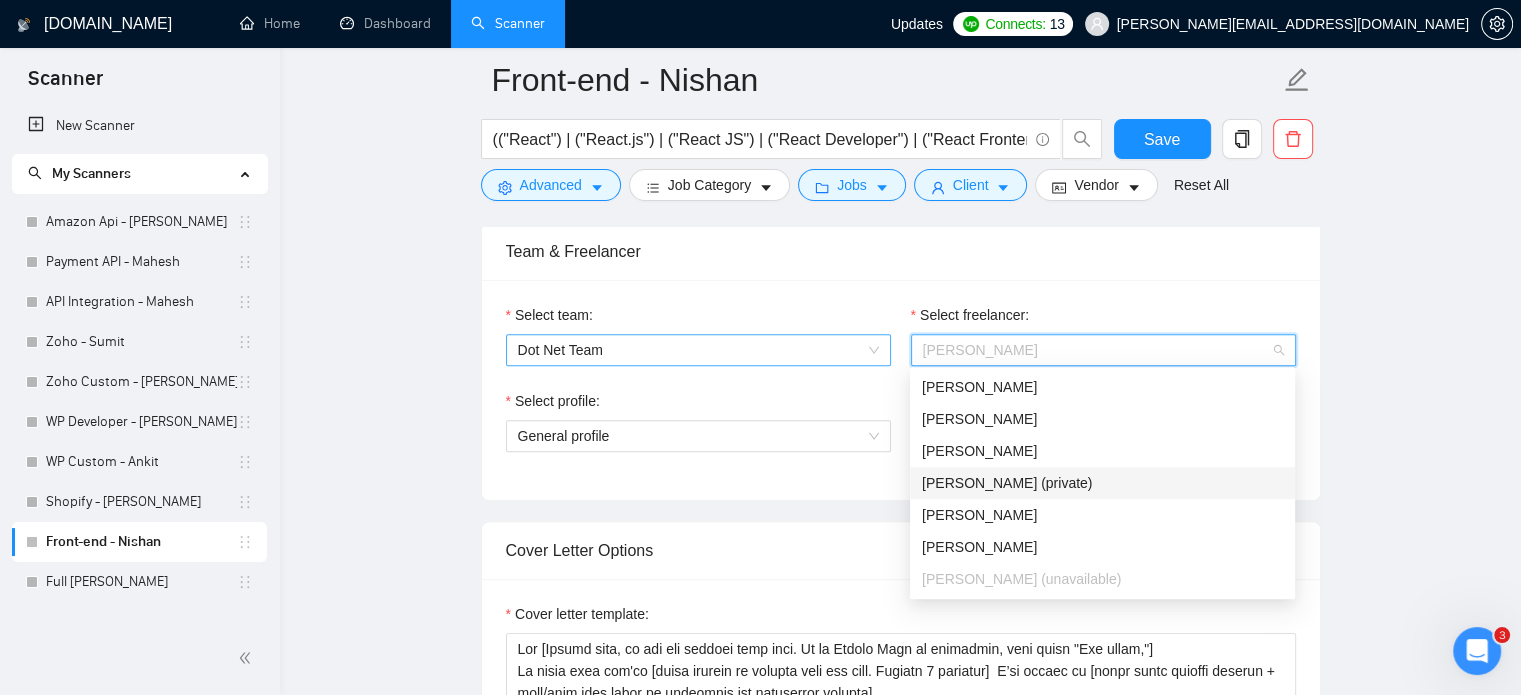 click on "Dot Net Team" at bounding box center [698, 350] 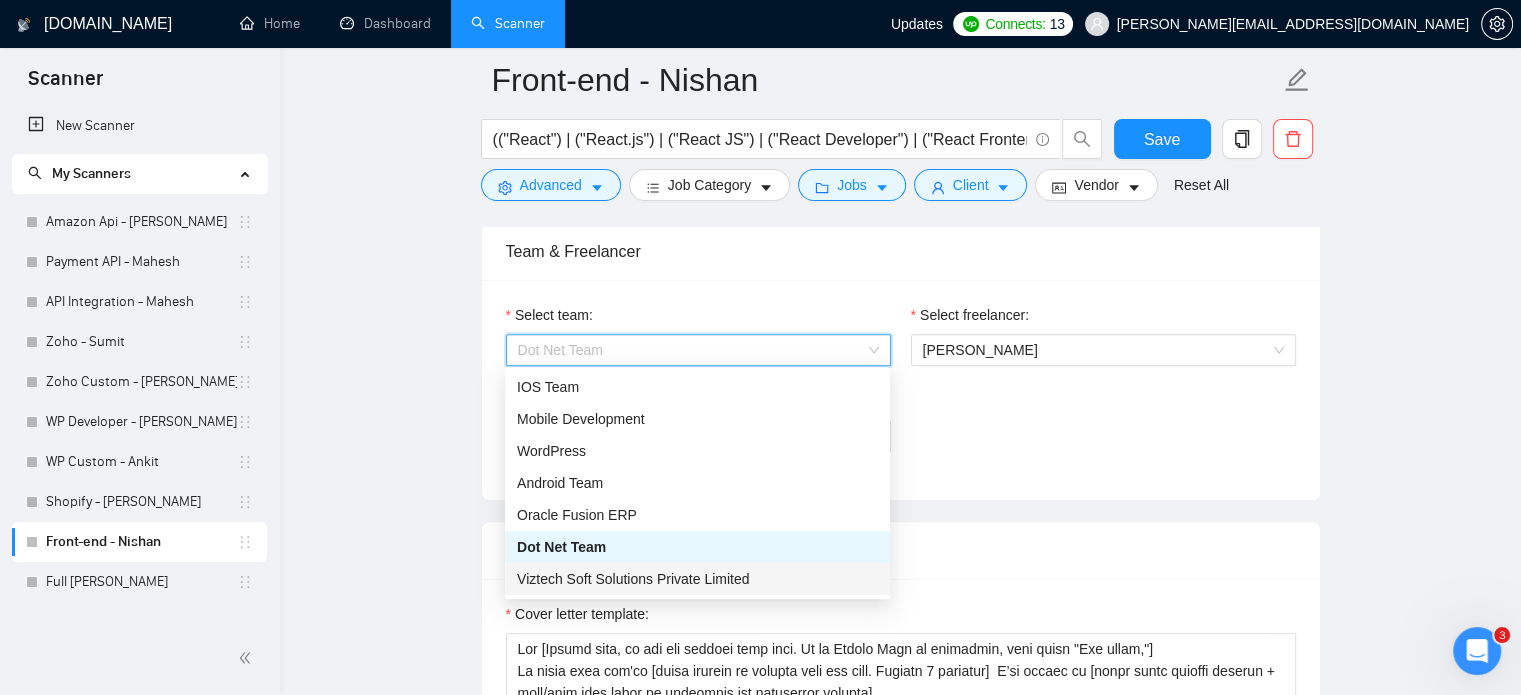 click on "Viztech Soft Solutions Private Limited" at bounding box center [697, 579] 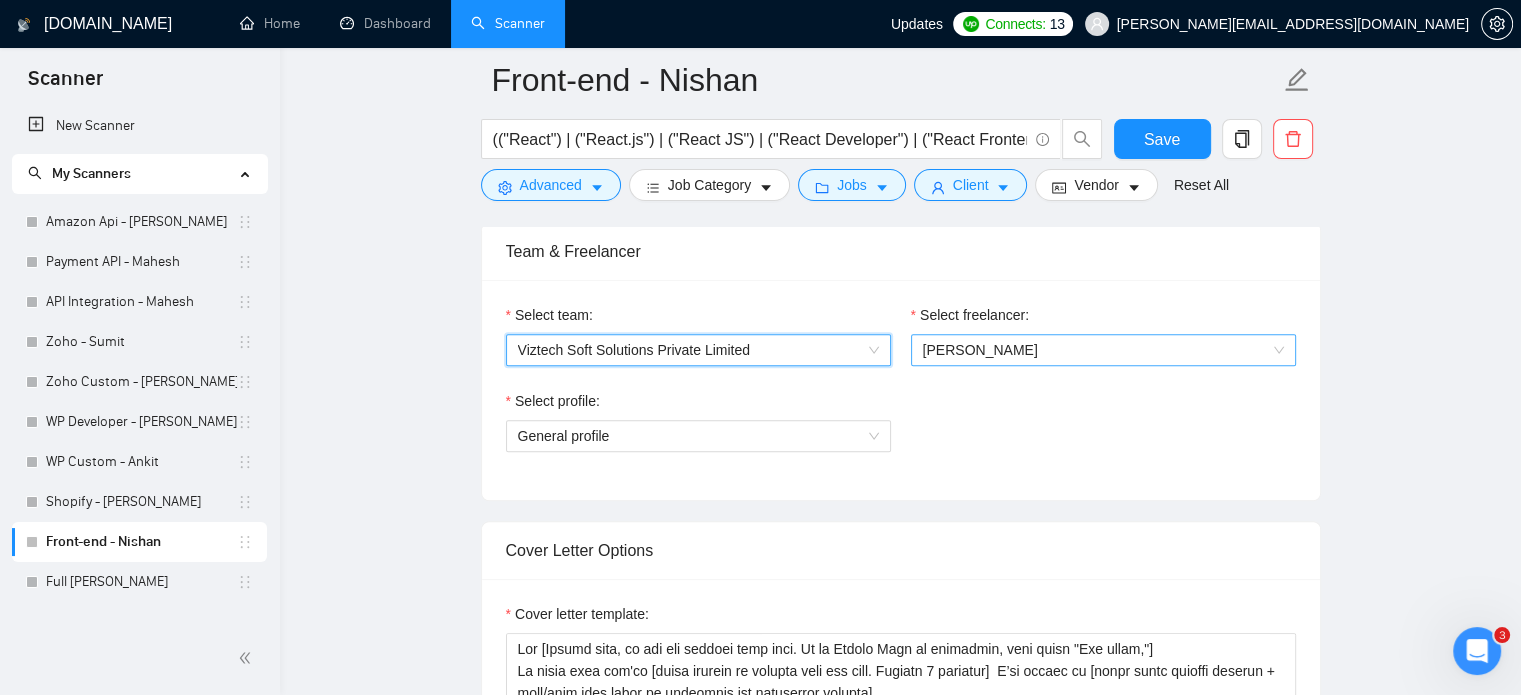 click on "[PERSON_NAME]" at bounding box center (980, 350) 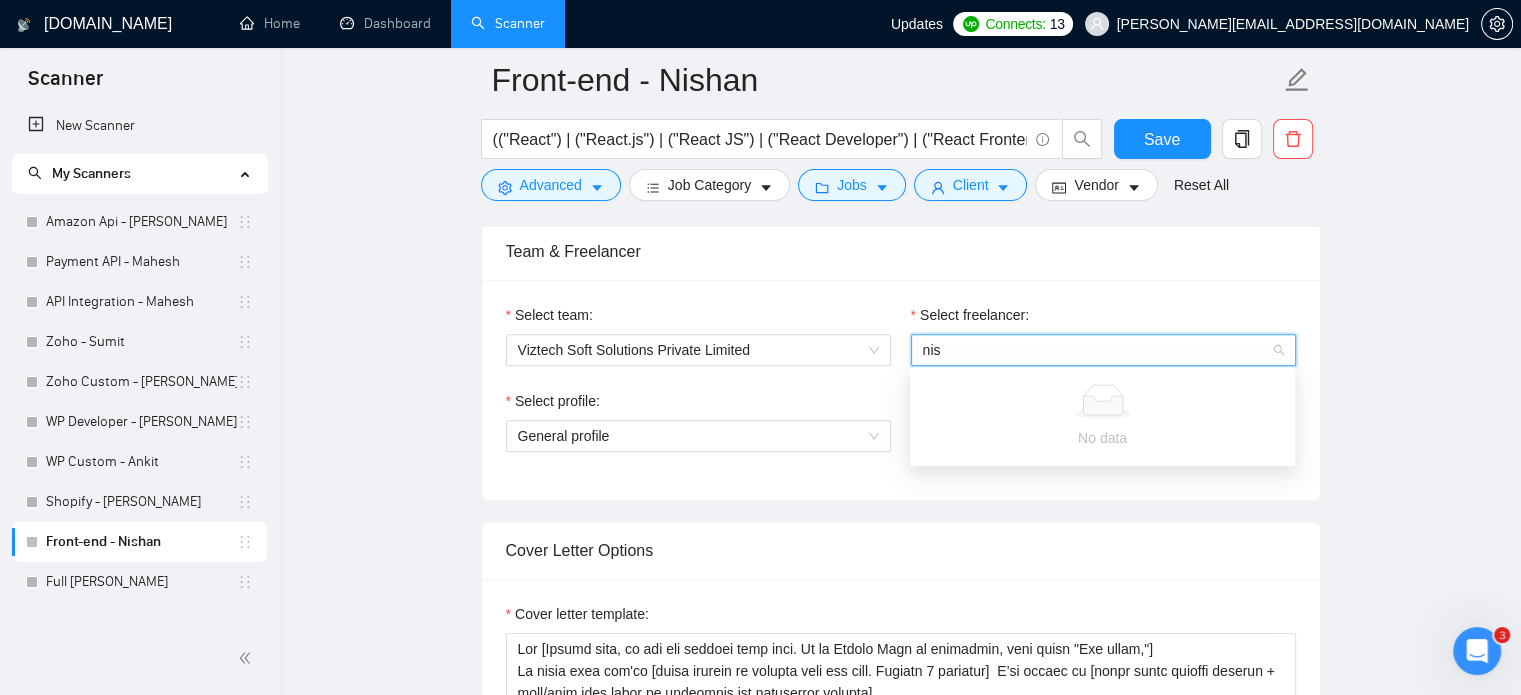 type on "nish" 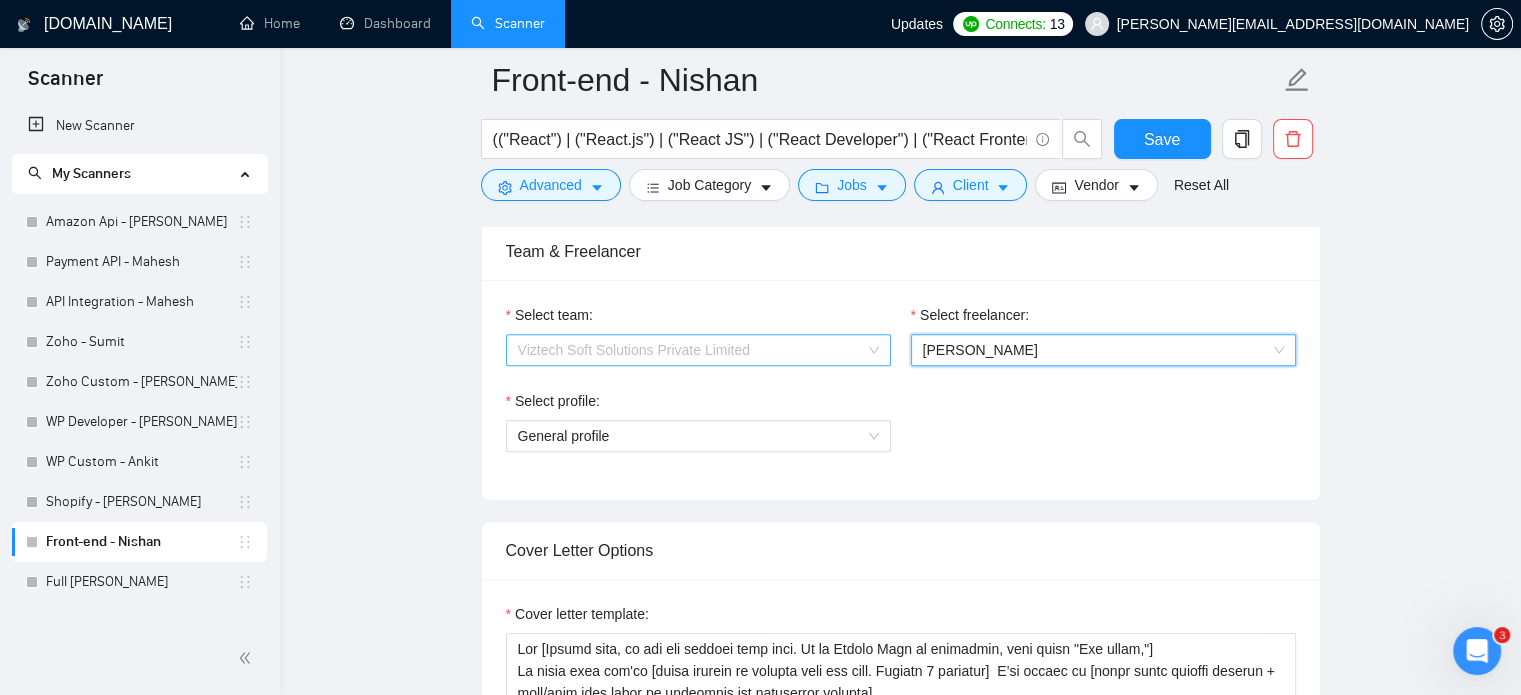 click on "Viztech Soft Solutions Private Limited" at bounding box center [698, 350] 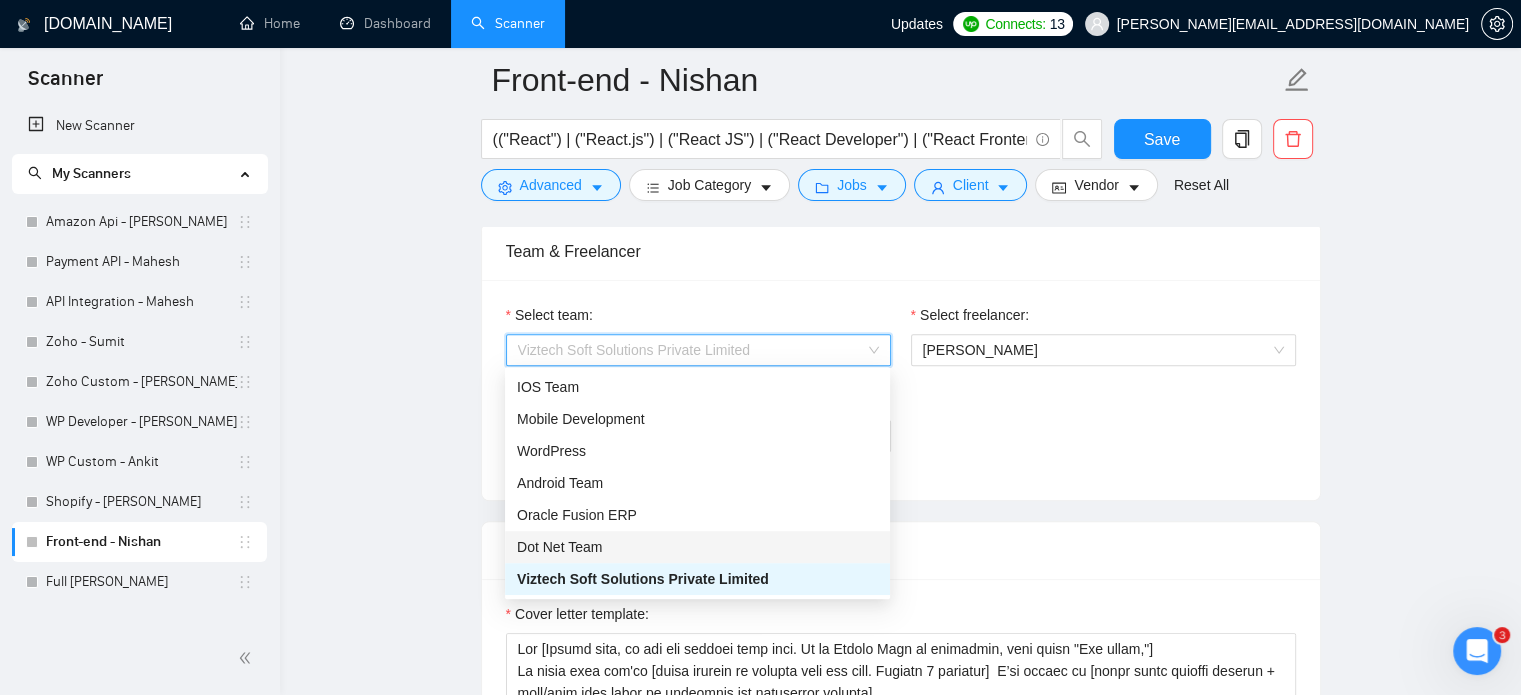 click on "Dot Net Team" at bounding box center (697, 547) 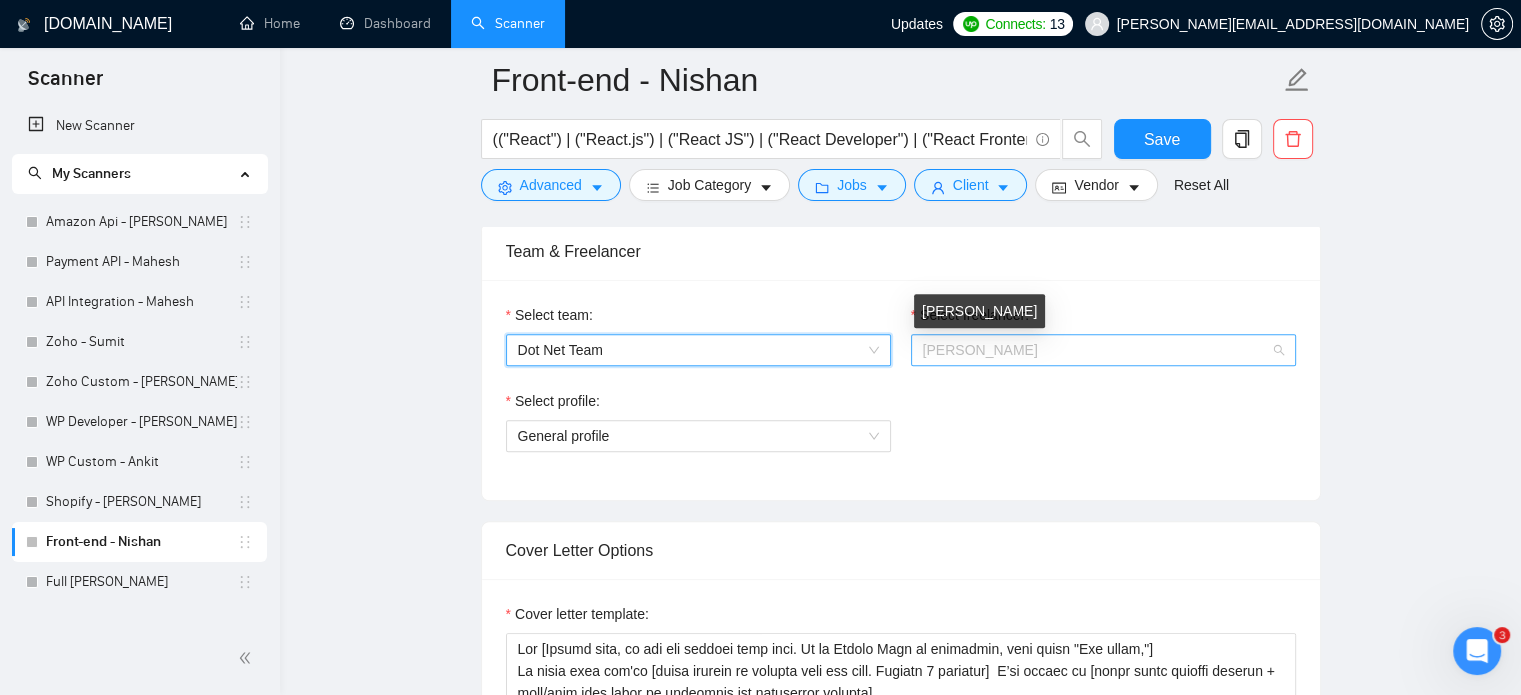 click on "[PERSON_NAME]" at bounding box center (980, 350) 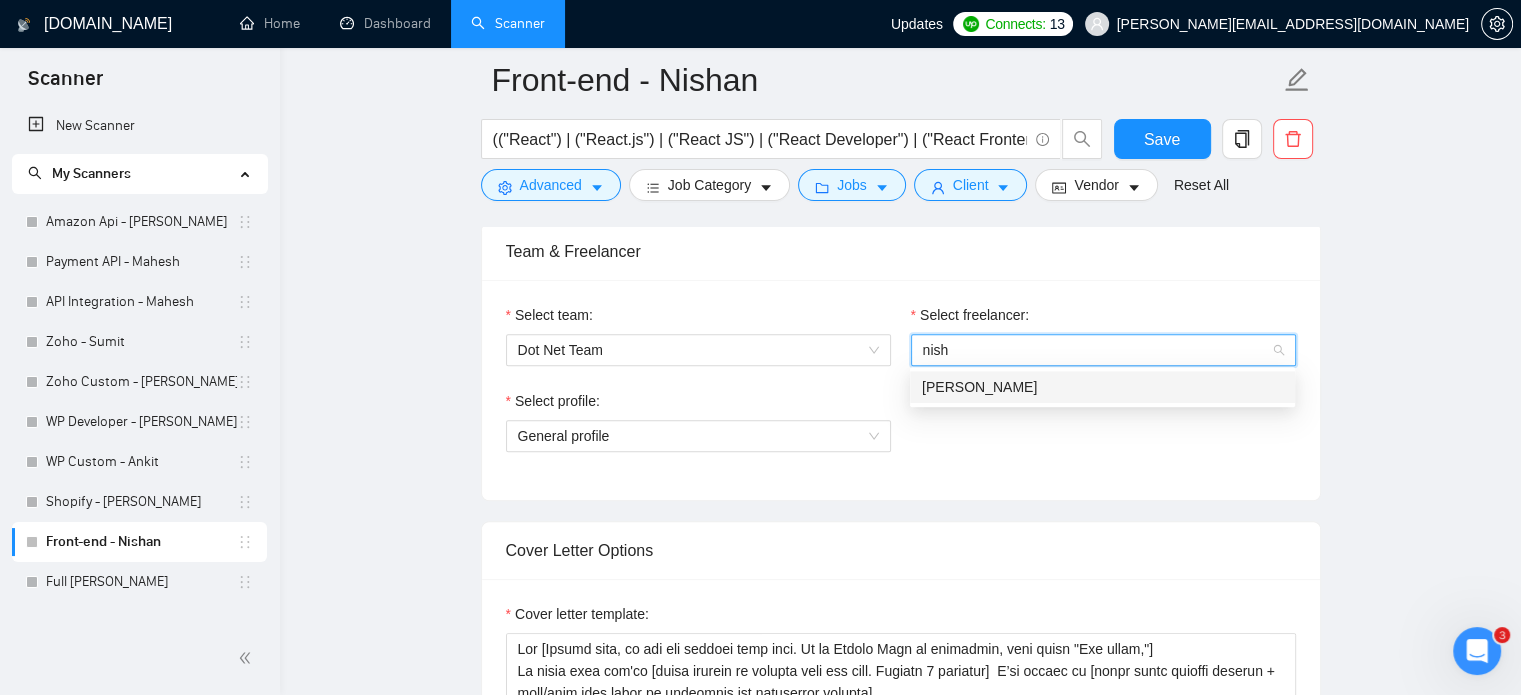 type on "nisha" 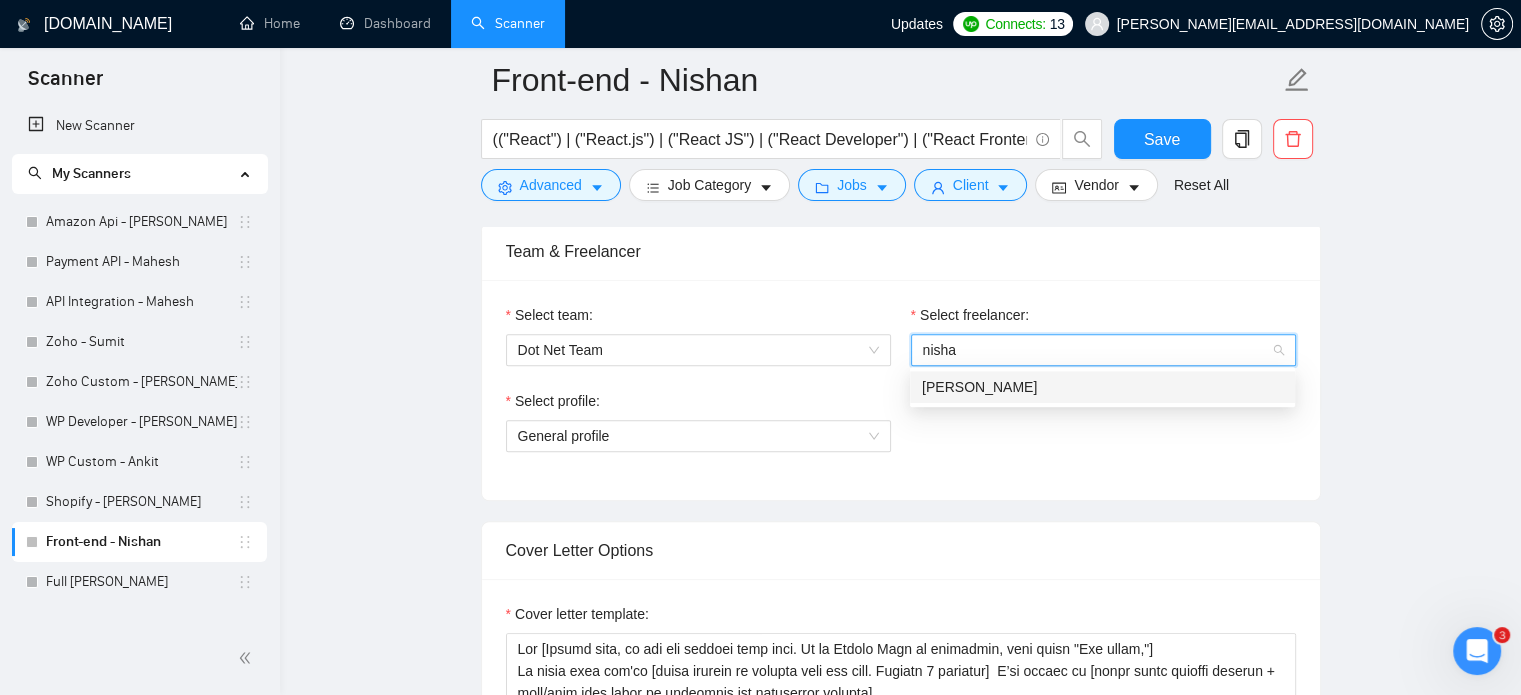 click on "[PERSON_NAME]" at bounding box center (1102, 387) 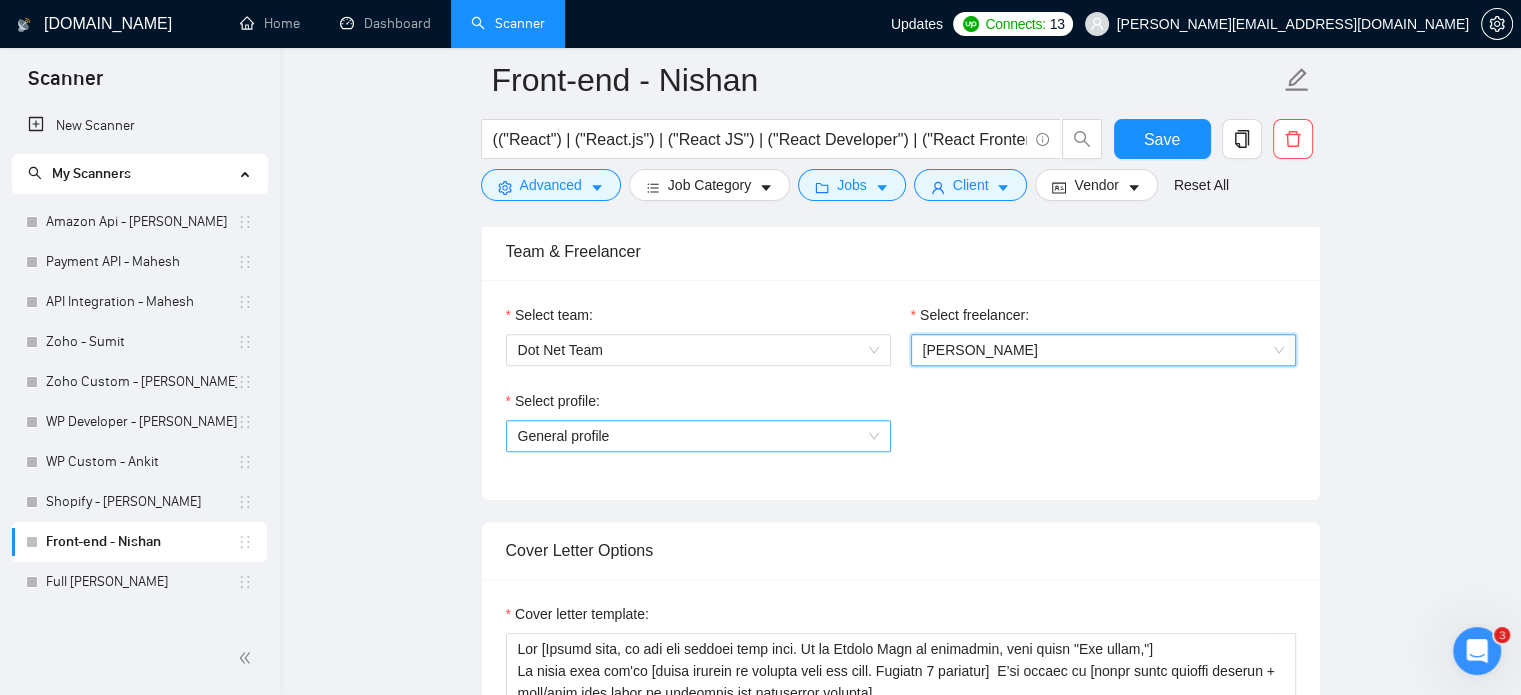 click on "General profile" at bounding box center [698, 436] 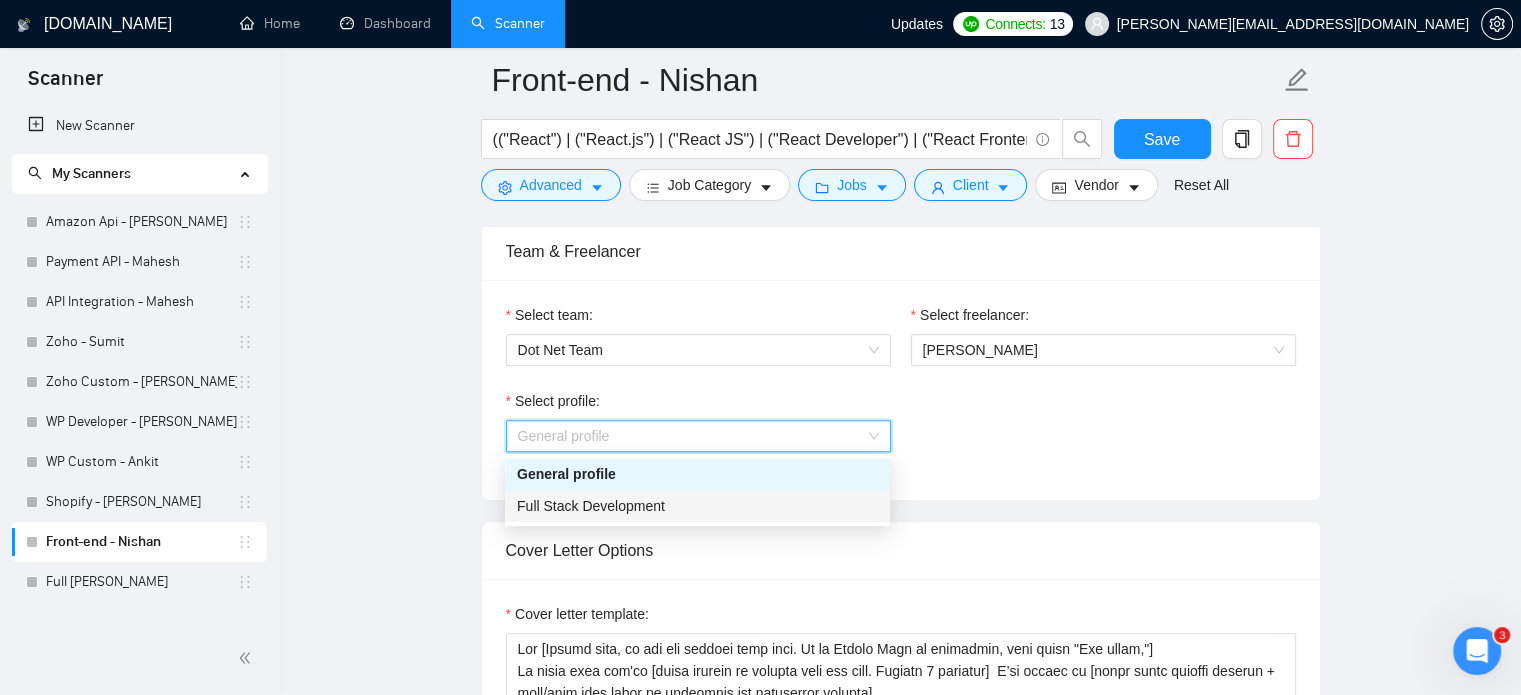click on "Full Stack Development" at bounding box center [591, 506] 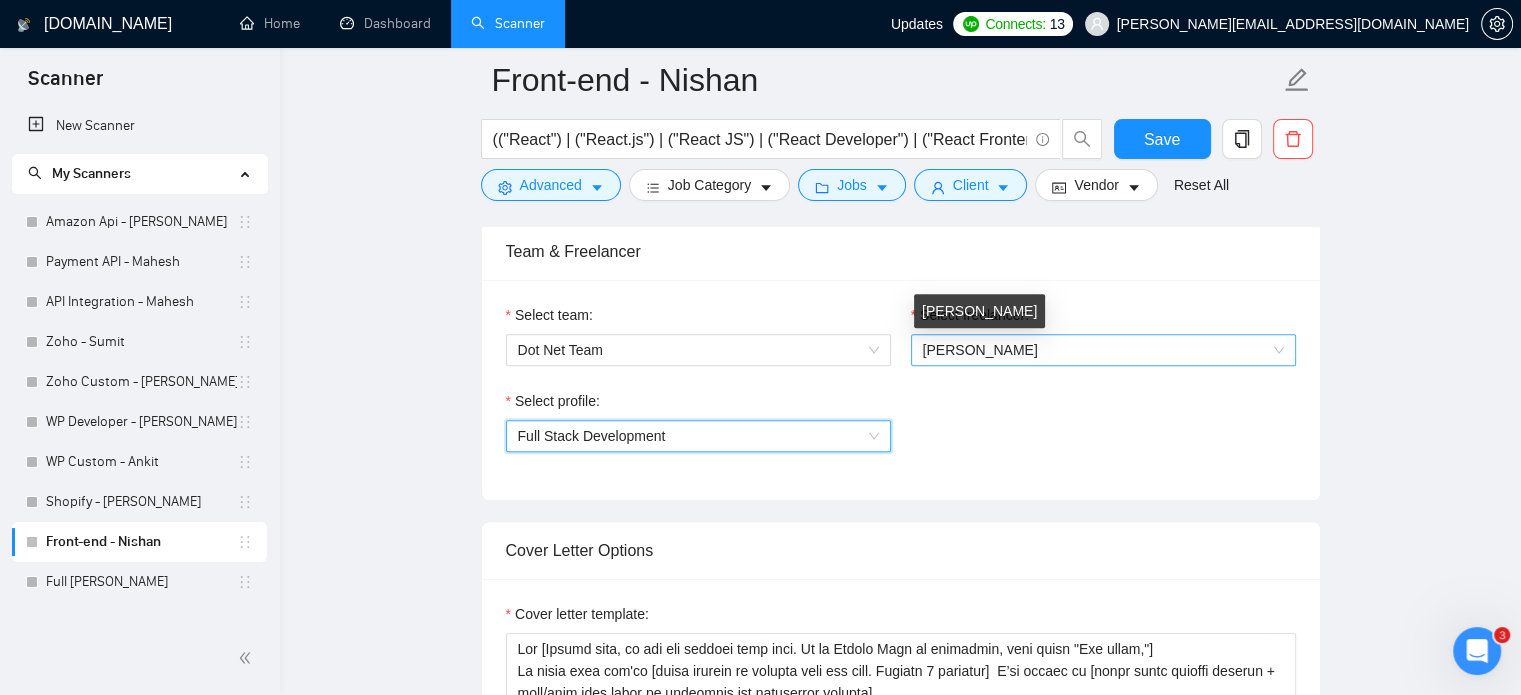 click on "[PERSON_NAME]" at bounding box center [1103, 350] 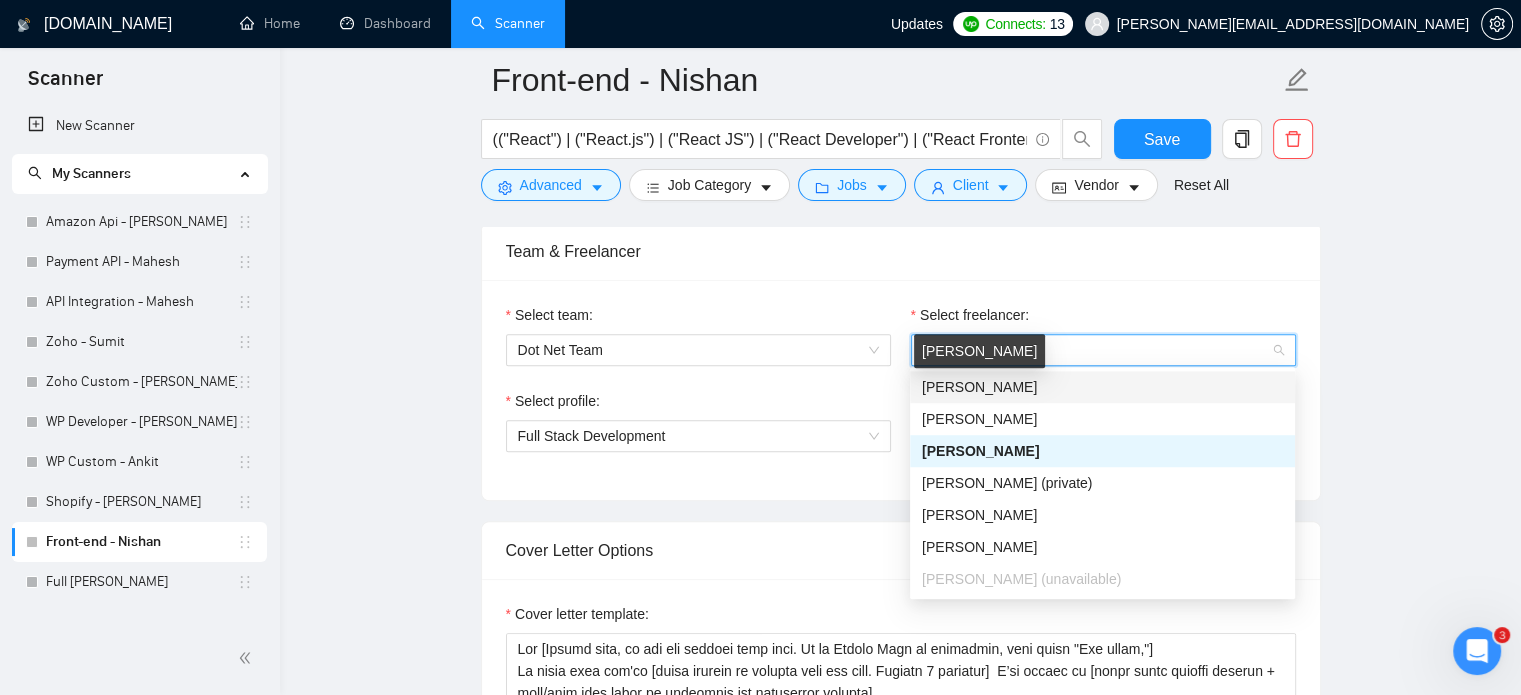 click on "[PERSON_NAME]" at bounding box center [979, 387] 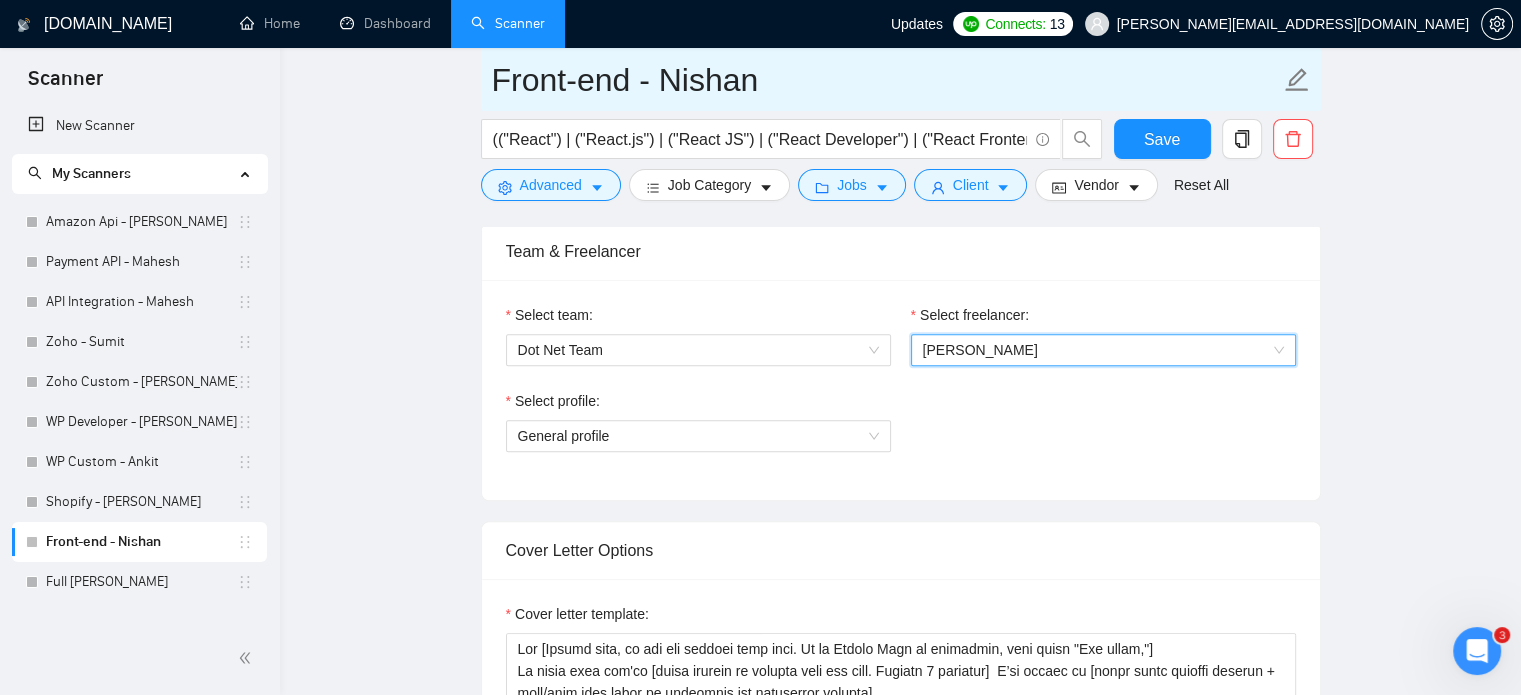 click on "Front-end - Nishan" at bounding box center (886, 80) 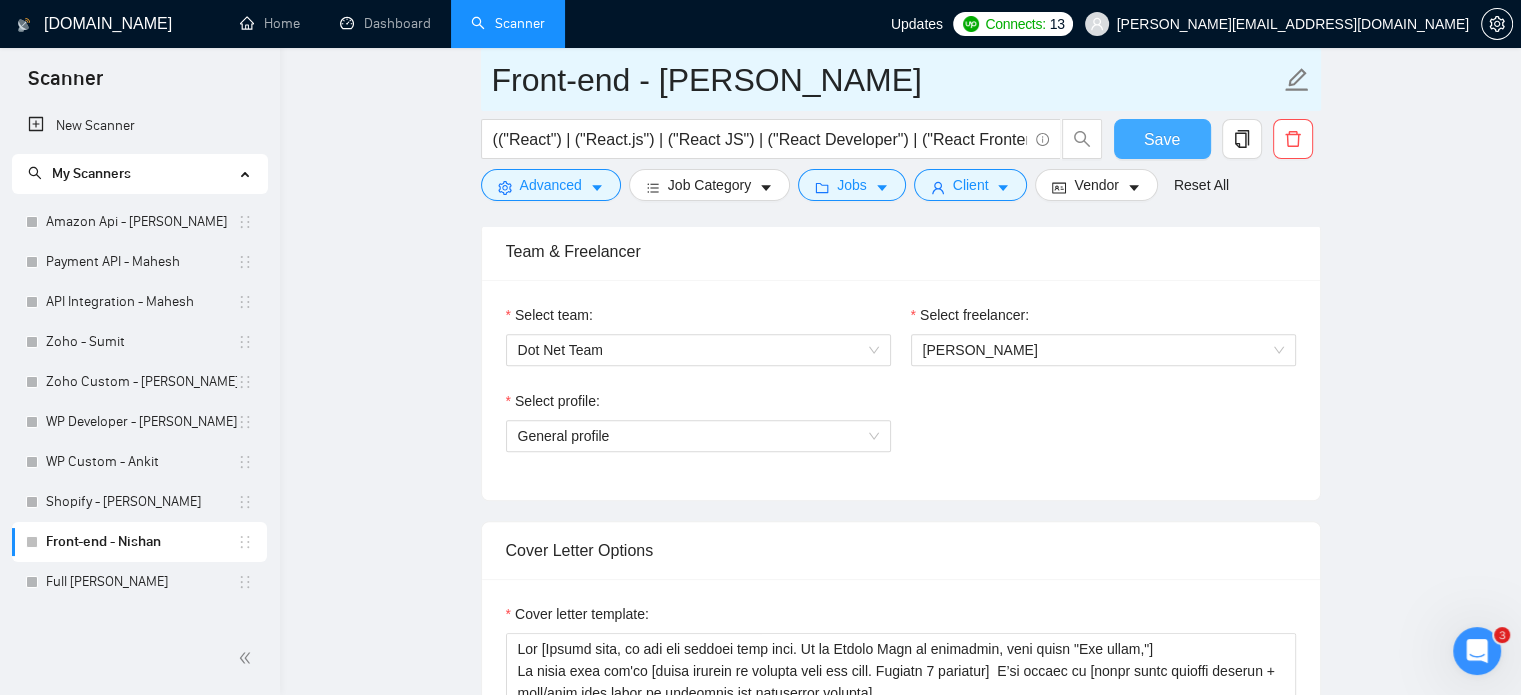 type on "Front-end - Shailja" 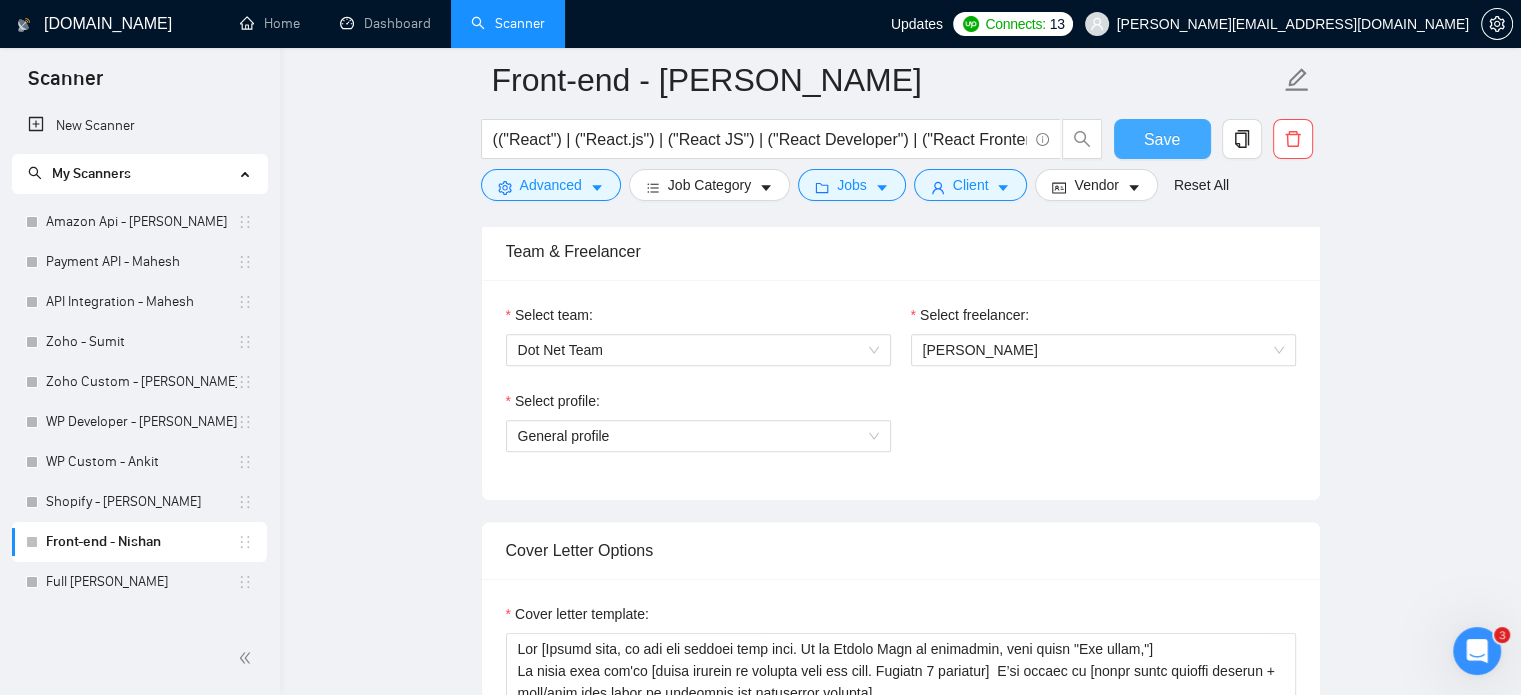 click on "Save" at bounding box center [1162, 139] 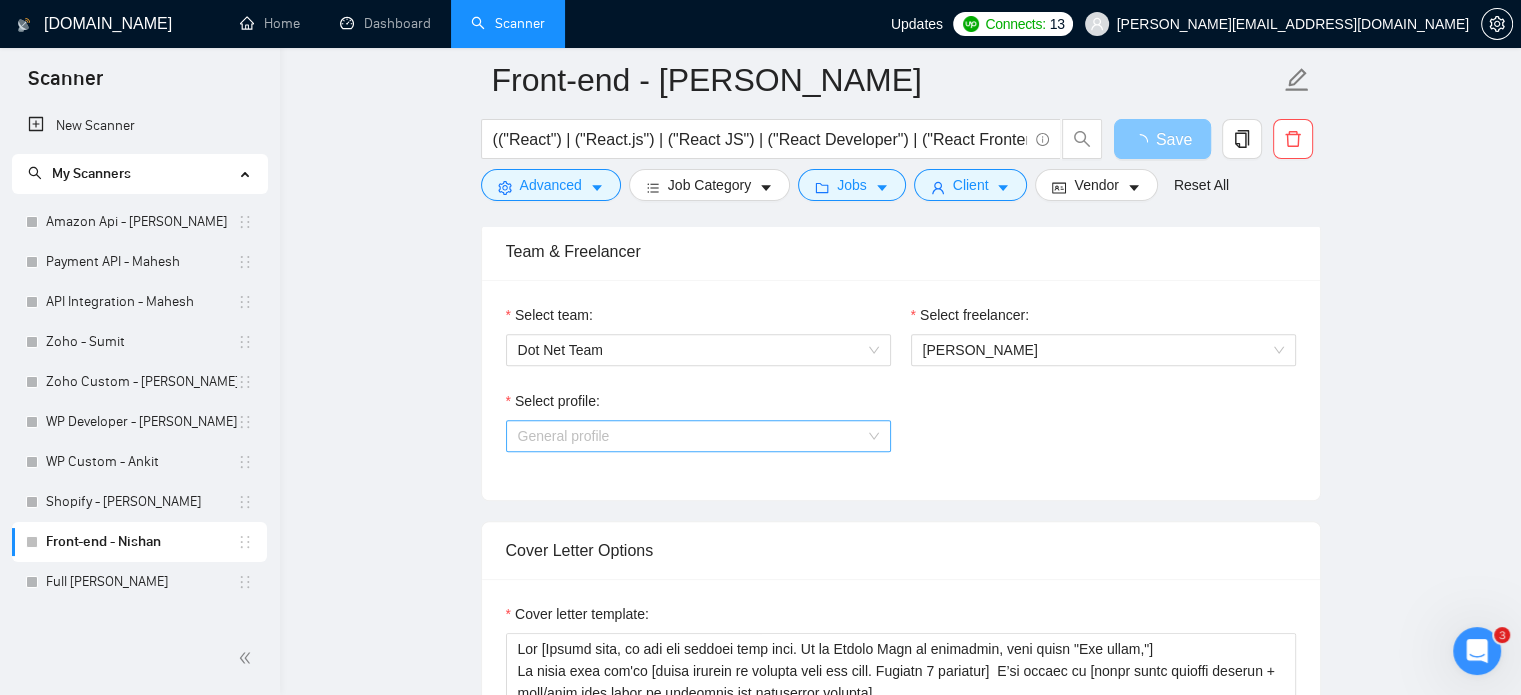 click on "General profile" at bounding box center [698, 436] 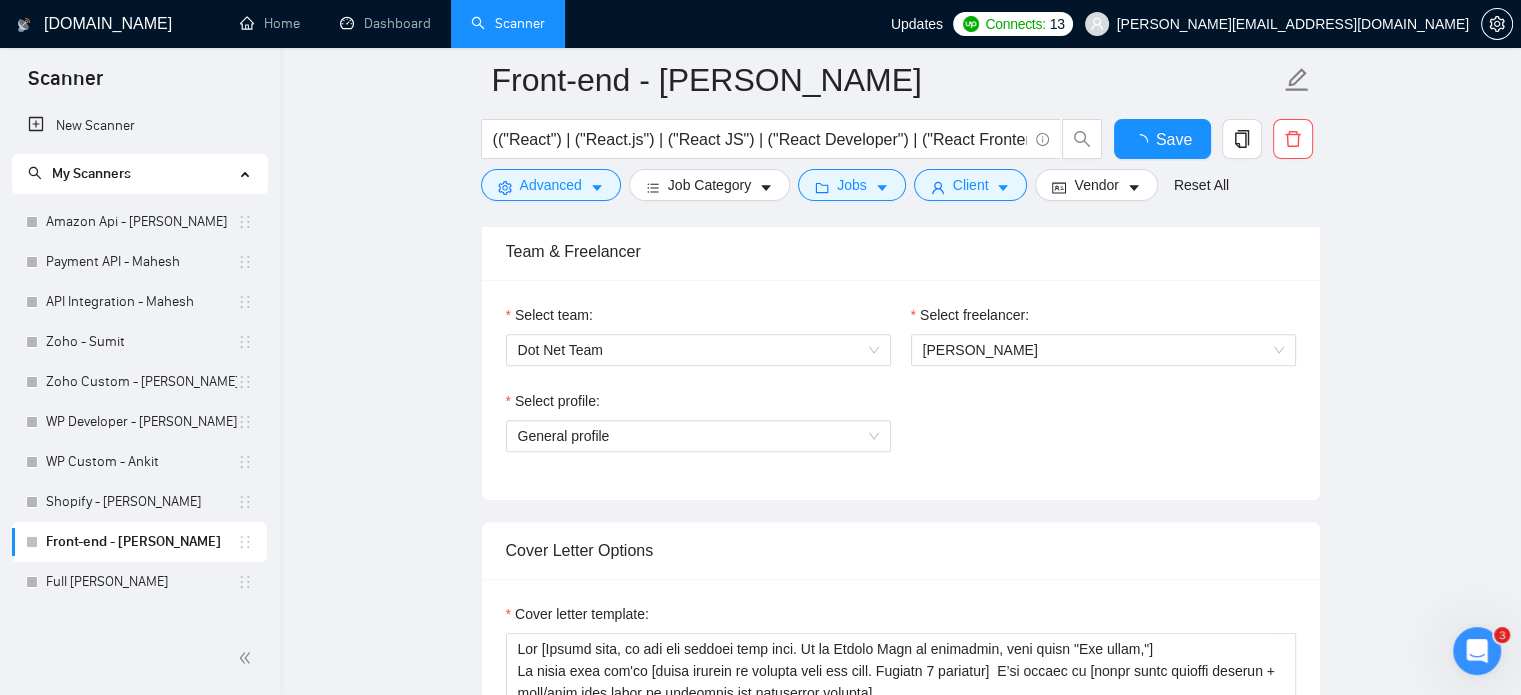 click on "Auto Bidding Enabled Auto Bidding Enabled: OFF Auto Bidder Schedule Auto Bidding Type: Automated (recommended) Semi-automated Auto Bidding Schedule: 24/7 Custom Custom Auto Bidder Schedule Repeat every week on Monday Tuesday Wednesday Thursday Friday Saturday Sunday Active Hours ( Asia/Calcutta ): From: 01:00 To: 08:00 ( 7  hours) Asia/Calcutta Your scanner detects  2289  jobs per month. For your own safety, you cannot schedule Auto Bidding if your scanner detects more than 300 jobs per month. Please change your scanner filters to be more specific.  How to segment the scanners Auto Bidding Type Select your bidding algorithm: Choose the algorithm for you bidding. The price per proposal does not include your connects expenditure. Template Bidder Works great for narrow segments and short cover letters that don't change. 0.50  credits / proposal Sardor AI 🤖 Personalise your cover letter with ai [placeholders] 1.00  credits / proposal Experimental Laziza AI  👑   NEW   Learn more 2.00  credits / proposal" at bounding box center [901, 1163] 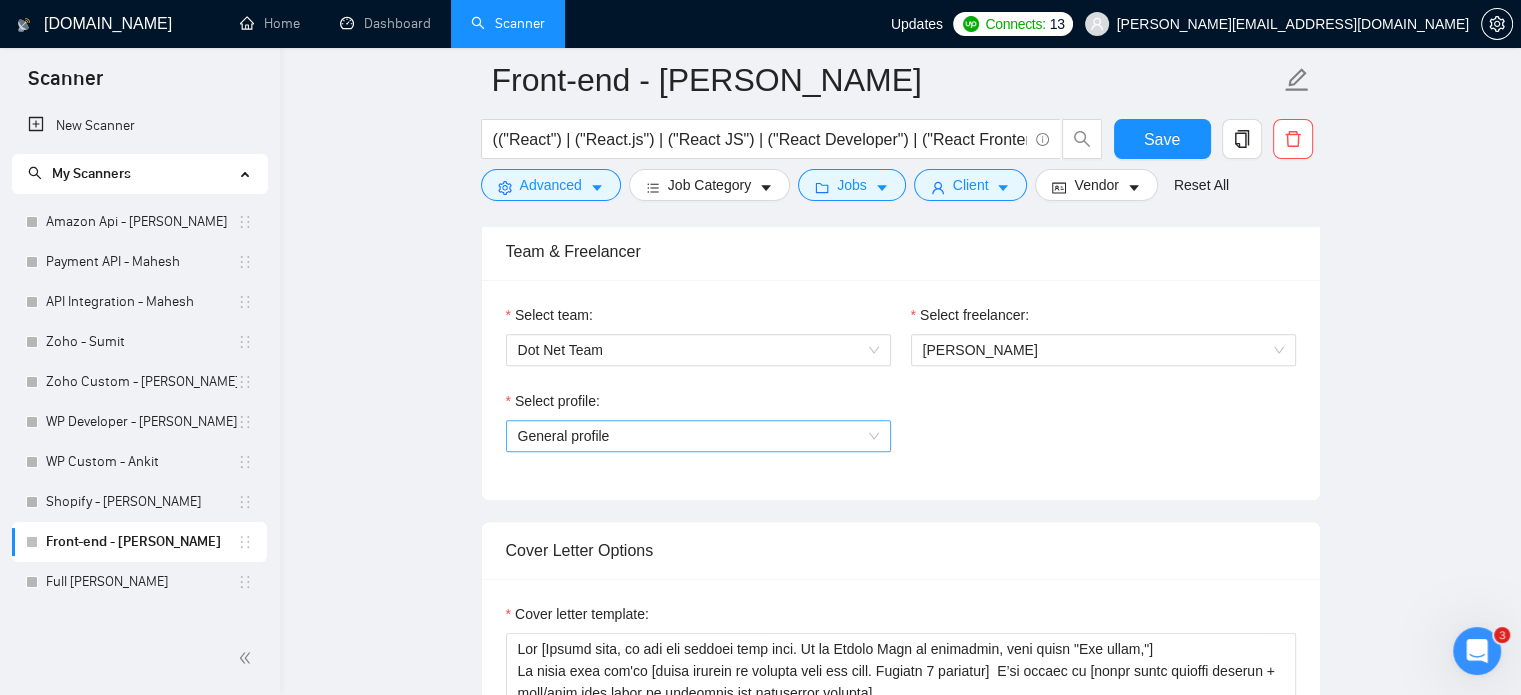 click on "General profile" at bounding box center [698, 436] 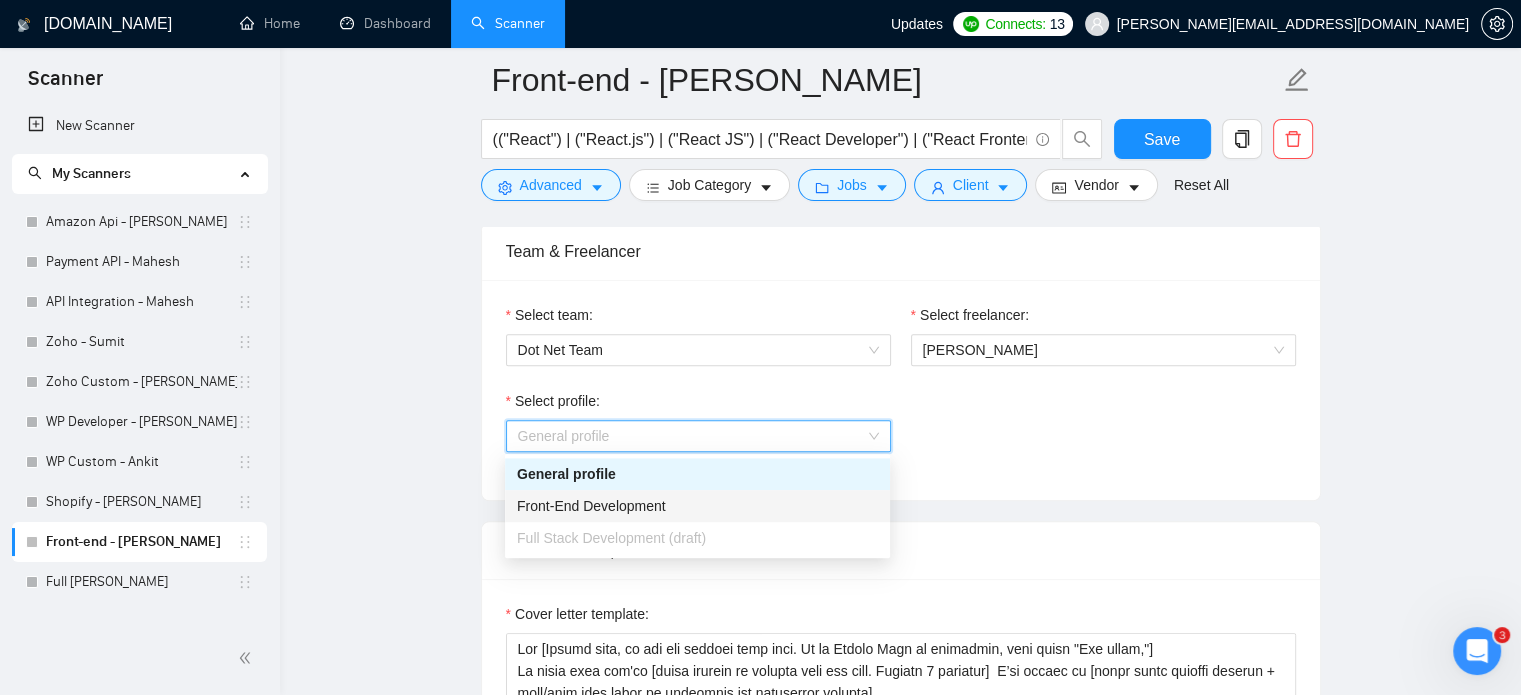 click on "Front-End Development" at bounding box center (591, 506) 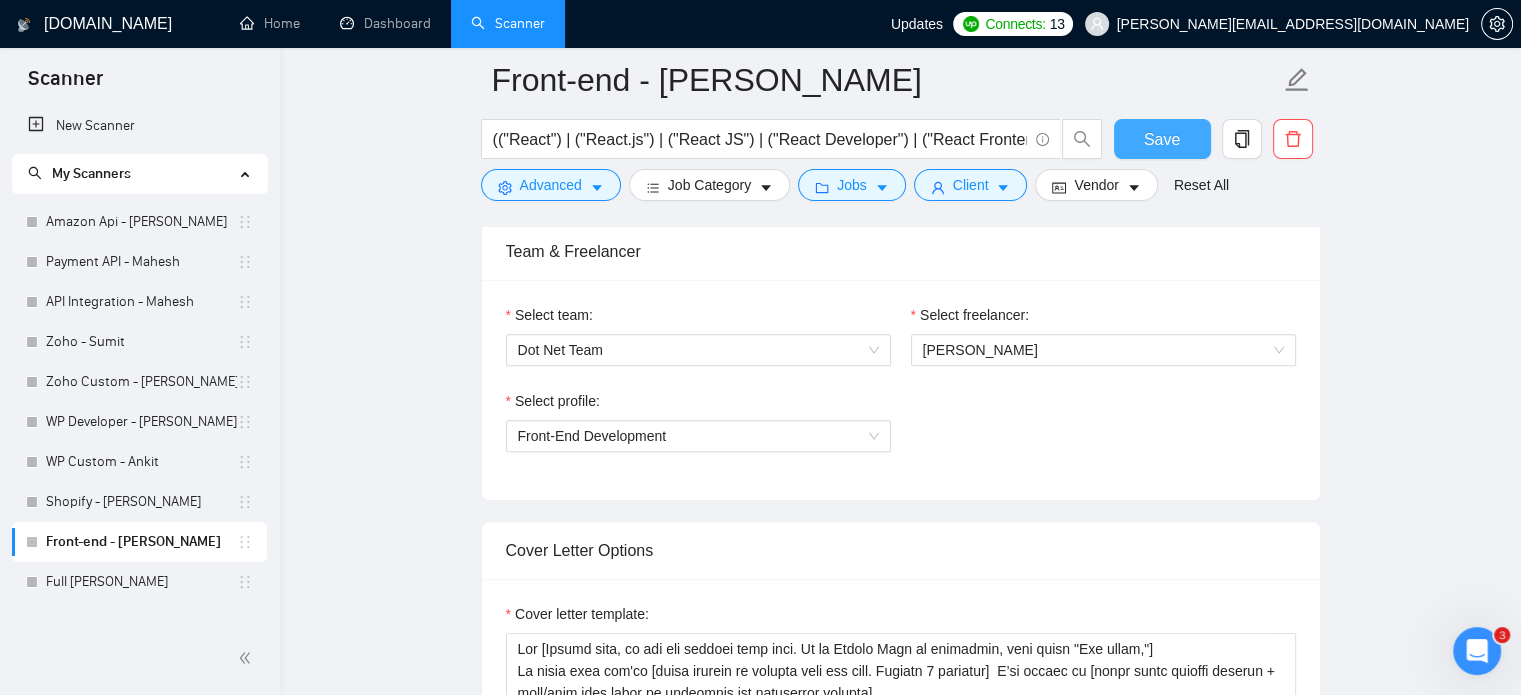 click on "Save" at bounding box center [1162, 139] 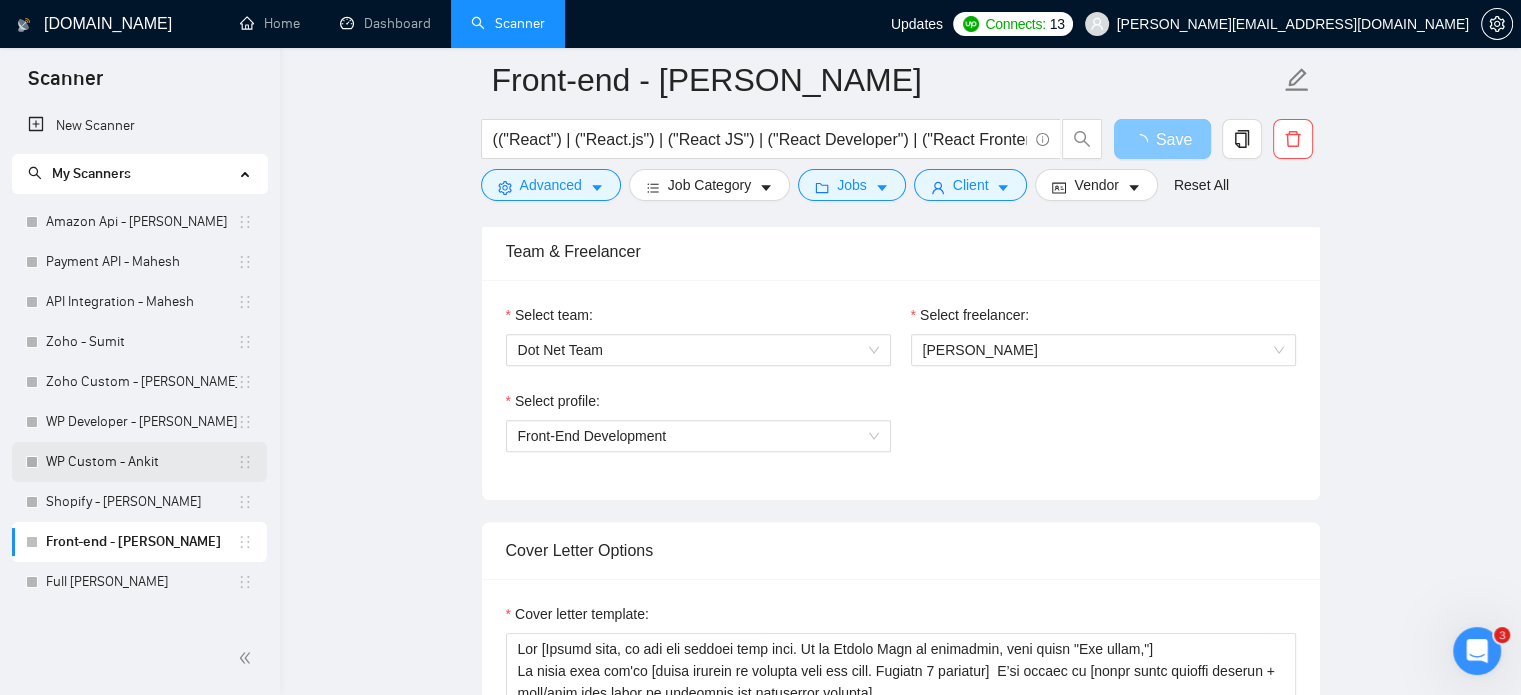type 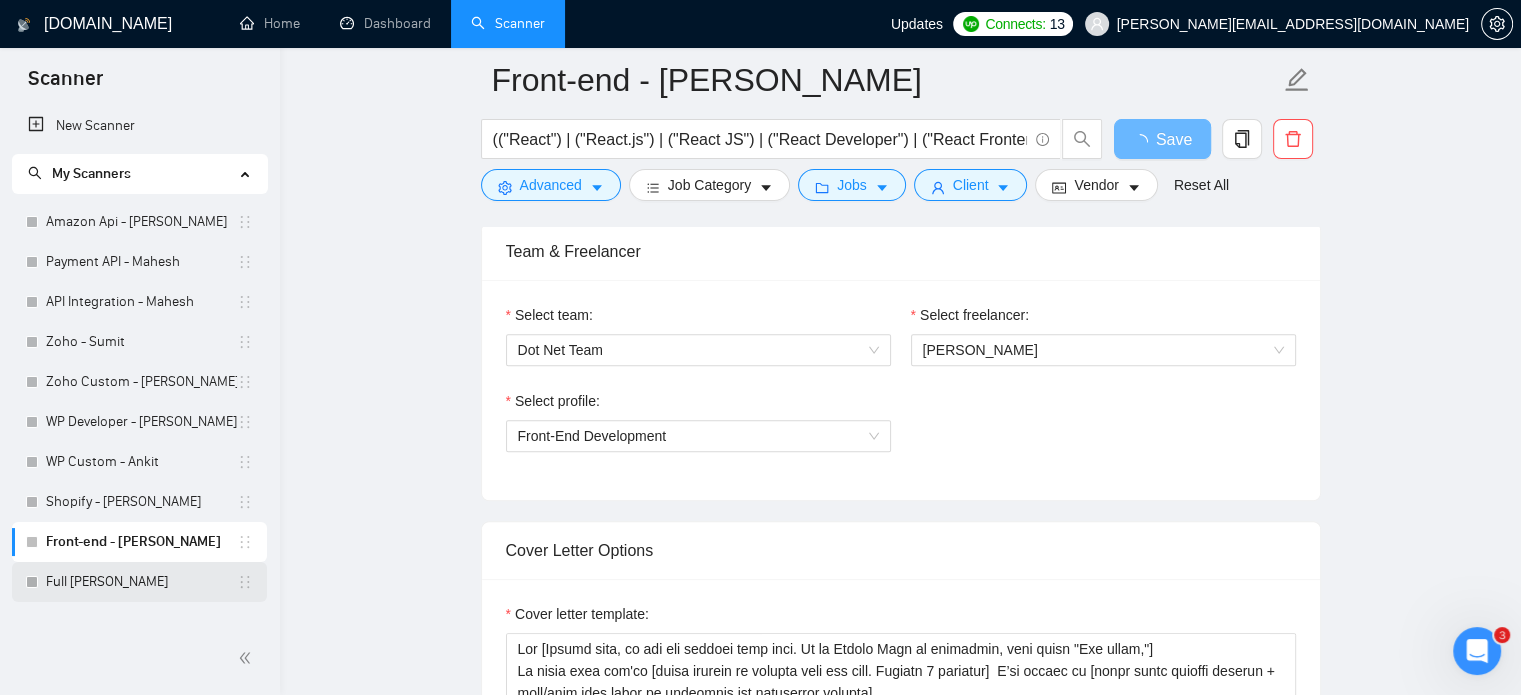 click on "Full [PERSON_NAME]" at bounding box center [141, 582] 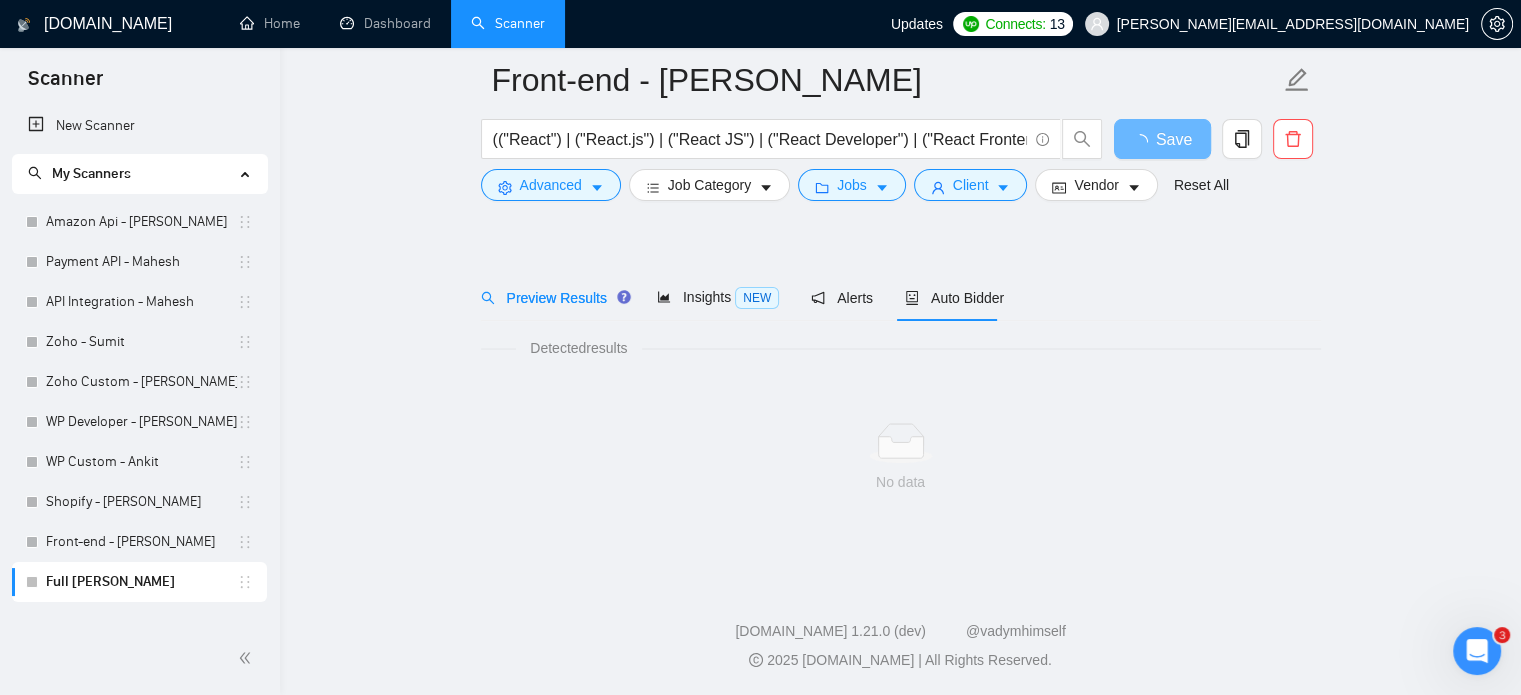 scroll, scrollTop: 35, scrollLeft: 0, axis: vertical 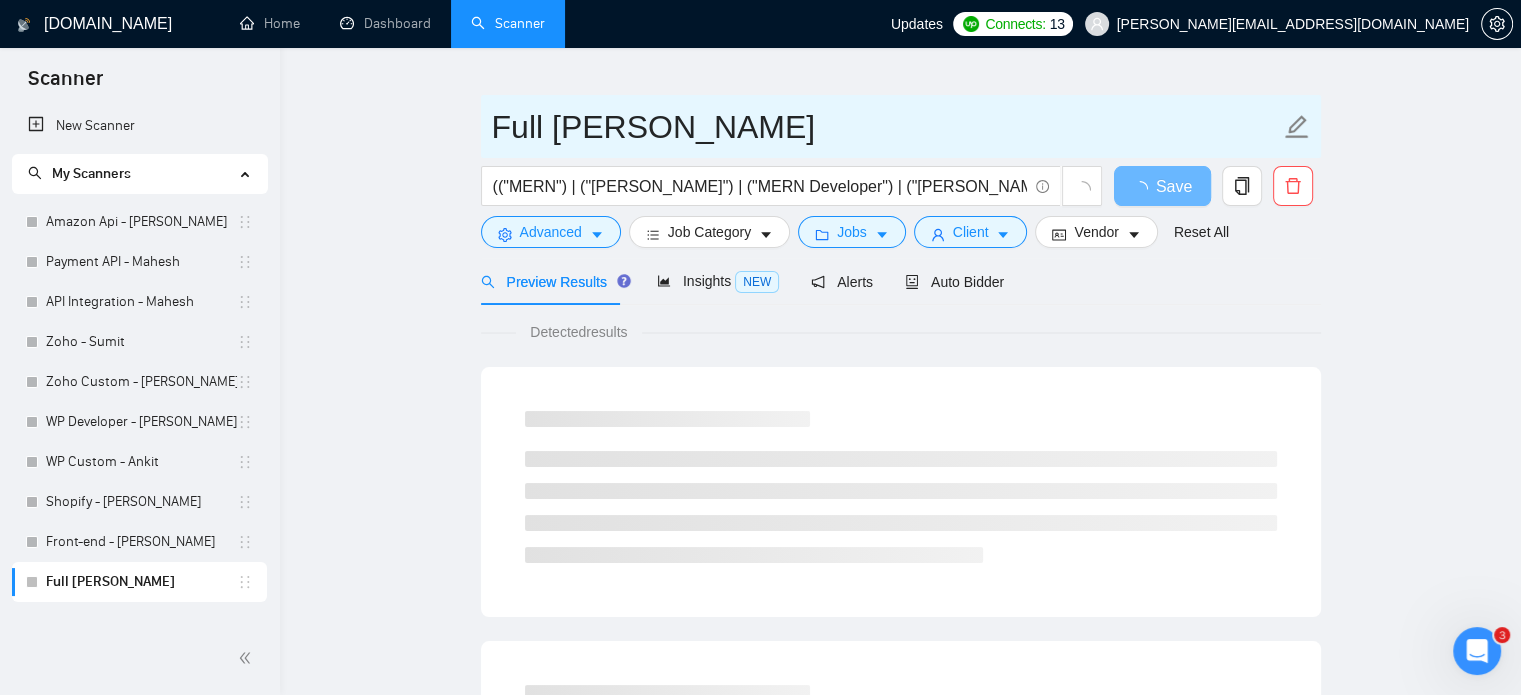 click 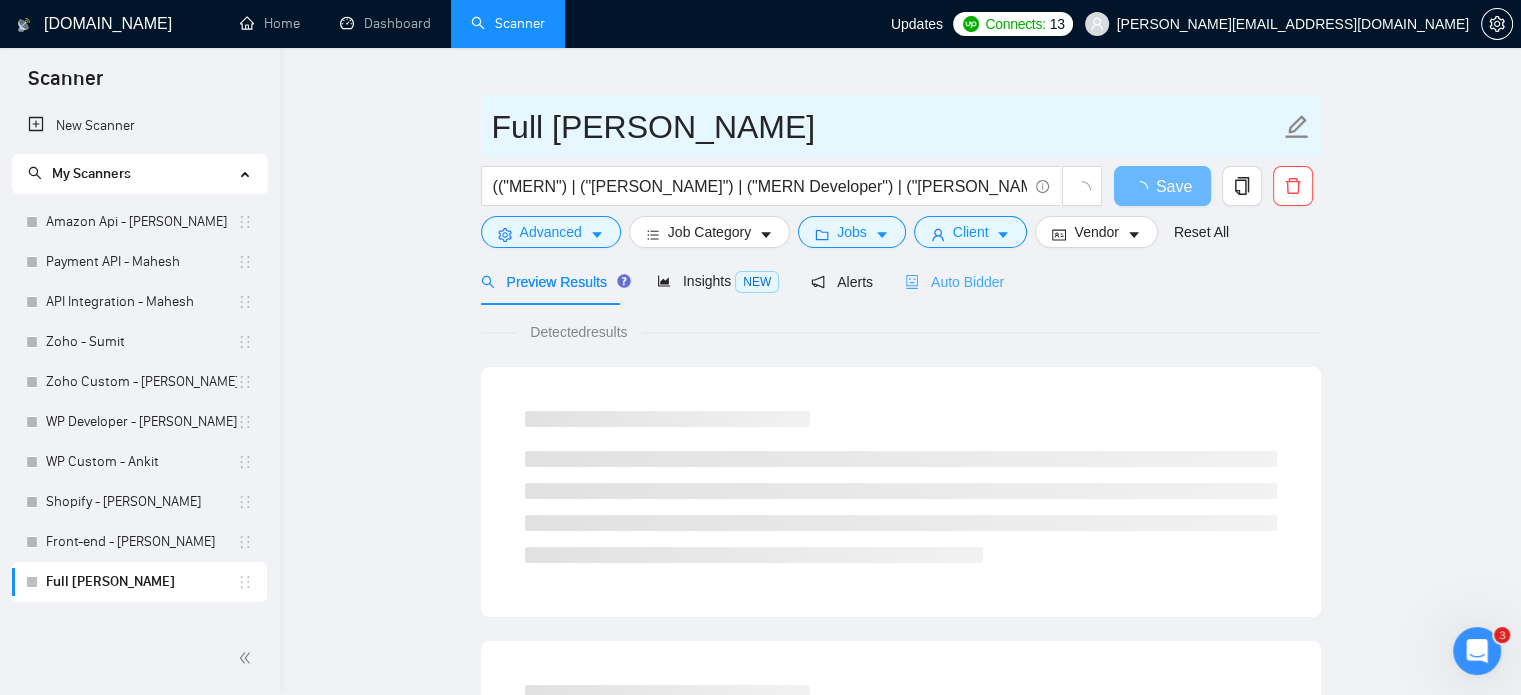 type on "Full [PERSON_NAME]" 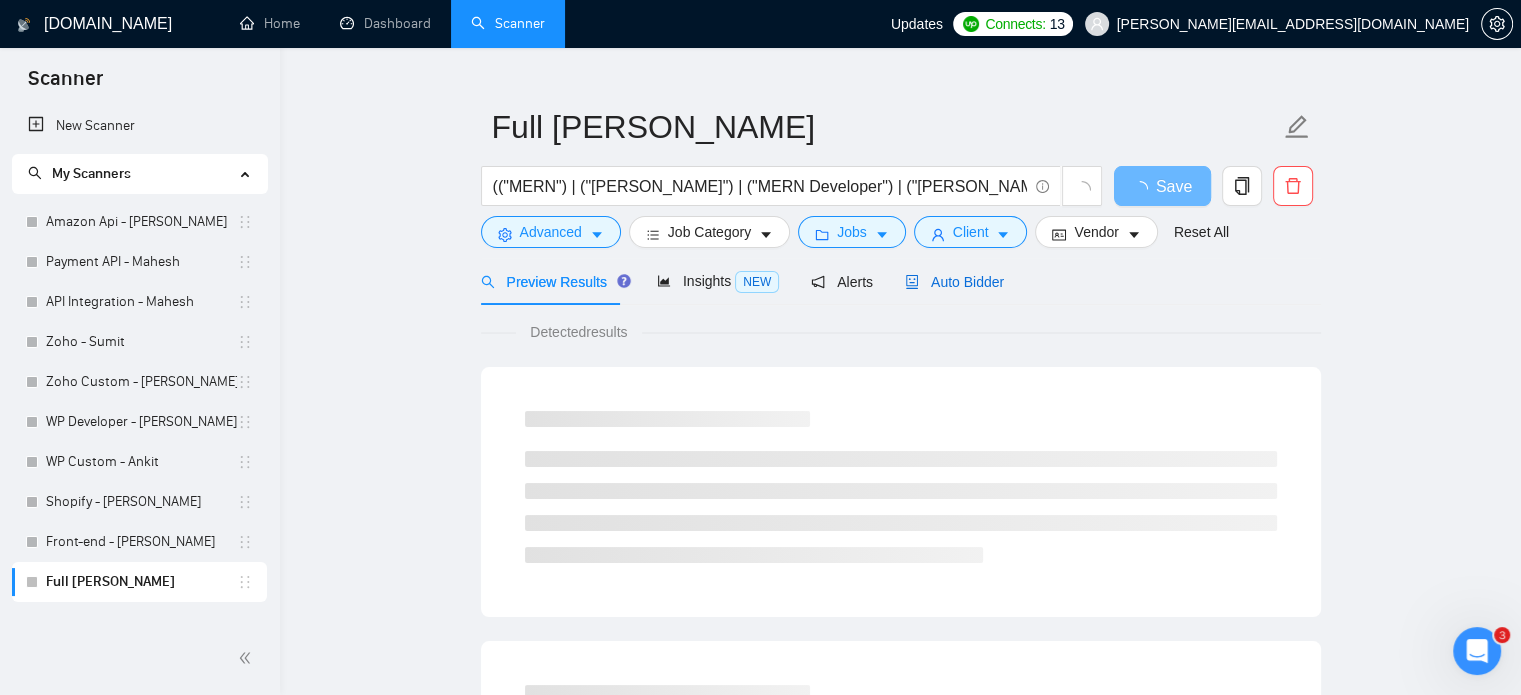 click on "Auto Bidder" at bounding box center [954, 282] 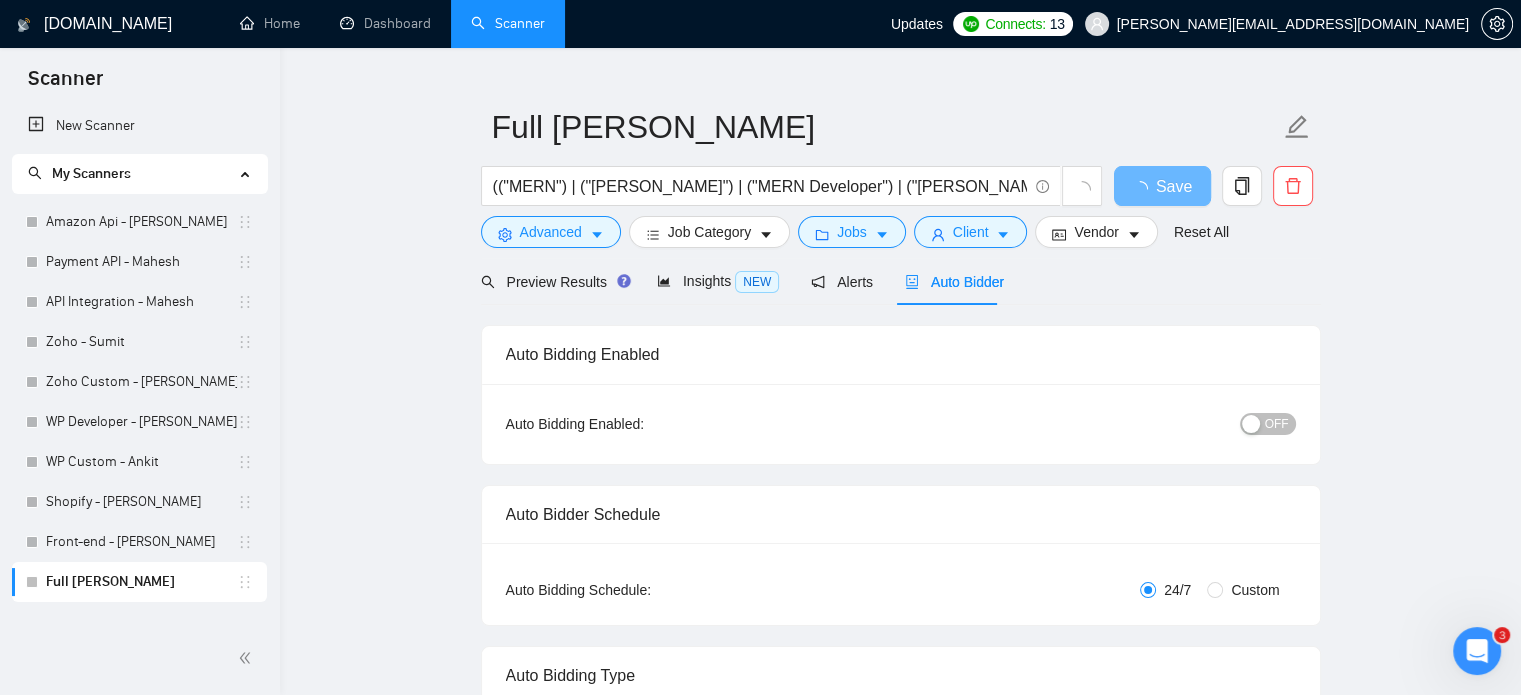 type 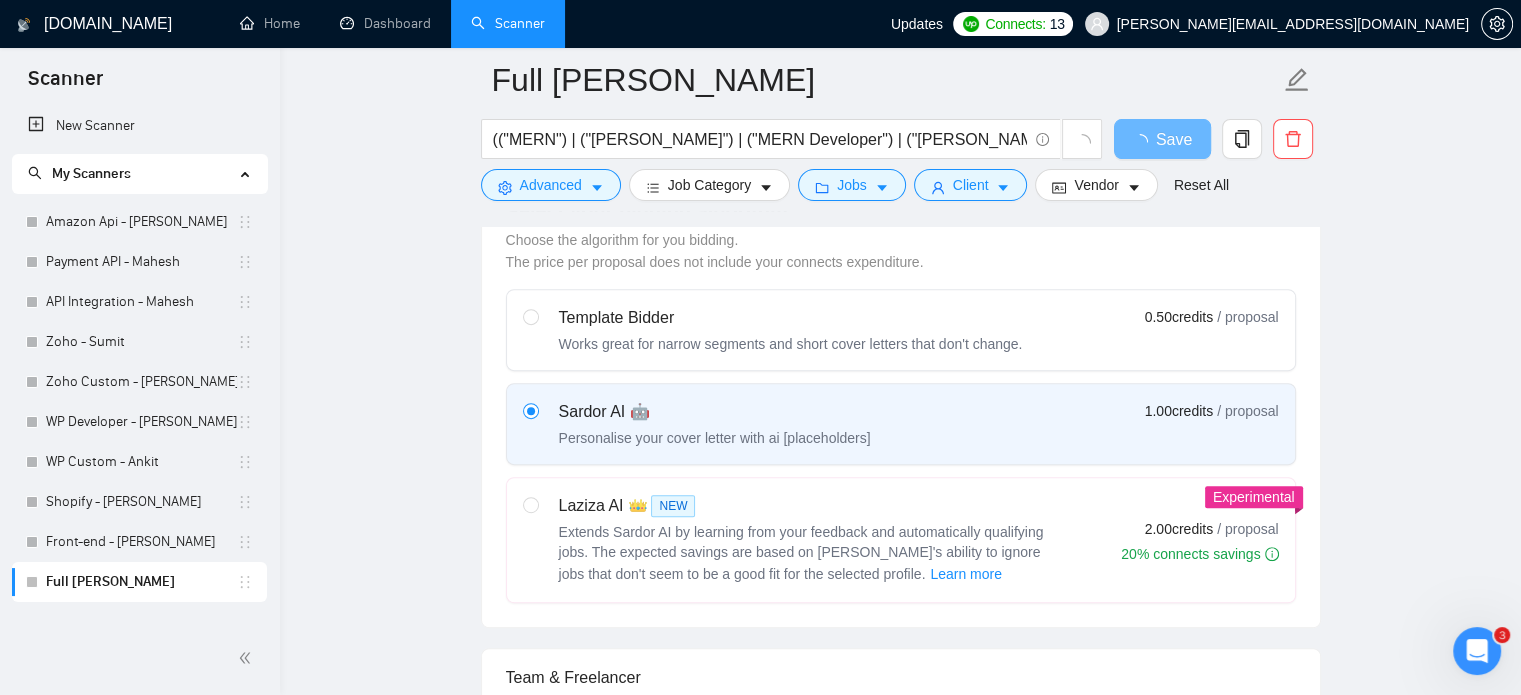 scroll, scrollTop: 1235, scrollLeft: 0, axis: vertical 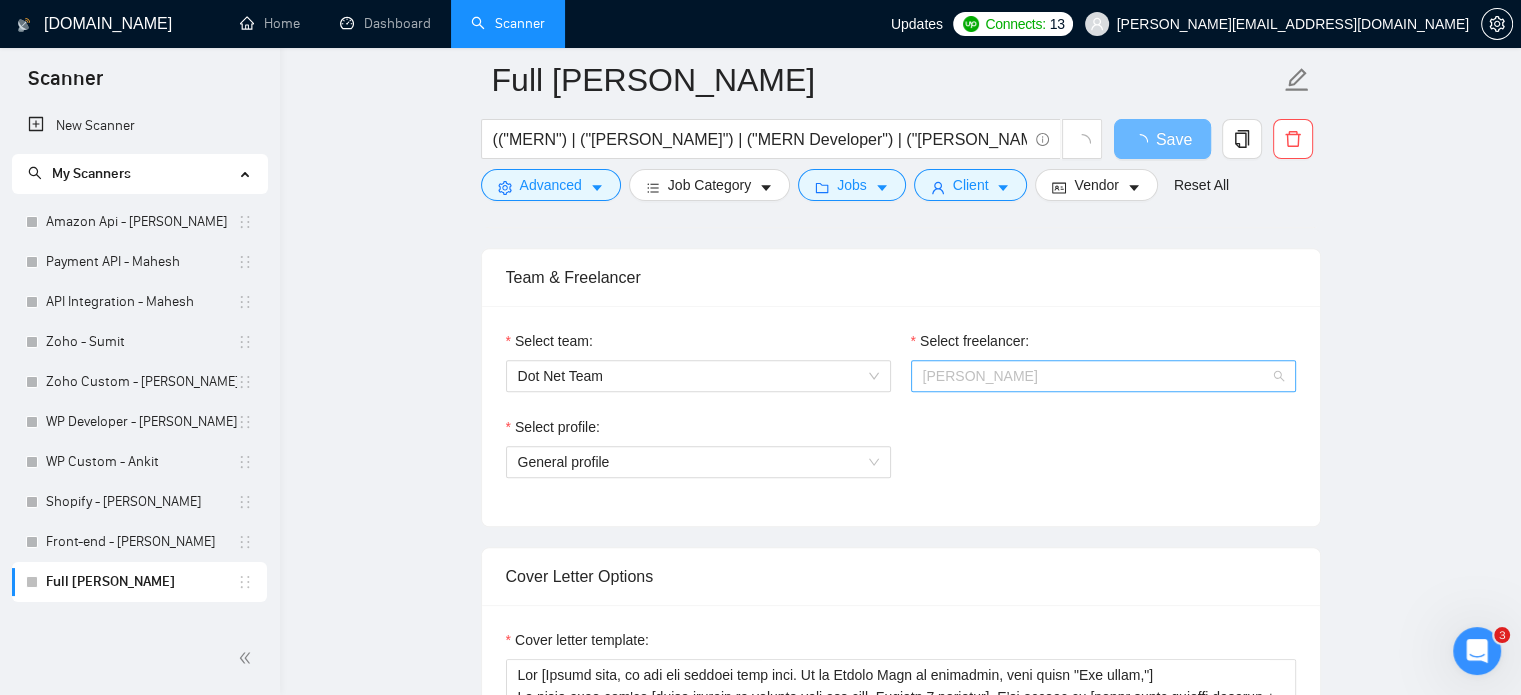 click on "[PERSON_NAME]" at bounding box center [1103, 376] 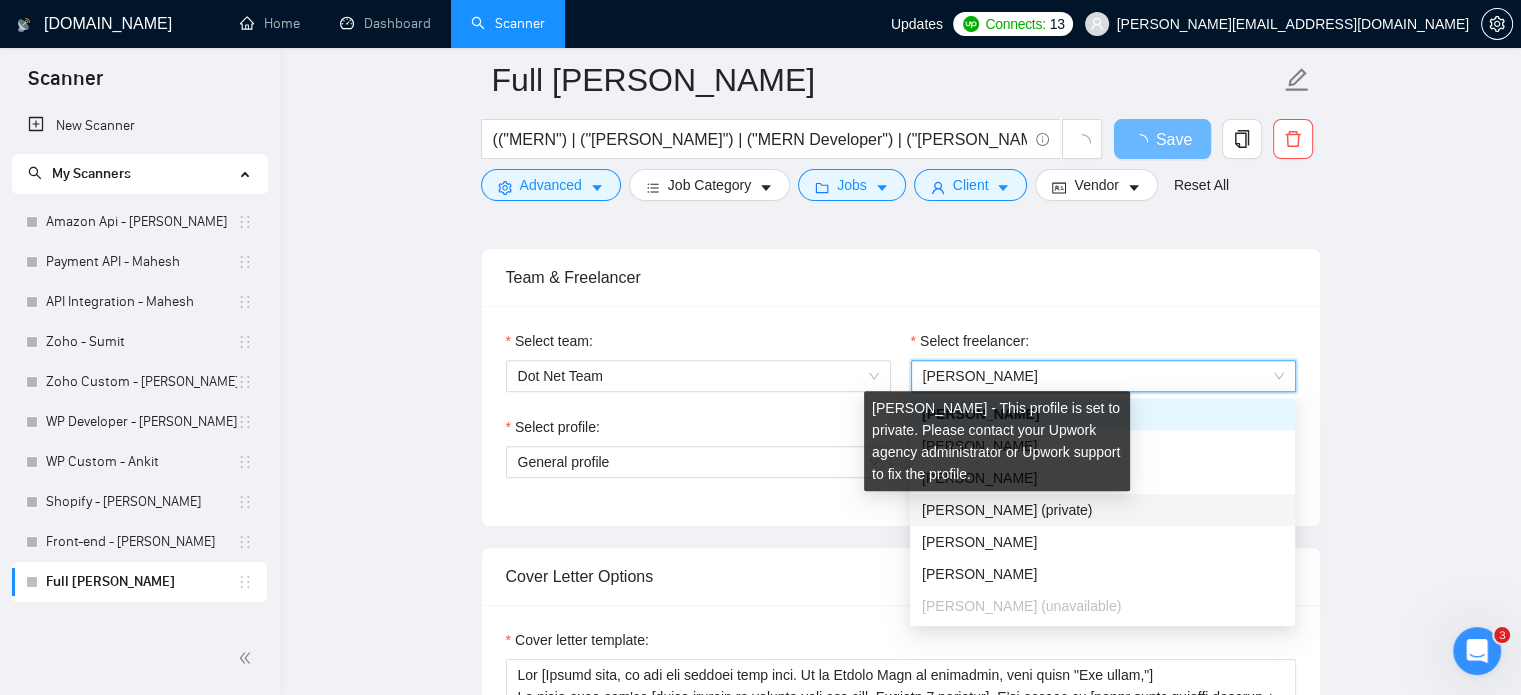 click on "[PERSON_NAME] - This profile is set to private. Please contact your Upwork agency administrator or Upwork support to fix the profile." at bounding box center (997, 441) 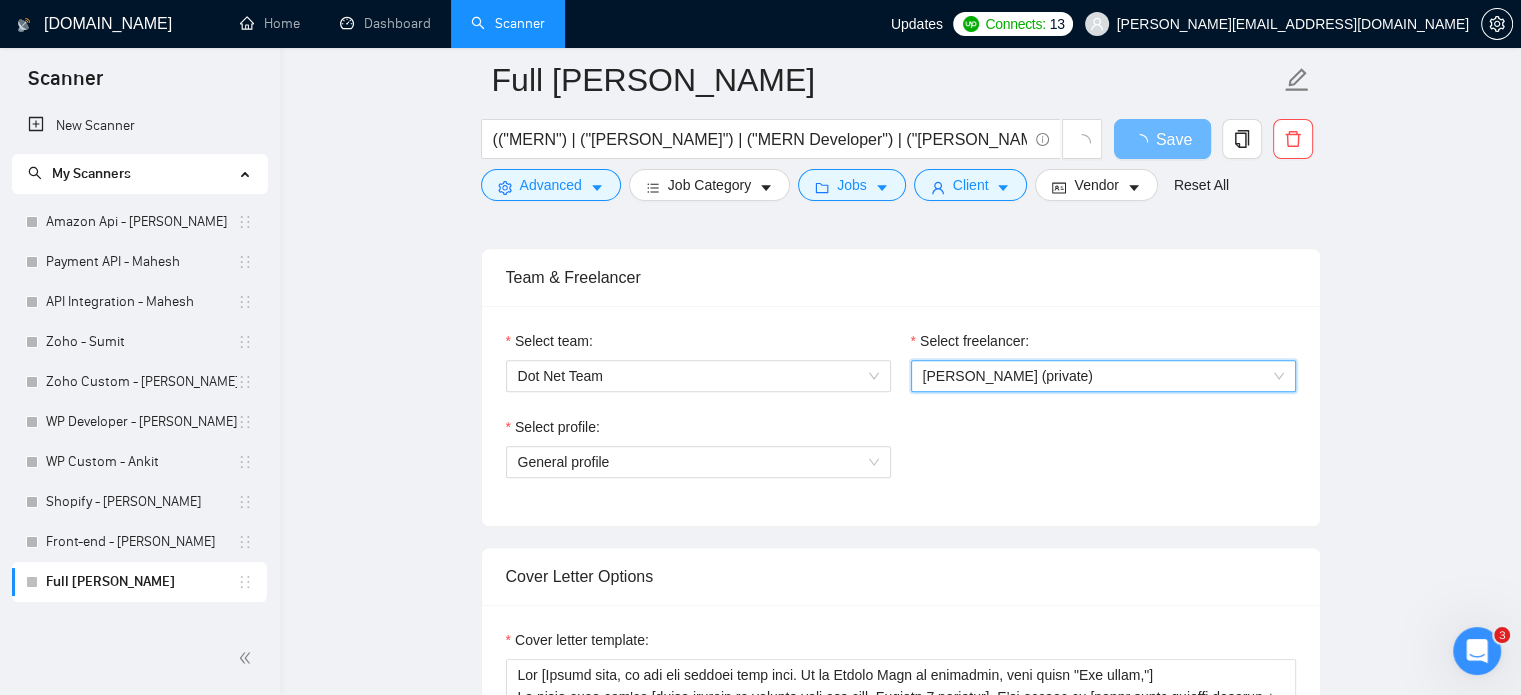 click on "[PERSON_NAME] (private)" at bounding box center [1008, 376] 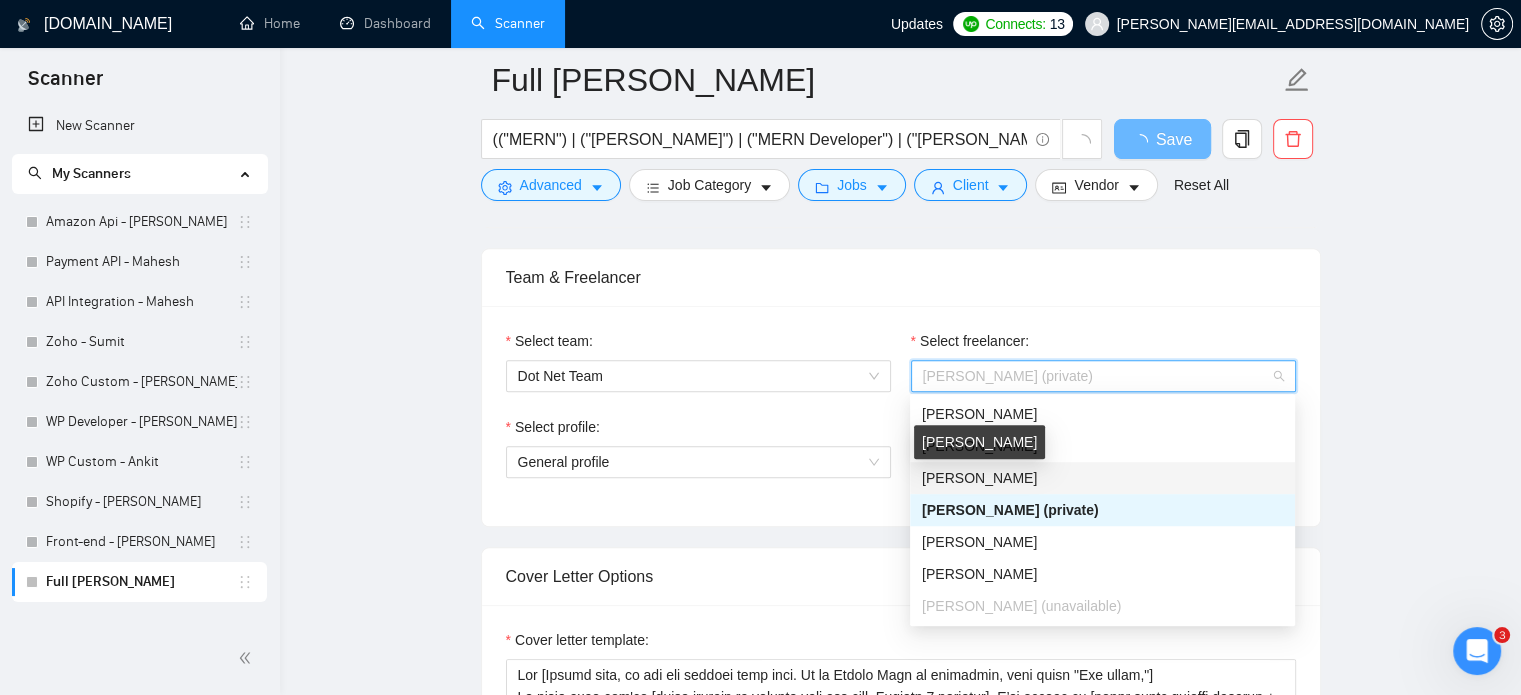 click on "[PERSON_NAME]" at bounding box center [979, 478] 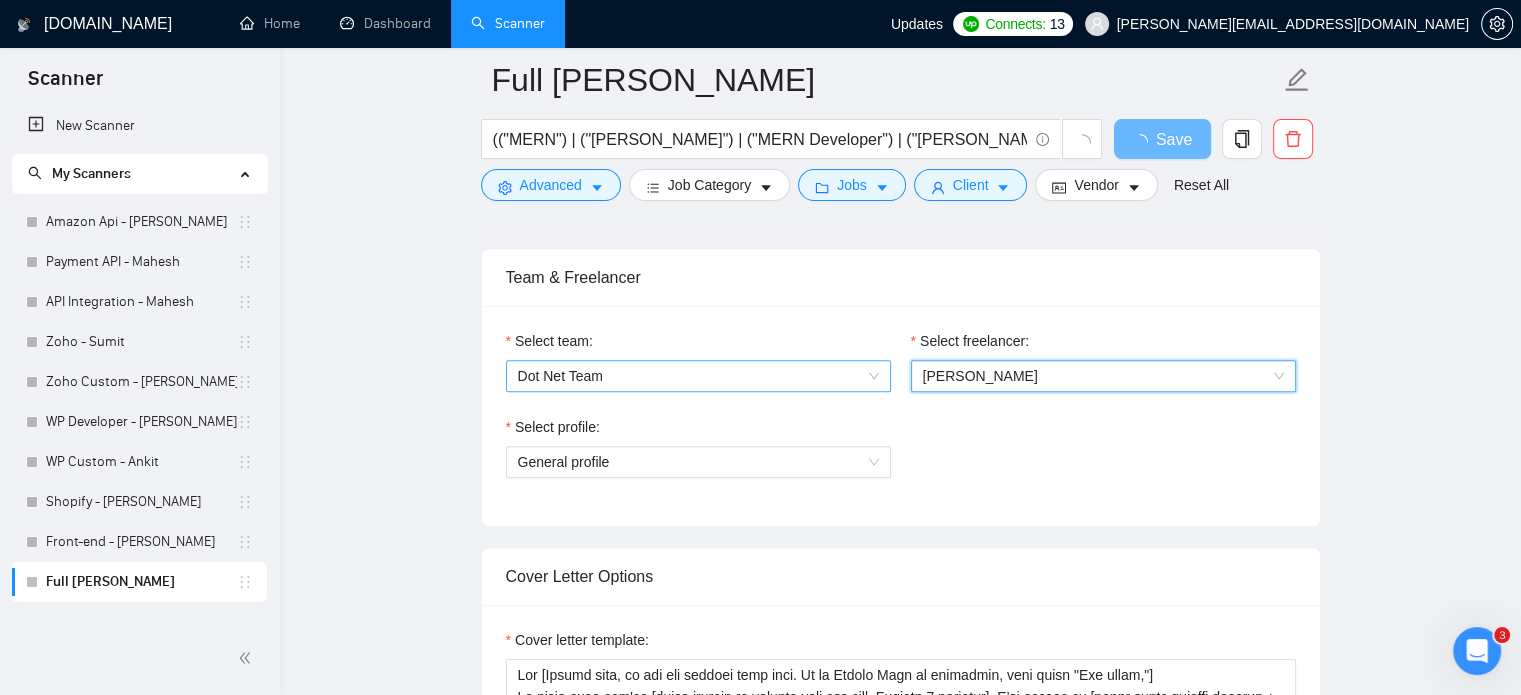 click on "Dot Net Team" at bounding box center [698, 376] 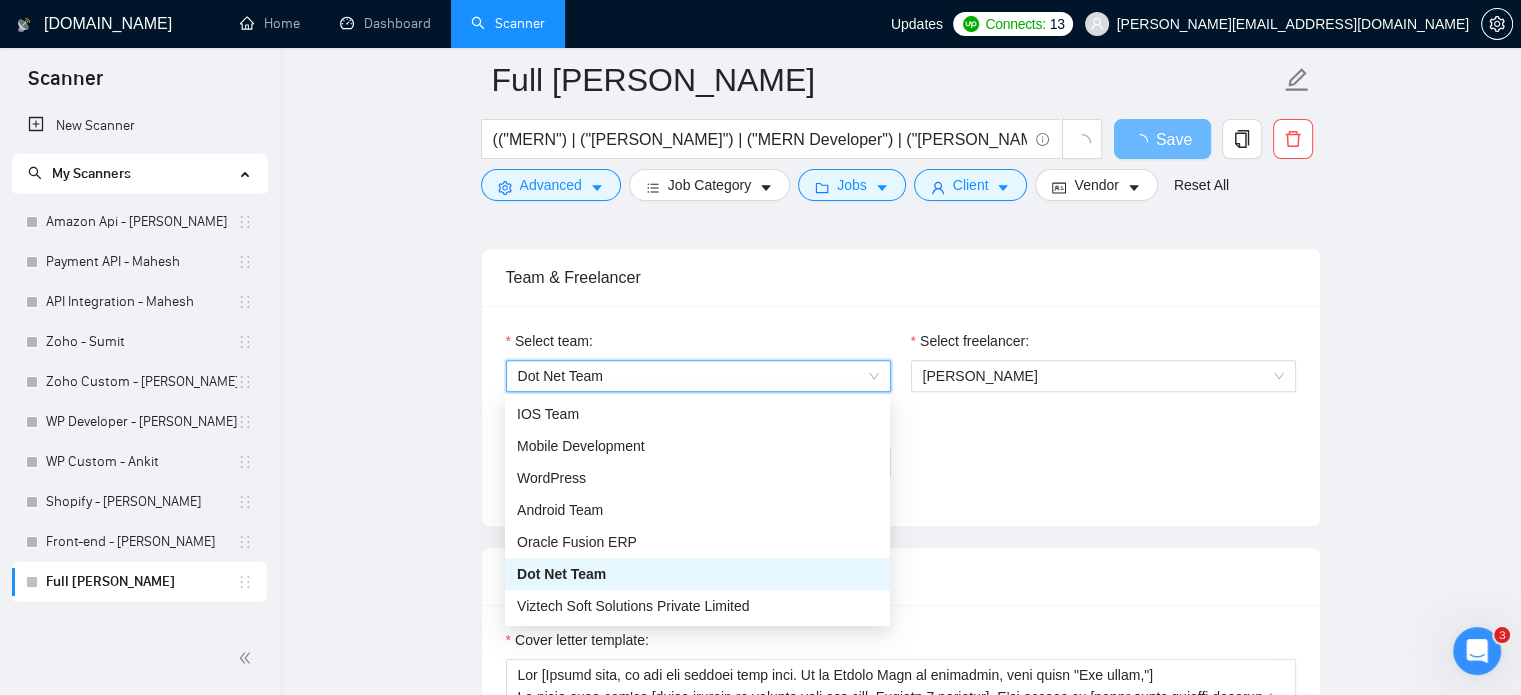 click on "Dot Net Team" at bounding box center (698, 376) 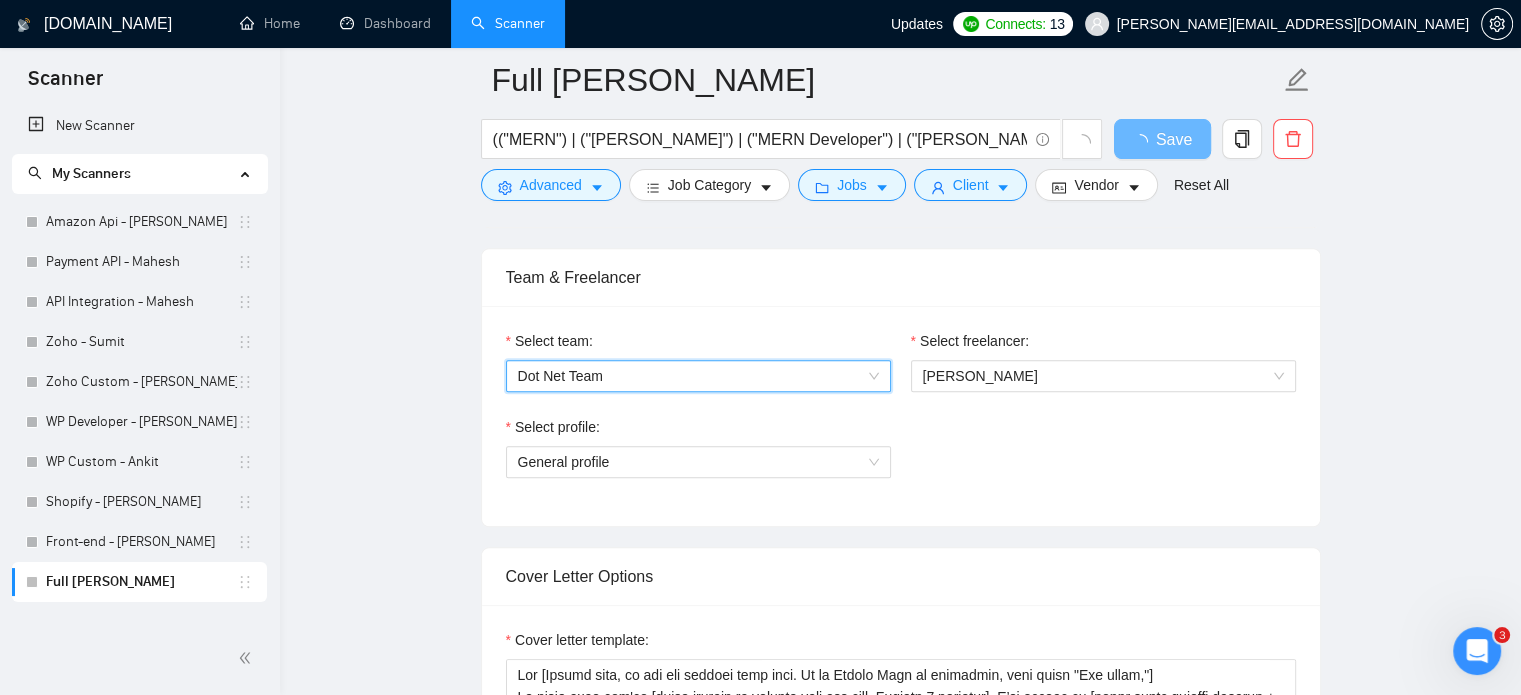 click on "Select profile: General profile" at bounding box center [901, 459] 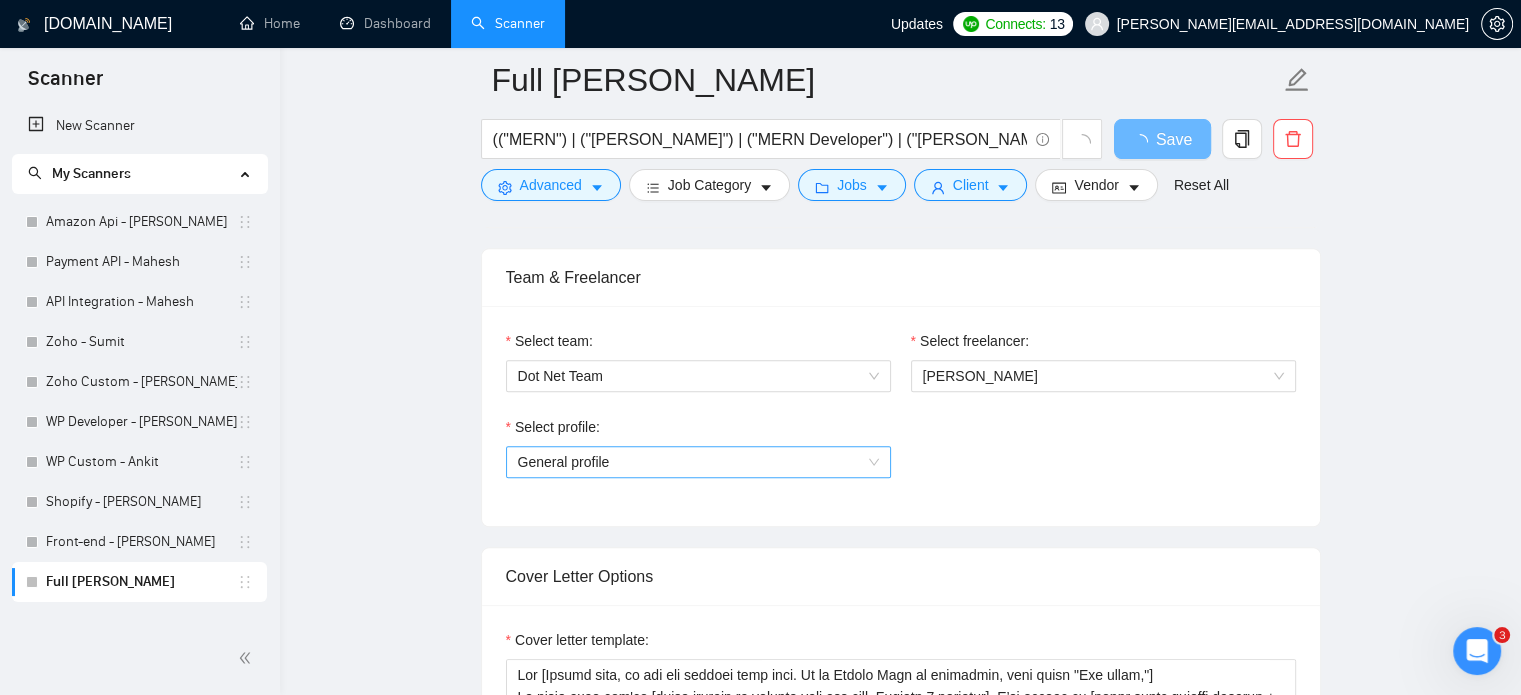 click on "General profile" at bounding box center [698, 462] 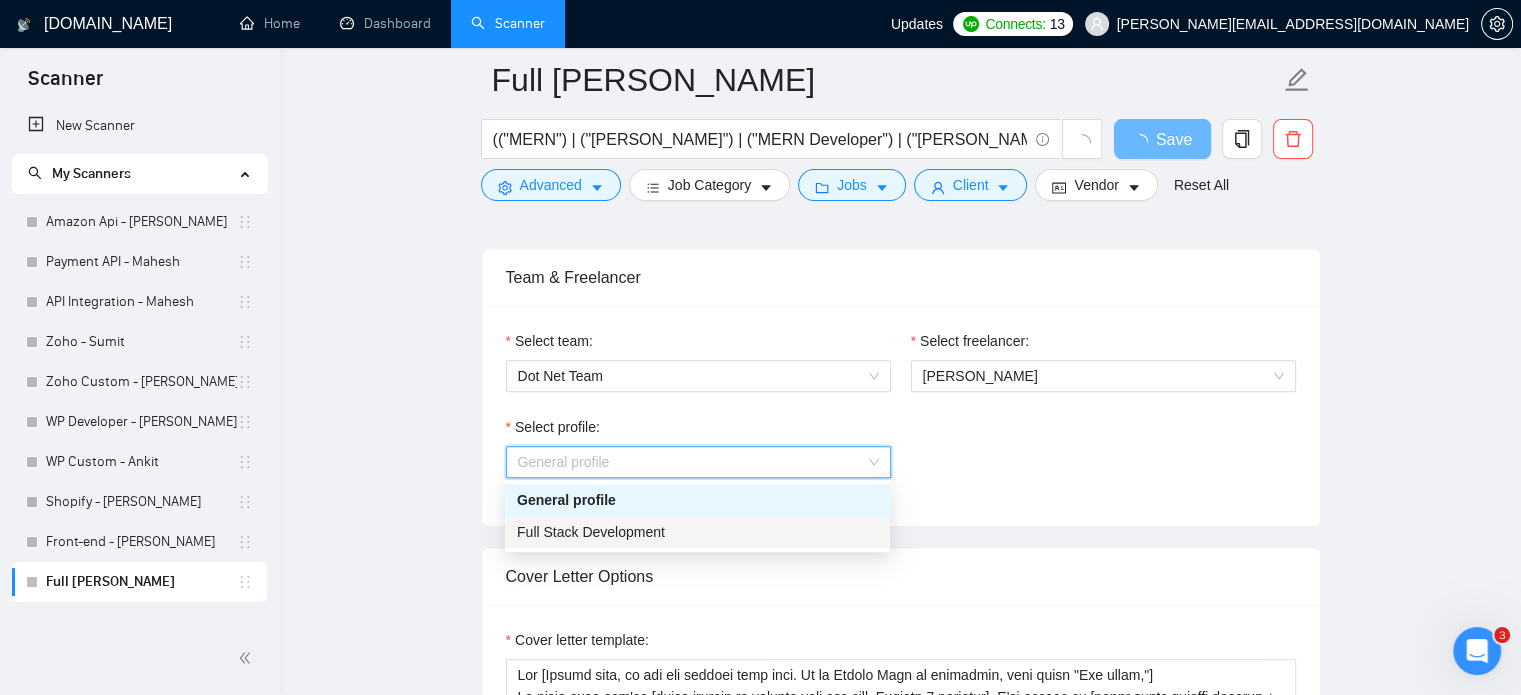 click on "Full Stack Development" at bounding box center [591, 532] 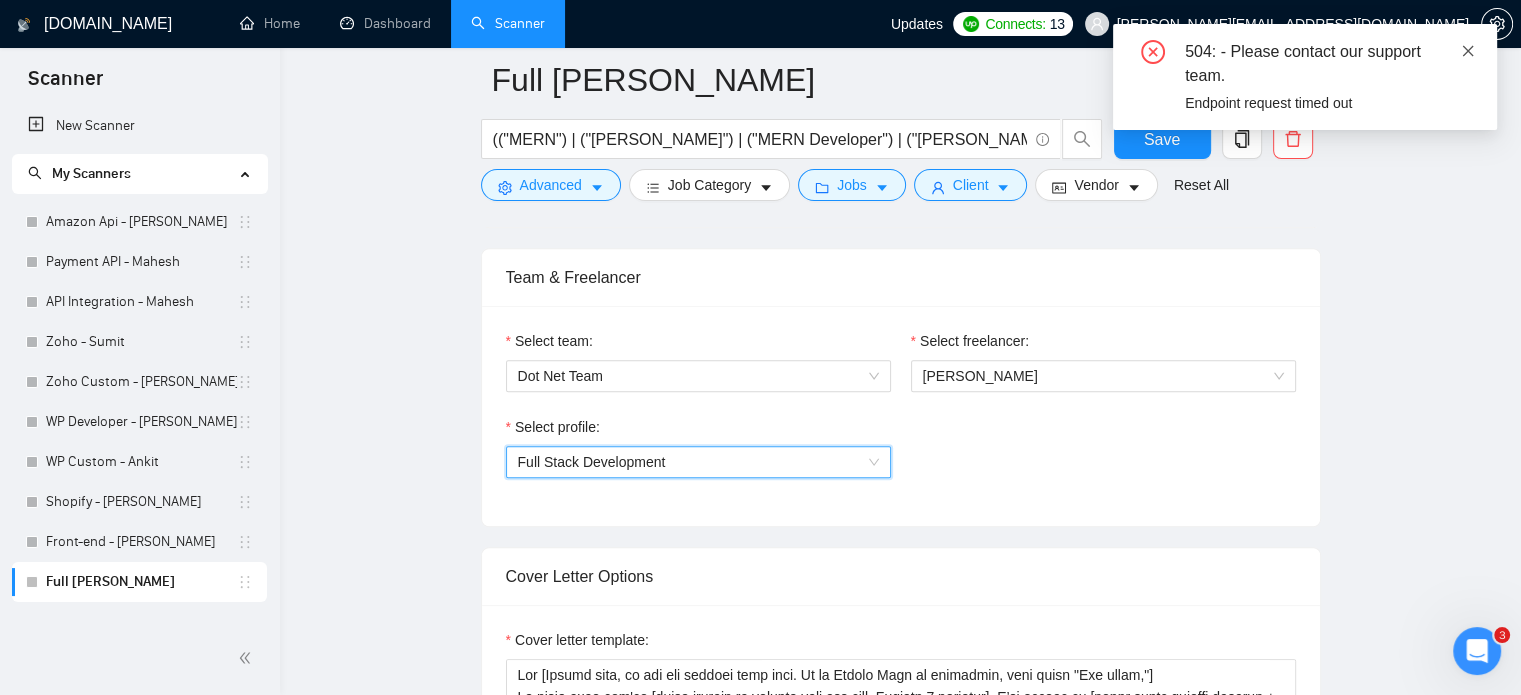 click 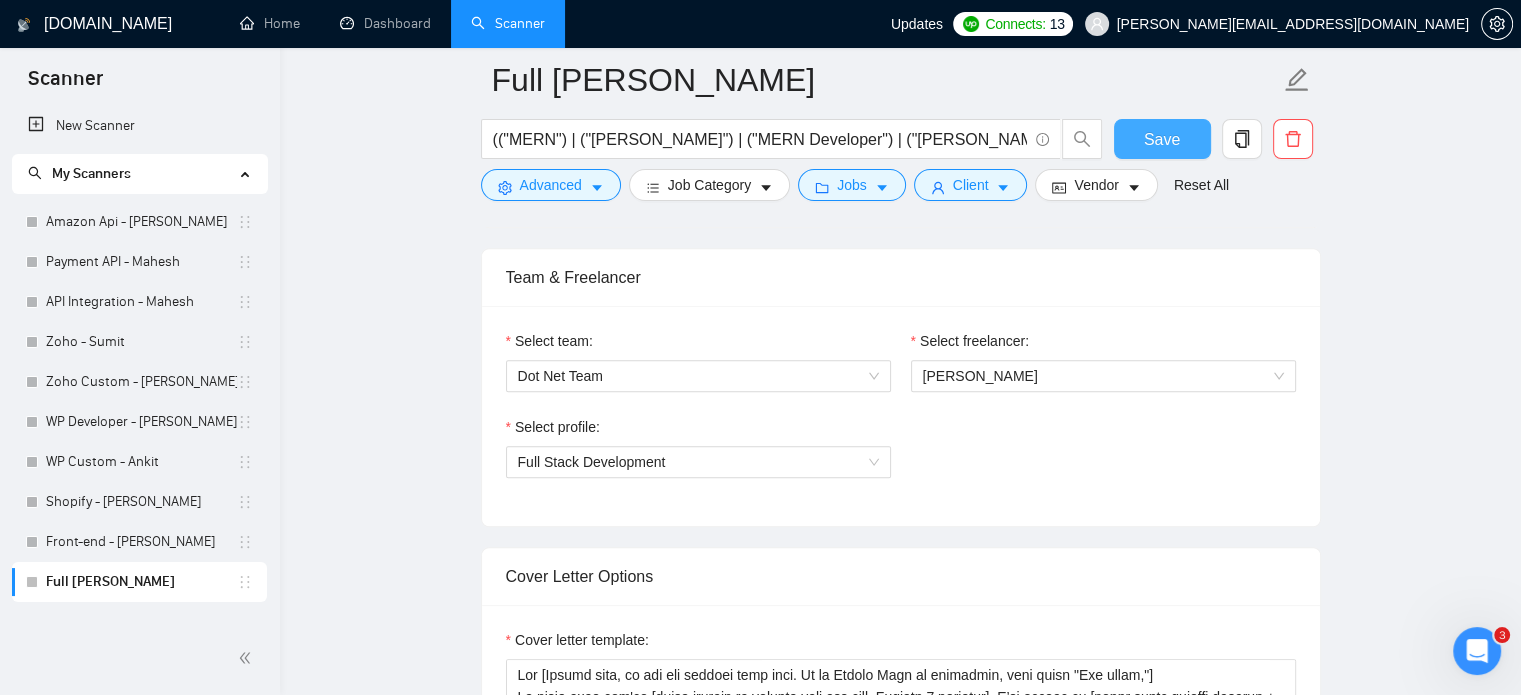 click on "Save" at bounding box center (1162, 139) 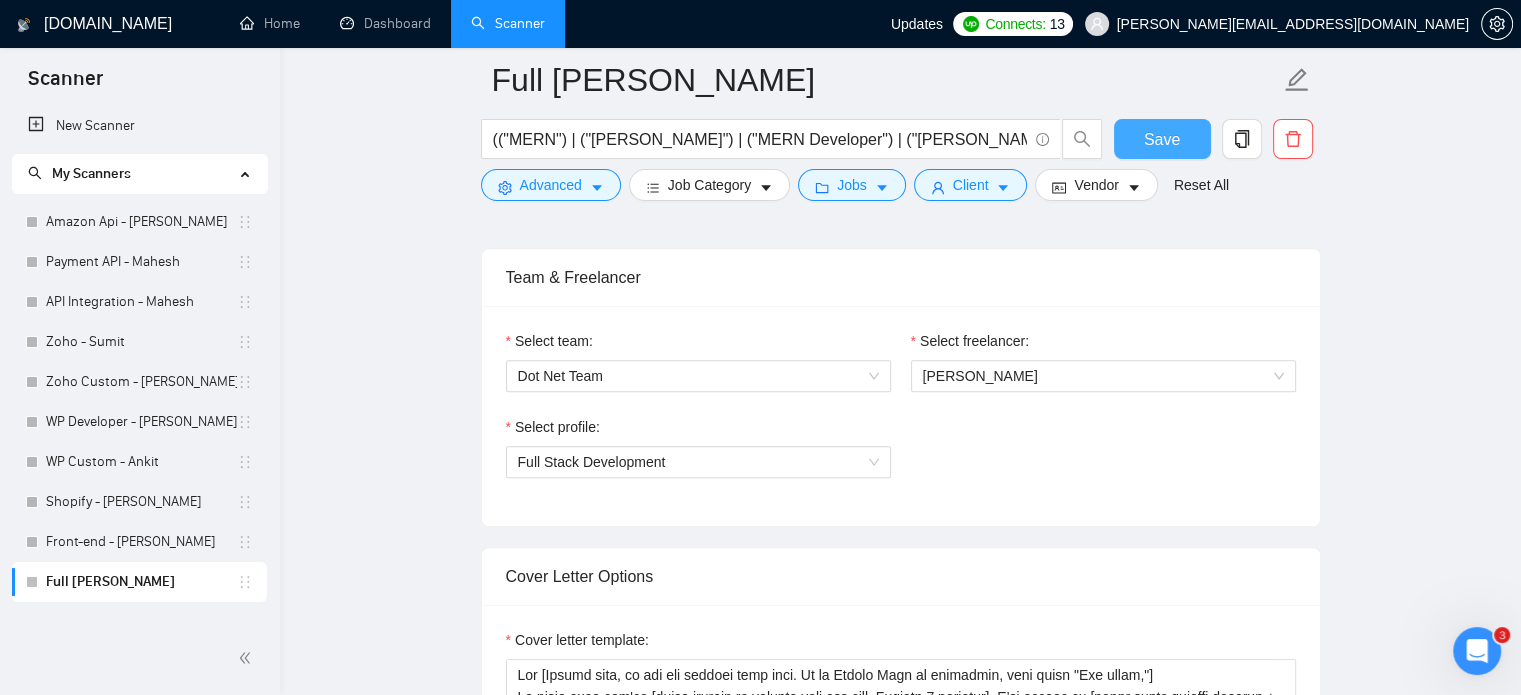 click on "Save" at bounding box center [1162, 139] 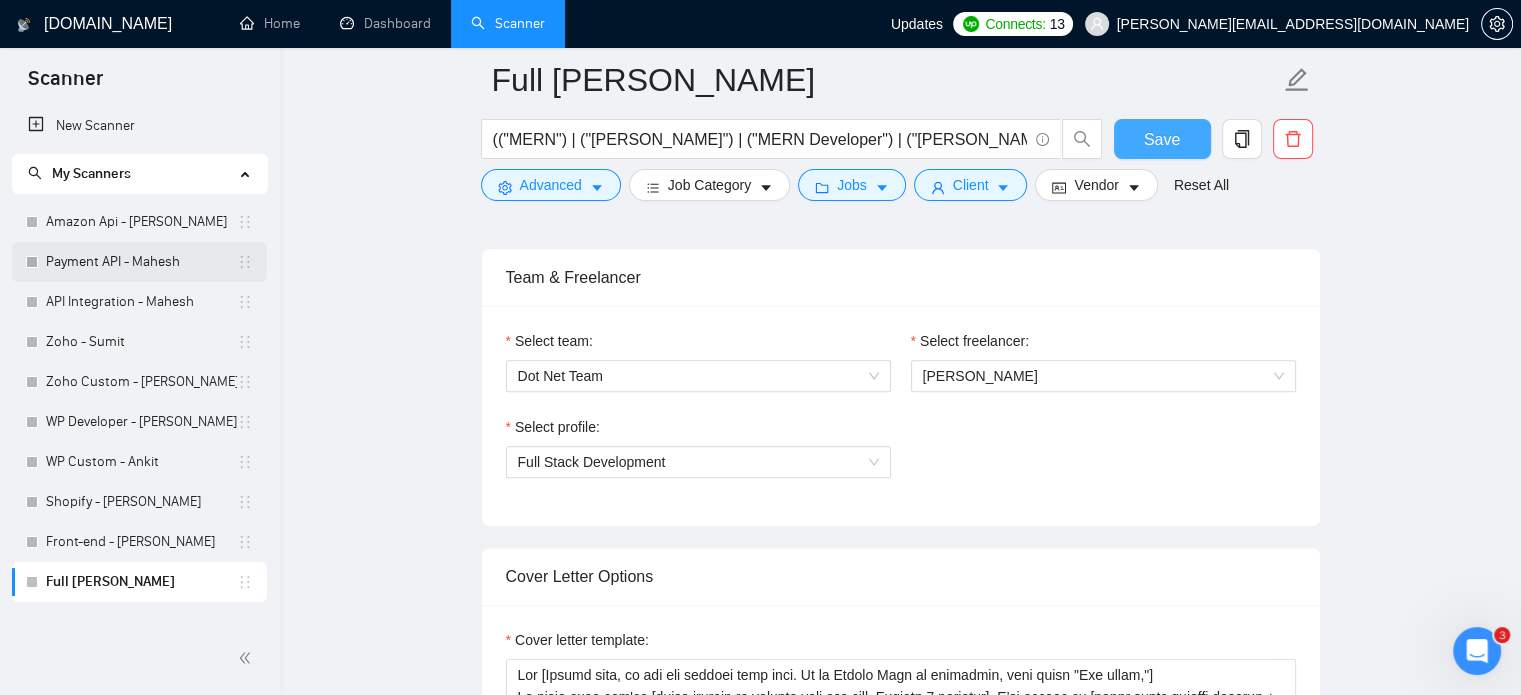 type 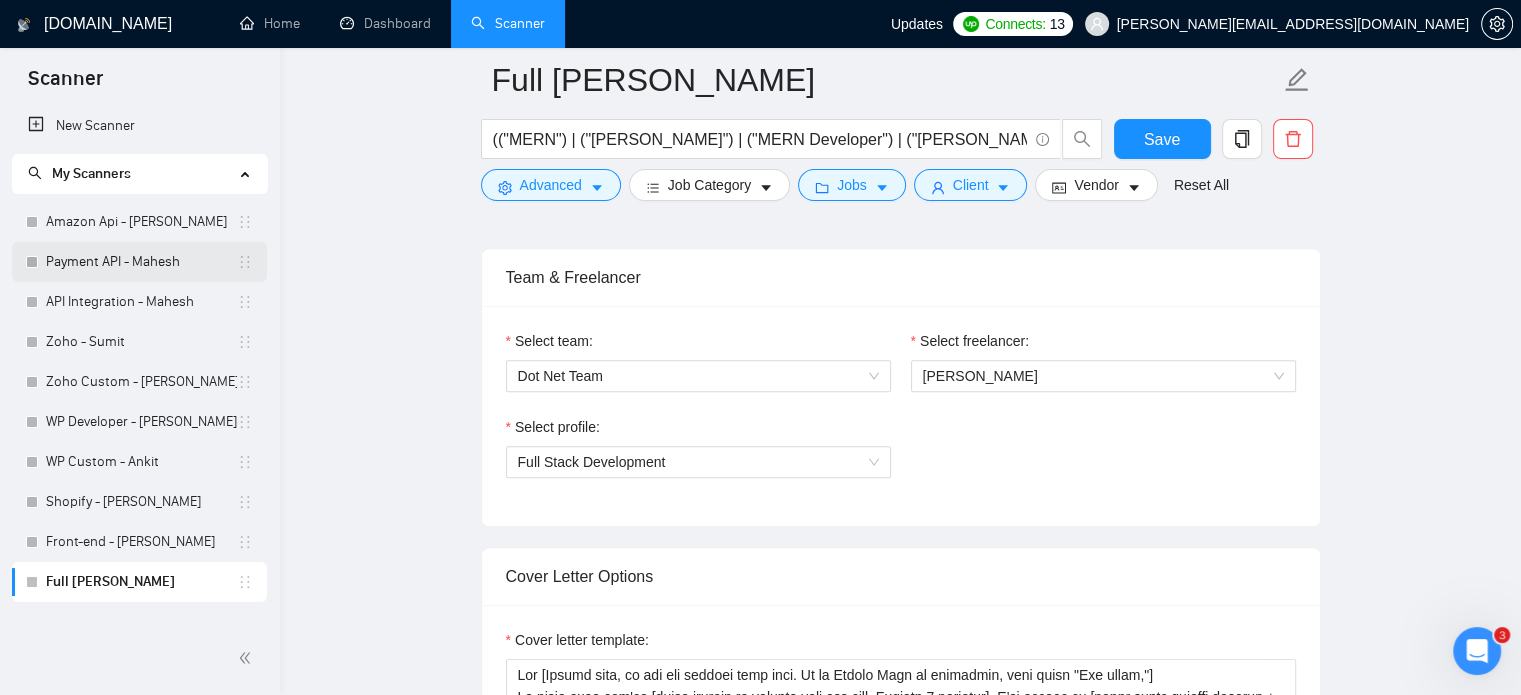 click on "Payment API - Mahesh" at bounding box center [141, 262] 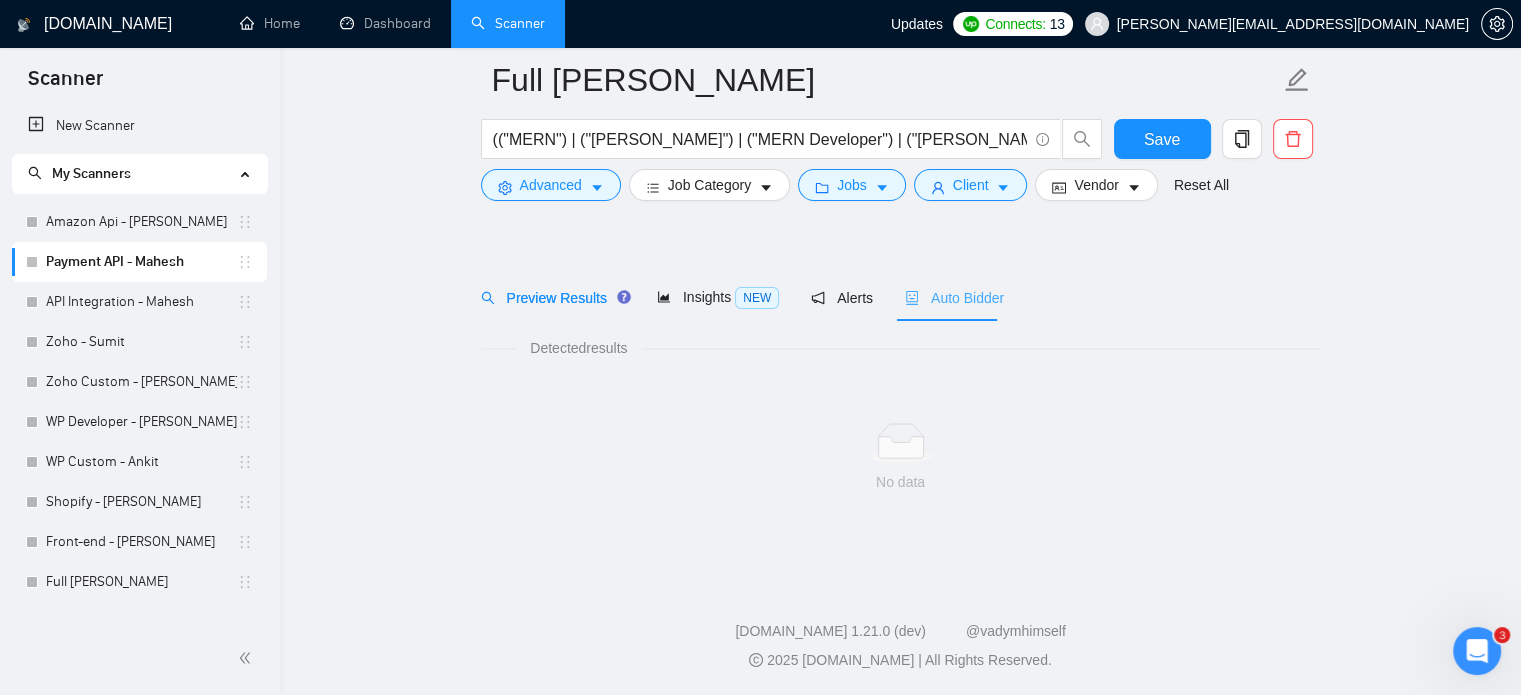 scroll, scrollTop: 35, scrollLeft: 0, axis: vertical 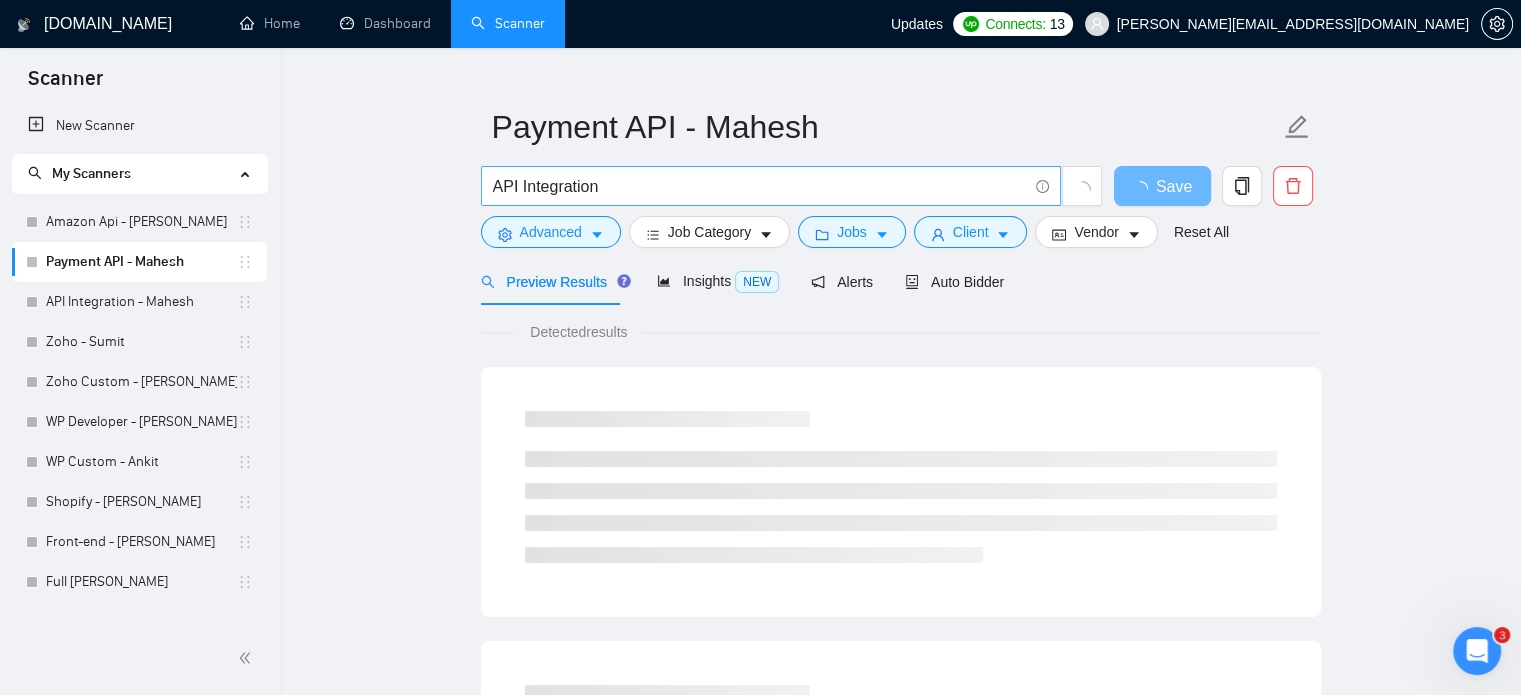 click on "API Integration" at bounding box center (760, 186) 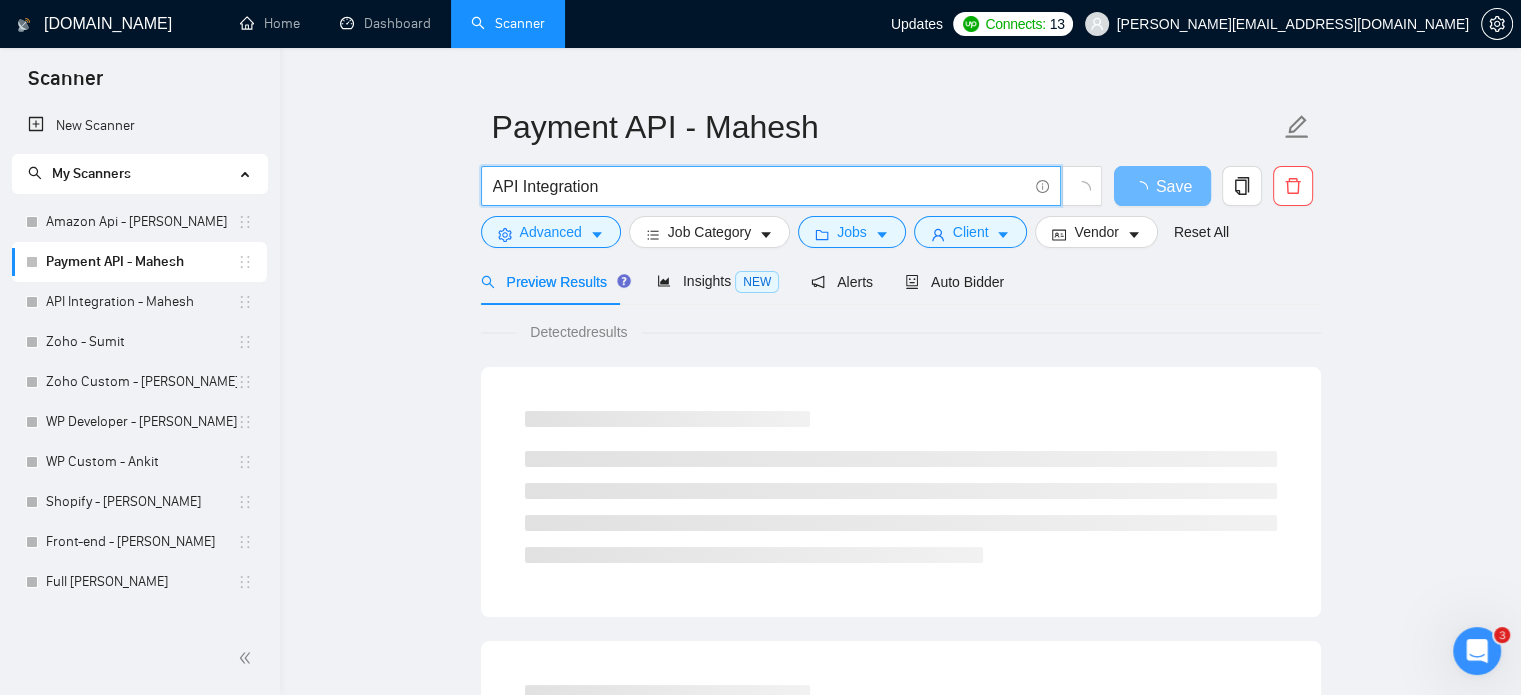 drag, startPoint x: 720, startPoint y: 183, endPoint x: 617, endPoint y: 189, distance: 103.17461 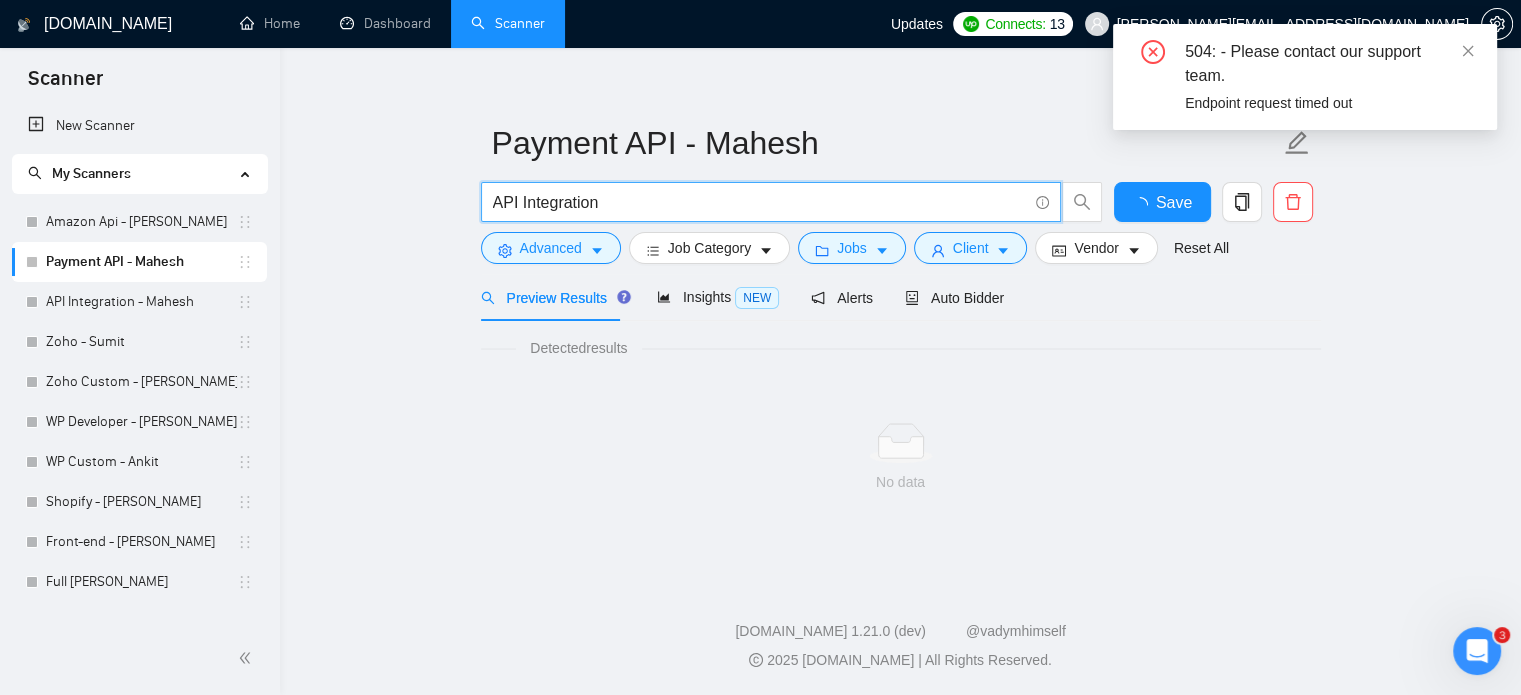 scroll, scrollTop: 19, scrollLeft: 0, axis: vertical 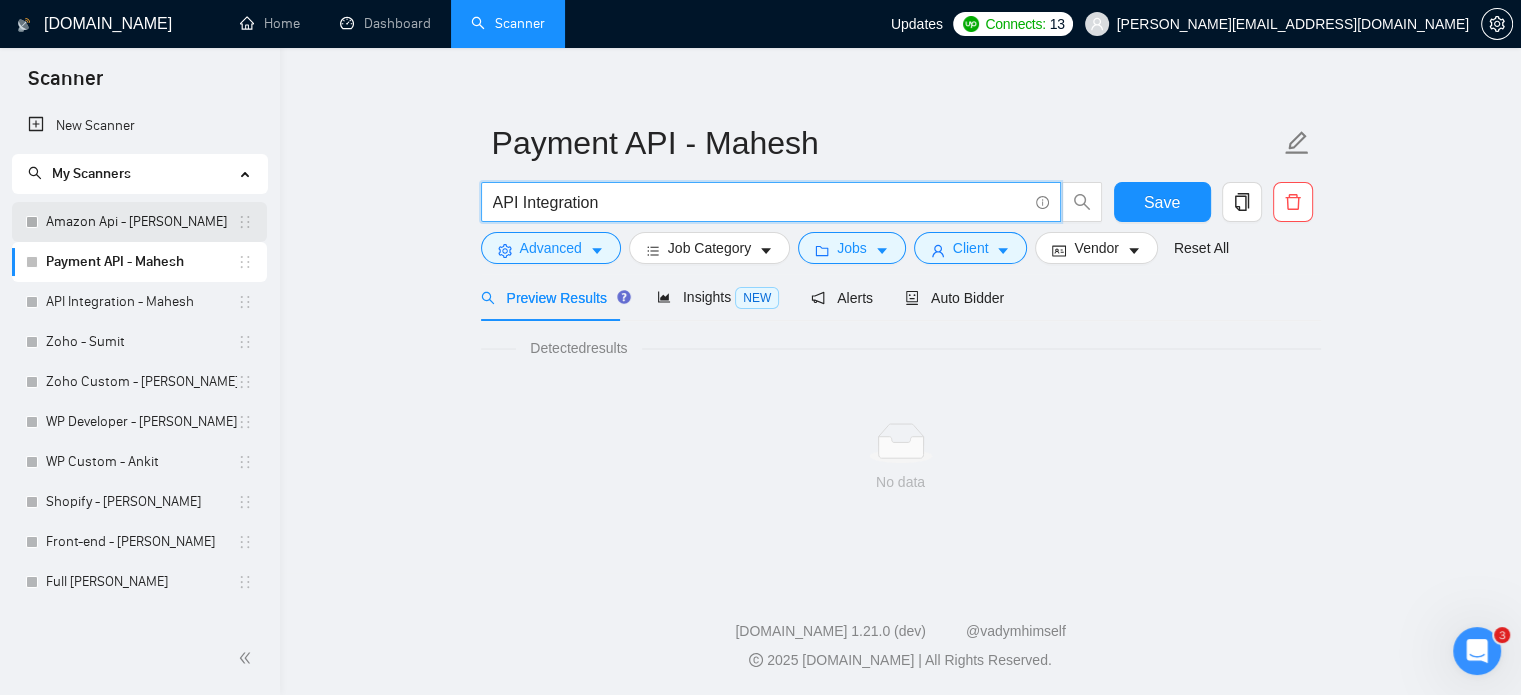 click on "Amazon Api - [PERSON_NAME]" at bounding box center (141, 222) 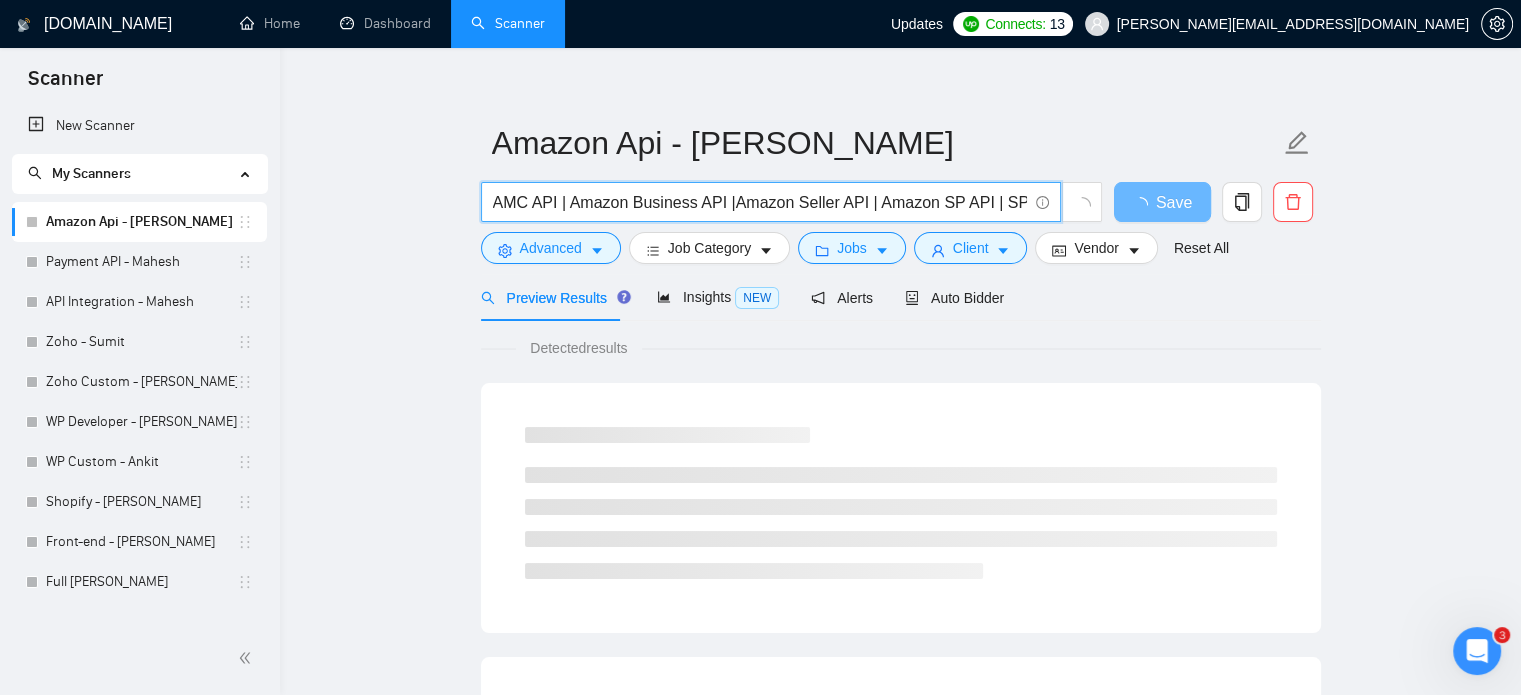 click on "AMC API | Amazon Business API |Amazon Seller API | Amazon SP API | SP-API | Amazon Advertising API | ADS-API | Amazon Ads & SP-API" at bounding box center (760, 202) 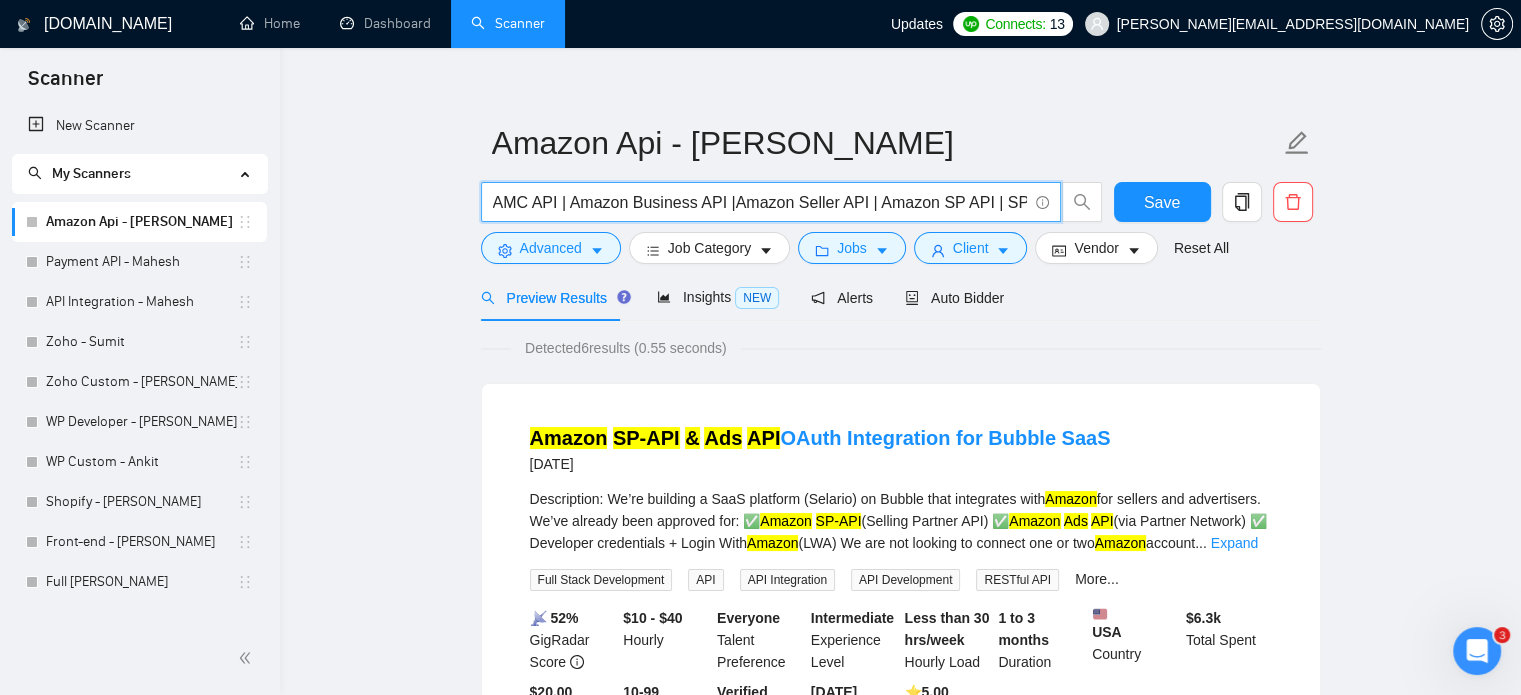 paste on "(("Marketplace API") | ("Amazon API") | ("Amazon SP-API") | ("Amazon MWS") | ("Amazon Ads API") | ("Etsy API") | ("Etsy Ads API") | ("Ebay API") | ("Ebay Ads API") | ("Walmart API") | ("Walmart Ad API") | ("Shopify API") | ("Flipkart API") | ("Flipkart Ads API") | ("Third-party Marketplace API") | ("E-commerce API") | ("Order Sync API") | ("Inventory API") | ("Product Feed API") | ("Marketplace Advertising API") | ("Retail Media API") | ("Retail Ads API") | ("Sponsored Products API") | ("Campaign Management API"))" 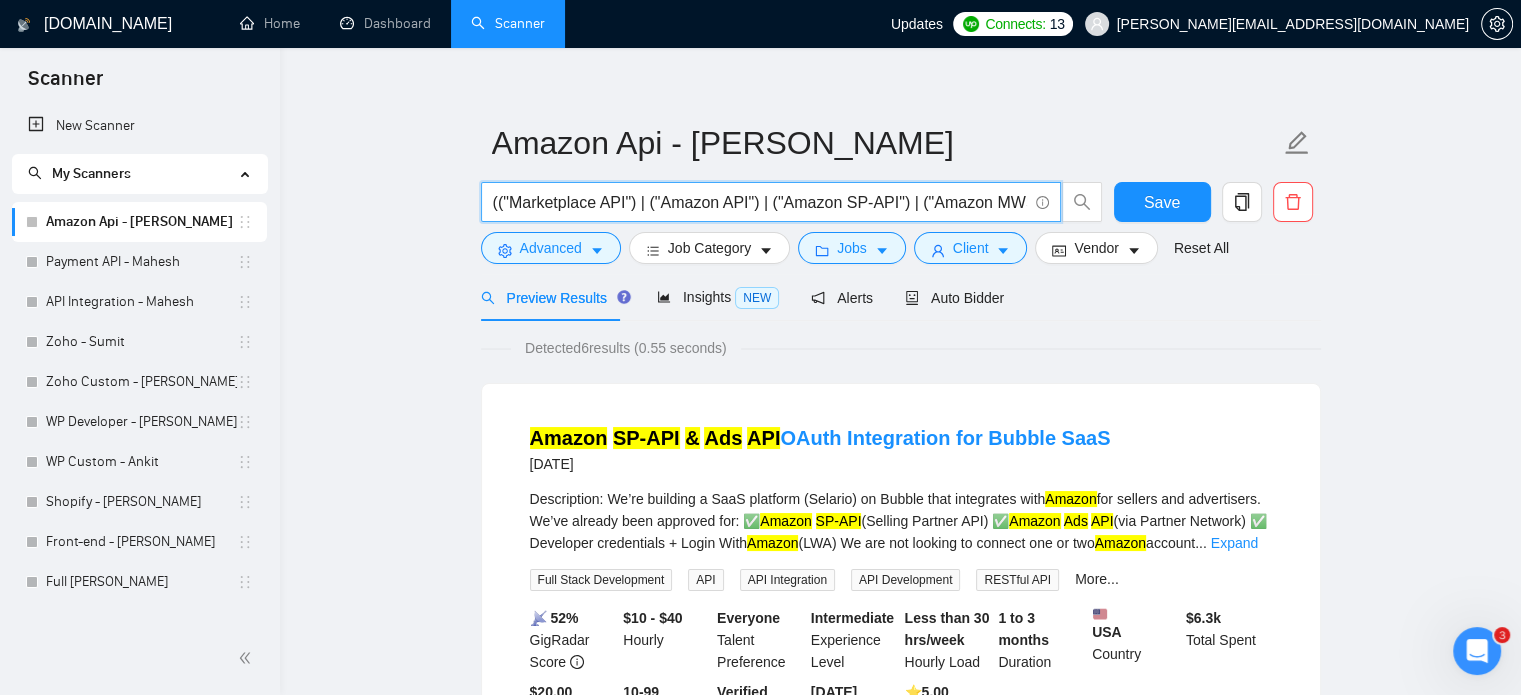 scroll, scrollTop: 0, scrollLeft: 3008, axis: horizontal 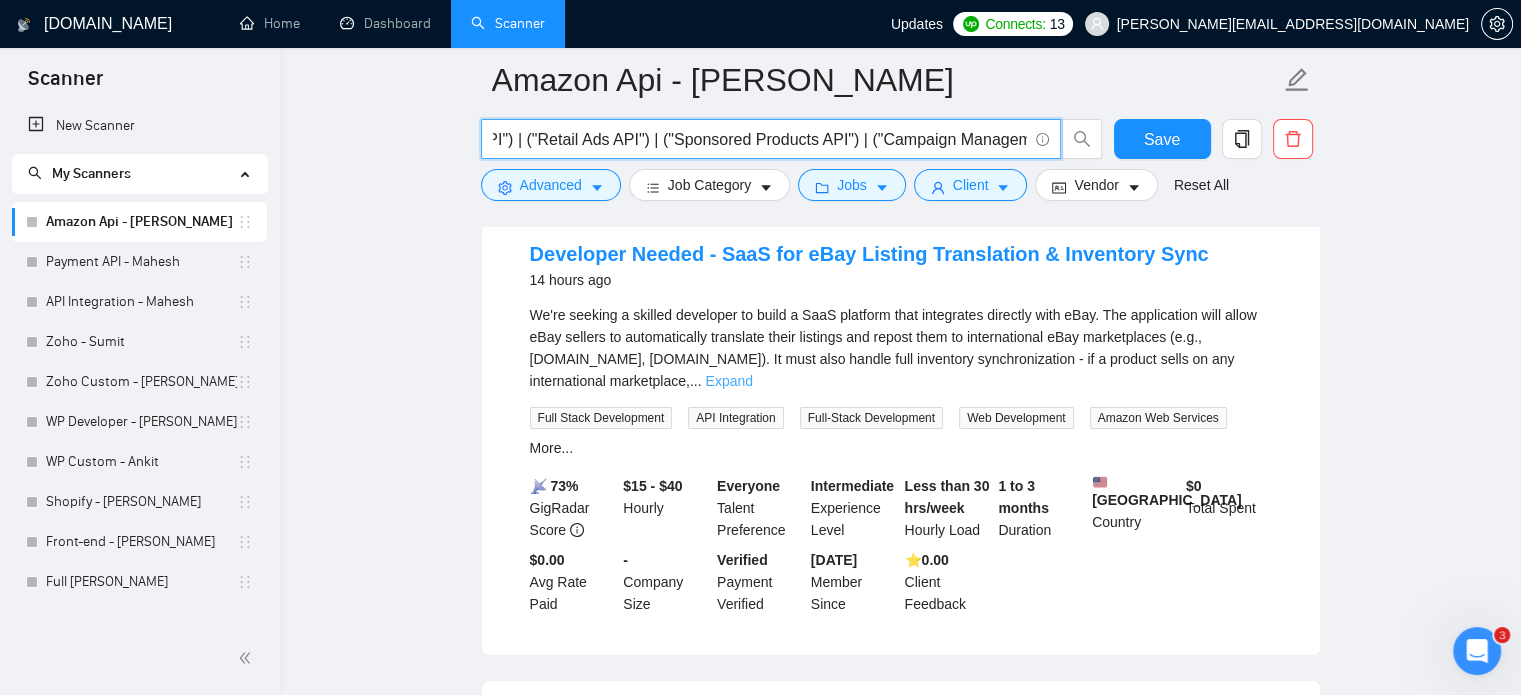 type on "(("Marketplace API") | ("Amazon API") | ("Amazon SP-API") | ("Amazon MWS") | ("Amazon Ads API") | ("Etsy API") | ("Etsy Ads API") | ("Ebay API") | ("Ebay Ads API") | ("Walmart API") | ("Walmart Ad API") | ("Shopify API") | ("Flipkart API") | ("Flipkart Ads API") | ("Third-party Marketplace API") | ("E-commerce API") | ("Order Sync API") | ("Inventory API") | ("Product Feed API") | ("Marketplace Advertising API") | ("Retail Media API") | ("Retail Ads API") | ("Sponsored Products API") | ("Campaign Management API"))" 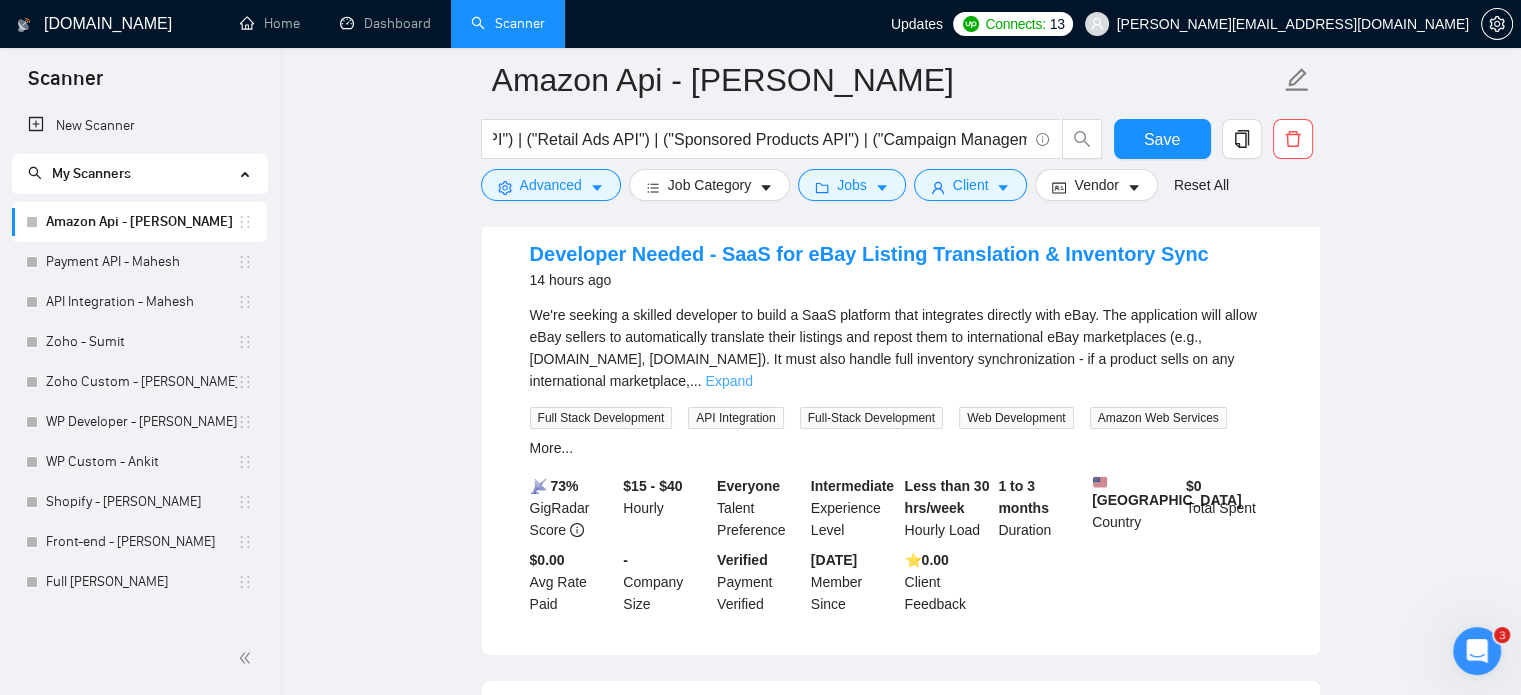 scroll, scrollTop: 0, scrollLeft: 0, axis: both 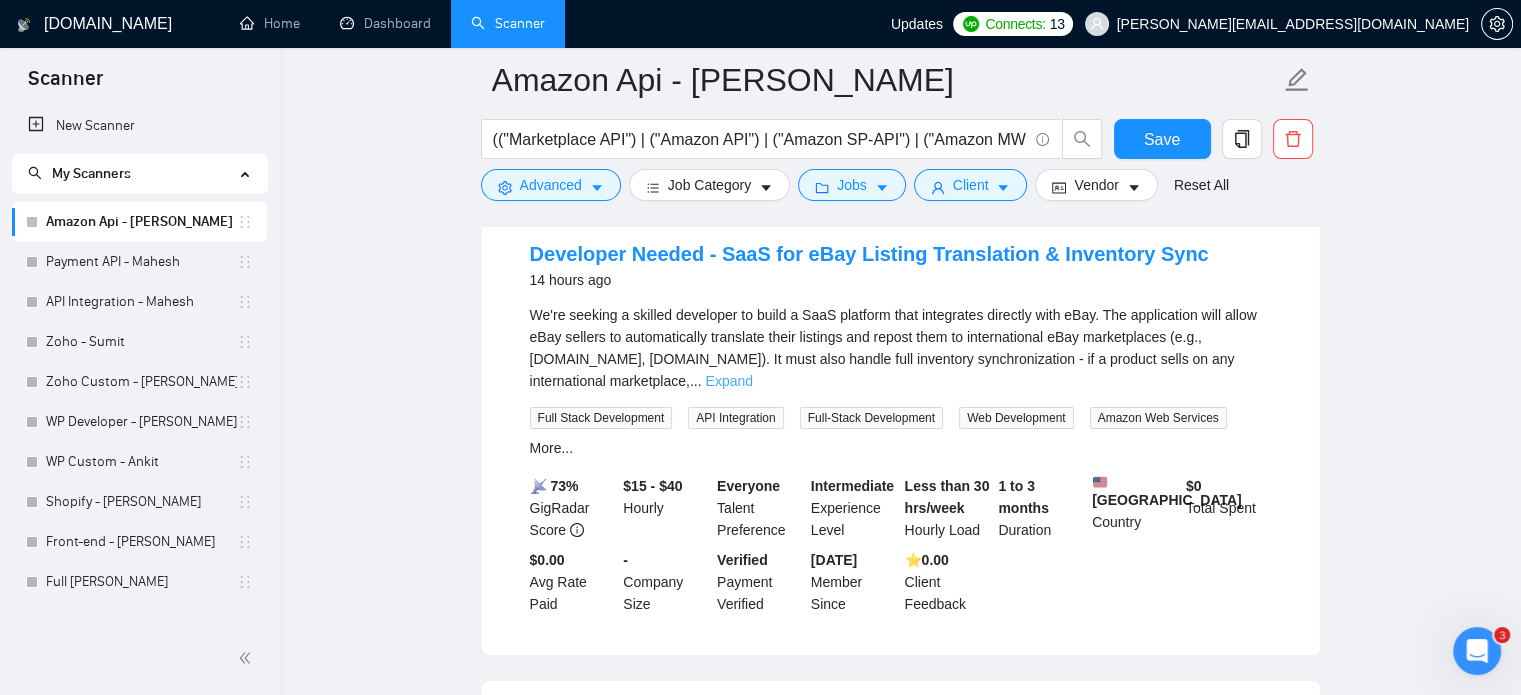 click on "Expand" at bounding box center (728, 381) 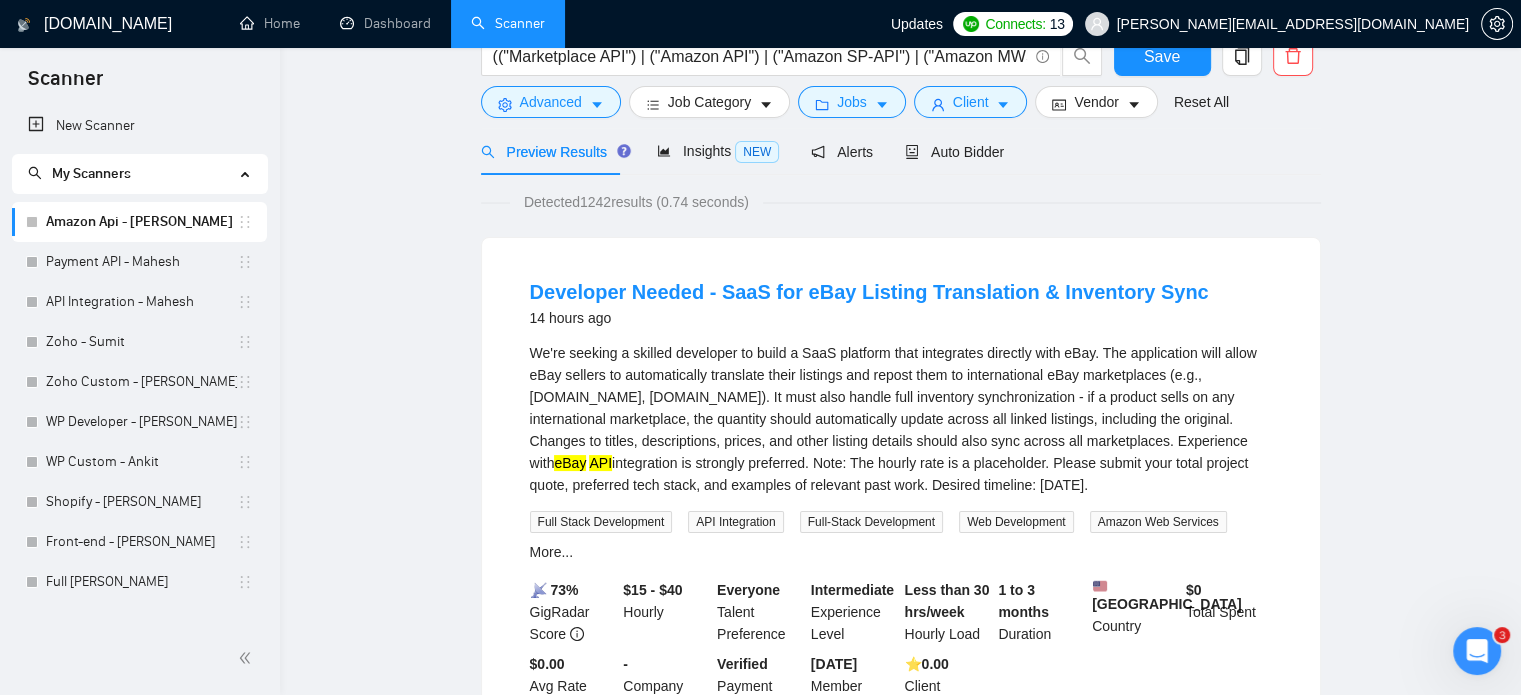 scroll, scrollTop: 0, scrollLeft: 0, axis: both 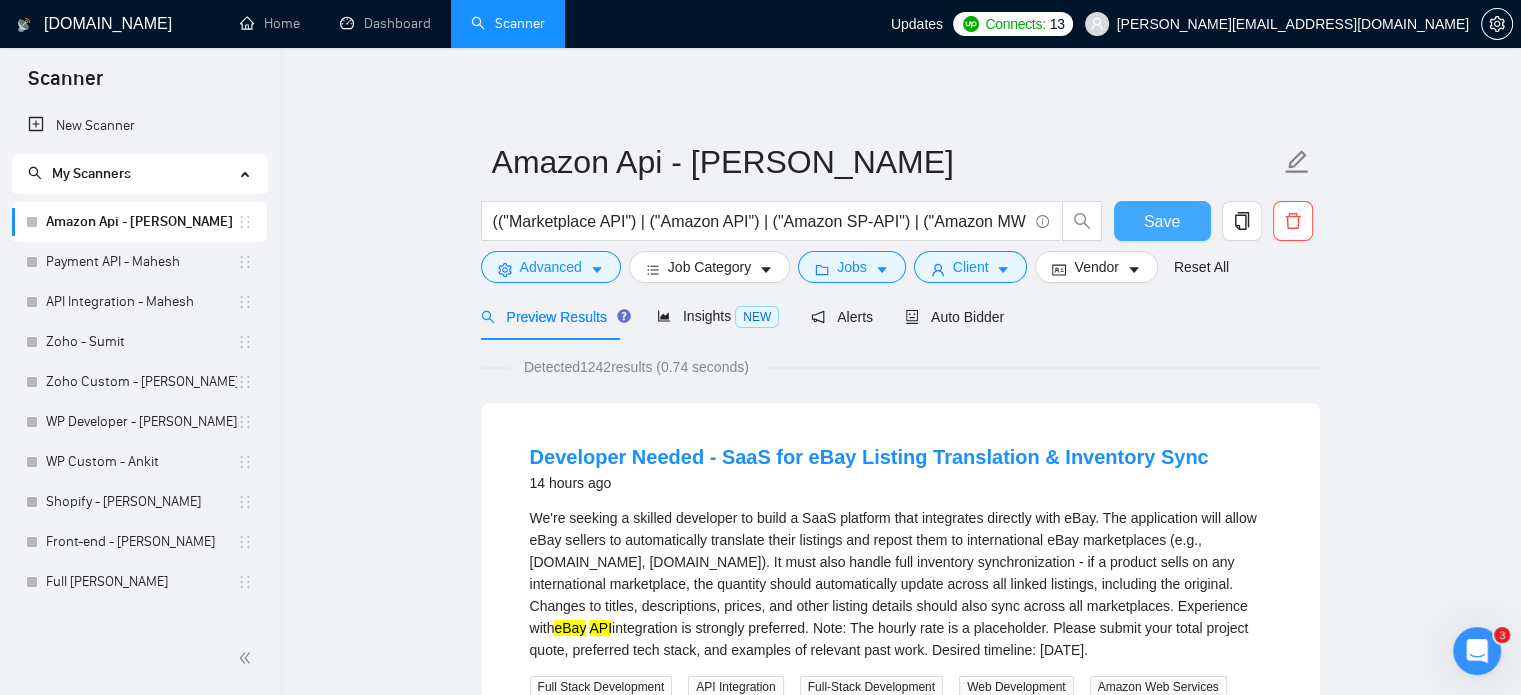 click on "Save" at bounding box center [1162, 221] 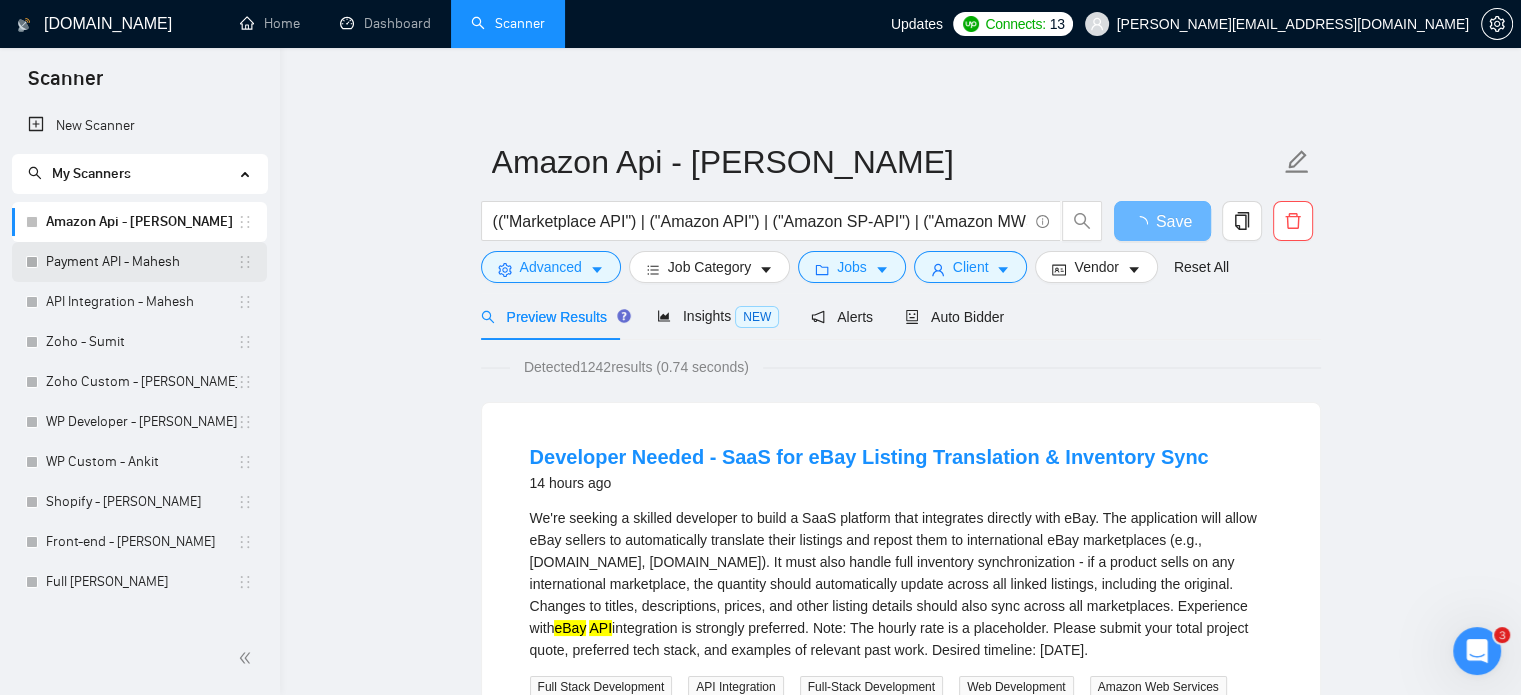 click on "Payment API - Mahesh" at bounding box center (141, 262) 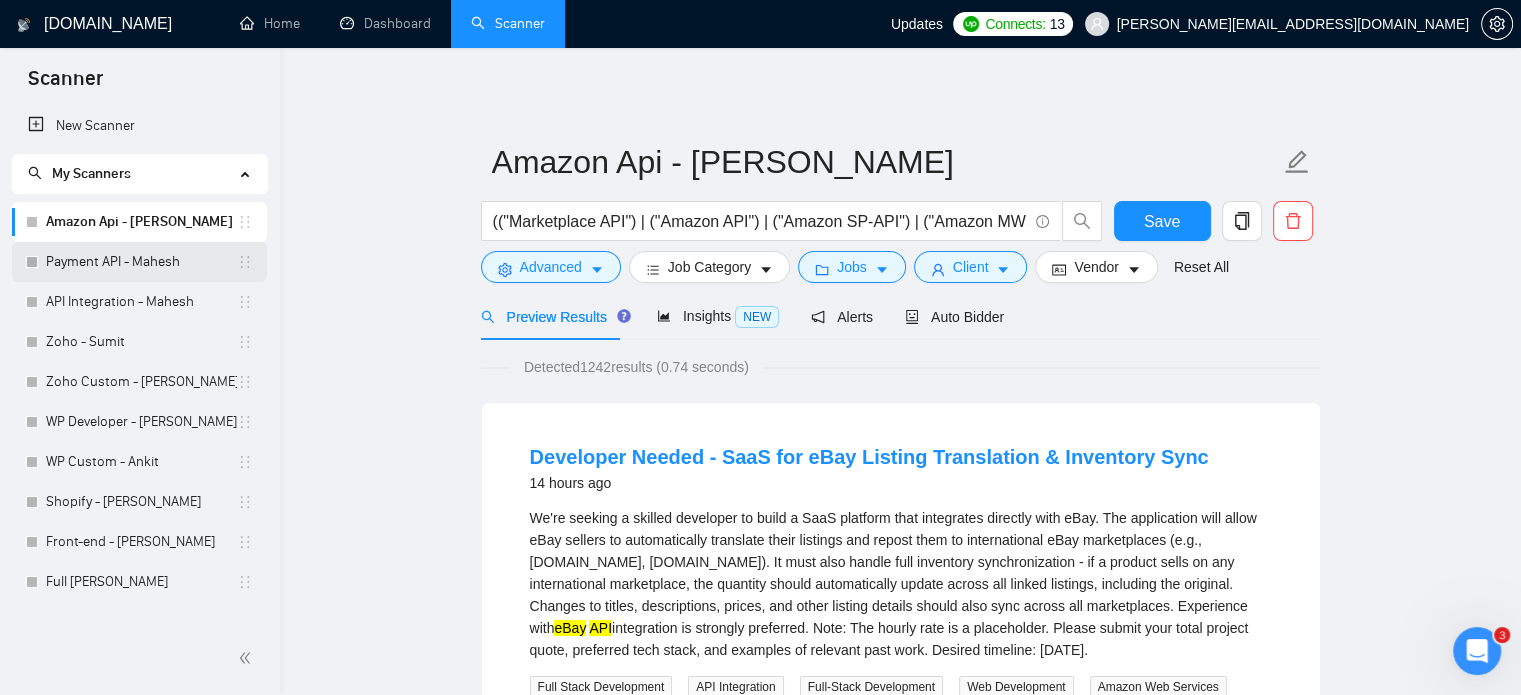 click on "Payment API - Mahesh" at bounding box center (141, 262) 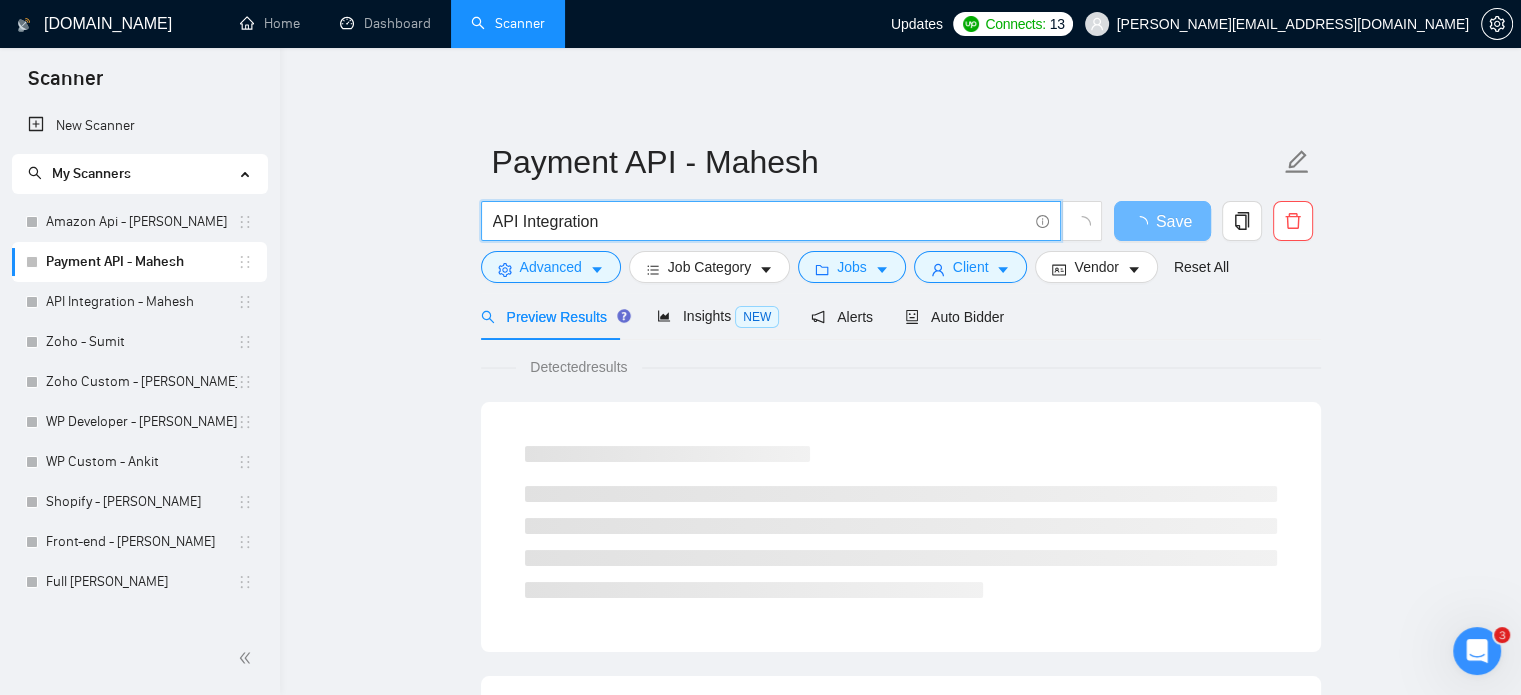 click on "API Integration" at bounding box center [760, 221] 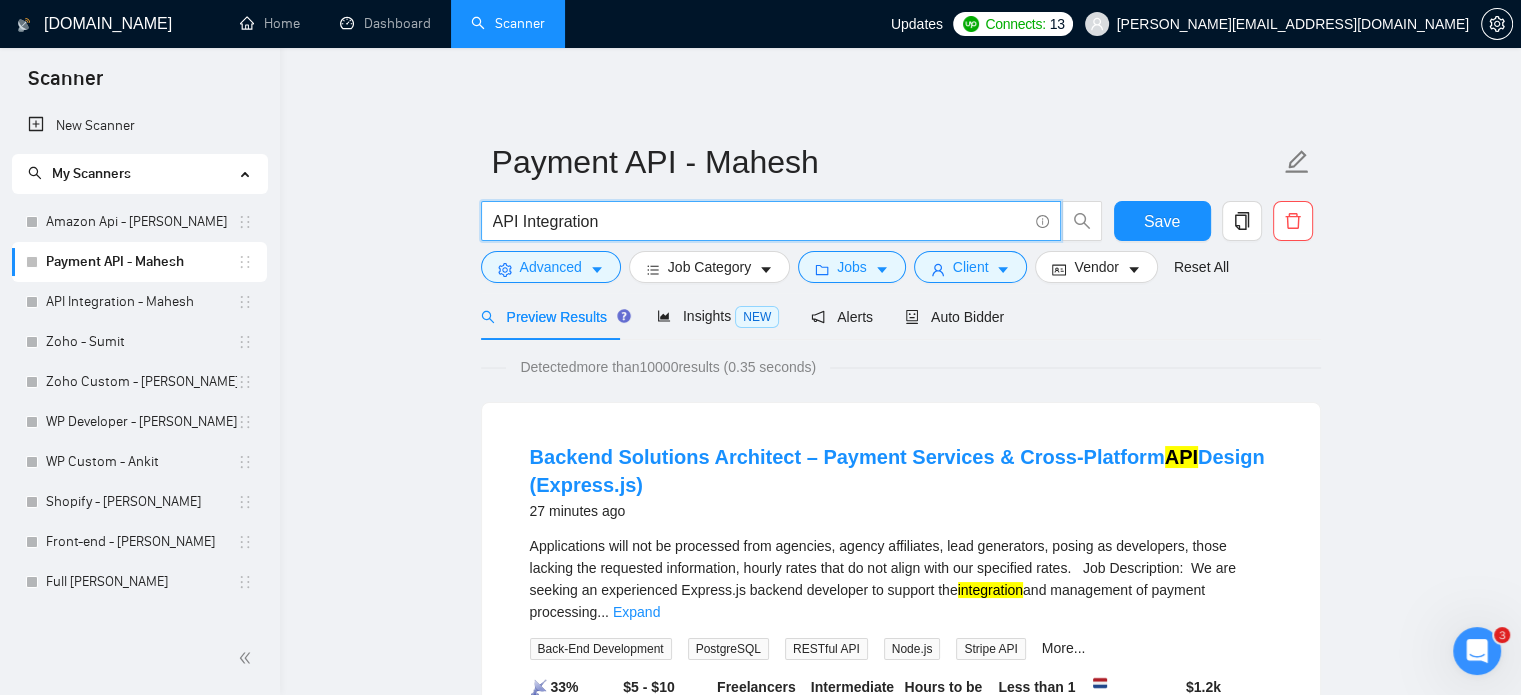drag, startPoint x: 621, startPoint y: 221, endPoint x: 400, endPoint y: 232, distance: 221.27359 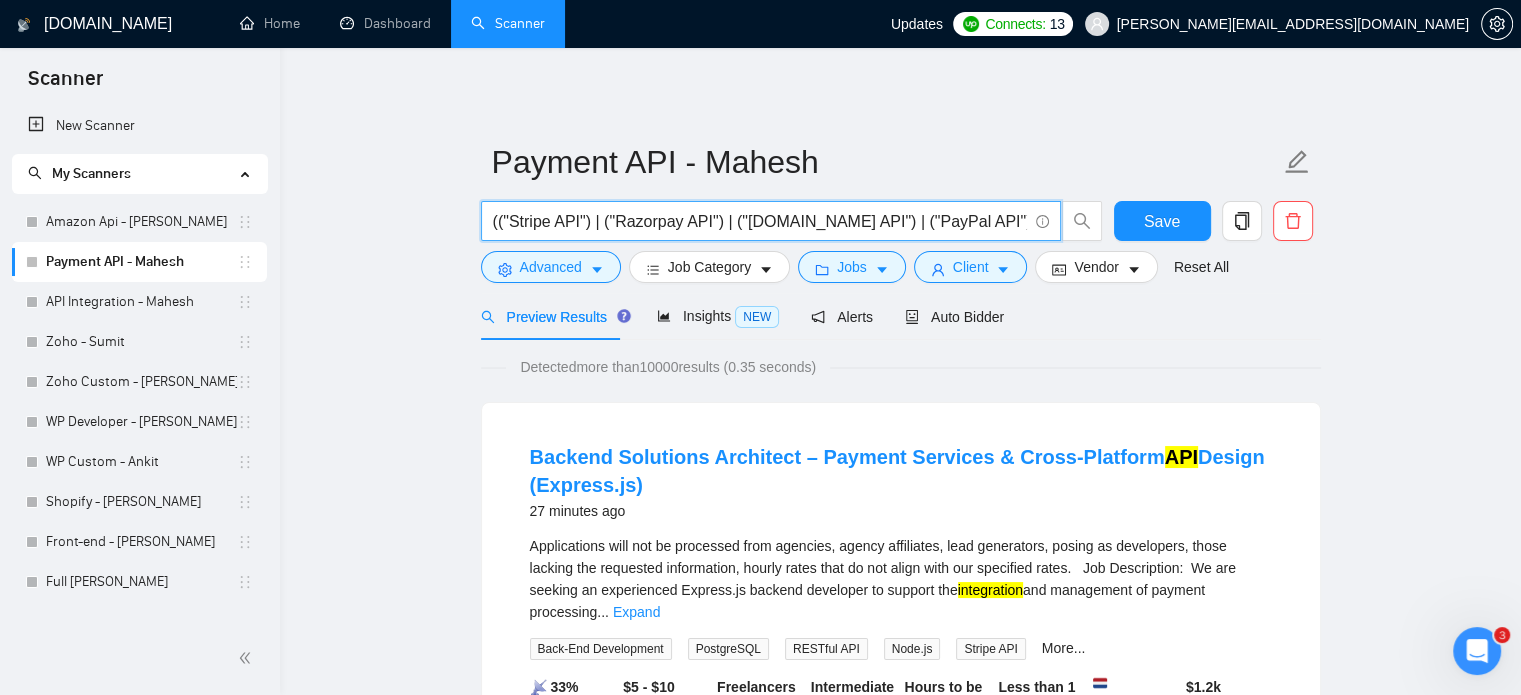 scroll, scrollTop: 0, scrollLeft: 1112, axis: horizontal 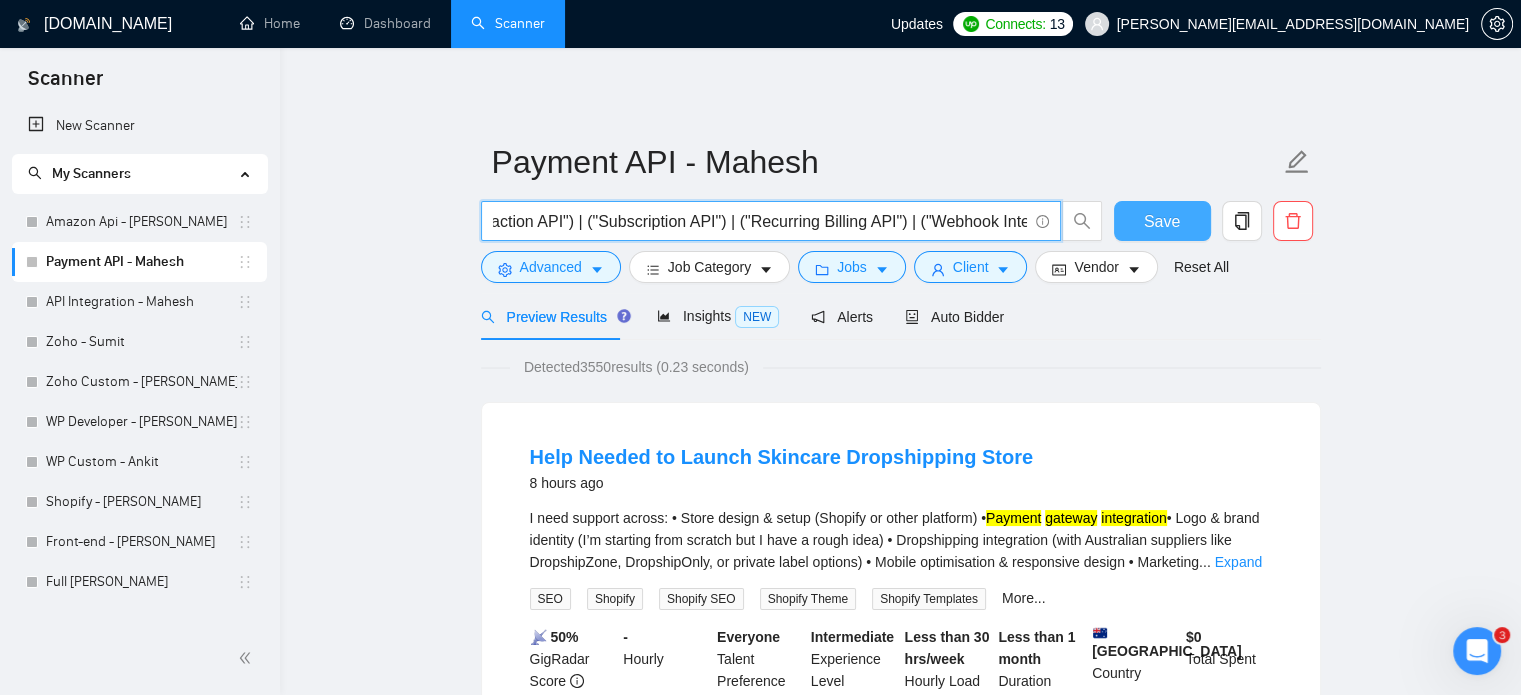 type on "(("Stripe API") | ("Razorpay API") | ("Authorize.net API") | ("PayPal API") | ("Braintree API") | ("Payment Gateway Integration") | ("Checkout API") | ("Transaction API") | ("Subscription API") | ("Recurring Billing API") | ("Webhook Integration"))" 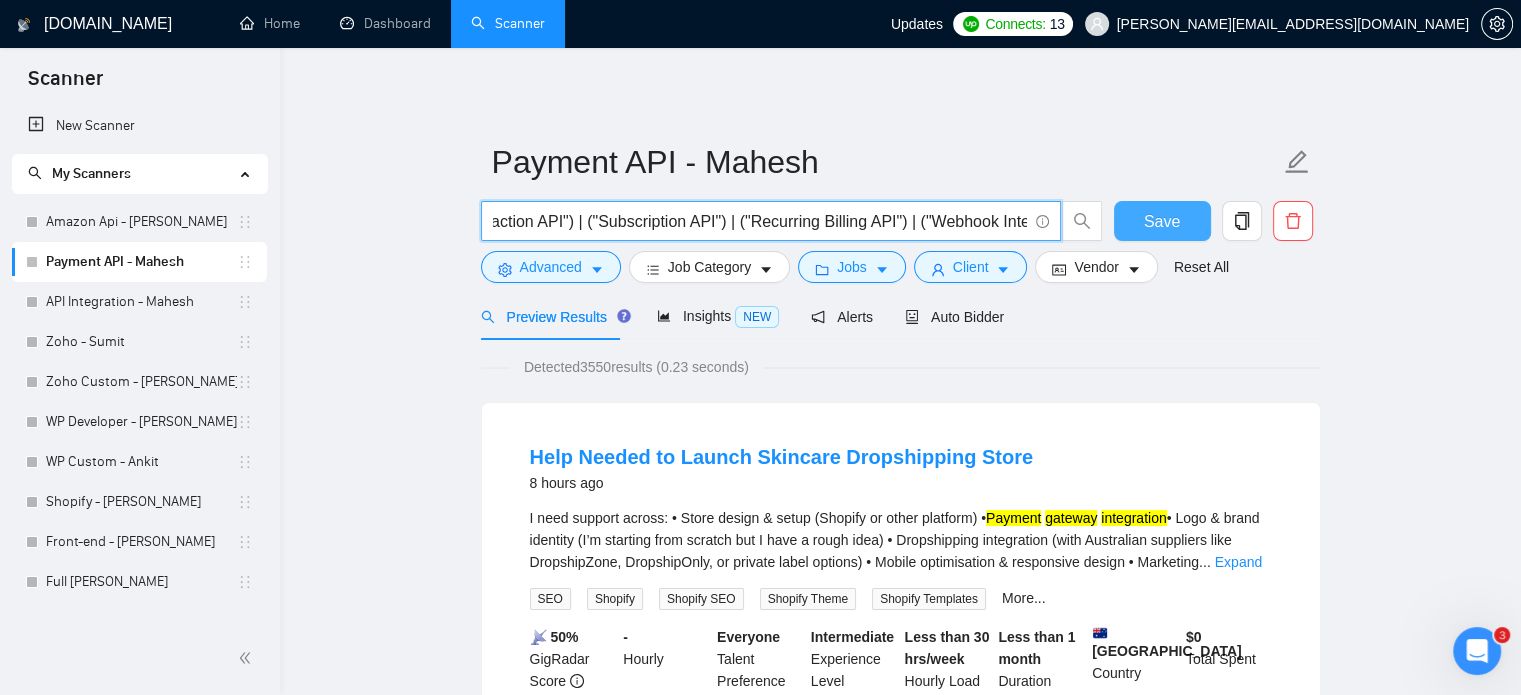 scroll, scrollTop: 0, scrollLeft: 0, axis: both 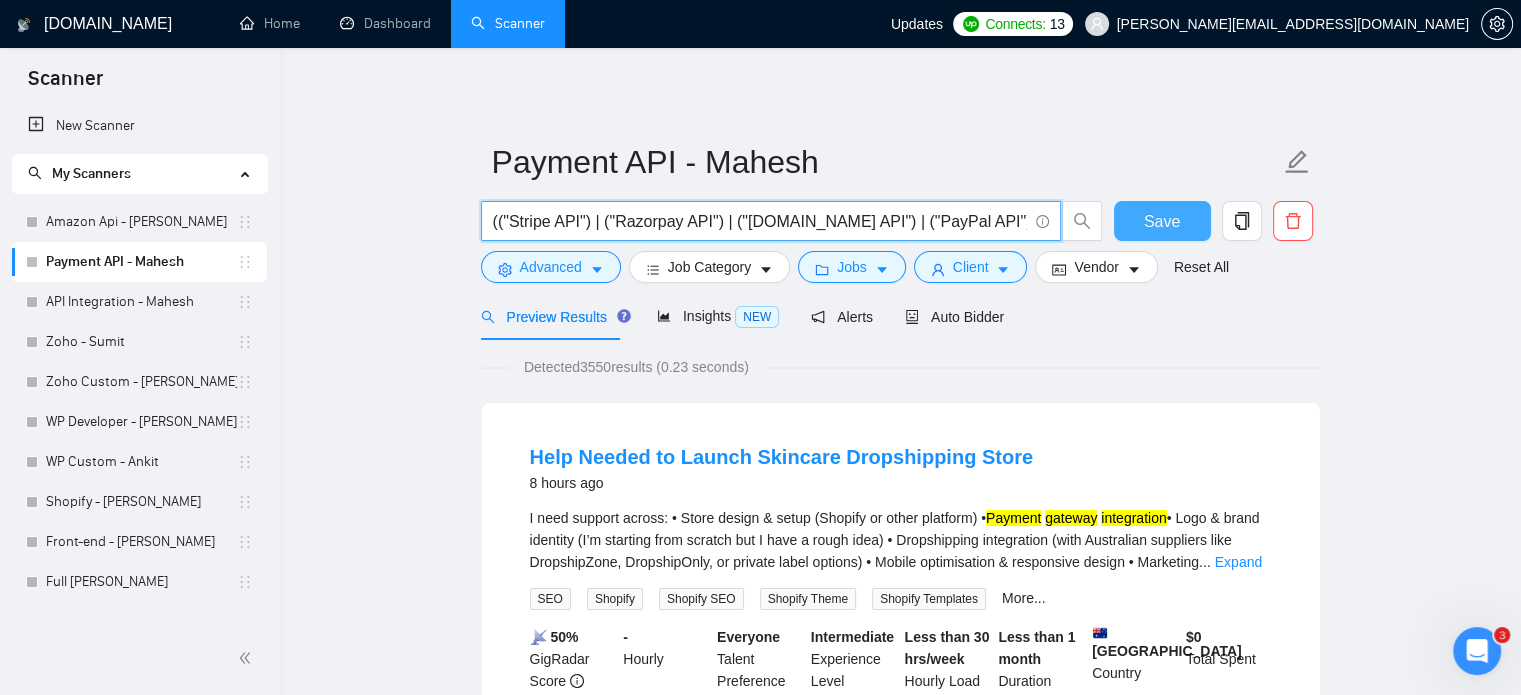 click on "Save" at bounding box center (1162, 221) 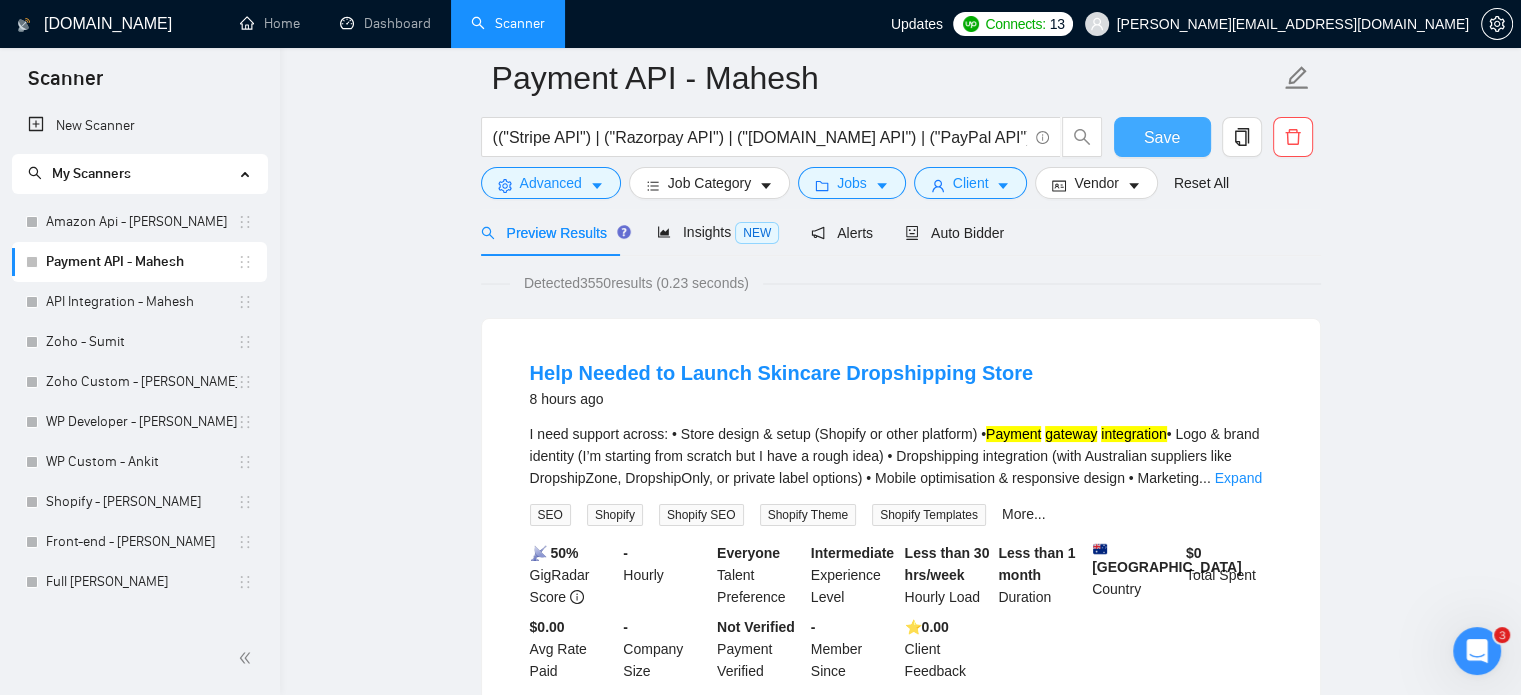 scroll, scrollTop: 0, scrollLeft: 0, axis: both 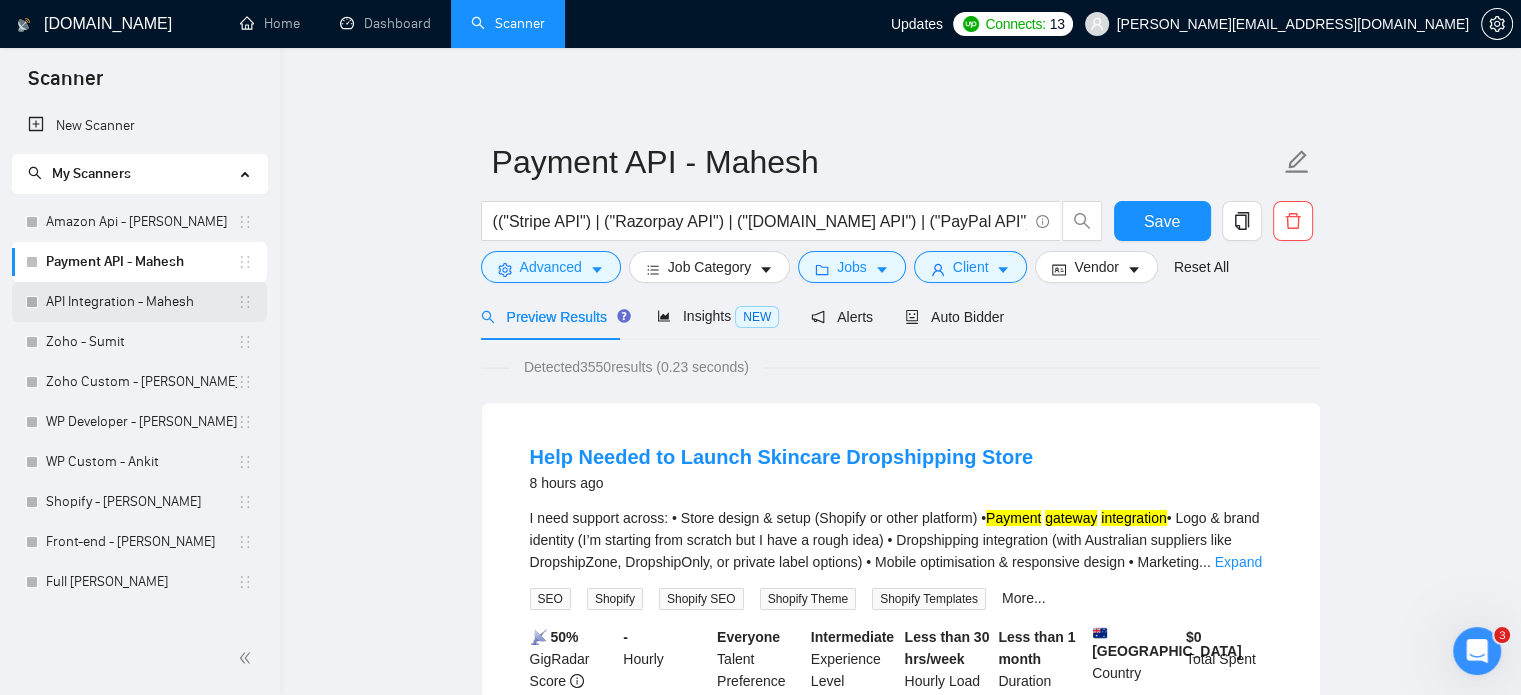 click on "API Integration - Mahesh" at bounding box center [141, 302] 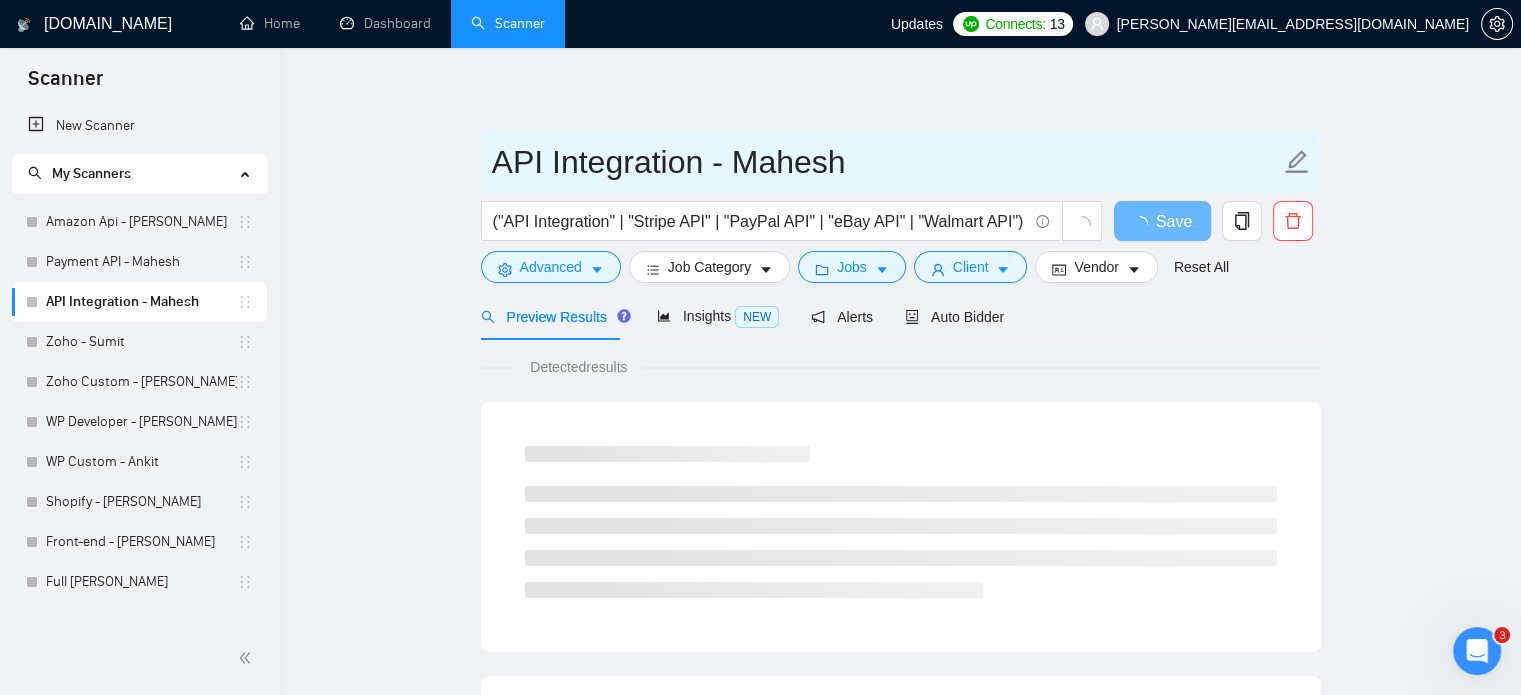 click 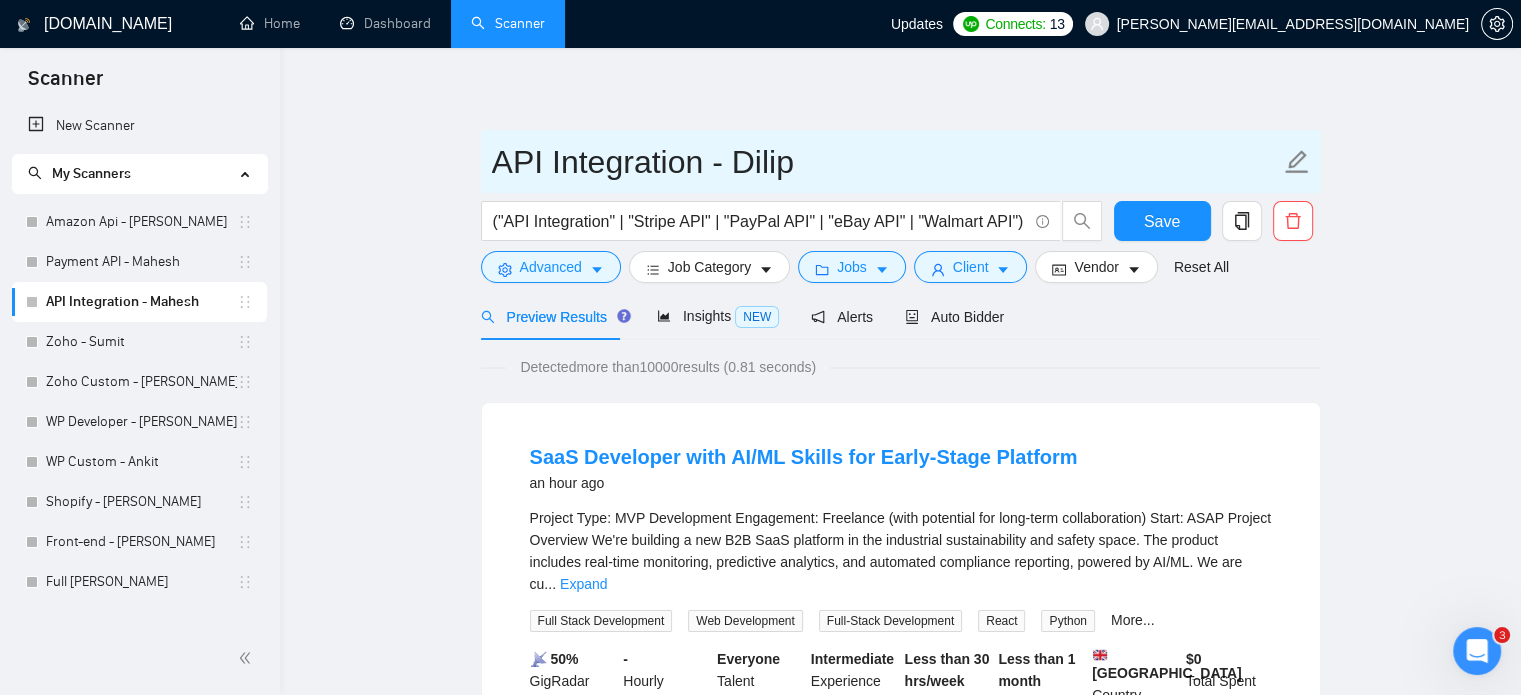 type on "API Integration - Dilip" 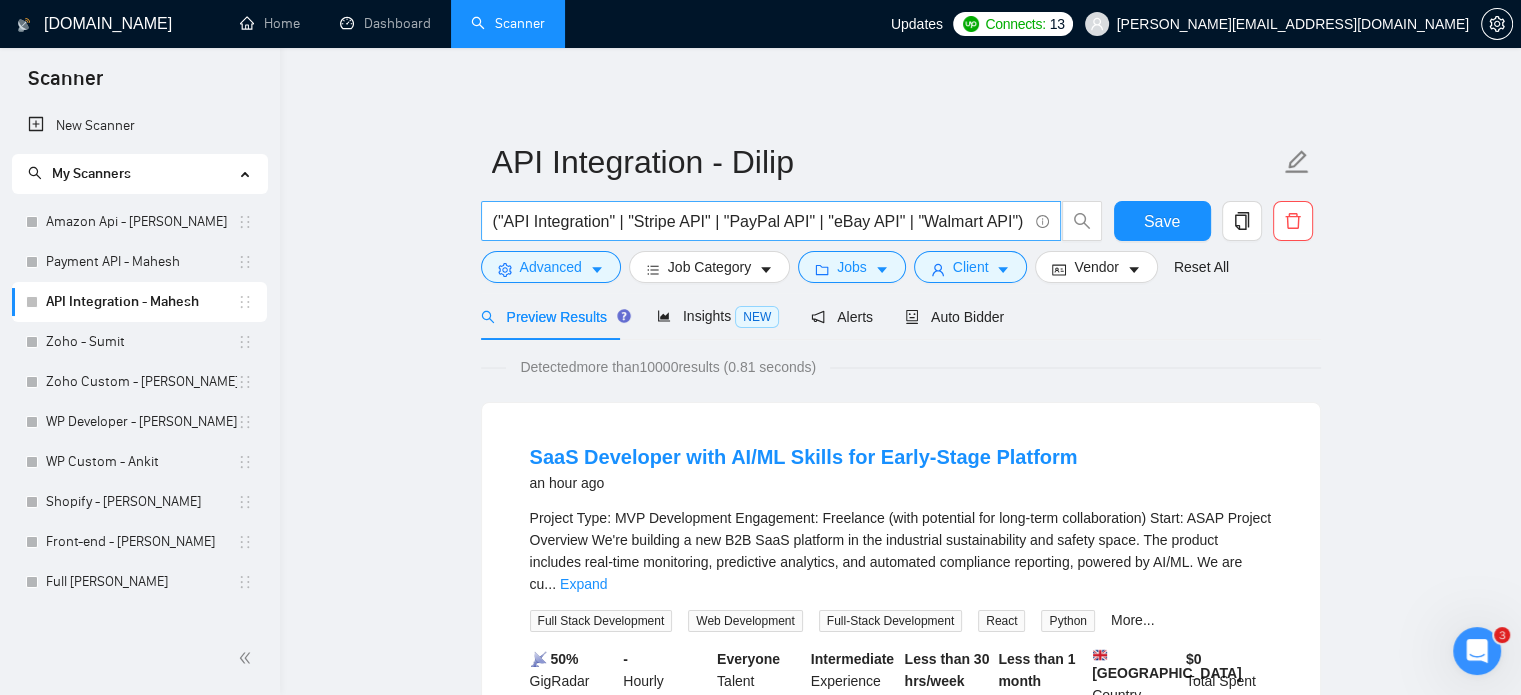 click on "("API Integration" | "Stripe API" | "PayPal API" | "eBay API" | "Walmart API")" at bounding box center (760, 221) 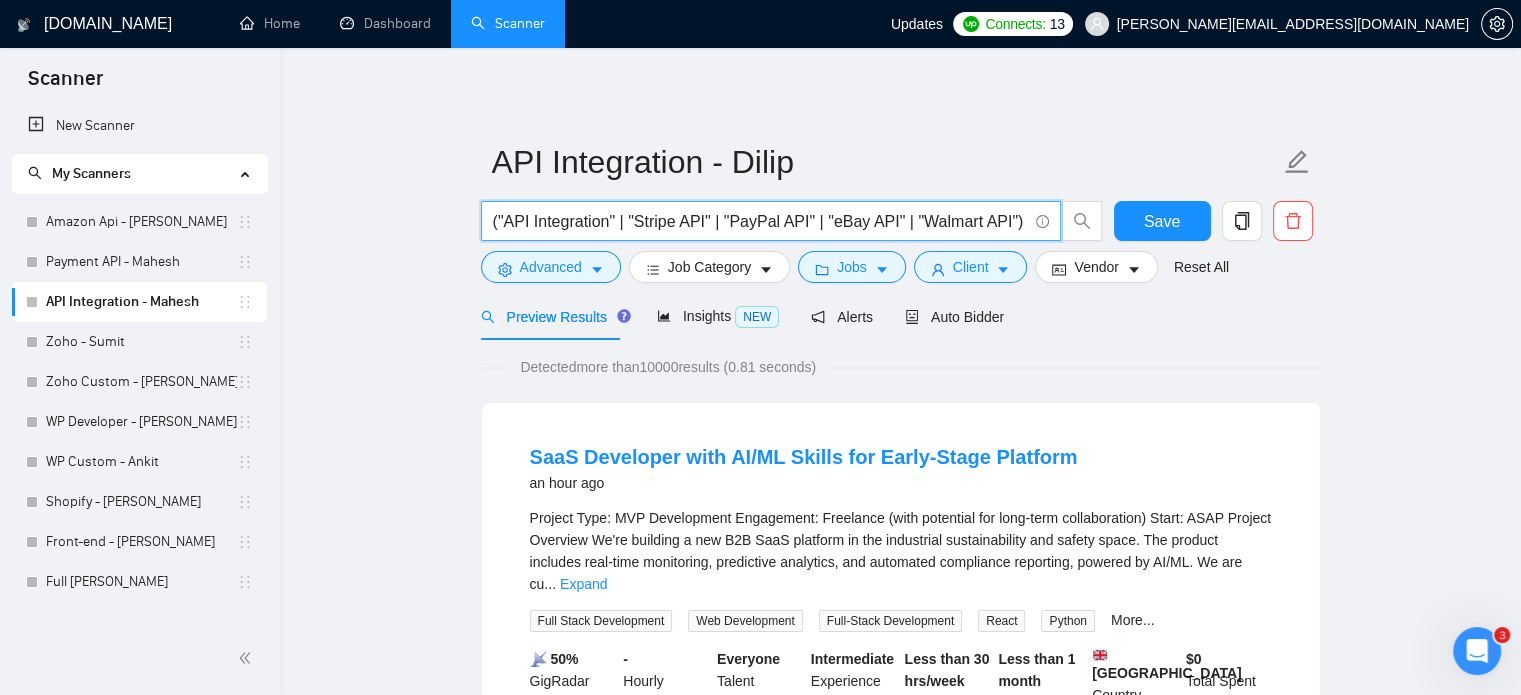 paste on "("SaaS API Integration") | ("SaaS Developer") | ("Twilio API") | ("SendGrid API") | ("Mailchimp API") | ("Firebase API") | ("Firebase Auth") | ("Firebase Functions") | ("Supabase API") | ("Auth0 API") | ("Plaid API") | ("Stripe Terminal API") | ("Zoho API") | ("Zoho CRM API") | ("Slack API") | ("Discord API") | ("Google Workspace API") | ("Notion API") | ("Trello API") | ("Airtable API") | ("Calendly API") | ("Zoom API") | ("Jira API") | ("Asana API") | ("Webhook Developer") | ("Automation API") | ("Zapier Integration") | ("Make.com Integration") | ("Pabbly Connect API") | ("API Workflow Automation") | ("Serverless API Functions")" 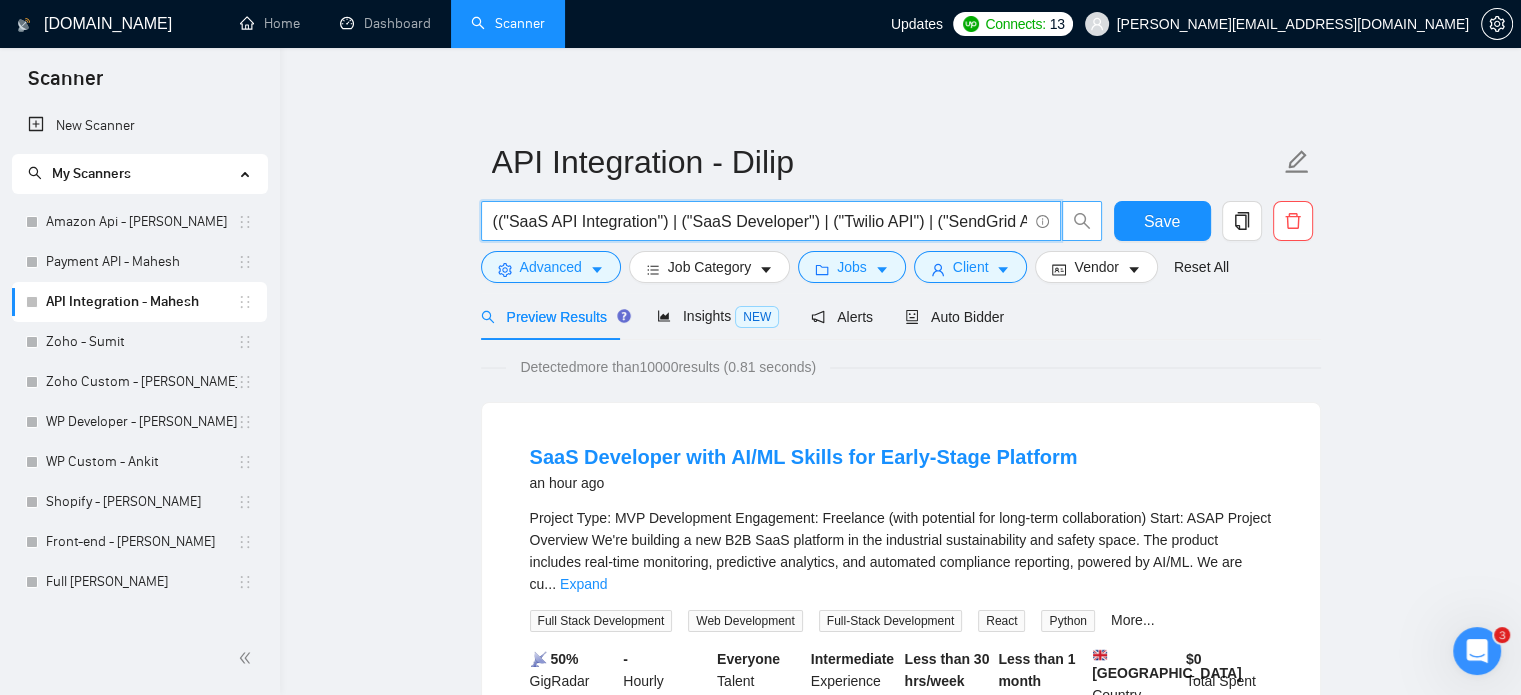 scroll, scrollTop: 0, scrollLeft: 3740, axis: horizontal 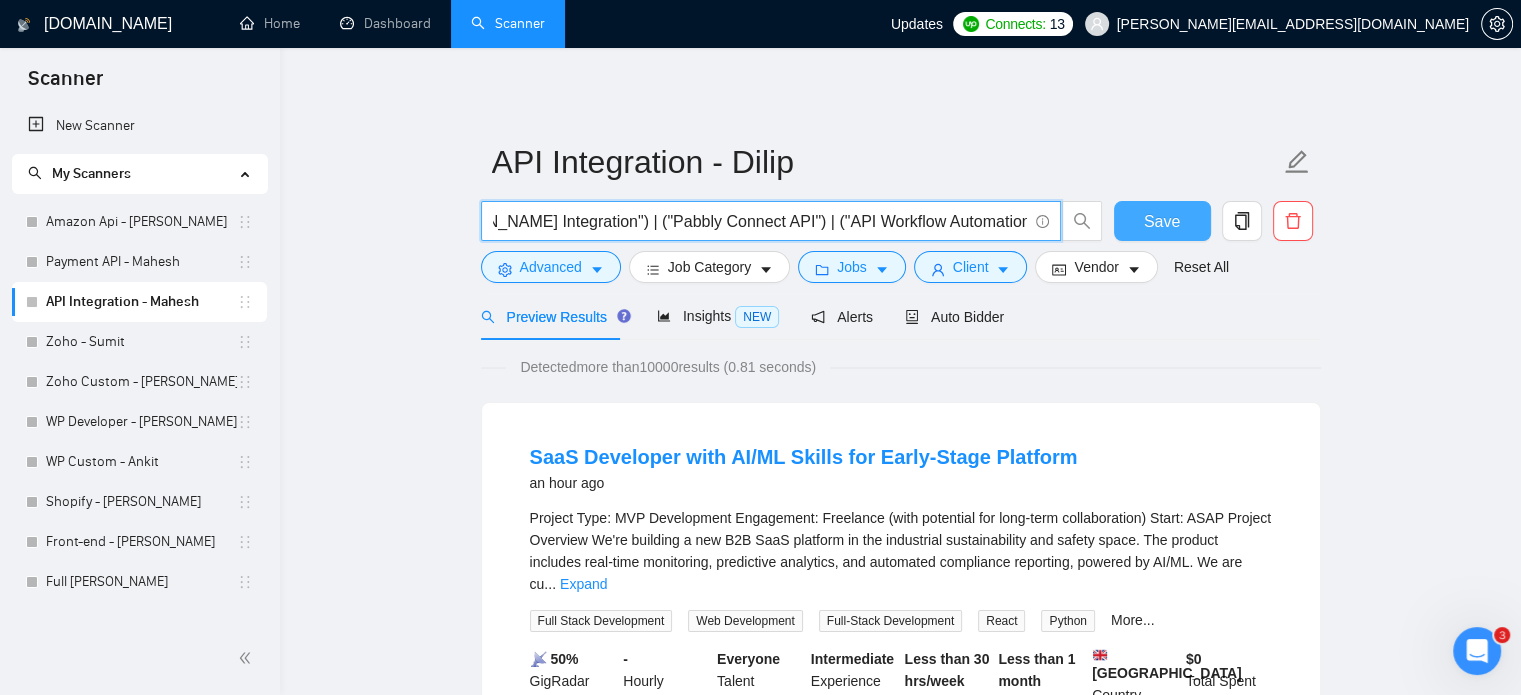 type on "(("SaaS API Integration") | ("SaaS Developer") | ("Twilio API") | ("SendGrid API") | ("Mailchimp API") | ("Firebase API") | ("Firebase Auth") | ("Firebase Functions") | ("Supabase API") | ("Auth0 API") | ("Plaid API") | ("Stripe Terminal API") | ("Zoho API") | ("Zoho CRM API") | ("Slack API") | ("Discord API") | ("Google Workspace API") | ("Notion API") | ("Trello API") | ("Airtable API") | ("Calendly API") | ("Zoom API") | ("Jira API") | ("Asana API") | ("Webhook Developer") | ("Automation API") | ("Zapier Integration") | ("Make.com Integration") | ("Pabbly Connect API") | ("API Workflow Automation") | ("Serverless API Functions"))" 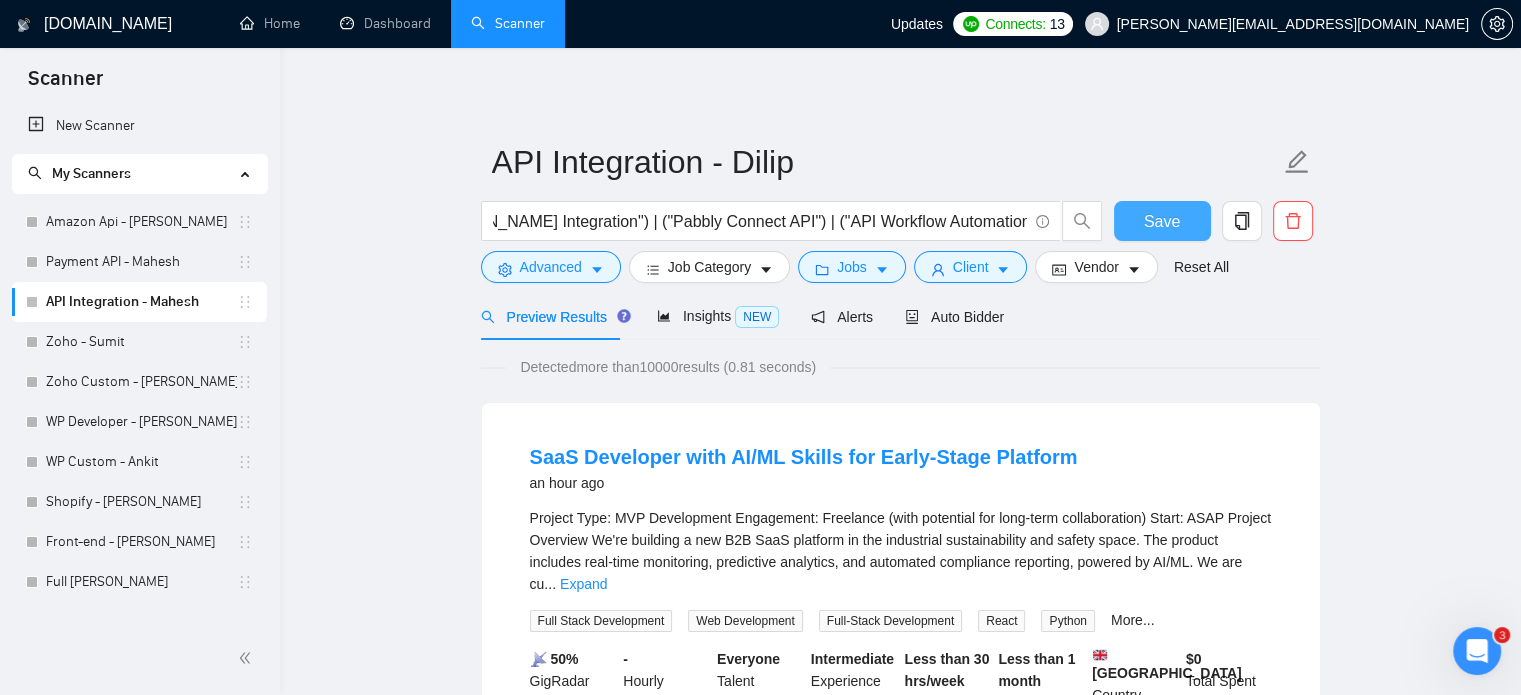 scroll, scrollTop: 0, scrollLeft: 0, axis: both 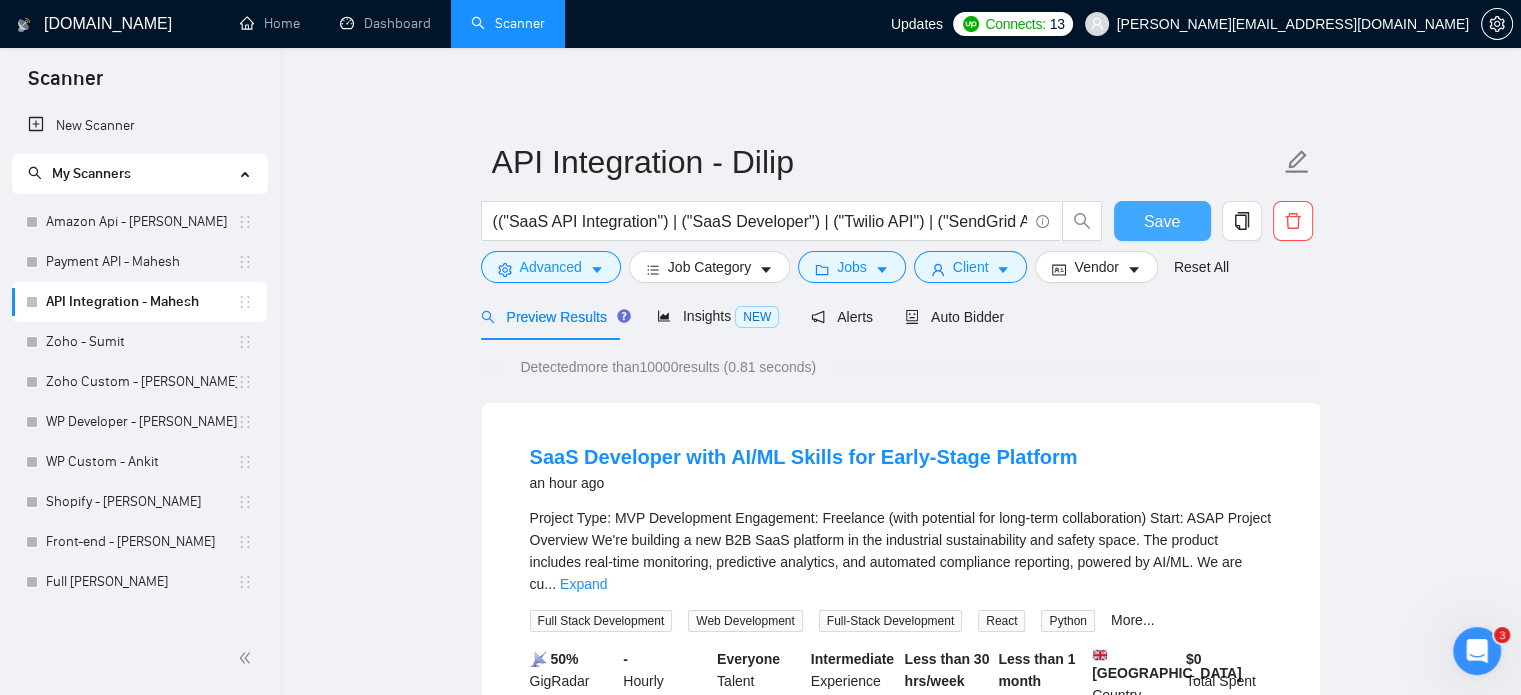 click on "Save" at bounding box center (1162, 221) 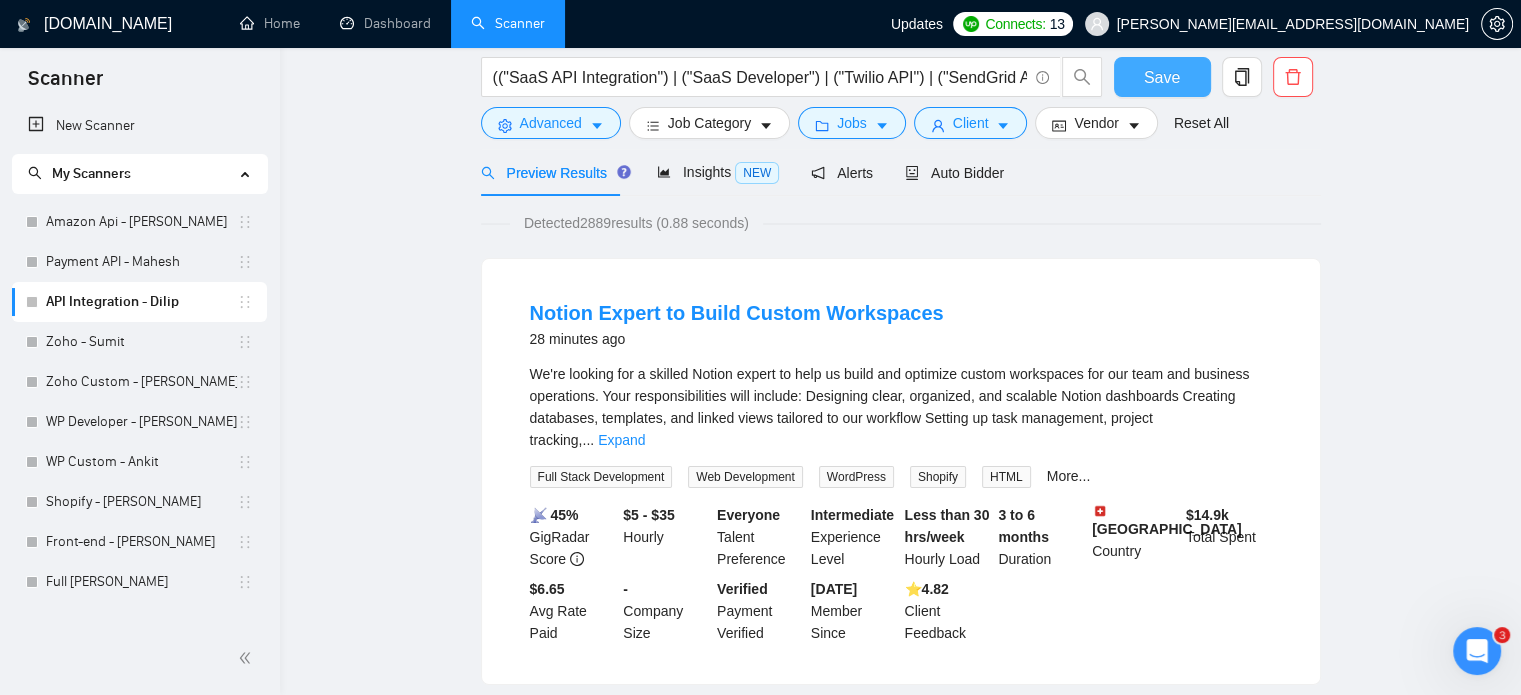 scroll, scrollTop: 0, scrollLeft: 0, axis: both 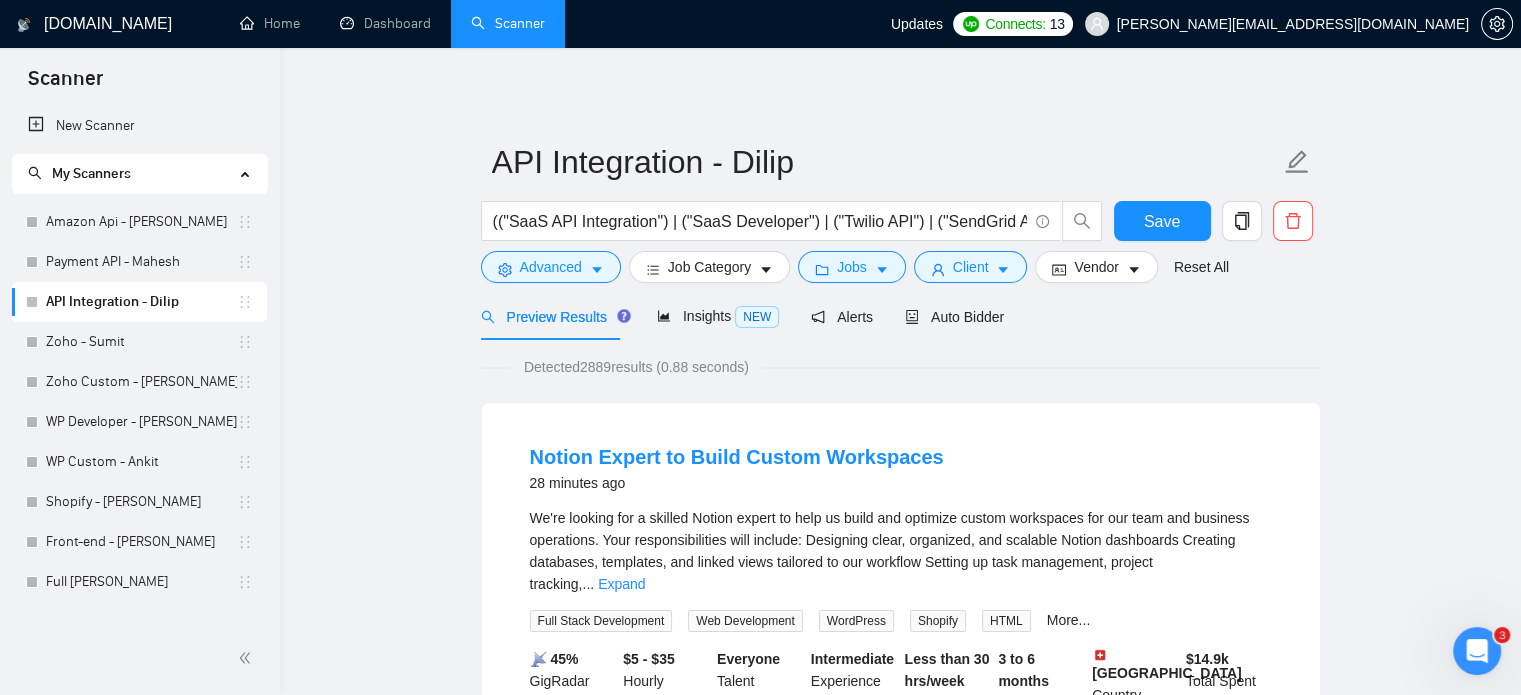 drag, startPoint x: 1427, startPoint y: 171, endPoint x: 1416, endPoint y: 194, distance: 25.495098 